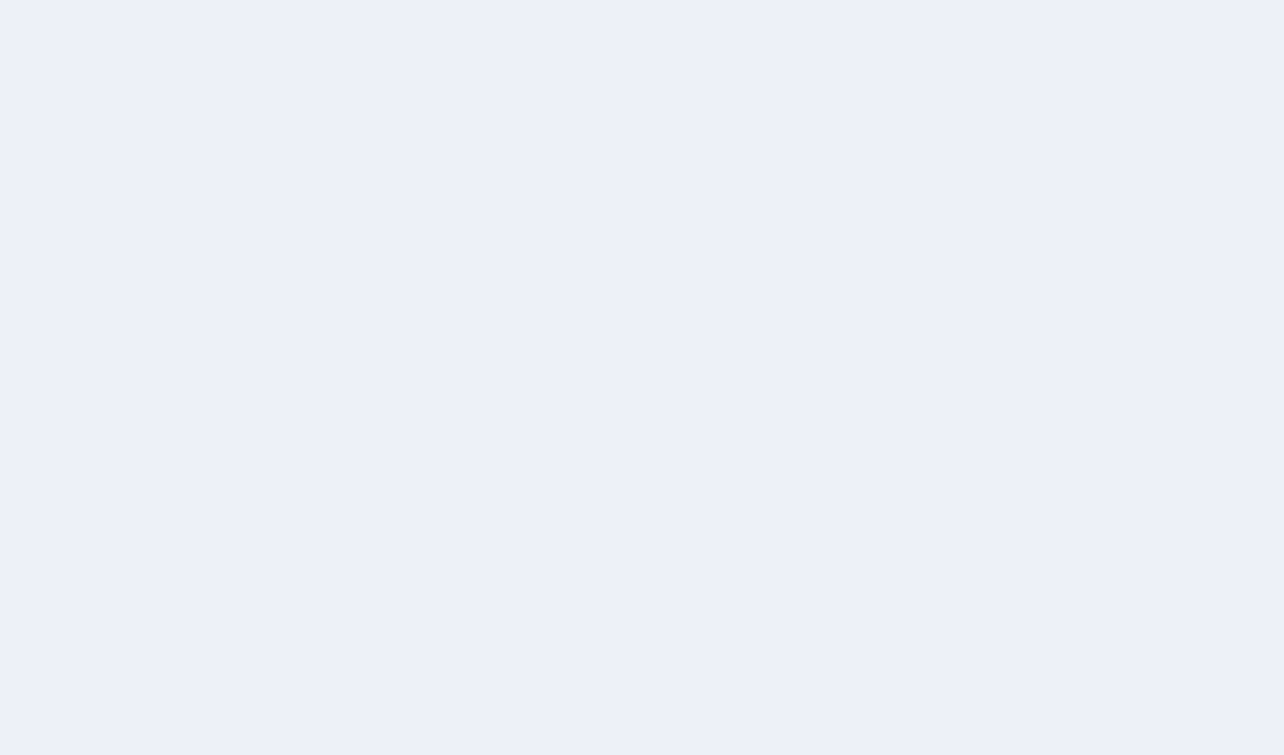 scroll, scrollTop: 0, scrollLeft: 0, axis: both 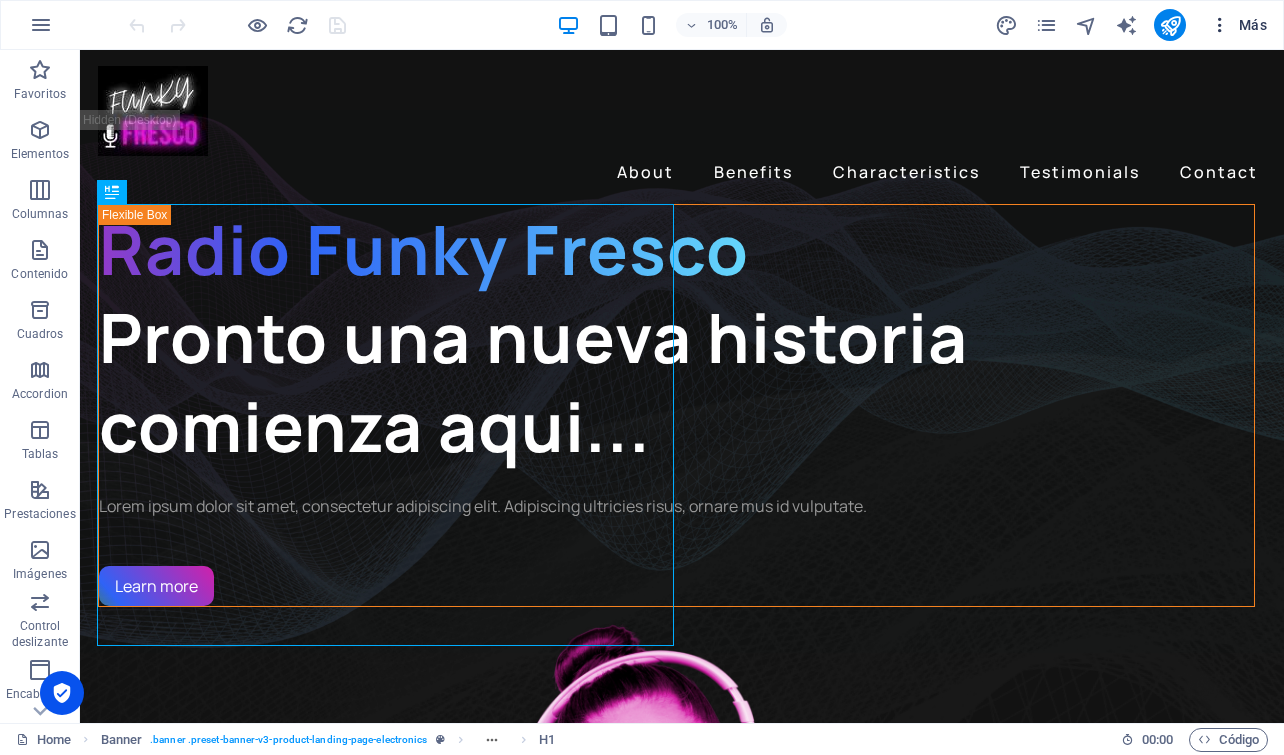 click at bounding box center (1220, 25) 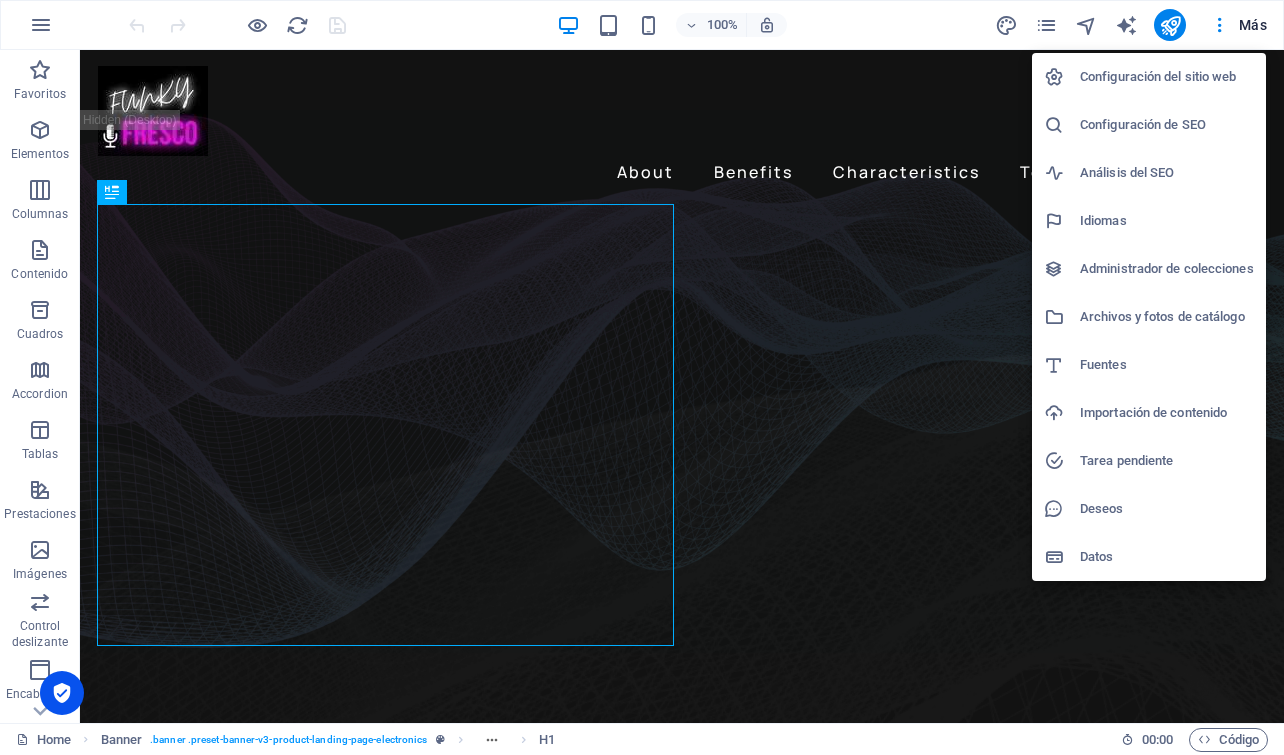 click on "Configuración del sitio web" at bounding box center [1167, 77] 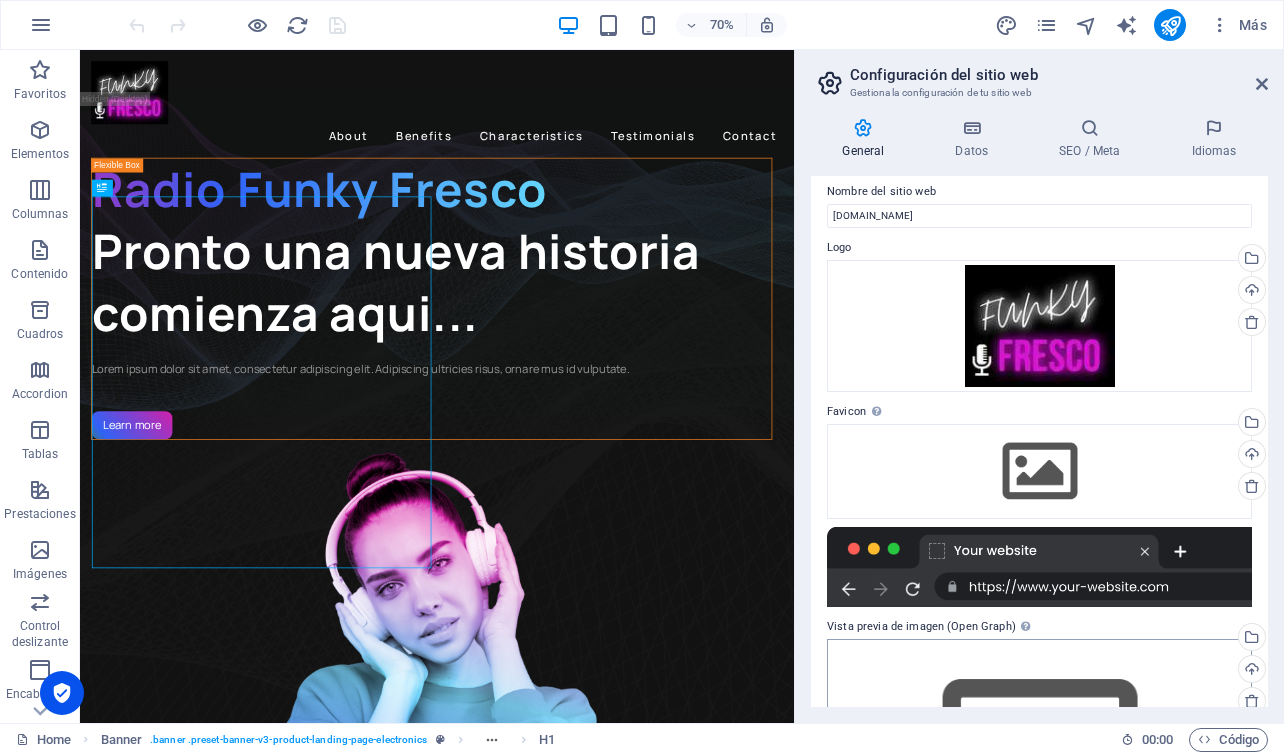 scroll, scrollTop: 0, scrollLeft: 0, axis: both 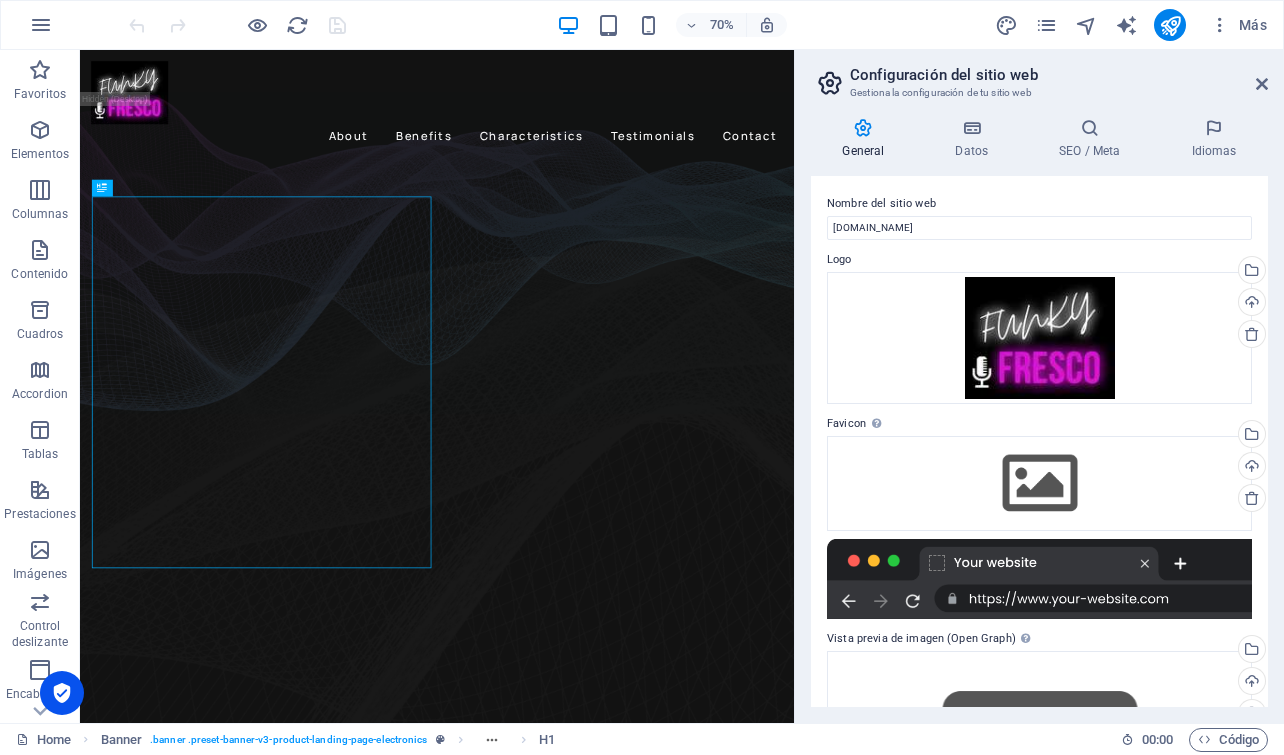 click at bounding box center [863, 128] 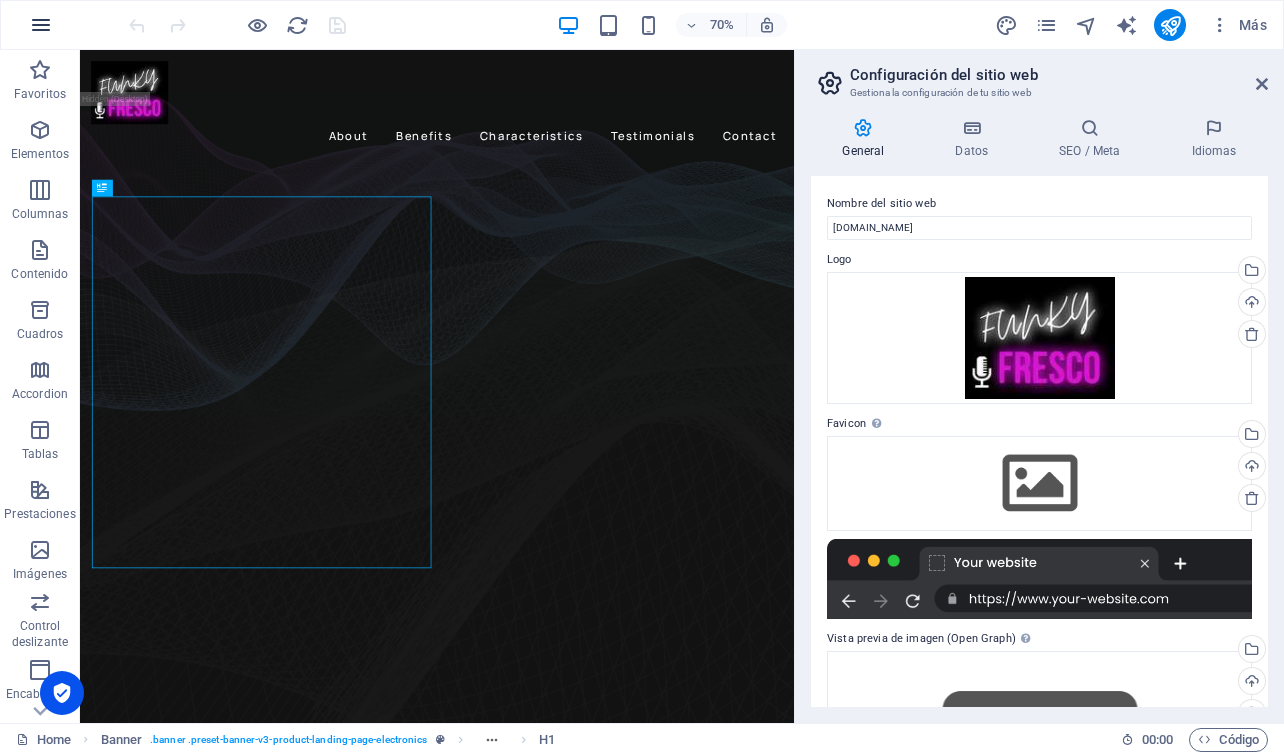 click at bounding box center [41, 25] 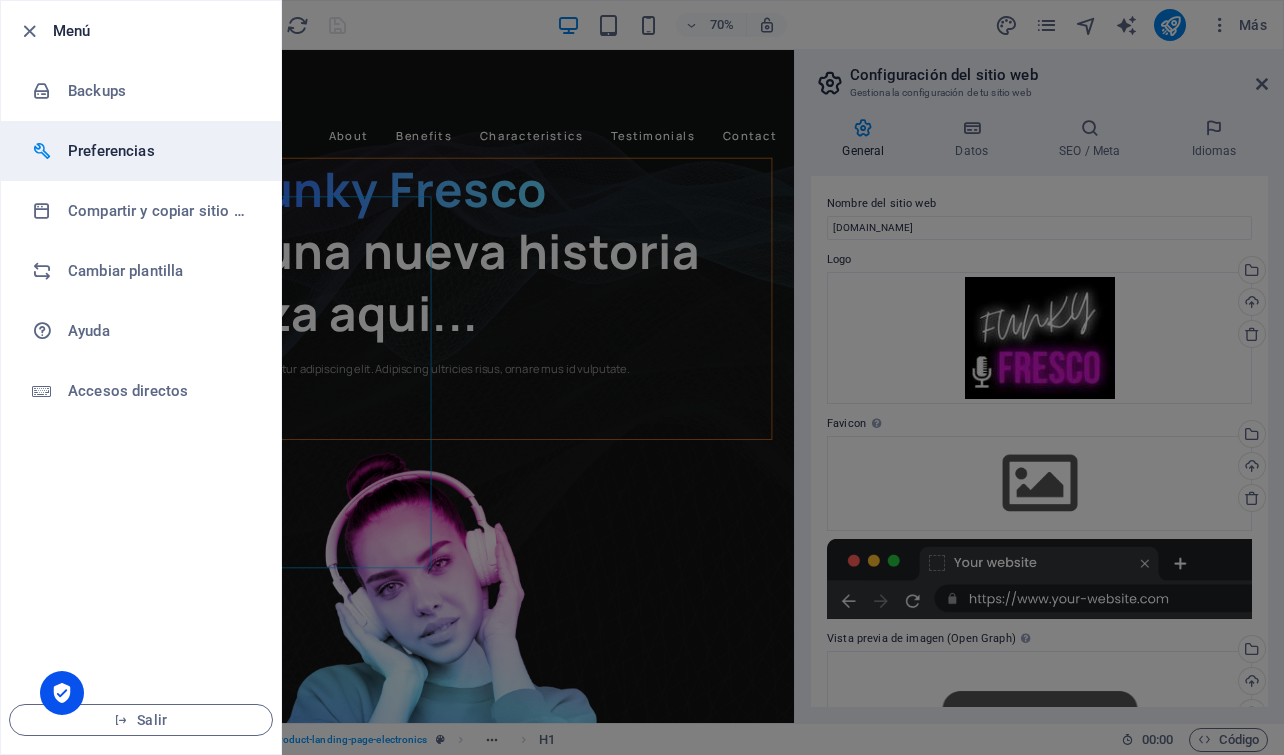 click on "Preferencias" at bounding box center (160, 151) 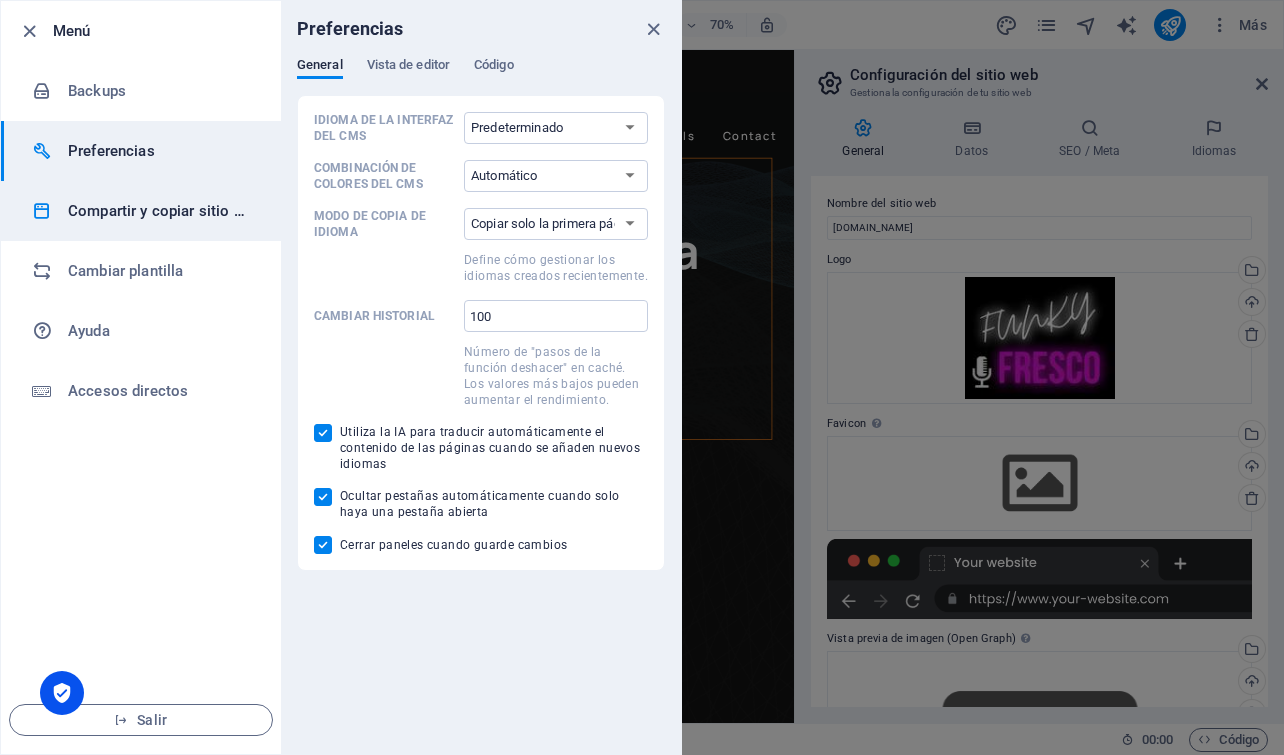 click on "Compartir y copiar sitio web" at bounding box center (160, 211) 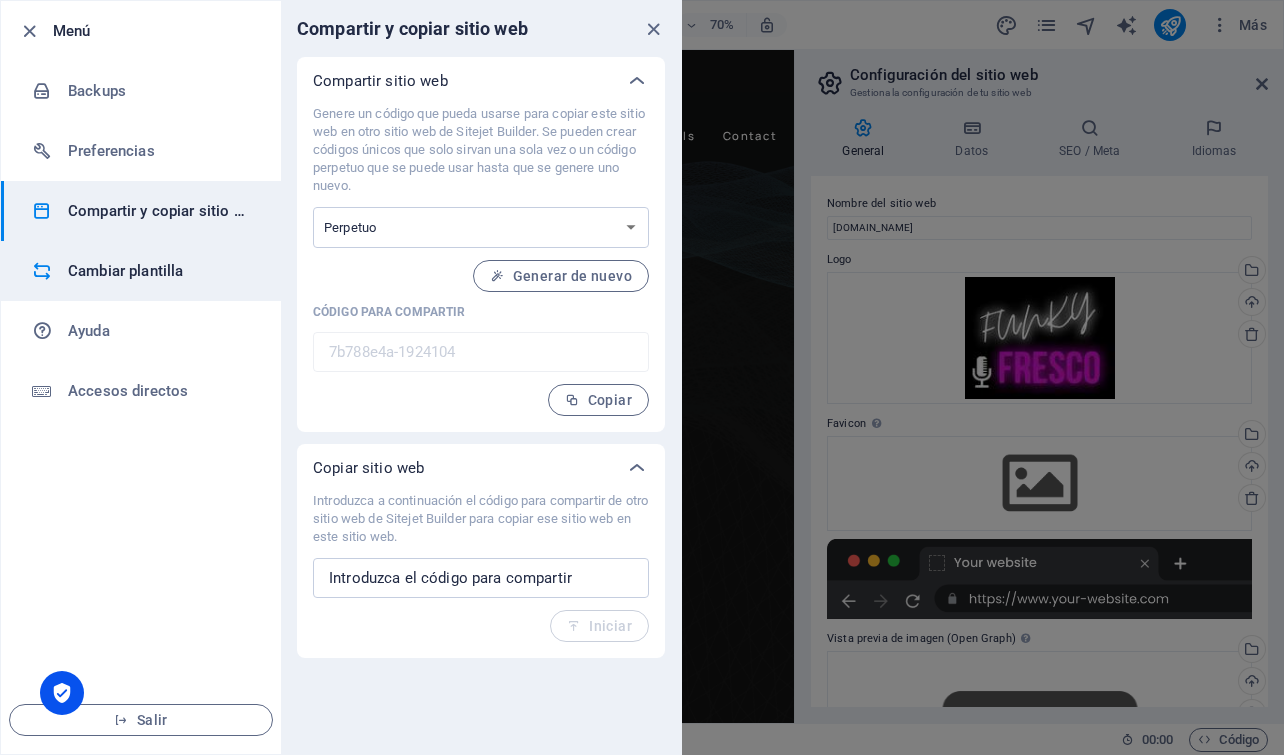click on "Cambiar plantilla" at bounding box center (160, 271) 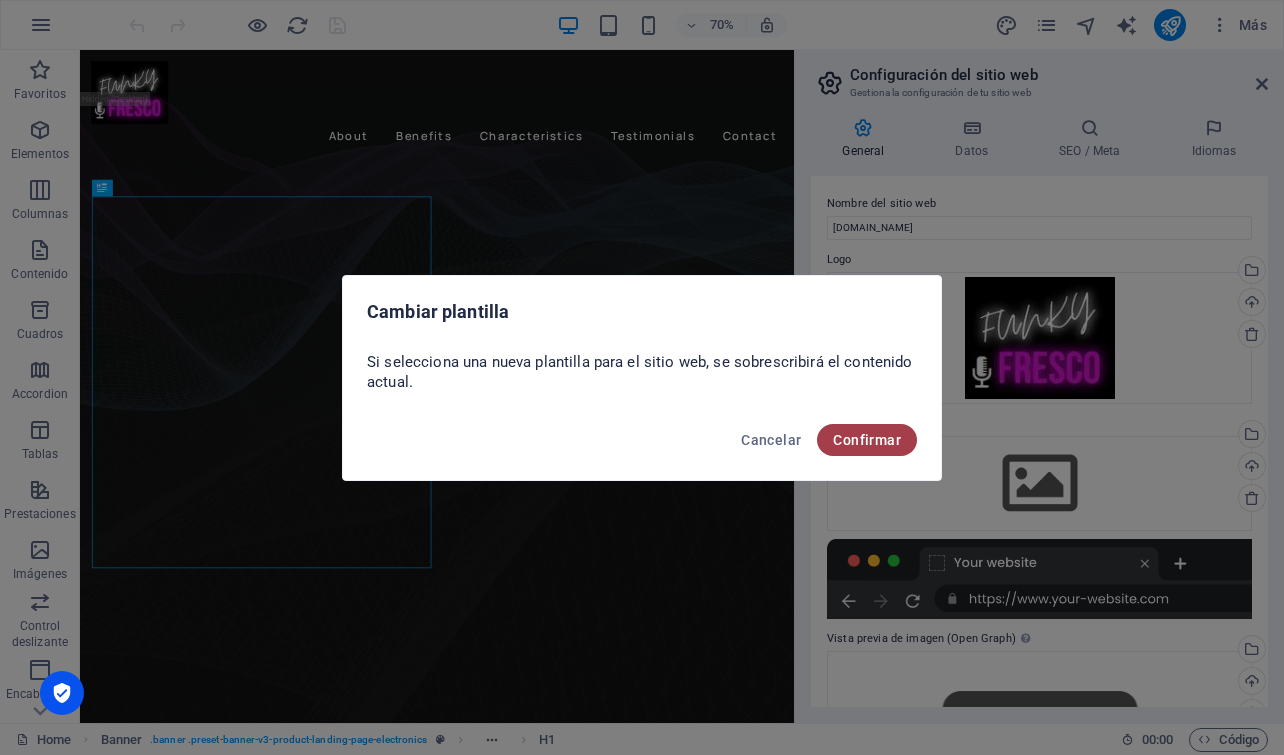 click on "Confirmar" at bounding box center (867, 440) 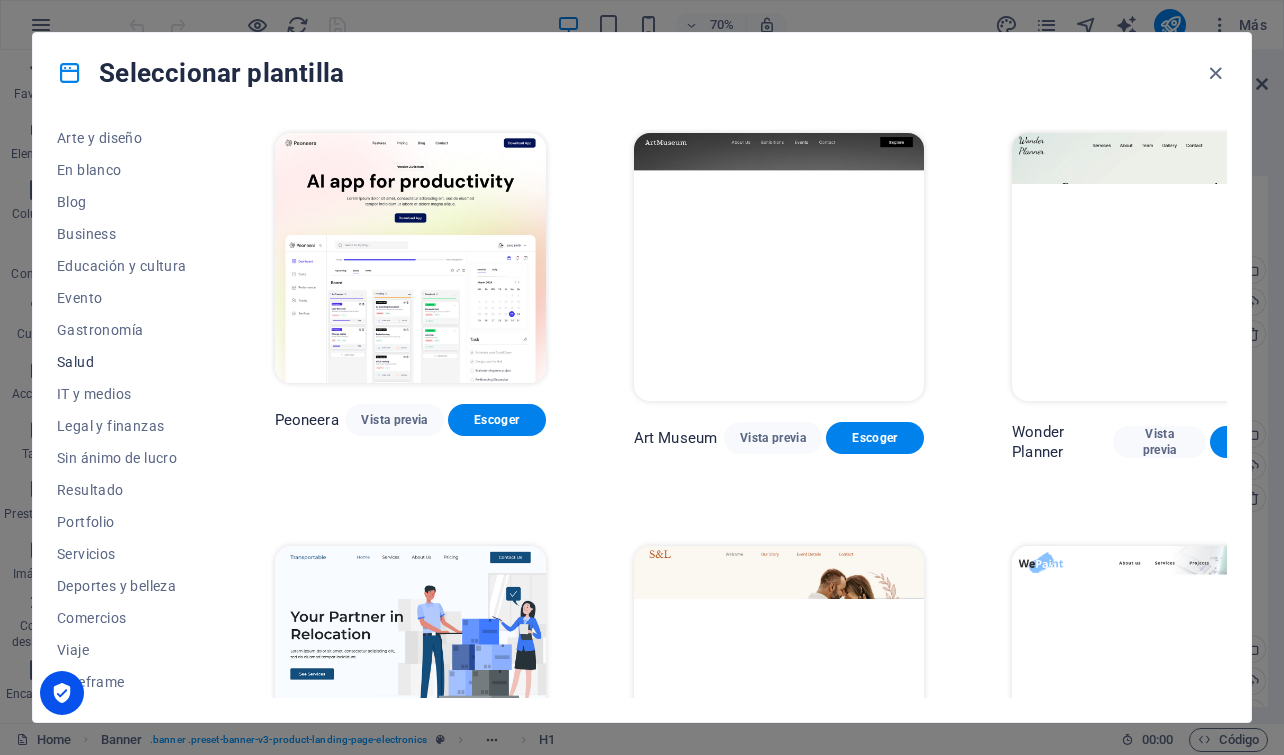 scroll, scrollTop: 0, scrollLeft: 0, axis: both 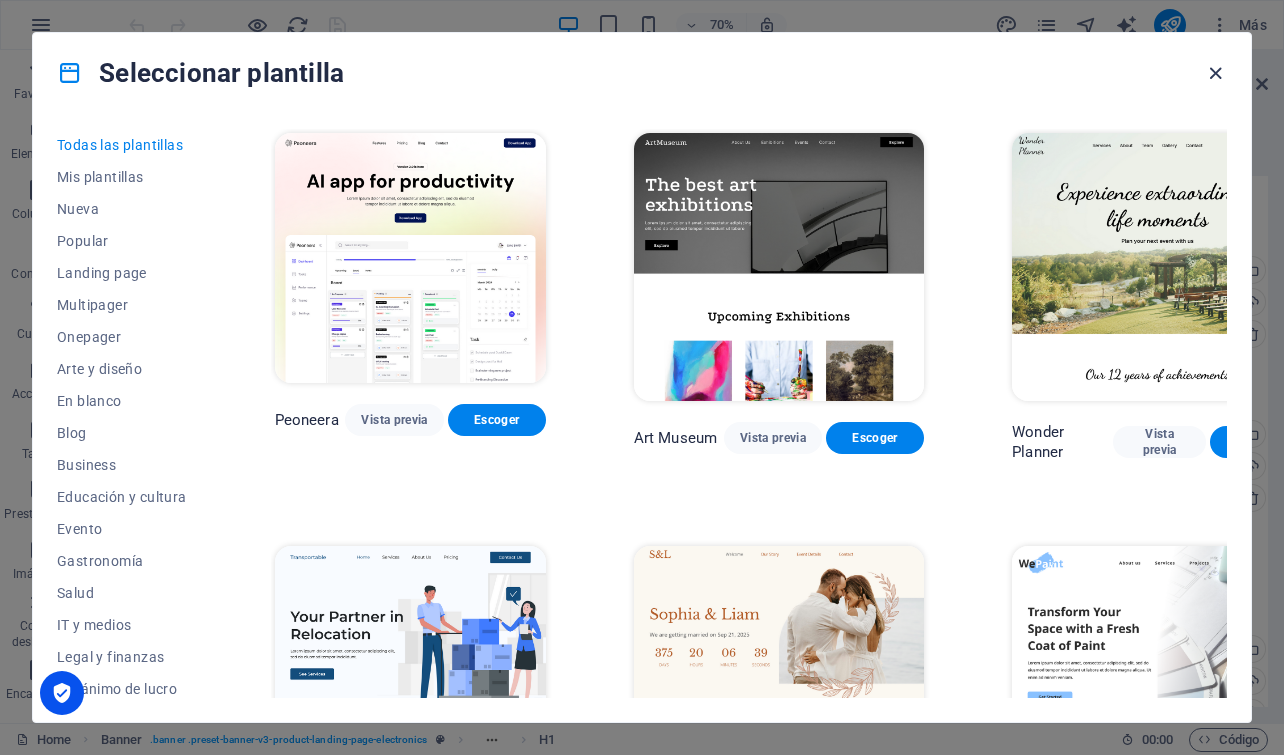 click at bounding box center [1215, 73] 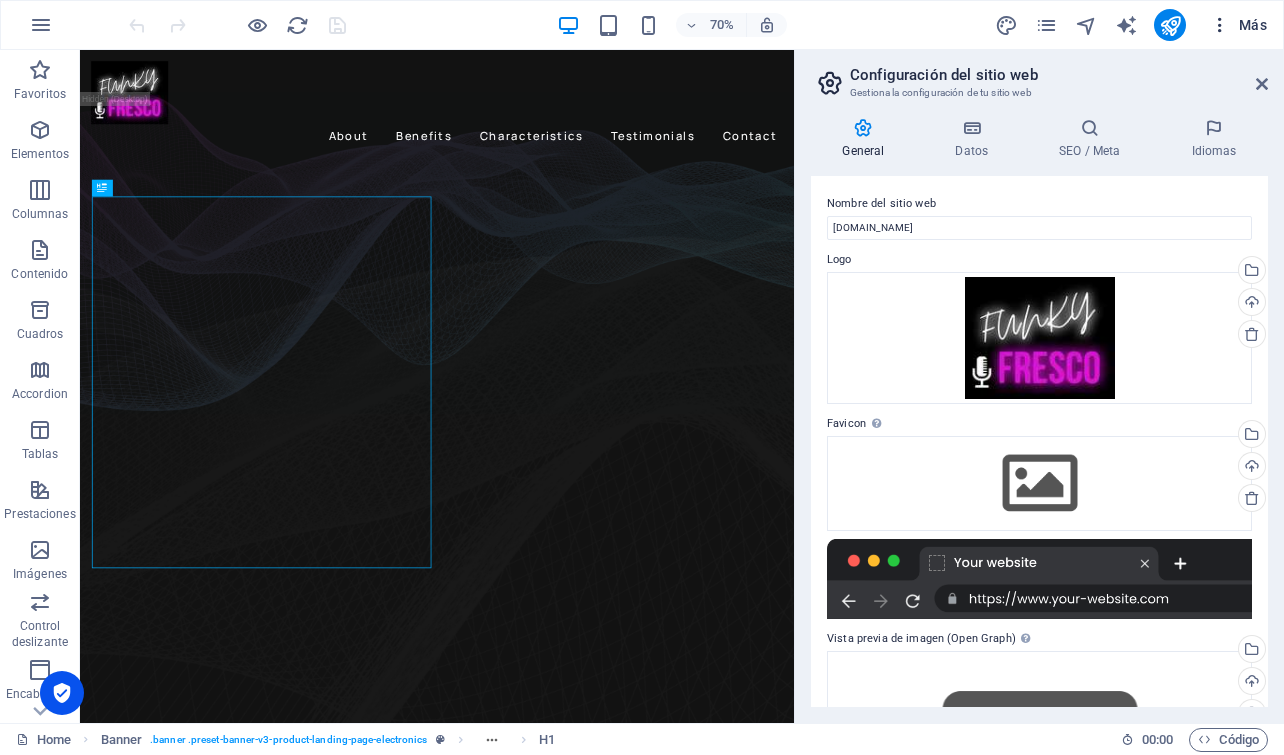 click at bounding box center [1220, 25] 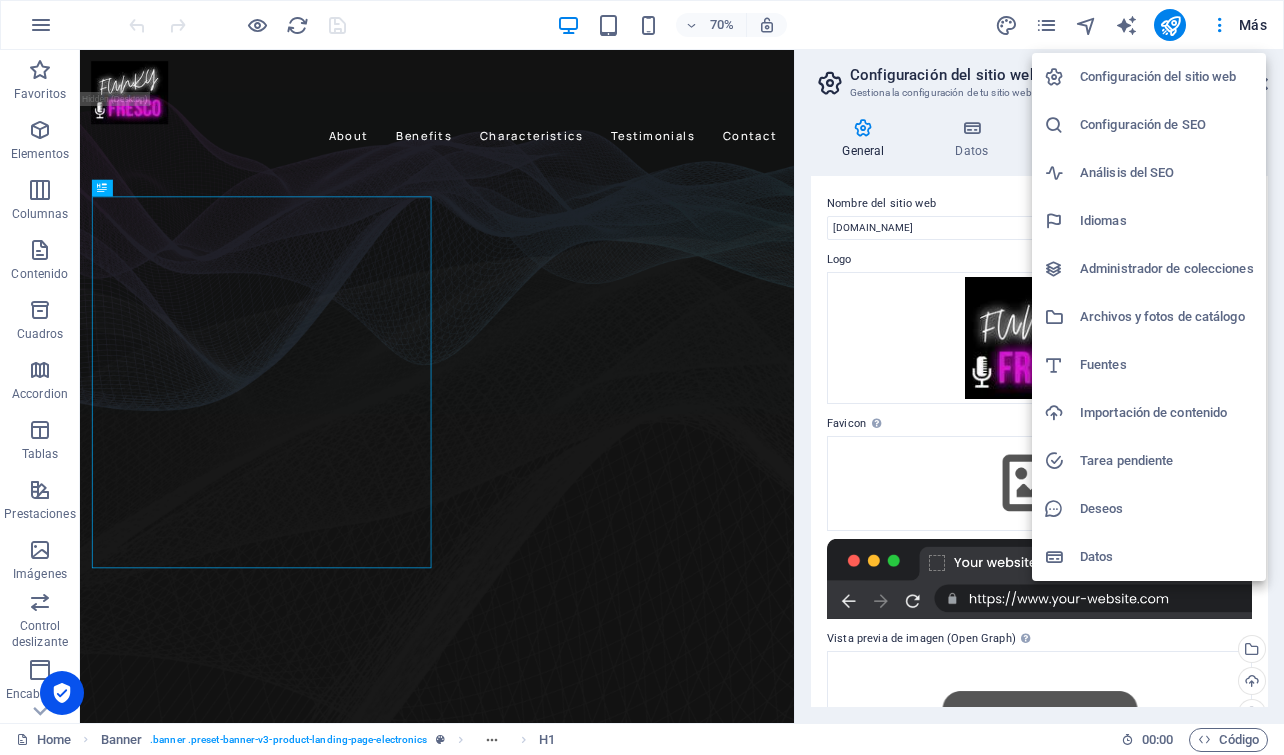 click on "Datos" at bounding box center [1167, 557] 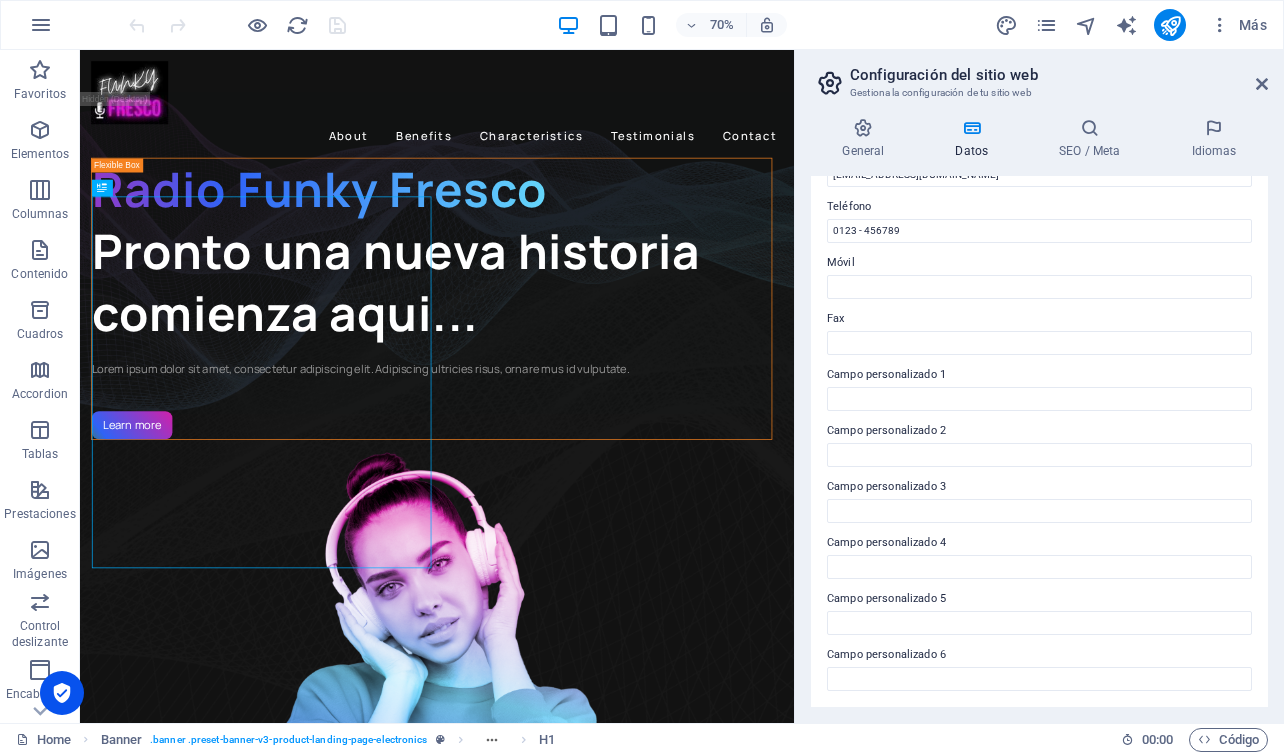 scroll, scrollTop: 0, scrollLeft: 0, axis: both 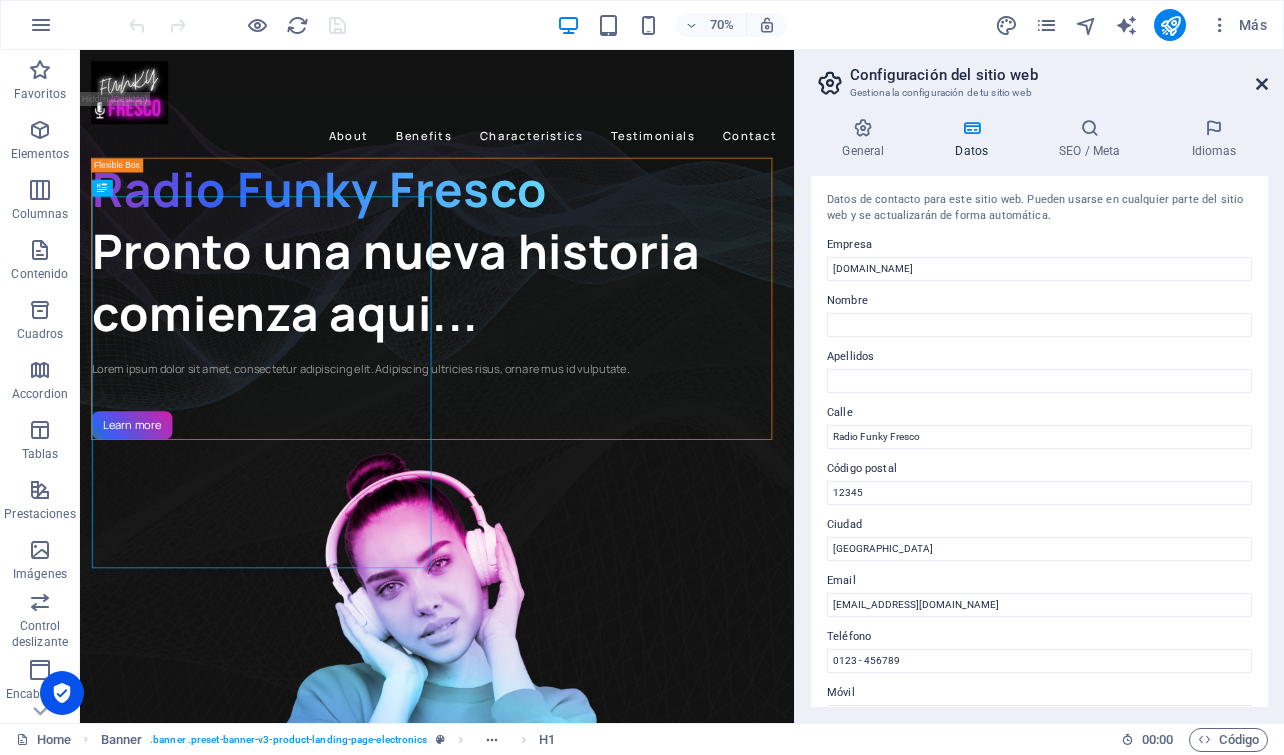 click at bounding box center (1262, 84) 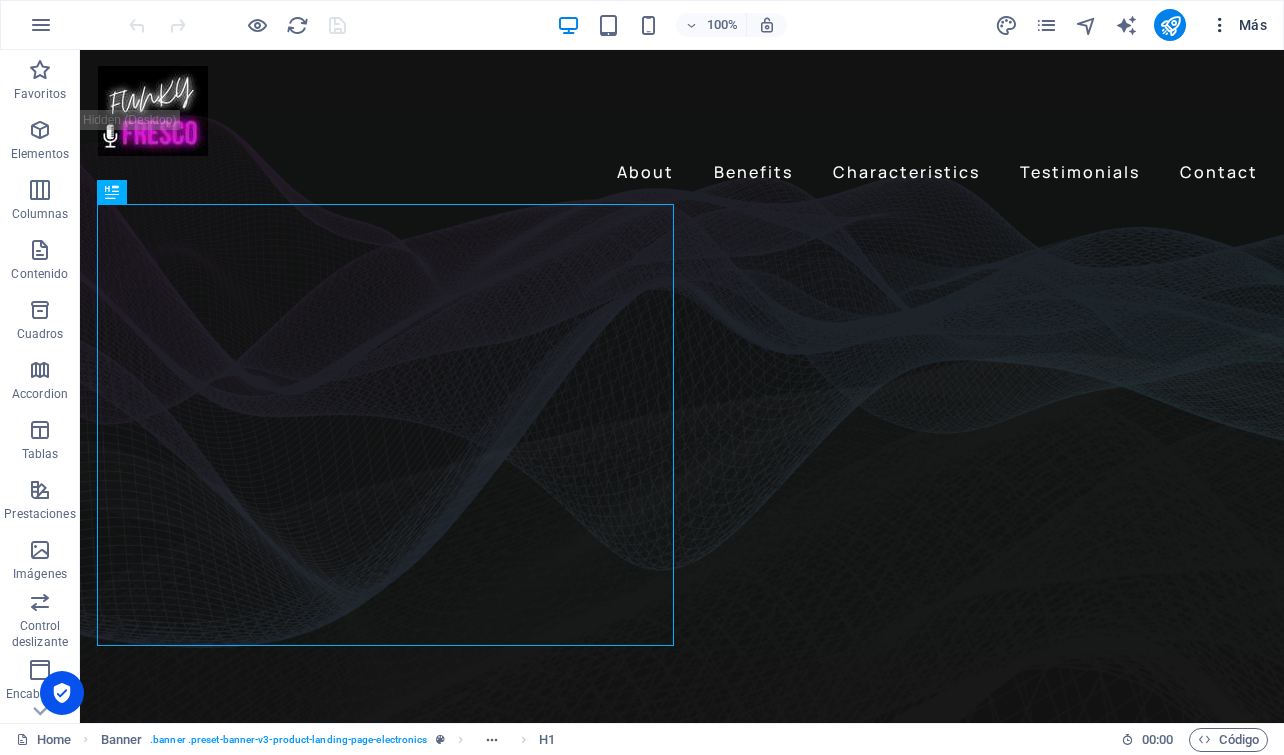 click at bounding box center [1220, 25] 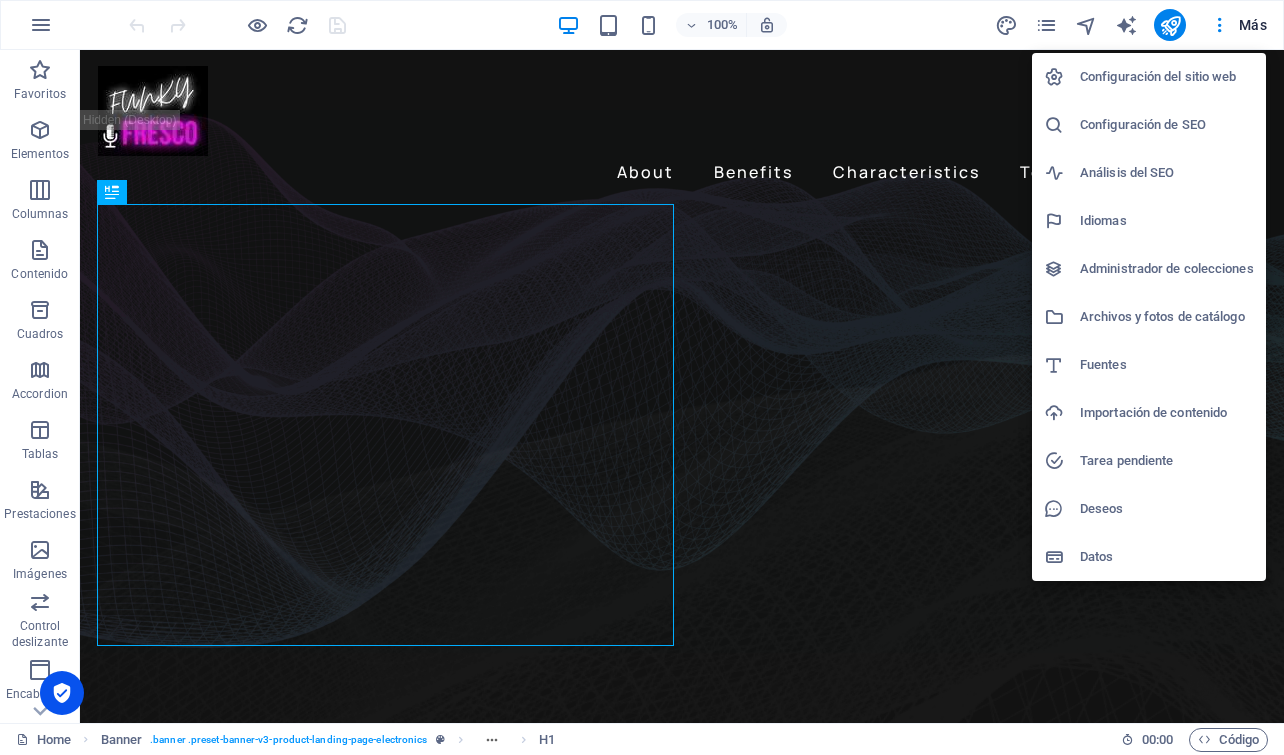 click at bounding box center (642, 377) 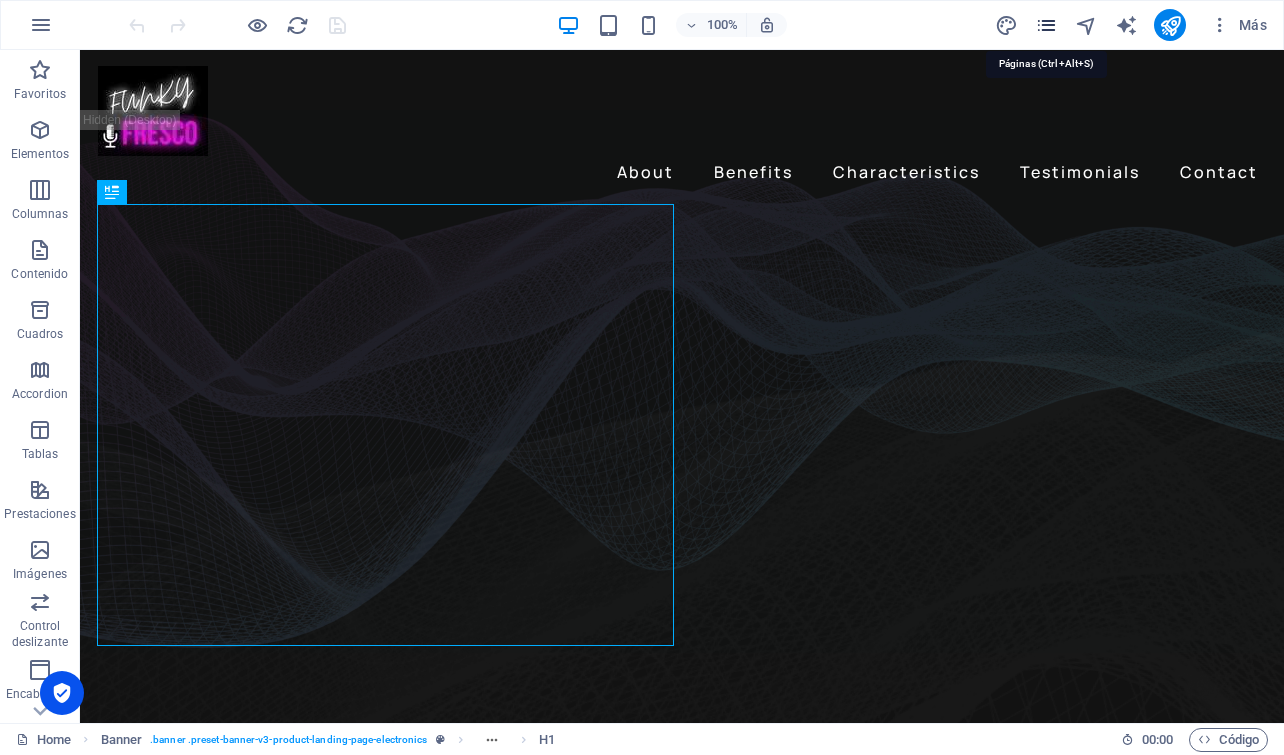 click at bounding box center (1046, 25) 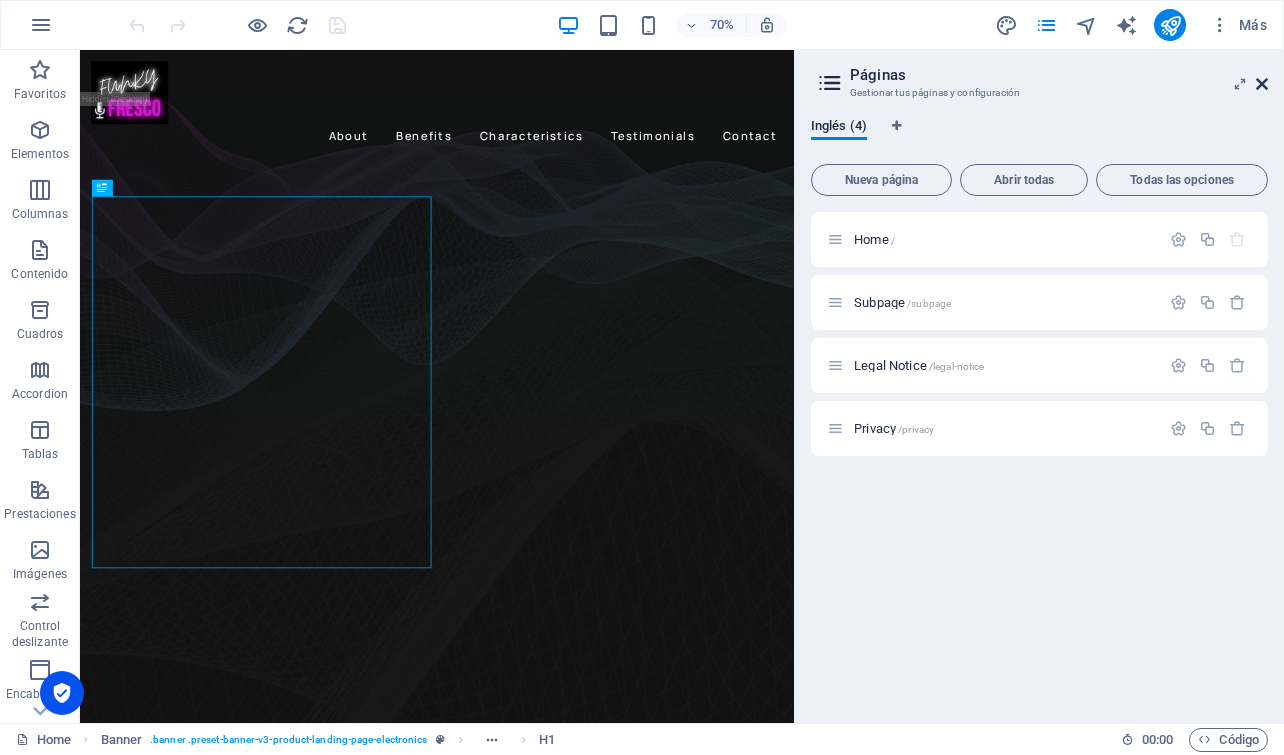 click at bounding box center [1262, 84] 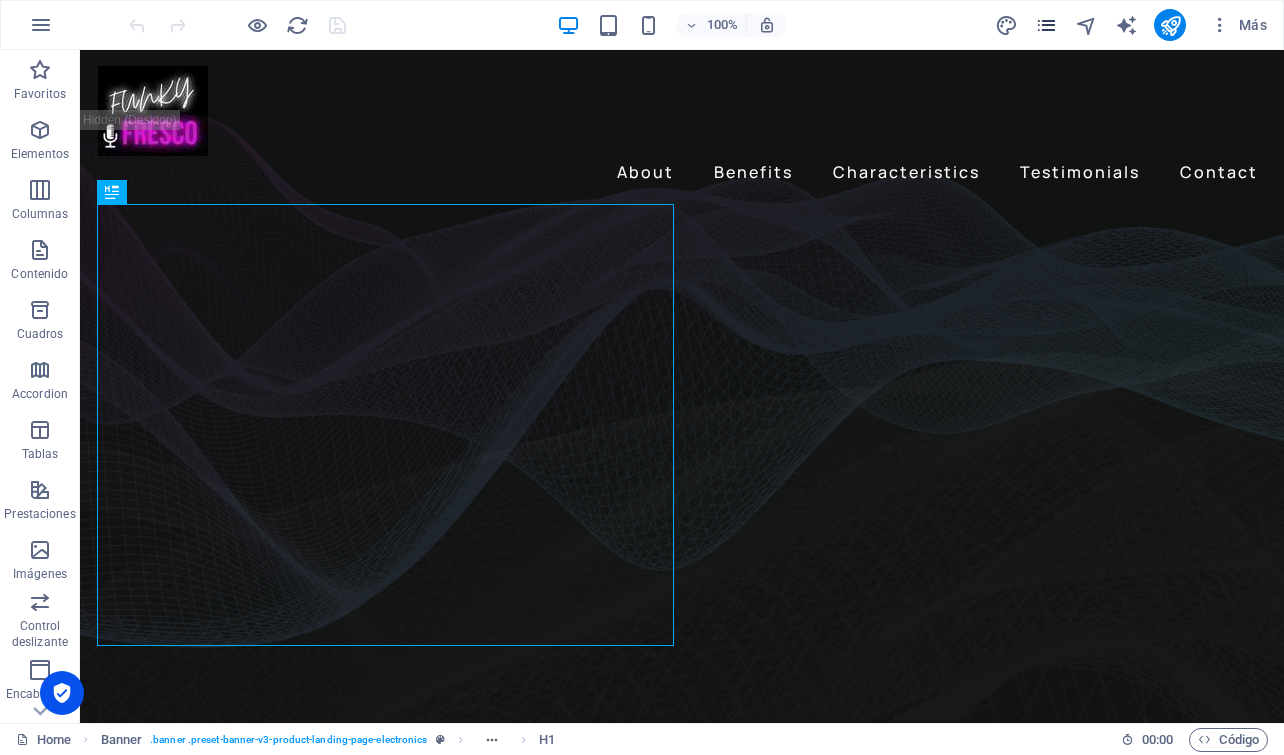 click at bounding box center [1046, 25] 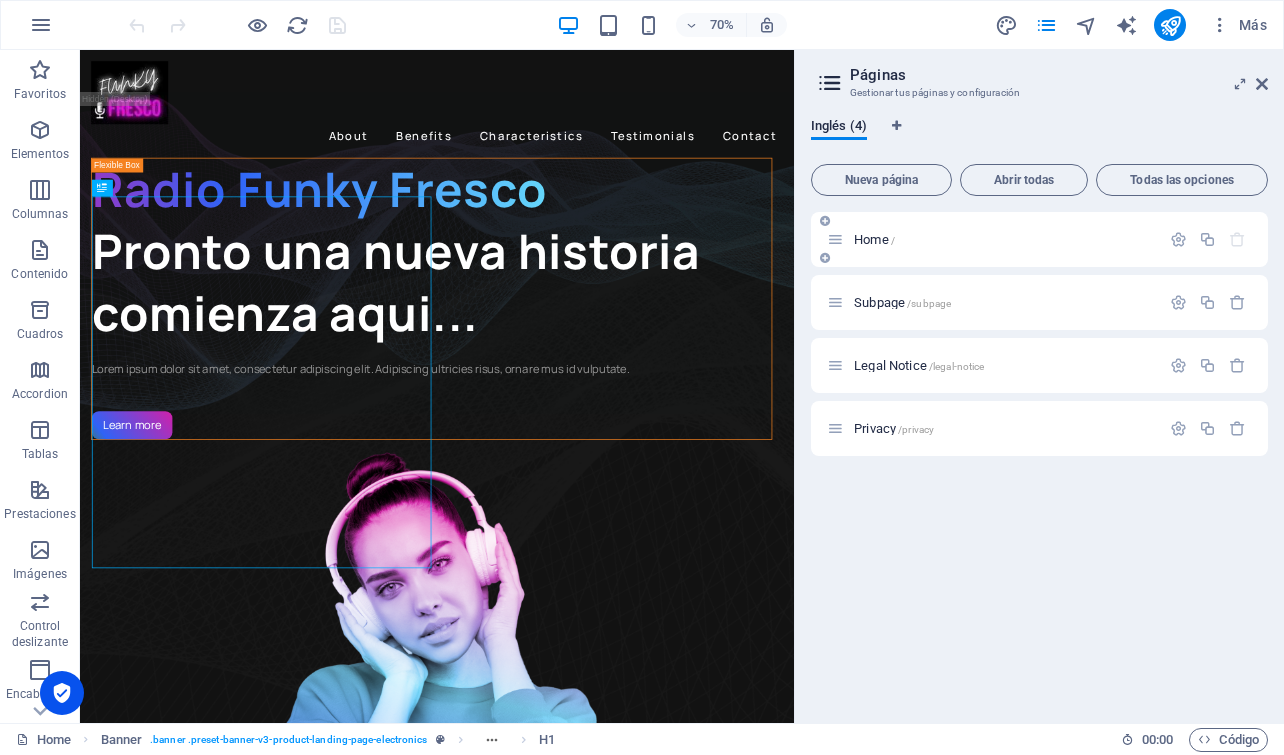 click on "Home /" at bounding box center (993, 239) 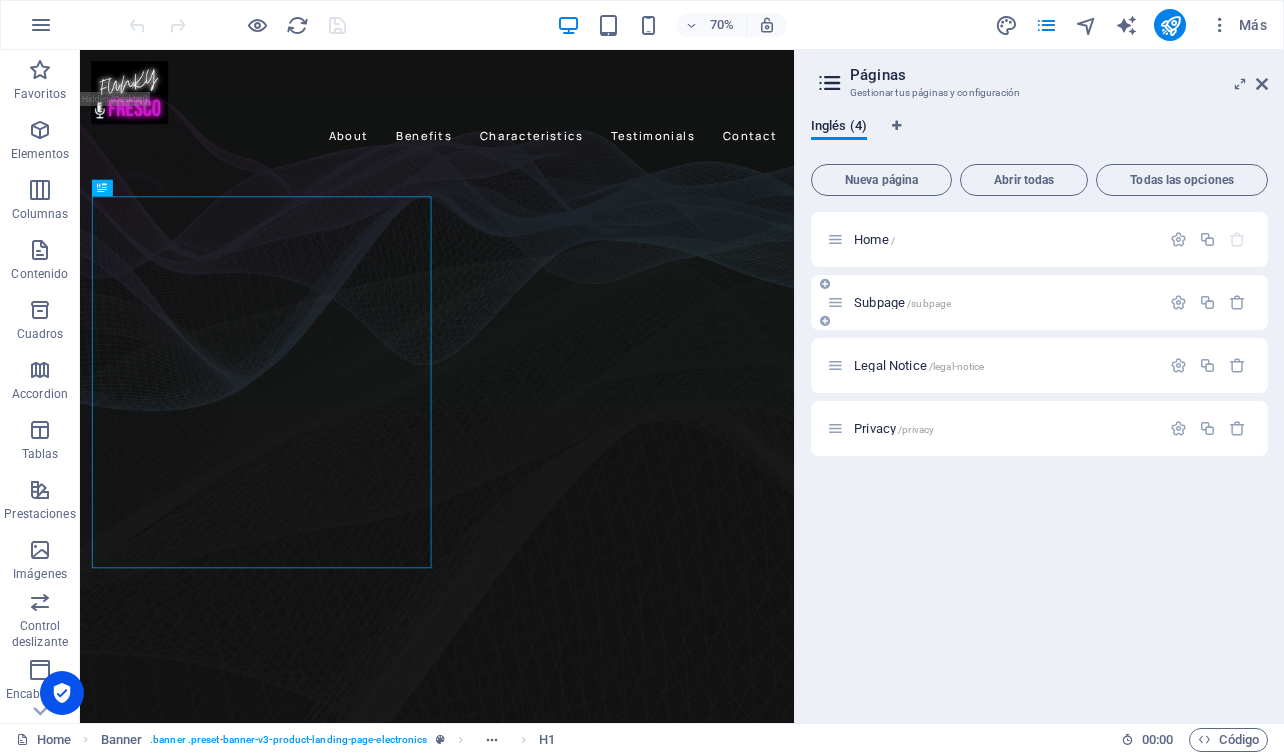 click on "Subpage /subpage" at bounding box center [1039, 302] 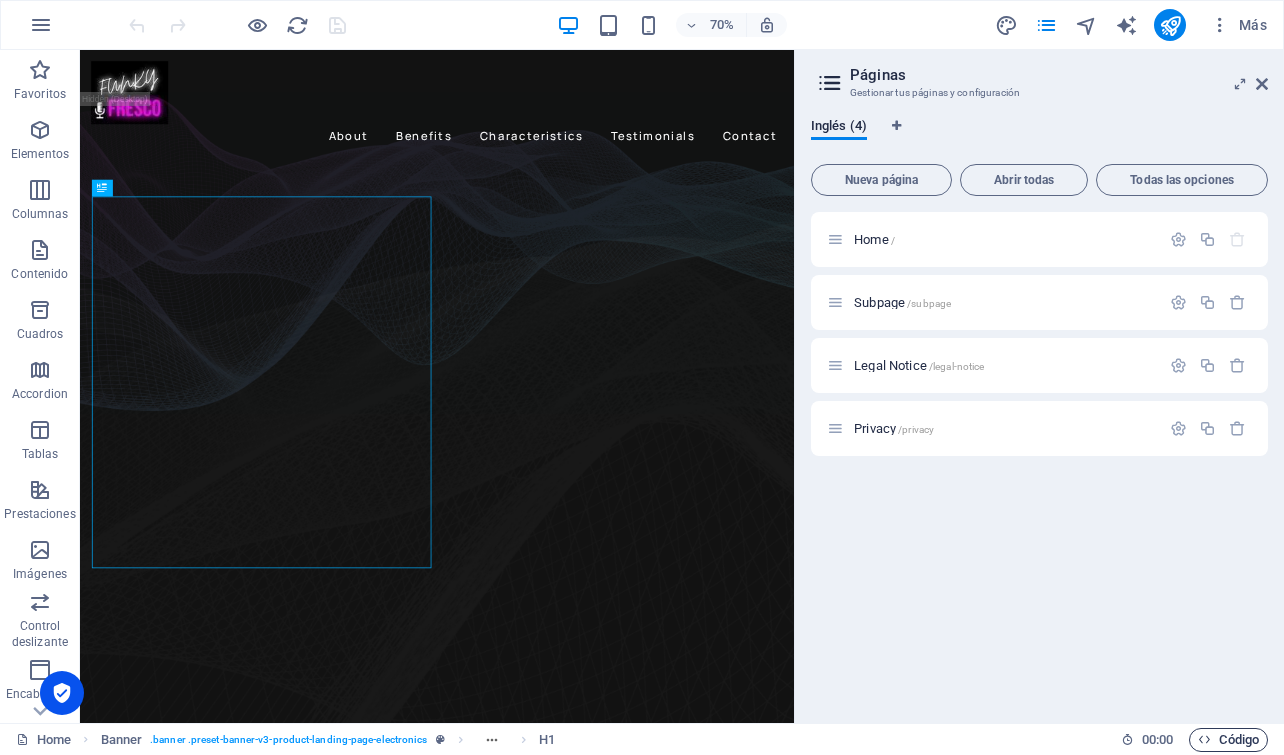 click on "Código" at bounding box center [1228, 740] 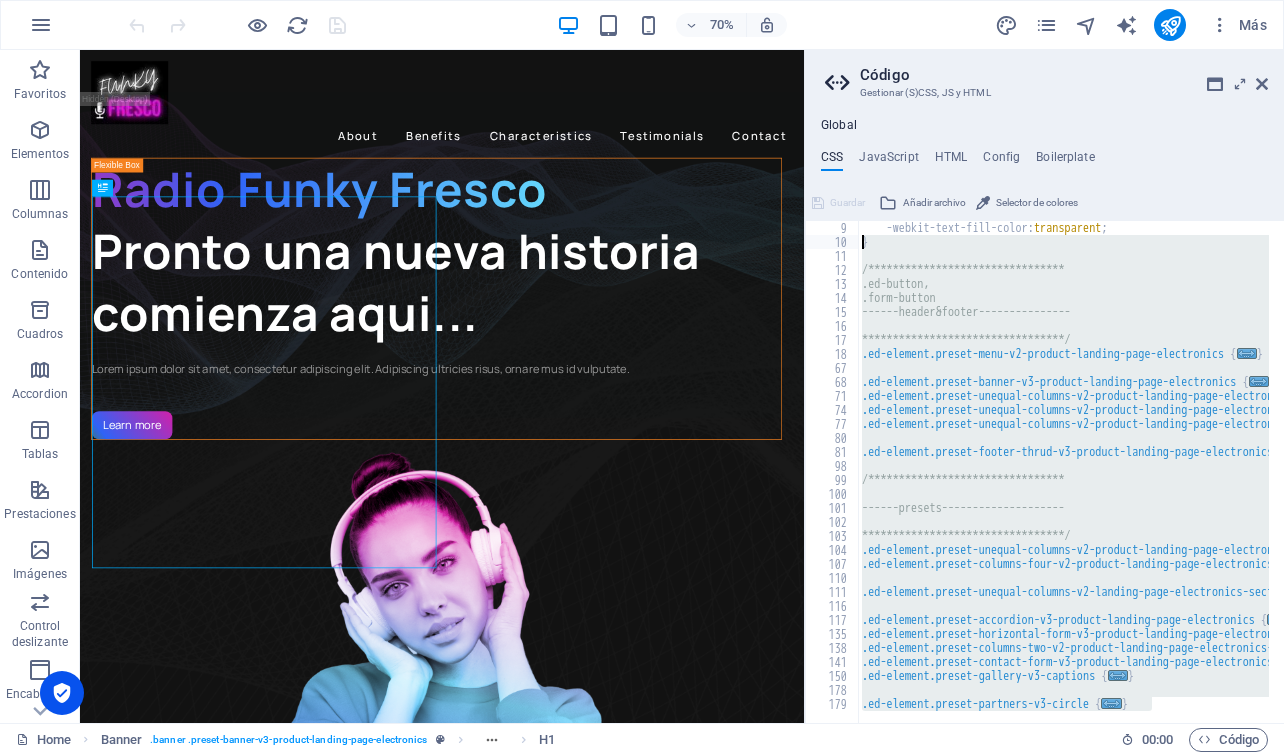 scroll, scrollTop: 112, scrollLeft: 0, axis: vertical 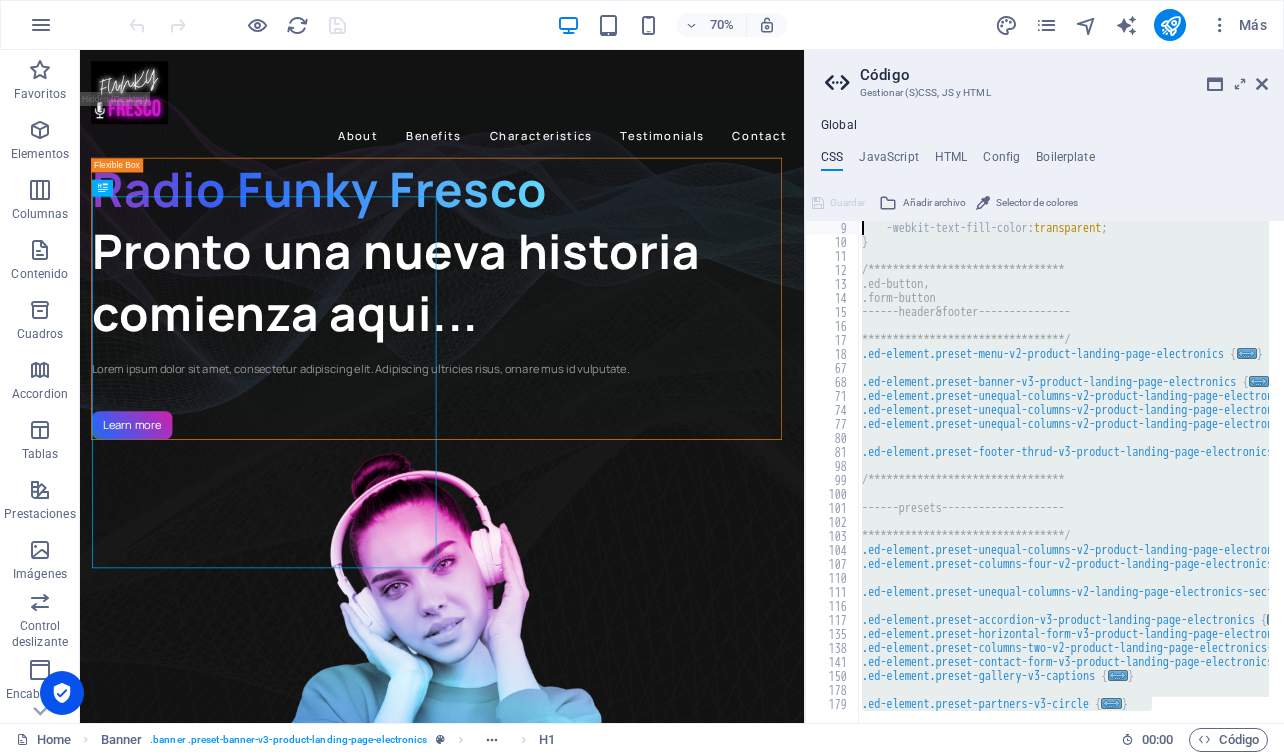 drag, startPoint x: 1180, startPoint y: 702, endPoint x: 836, endPoint y: 233, distance: 581.63306 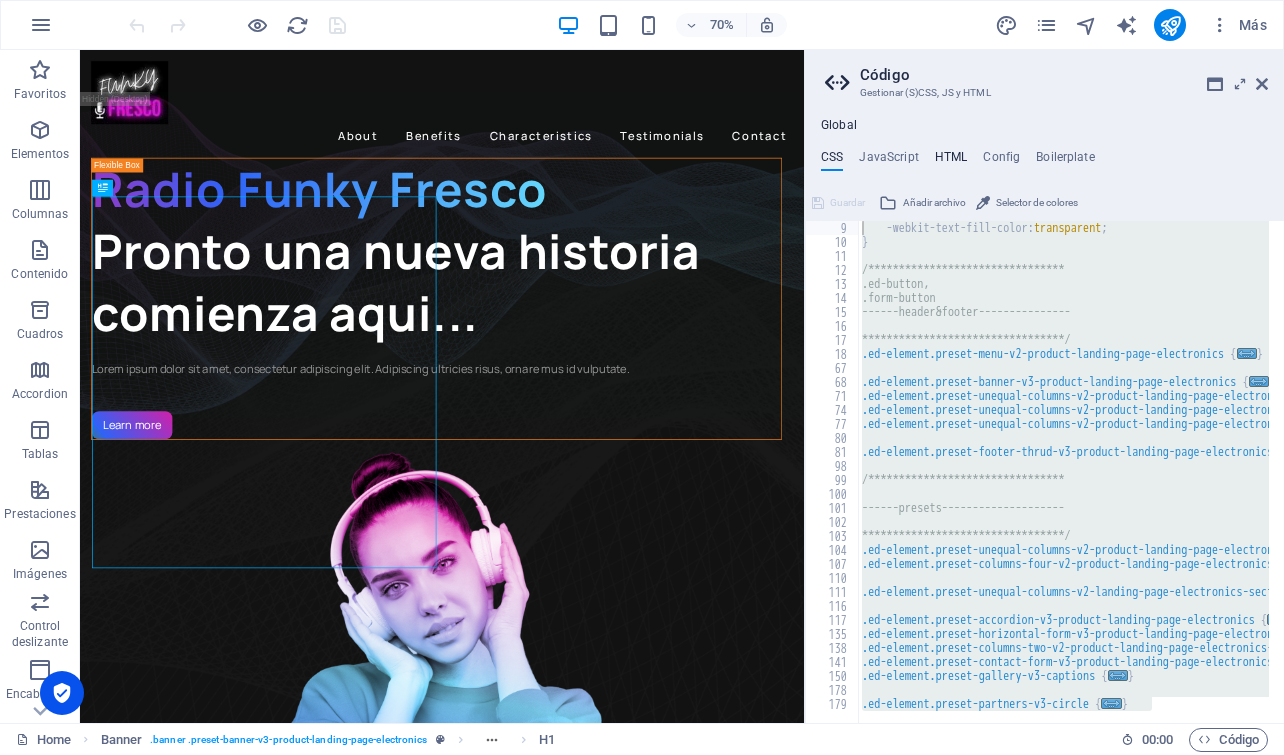 click on "HTML" at bounding box center [951, 161] 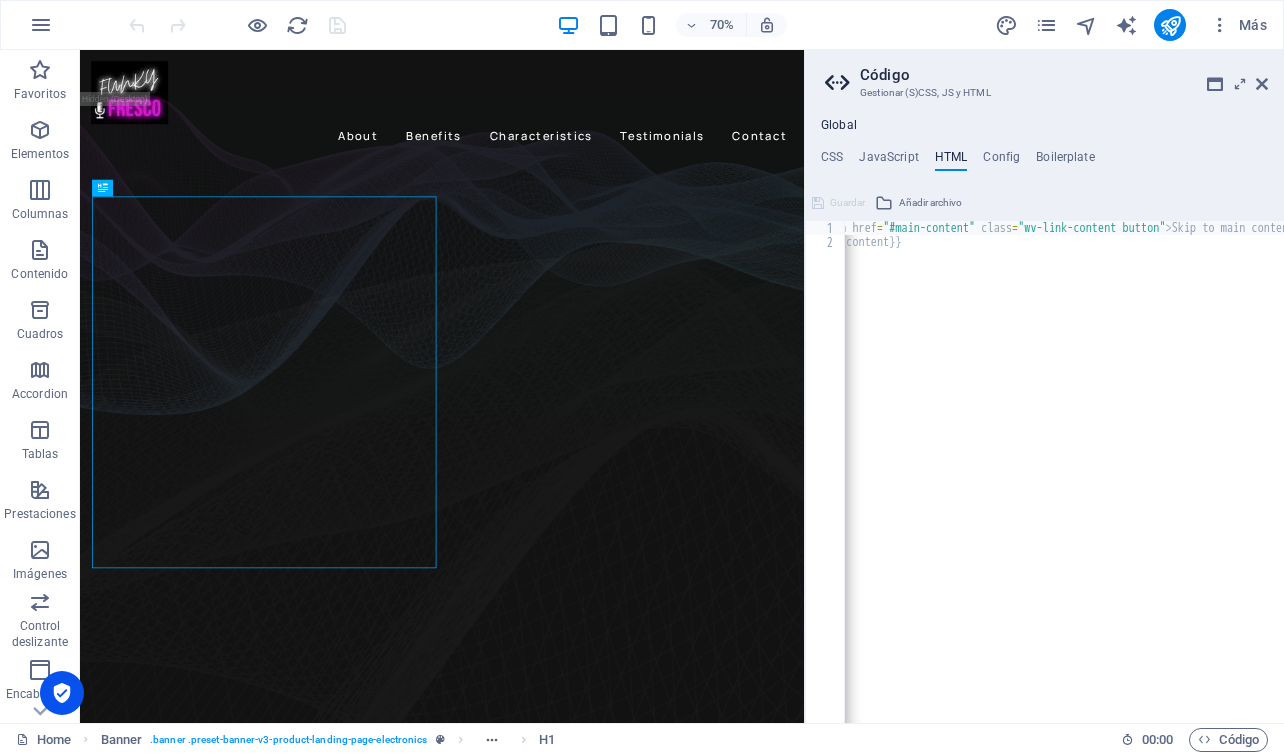 scroll, scrollTop: 0, scrollLeft: 0, axis: both 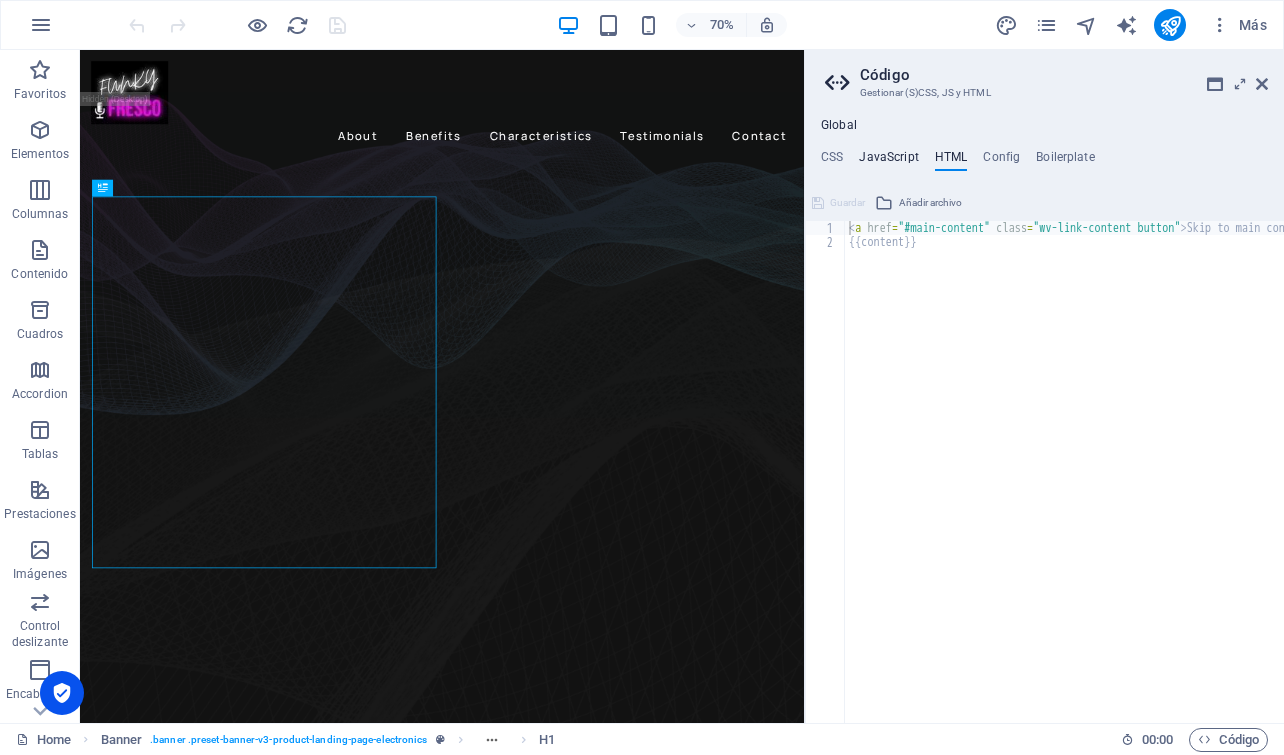 click on "JavaScript" at bounding box center [888, 161] 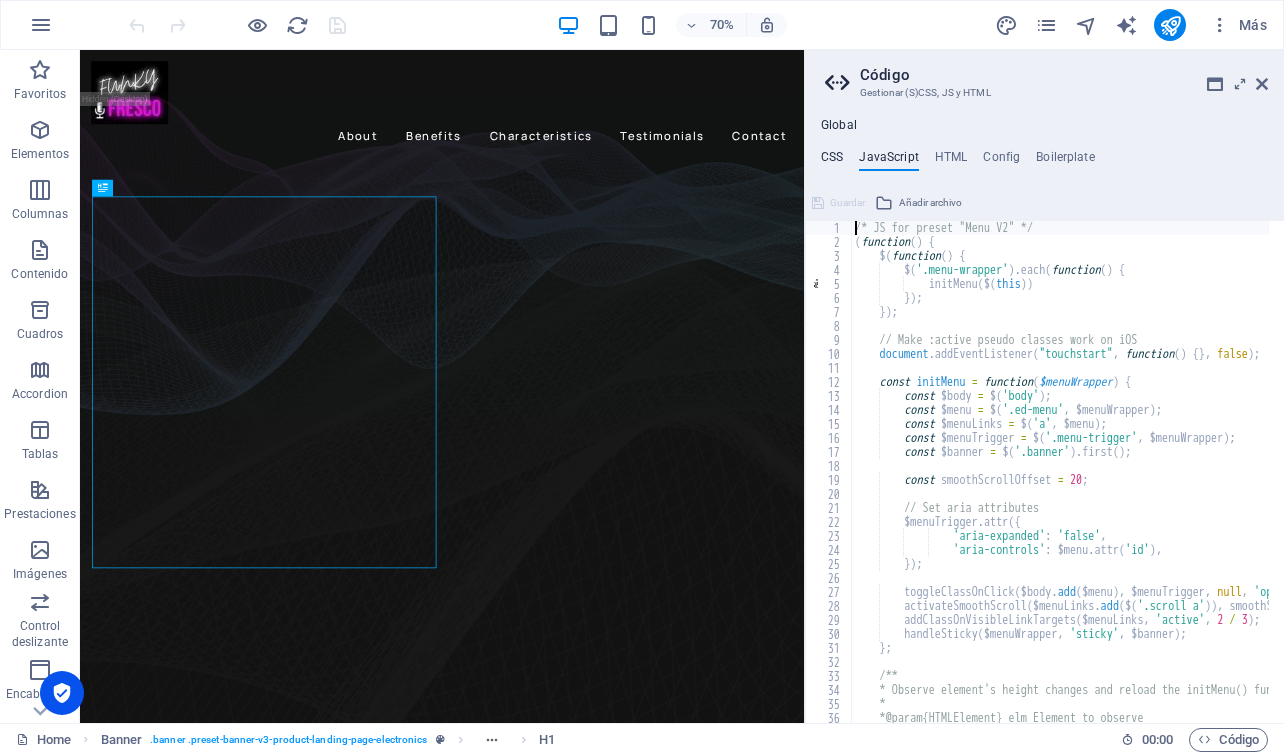 click on "CSS" at bounding box center (832, 161) 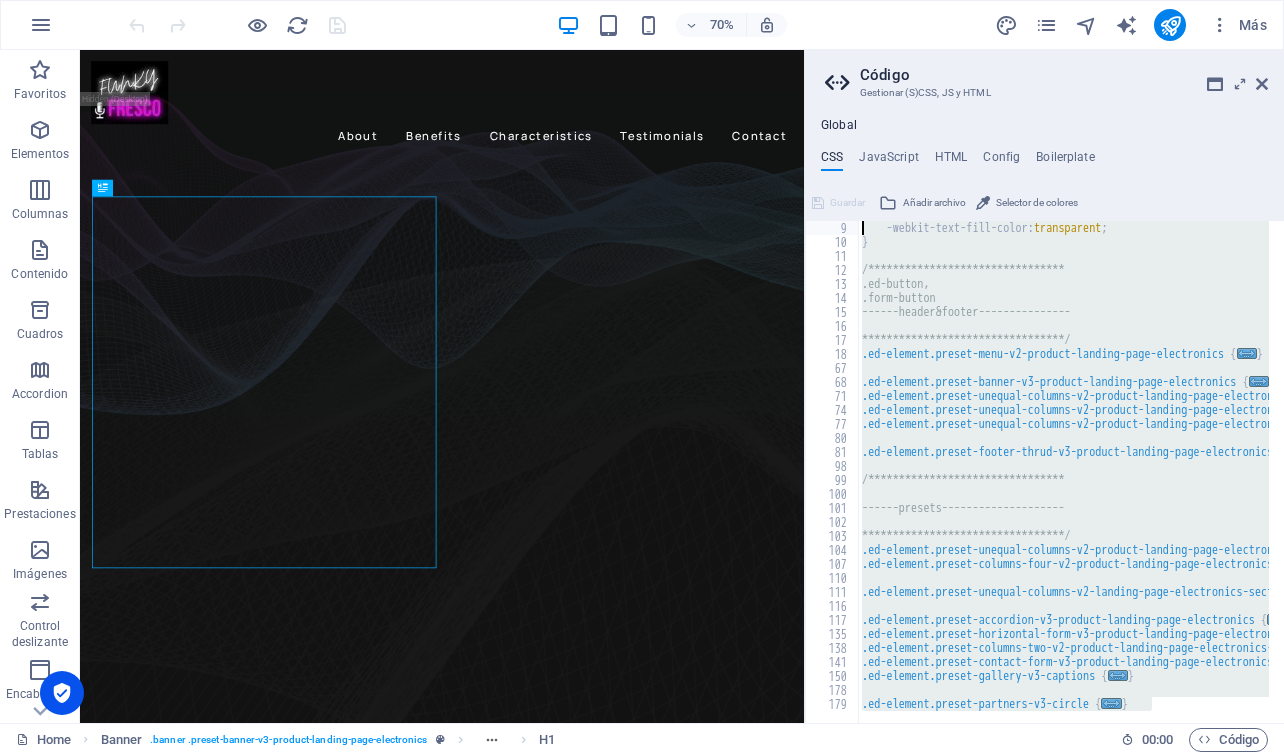 scroll, scrollTop: 0, scrollLeft: 0, axis: both 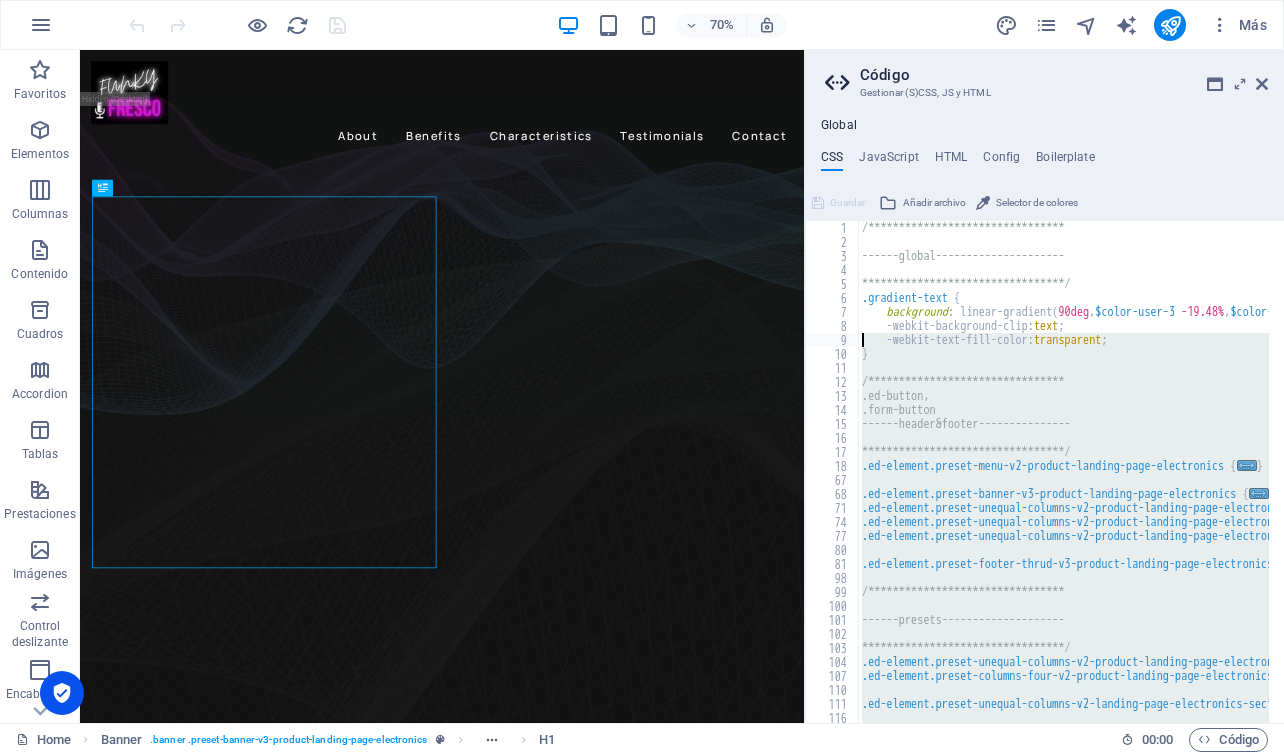 click on "**********" at bounding box center [1222, 478] 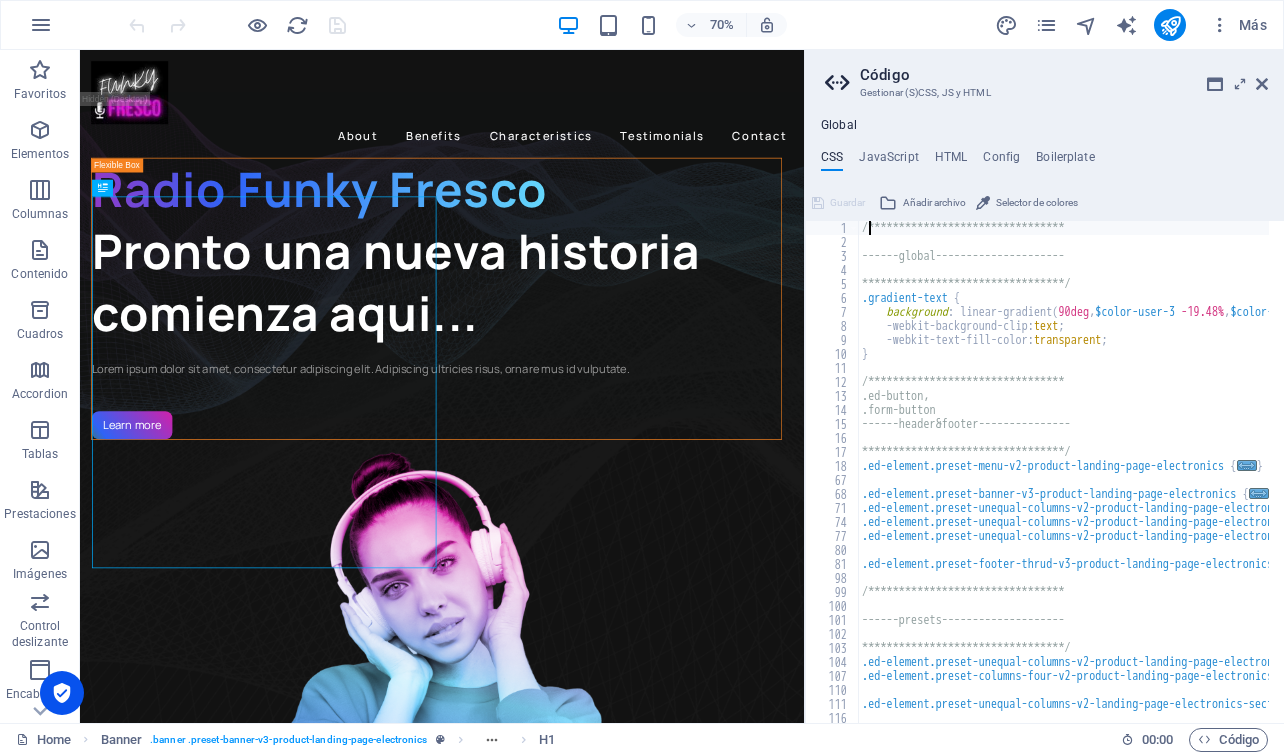 click on "**********" at bounding box center (1222, 478) 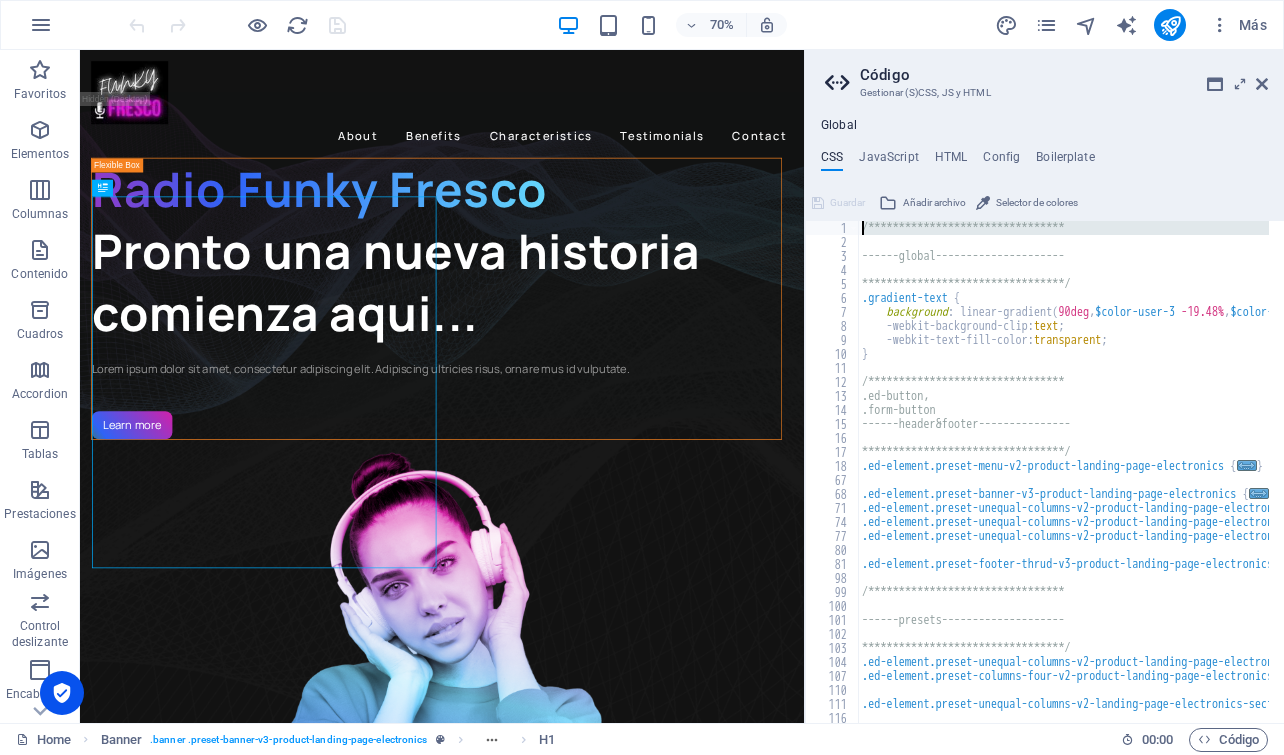 click on "**********" at bounding box center [1222, 478] 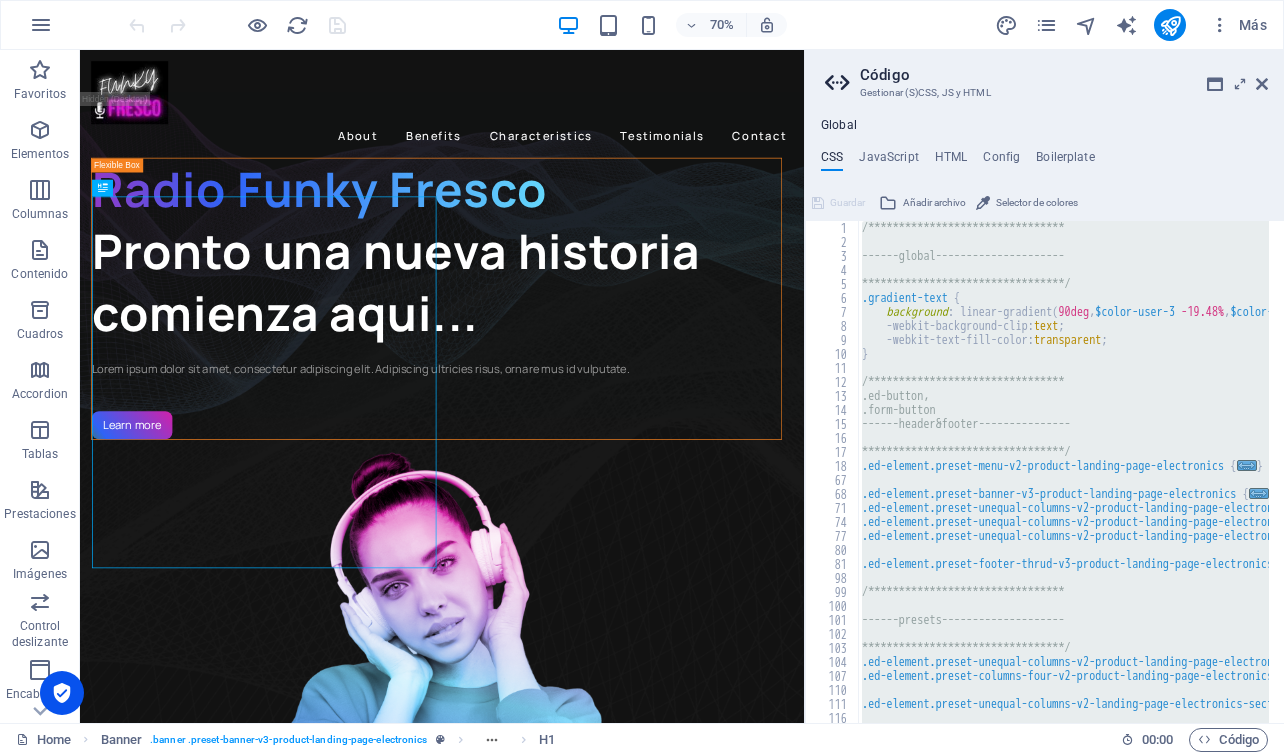 type 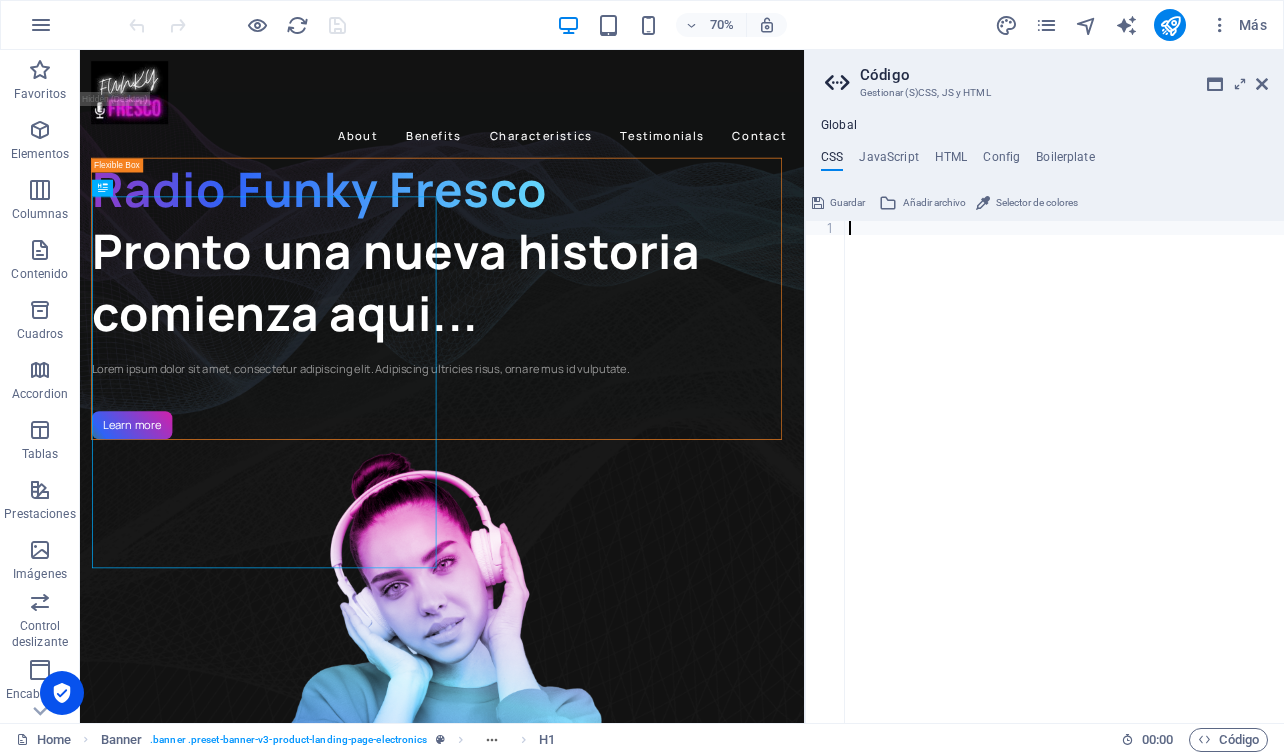 click at bounding box center [1064, 486] 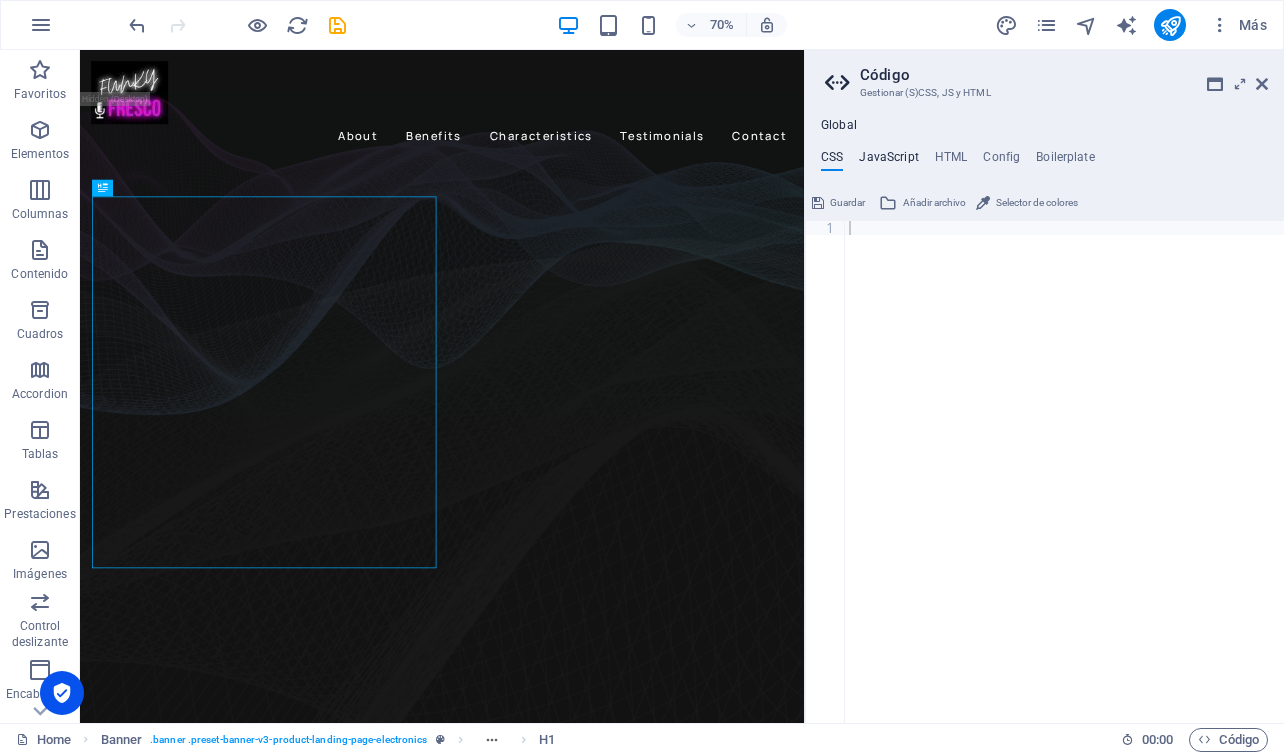 click on "JavaScript" at bounding box center [888, 161] 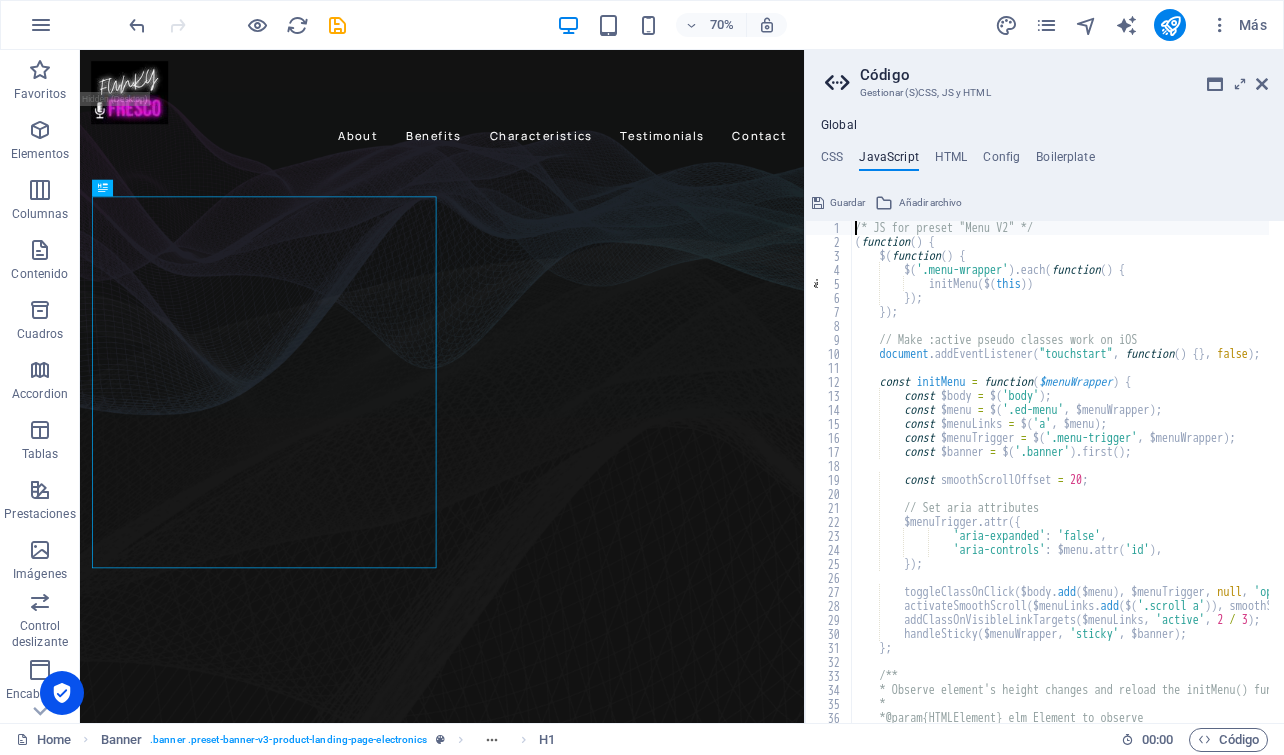 click on "/* JS for preset "Menu V2" */ ( function ( )   {      $ ( function ( )   {           $ ( '.menu-wrapper' ) . each ( function ( )   {                initMenu ( $ ( this ))           }) ;      }) ;      // Make :active pseudo classes work on iOS      document . addEventListener ( "touchstart" ,   function ( )   { } ,   false ) ;      const   initMenu   =   function ( $menuWrapper )   {           const   $body   =   $ ( 'body' ) ;           const   $menu   =   $ ( '.ed-menu' ,   $menuWrapper ) ;           const   $menuLinks   =   $ ( 'a' ,   $menu ) ;           const   $menuTrigger   =   $ ( '.menu-trigger' ,   $menuWrapper ) ;           const   $banner   =   $ ( '.banner' ) . first ( ) ;           const   smoothScrollOffset   =   20 ;                     // Set aria attributes           $menuTrigger . attr ({                     'aria-expanded' :   'false' ,                     'aria-controls' :   $menu . attr ( 'id' ) ,           }) ;           toggleClassOnClick ( $body . add ( $menu ) ,   $menuTrigger ,   ," at bounding box center (1310, 478) 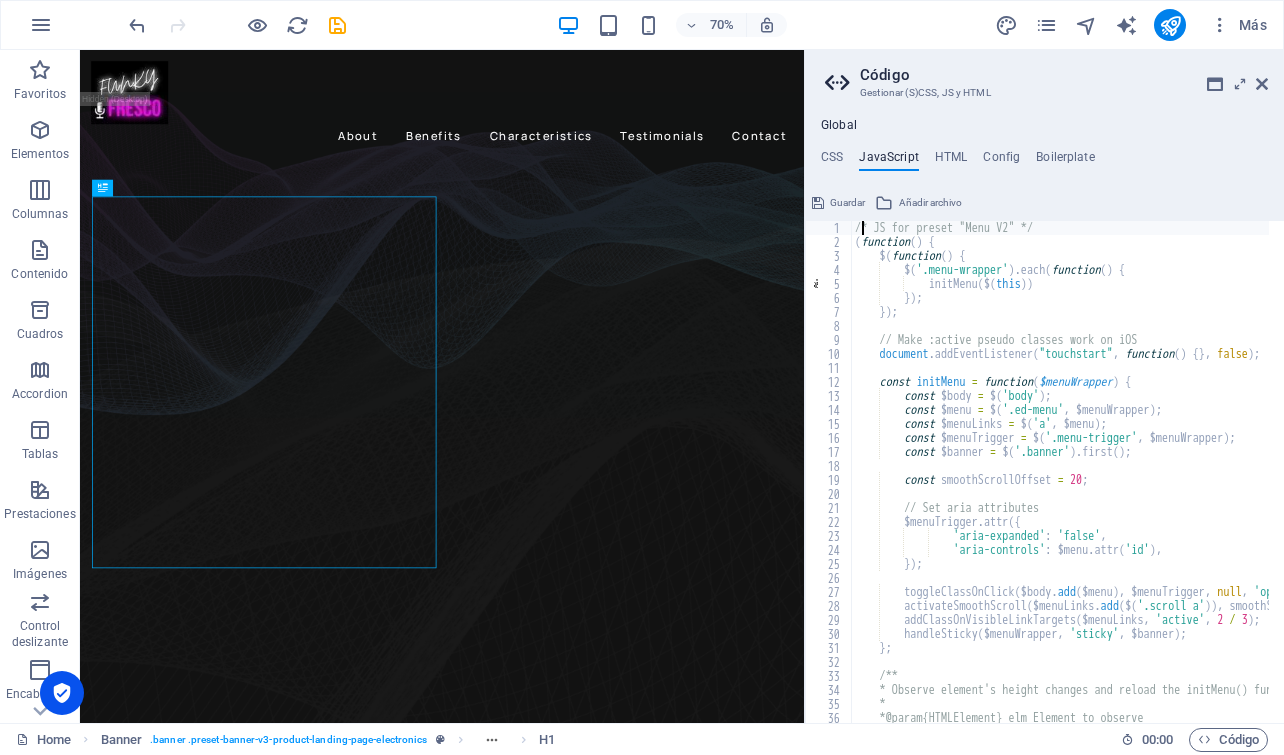 click on "/* JS for preset "Menu V2" */ ( function ( )   {      $ ( function ( )   {           $ ( '.menu-wrapper' ) . each ( function ( )   {                initMenu ( $ ( this ))           }) ;      }) ;      // Make :active pseudo classes work on iOS      document . addEventListener ( "touchstart" ,   function ( )   { } ,   false ) ;      const   initMenu   =   function ( $menuWrapper )   {           const   $body   =   $ ( 'body' ) ;           const   $menu   =   $ ( '.ed-menu' ,   $menuWrapper ) ;           const   $menuLinks   =   $ ( 'a' ,   $menu ) ;           const   $menuTrigger   =   $ ( '.menu-trigger' ,   $menuWrapper ) ;           const   $banner   =   $ ( '.banner' ) . first ( ) ;           const   smoothScrollOffset   =   20 ;                     // Set aria attributes           $menuTrigger . attr ({                     'aria-expanded' :   'false' ,                     'aria-controls' :   $menu . attr ( 'id' ) ,           }) ;           toggleClassOnClick ( $body . add ( $menu ) ,   $menuTrigger ,   ," at bounding box center [1310, 478] 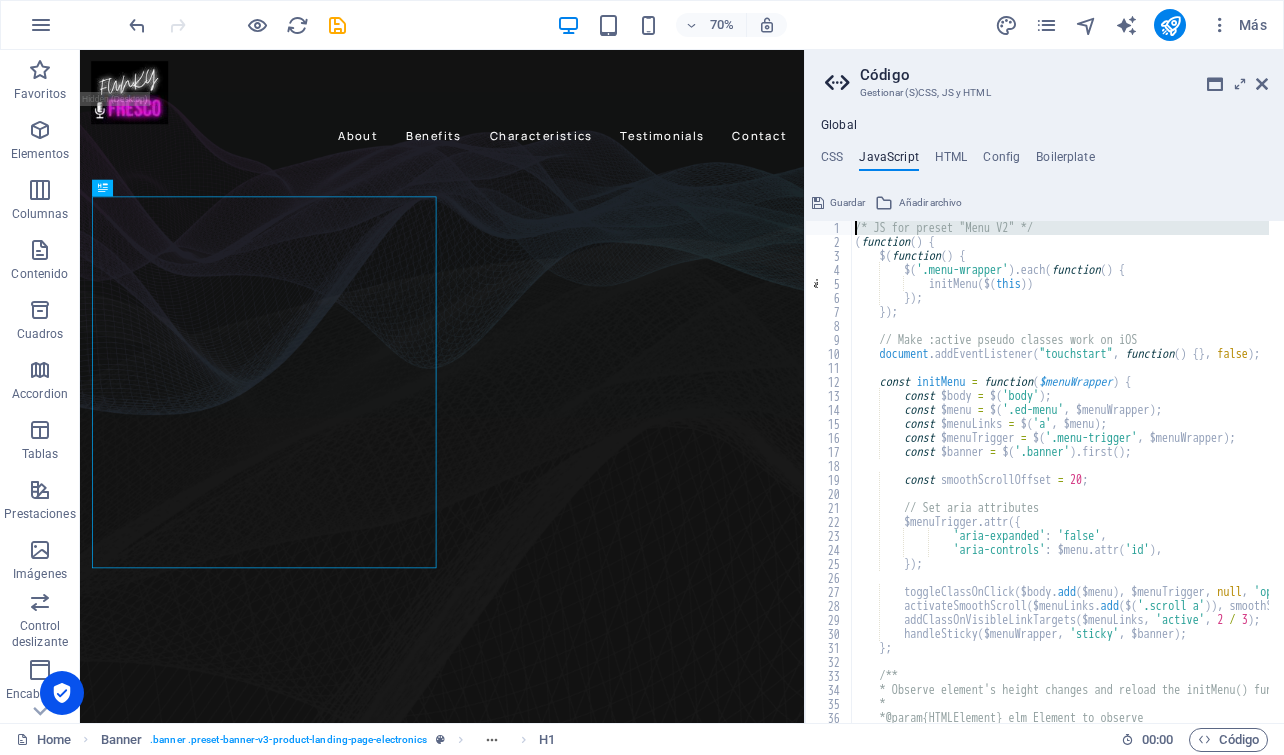click on "/* JS for preset "Menu V2" */ ( function ( )   {      $ ( function ( )   {           $ ( '.menu-wrapper' ) . each ( function ( )   {                initMenu ( $ ( this ))           }) ;      }) ;      // Make :active pseudo classes work on iOS      document . addEventListener ( "touchstart" ,   function ( )   { } ,   false ) ;      const   initMenu   =   function ( $menuWrapper )   {           const   $body   =   $ ( 'body' ) ;           const   $menu   =   $ ( '.ed-menu' ,   $menuWrapper ) ;           const   $menuLinks   =   $ ( 'a' ,   $menu ) ;           const   $menuTrigger   =   $ ( '.menu-trigger' ,   $menuWrapper ) ;           const   $banner   =   $ ( '.banner' ) . first ( ) ;           const   smoothScrollOffset   =   20 ;                     // Set aria attributes           $menuTrigger . attr ({                     'aria-expanded' :   'false' ,                     'aria-controls' :   $menu . attr ( 'id' ) ,           }) ;           toggleClassOnClick ( $body . add ( $menu ) ,   $menuTrigger ,   ," at bounding box center [1310, 478] 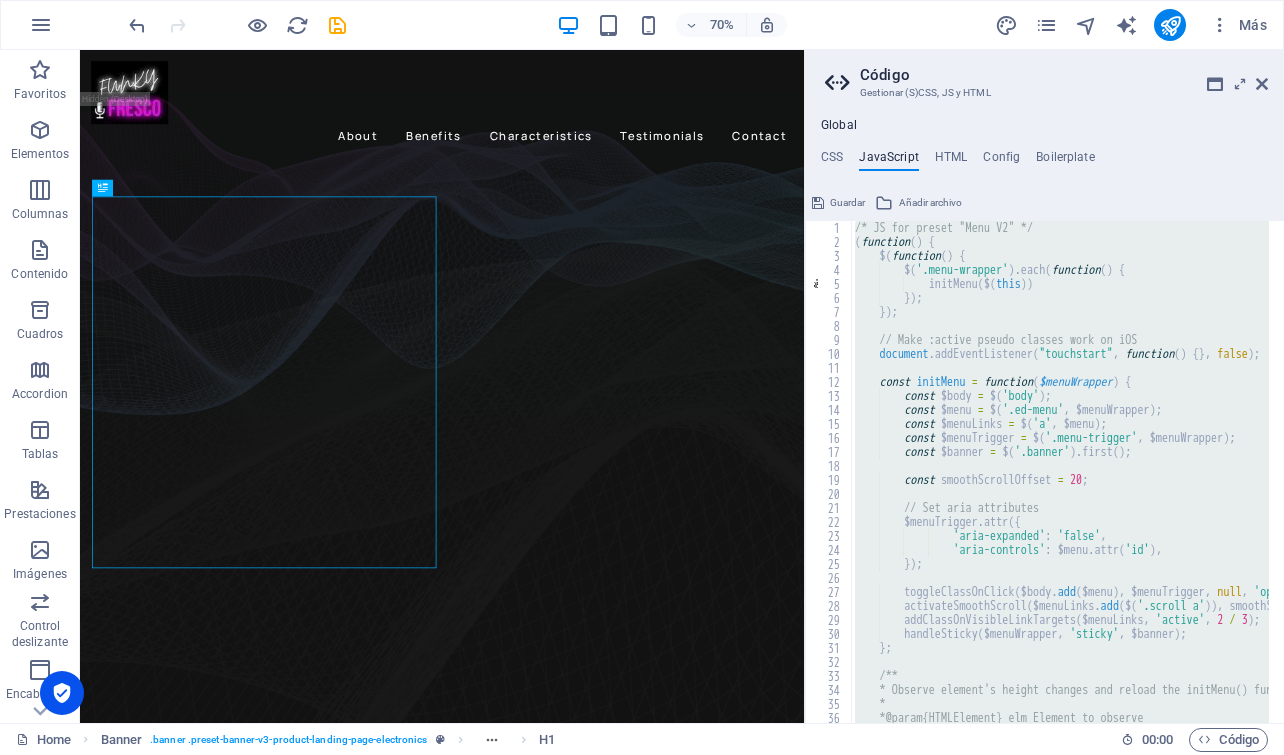 type 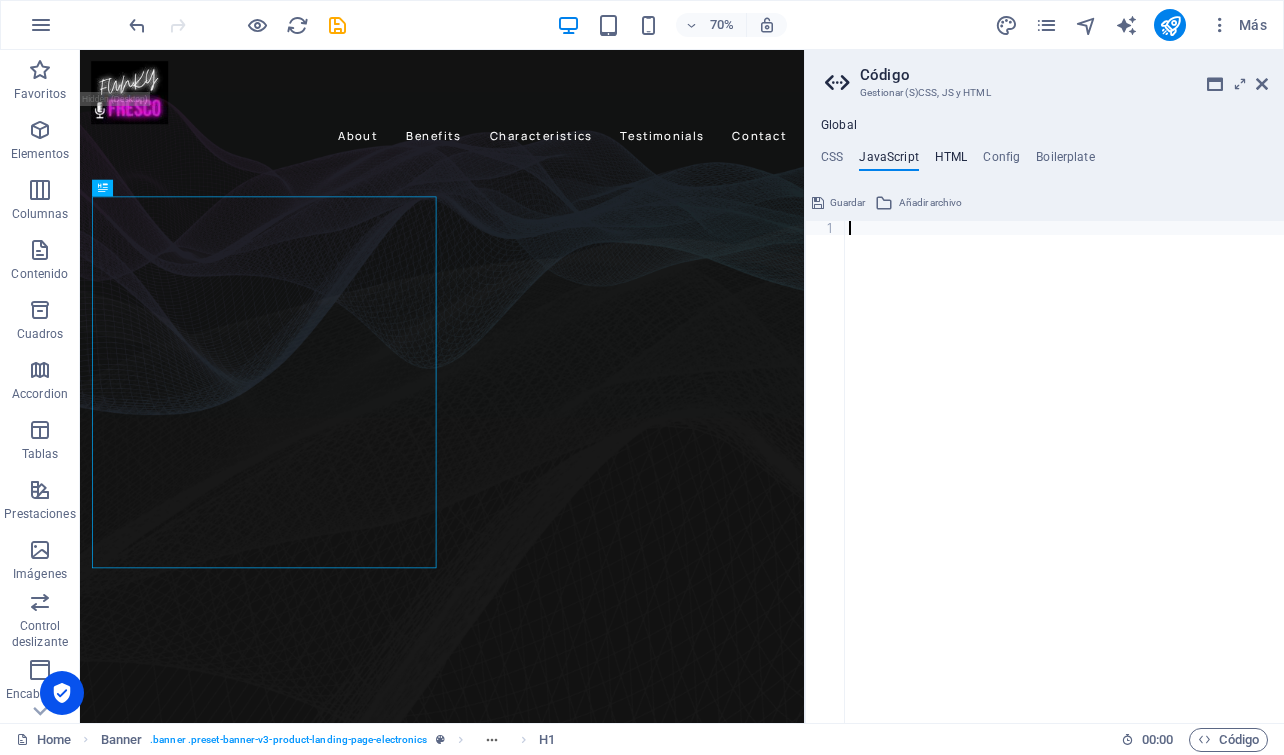 click on "HTML" at bounding box center [951, 161] 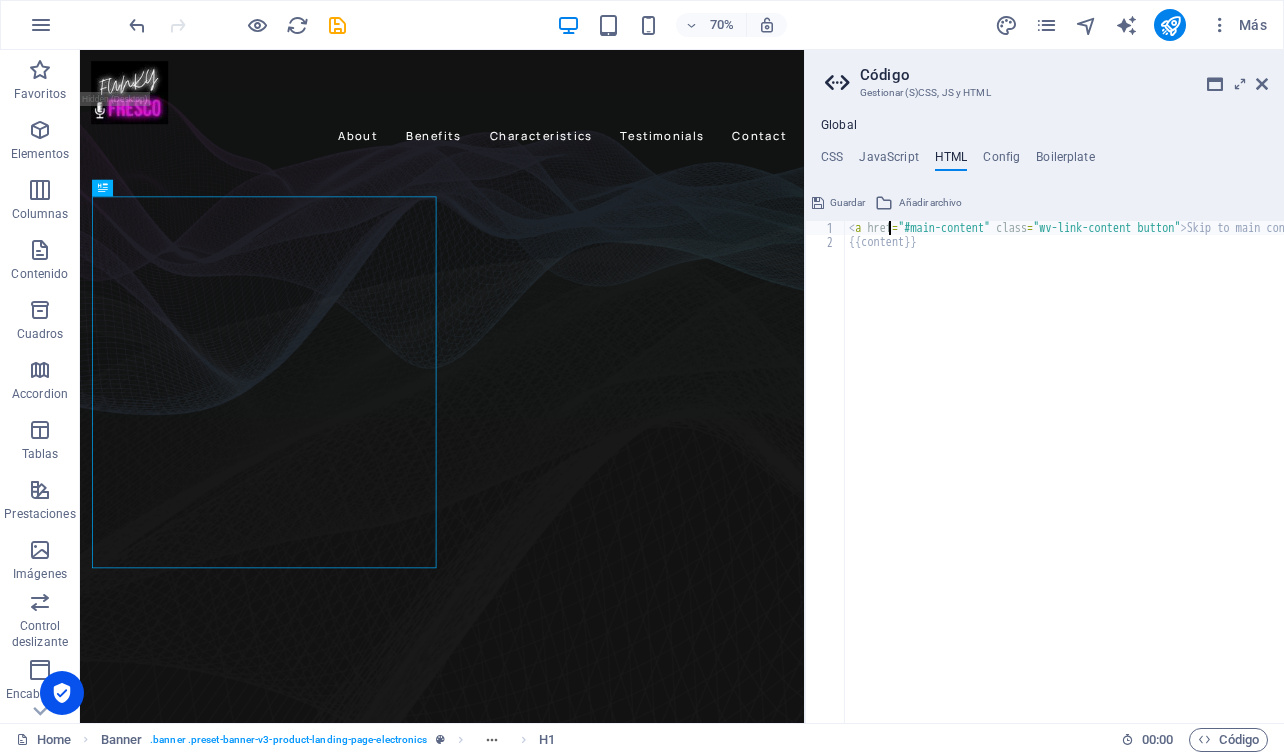 click on "< a   href = "#main-content"   class = "wv-link-content button" > Skip to main content </ a > {{content}}" at bounding box center [1115, 478] 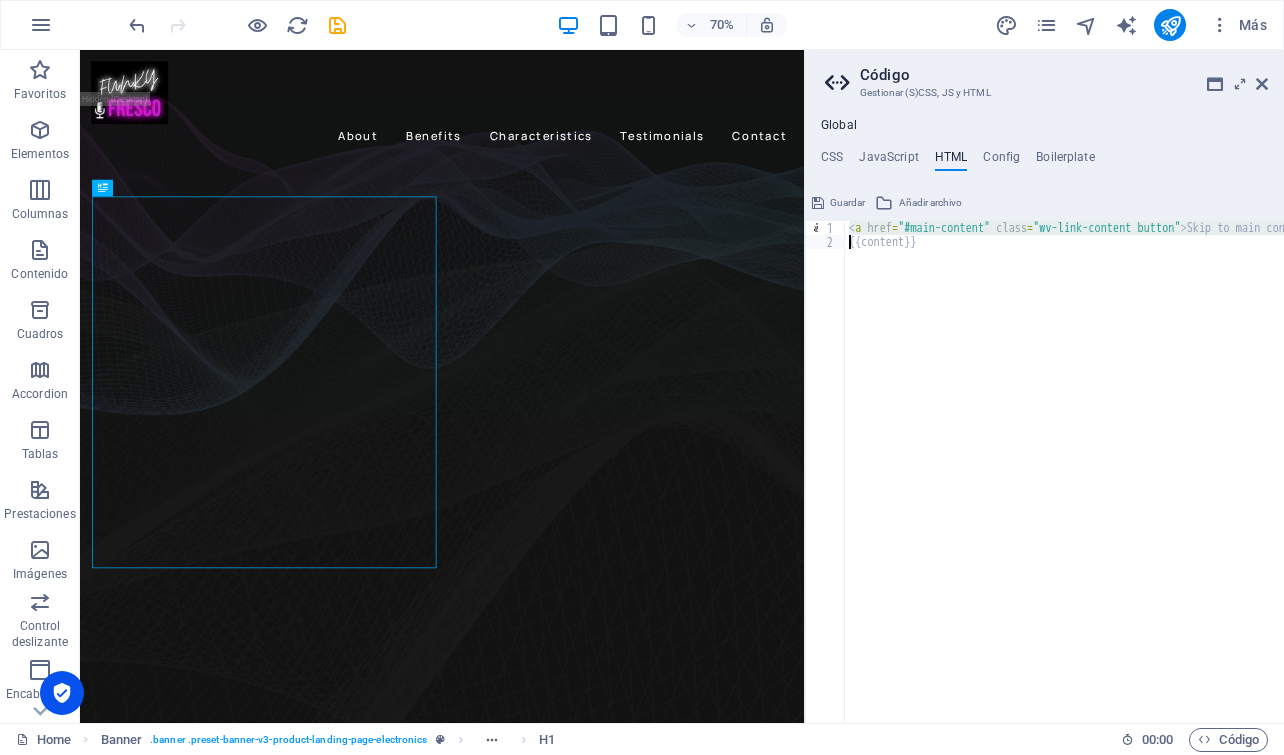 click on "< a   href = "#main-content"   class = "wv-link-content button" > Skip to main content </ a > {{content}}" at bounding box center [1115, 478] 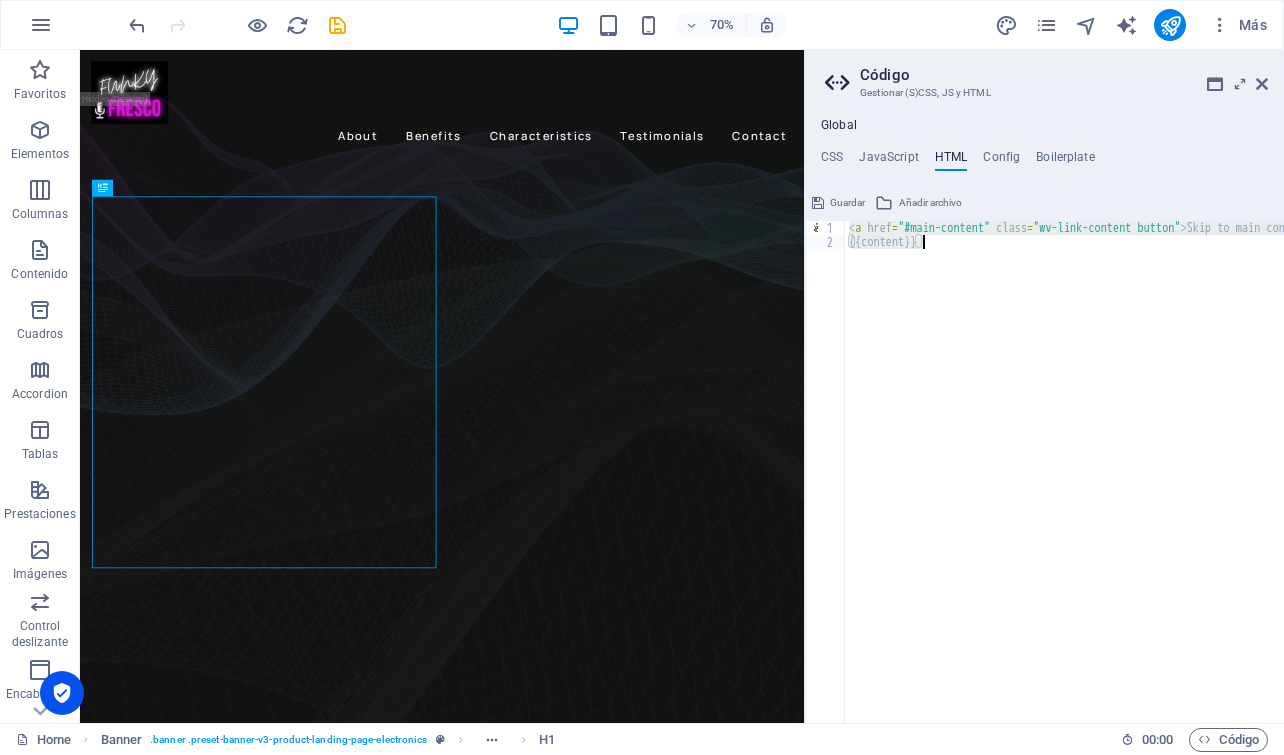 click on "< a   href = "#main-content"   class = "wv-link-content button" > Skip to main content </ a > {{content}}" at bounding box center (1115, 478) 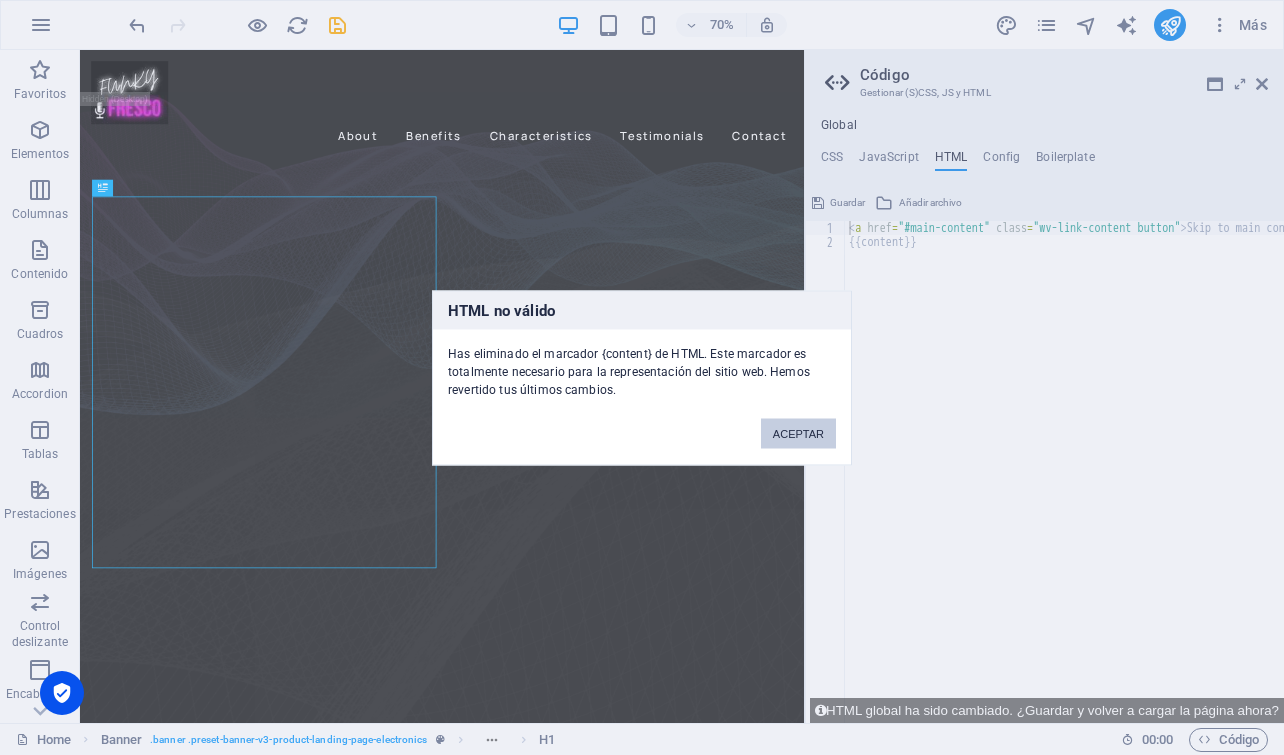 click on "ACEPTAR" at bounding box center [798, 433] 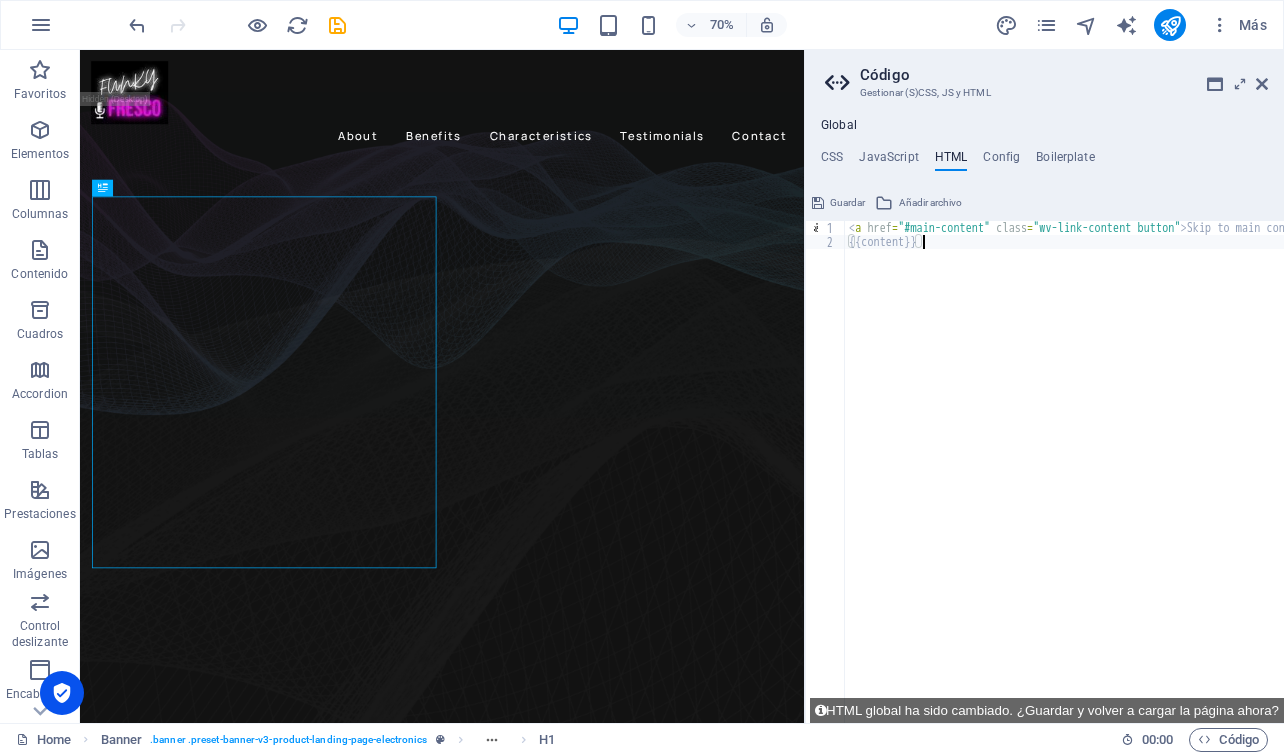 click on "< a   href = "#main-content"   class = "wv-link-content button" > Skip to main content </ a > {{content}}" at bounding box center (1115, 486) 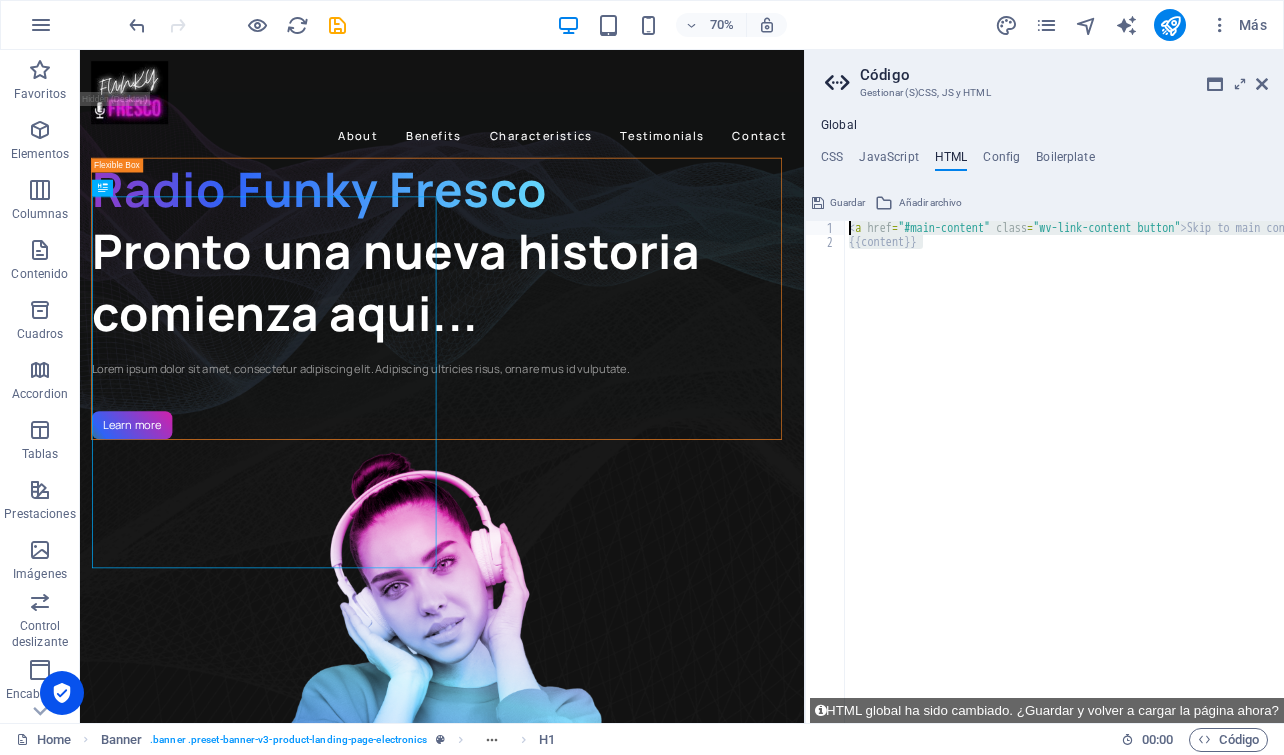 drag, startPoint x: 969, startPoint y: 254, endPoint x: 822, endPoint y: 223, distance: 150.23315 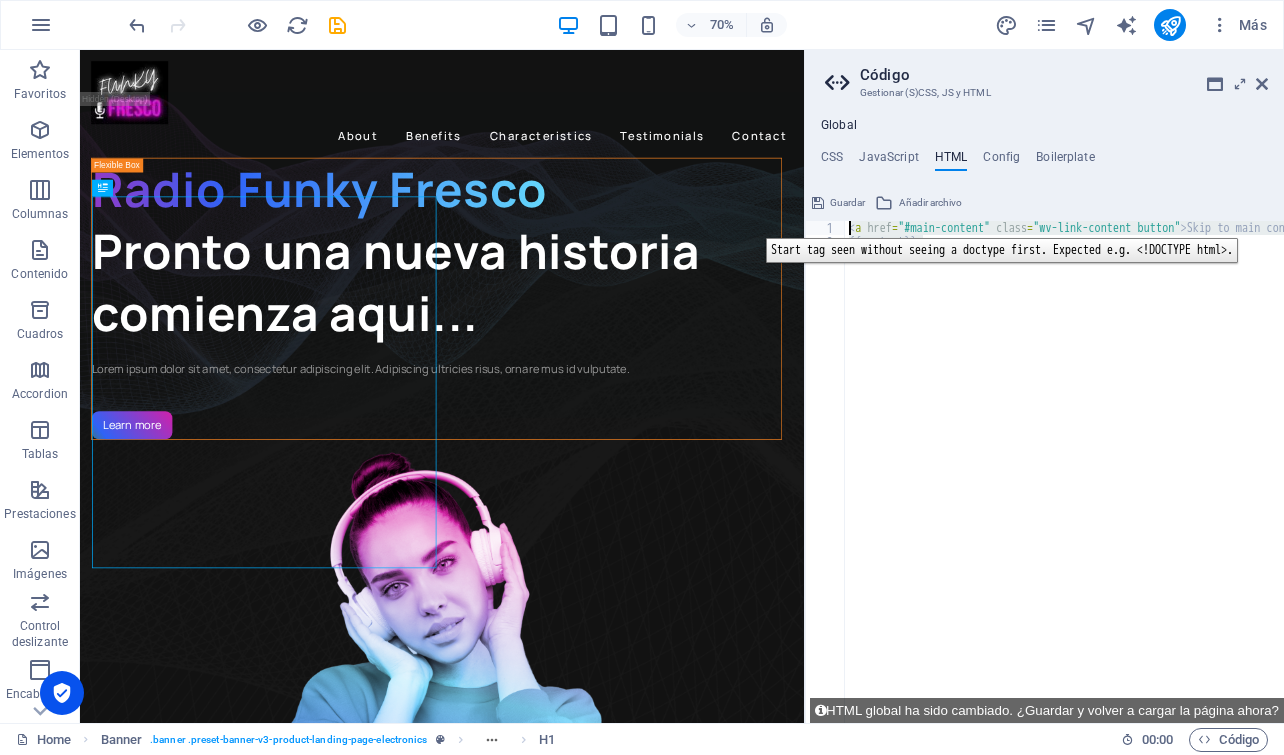 type on "<a href="#main-content" class="wv-link-content button">Skip to main content</a>" 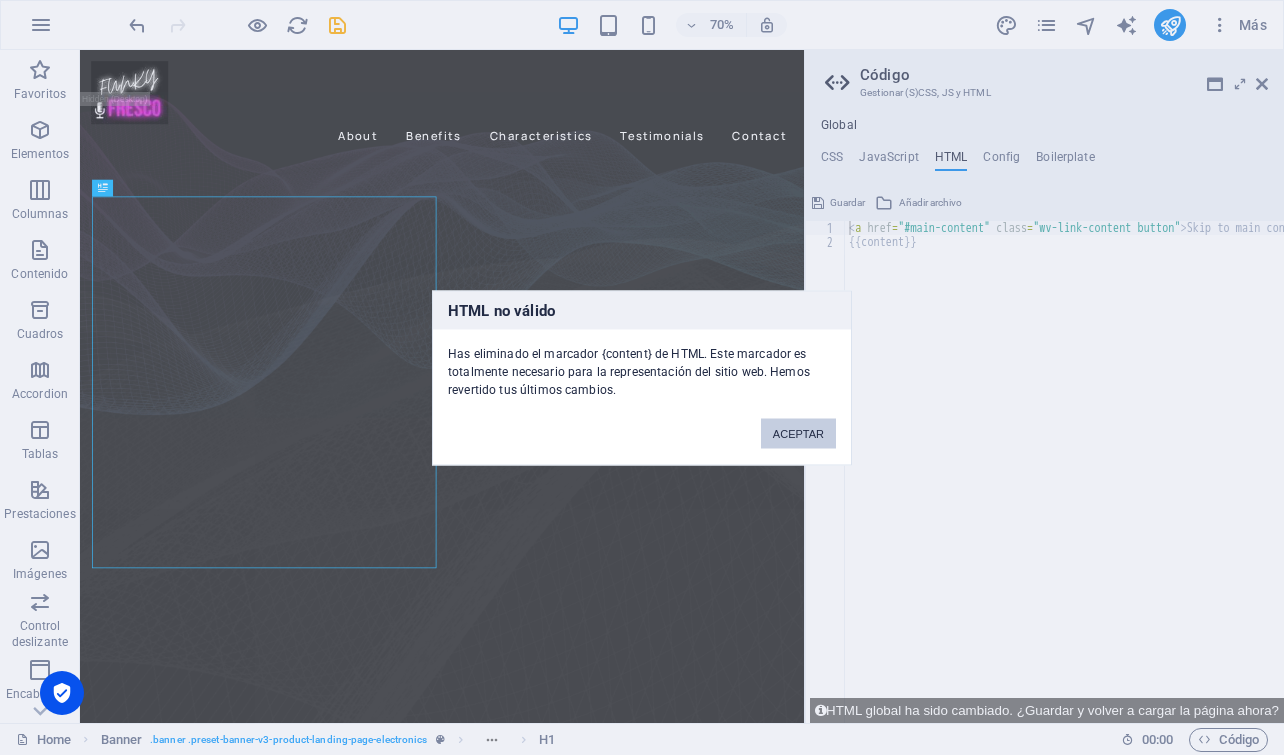 click on "ACEPTAR" at bounding box center (798, 433) 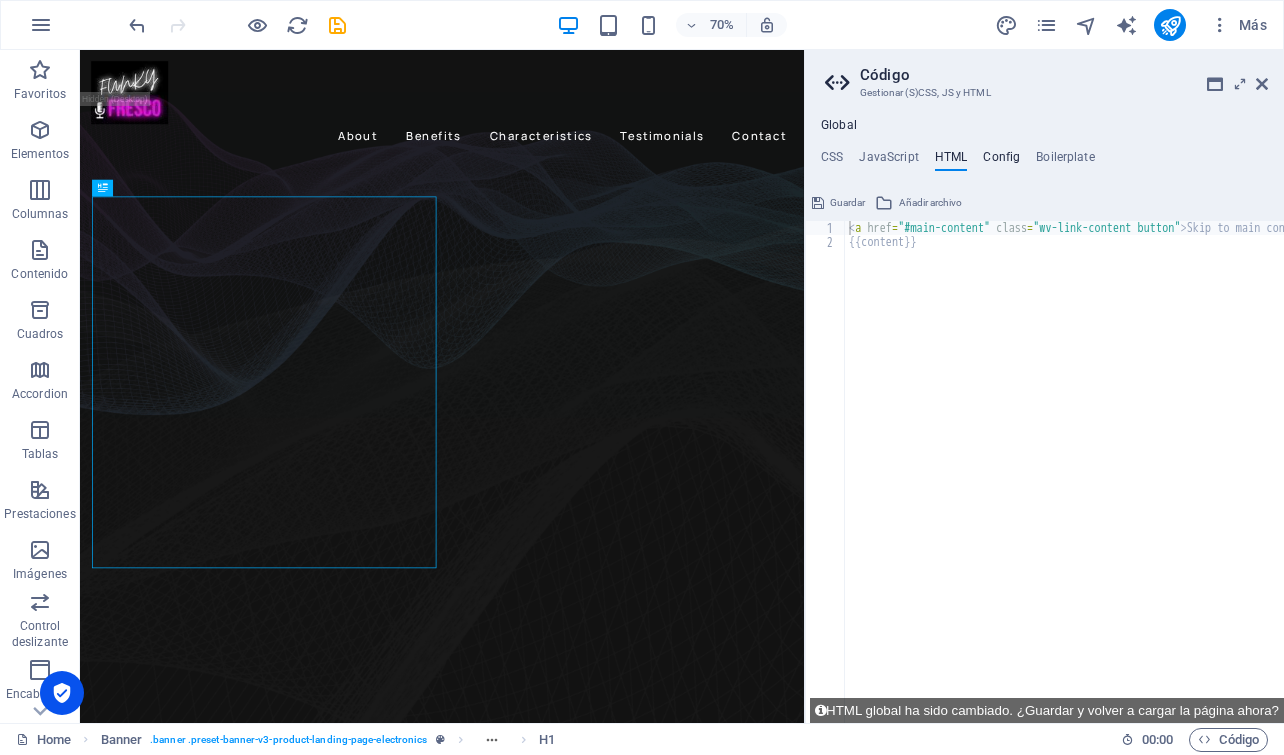 click on "Config" at bounding box center [1001, 161] 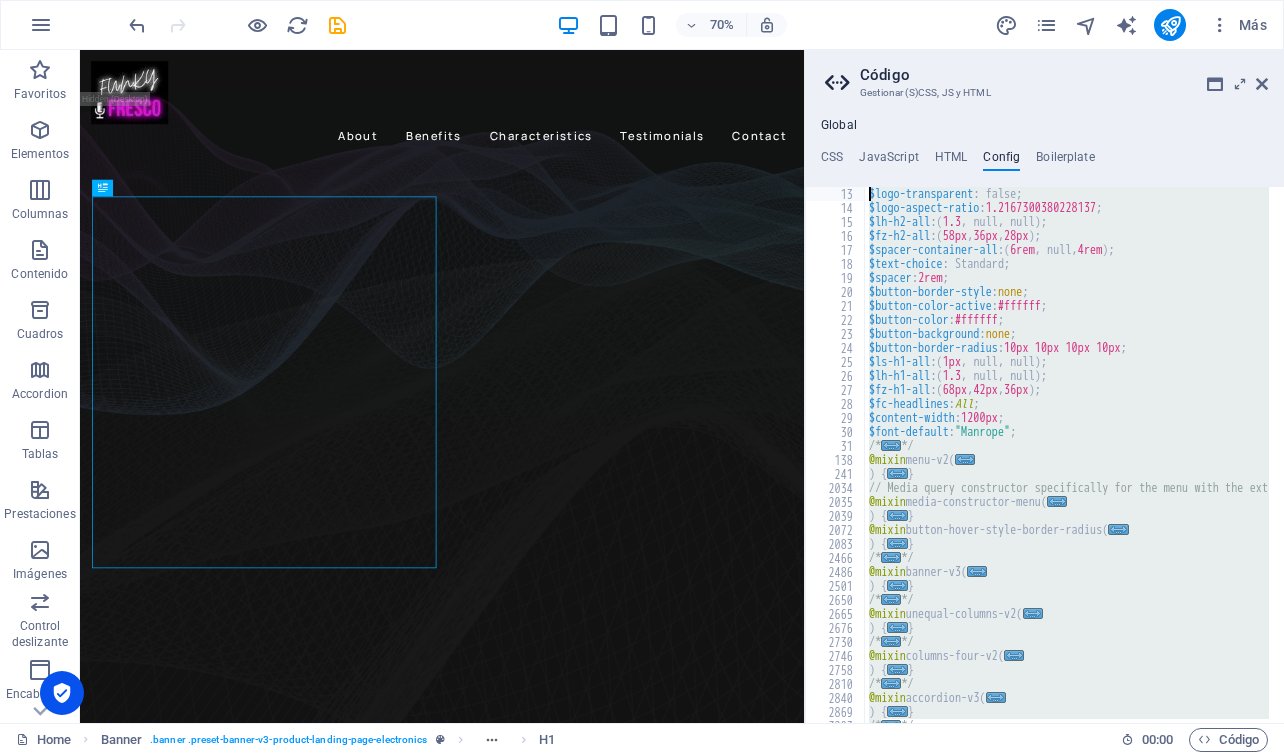 scroll, scrollTop: 0, scrollLeft: 0, axis: both 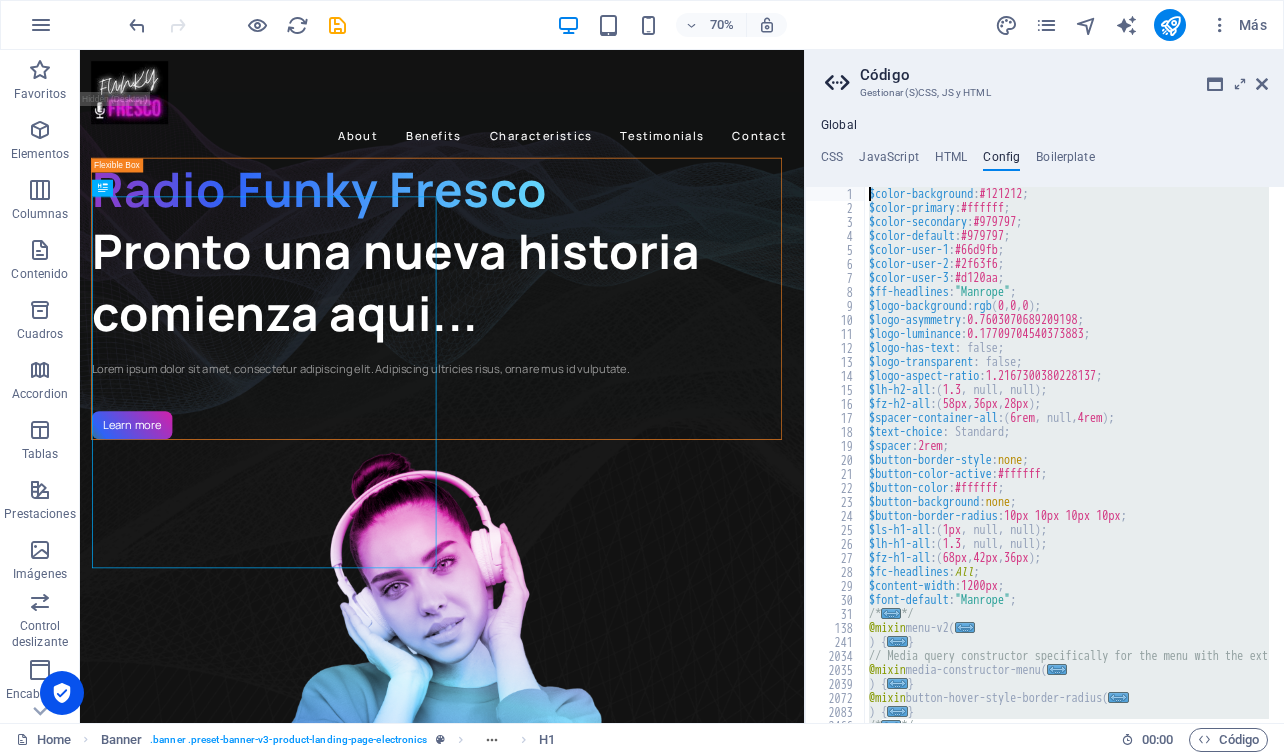 drag, startPoint x: 920, startPoint y: 697, endPoint x: 817, endPoint y: 89, distance: 616.6628 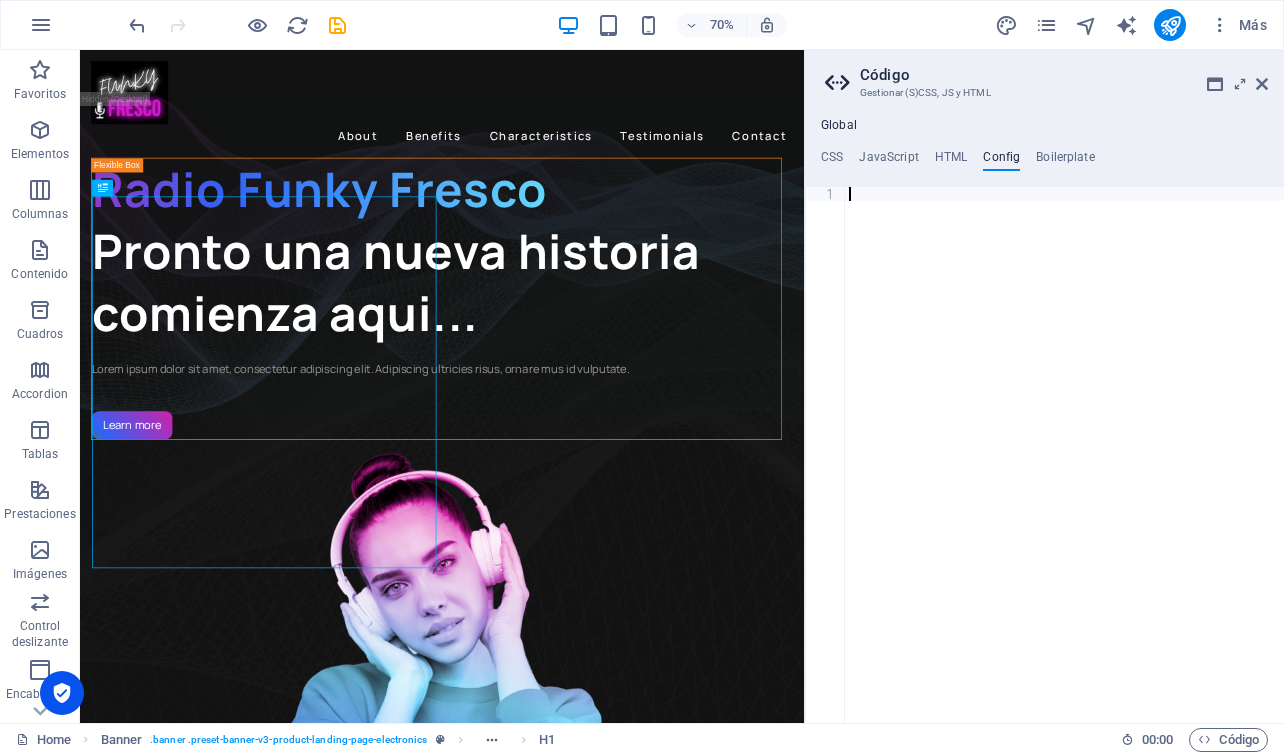 type 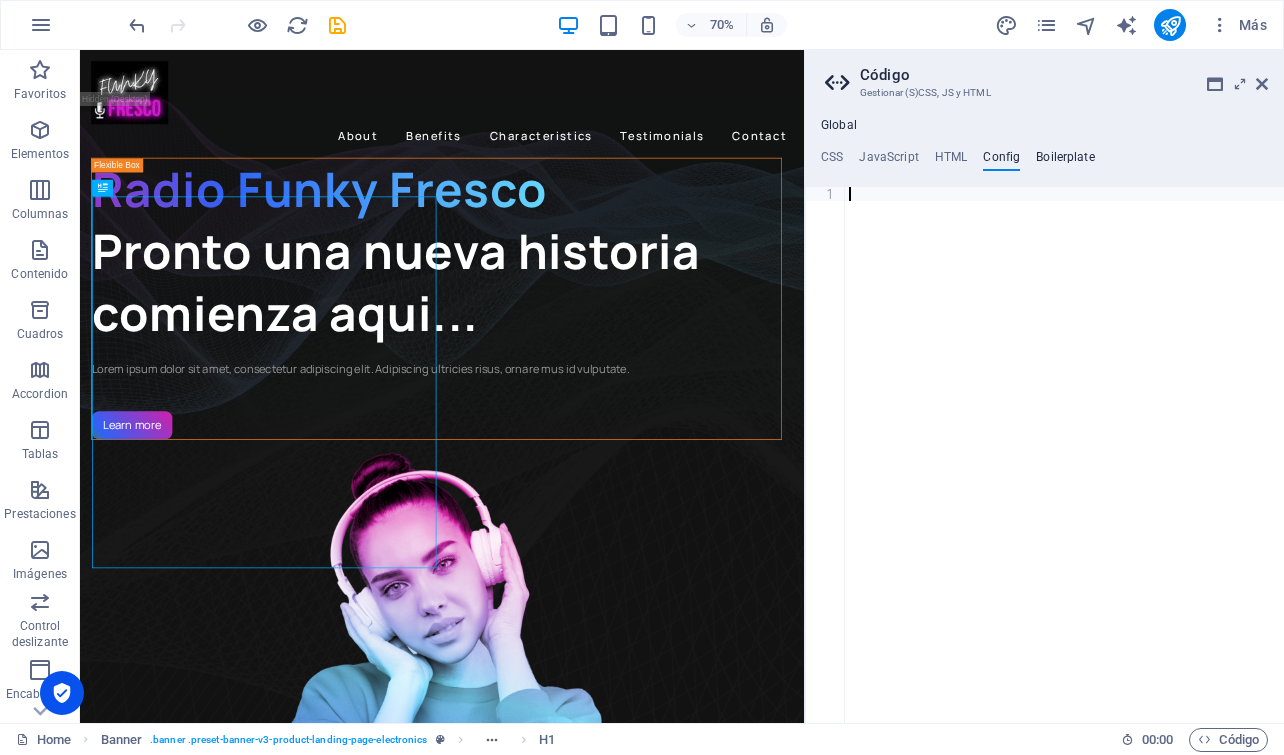 click on "Boilerplate" at bounding box center (1065, 161) 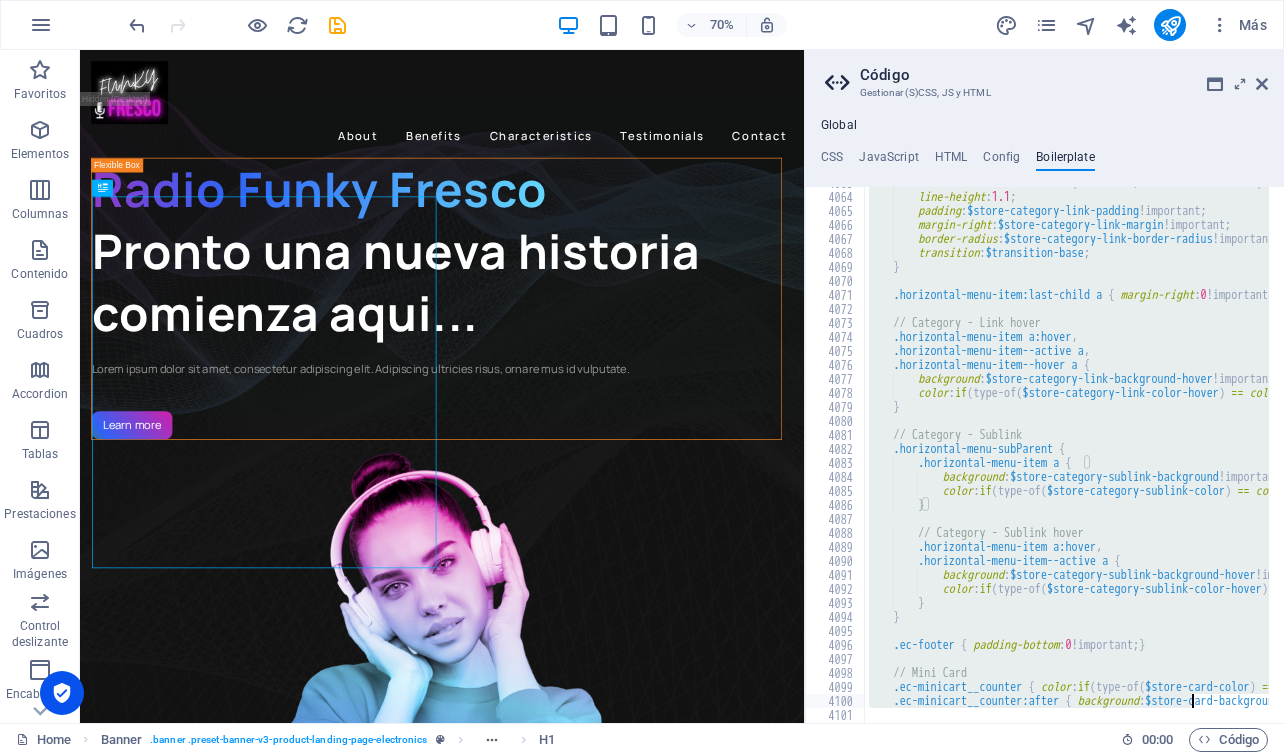 scroll, scrollTop: 32247, scrollLeft: 0, axis: vertical 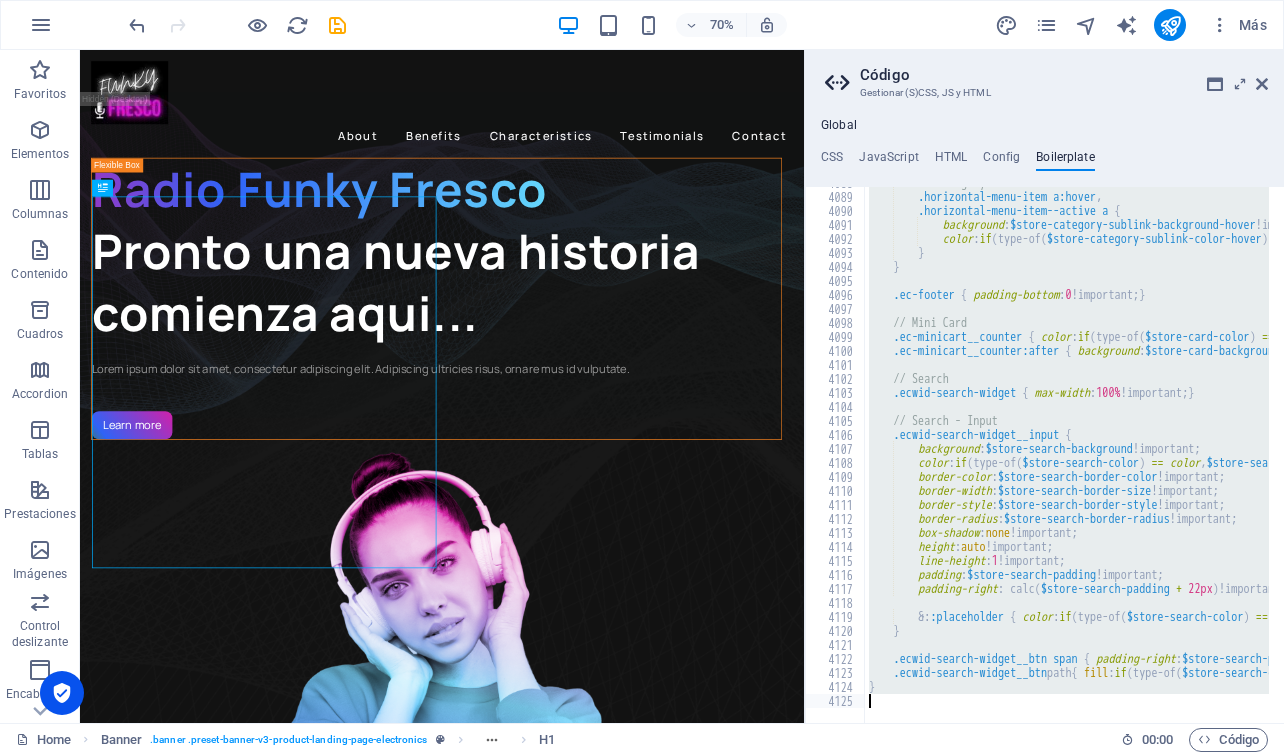 drag, startPoint x: 855, startPoint y: 198, endPoint x: 1194, endPoint y: 793, distance: 684.7963 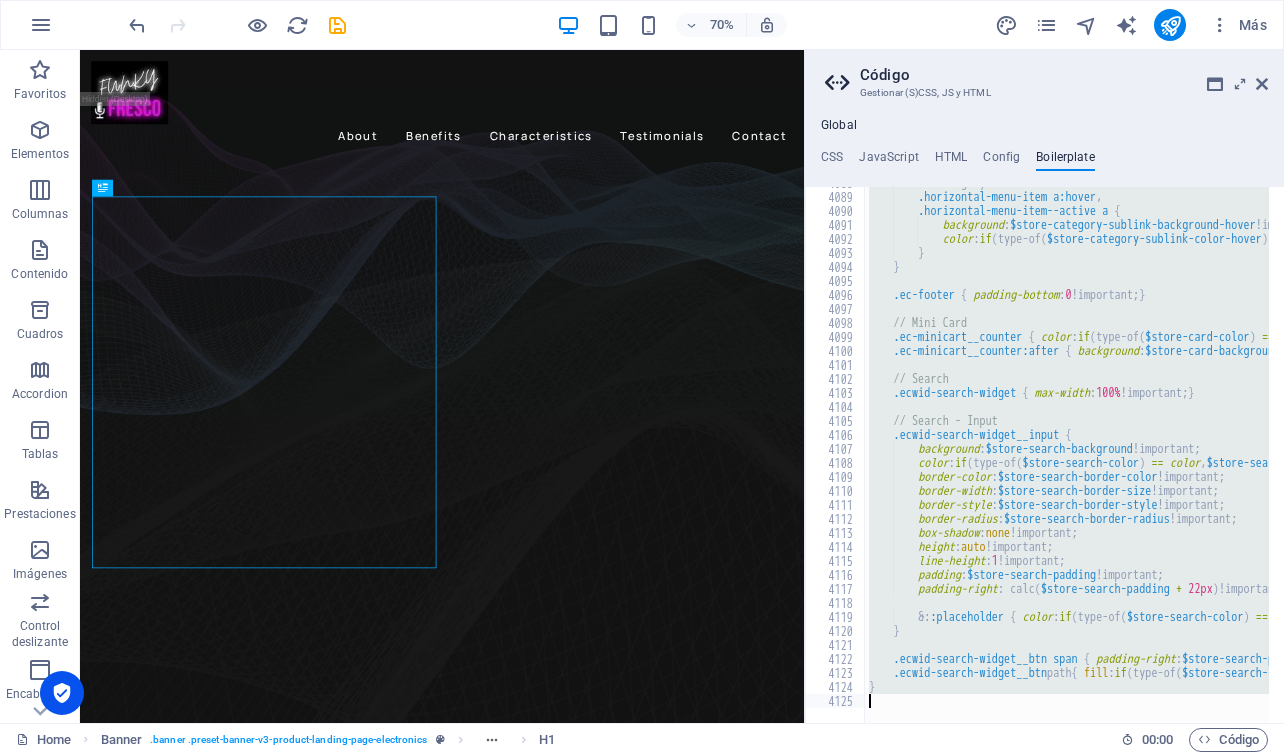 click on "// Category - Sublink hover           .horizontal-menu-item   a:hover ,           .horizontal-menu-item--active   a   {                background :  $store-category-sublink-background-hover  !important;                color :  if ( type-of ( $store-category-sublink-color-hover )   ==   color ,  $store-category-sublink-color-hover , prioritize-color ( $text-color ,  $store-category-sublink-background-hover ))  !important;           }      }           .ec-footer   {   padding-bottom :  0  !important;  }      // Mini Card      .ec-minicart__counter   {   color :  if ( type-of ( $store-card-color )   ==   color ,  $store-card-color , prioritize-color ( $text-color ,  $store-card-background ,  20% ))  !important;  }      .ec-minicart__counter:after   {   background :  $store-card-background  !important;  }      // Search      .ecwid-search-widget   {   max-width :  100%  !important;  }      // Search - Input      .ecwid-search-widget__input   {           background :  $store-search-background           (" at bounding box center (1067, 455) 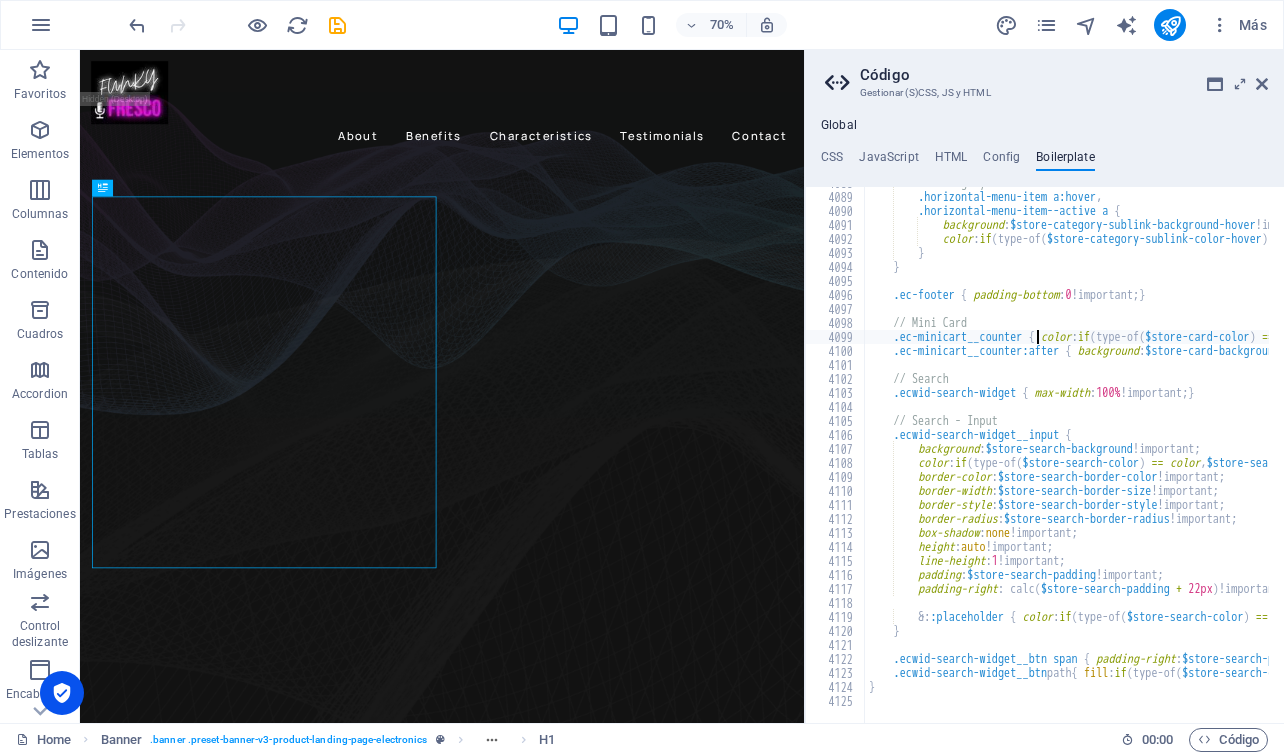 click on "// Category - Sublink hover           .horizontal-menu-item   a:hover ,           .horizontal-menu-item--active   a   {                background :  $store-category-sublink-background-hover  !important;                color :  if ( type-of ( $store-category-sublink-color-hover )   ==   color ,  $store-category-sublink-color-hover , prioritize-color ( $text-color ,  $store-category-sublink-background-hover ))  !important;           }      }           .ec-footer   {   padding-bottom :  0  !important;  }      // Mini Card      .ec-minicart__counter   {   color :  if ( type-of ( $store-card-color )   ==   color ,  $store-card-color , prioritize-color ( $text-color ,  $store-card-background ,  20% ))  !important;  }      .ec-minicart__counter:after   {   background :  $store-card-background  !important;  }      // Search      .ecwid-search-widget   {   max-width :  100%  !important;  }      // Search - Input      .ecwid-search-widget__input   {           background :  $store-search-background           (" at bounding box center [1758, 450] 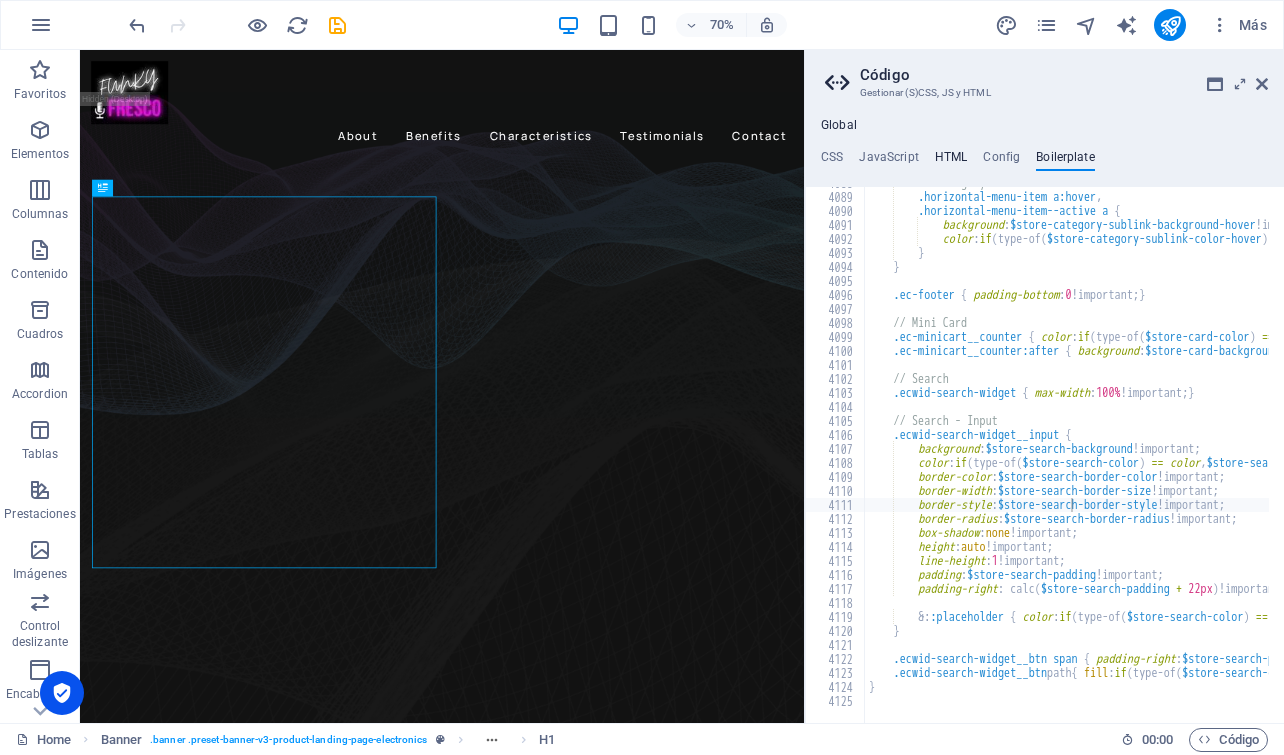 click on "HTML" at bounding box center [951, 161] 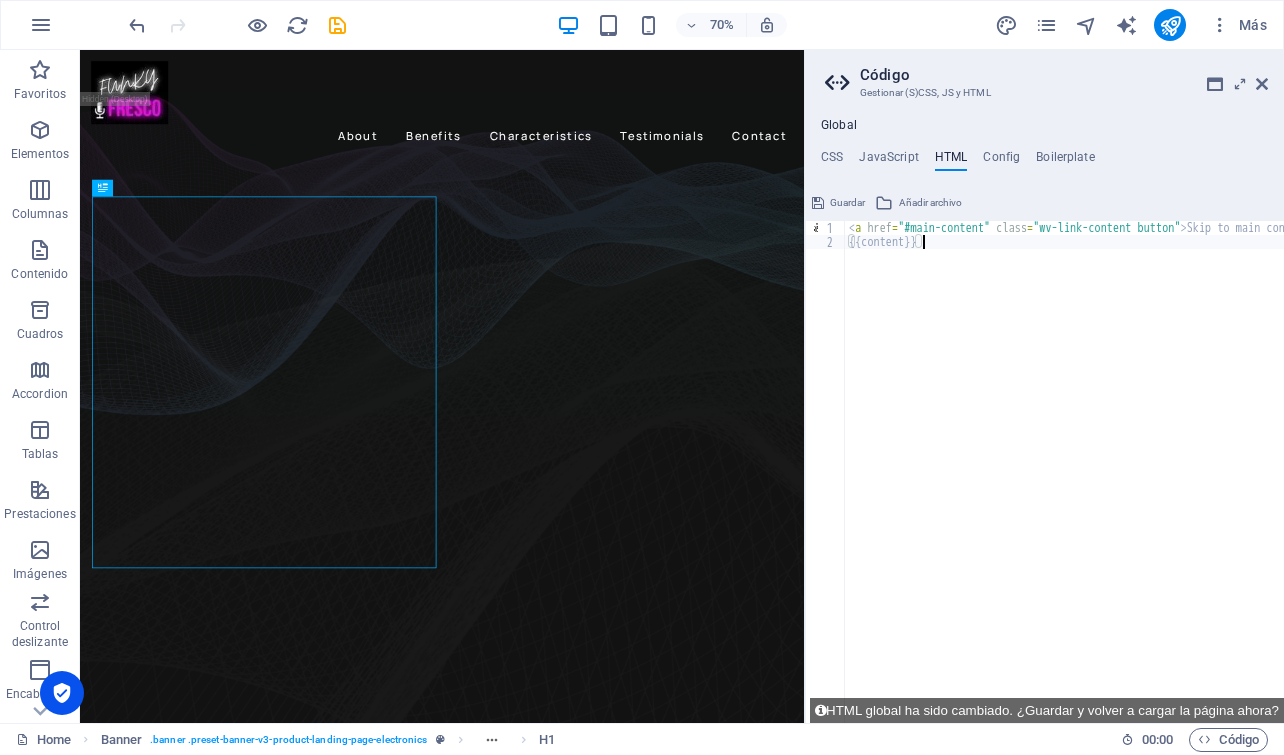 click on "< a   href = "#main-content"   class = "wv-link-content button" > Skip to main content </ a > {{content}}" at bounding box center (1115, 486) 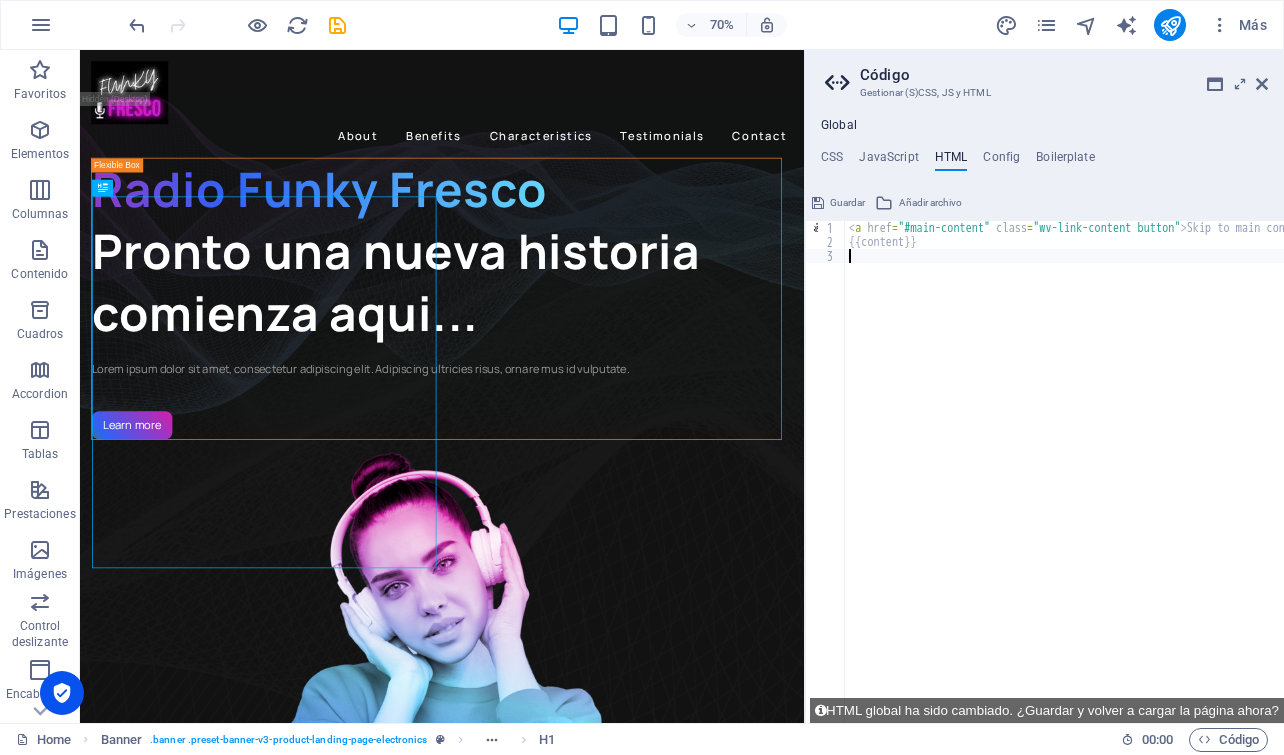 paste on "<iframe src="https://broadcast5.radio247.net/public/funky_fresco/embed?theme=dark" frameborder="0" allowtransparency="true" style="width: 100%; min-height: 150px; border: 0;"></iframe>" 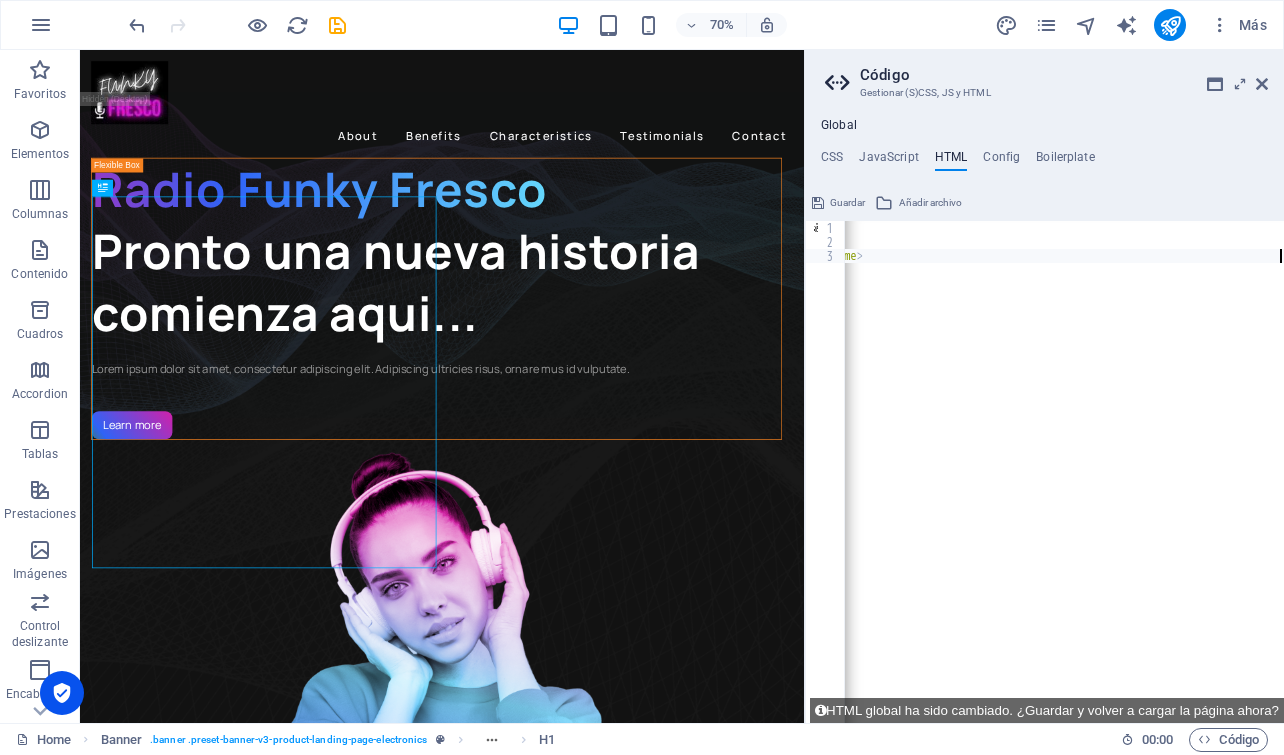 click on "< a   href = "#main-content"   class = "wv-link-content button" > Skip to main content </ a > {{content}} < iframe   src = "https://broadcast5.radio247.net/public/funky_fresco/embed?theme=dark"   frameborder = "0"   allowtransparency = "true"   style = "width: 100%; min-height: 150px; border: 0;" > </ iframe >" at bounding box center [660, 478] 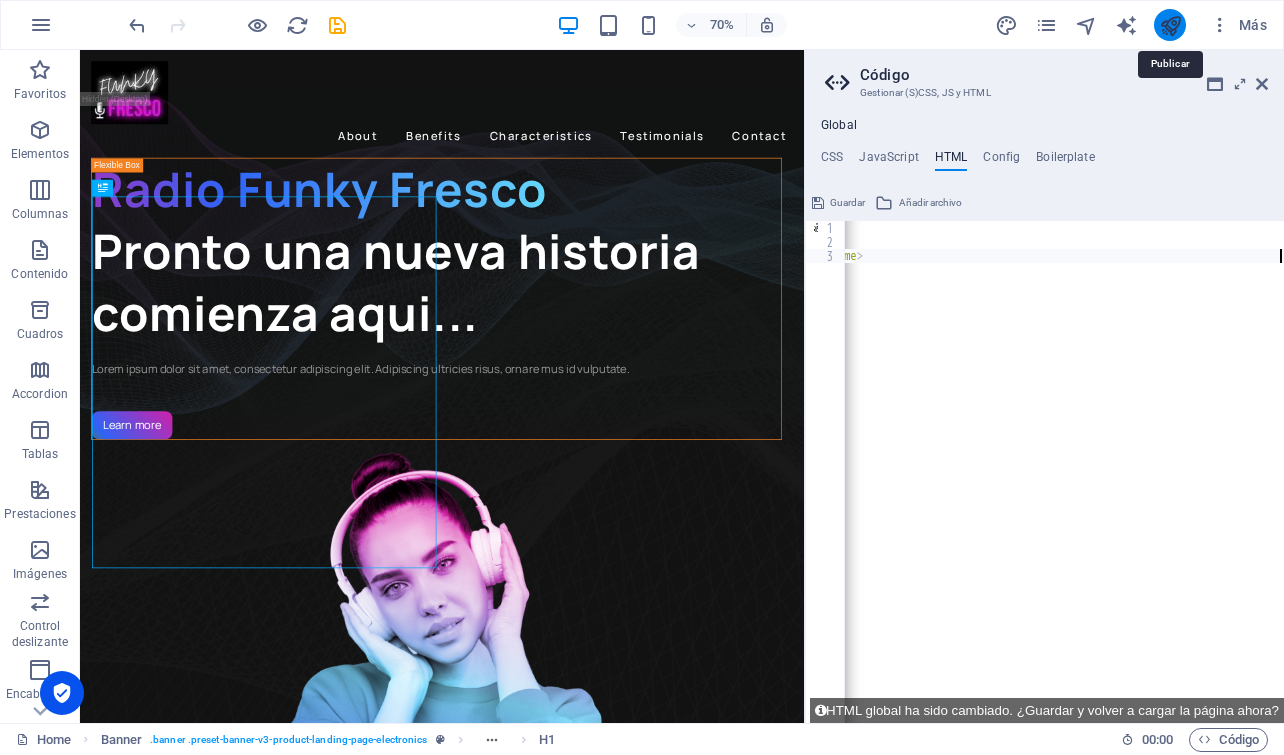 type on "<iframe src="https://broadcast5.radio247.net/public/funky_fresco/embed?theme=dark" frameborder="0" allowtransparency="true" style="width: 100%; min-height: 150px; border: 0;"></iframe>" 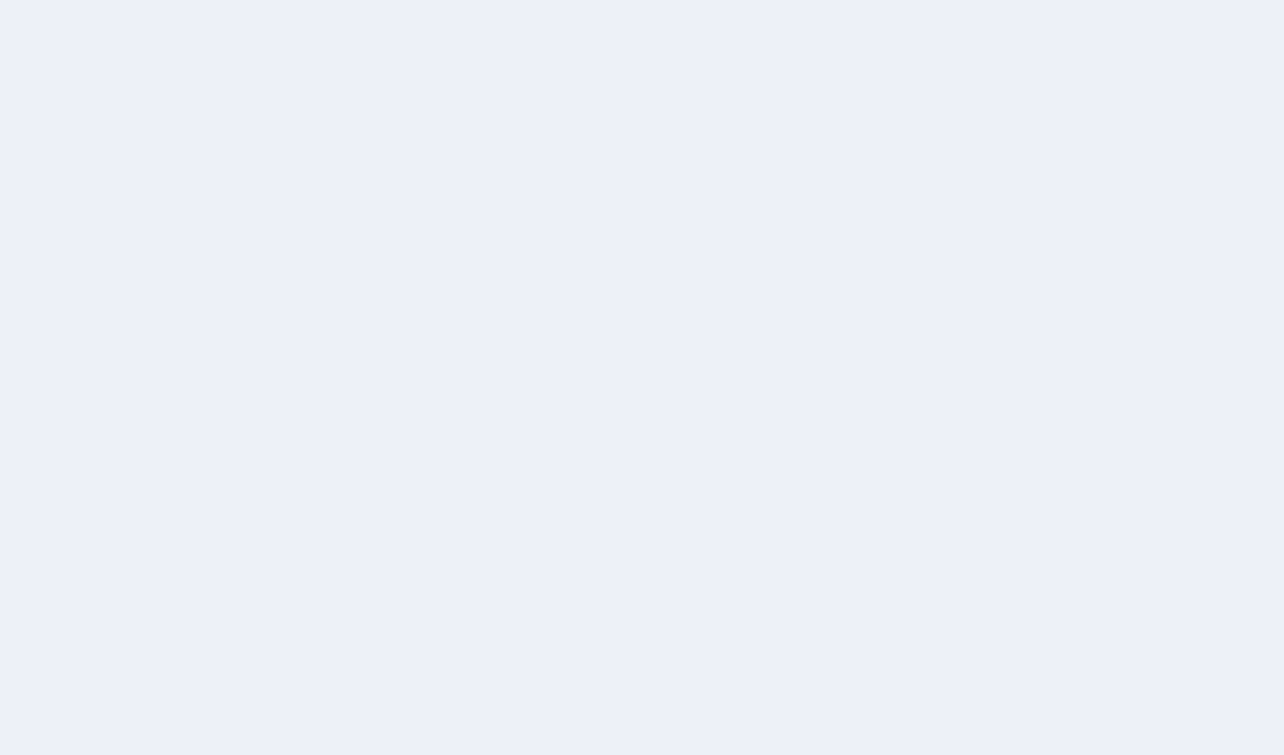 scroll, scrollTop: 0, scrollLeft: 0, axis: both 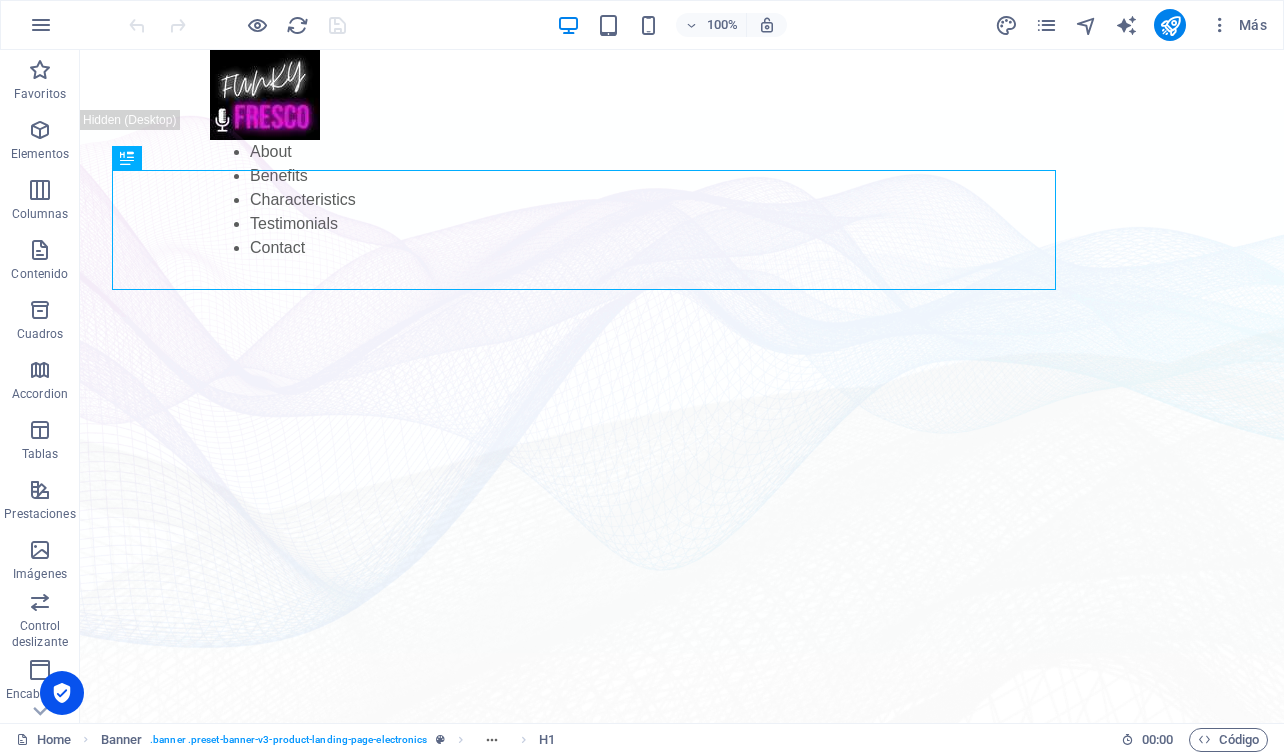 click on "Banner . banner .preset-banner-v3-product-landing-page-electronics H1" at bounding box center (328, 740) 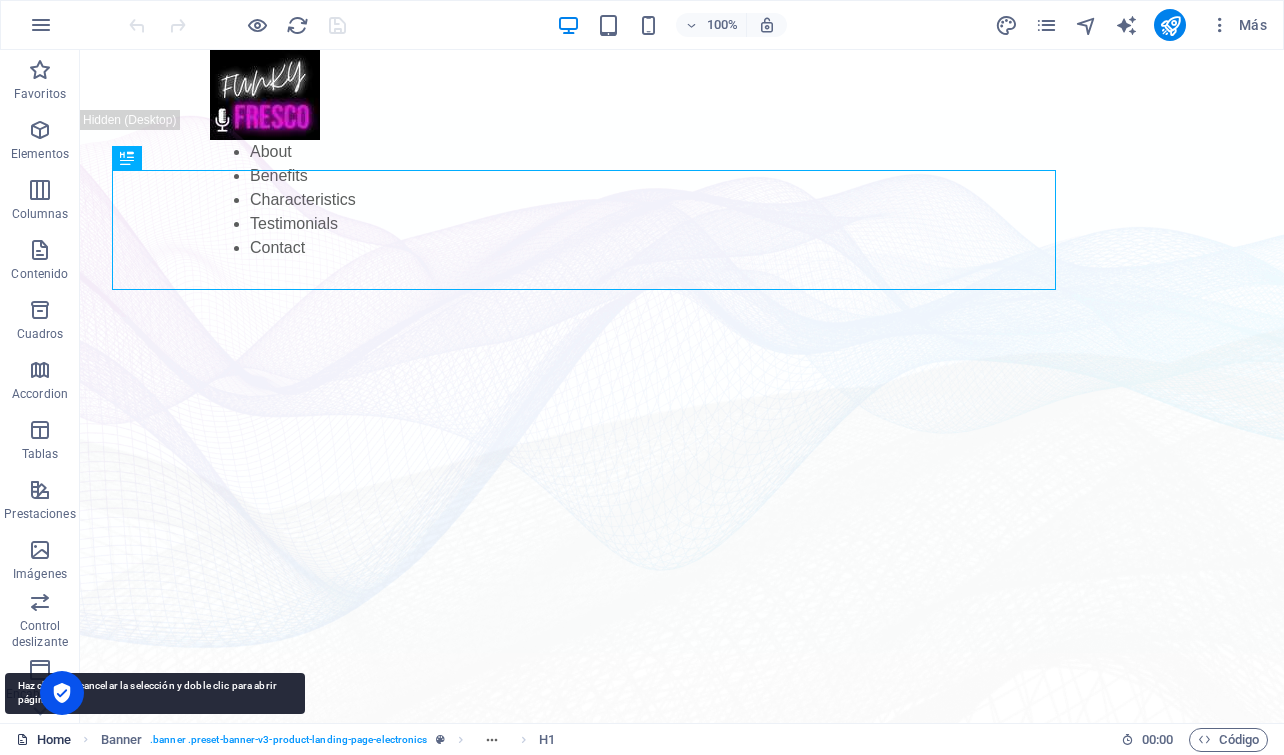 click on "Home" at bounding box center [43, 740] 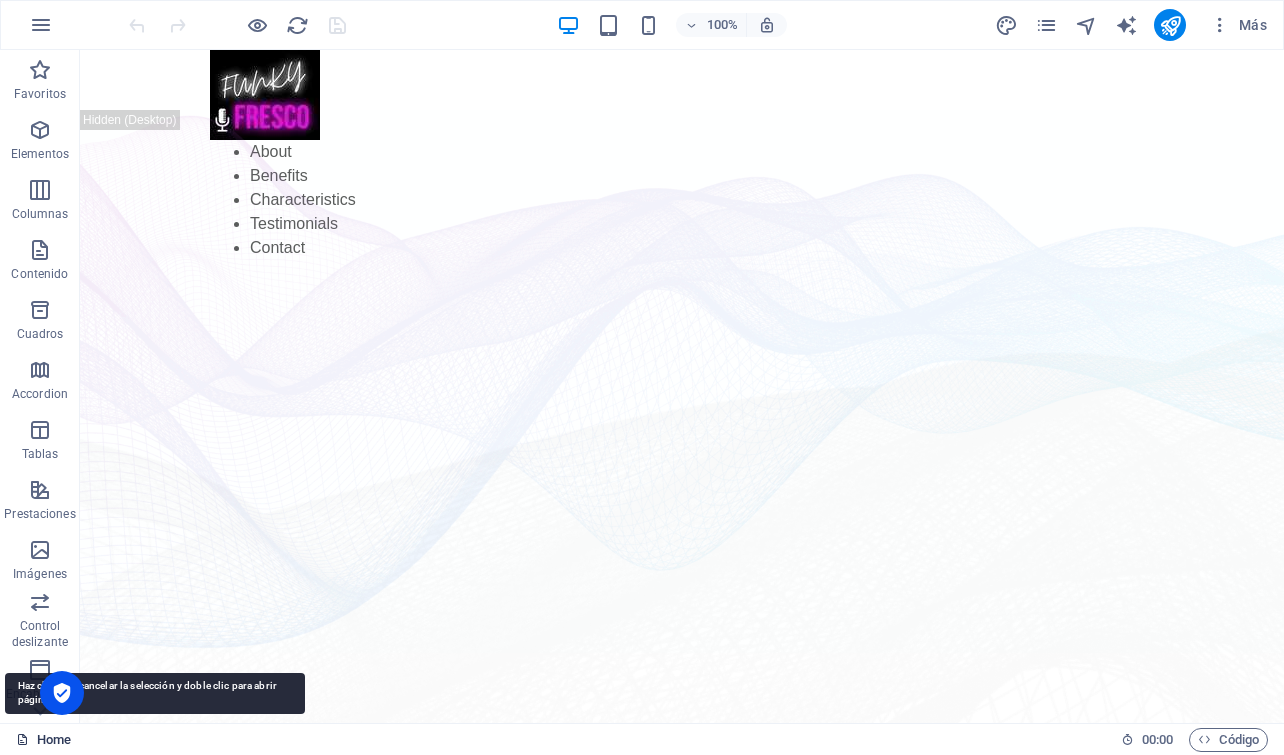 click on "Home" at bounding box center [43, 740] 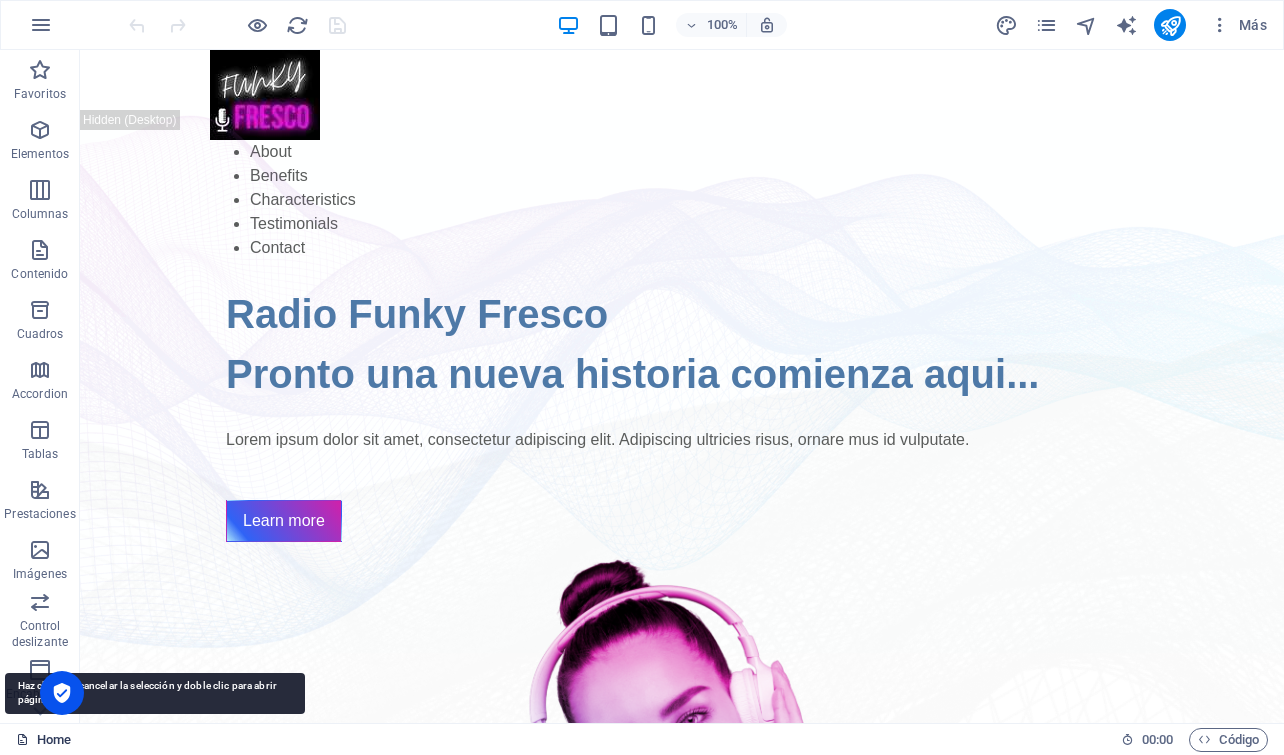 click on "Home" at bounding box center [43, 740] 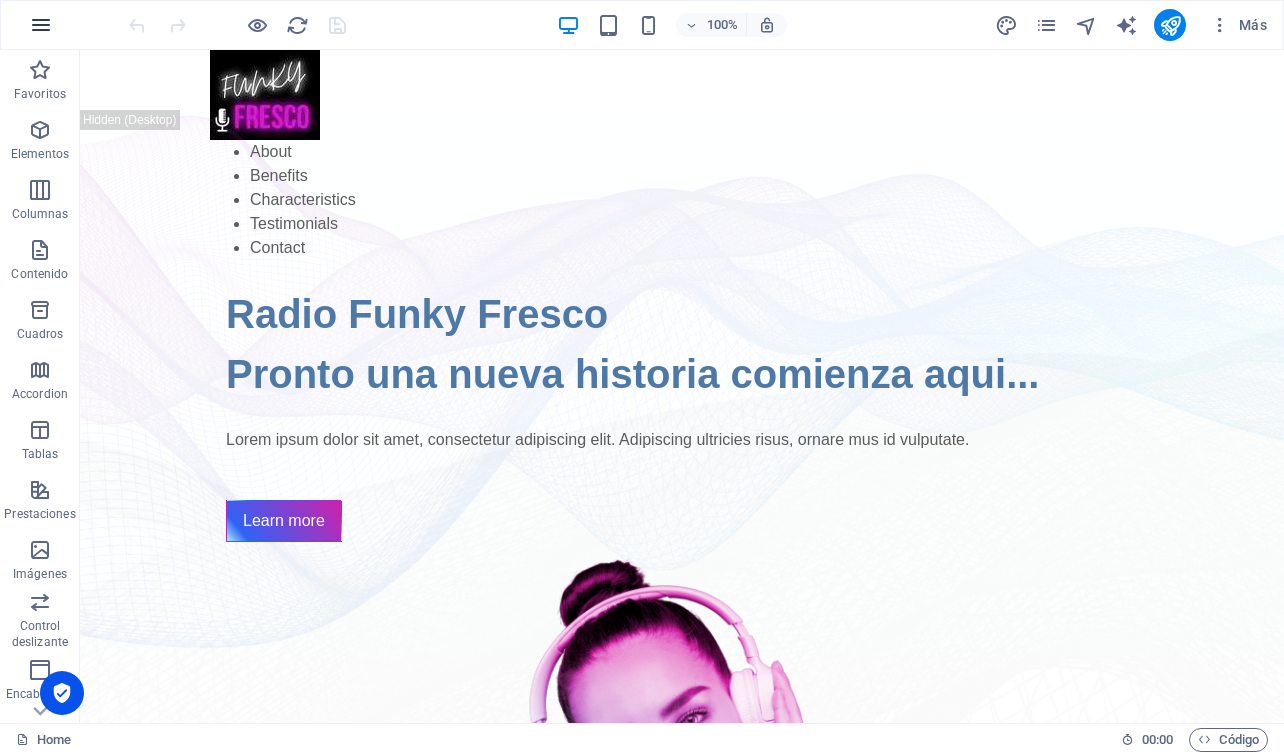 click at bounding box center (41, 25) 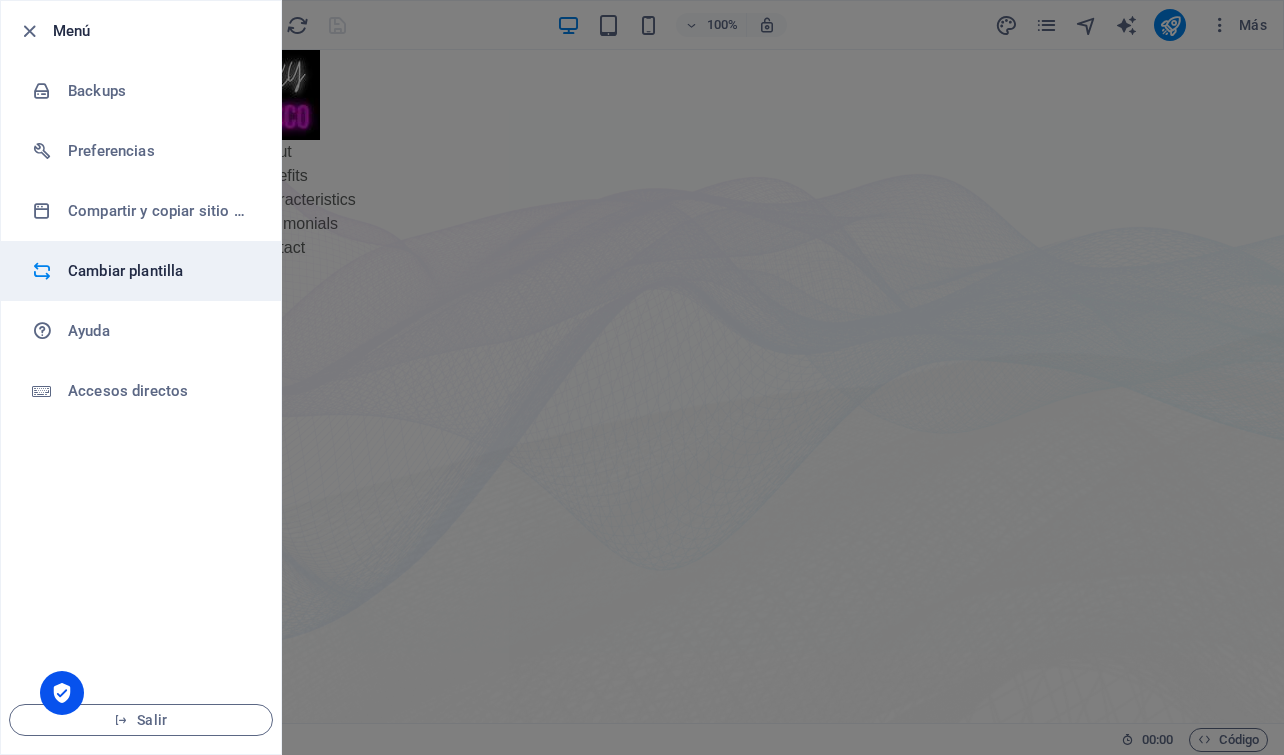 click on "Cambiar plantilla" at bounding box center [160, 271] 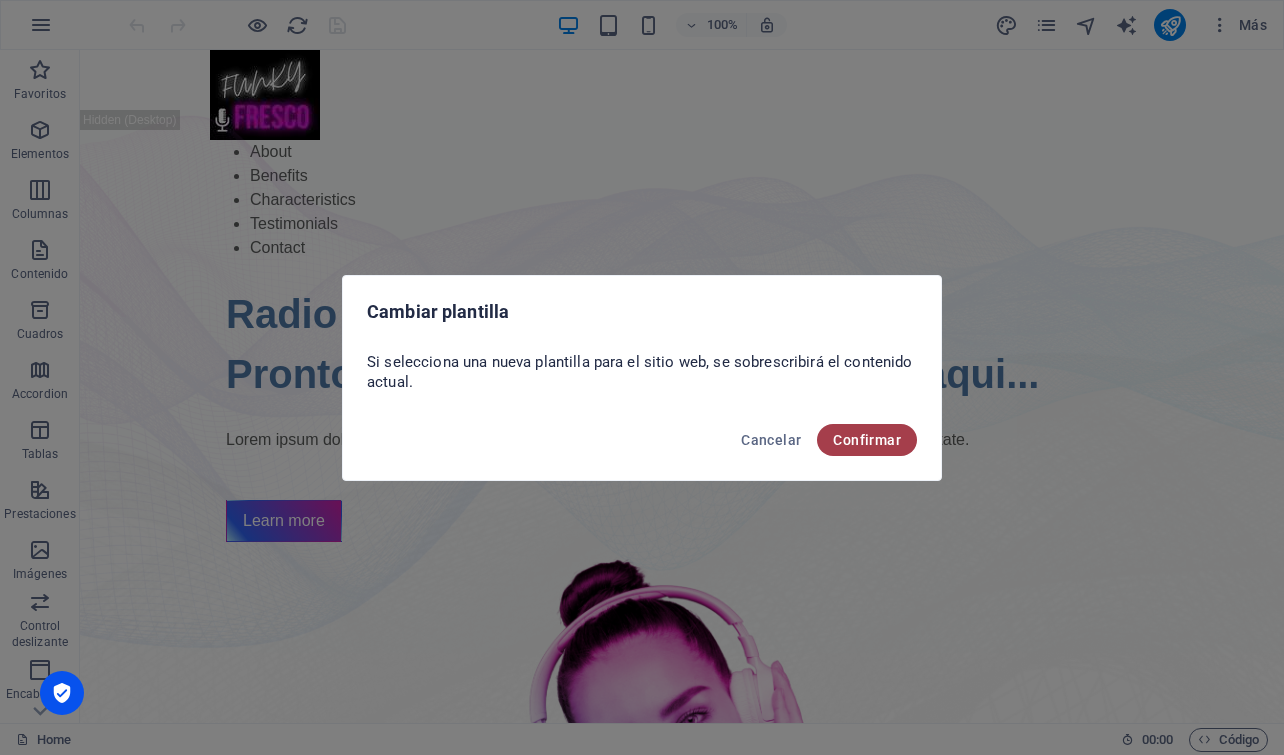 click on "Confirmar" at bounding box center (867, 440) 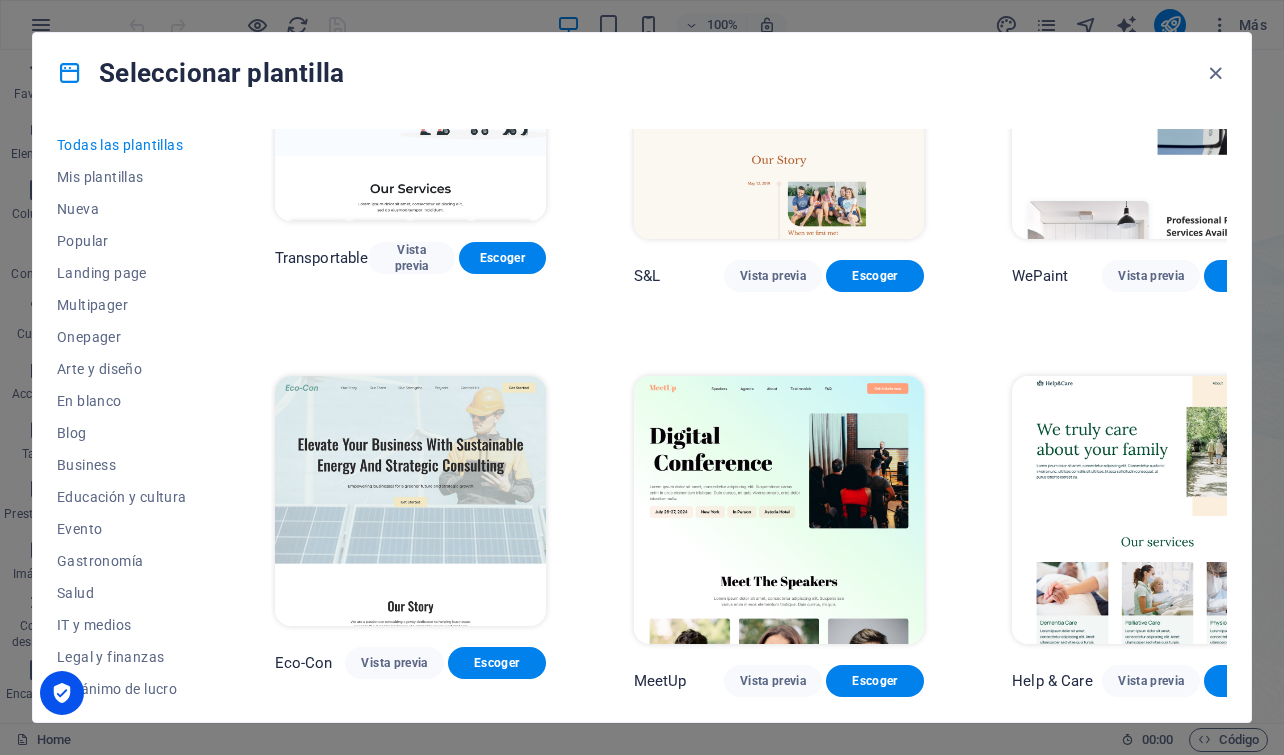 scroll, scrollTop: 400, scrollLeft: 0, axis: vertical 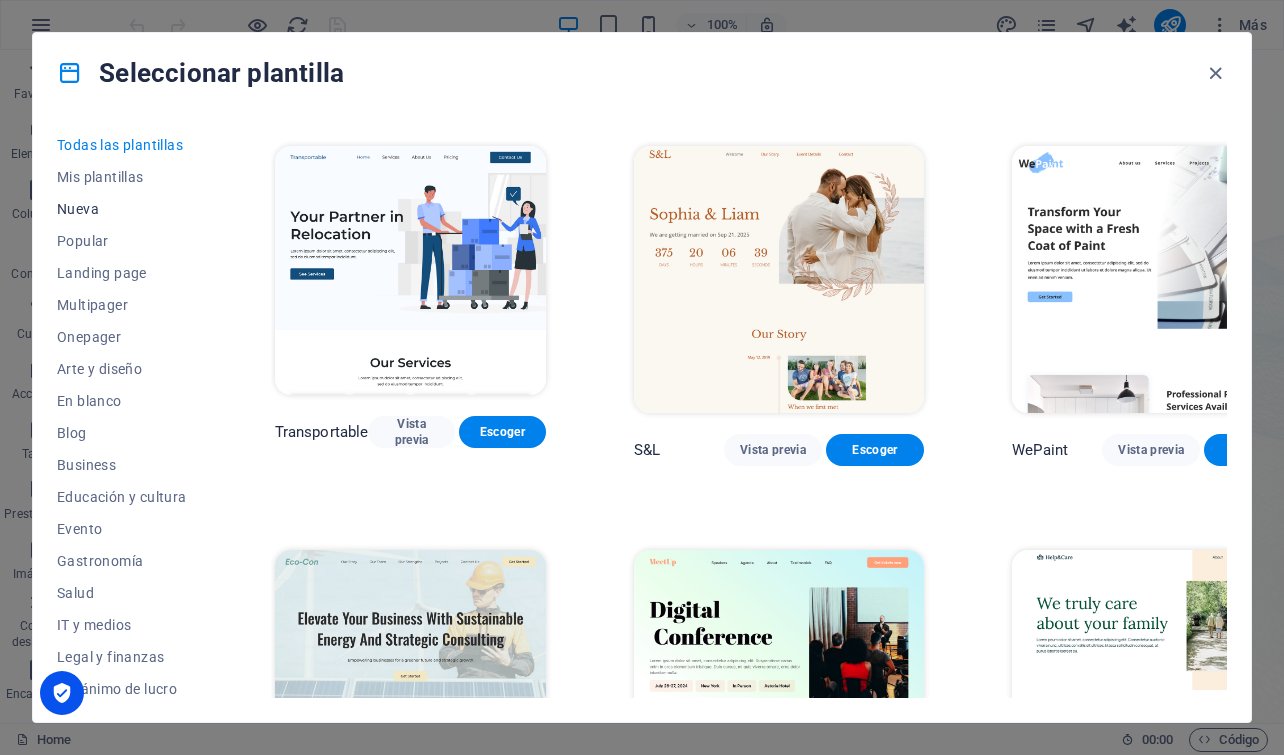 click on "Nueva" at bounding box center [122, 209] 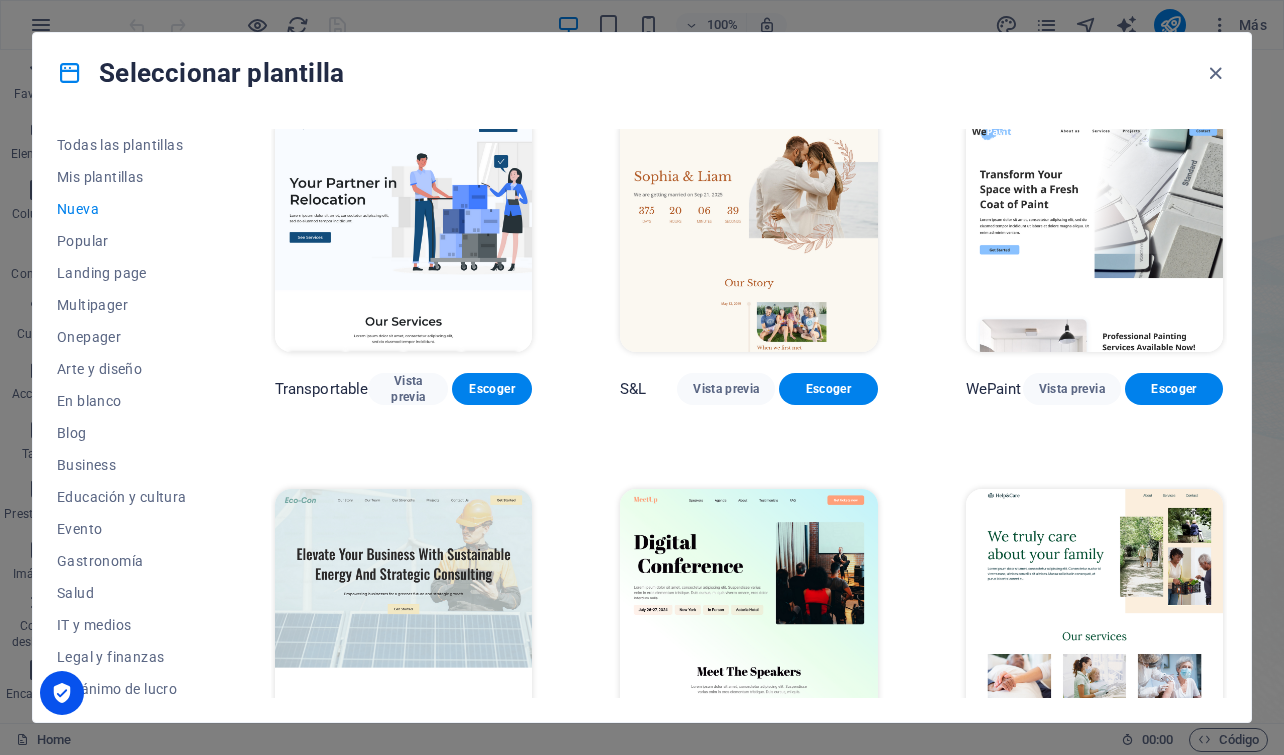 click on "Nueva" at bounding box center (122, 209) 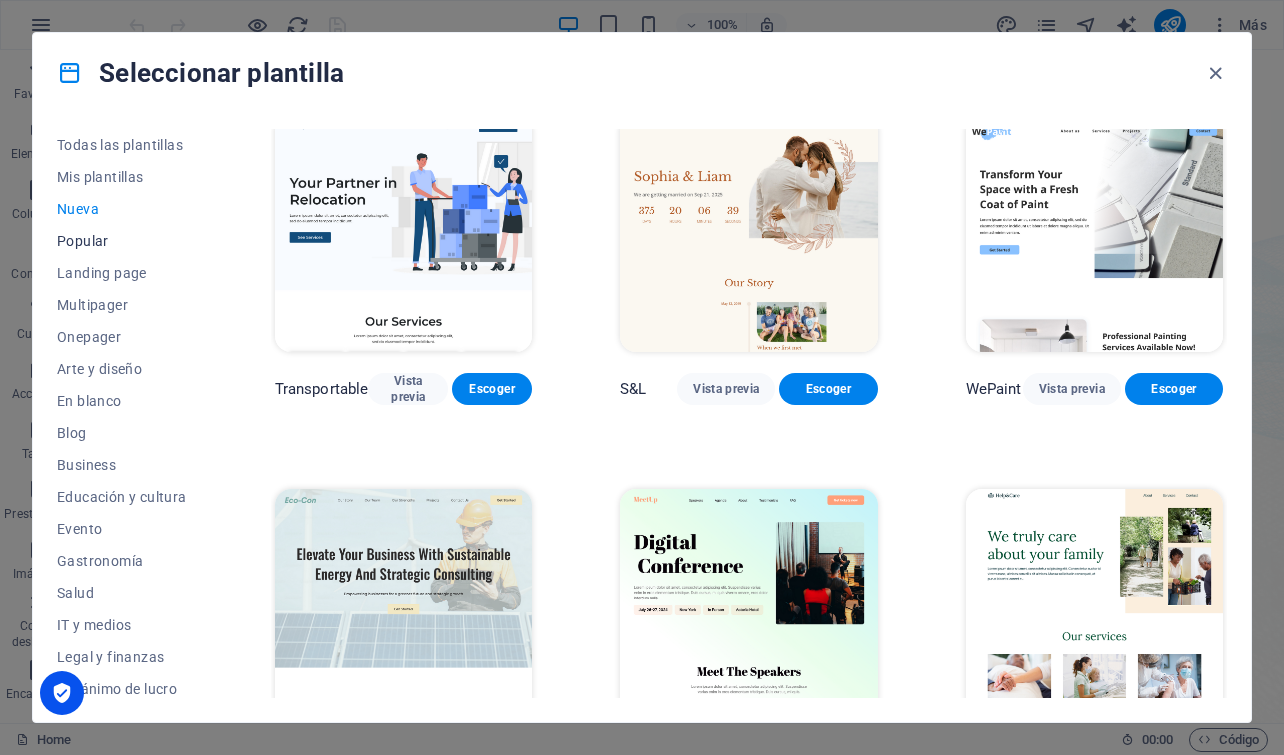click on "Popular" at bounding box center (122, 241) 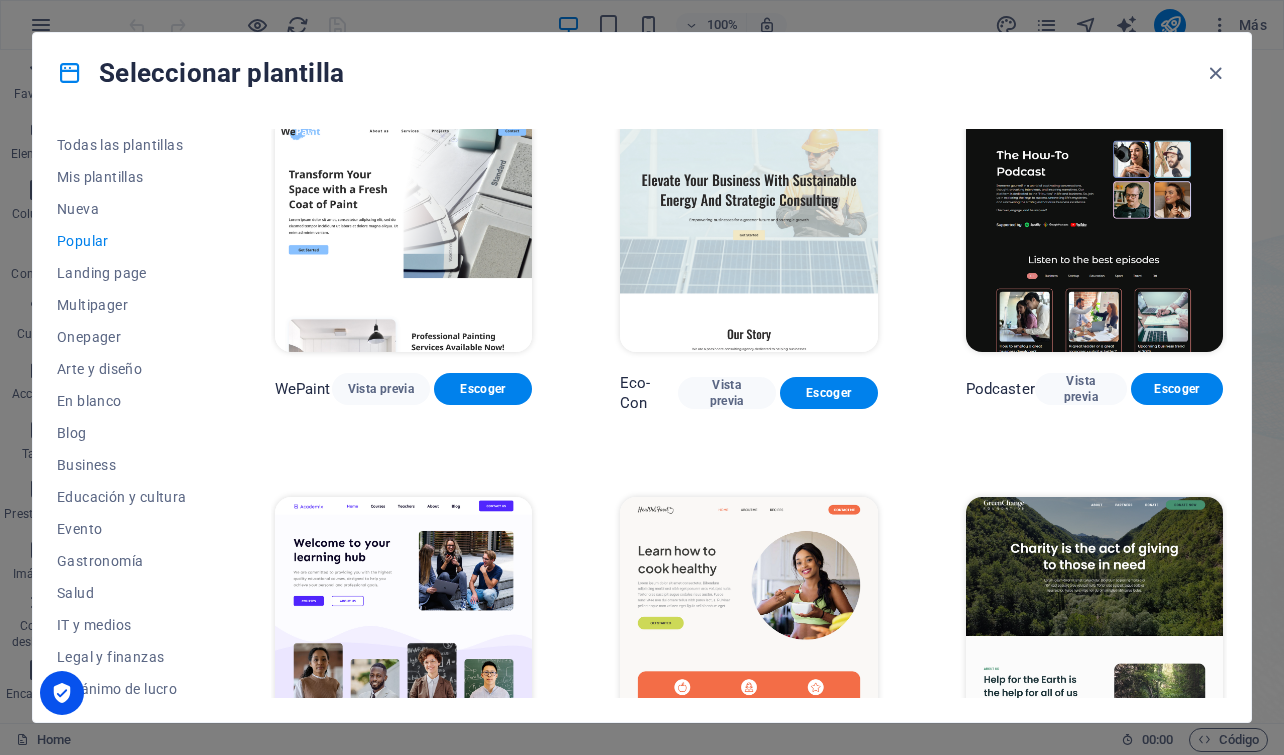 scroll, scrollTop: 20, scrollLeft: 0, axis: vertical 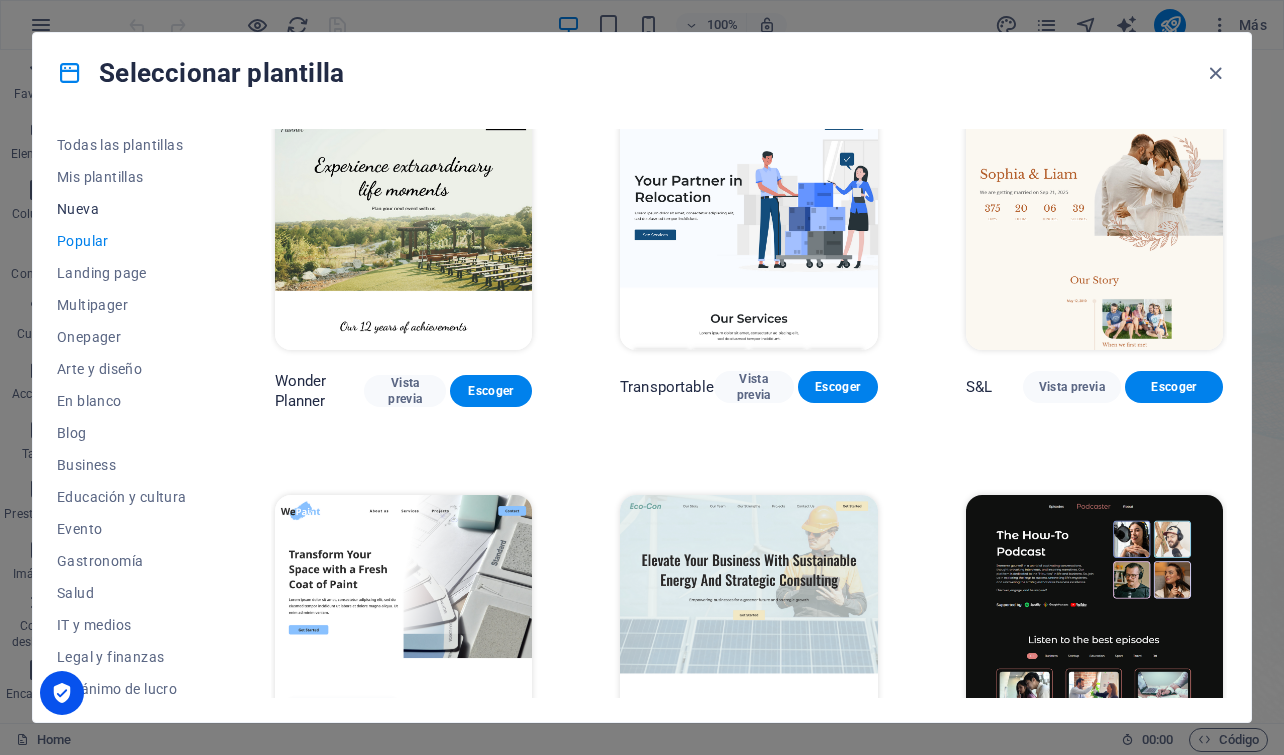 click on "Nueva" at bounding box center [122, 209] 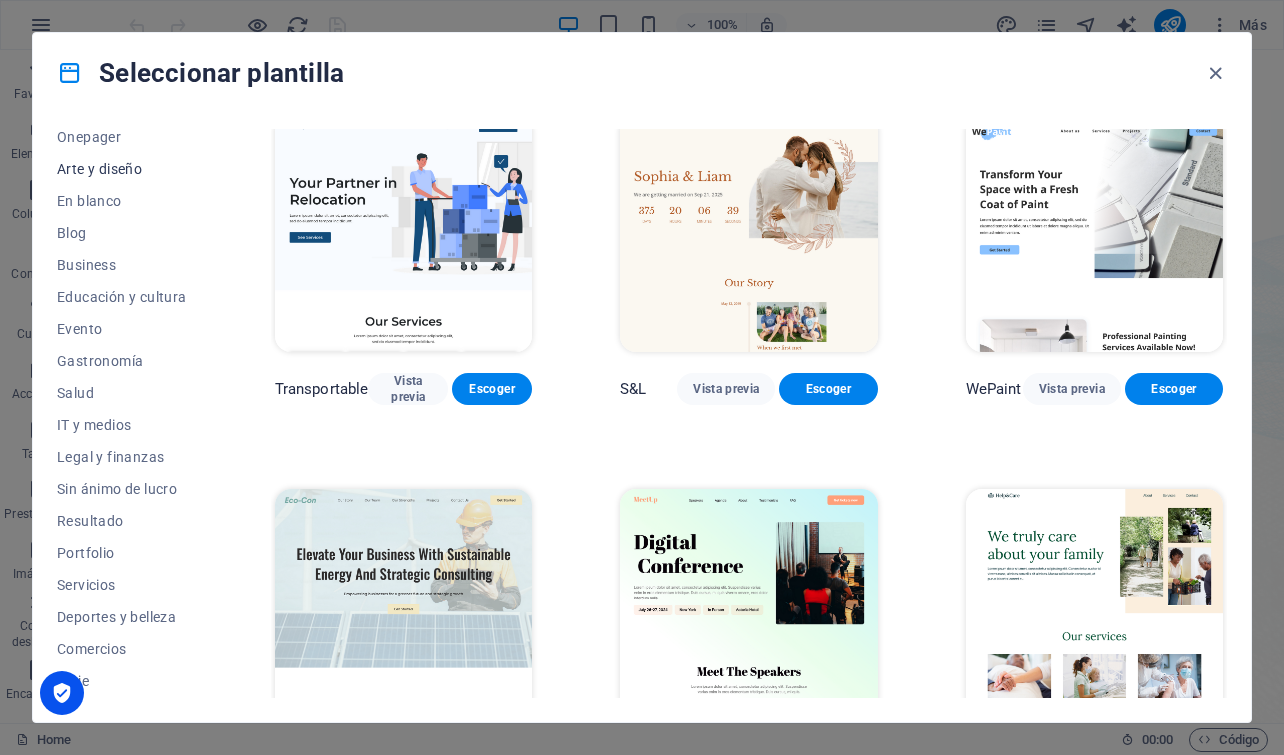 scroll, scrollTop: 231, scrollLeft: 0, axis: vertical 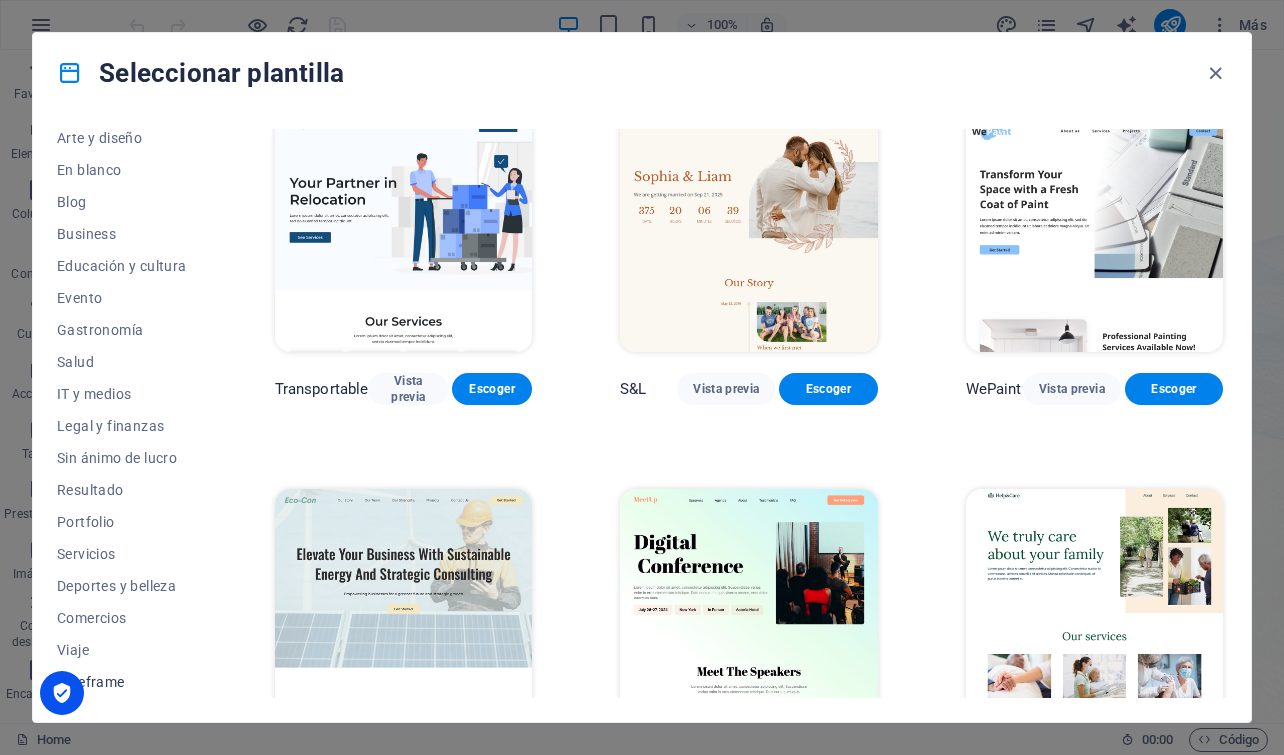 click on "Wireframe" at bounding box center [122, 682] 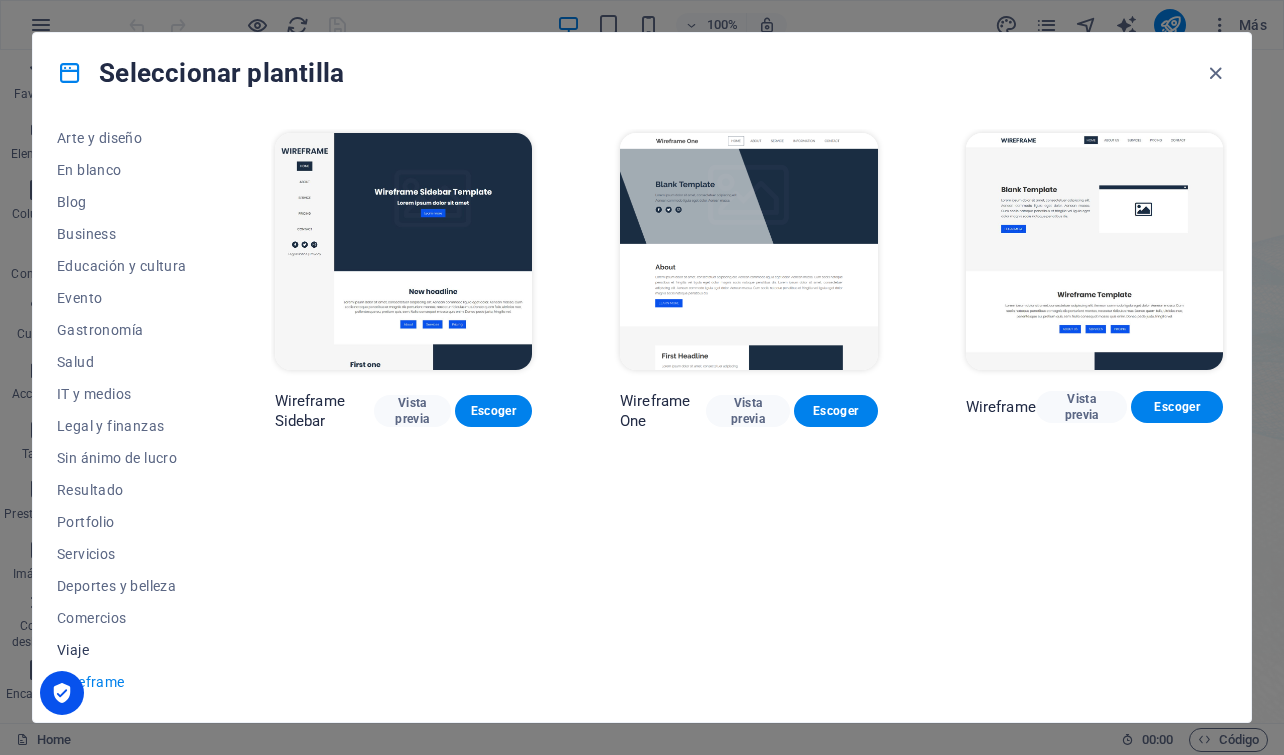 click on "Viaje" at bounding box center (122, 650) 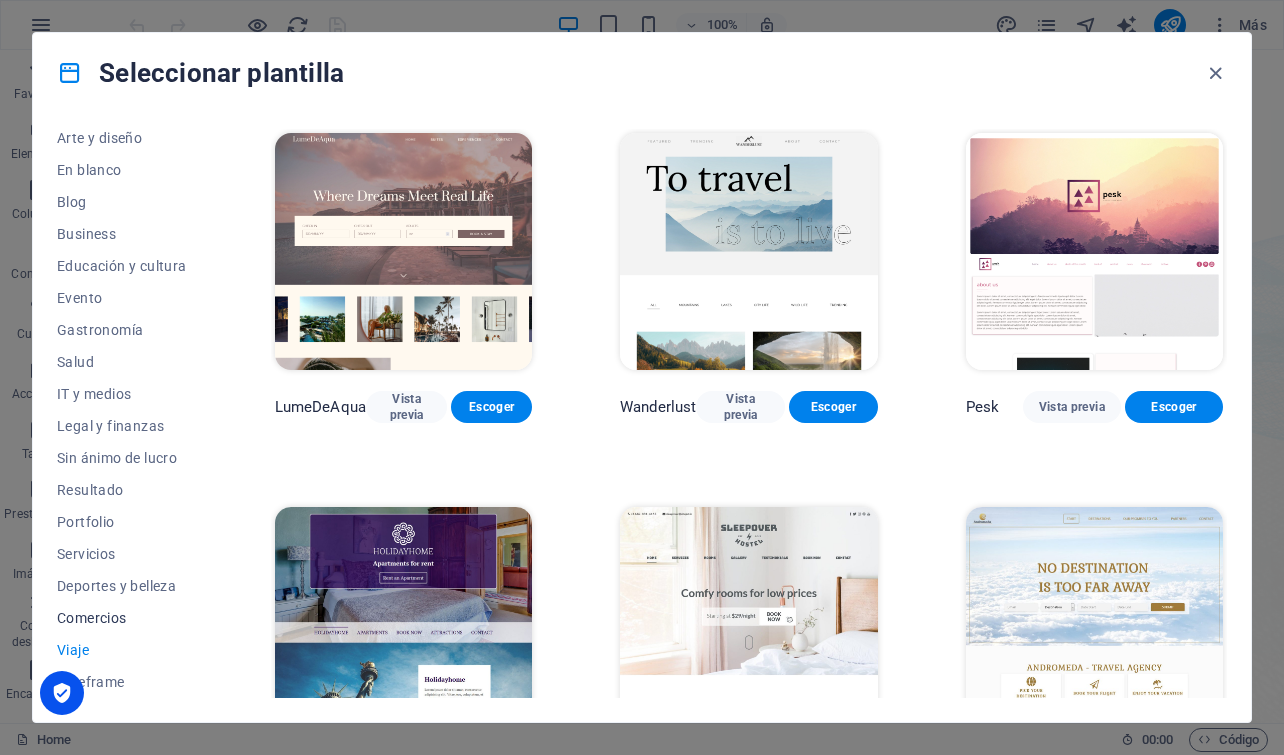 click on "Comercios" at bounding box center (122, 618) 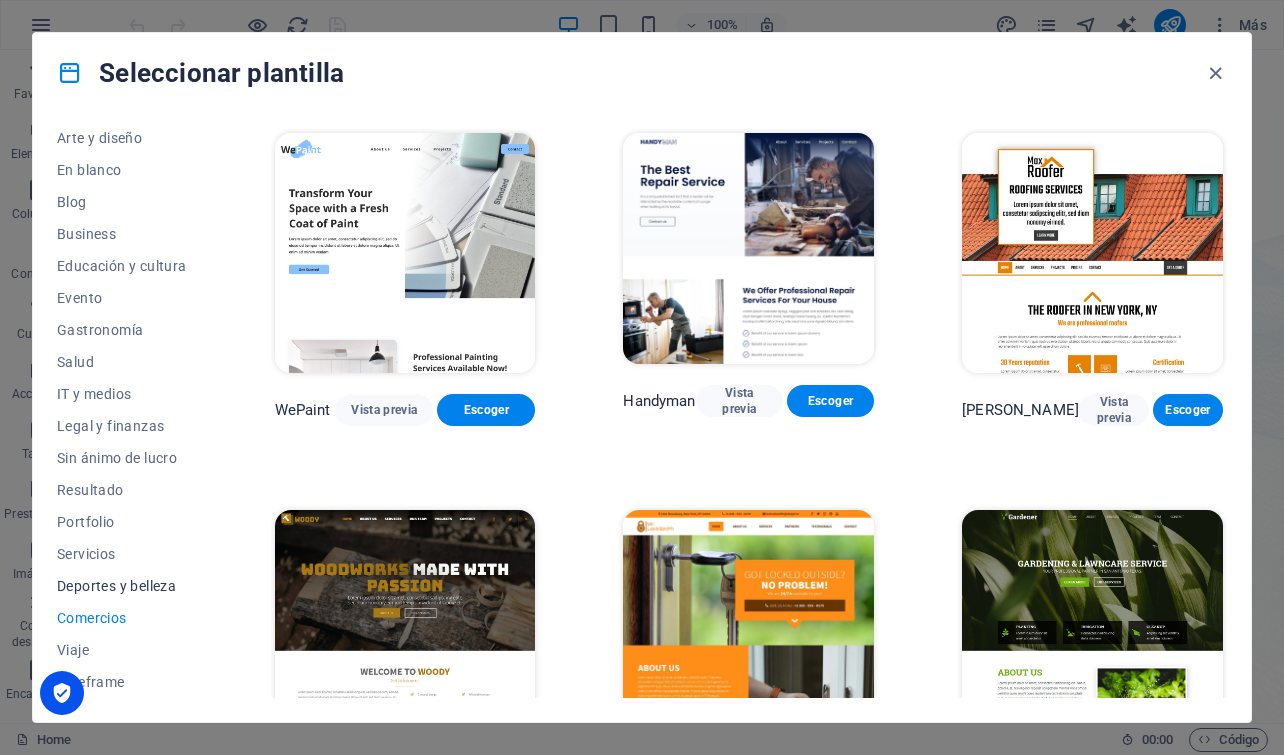 click on "Deportes y belleza" at bounding box center (122, 586) 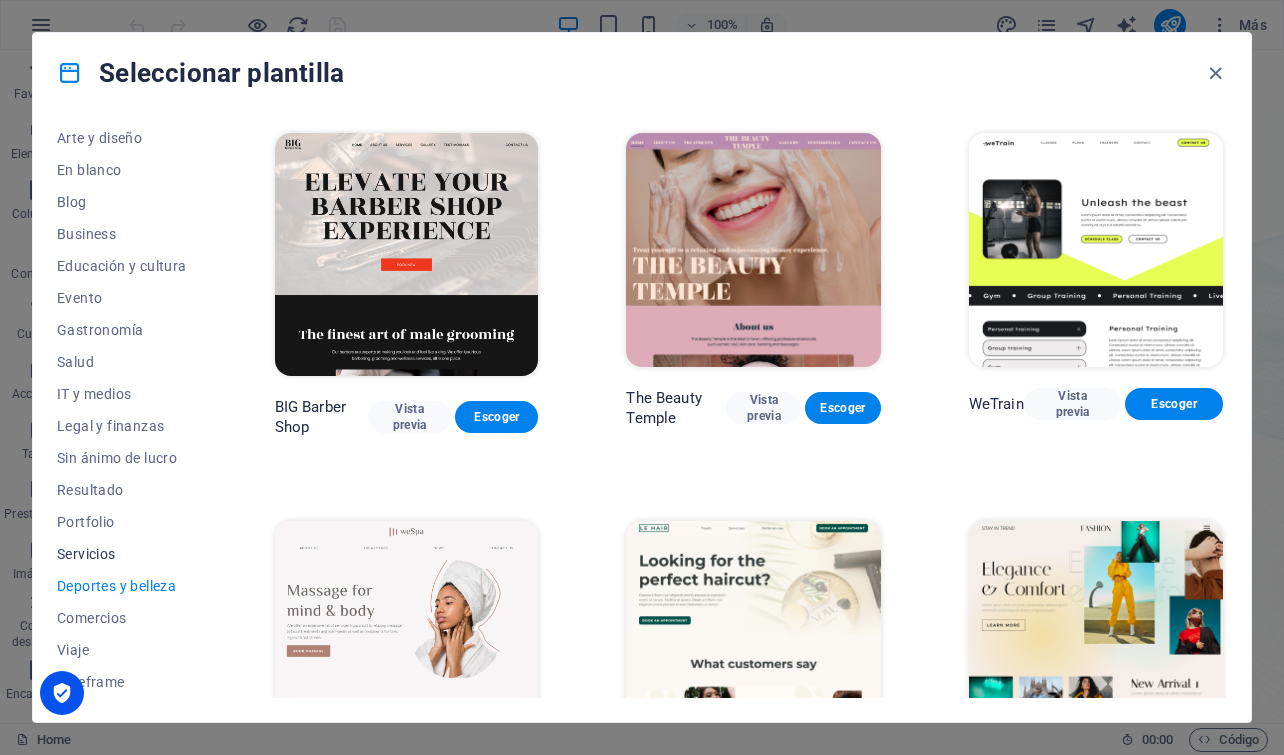 click on "Servicios" at bounding box center [122, 554] 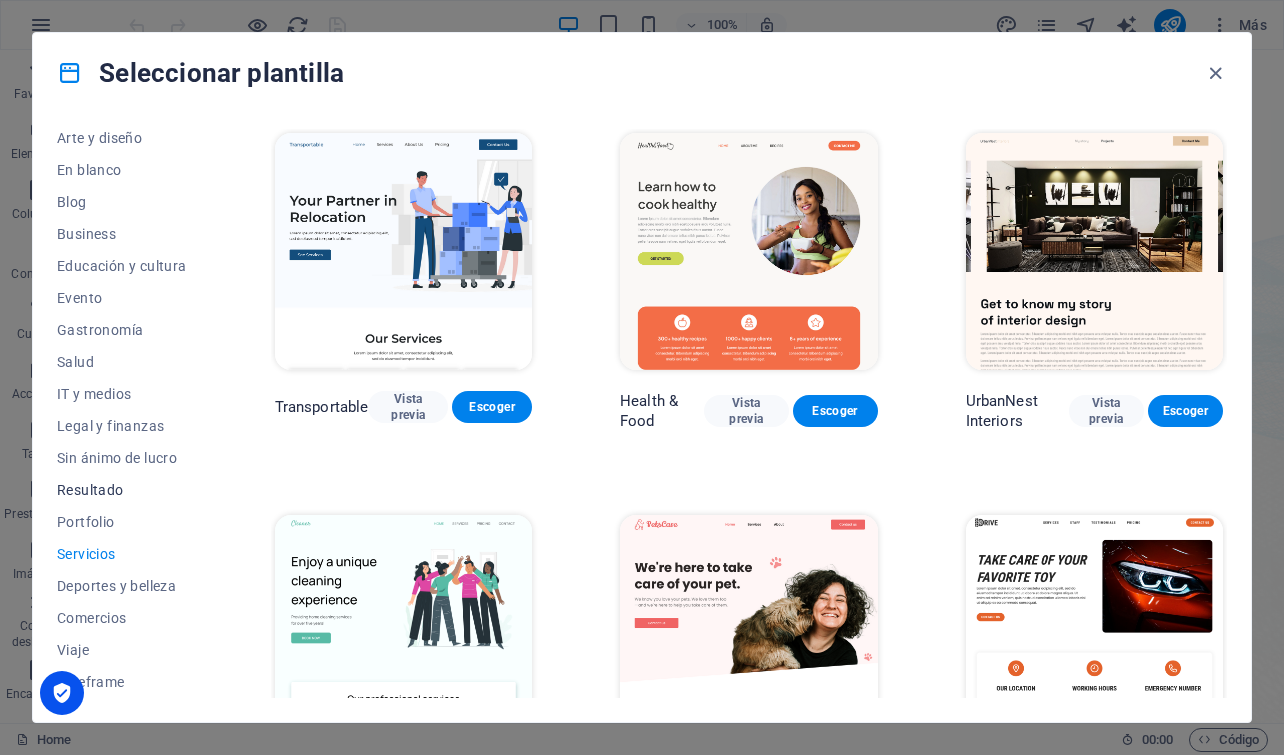 click on "Resultado" at bounding box center (122, 490) 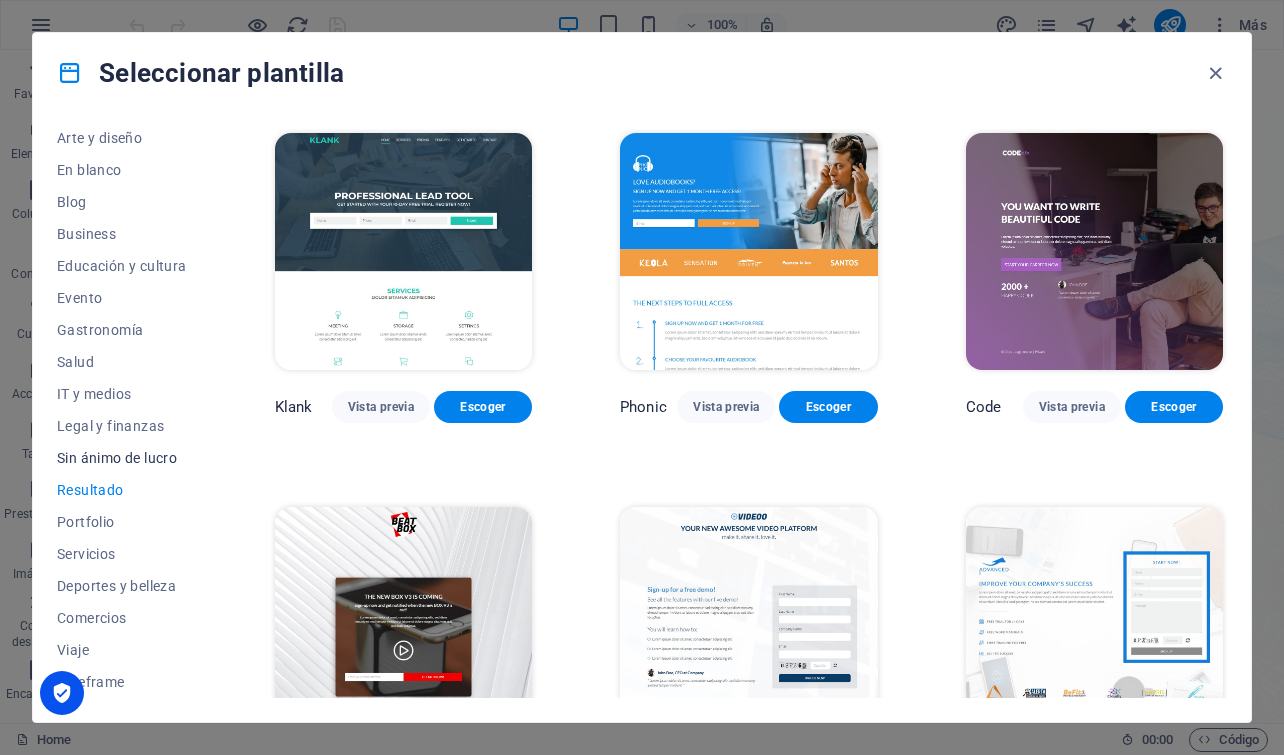 click on "Sin ánimo de lucro" at bounding box center (122, 458) 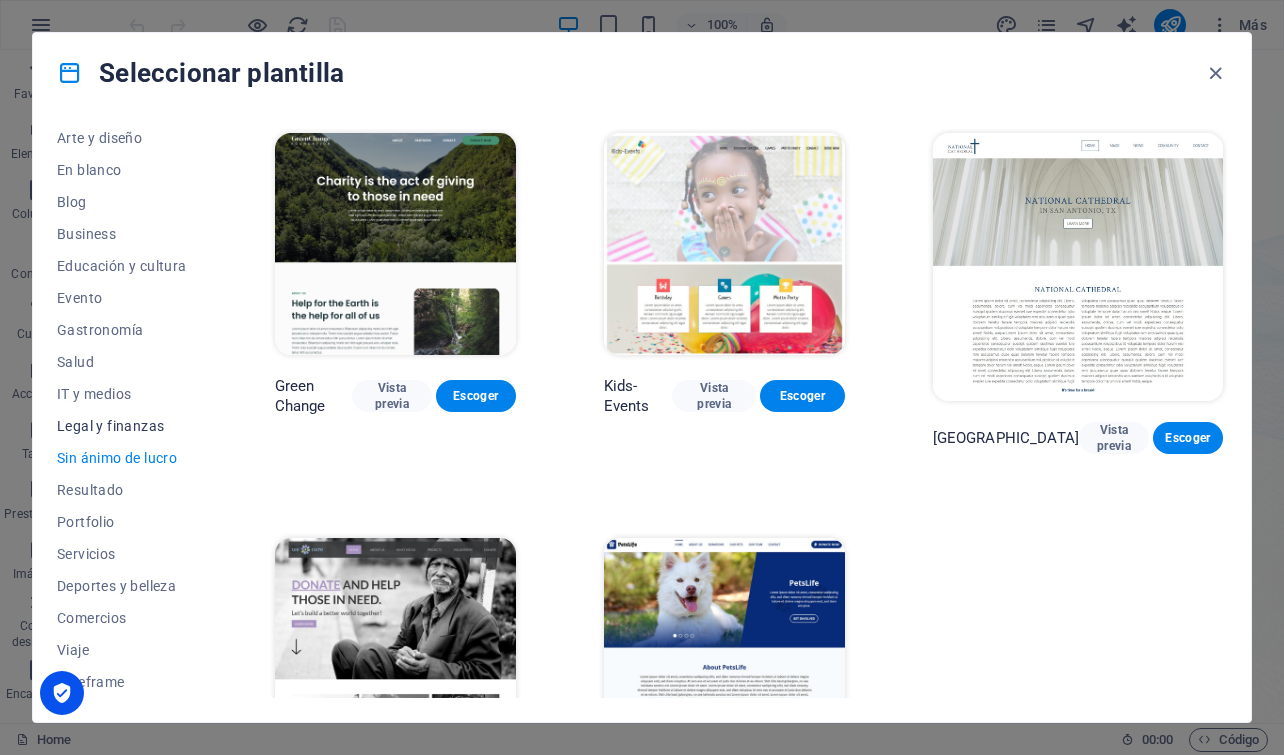 click on "Legal y finanzas" at bounding box center [122, 426] 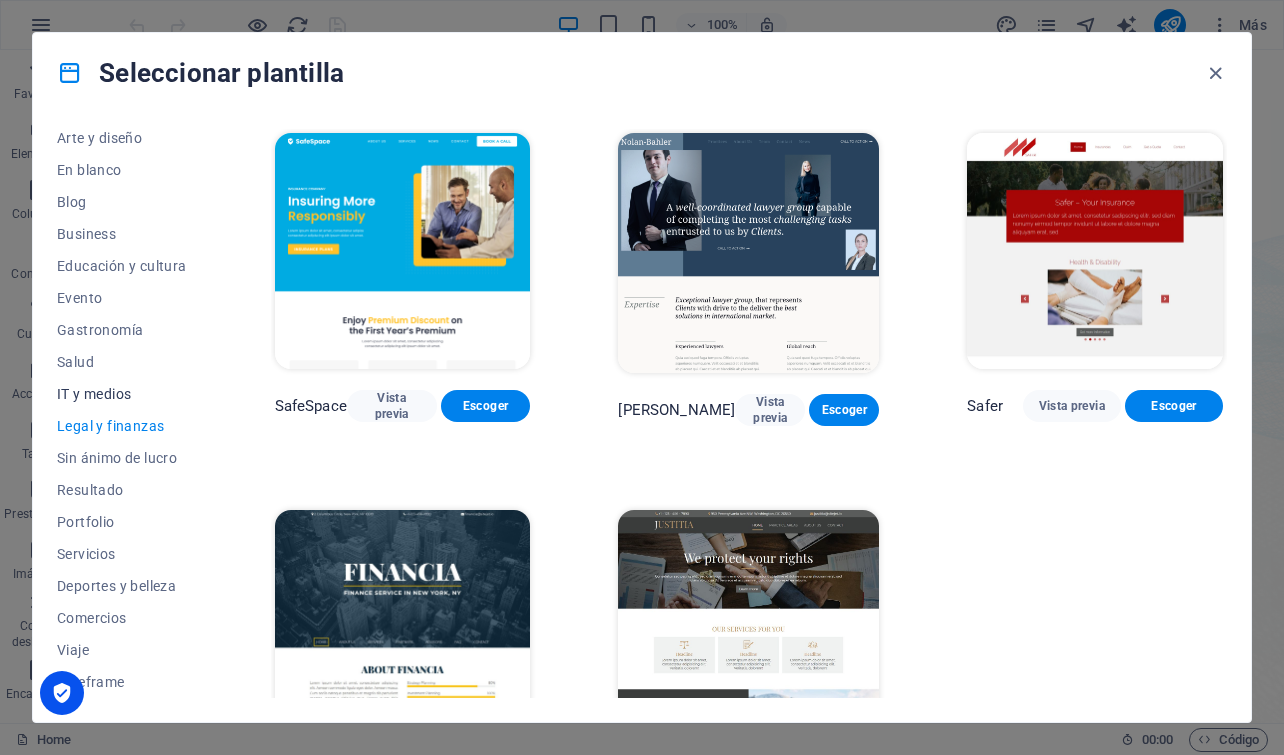 click on "IT y medios" at bounding box center [122, 394] 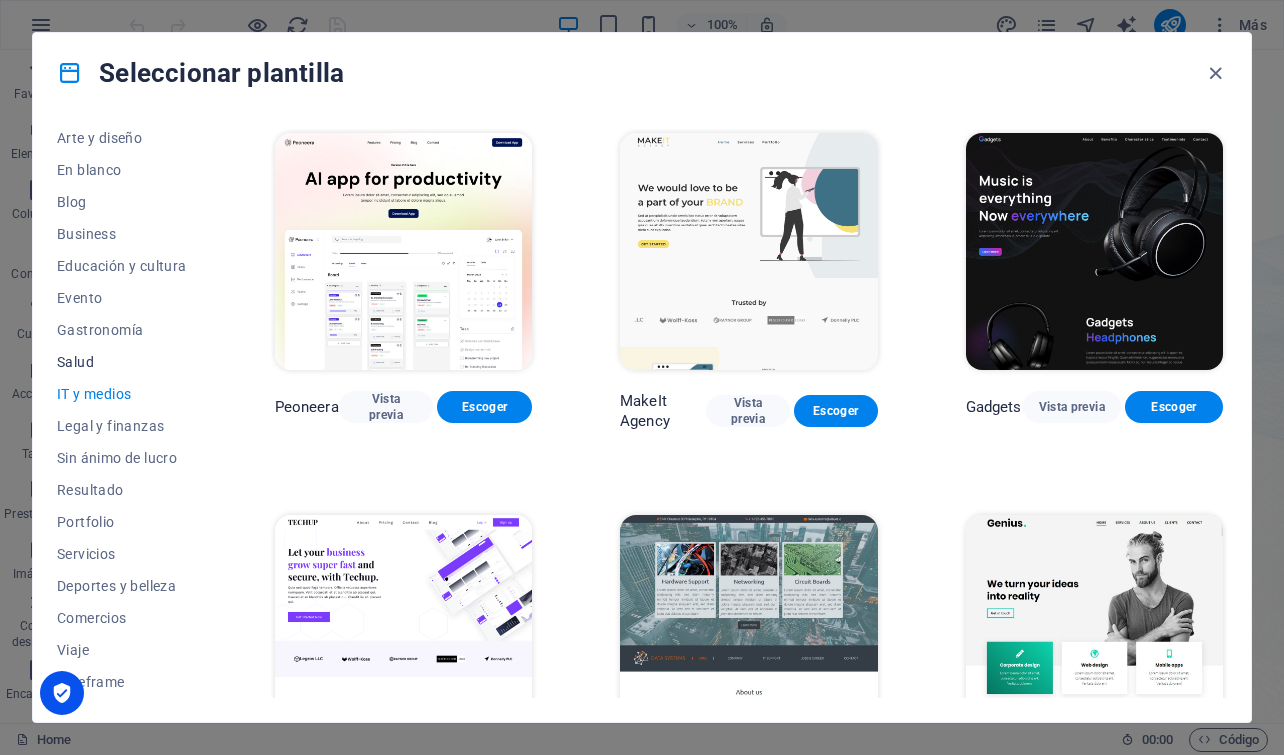 click on "Salud" at bounding box center [122, 362] 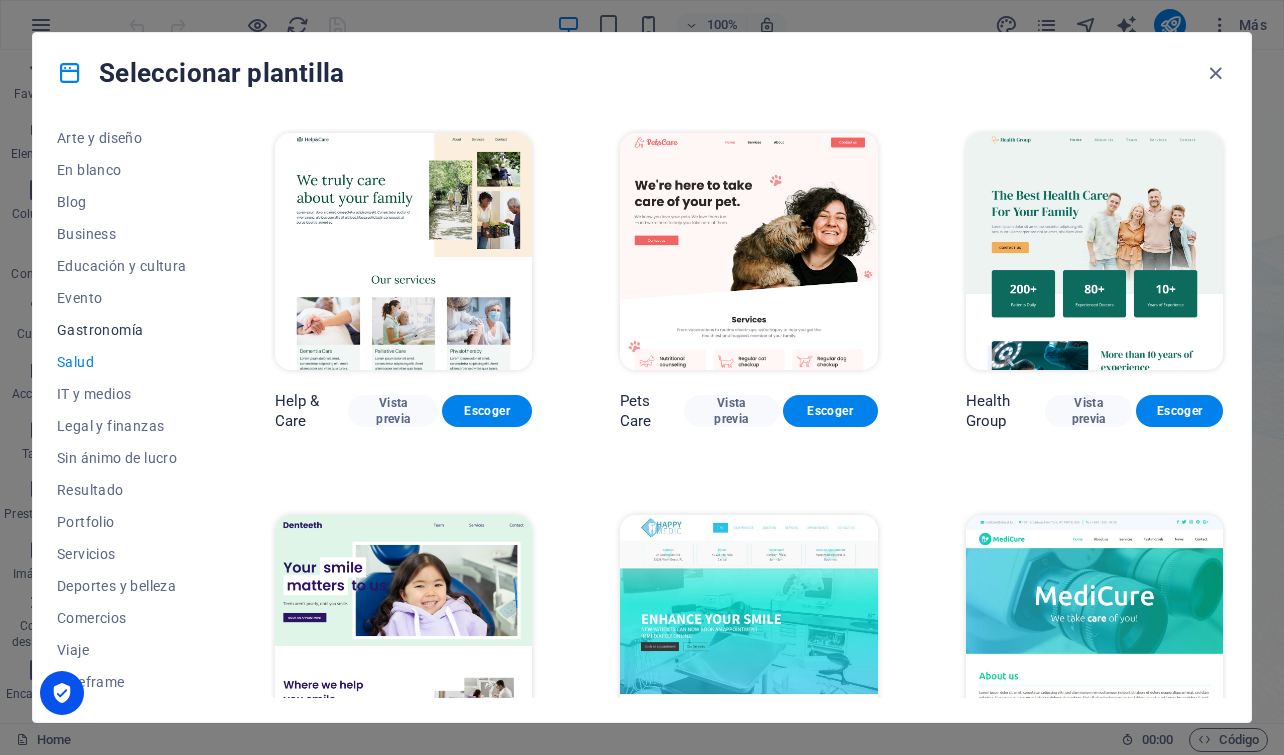 click on "Gastronomía" at bounding box center [122, 330] 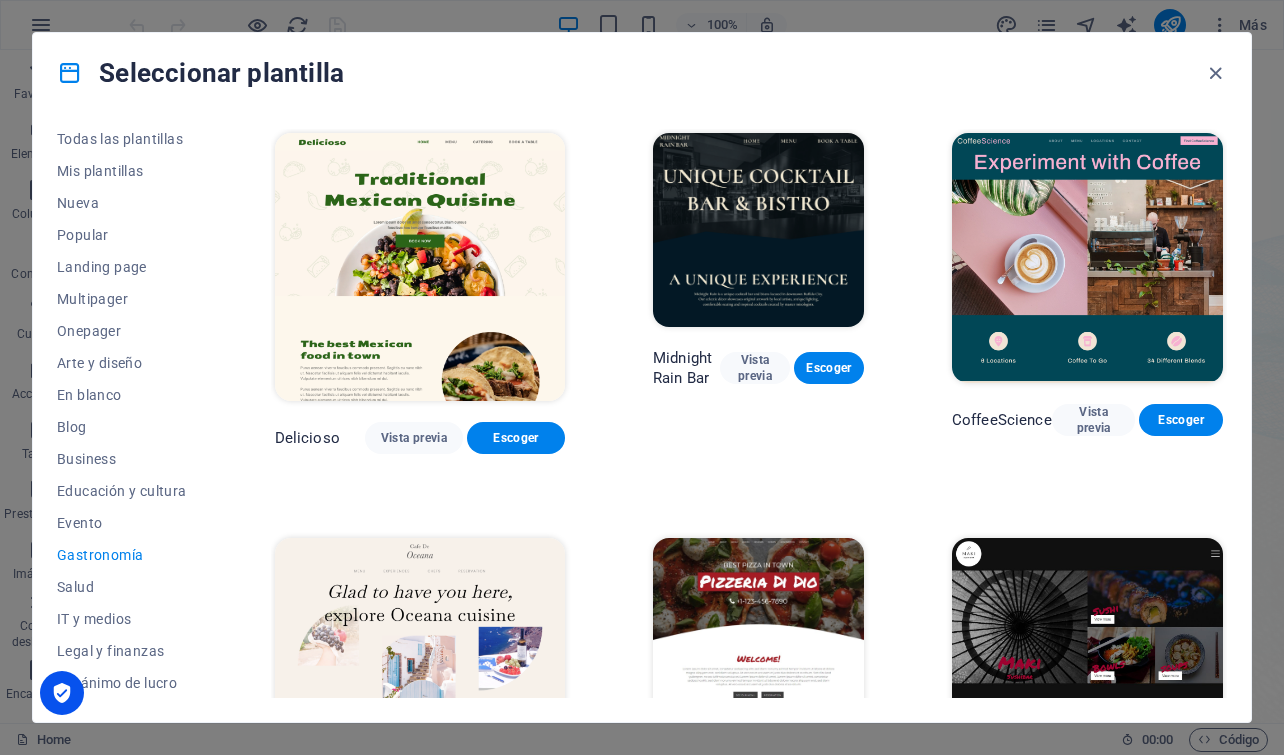 scroll, scrollTop: 0, scrollLeft: 0, axis: both 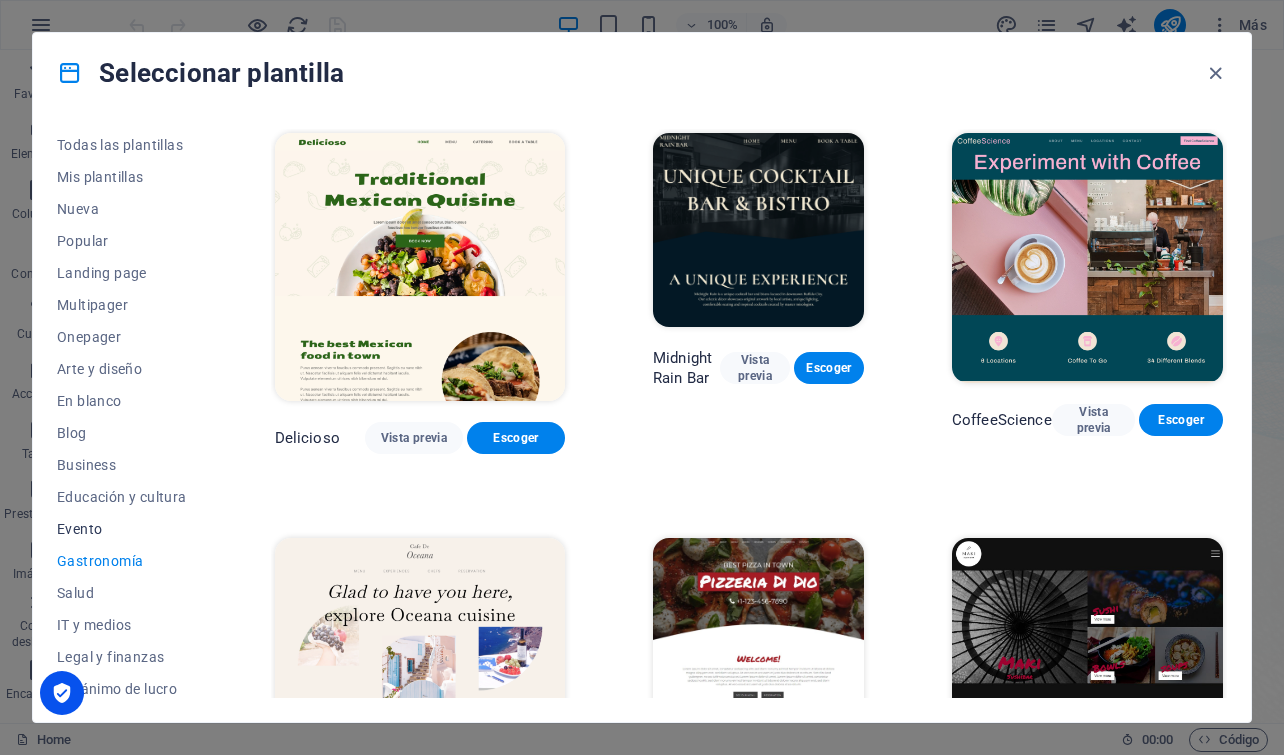 click on "Evento" at bounding box center [122, 529] 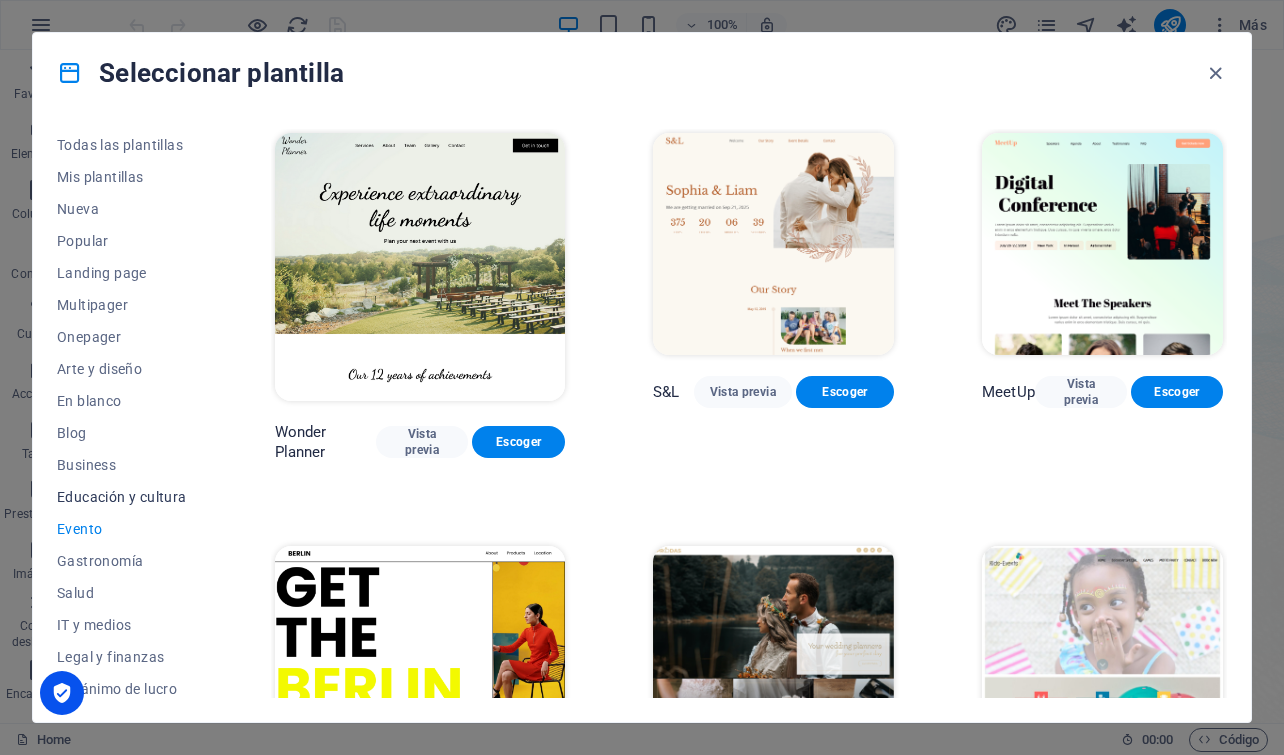 click on "Educación y cultura" at bounding box center (122, 497) 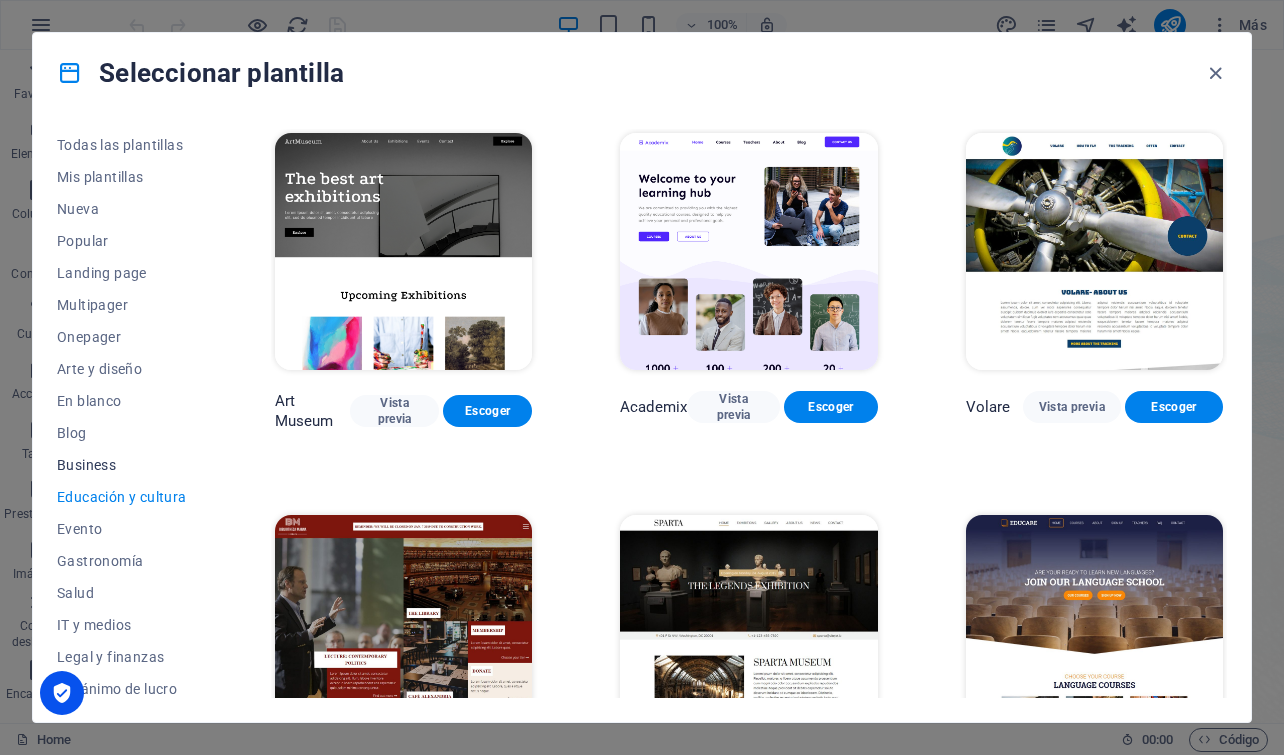 click on "Business" at bounding box center (122, 465) 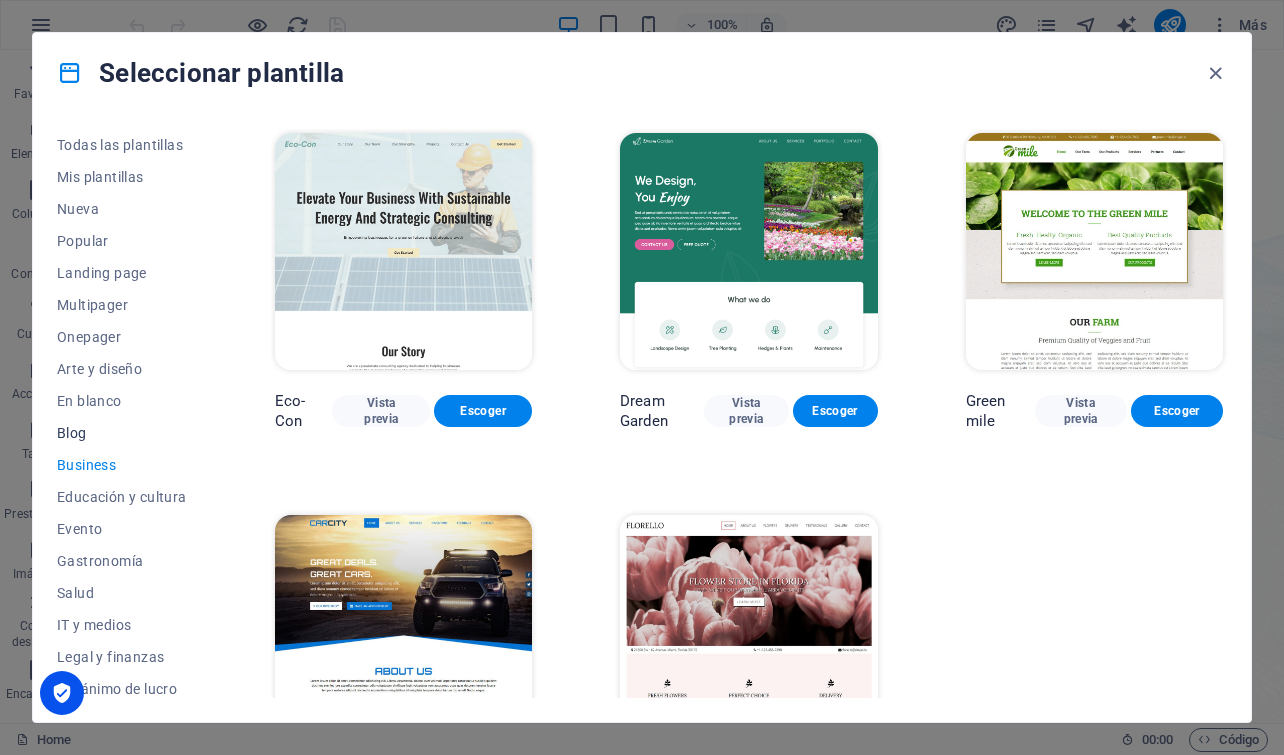 click on "Blog" at bounding box center (122, 433) 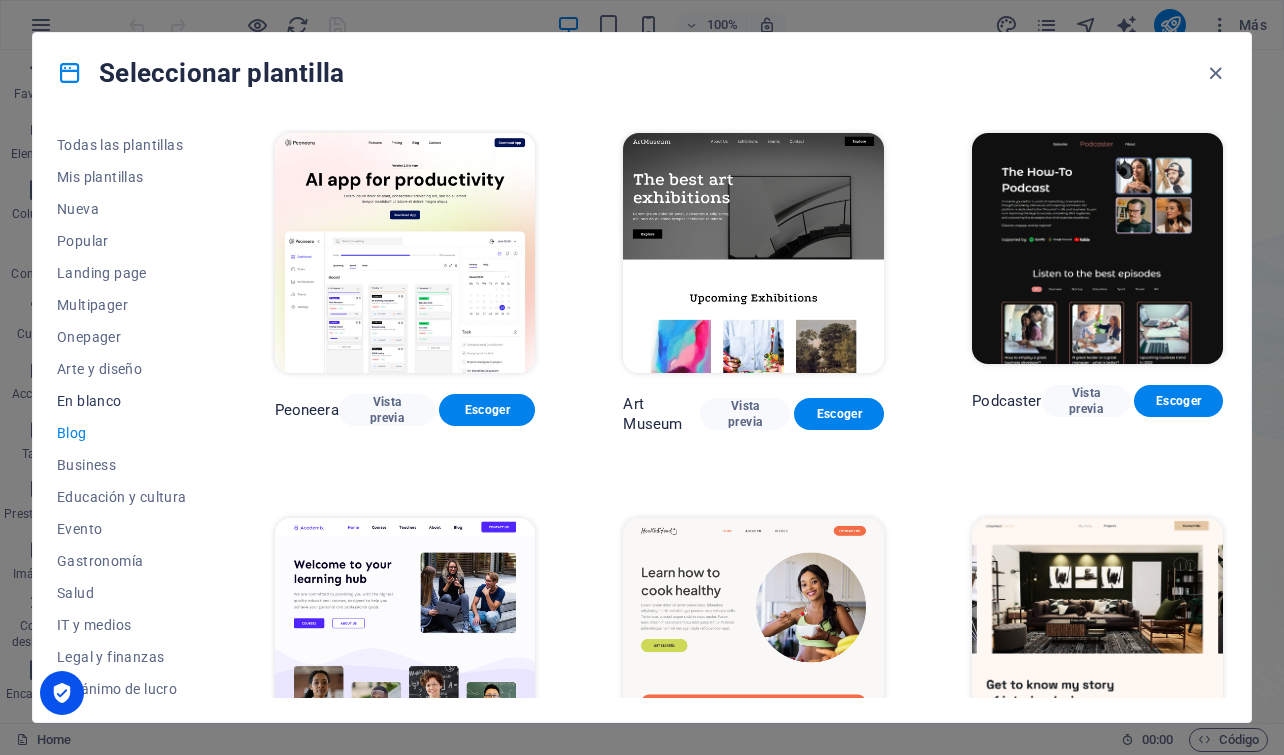 click on "En blanco" at bounding box center [122, 401] 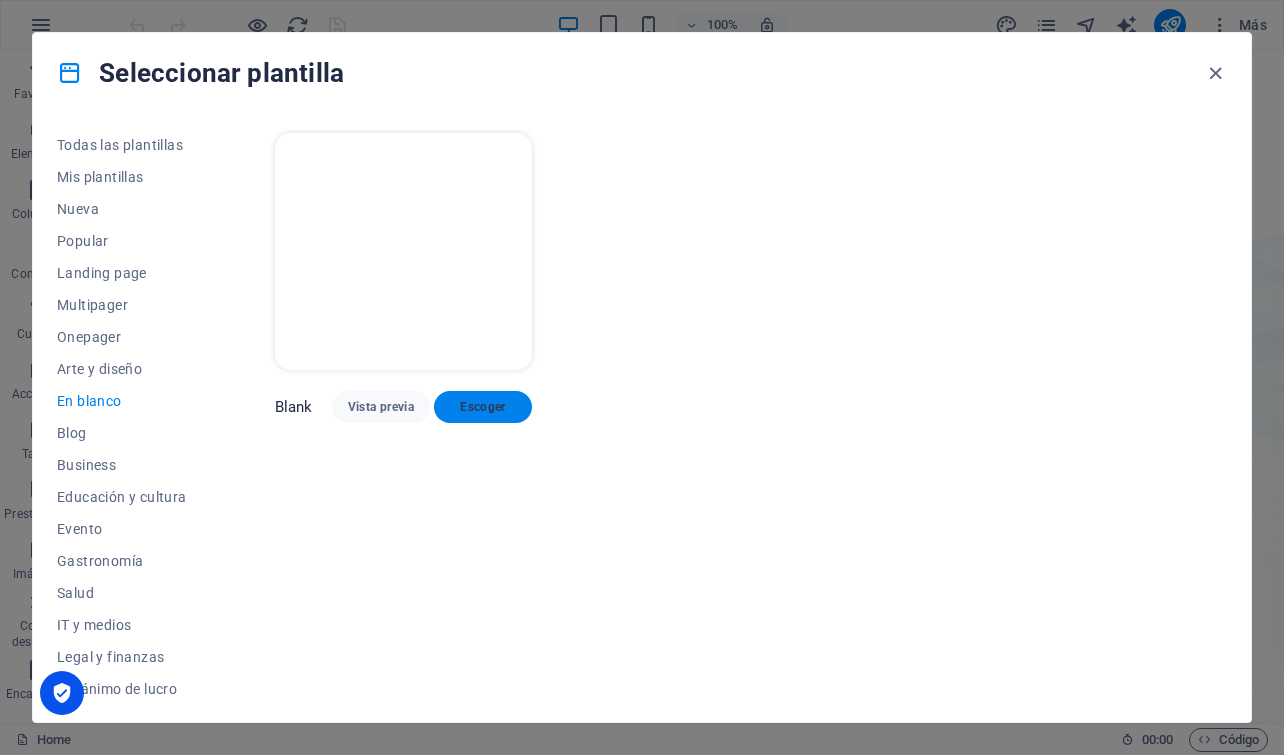 click on "Escoger" at bounding box center [483, 407] 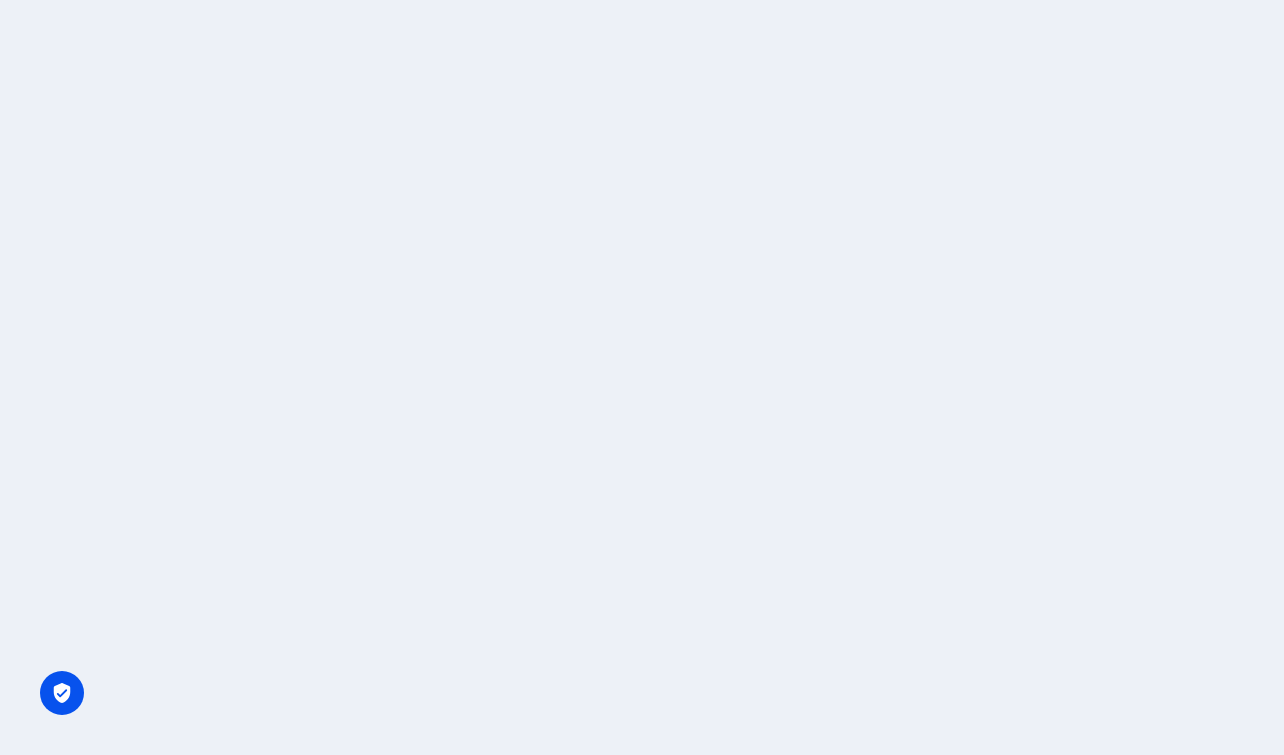 scroll, scrollTop: 0, scrollLeft: 0, axis: both 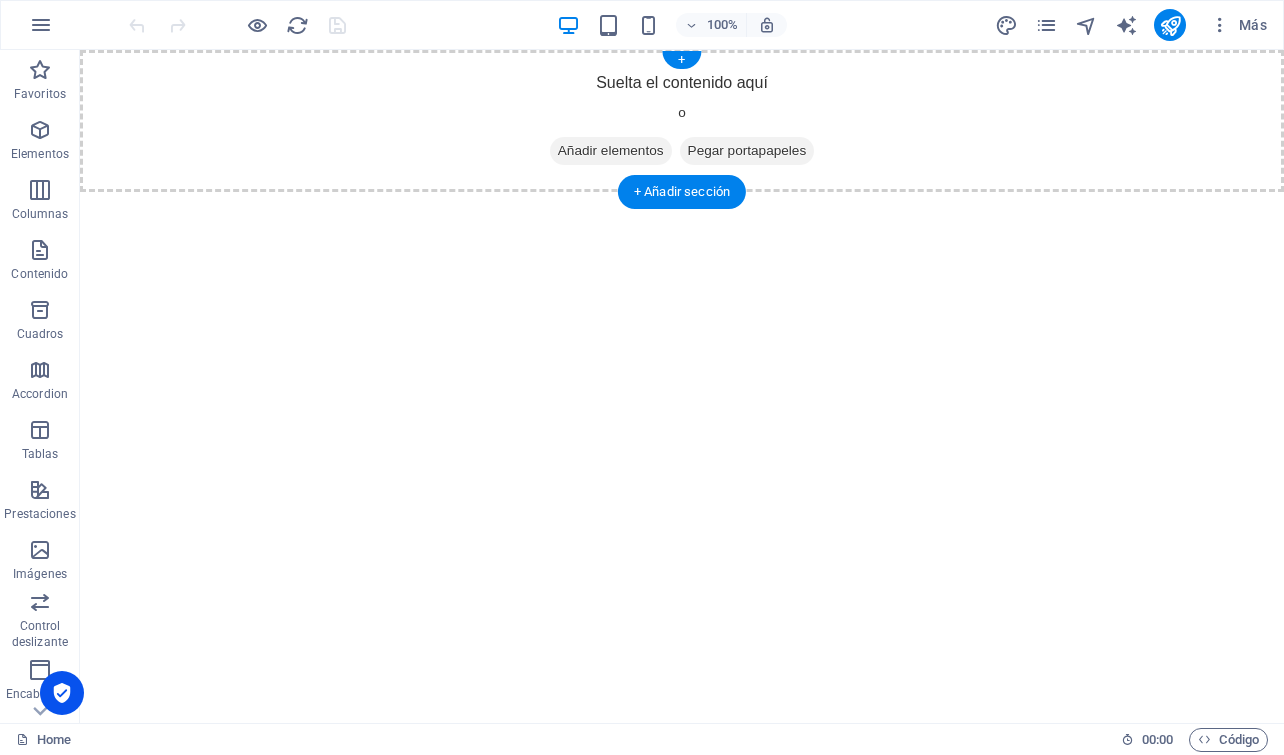 click on "Añadir elementos" at bounding box center (611, 151) 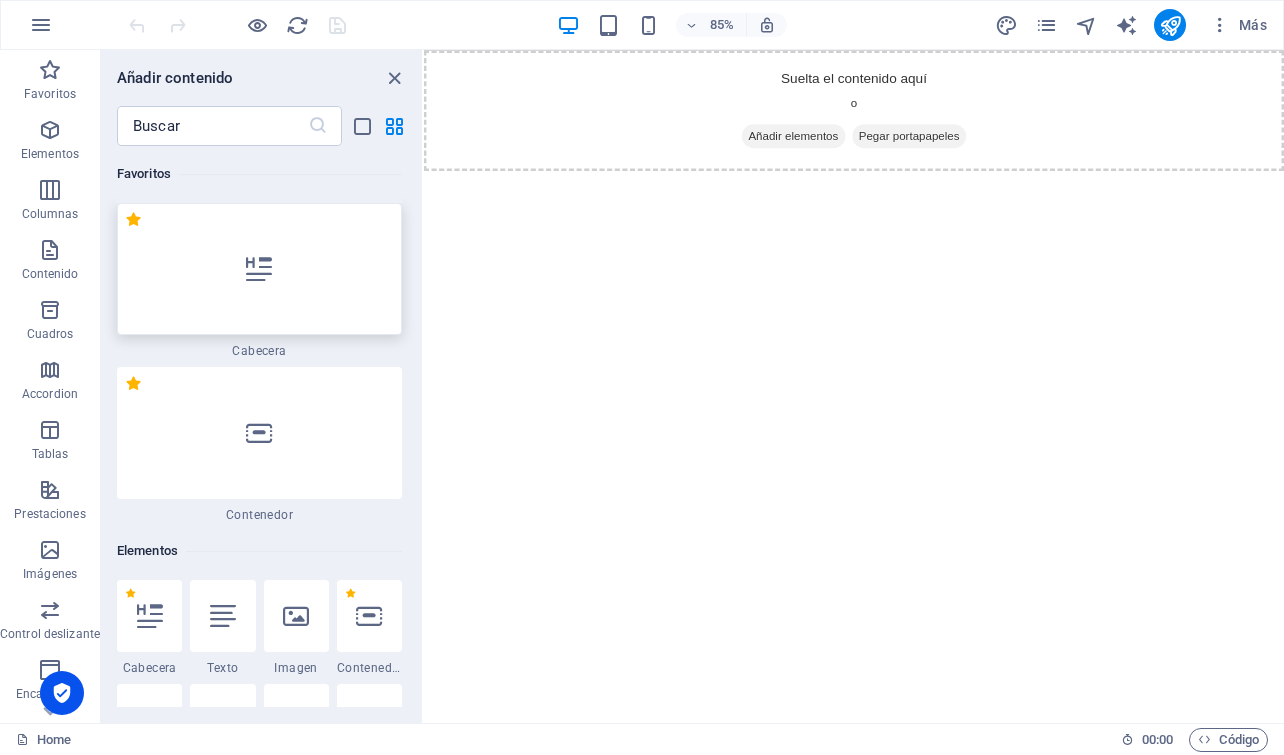 click at bounding box center (259, 269) 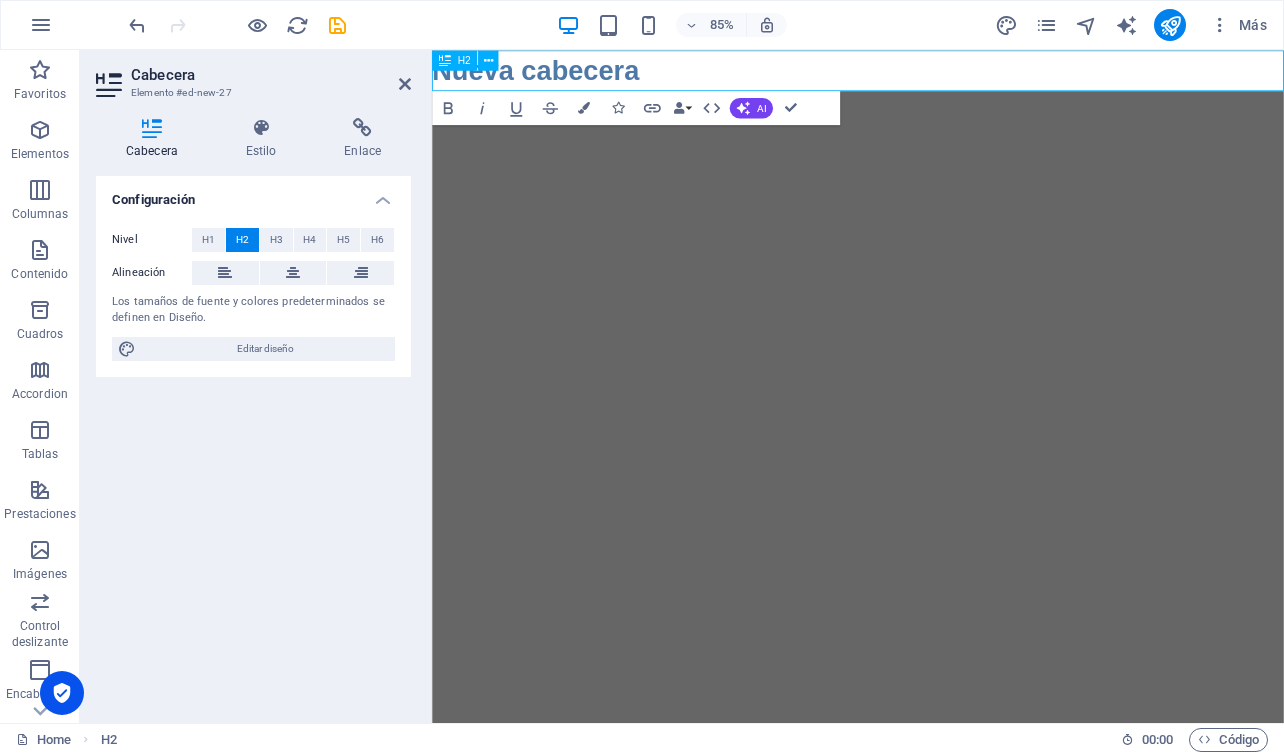 type 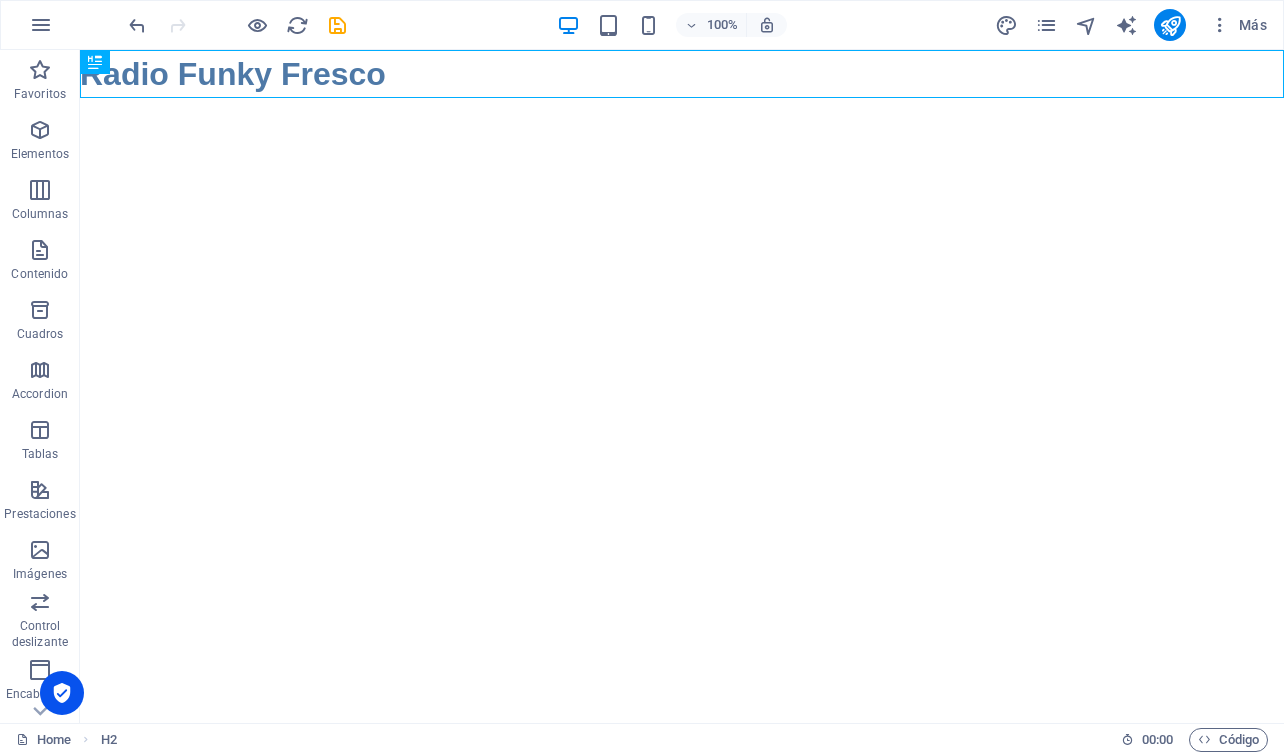 click on "Skip to main content
Radio Funky Fresco" at bounding box center [682, 74] 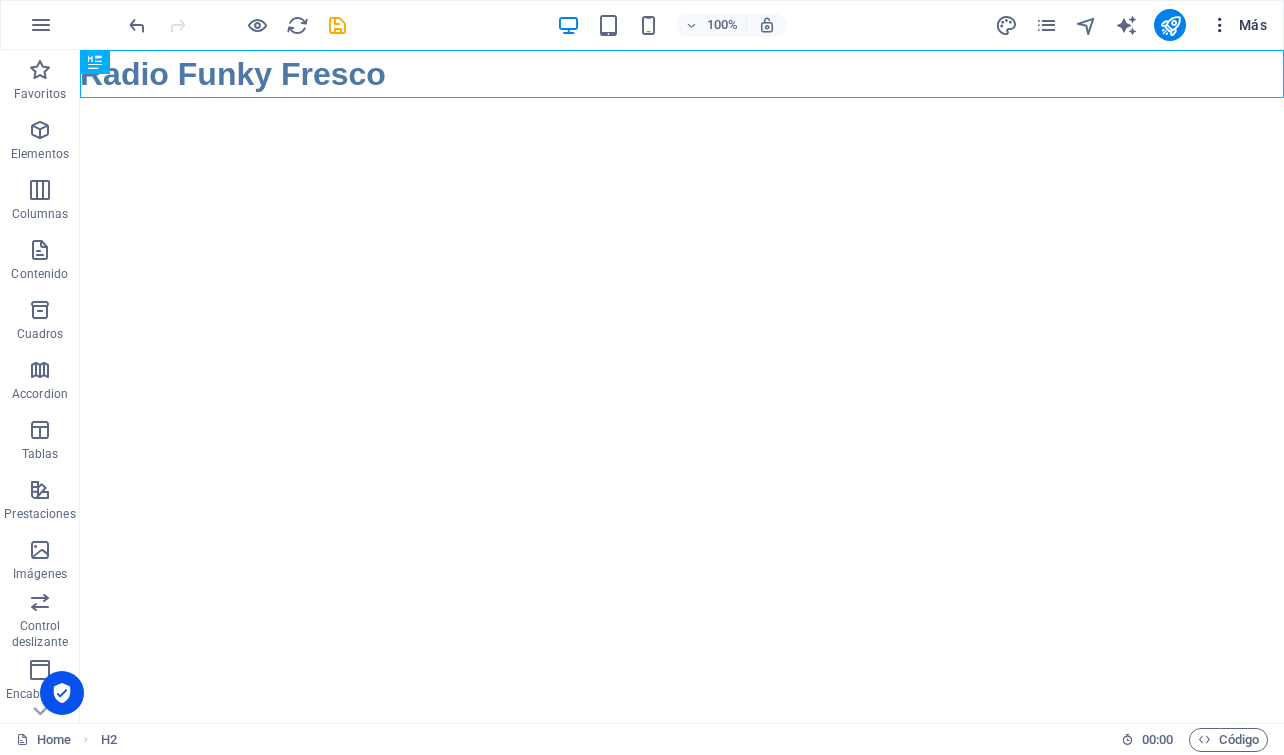 click on "Más" at bounding box center (1238, 25) 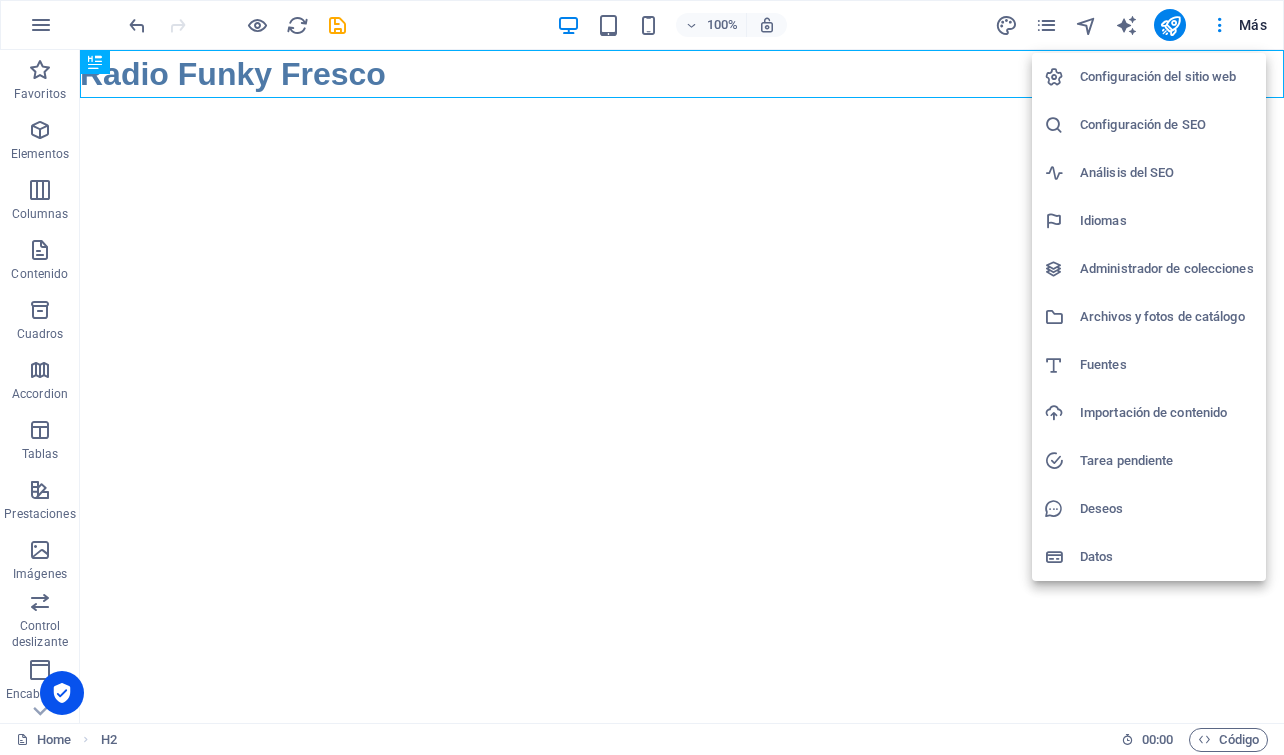 click at bounding box center [642, 377] 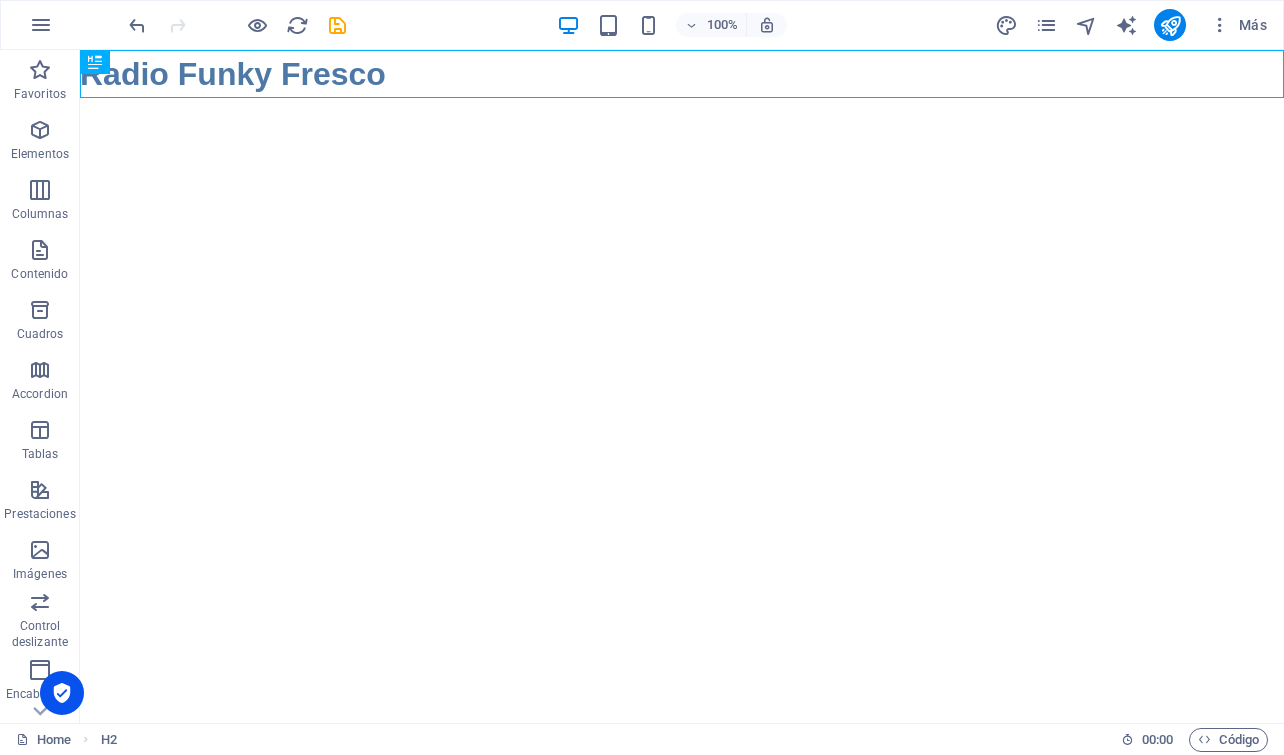 click on "Skip to main content
Radio Funky Fresco" at bounding box center [682, 74] 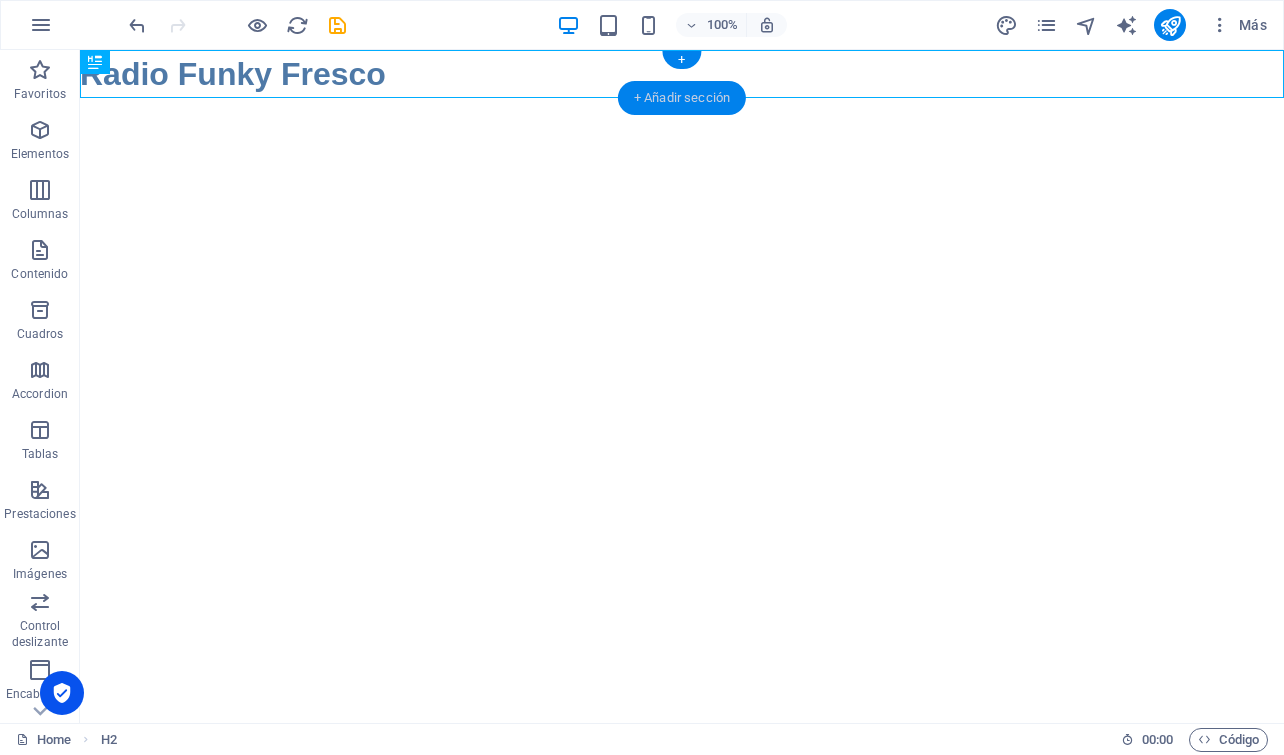 click on "+ Añadir sección" at bounding box center (682, 98) 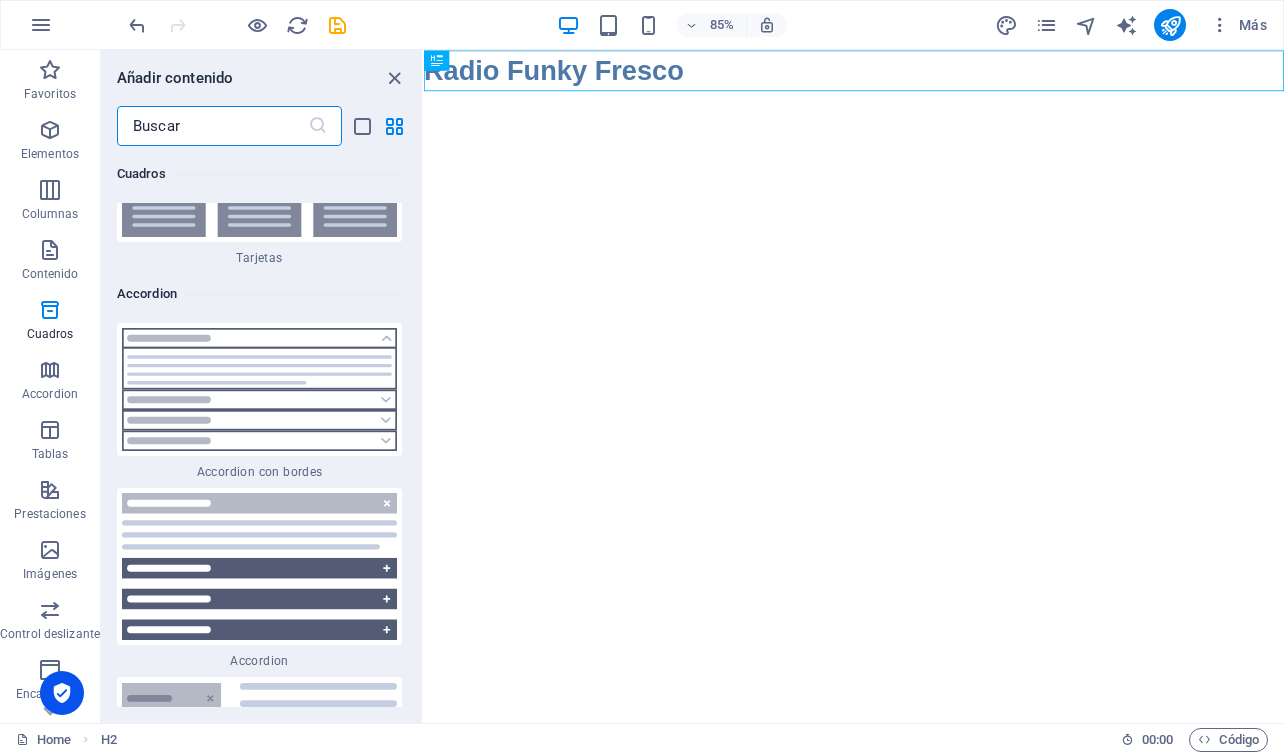 scroll, scrollTop: 11408, scrollLeft: 0, axis: vertical 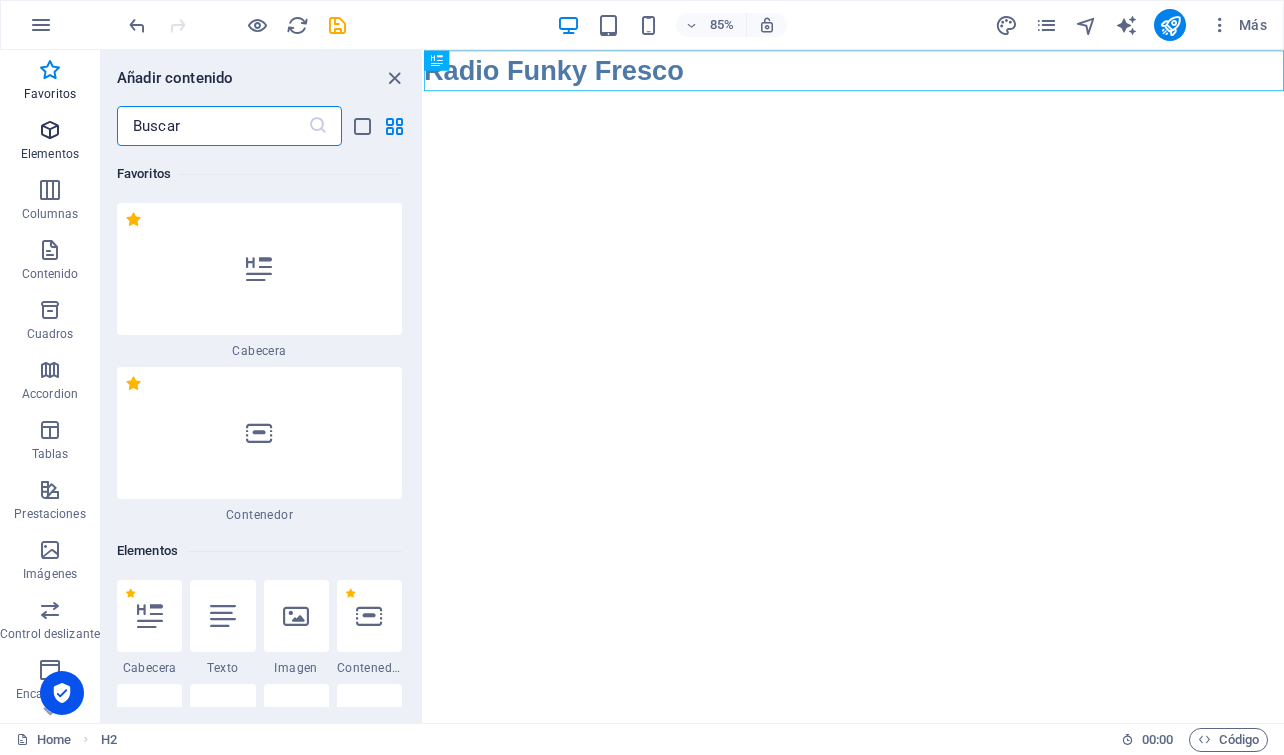 click at bounding box center [50, 130] 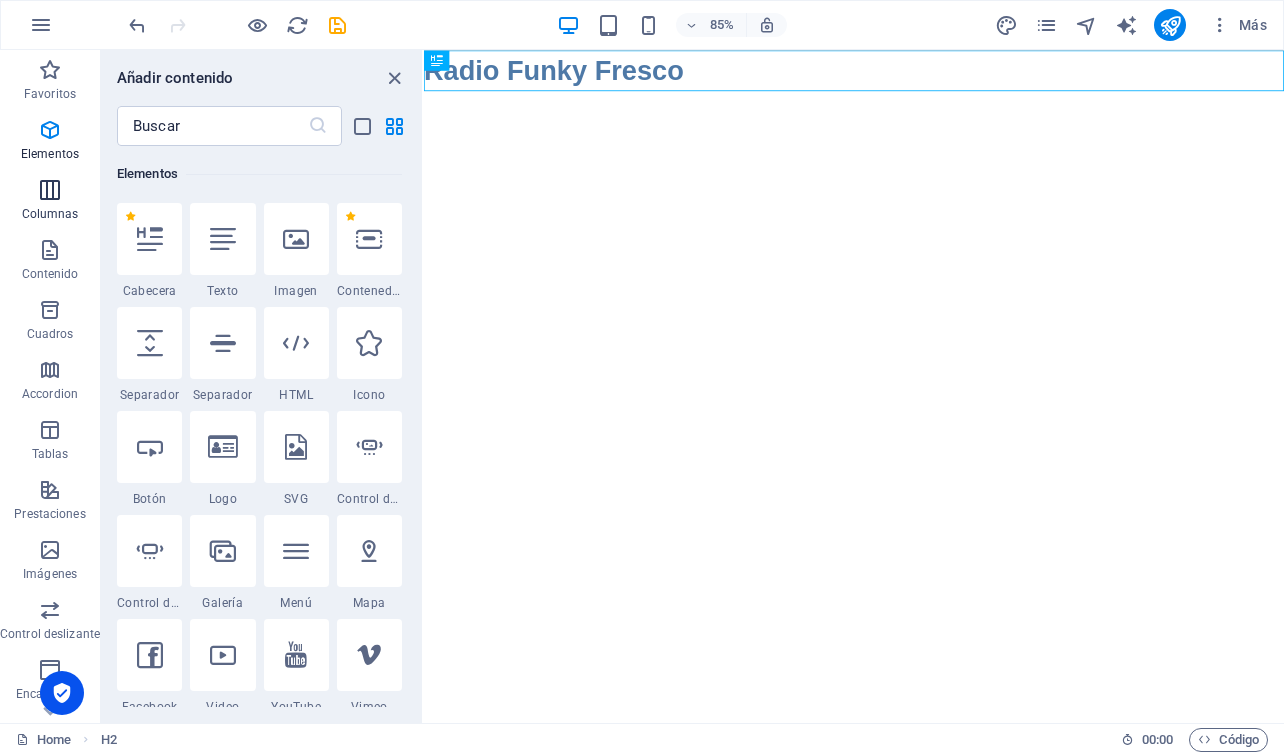 click at bounding box center (50, 190) 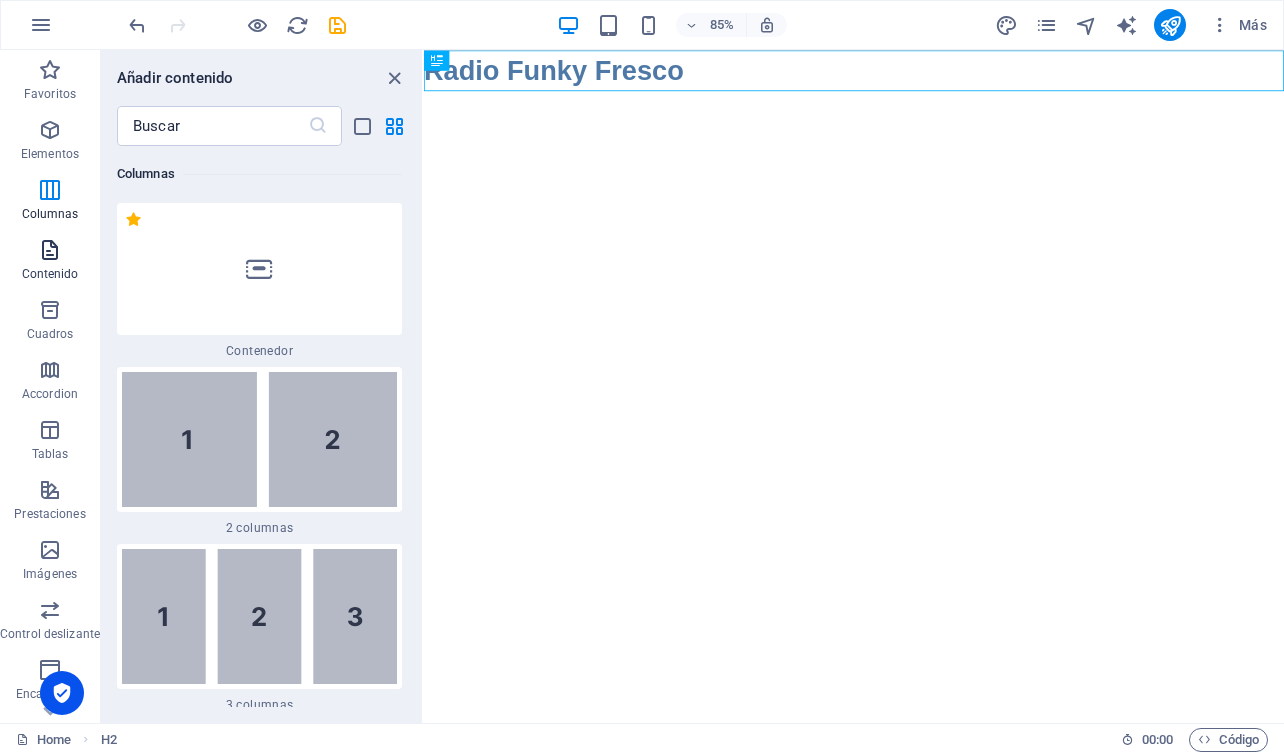 click at bounding box center (50, 250) 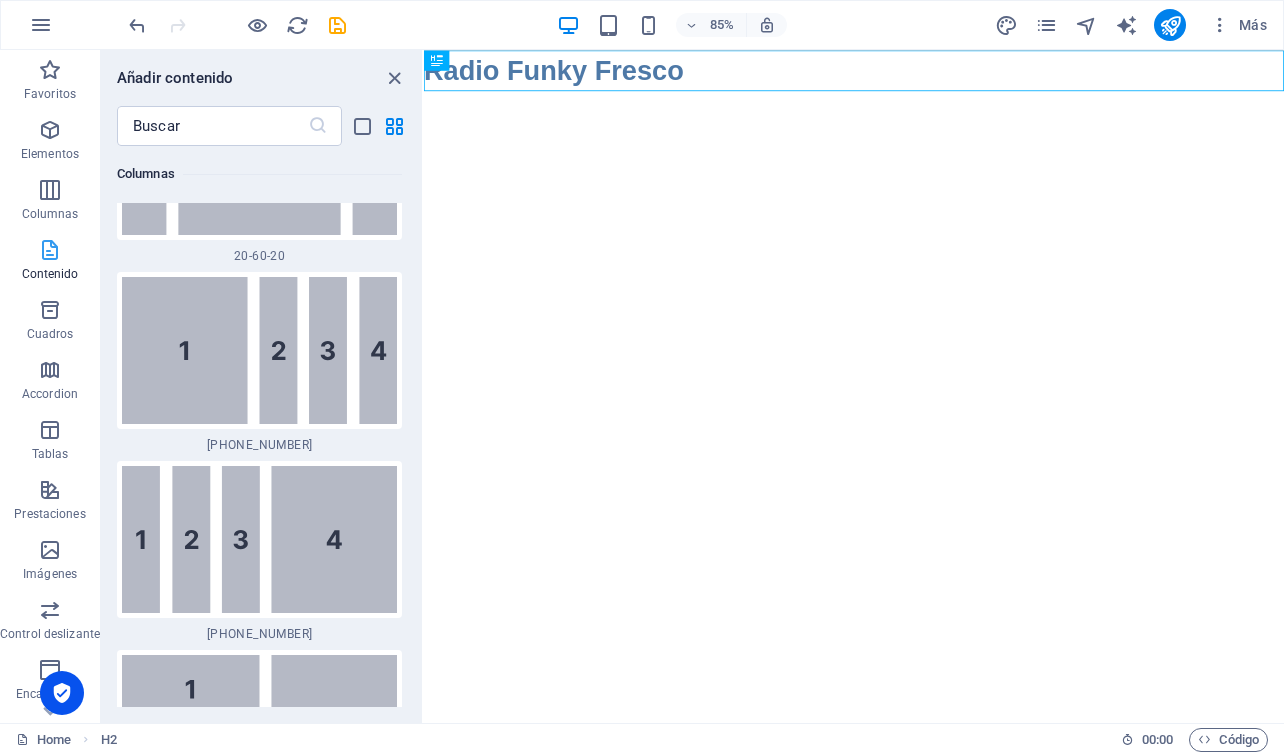 scroll, scrollTop: 6808, scrollLeft: 0, axis: vertical 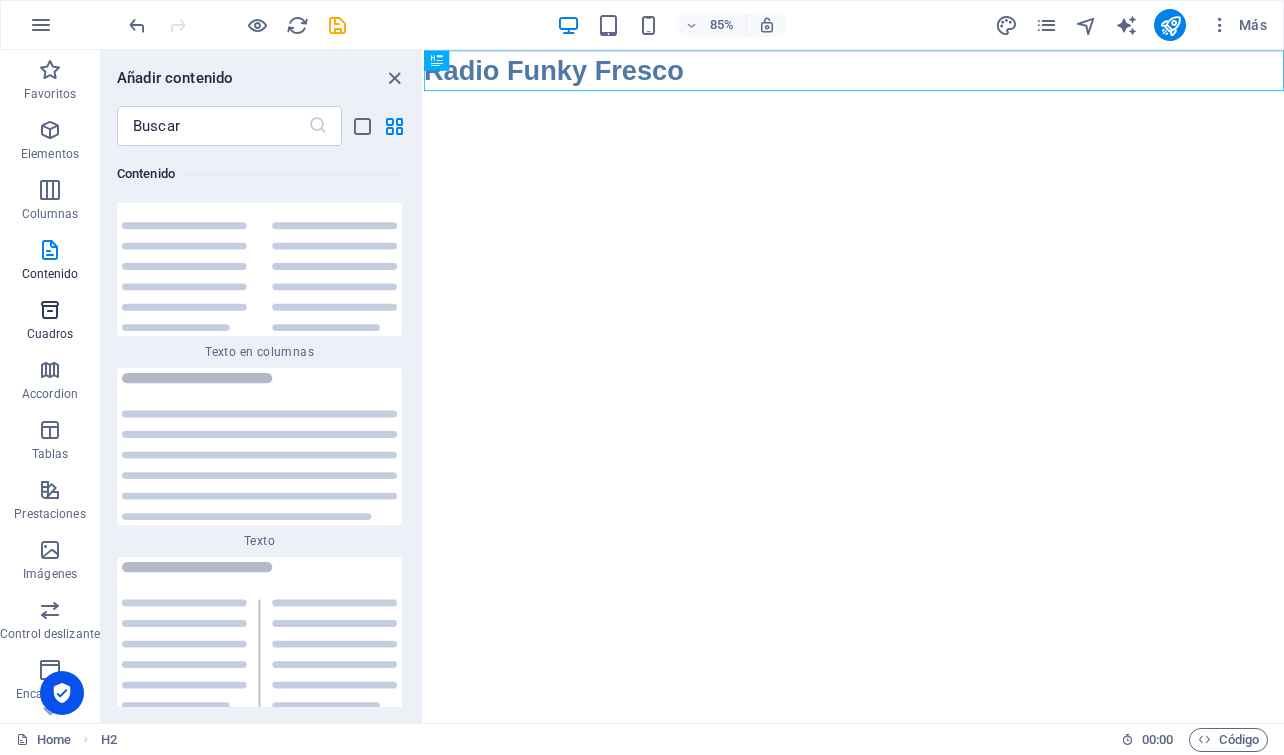 click on "Cuadros" at bounding box center [50, 322] 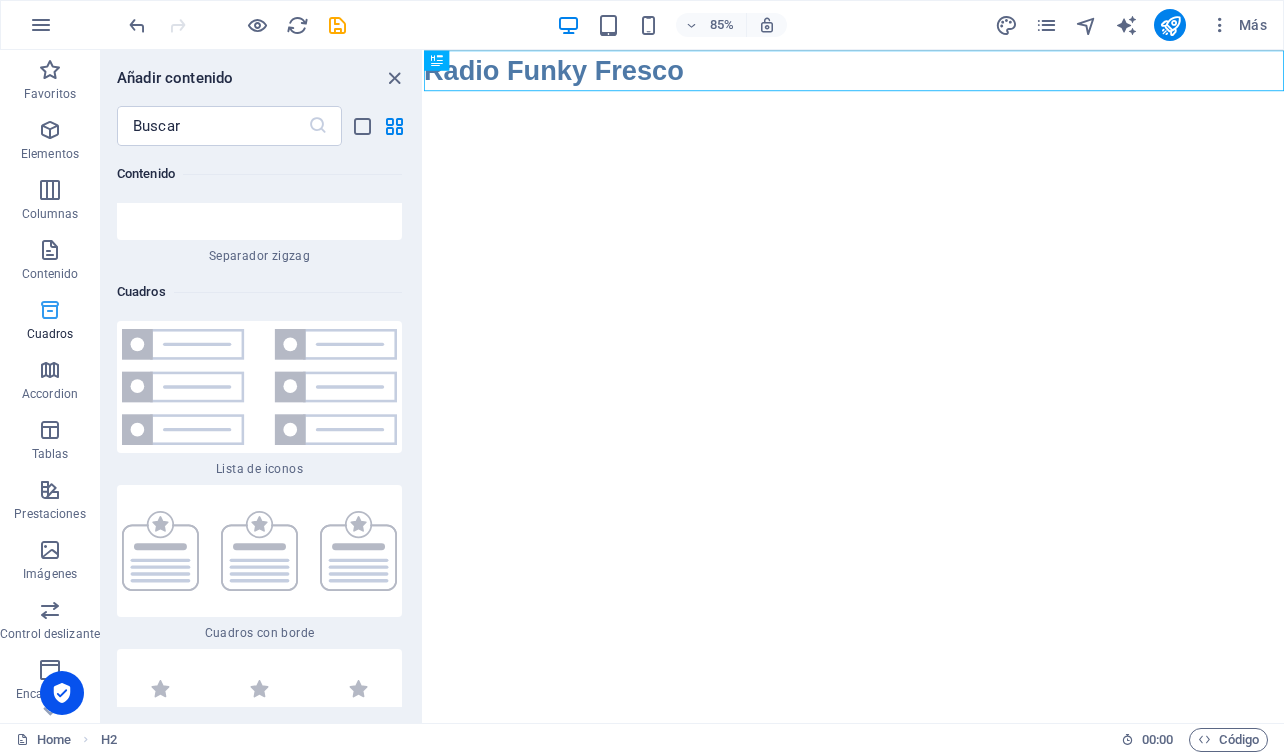 scroll, scrollTop: 10648, scrollLeft: 0, axis: vertical 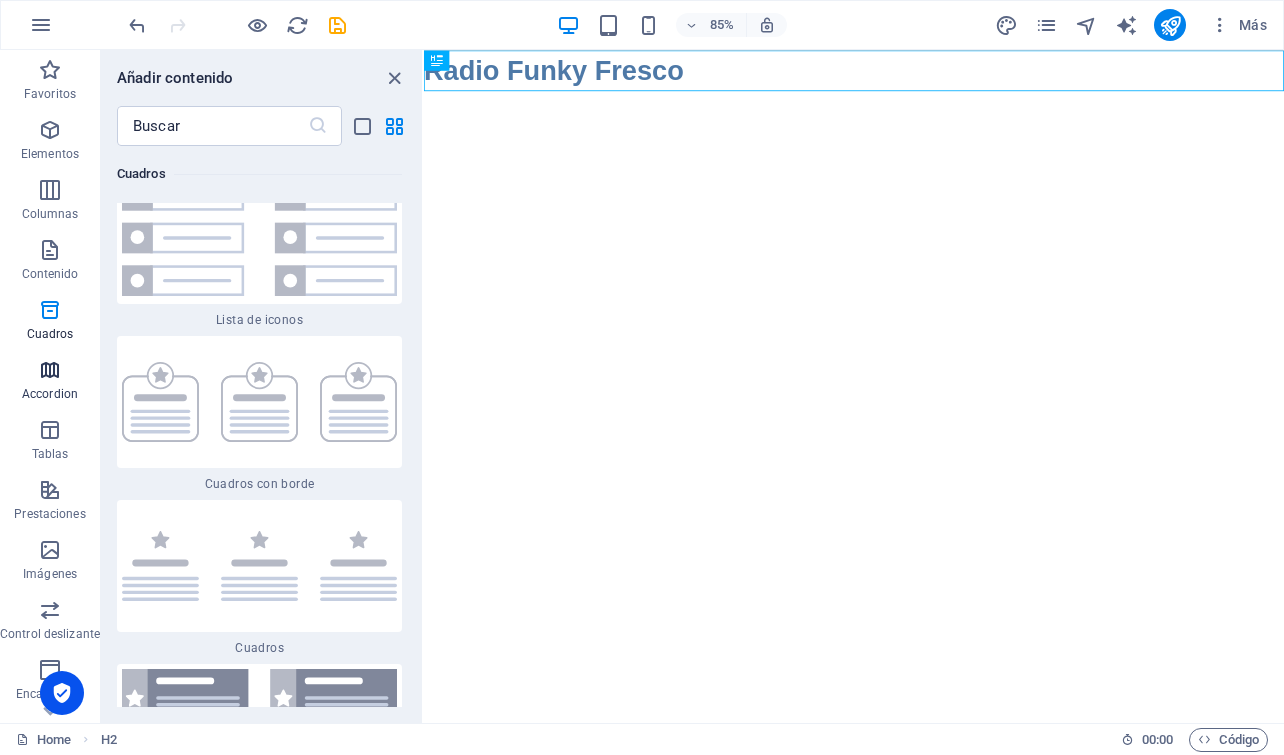 click at bounding box center [50, 370] 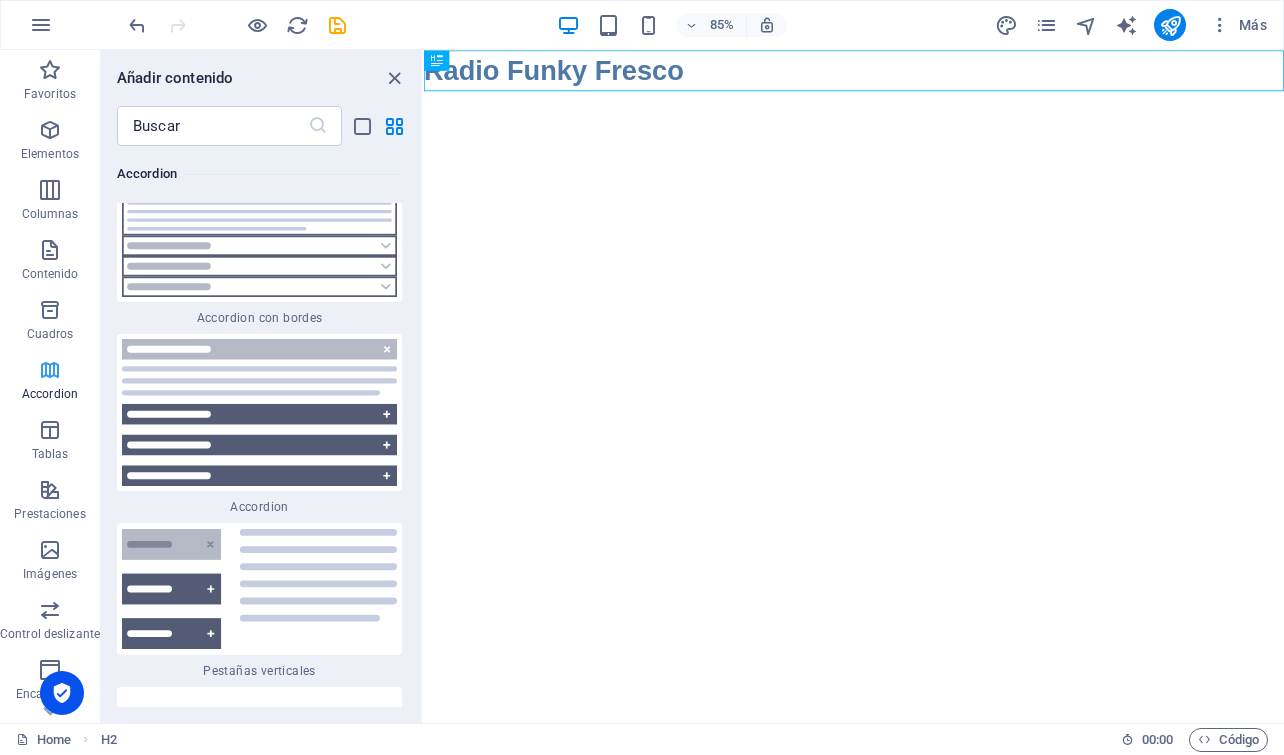scroll, scrollTop: 12262, scrollLeft: 0, axis: vertical 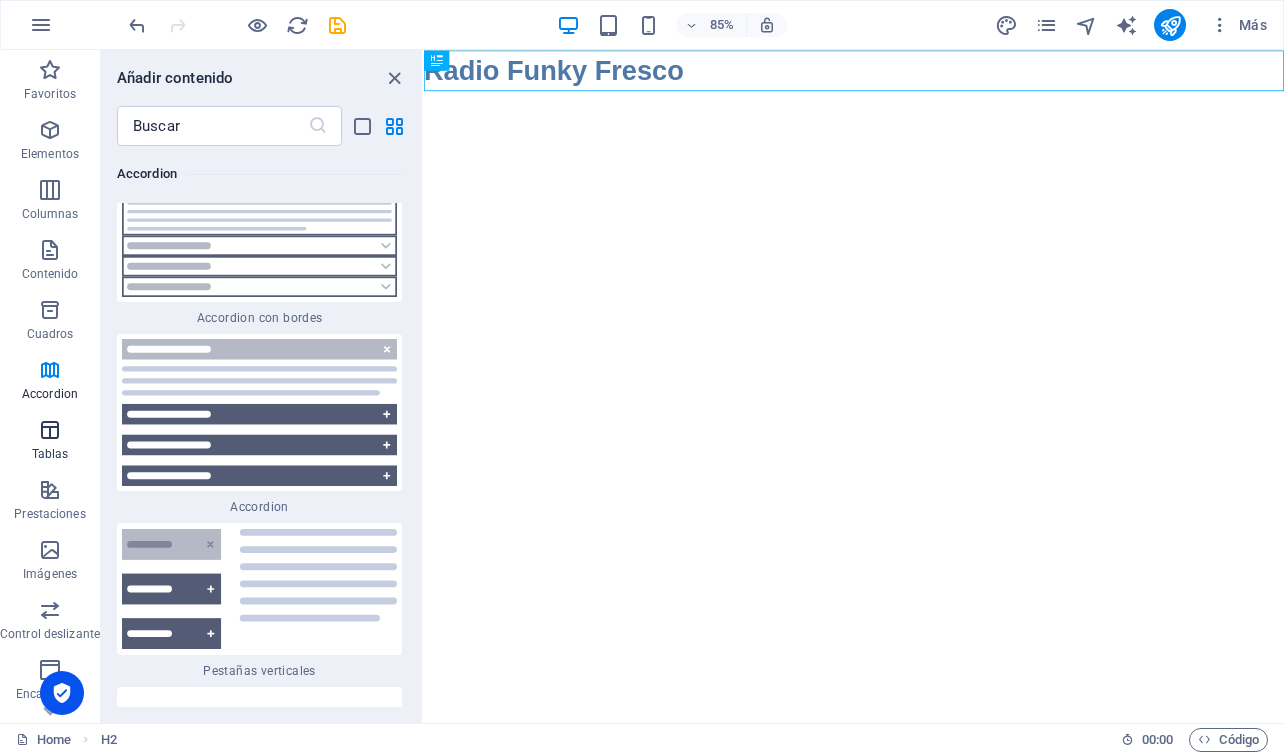 click at bounding box center (50, 430) 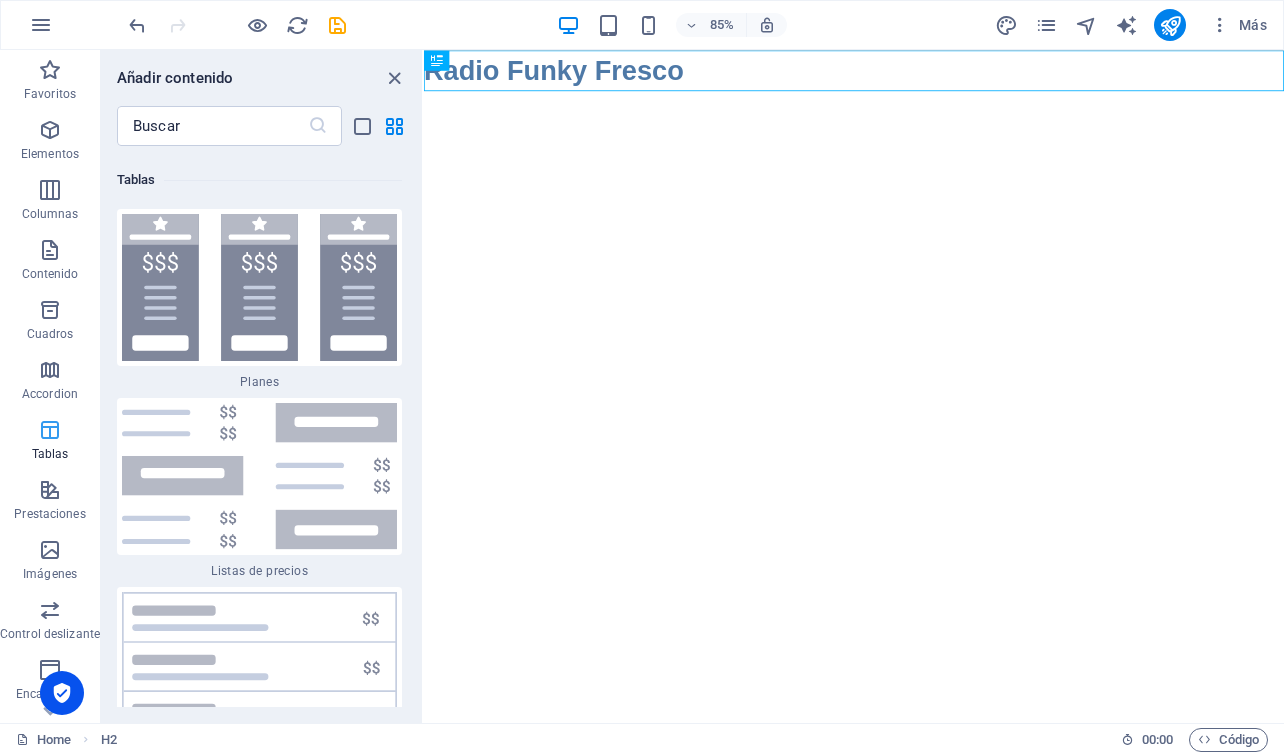 scroll, scrollTop: 13374, scrollLeft: 0, axis: vertical 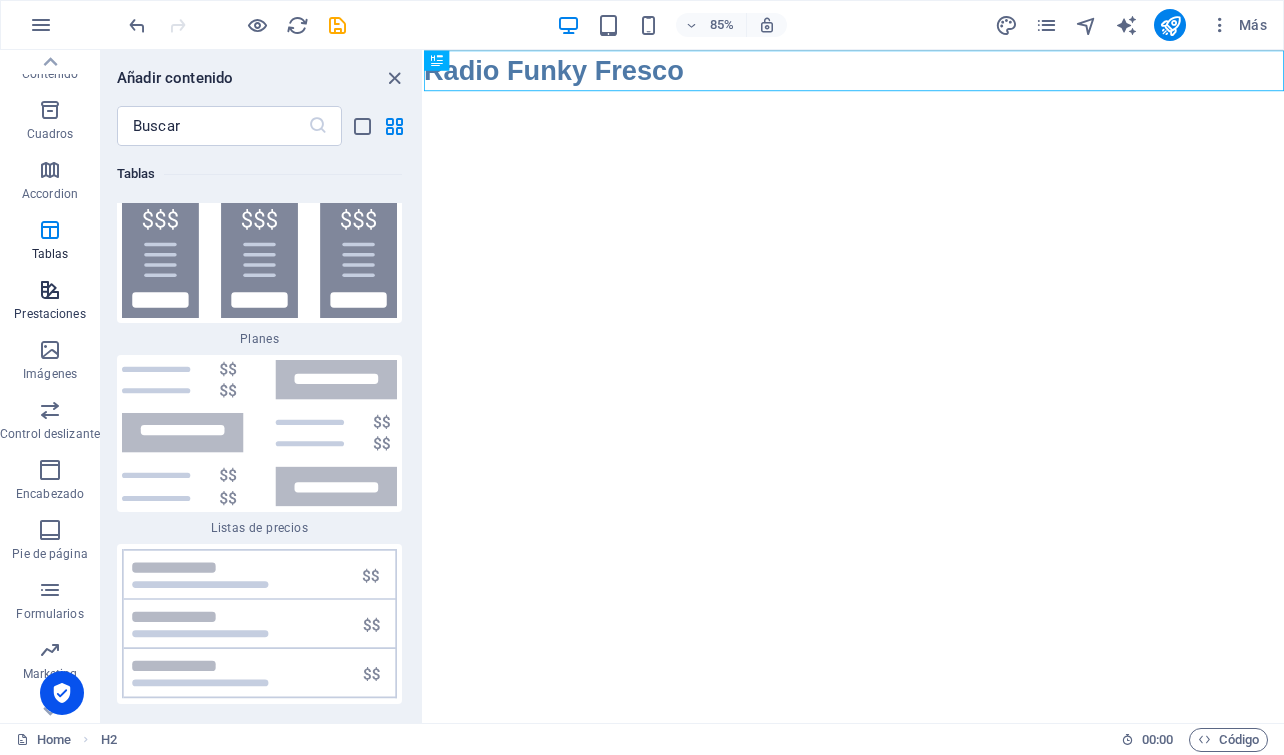 click at bounding box center (50, 290) 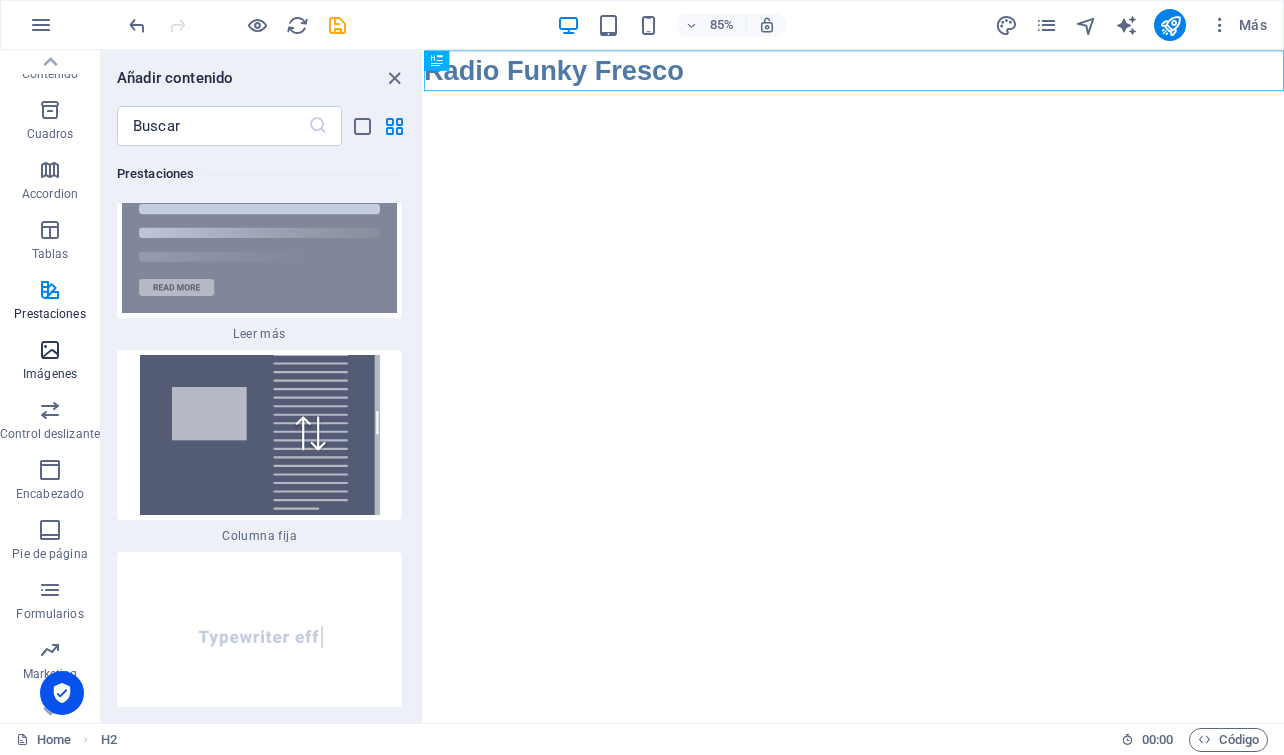 click at bounding box center (50, 350) 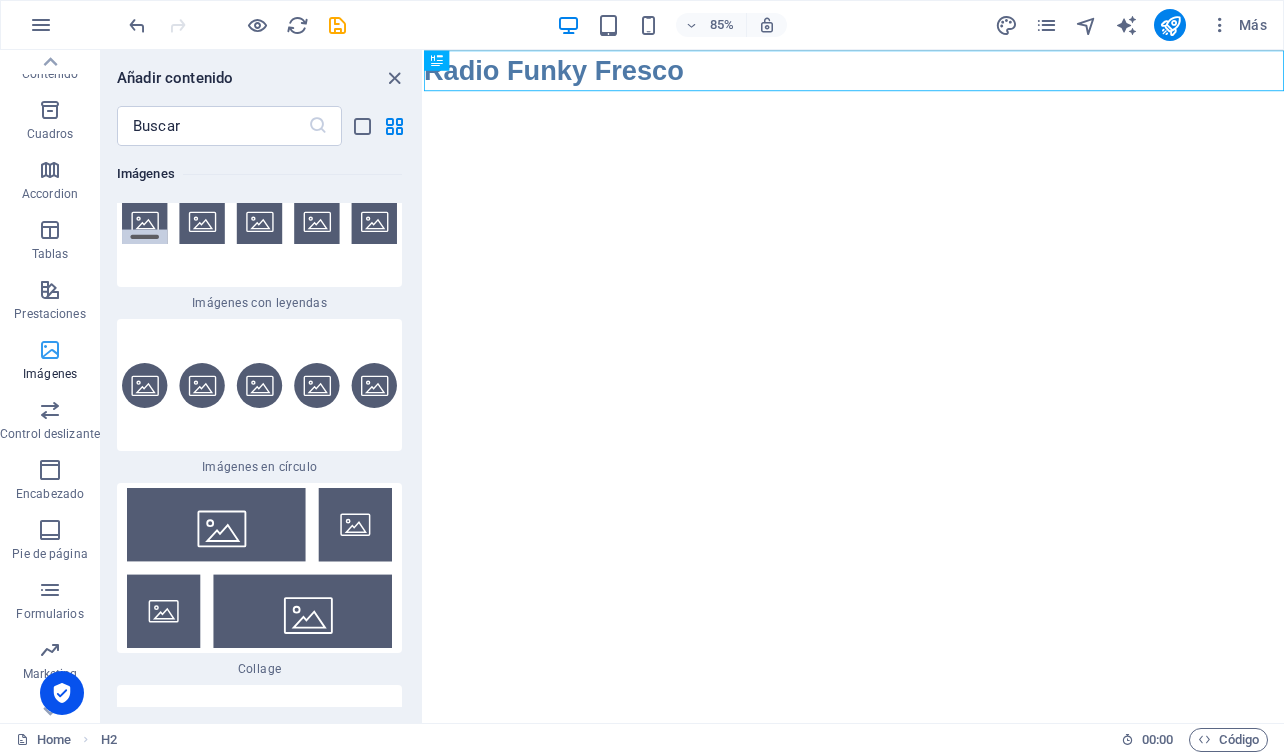 scroll, scrollTop: 19935, scrollLeft: 0, axis: vertical 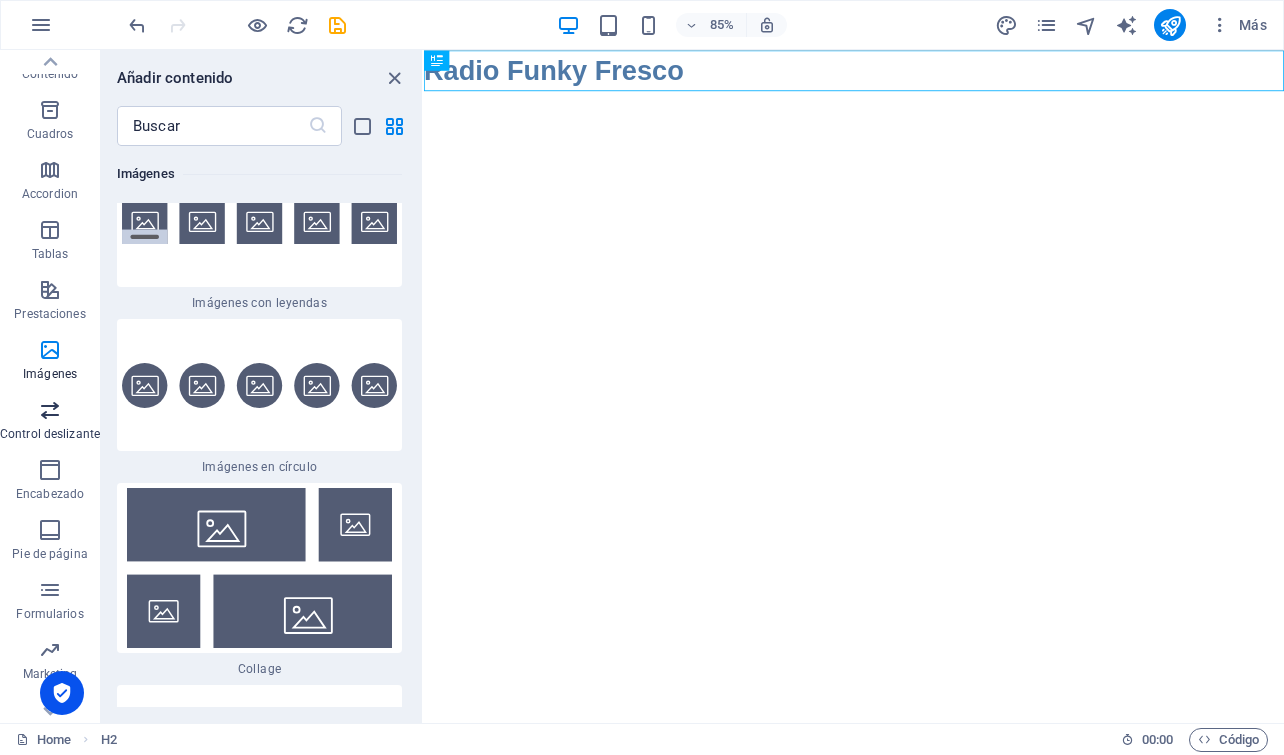 click at bounding box center (50, 410) 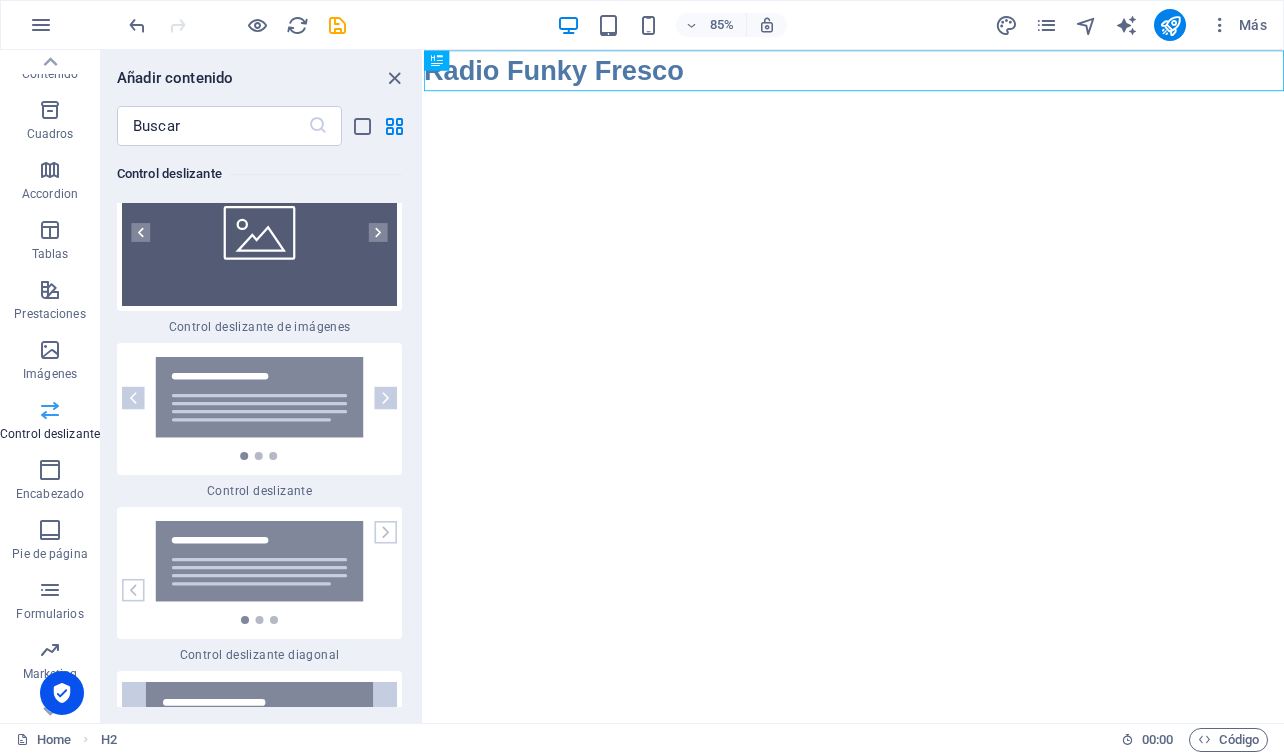 scroll, scrollTop: 22368, scrollLeft: 0, axis: vertical 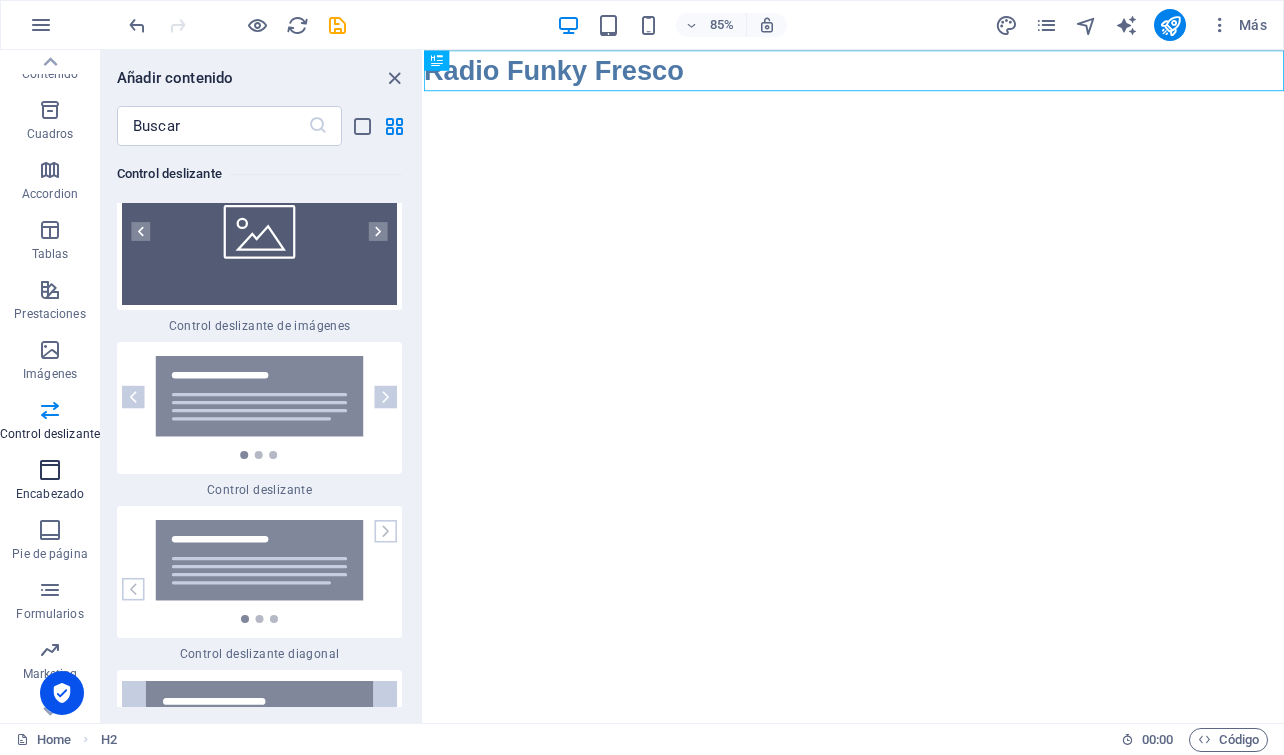 click on "Encabezado" at bounding box center (50, 494) 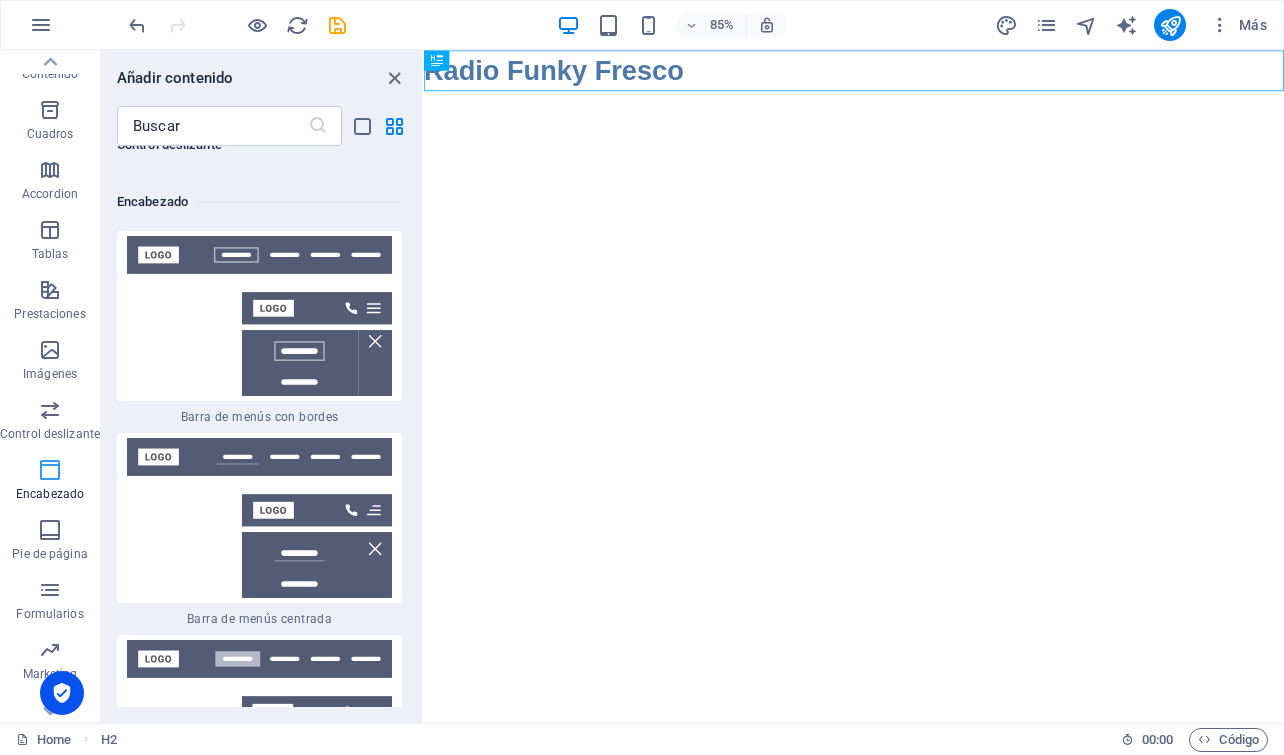 scroll, scrollTop: 23629, scrollLeft: 0, axis: vertical 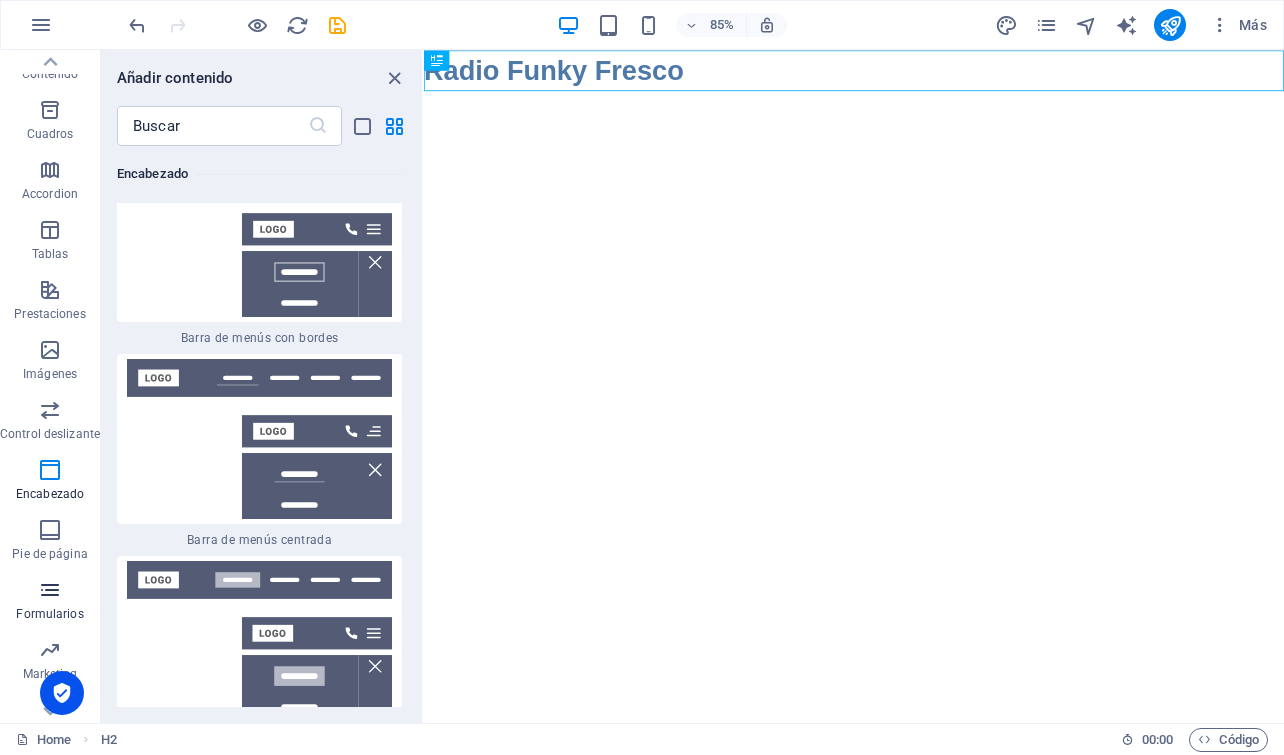 click on "Formularios" at bounding box center (50, 600) 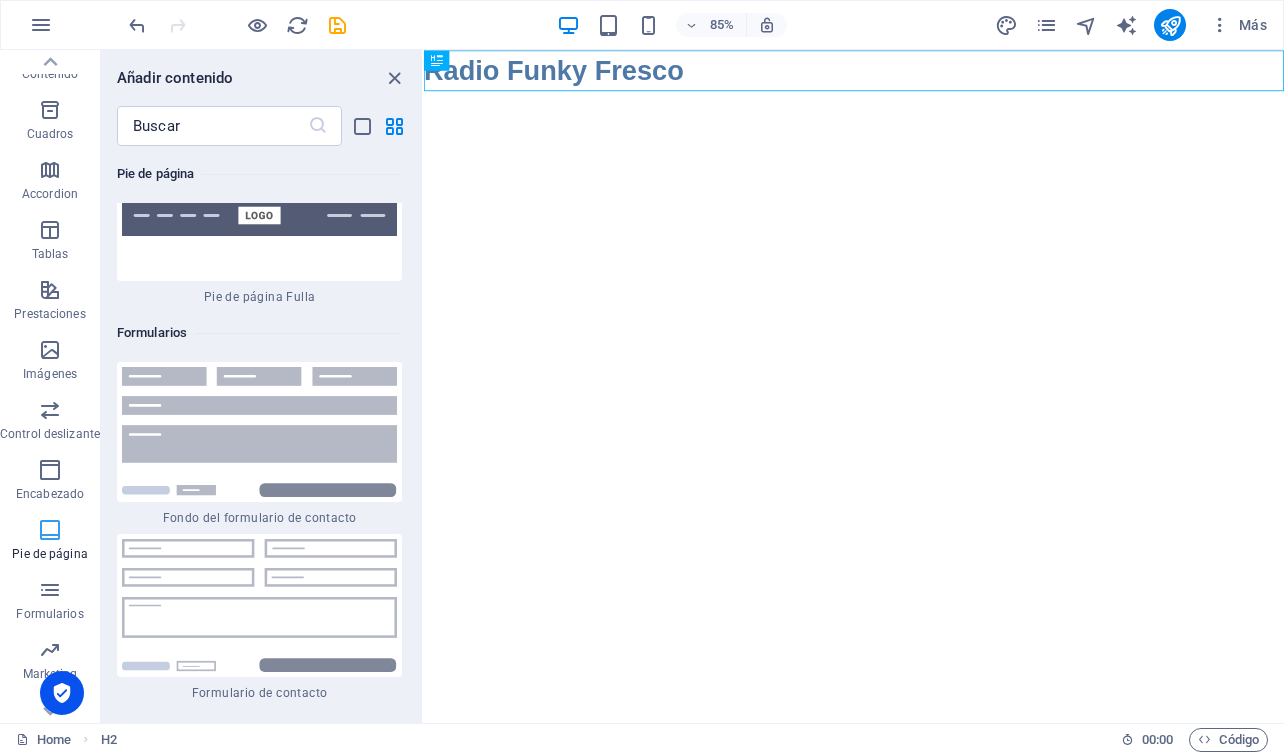 scroll, scrollTop: 29038, scrollLeft: 0, axis: vertical 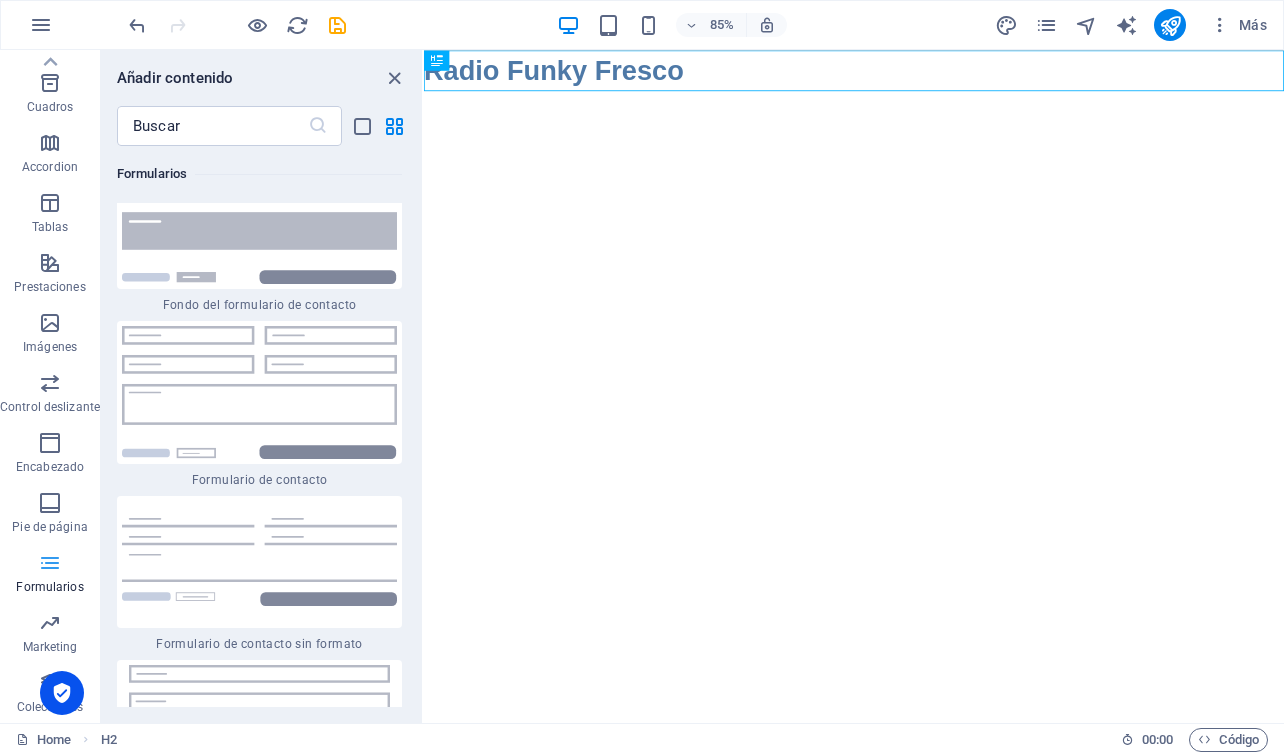 click on "Formularios" at bounding box center [49, 587] 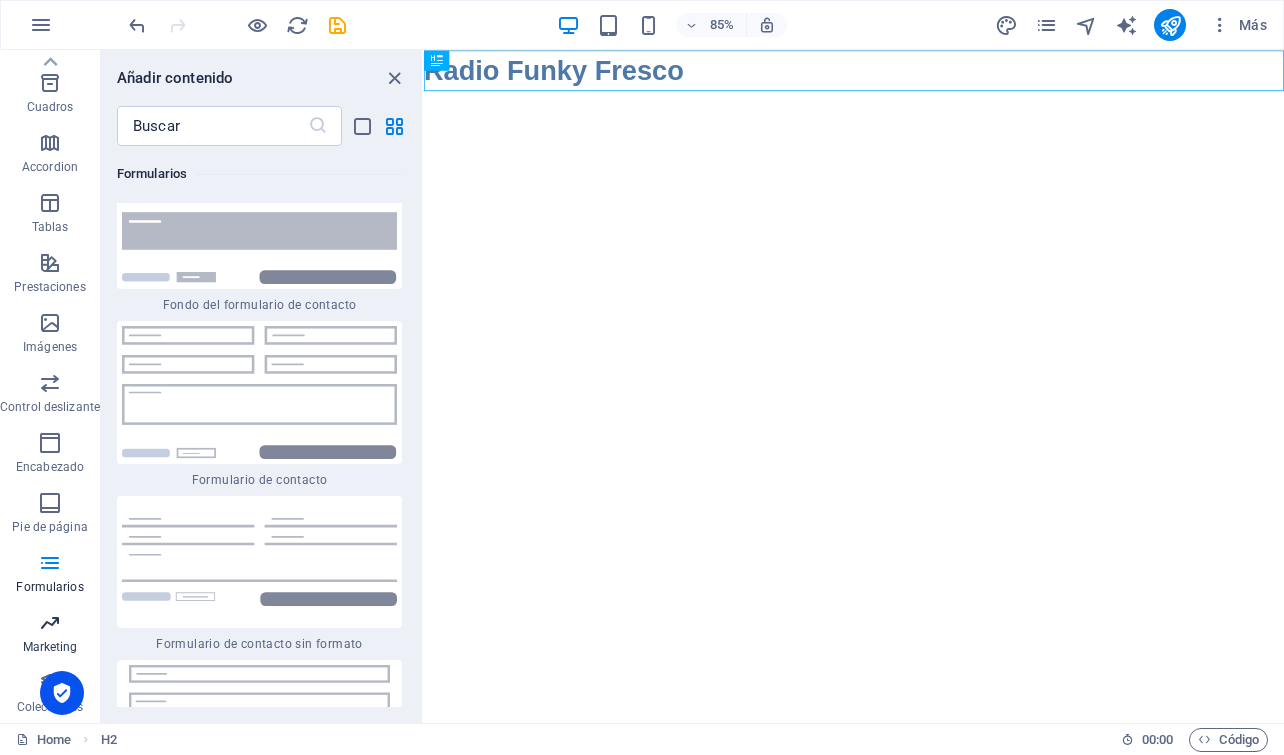 click at bounding box center [50, 623] 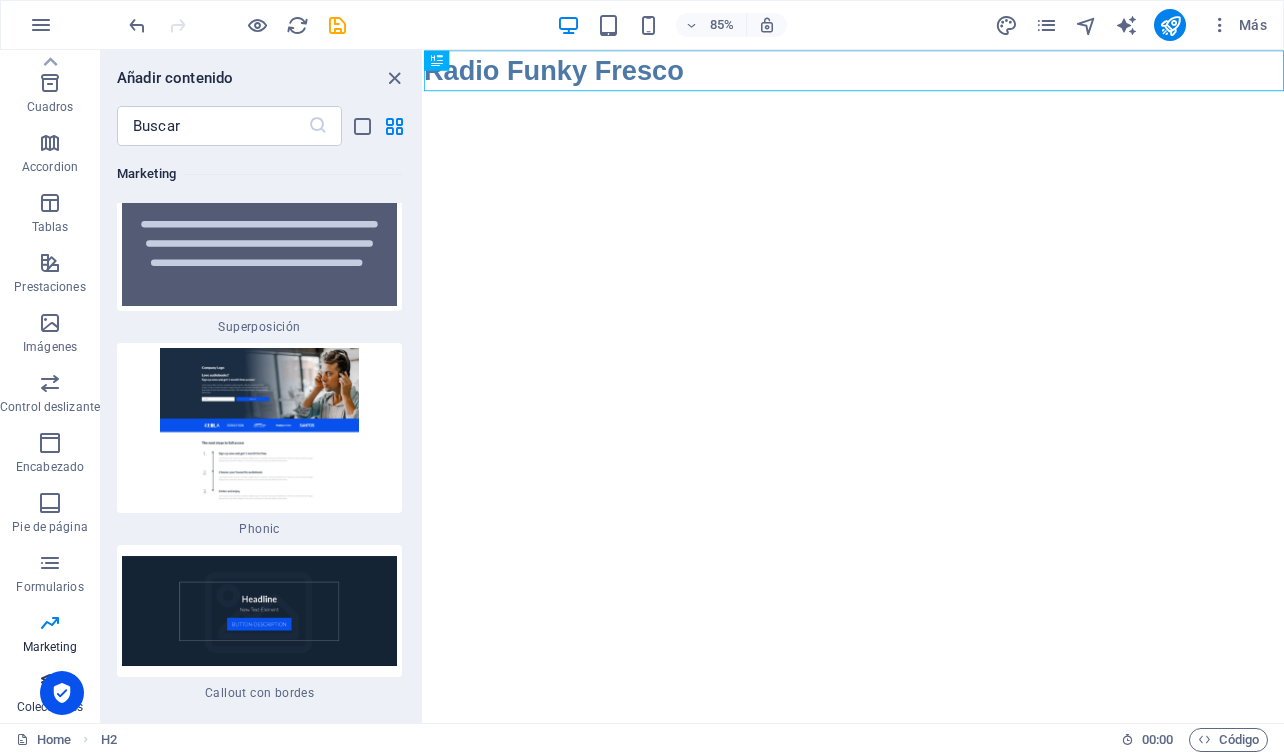 click on "Colecciones" at bounding box center (50, 707) 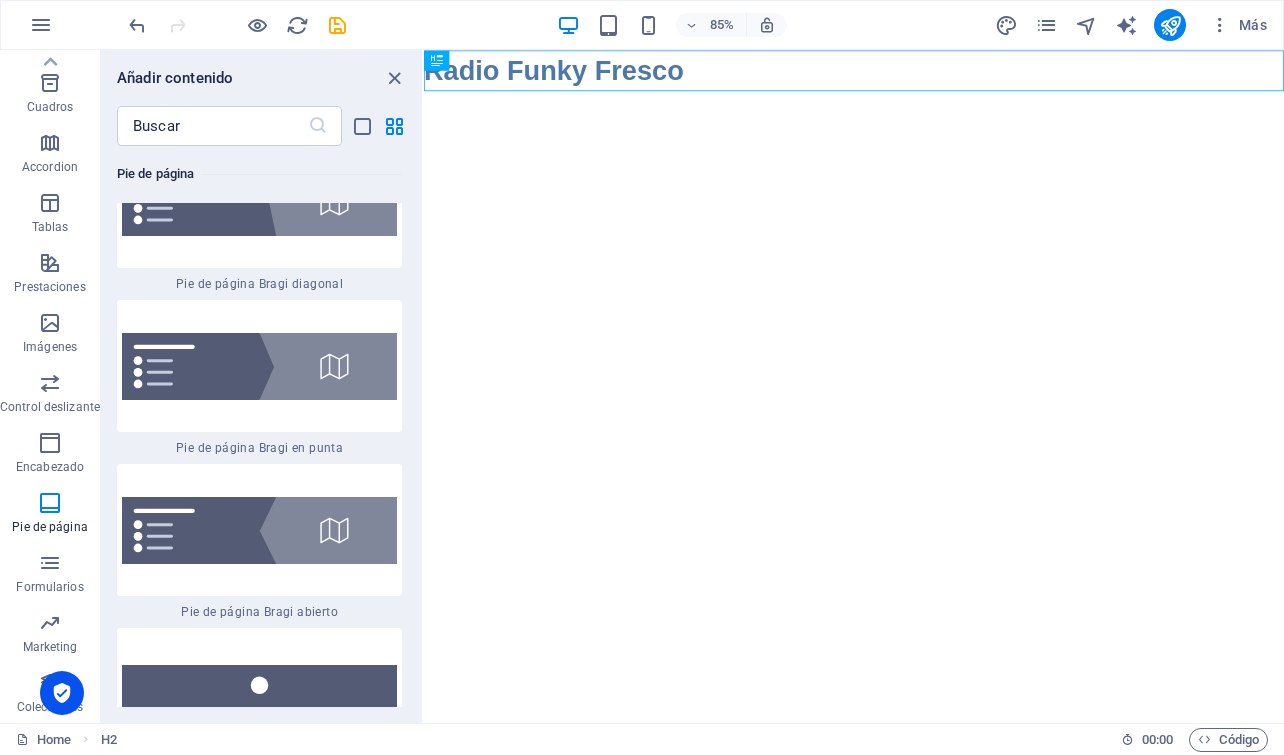 scroll, scrollTop: 27249, scrollLeft: 0, axis: vertical 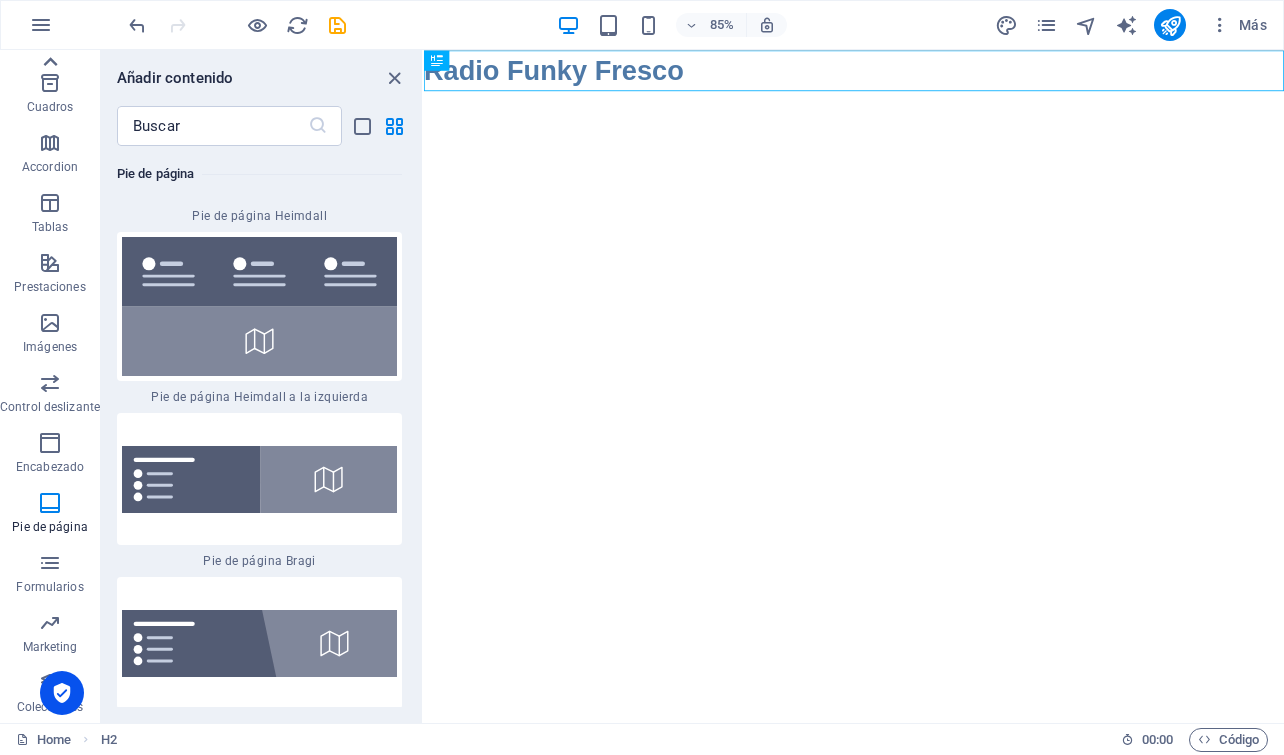 click 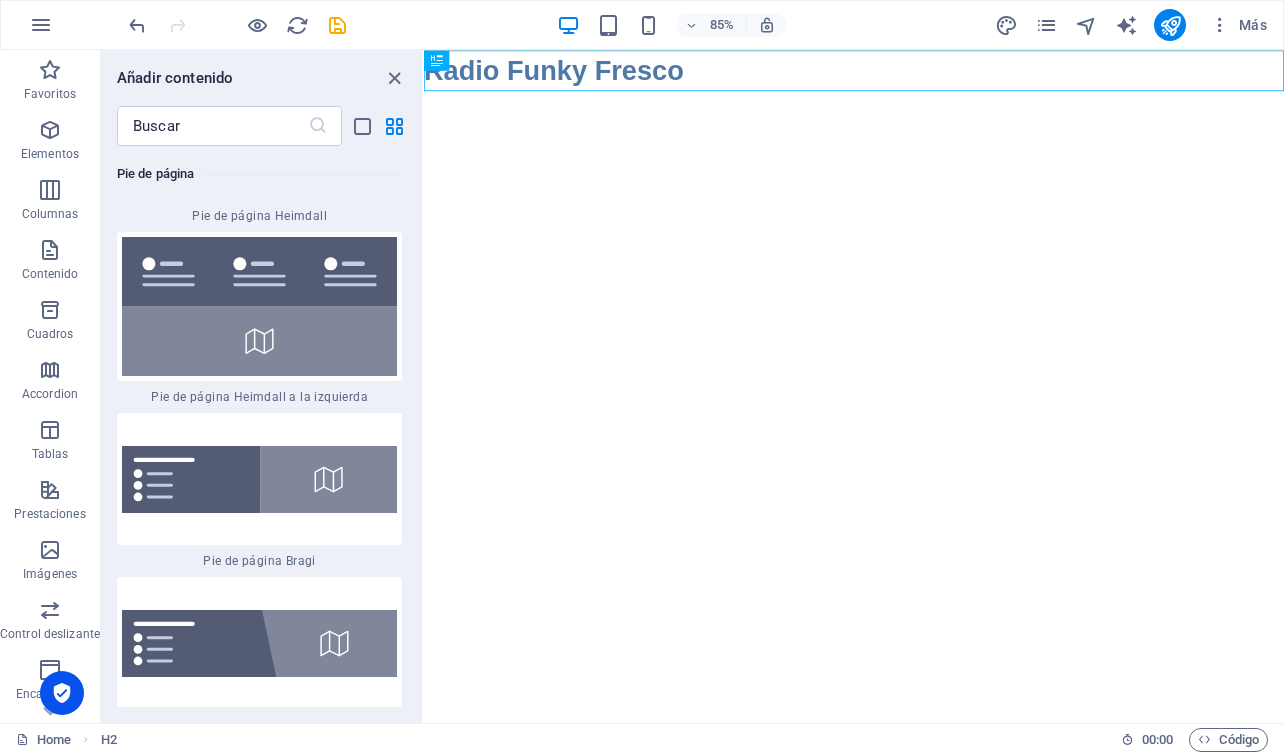 click on "Skip to main content
Radio Funky Fresco" at bounding box center (930, 74) 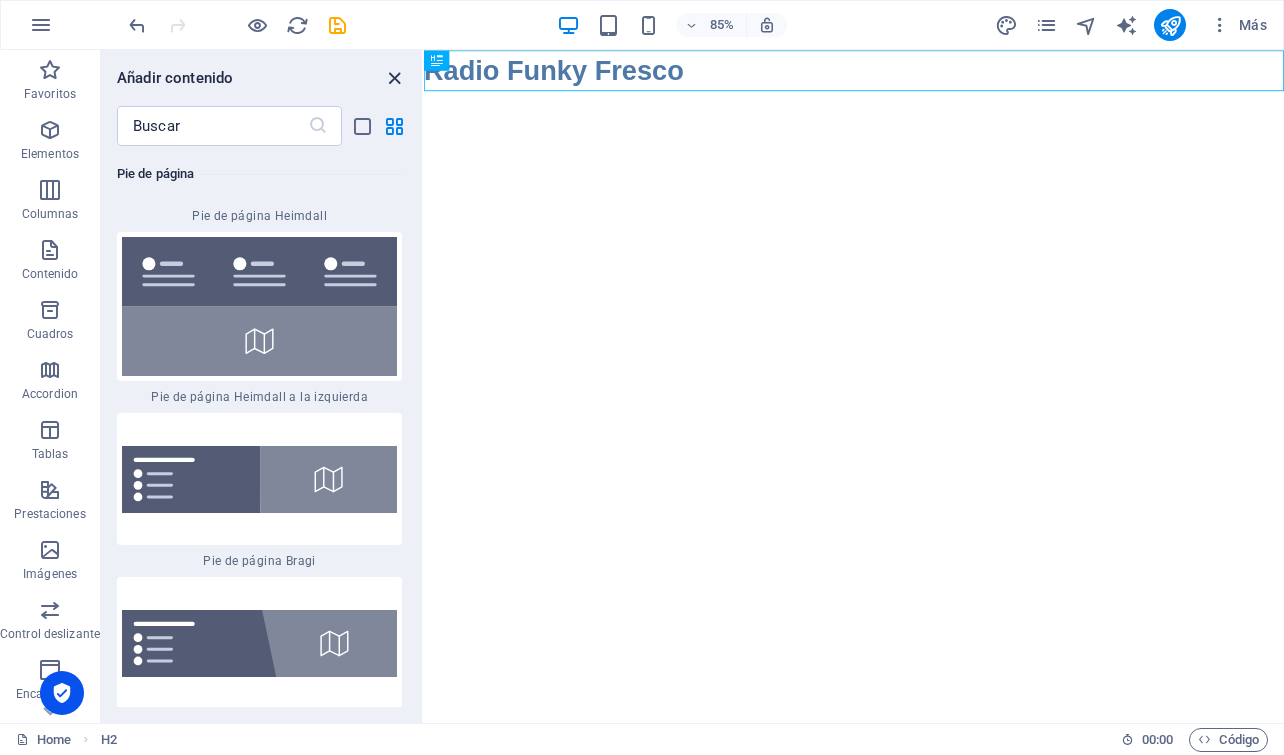 click at bounding box center (394, 78) 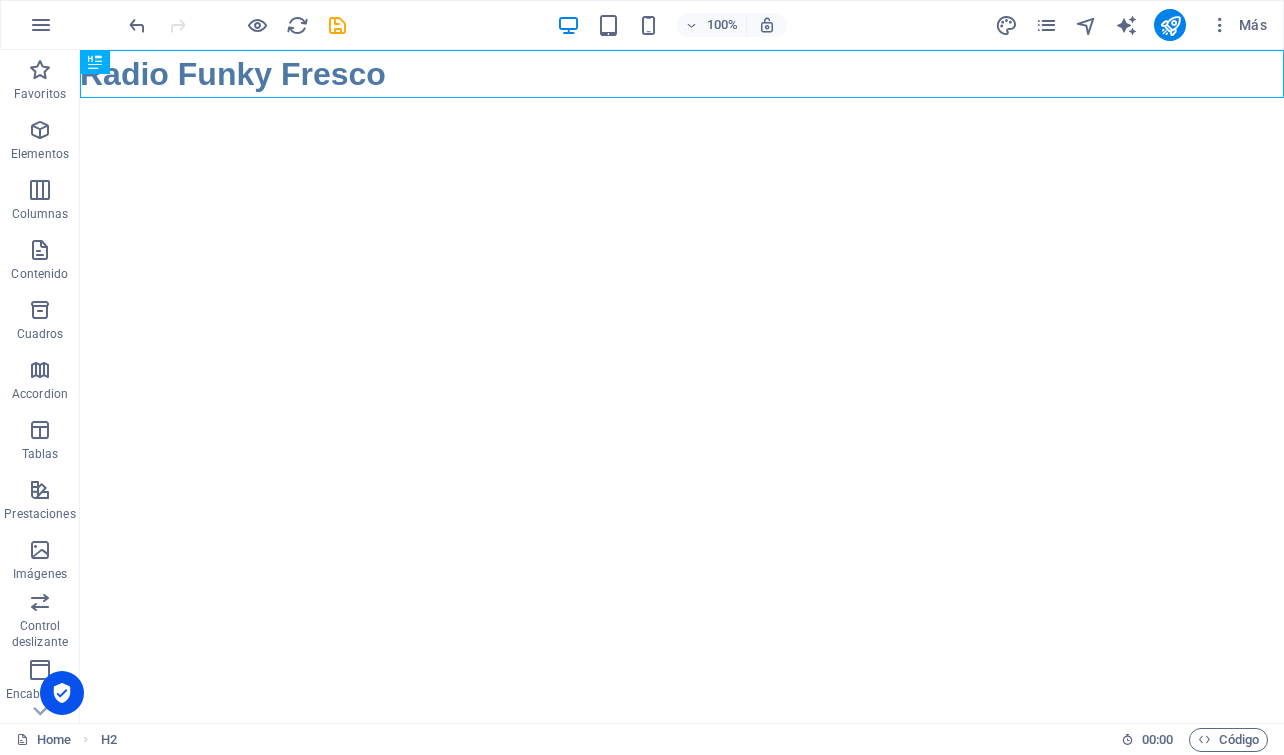 click on "Skip to main content
Radio Funky Fresco" at bounding box center (682, 74) 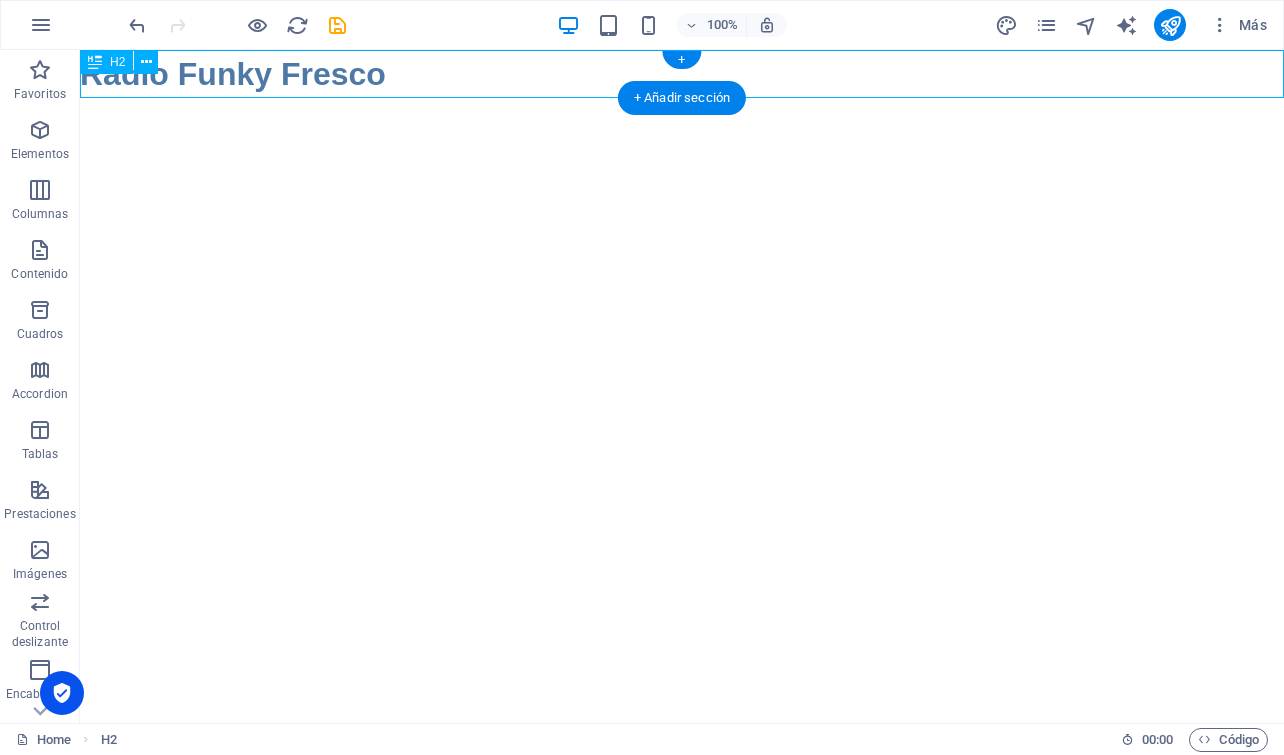 click on "Radio Funky Fresco" at bounding box center (682, 74) 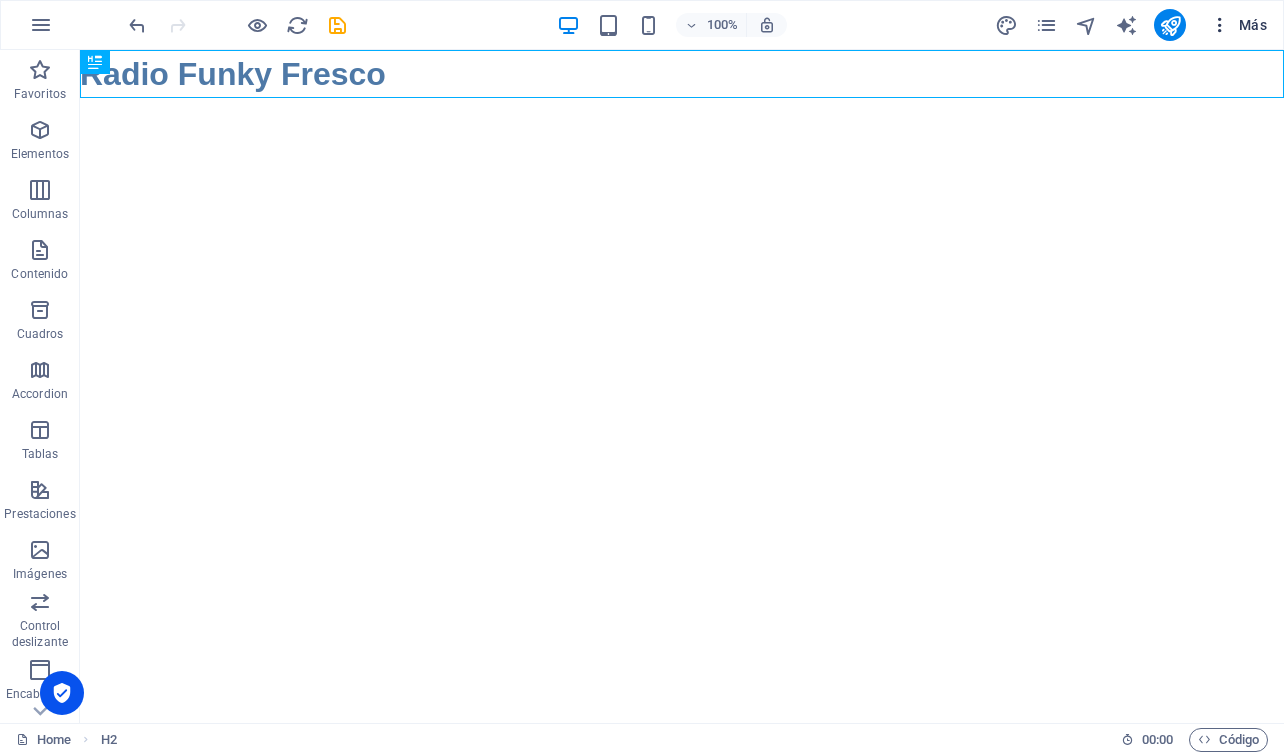 click on "Más" at bounding box center [1238, 25] 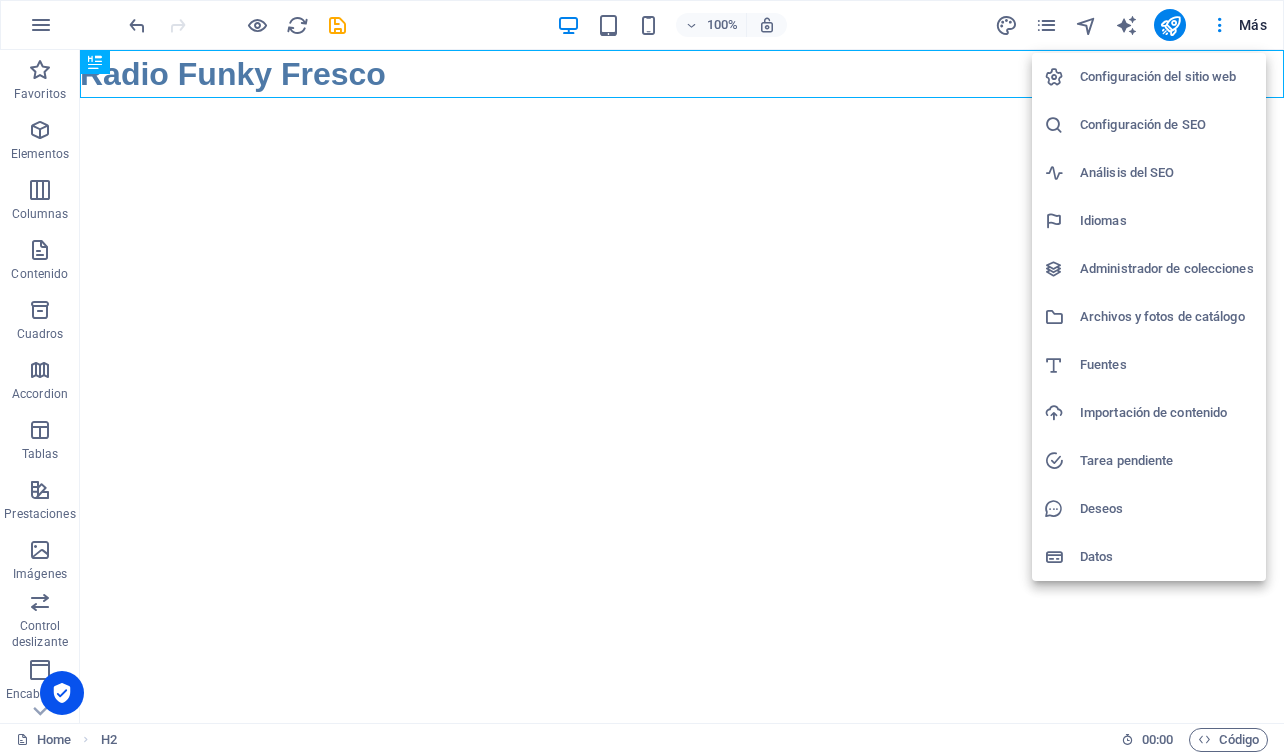 click at bounding box center [642, 377] 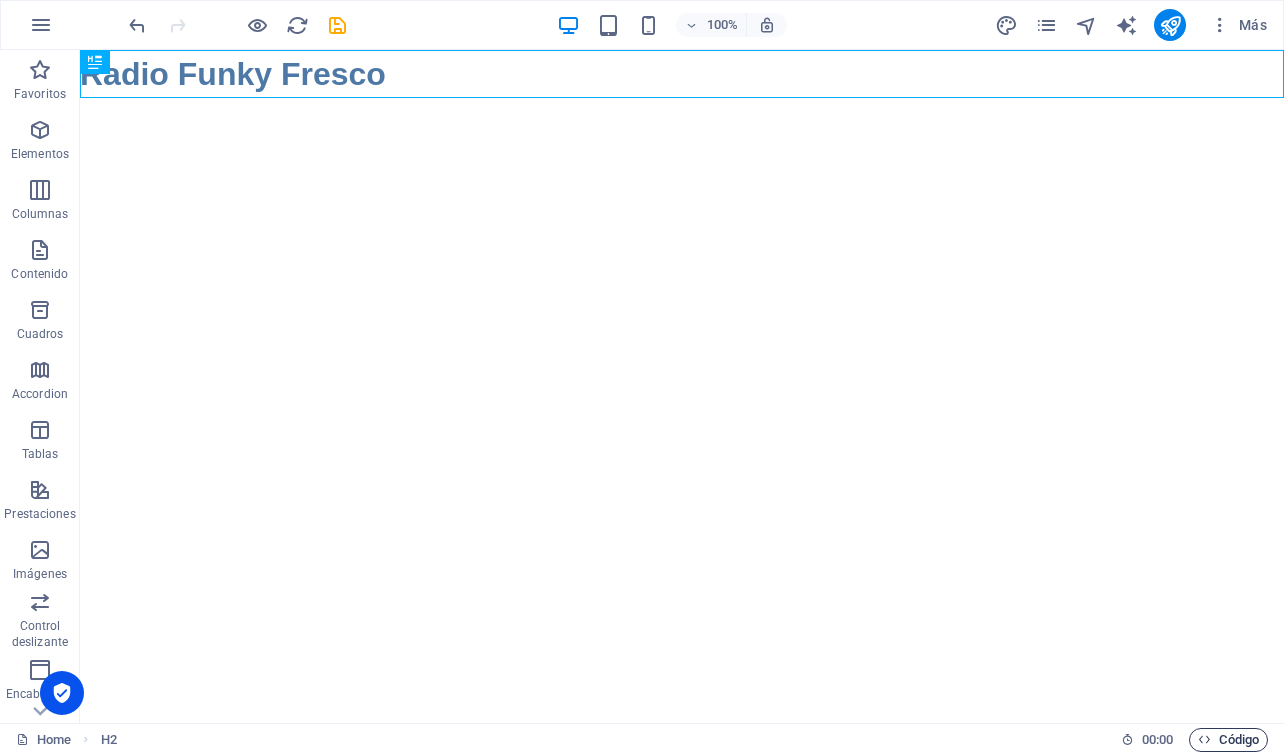 click on "Código" at bounding box center (1228, 740) 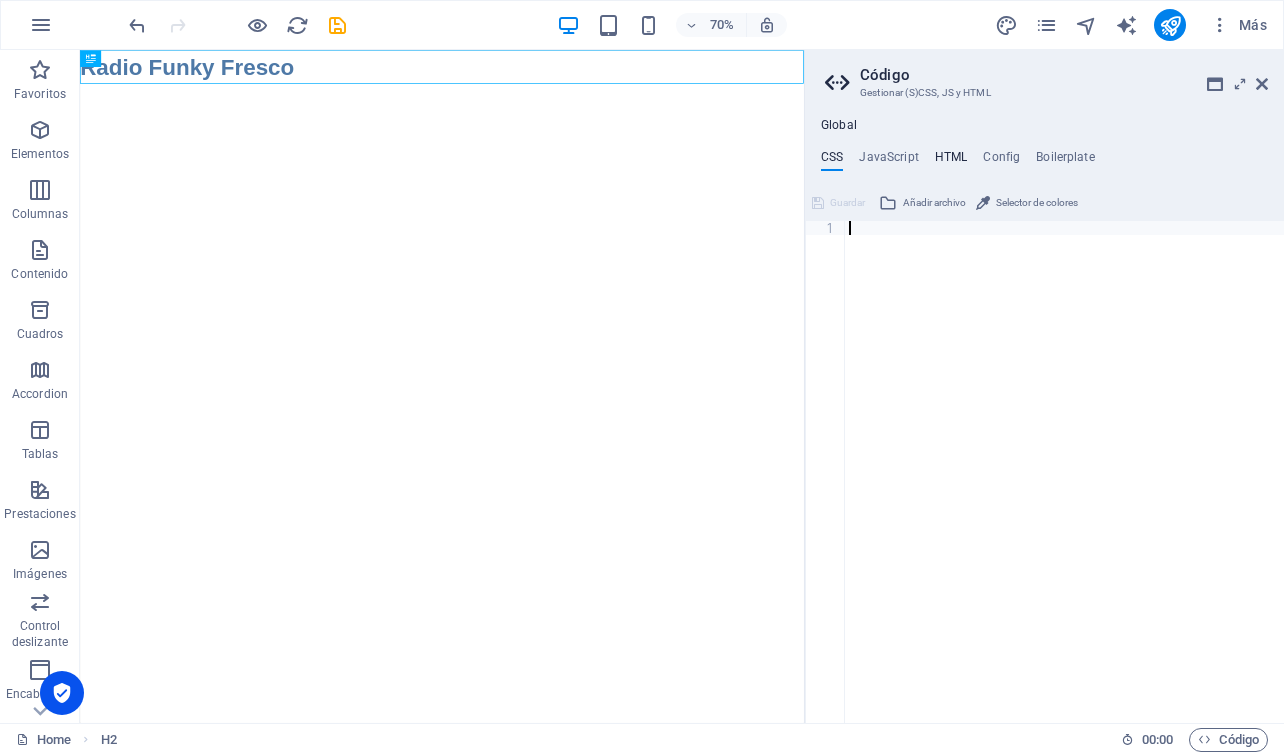 click on "HTML" at bounding box center (951, 161) 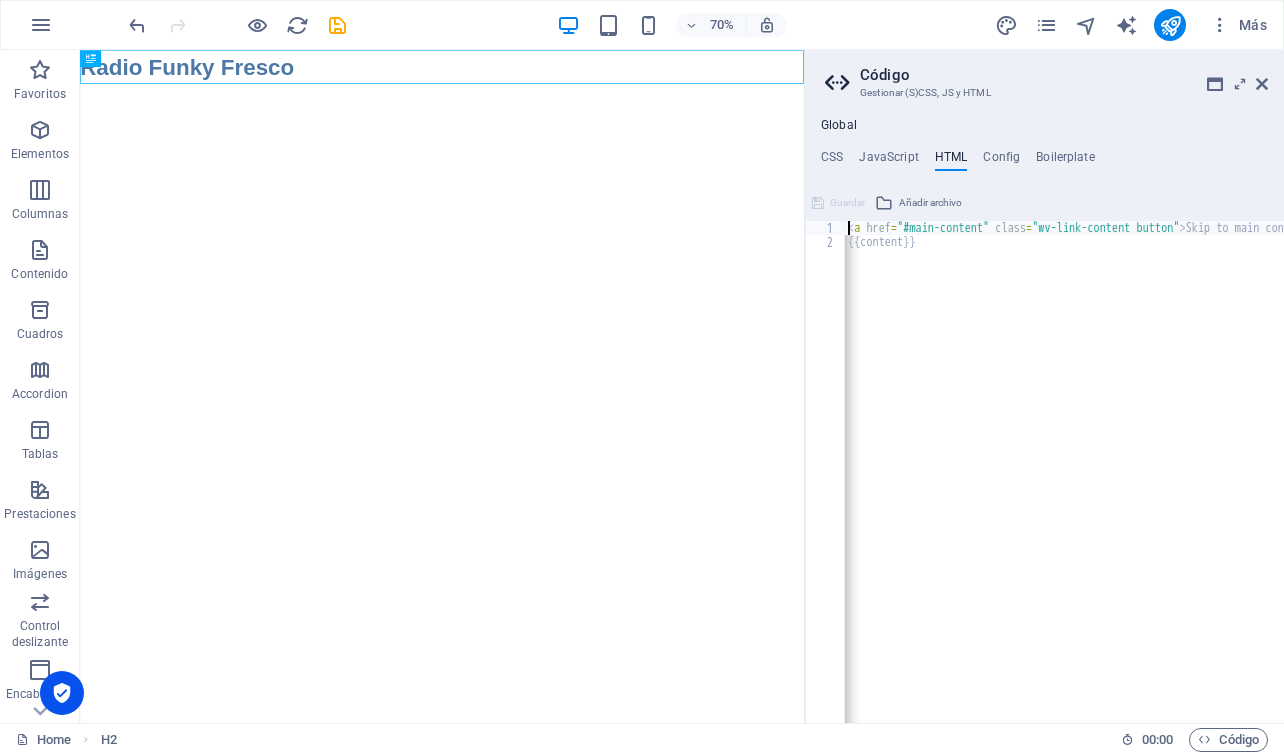 scroll, scrollTop: 0, scrollLeft: 0, axis: both 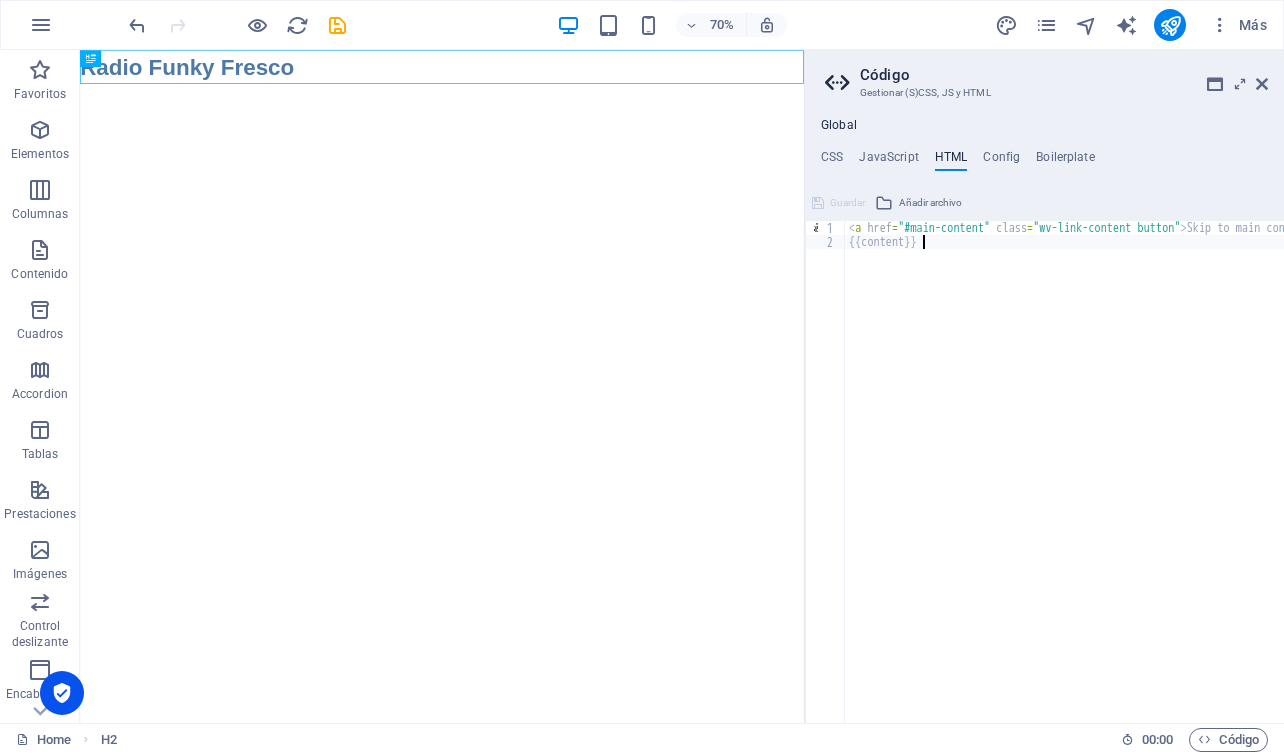 click on "< a   href = "#main-content"   class = "wv-link-content button" > Skip to main content </ a > {{content}}" at bounding box center (1115, 478) 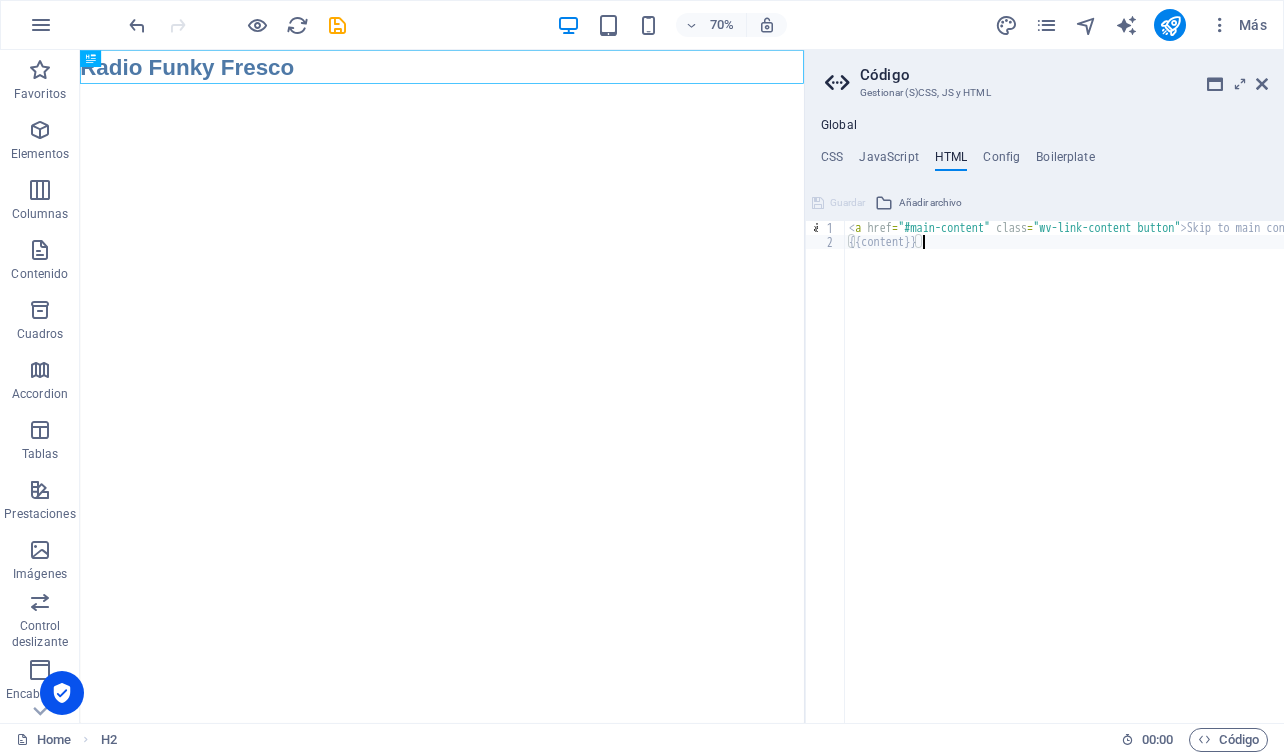 click on "< a   href = "#main-content"   class = "wv-link-content button" > Skip to main content </ a > {{content}}" at bounding box center (1115, 478) 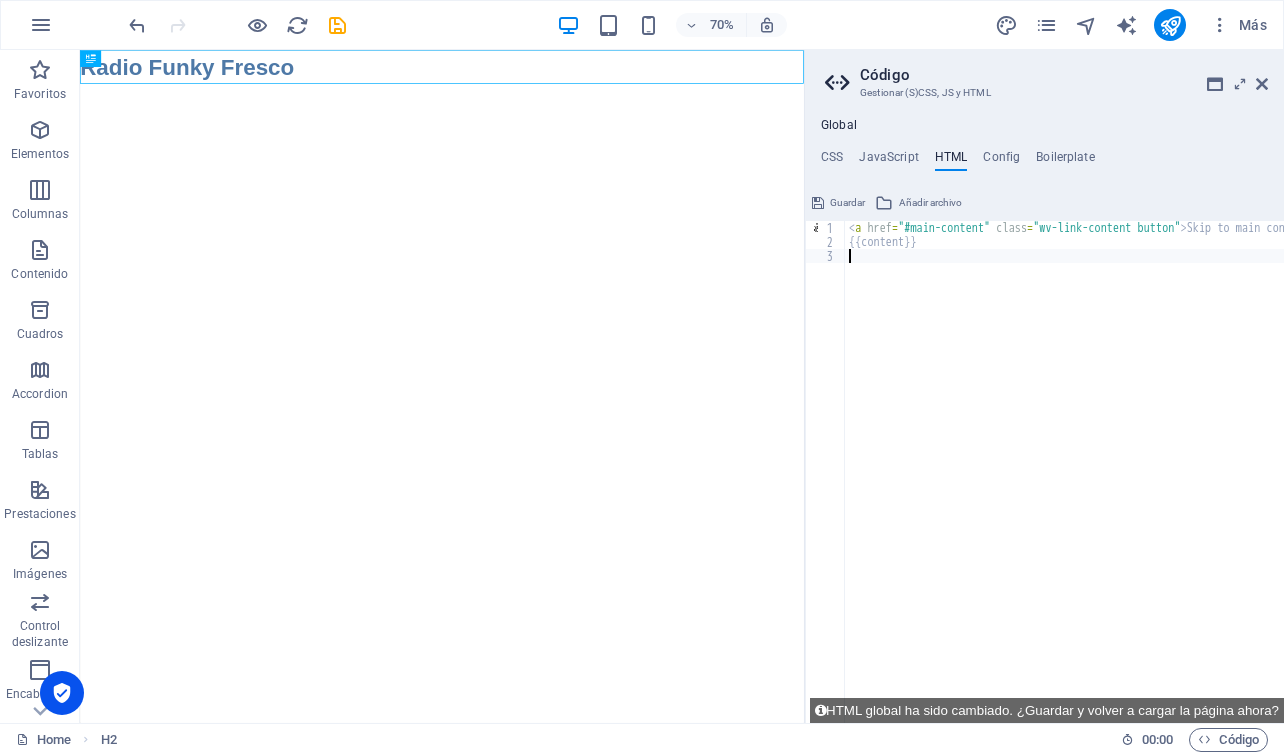 paste on "<iframe src="[URL][DOMAIN_NAME]" frameborder="0" allowtransparency="true" style="width: 100%; min-height: 150px; border: 0;"></iframe>" 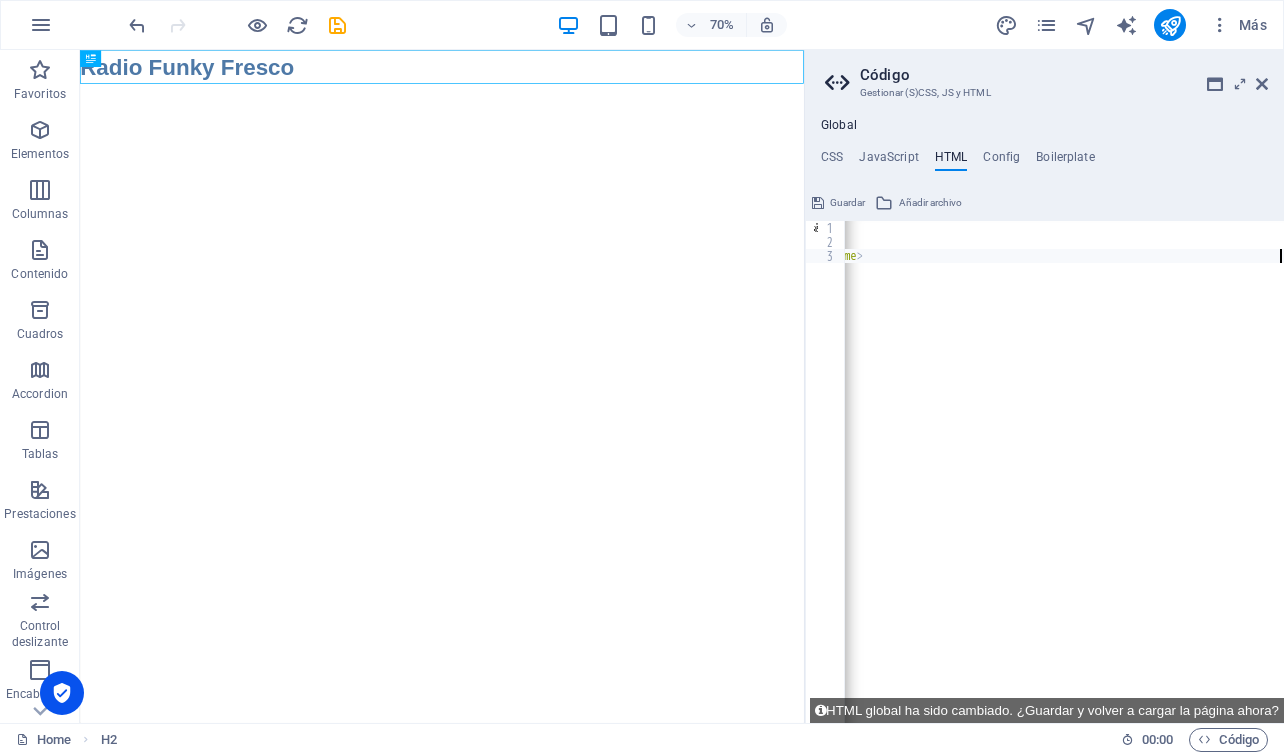 click on "< a   href = "#main-content"   class = "wv-link-content button" > Skip to main content </ a > {{content}} < iframe   src = "[URL][DOMAIN_NAME]"   frameborder = "0"   allowtransparency = "true"   style = "width: 100%; min-height: 150px; border: 0;" > </ iframe >" at bounding box center (660, 478) 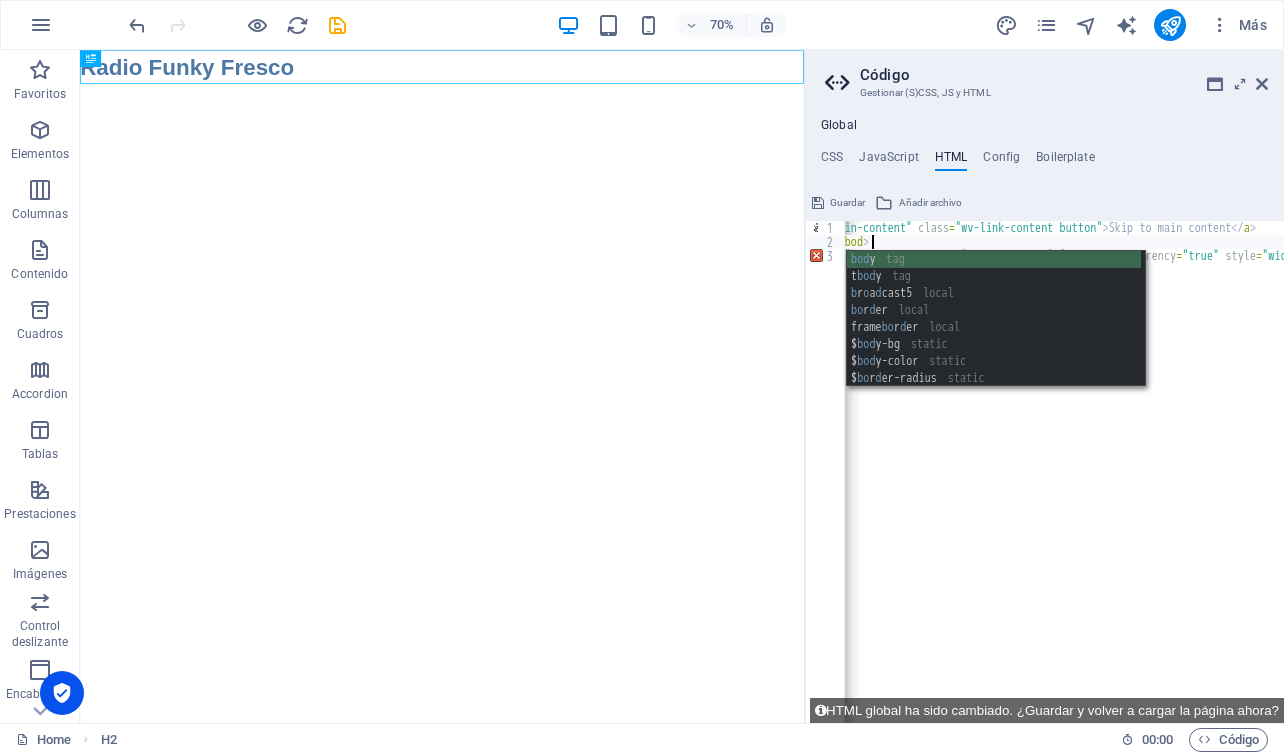 scroll, scrollTop: 0, scrollLeft: 7, axis: horizontal 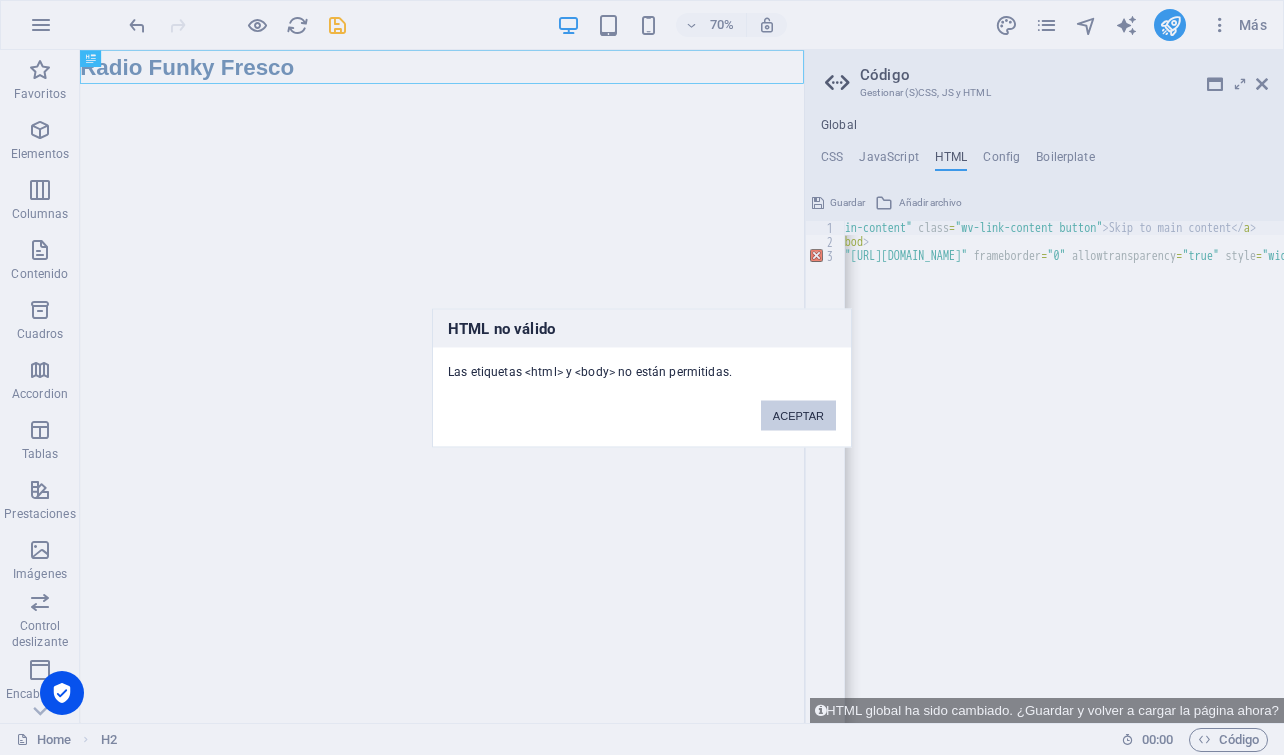 click on "ACEPTAR" at bounding box center (798, 415) 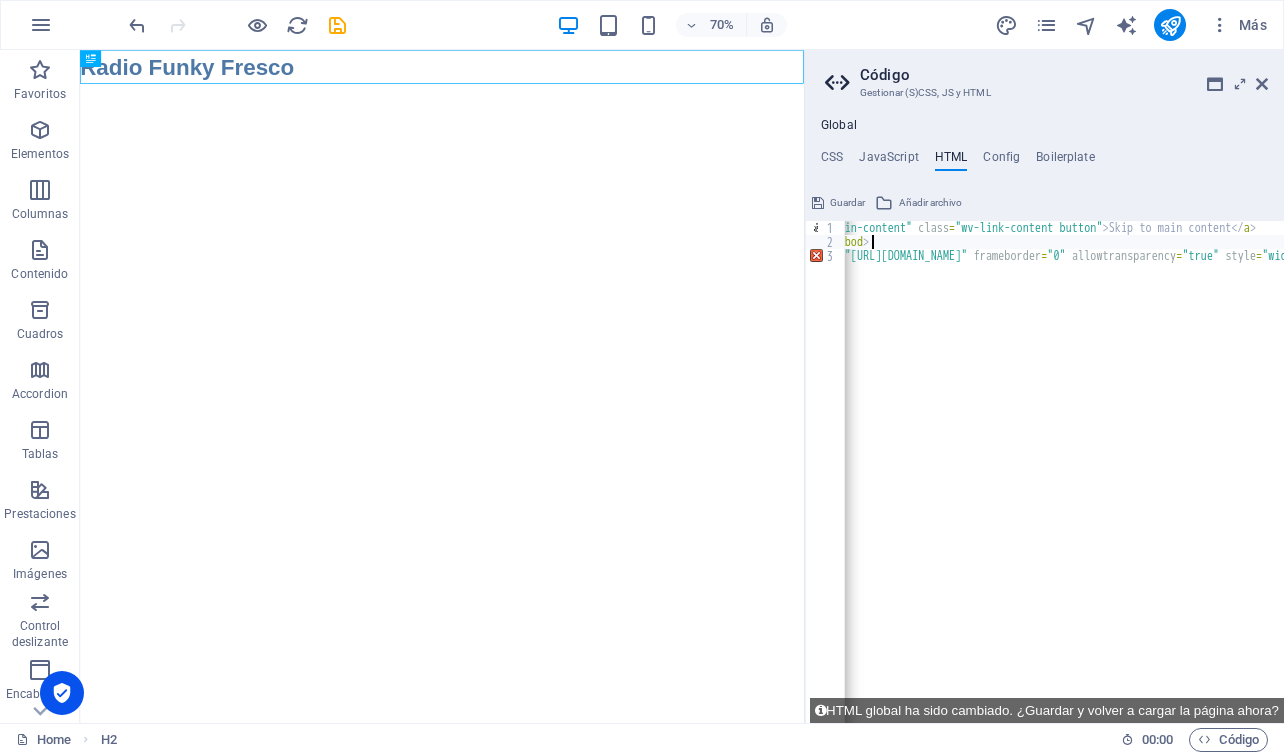 click on "< a   href = "#main-content"   class = "wv-link-content button" > Skip to main content </ a > {{content}} < bod > < iframe   src = "https://broadcast5.radio247.net/public/funky_fresco/embed?theme=dark"   frameborder = "0"   allowtransparency = "true"   style = "width: 100%; min-height: 150px; border: 0;" > </ iframe >" at bounding box center [1391, 478] 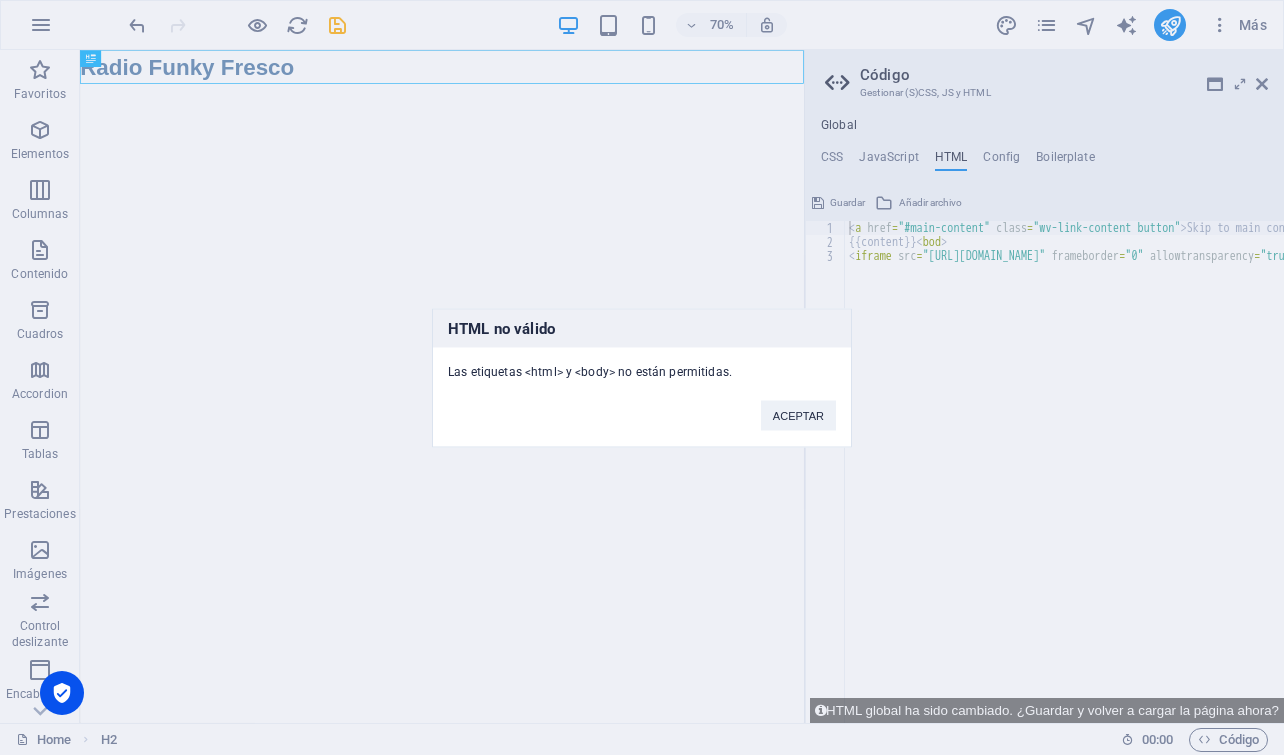 type 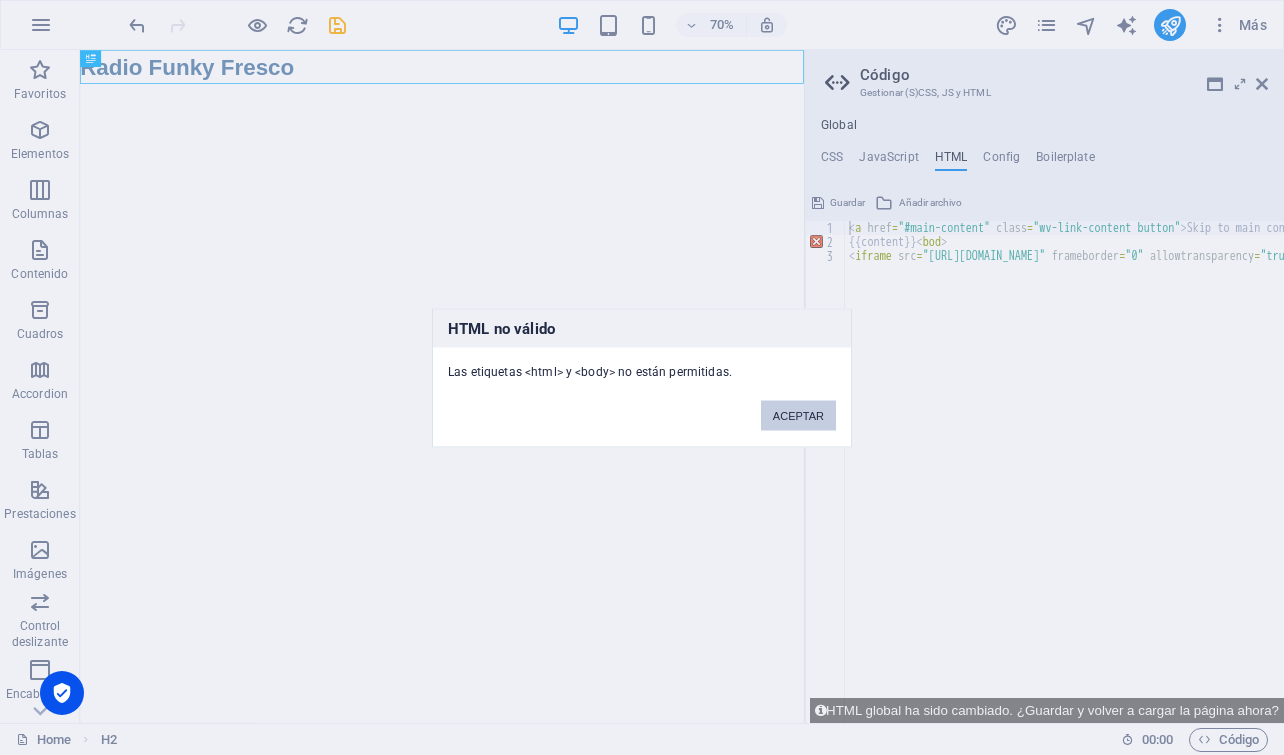 click on "ACEPTAR" at bounding box center [798, 415] 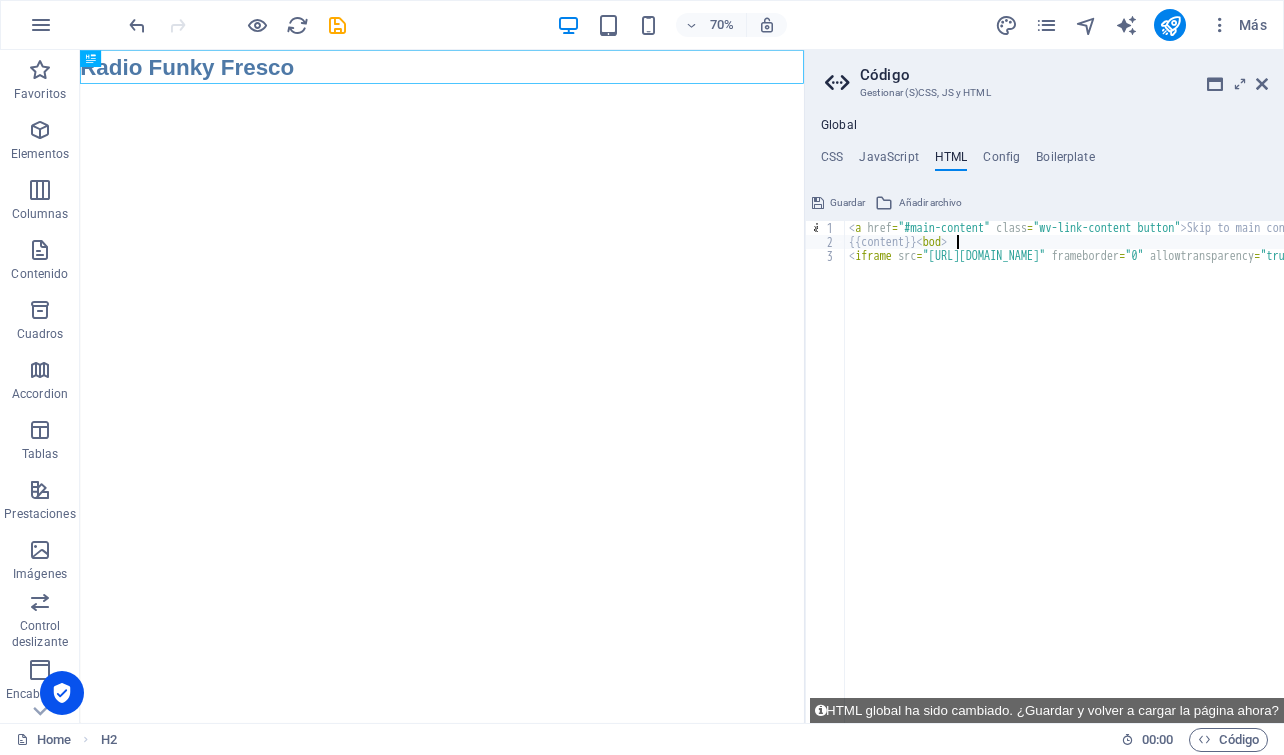 click on "< a   href = "#main-content"   class = "wv-link-content button" > Skip to main content </ a > {{content}} < bod > < iframe   src = "https://broadcast5.radio247.net/public/funky_fresco/embed?theme=dark"   frameborder = "0"   allowtransparency = "true"   style = "width: 100%; min-height: 150px; border: 0;" > </ iframe >" at bounding box center (1469, 478) 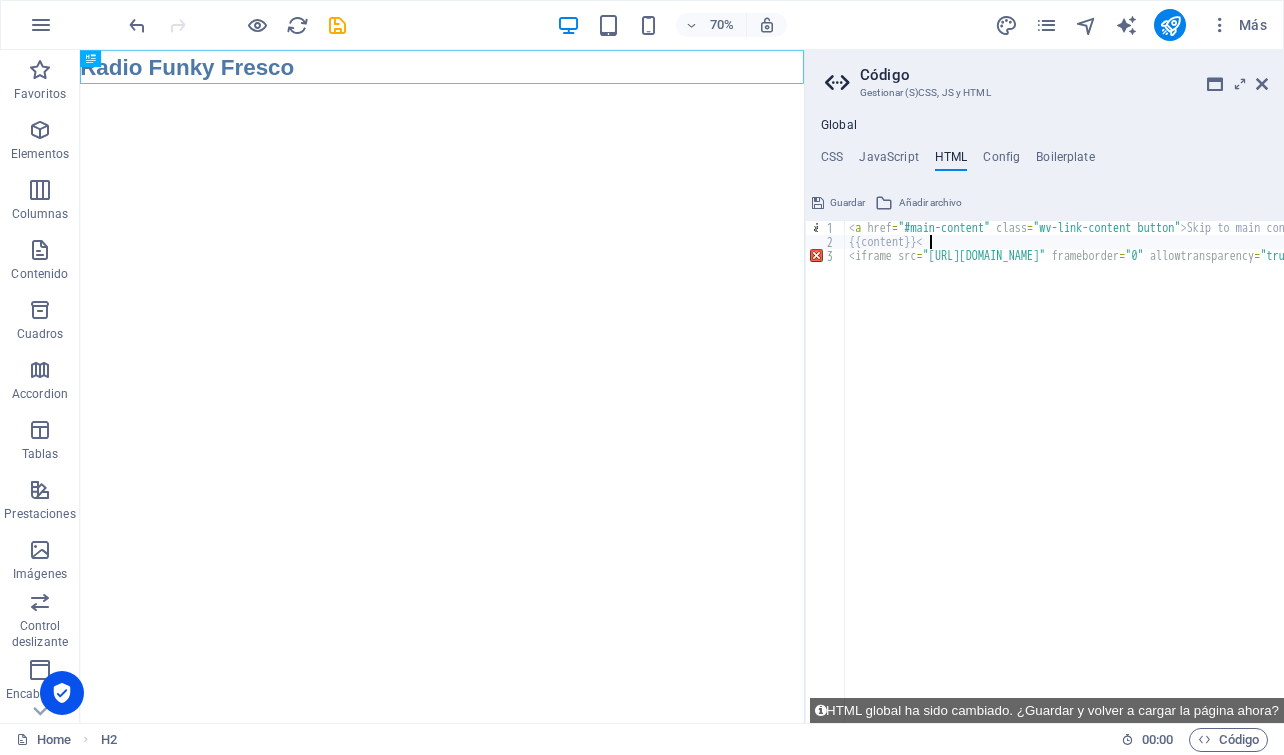 scroll, scrollTop: 0, scrollLeft: 5, axis: horizontal 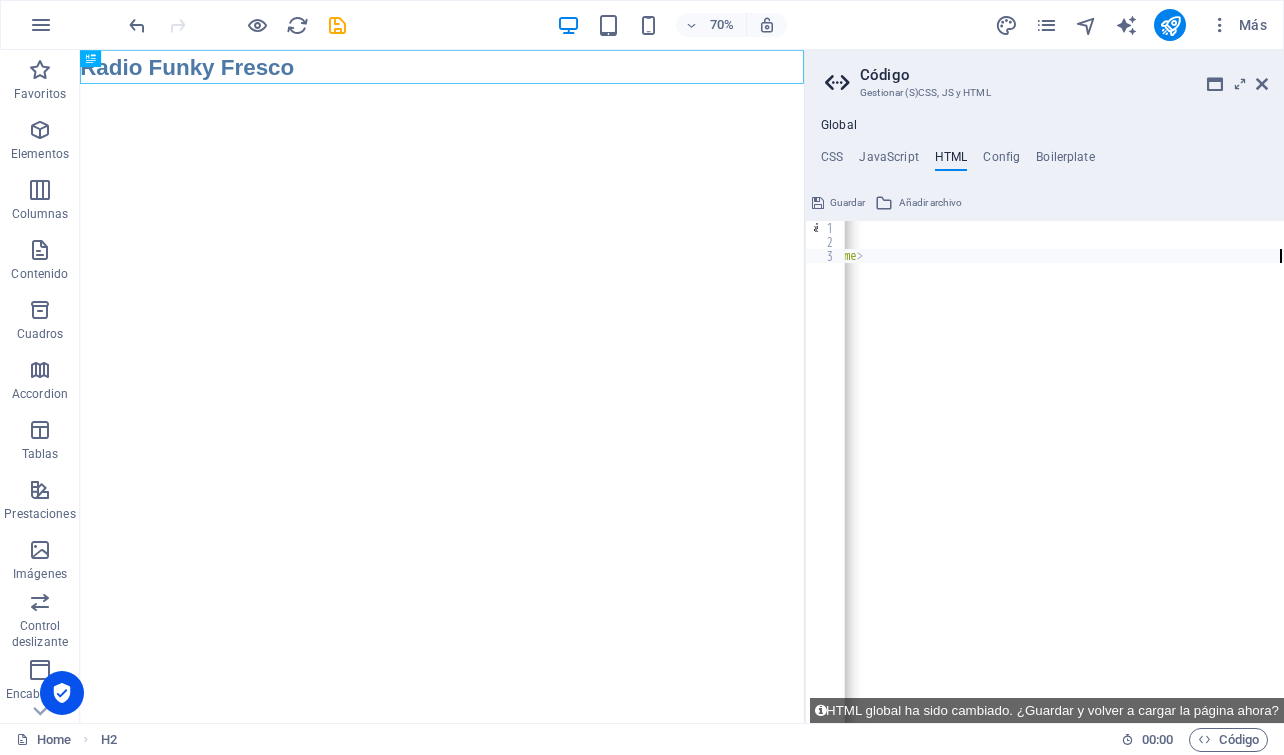 click on "< a   href = "#main-content"   class = "wv-link-content button" > Skip to main content </ a > {{content}} < iframe   src = "[URL][DOMAIN_NAME]"   frameborder = "0"   allowtransparency = "true"   style = "width: 100%; min-height: 150px; border: 0;" > </ iframe >" at bounding box center [660, 478] 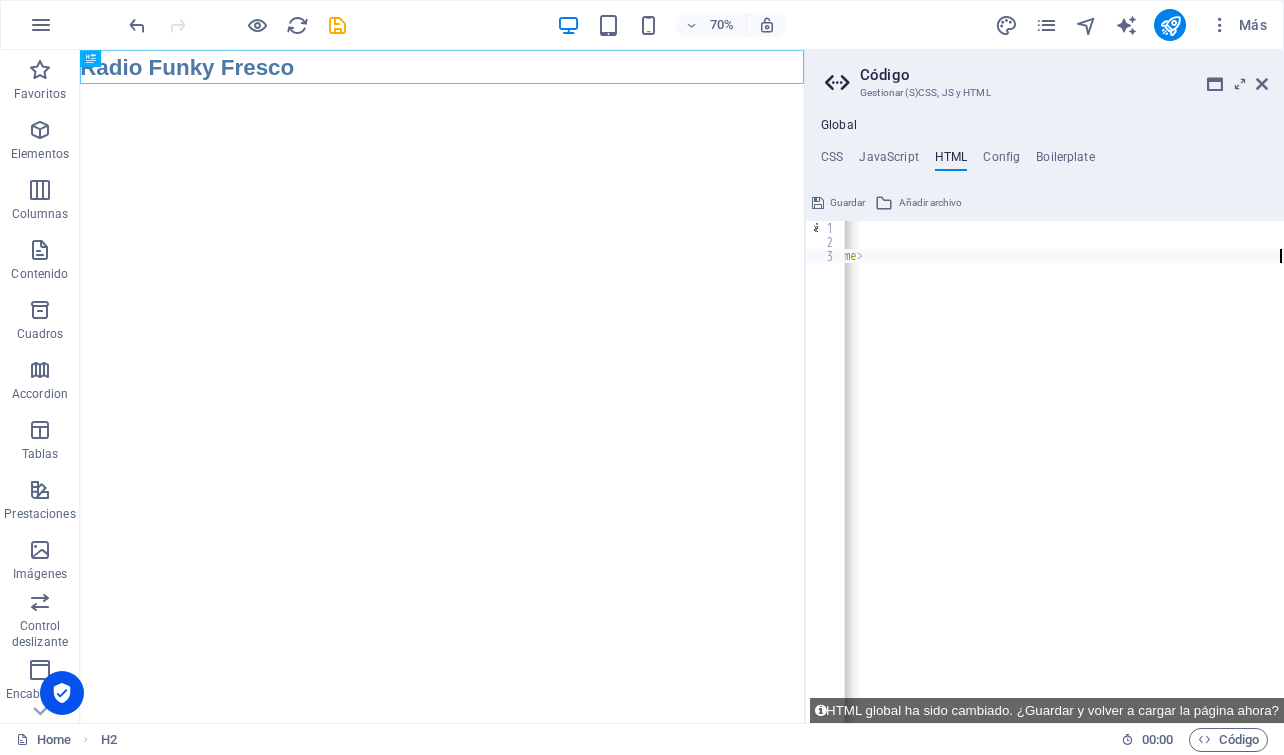 type on "<iframe src="[URL][DOMAIN_NAME]" frameborder="0" allowtransparency="true" style="width: 100%; min-height: 150px; border: 0;"></iframe>" 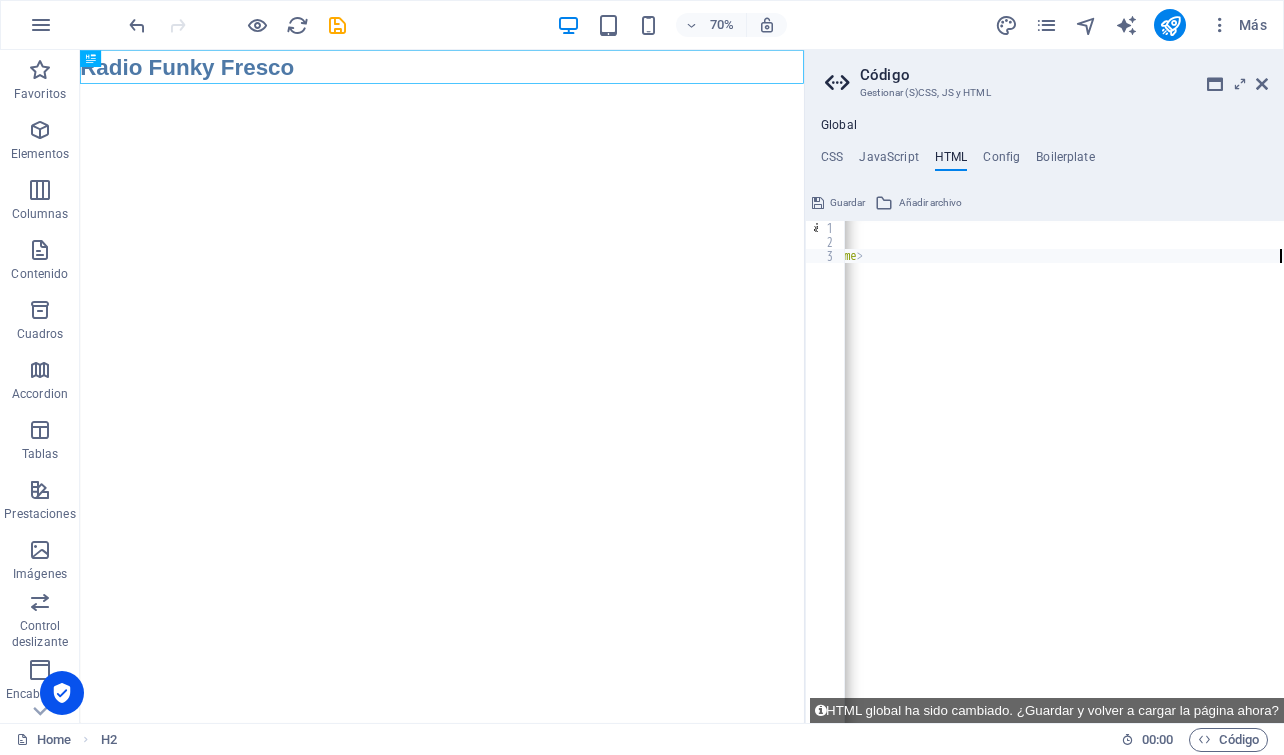 click on "< a   href = "#main-content"   class = "wv-link-content button" > Skip to main content </ a > {{content}} < iframe   src = "[URL][DOMAIN_NAME]"   frameborder = "0"   allowtransparency = "true"   style = "width: 100%; min-height: 150px; border: 0;" > </ iframe >" at bounding box center (660, 478) 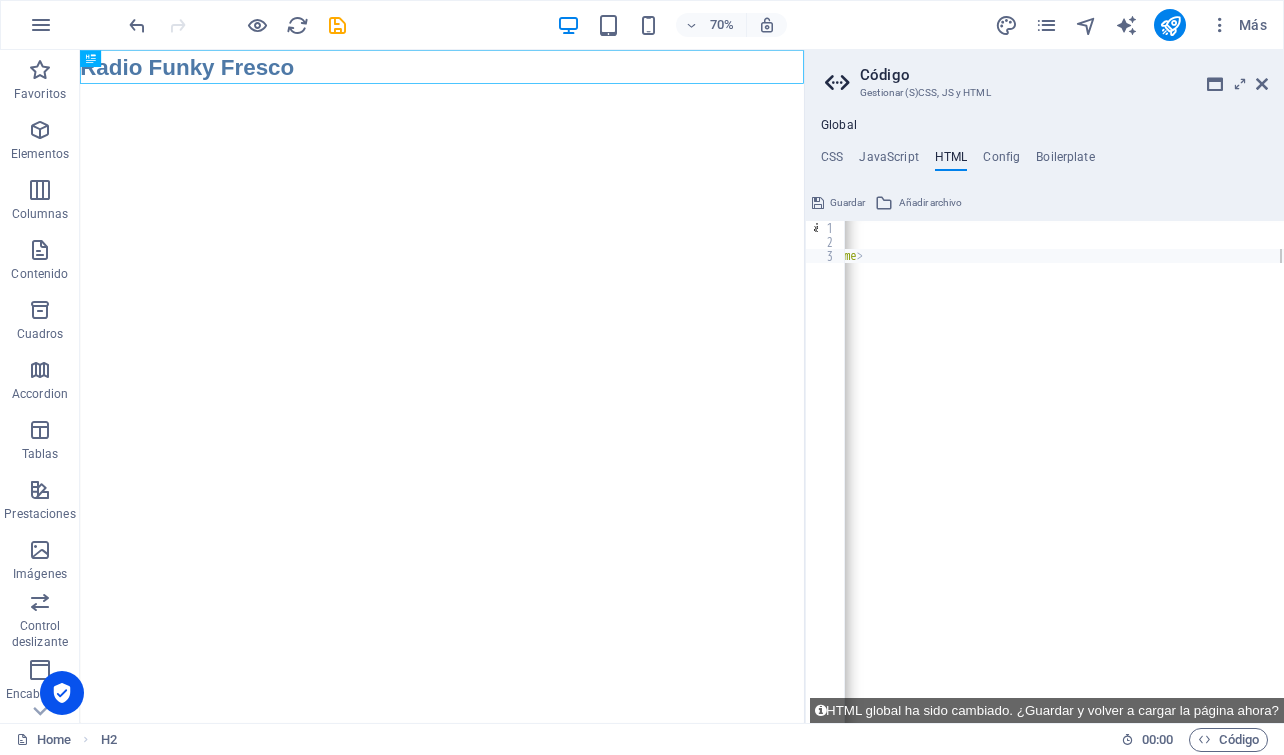 click on "Global CSS JavaScript HTML Config Boilerplate 1     הההההההההההההההההההההההההההההההההההההההההההההההההההההההההההההההההההההההההההההההההההההההההההההההההההההההההההההההההההההההההההההההההההההההההההההההההההההההההההההההההההההההההההההההההההההההההההההההההההההההההההההההההההההההההההההההההההההההההההההההההההההההההההההההה XXXXXXXXXXXXXXXXXXXXXXXXXXXXXXXXXXXXXXXXXXXXXXXXXXXXXXXXXXXXXXXXXXXXXXXXXXXXXXXXXXXXXXXXXXXXXXXXXXXXXXXXXXXXXXXXXXXXXXXXXXXXXXXXXXXXXXXXXXXXXXXXXXXXXXXXXXXXXXXXXXXXXXXXXXXXXXXXXXXXXXXXXXXXXXXXXXXXXXXXXXXXXXXXXXXXXXXXXXXXXXXXXXXXXXXXXXXXXXXXXXXXXXXXXXXXXXXX Guardar Añadir archivo Selector de colores     Guardar Añadir archivo 1 2 3 < a   href = "#main-content"   class = "wv-link-content button" > Skip to main content </ a > {{content}} < iframe   src" at bounding box center [1044, 420] 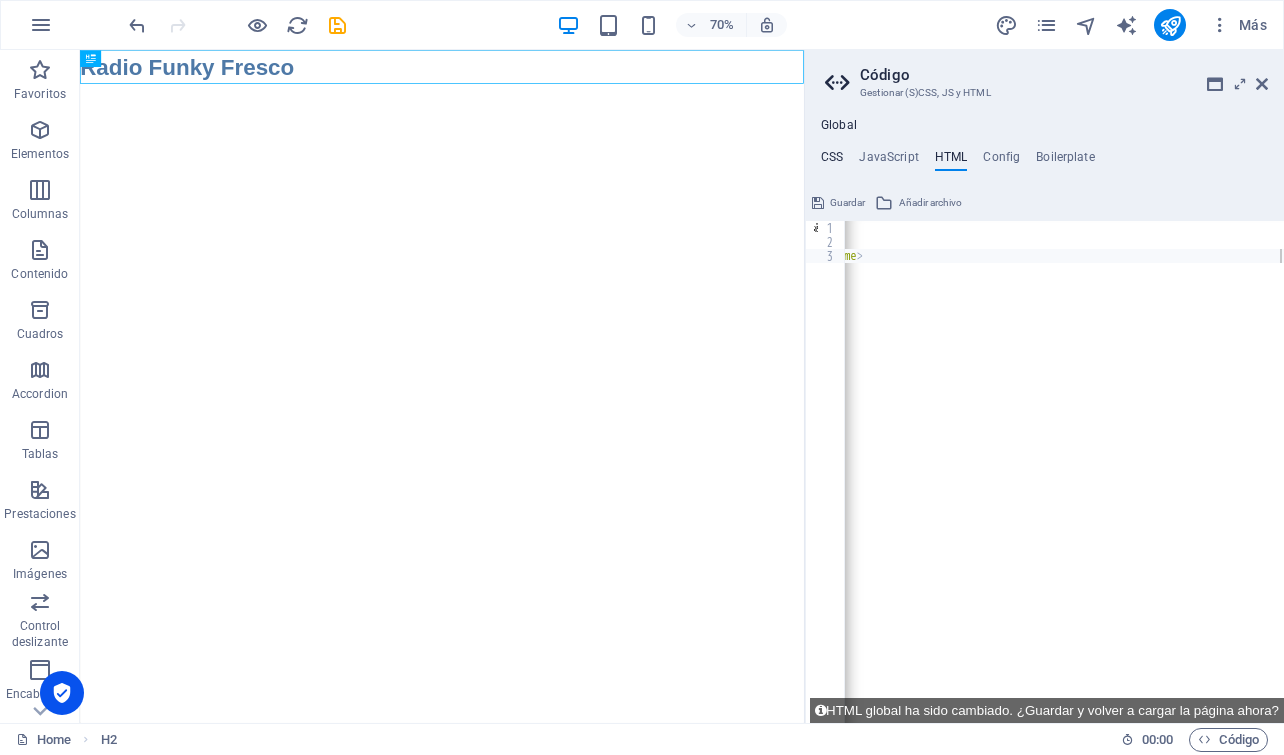 click on "CSS" at bounding box center [832, 161] 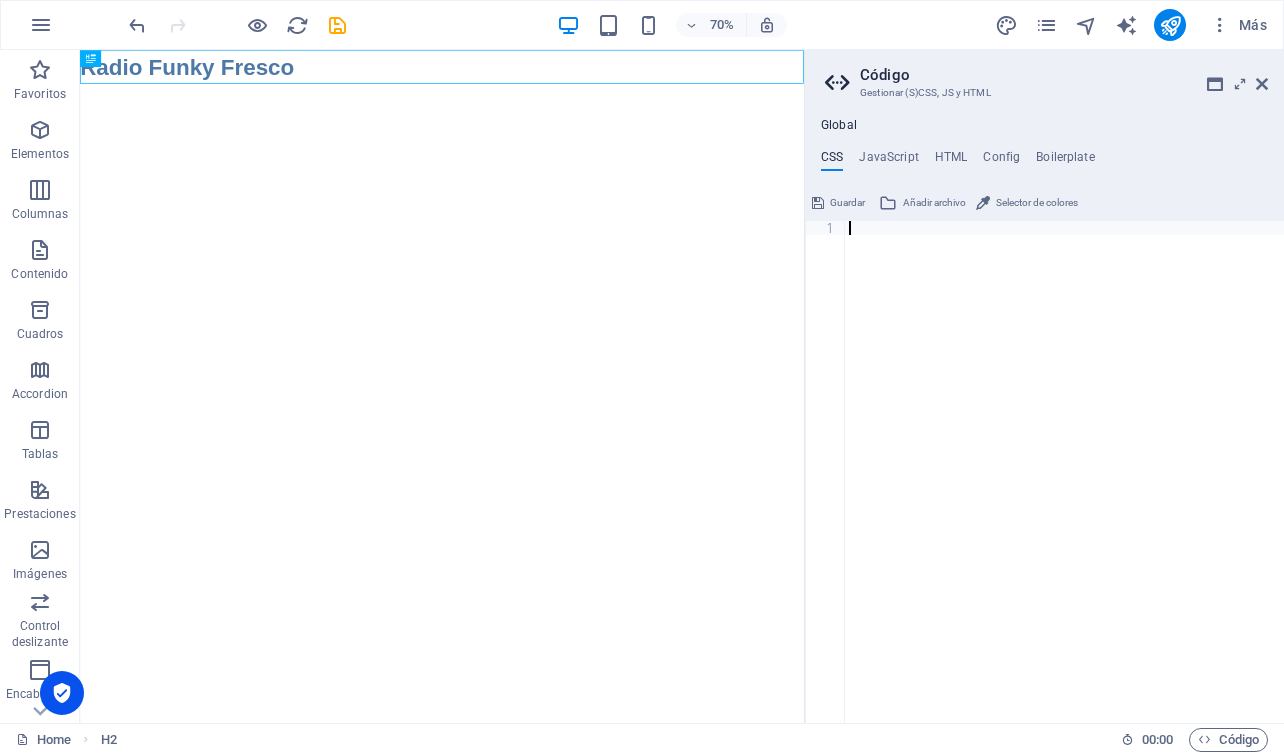 click at bounding box center (1064, 486) 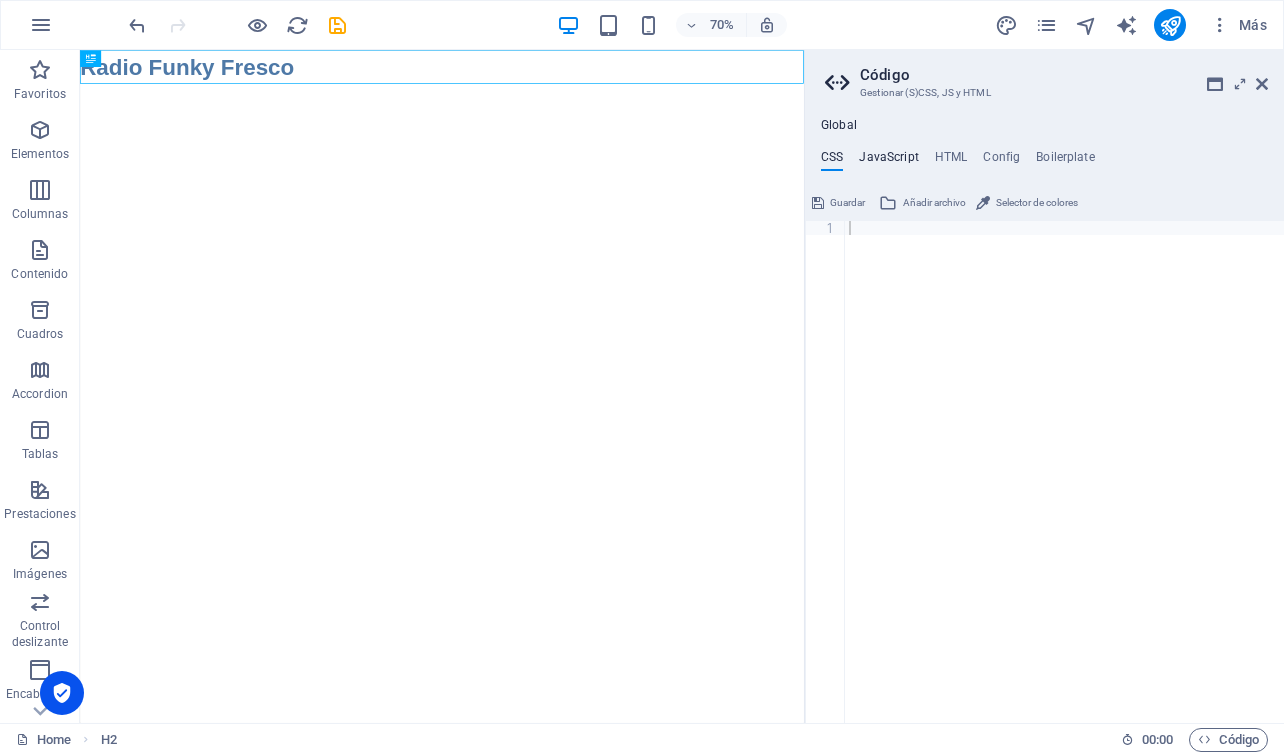 click on "JavaScript" at bounding box center [888, 161] 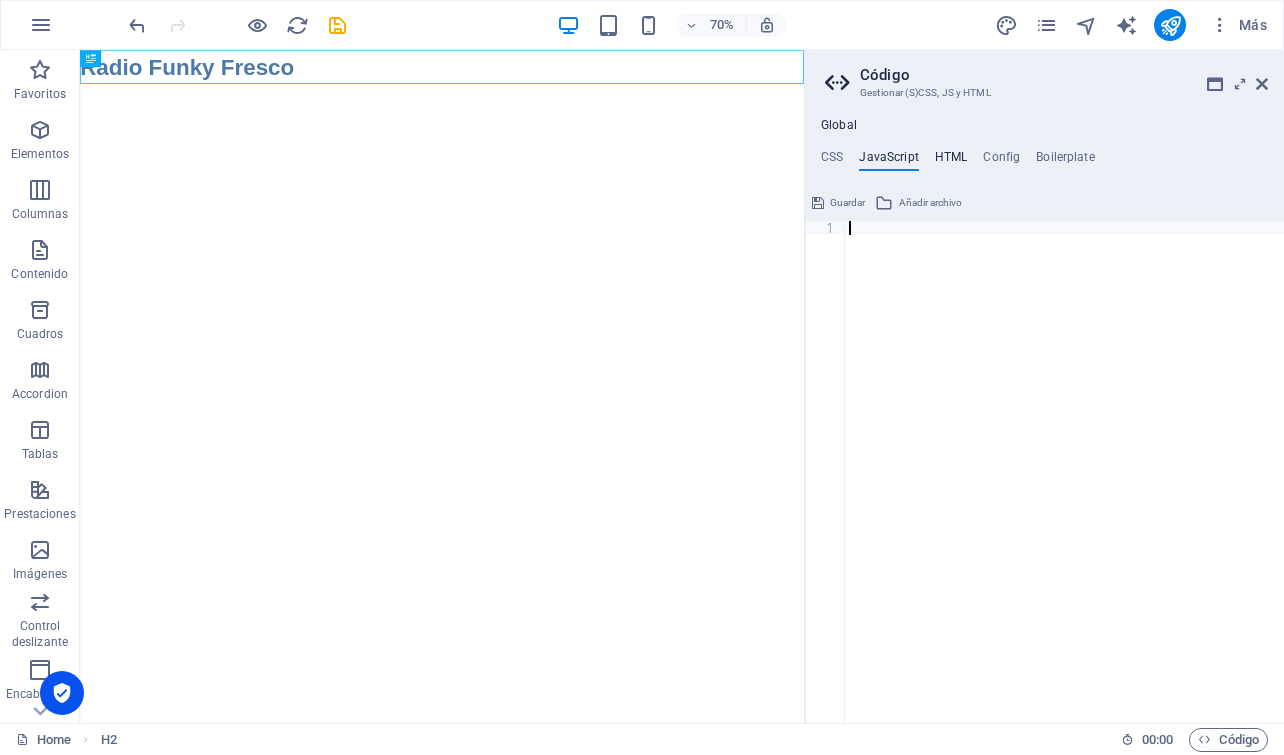 click on "HTML" at bounding box center (951, 161) 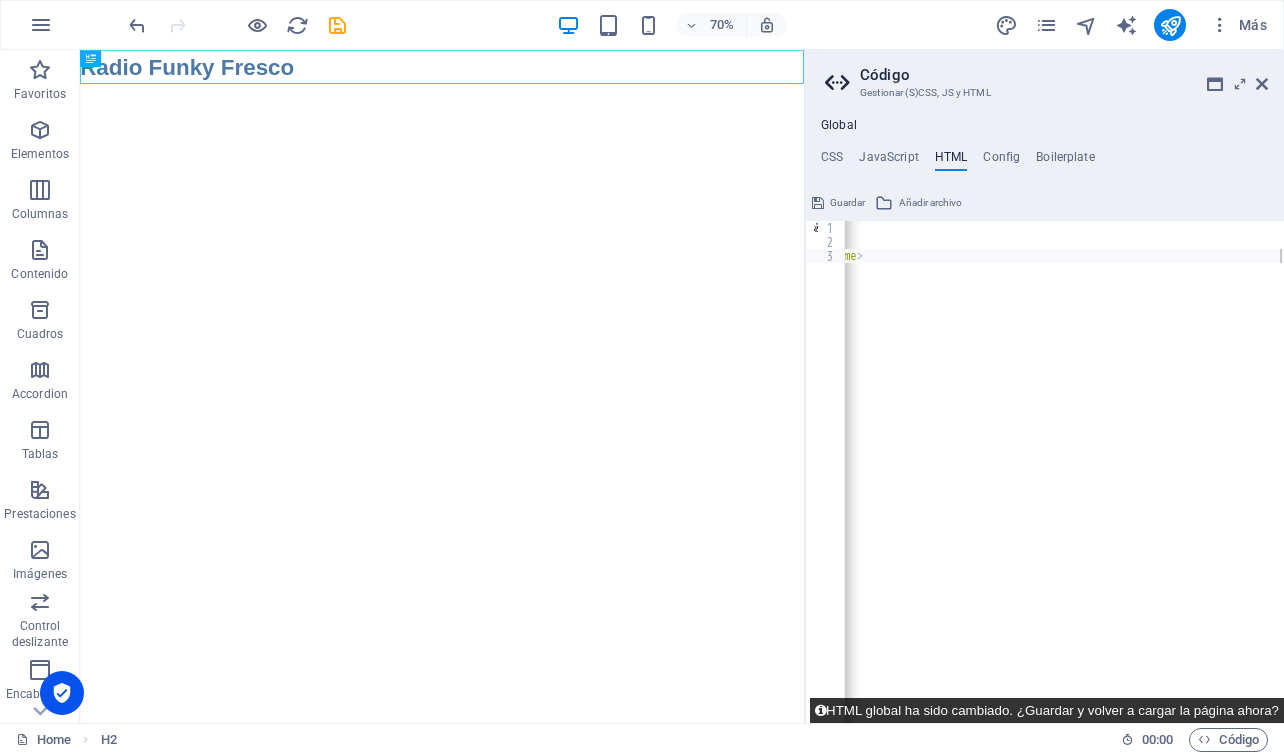 click on "HTML global ha sido cambiado. ¿Guardar y volver a cargar la página ahora?" at bounding box center (1047, 710) 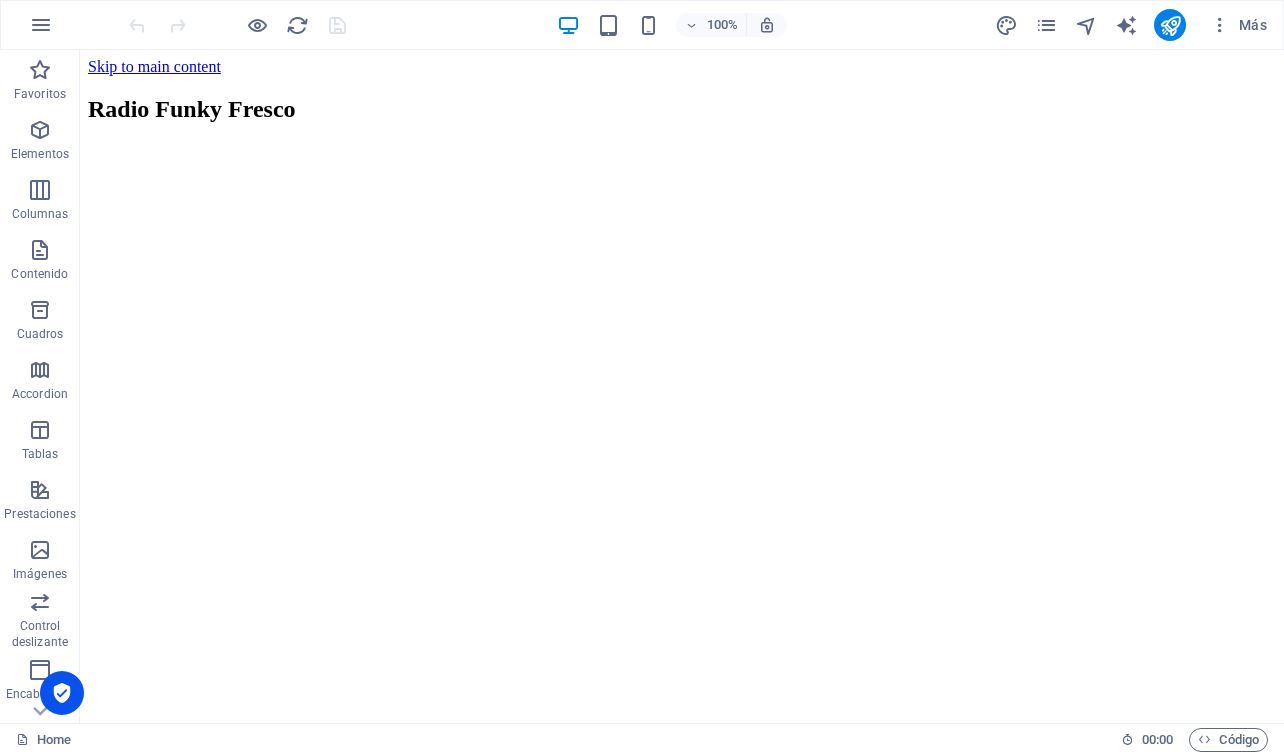 scroll, scrollTop: 0, scrollLeft: 0, axis: both 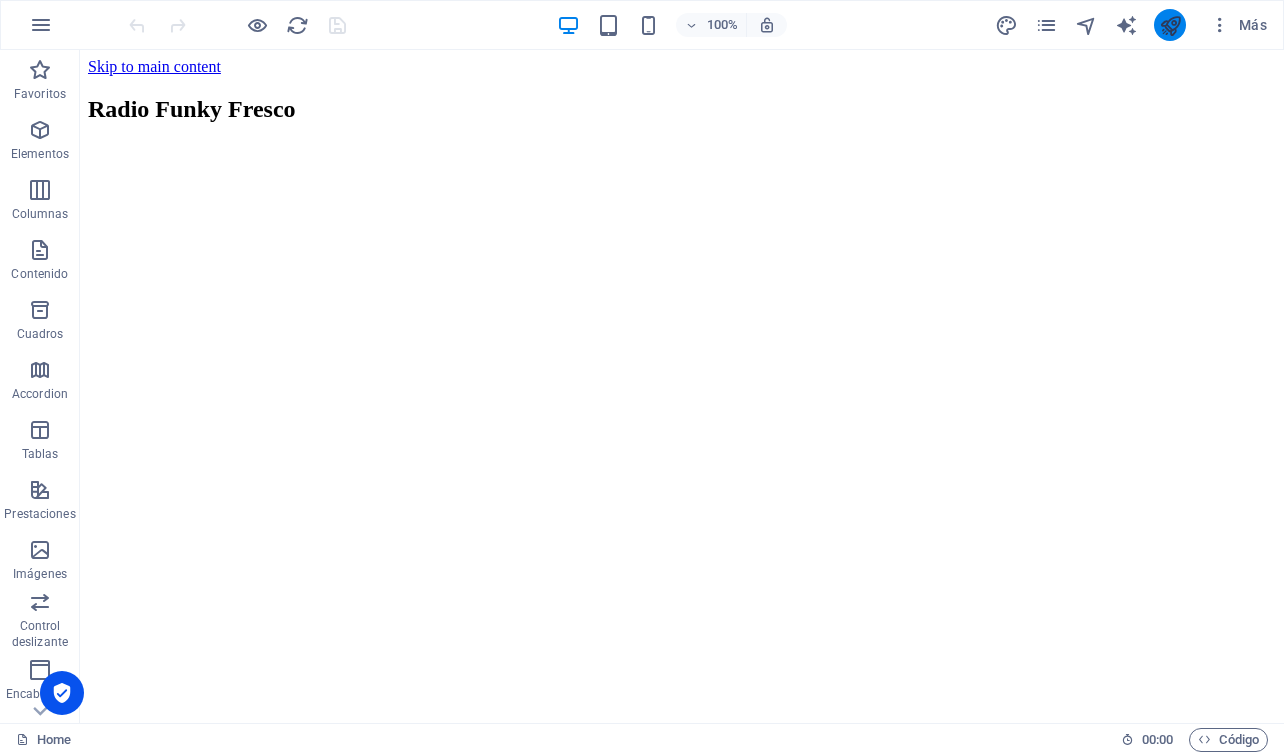 click at bounding box center (1170, 25) 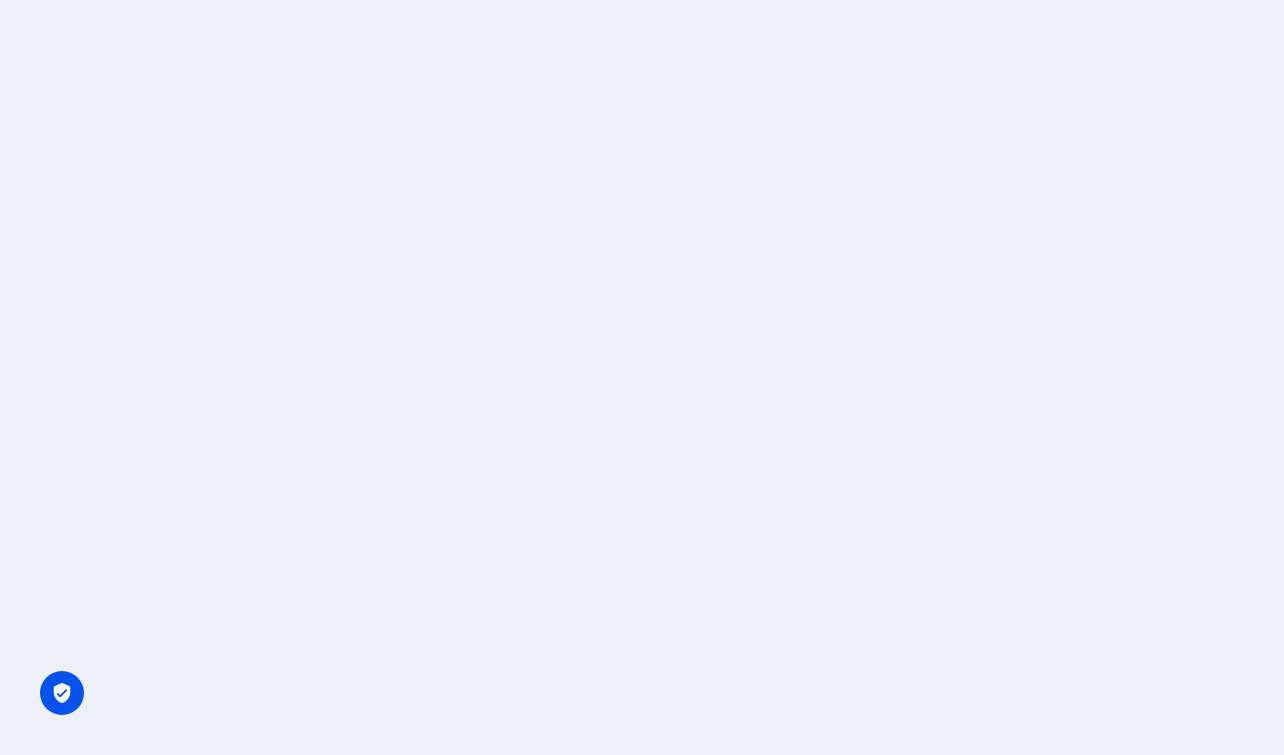 scroll, scrollTop: 0, scrollLeft: 0, axis: both 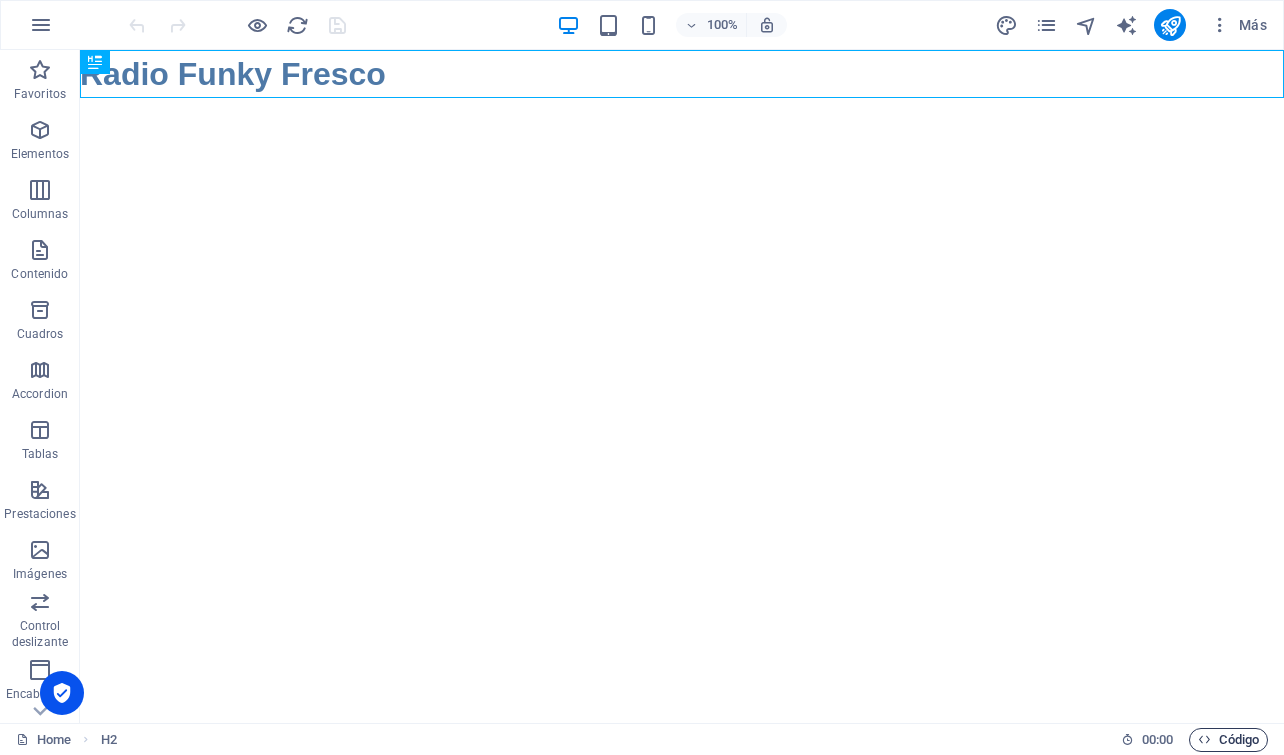click on "Código" at bounding box center (1228, 740) 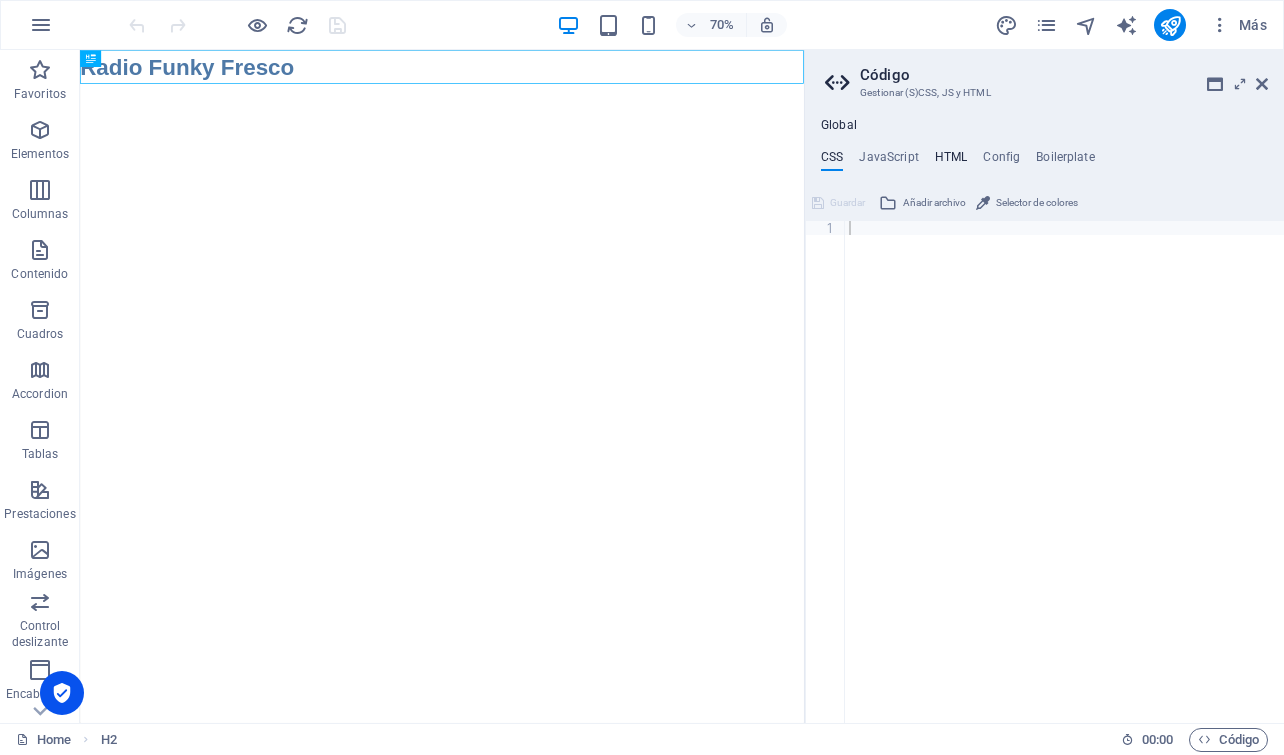 click on "HTML" at bounding box center (951, 161) 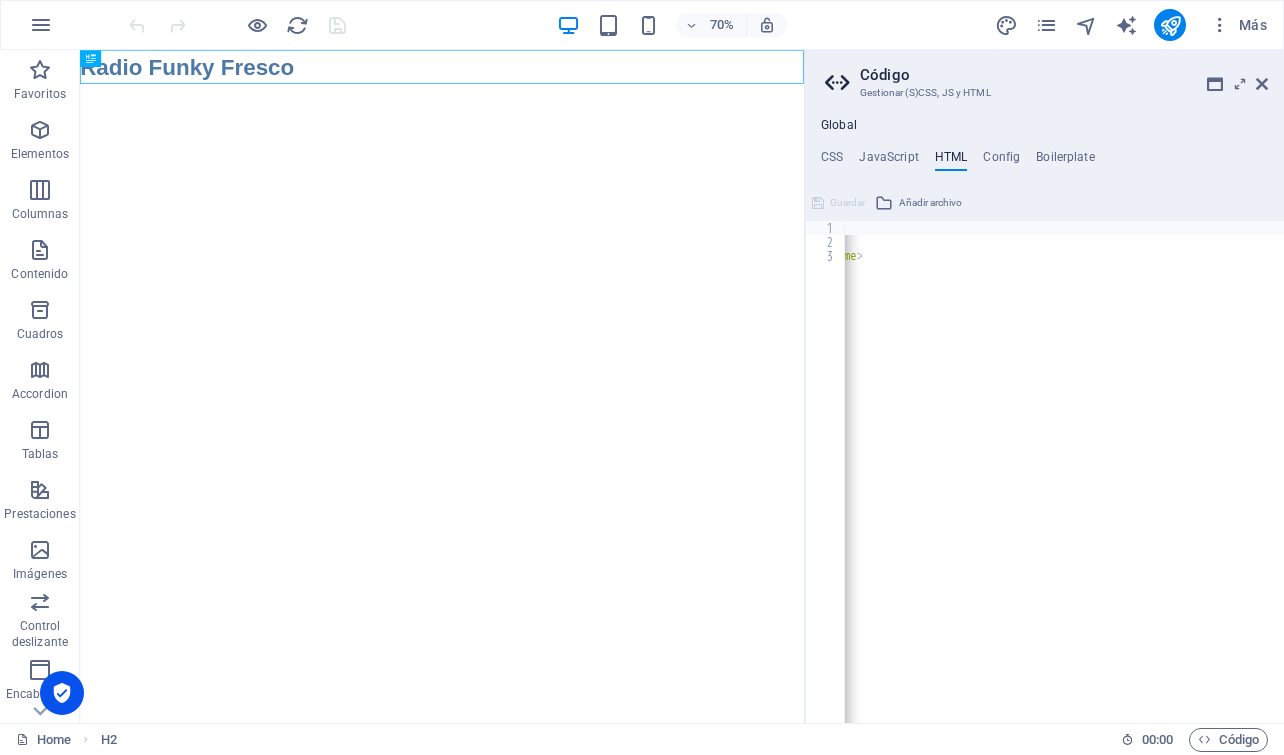 scroll, scrollTop: 0, scrollLeft: 809, axis: horizontal 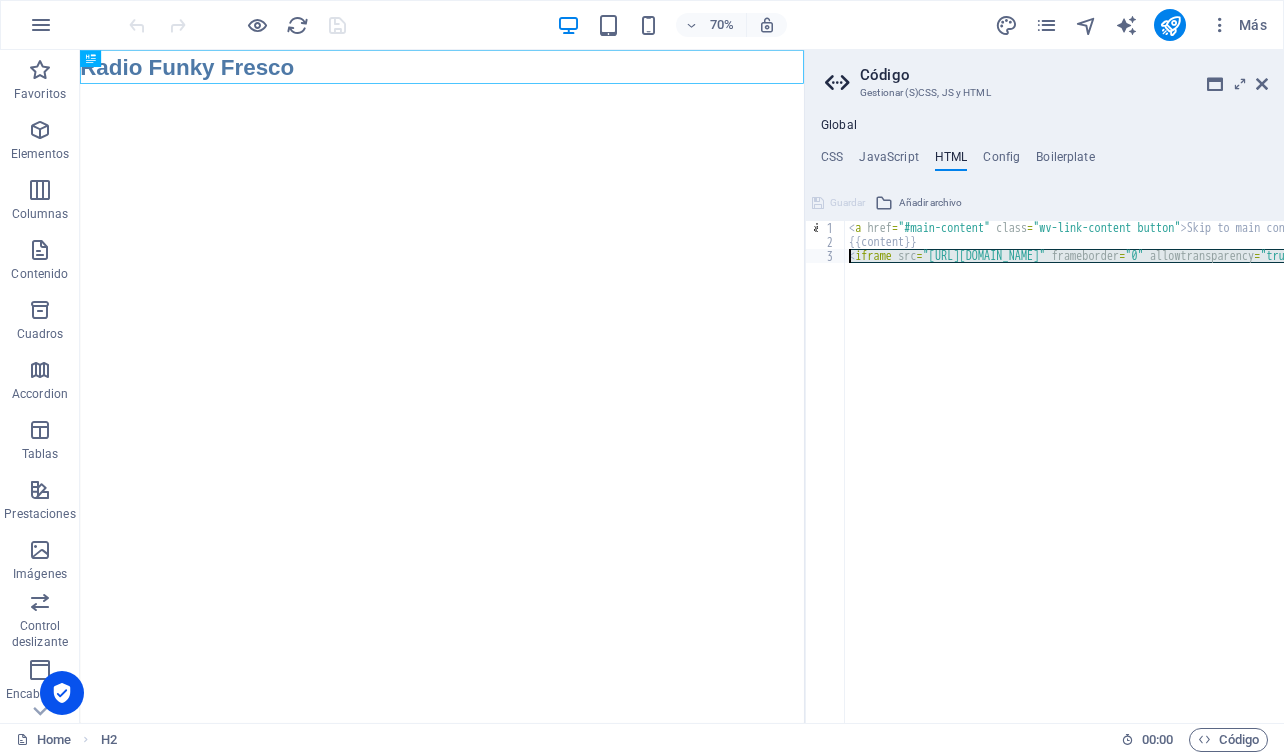 drag, startPoint x: 1361, startPoint y: 309, endPoint x: 961, endPoint y: 328, distance: 400.451 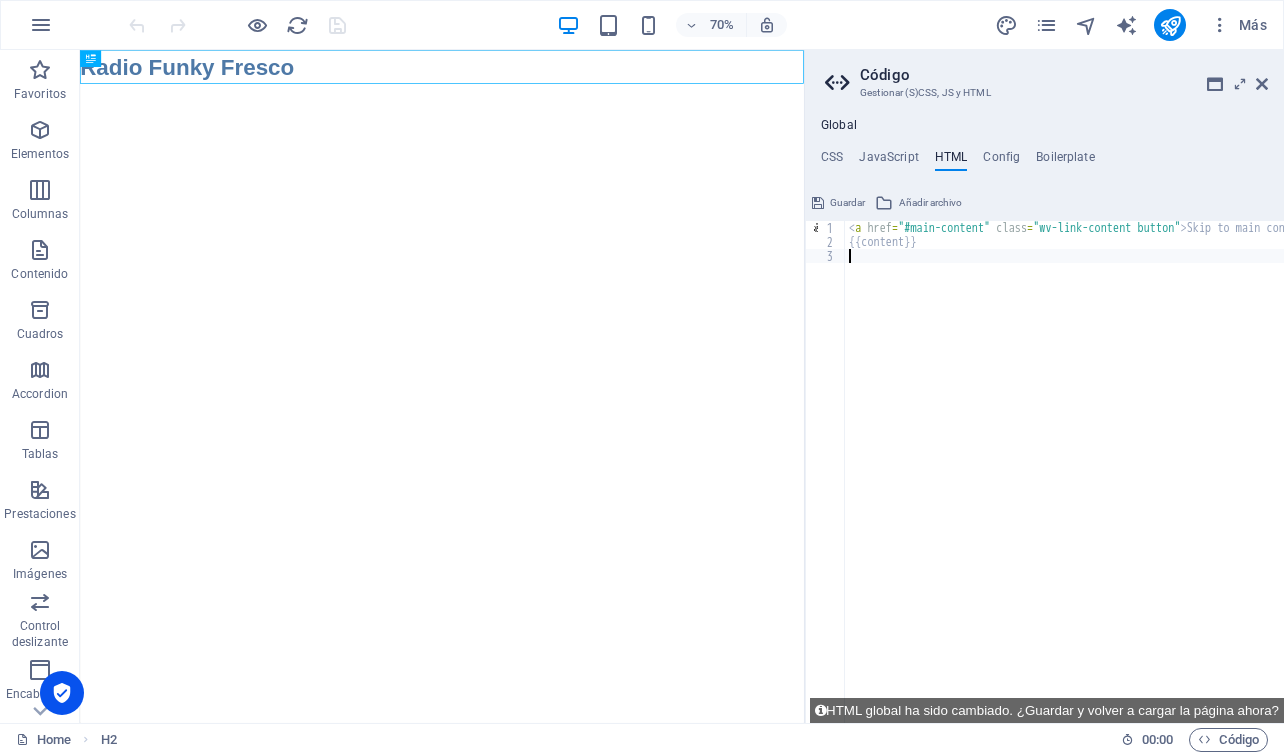 type on "{{content}}" 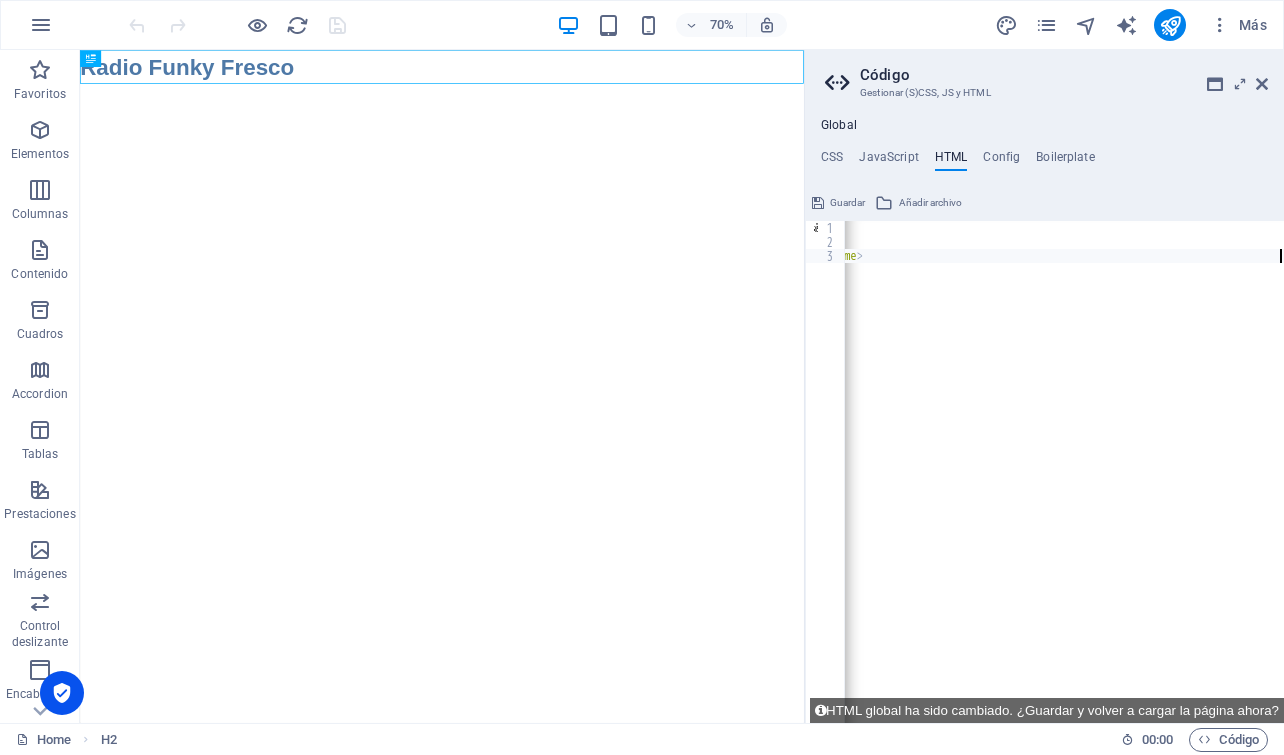 click on "< a   href = "#main-content"   class = "wv-link-content button" > Skip to main content </ a > {{content}} < iframe   src = "[URL][DOMAIN_NAME]"   frameborder = "0"   allowtransparency = "true"   style = "width: 100%; min-height: 150px; border: 0;" > </ iframe >" at bounding box center [660, 478] 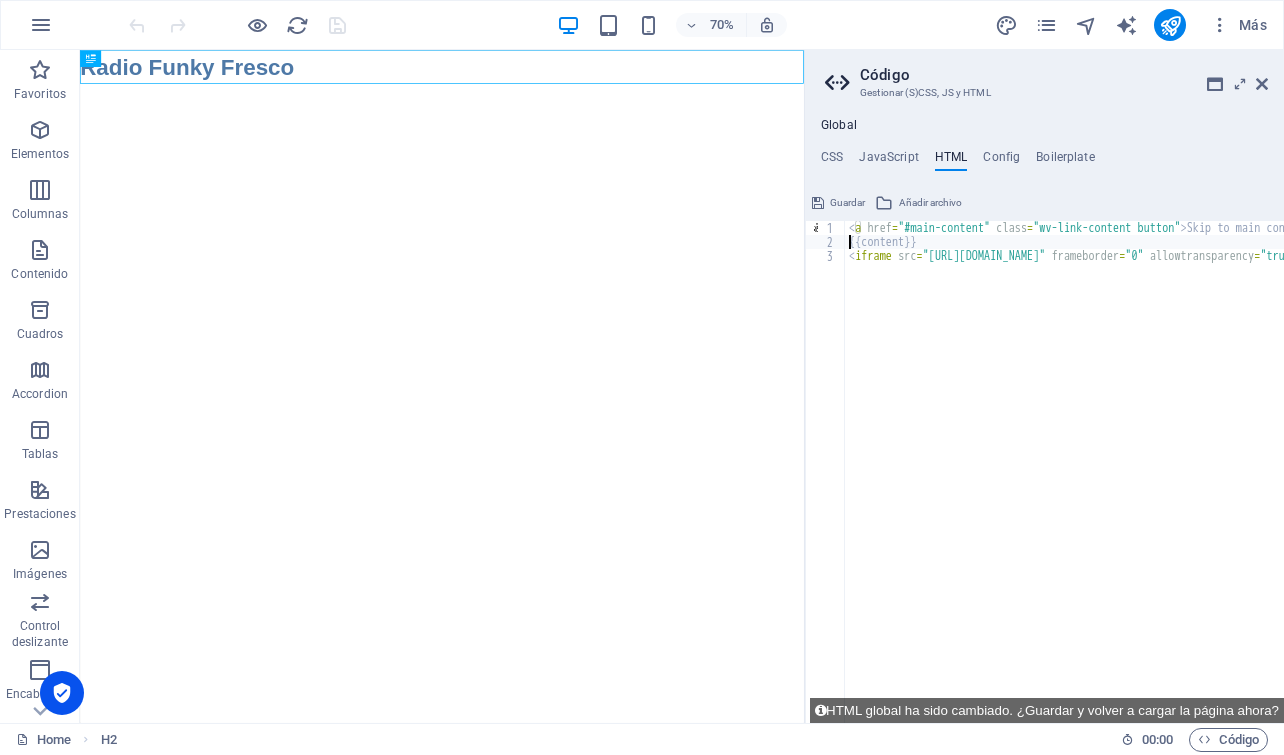 scroll, scrollTop: 0, scrollLeft: 0, axis: both 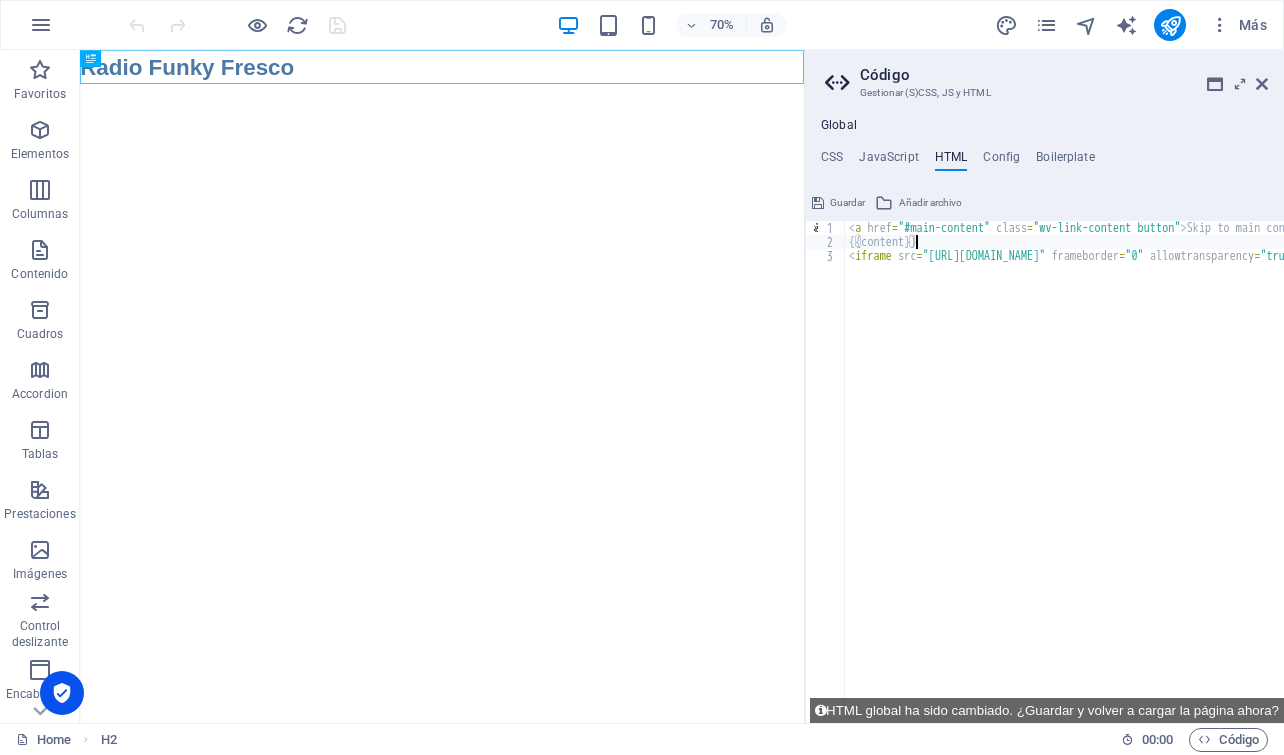 type on "<iframe src="https://broadcast5.radio247.net/public/funky_fresco/embed?theme=dark" frameborder="0" allowtransparency="true" style="width: 100%; min-height: 150px; border: 0;"></iframe>" 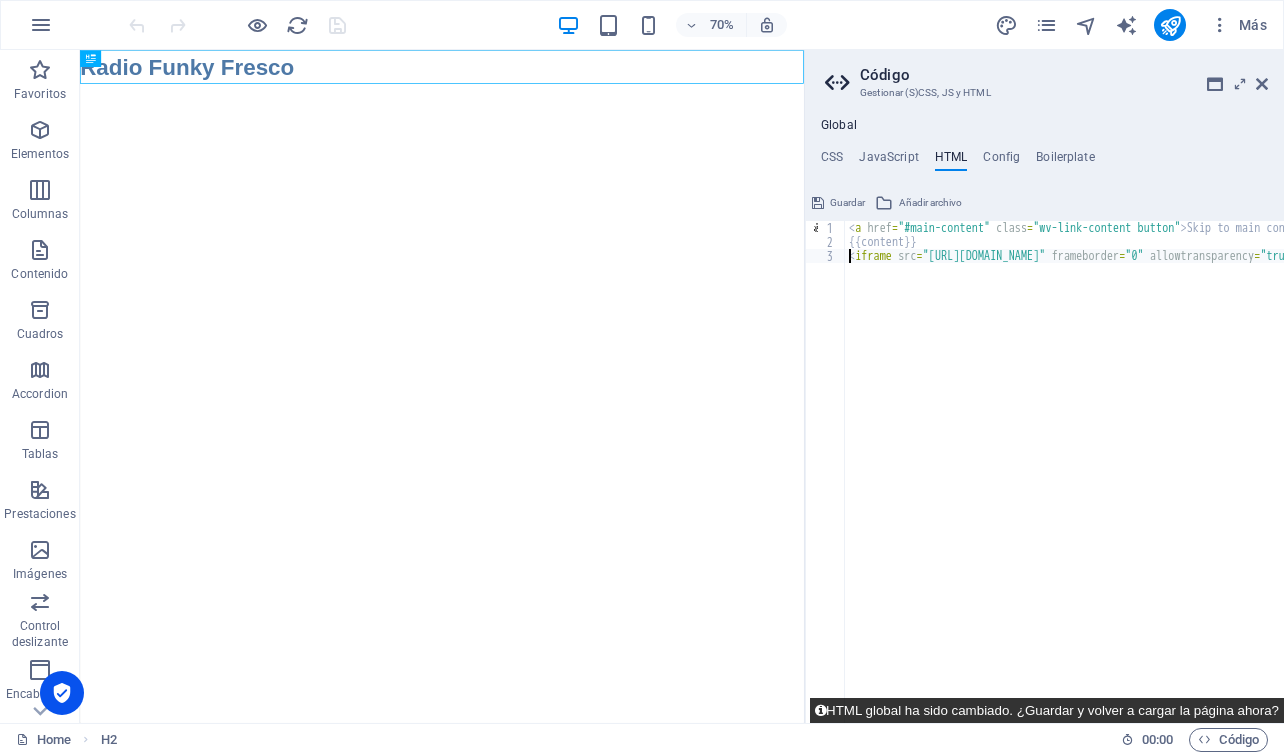 click on "HTML global ha sido cambiado. ¿Guardar y volver a cargar la página ahora?" at bounding box center (1047, 710) 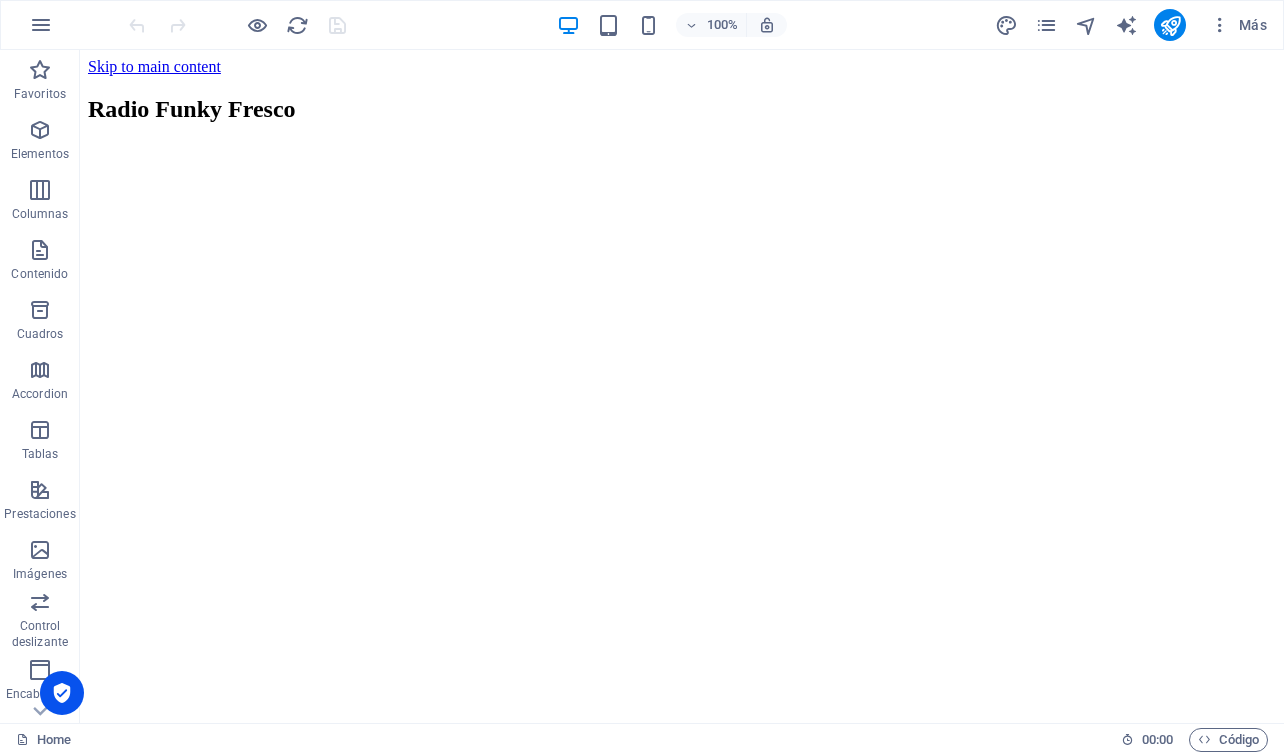 scroll, scrollTop: 0, scrollLeft: 0, axis: both 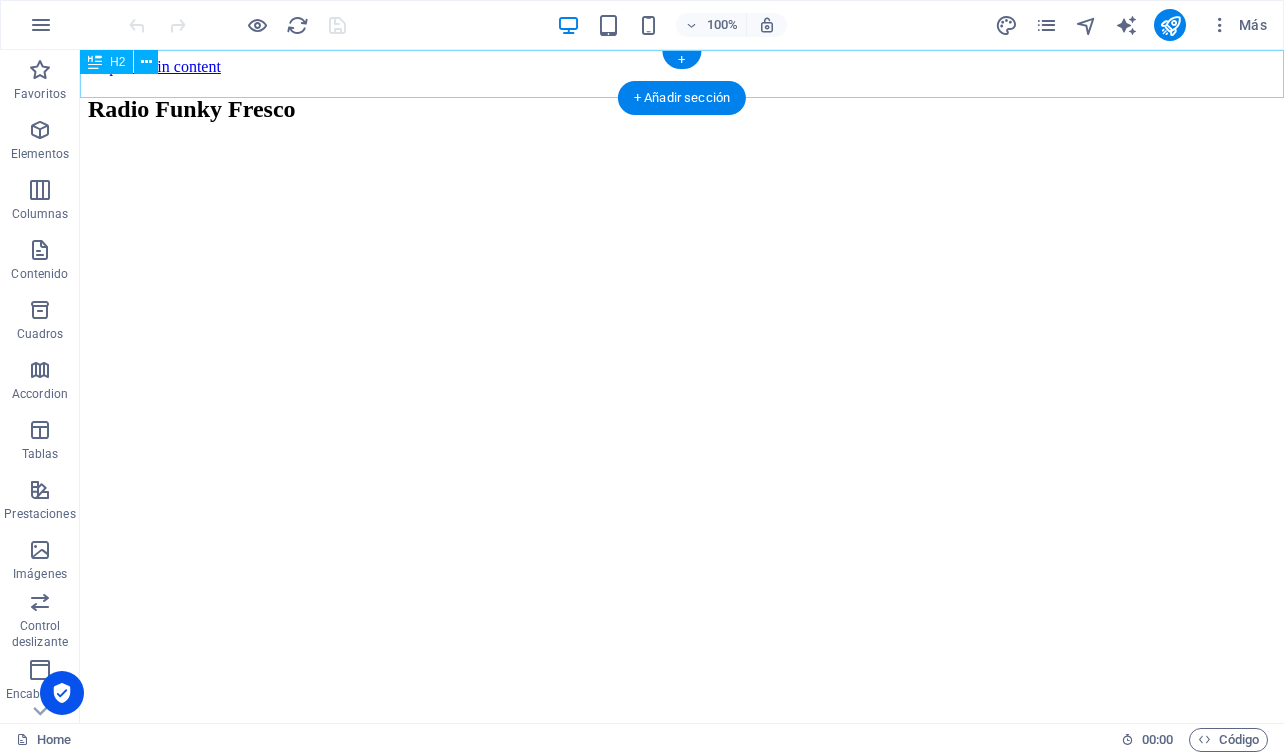 click on "Radio Funky Fresco" at bounding box center [682, 109] 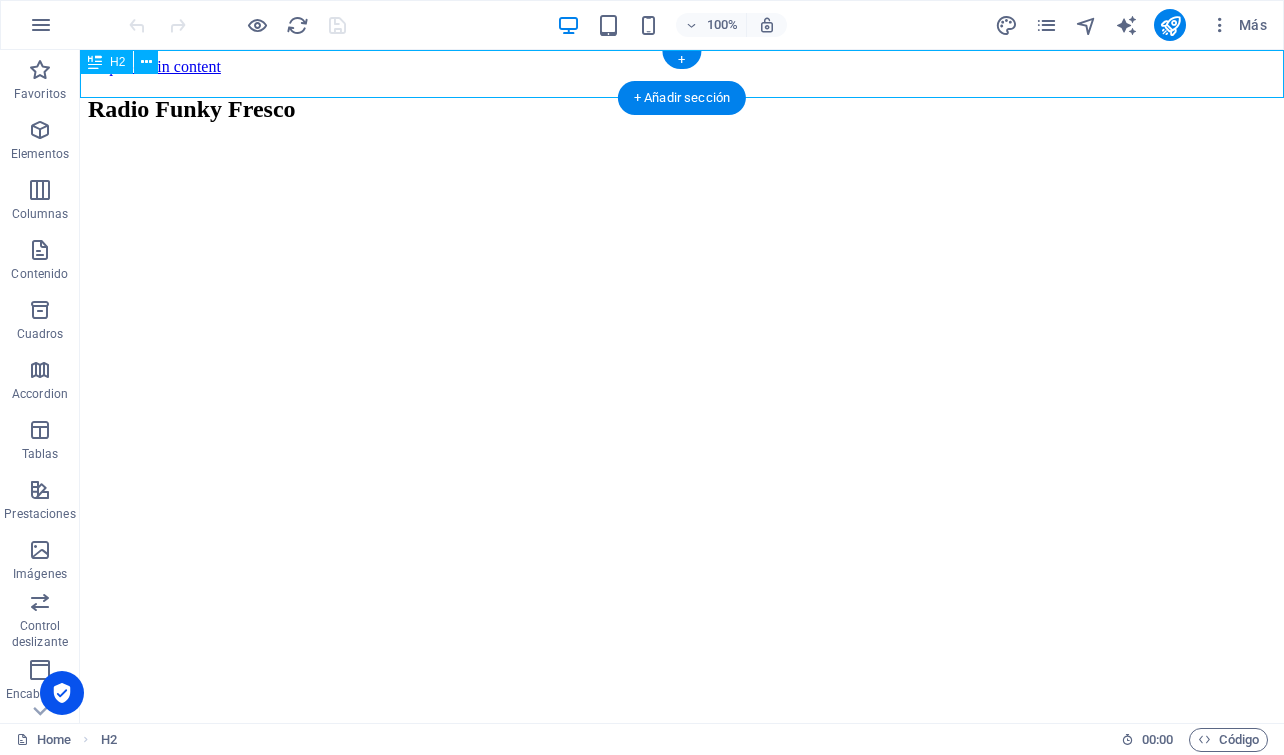 click on "Radio Funky Fresco" at bounding box center (682, 109) 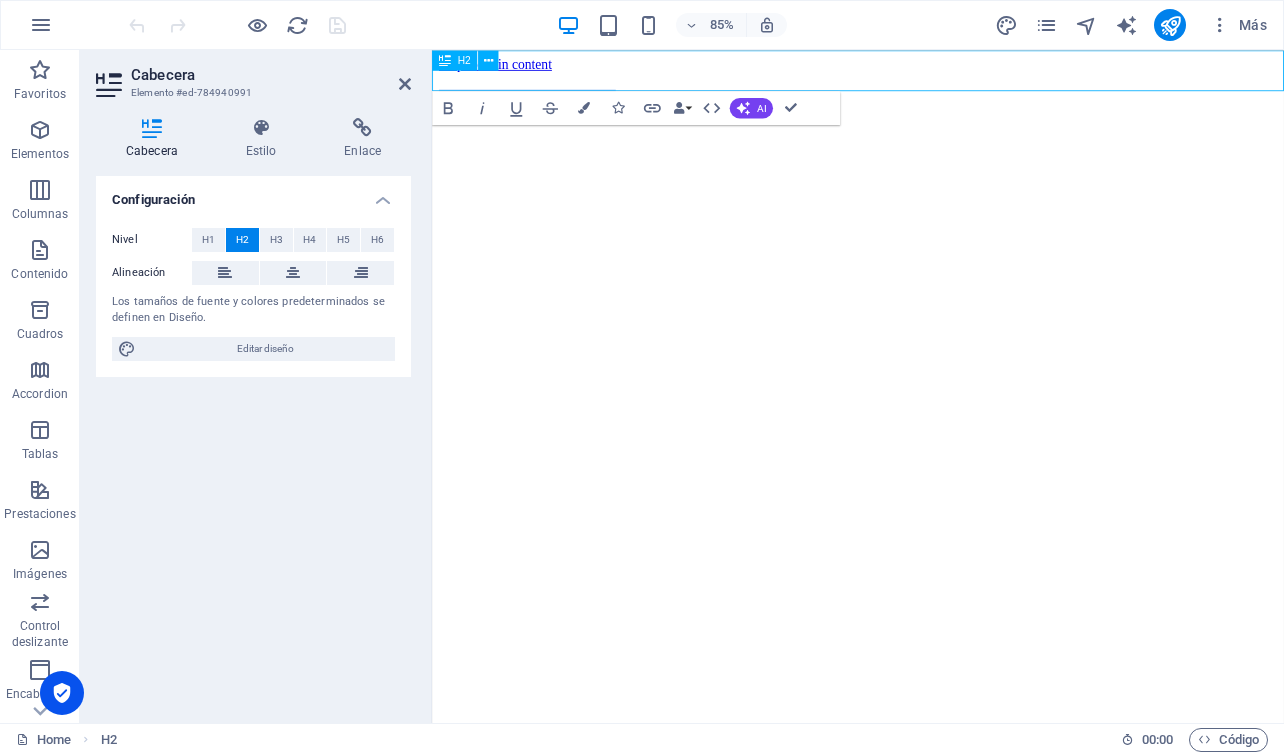 click on "Radio Funky Fresco" at bounding box center [933, 109] 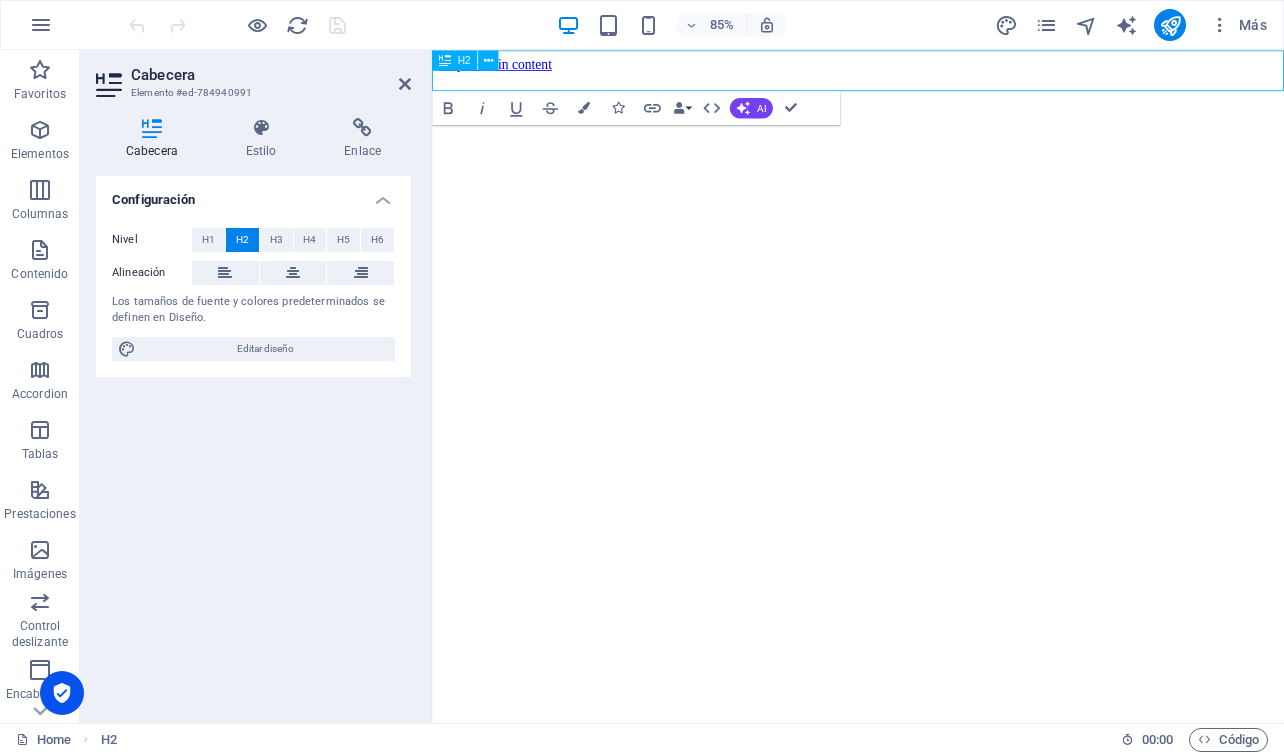 type 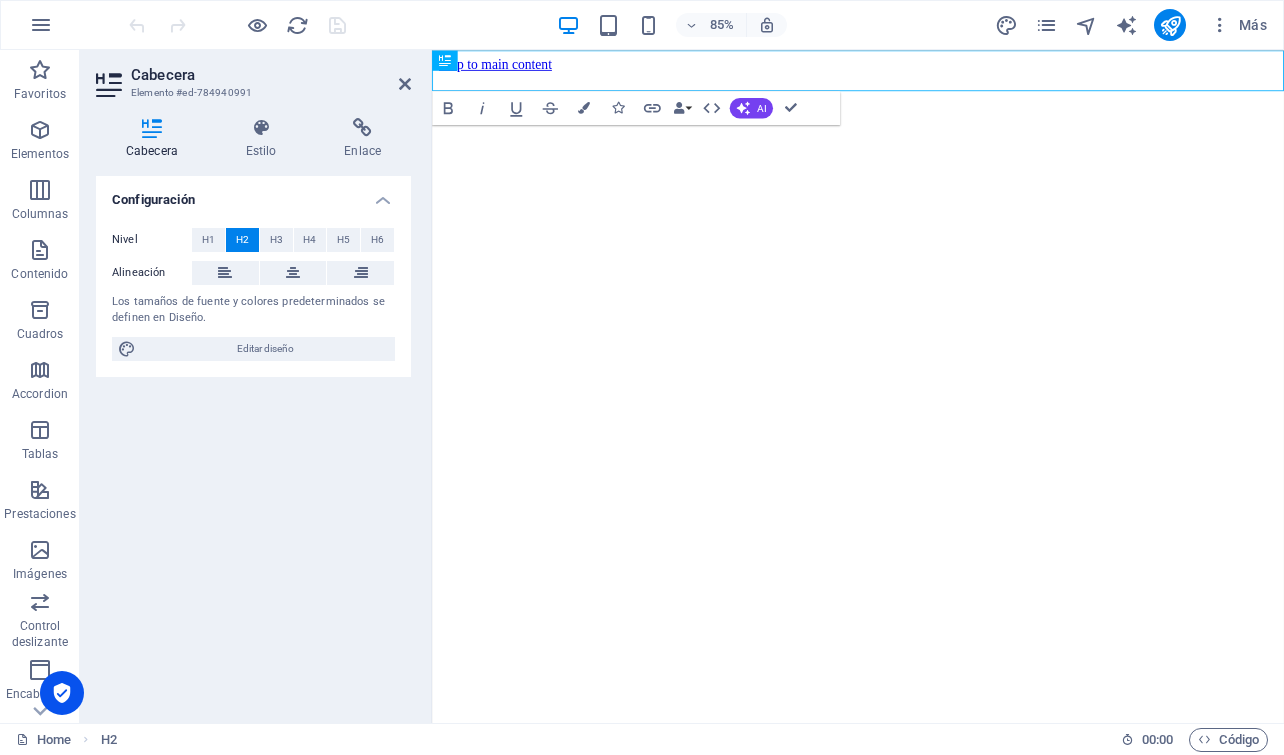 click on "Skip to main content
Radio Funky Fresco - En vivo" at bounding box center (933, 177) 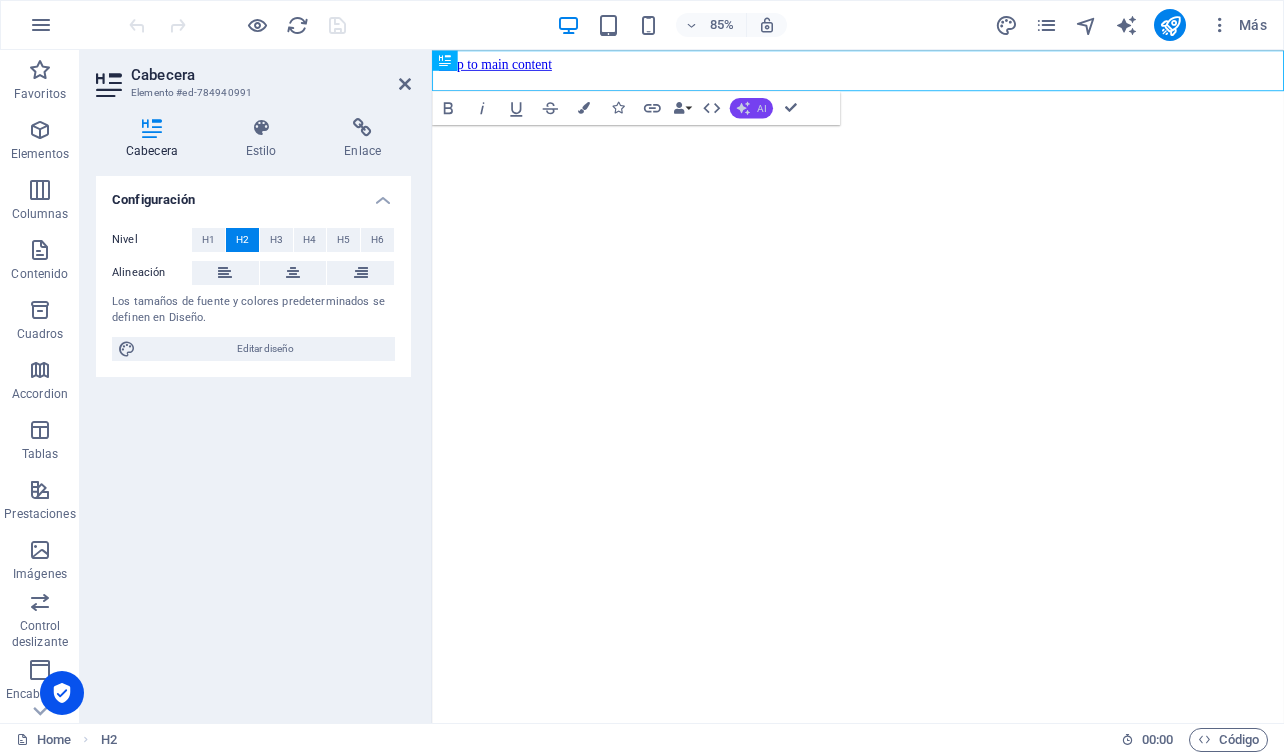 click on "AI" at bounding box center (761, 108) 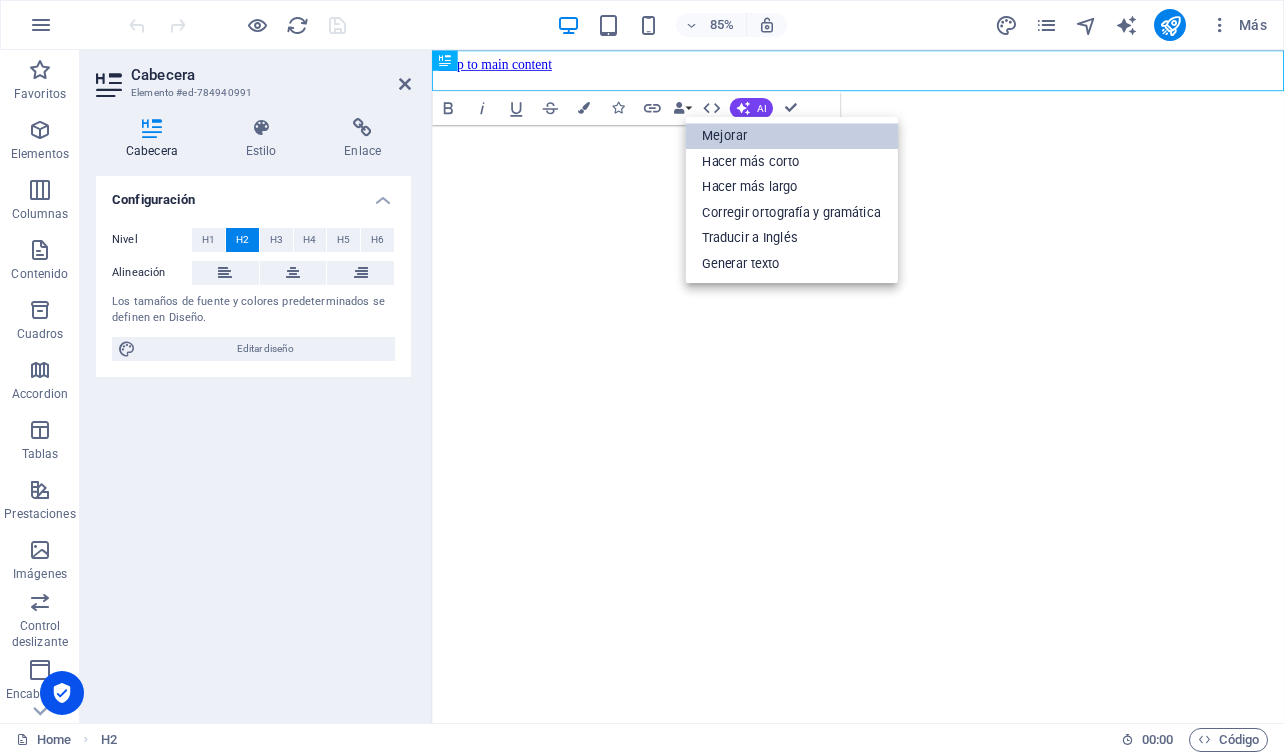 click on "Mejorar" at bounding box center (791, 136) 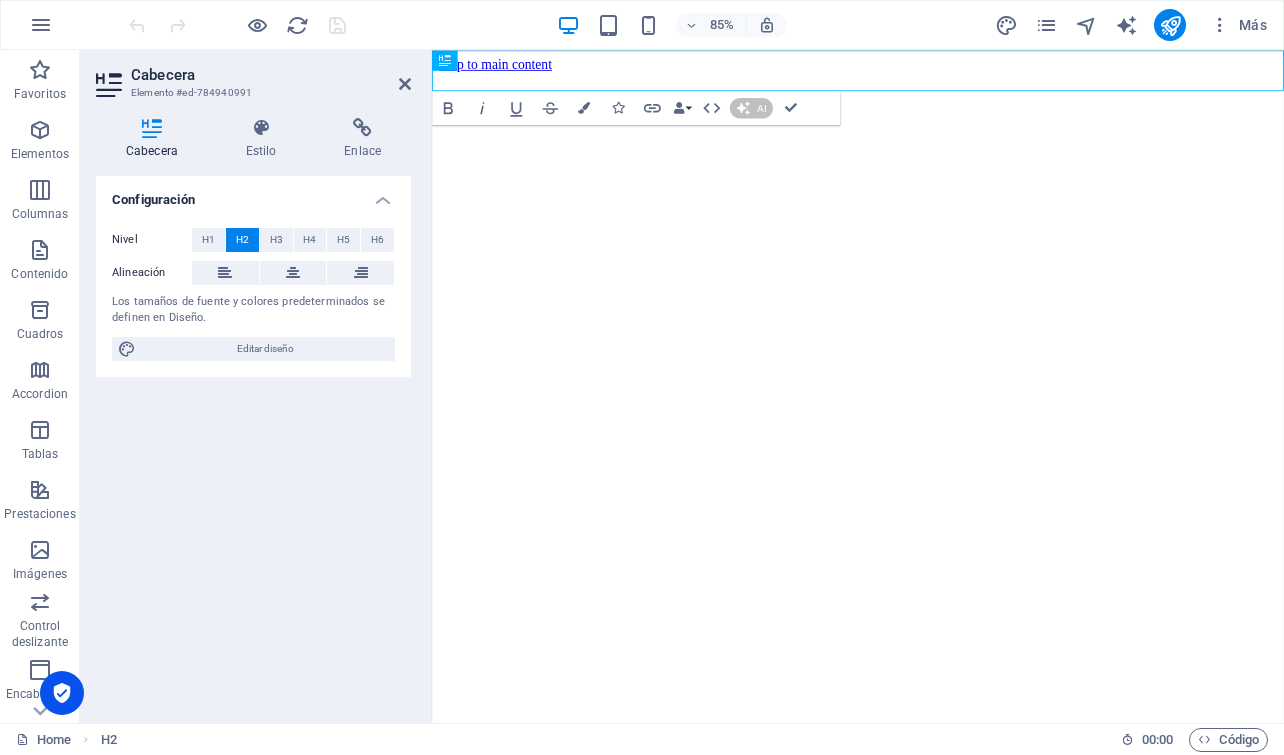 type 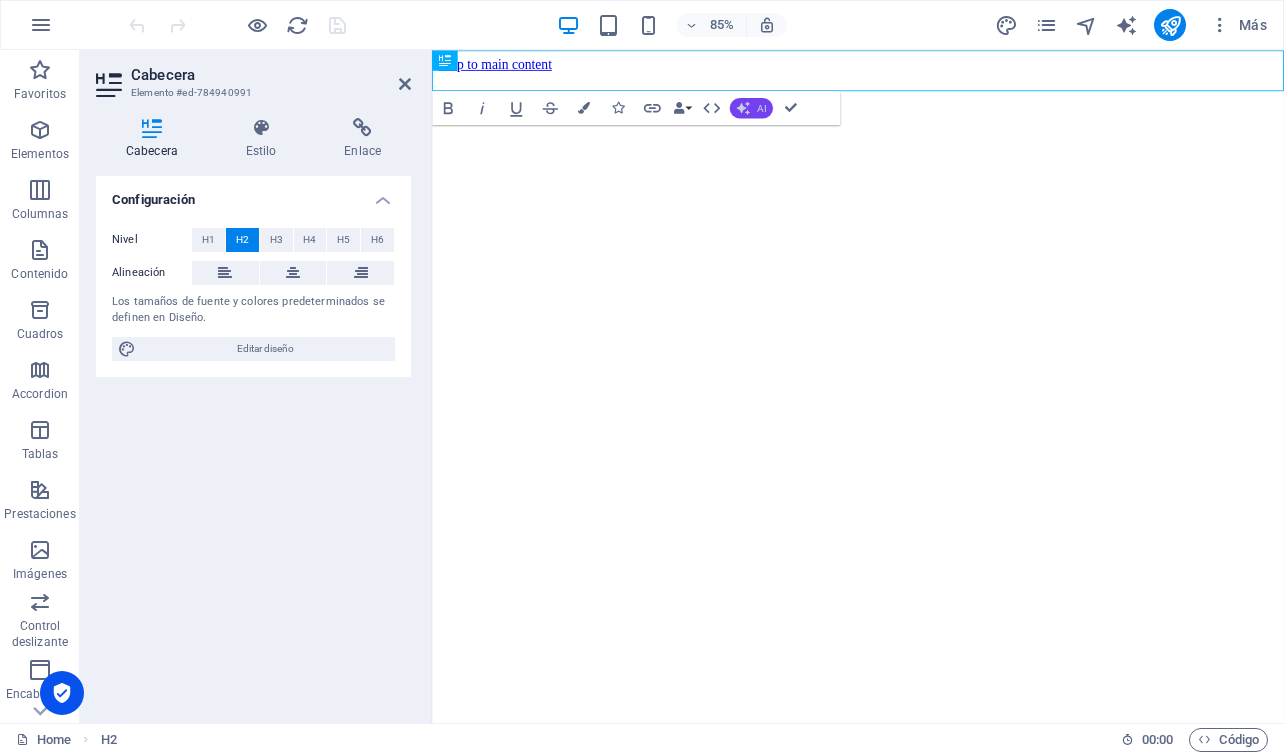 click on "AI" at bounding box center [761, 108] 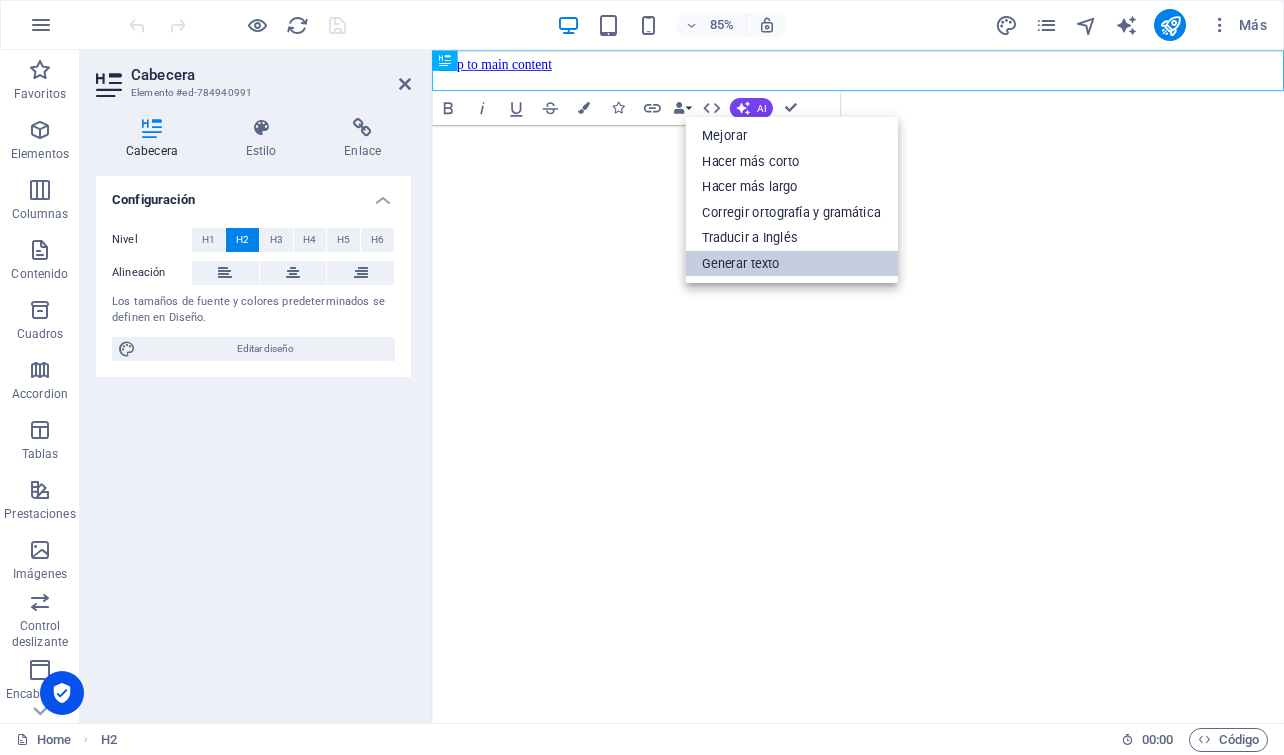 click on "Generar texto" at bounding box center [791, 263] 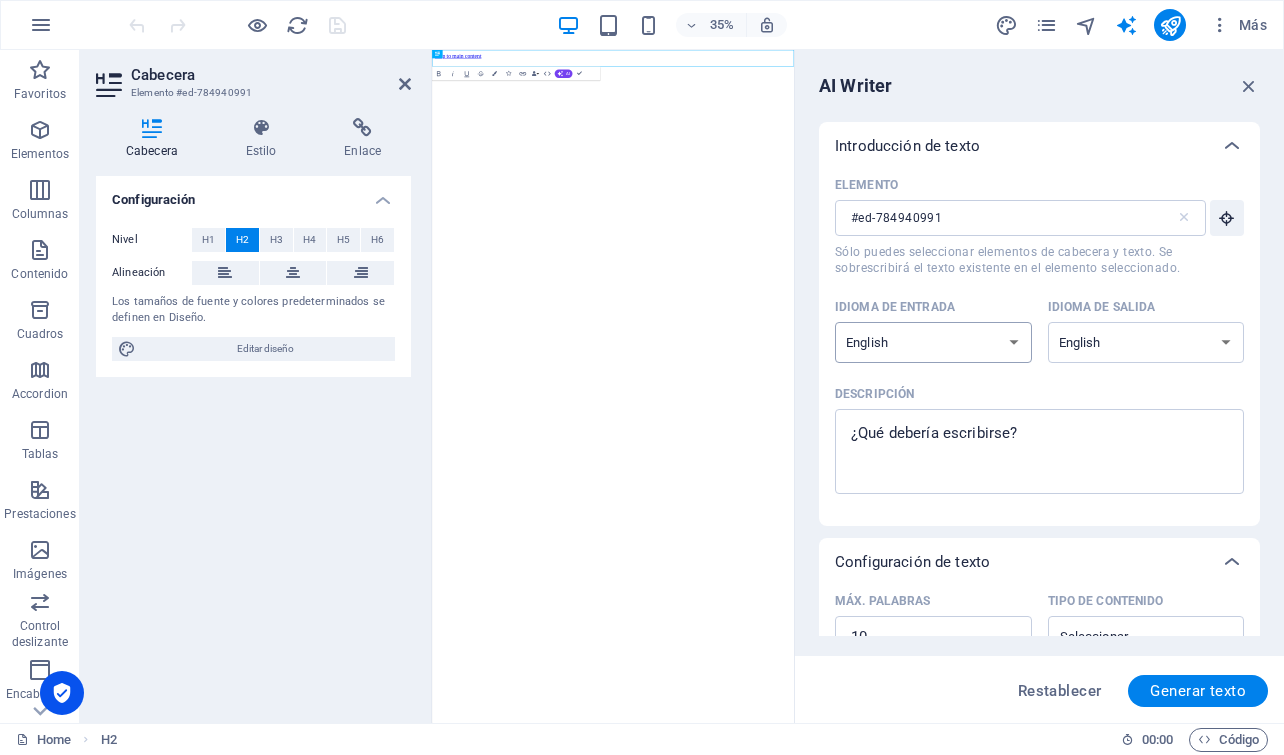 click on "Albanian Arabic Armenian Awadhi Azerbaijani Bashkir Basque Belarusian Bengali Bhojpuri Bosnian Brazilian Portuguese Bulgarian Cantonese (Yue) Catalan Chhattisgarhi Chinese Croatian Czech Danish Dogri Dutch English Estonian Faroese Finnish French Galician Georgian German Greek Gujarati Haryanvi Hindi Hungarian Indonesian Irish Italian Japanese Javanese Kannada Kashmiri Kazakh Konkani Korean Kyrgyz Latvian Lithuanian Macedonian Maithili Malay Maltese Mandarin Mandarin Chinese Marathi Marwari Min Nan Moldovan Mongolian Montenegrin Nepali Norwegian Oriya Pashto Persian (Farsi) Polish Portuguese Punjabi Rajasthani Romanian Russian Sanskrit Santali Serbian Sindhi Sinhala Slovak Slovene Slovenian Spanish Ukrainian Urdu Uzbek Vietnamese Welsh Wu" at bounding box center (933, 342) 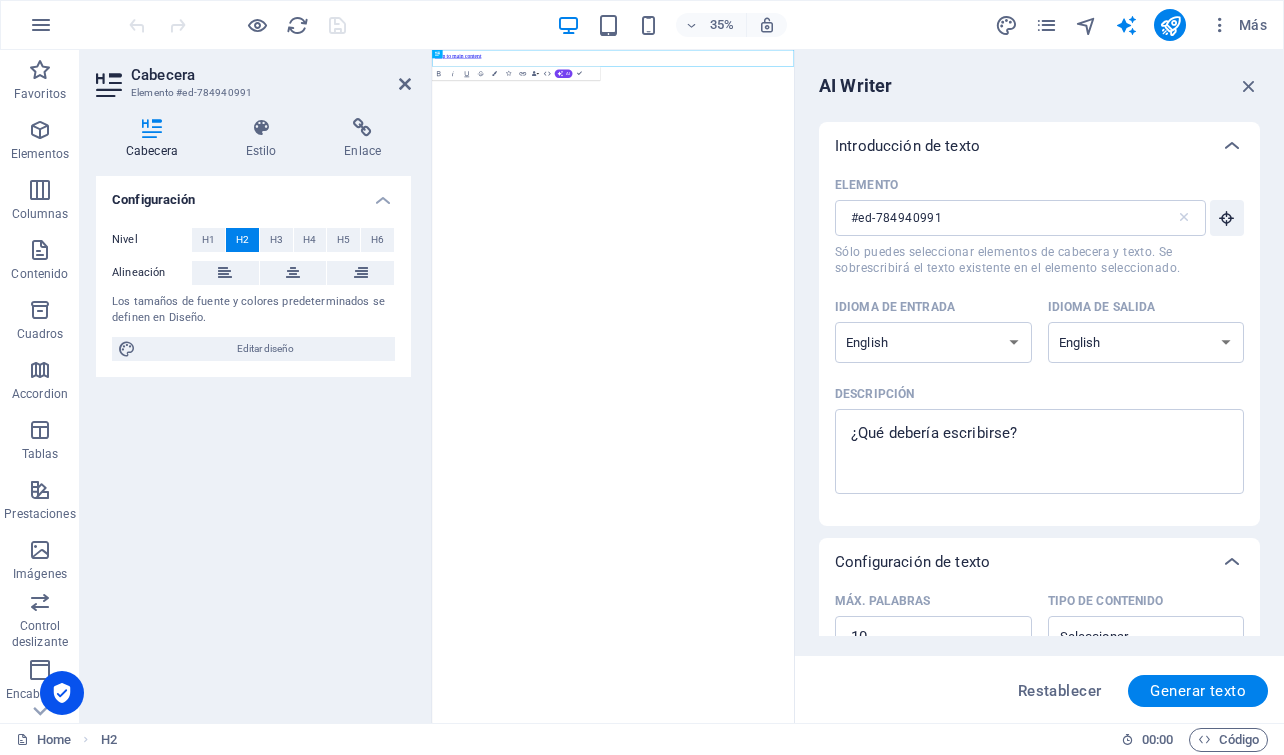 drag, startPoint x: 973, startPoint y: 334, endPoint x: 982, endPoint y: 312, distance: 23.769728 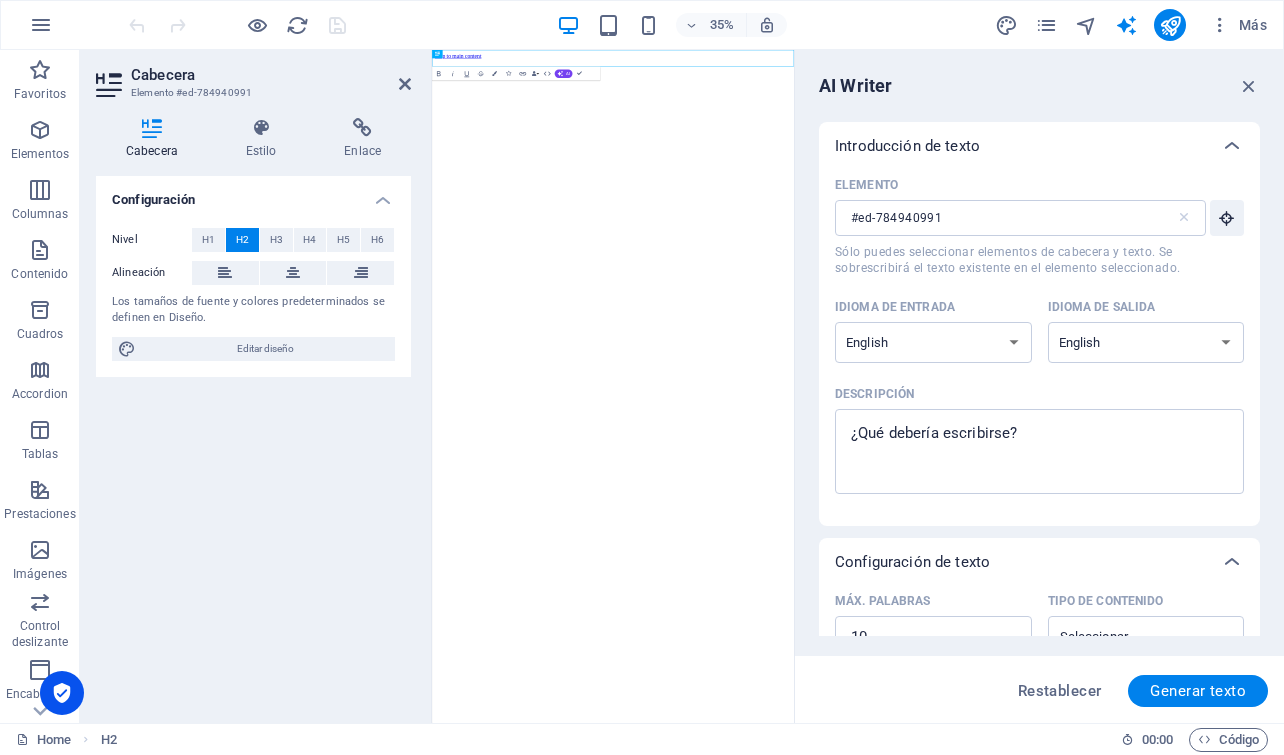 click on "Albanian Arabic Armenian Awadhi Azerbaijani Bashkir Basque Belarusian Bengali Bhojpuri Bosnian Brazilian Portuguese Bulgarian Cantonese (Yue) Catalan Chhattisgarhi Chinese Croatian Czech Danish Dogri Dutch English Estonian Faroese Finnish French Galician Georgian German Greek Gujarati Haryanvi Hindi Hungarian Indonesian Irish Italian Japanese Javanese Kannada Kashmiri Kazakh Konkani Korean Kyrgyz Latvian Lithuanian Macedonian Maithili Malay Maltese Mandarin Mandarin Chinese Marathi Marwari Min Nan Moldovan Mongolian Montenegrin Nepali Norwegian Oriya Pashto Persian (Farsi) Polish Portuguese Punjabi Rajasthani Romanian Russian Sanskrit Santali Serbian Sindhi Sinhala Slovak Slovene Slovenian Spanish Ukrainian Urdu Uzbek Vietnamese Welsh Wu" at bounding box center [933, 342] 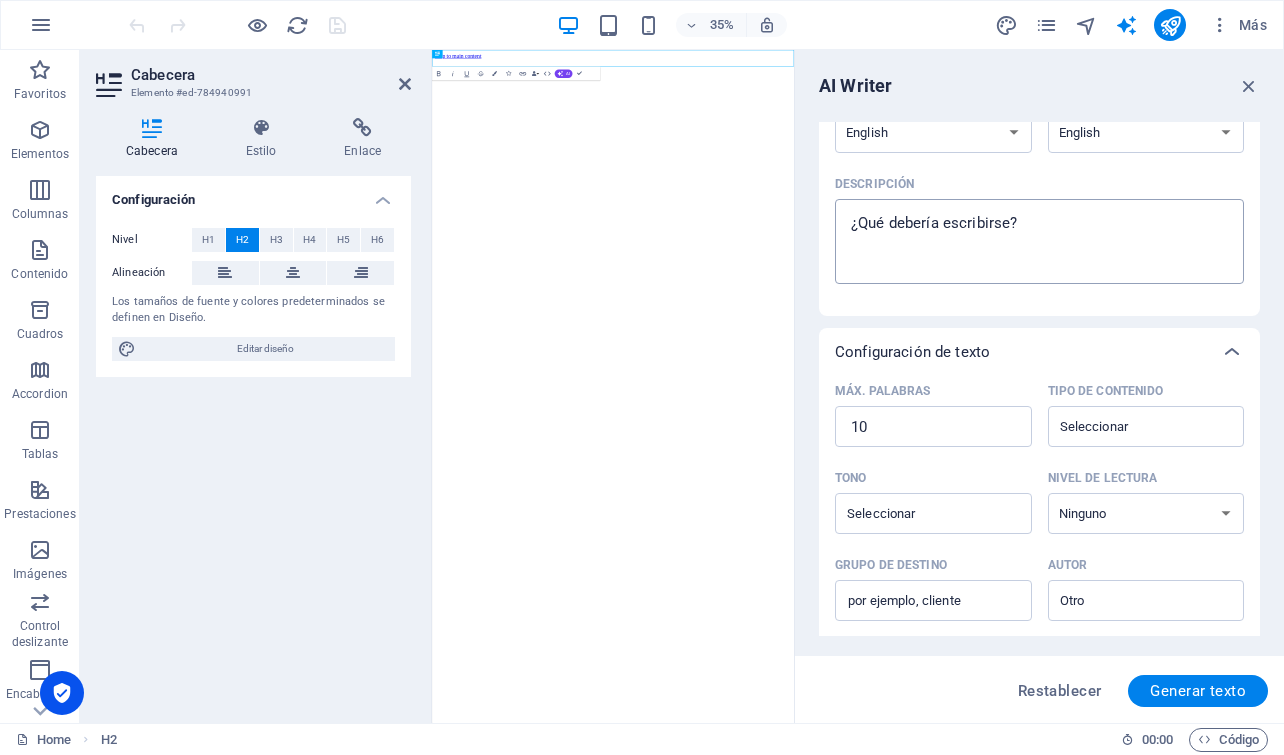 scroll, scrollTop: 0, scrollLeft: 0, axis: both 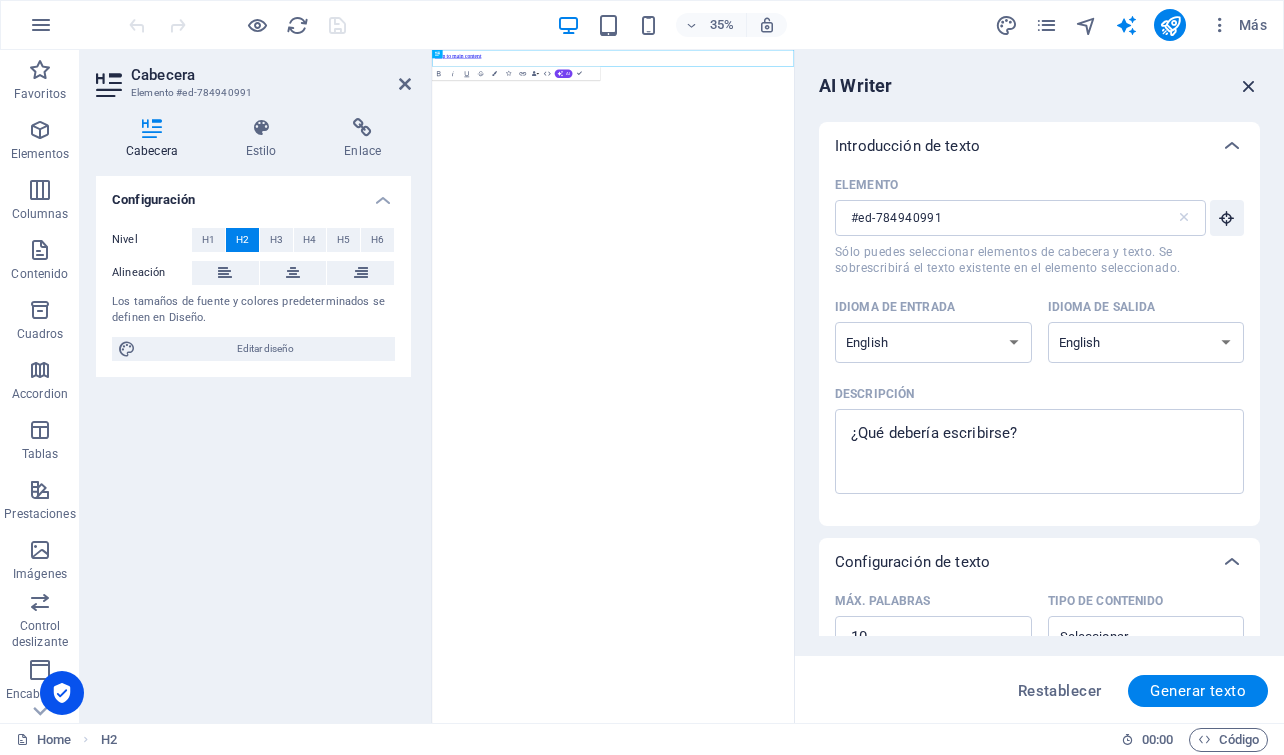 click at bounding box center [1249, 86] 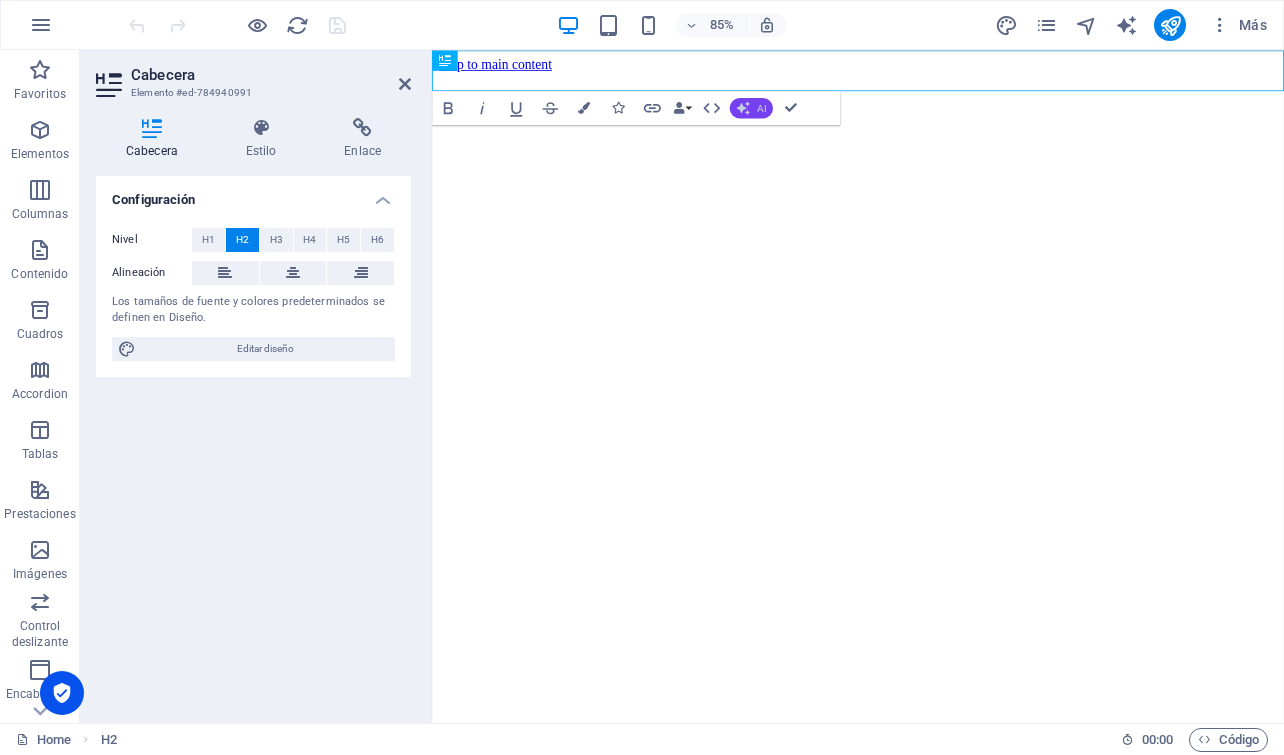 click on "AI" at bounding box center [761, 108] 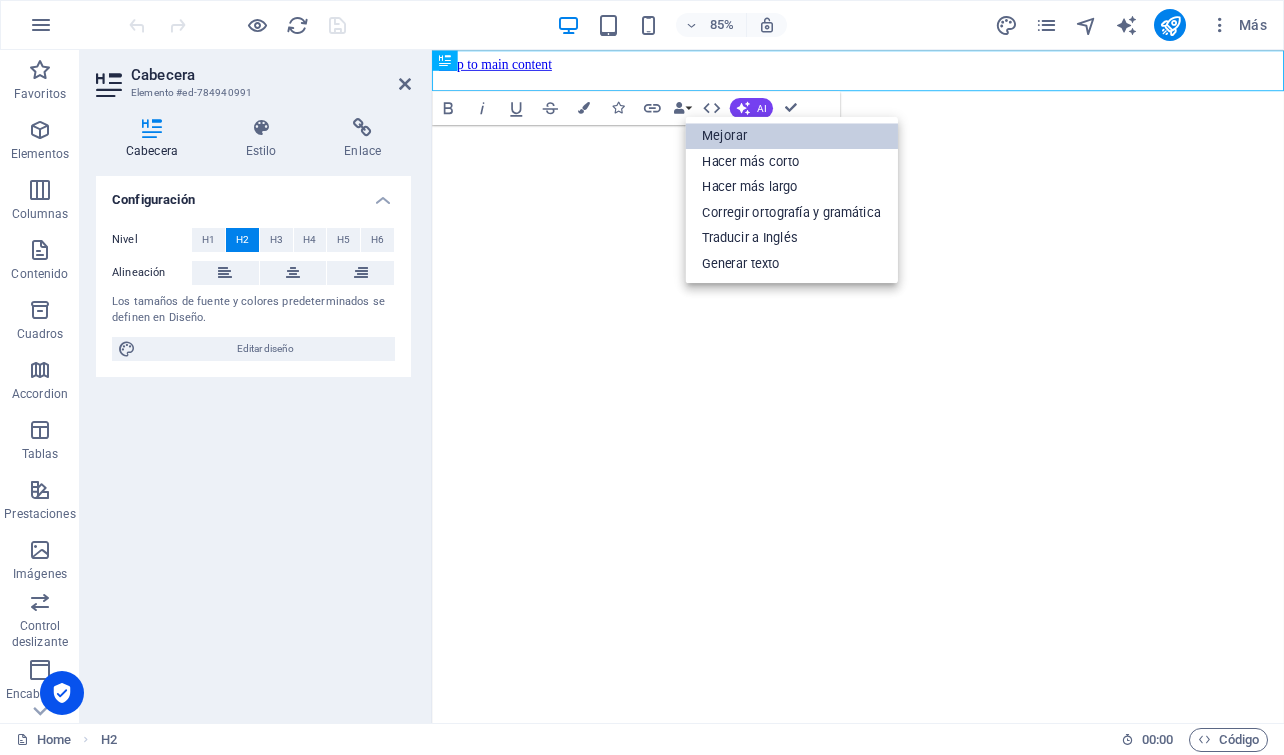 click on "Mejorar" at bounding box center (791, 136) 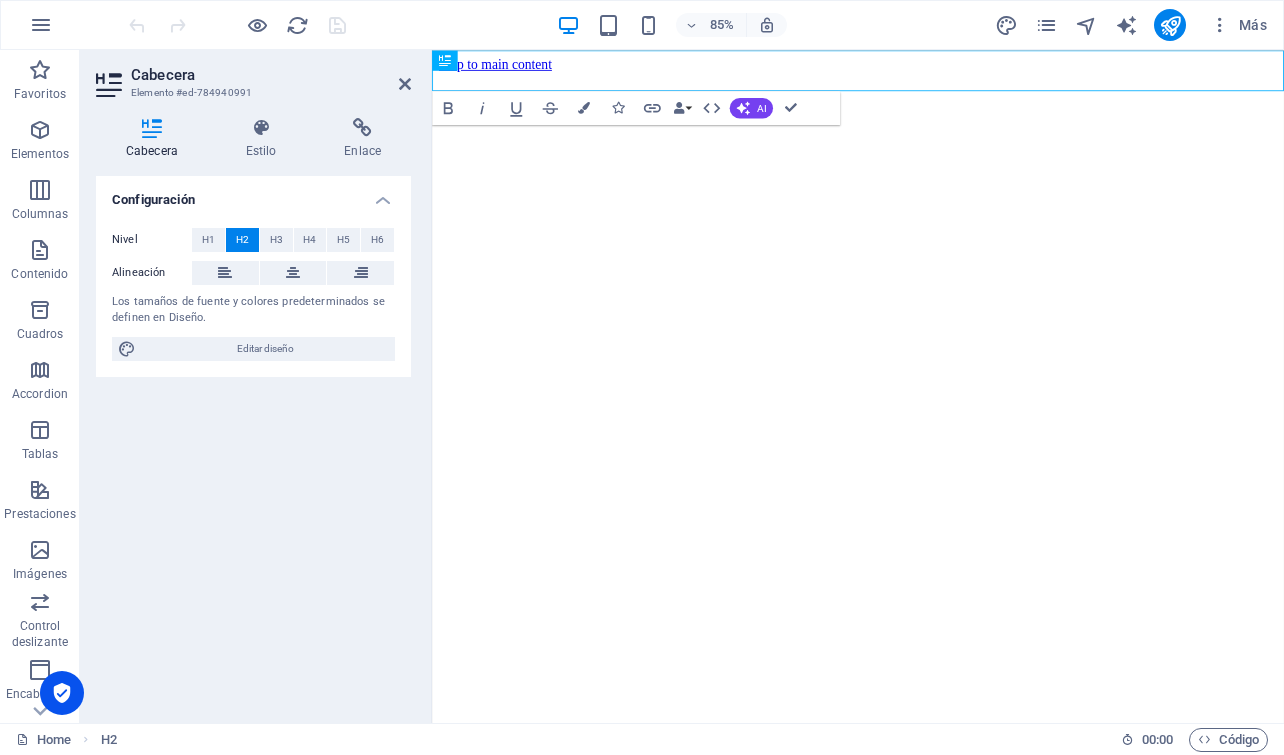 click on "Skip to main content
Radio Funky Fresco - Live Stream" at bounding box center [933, 177] 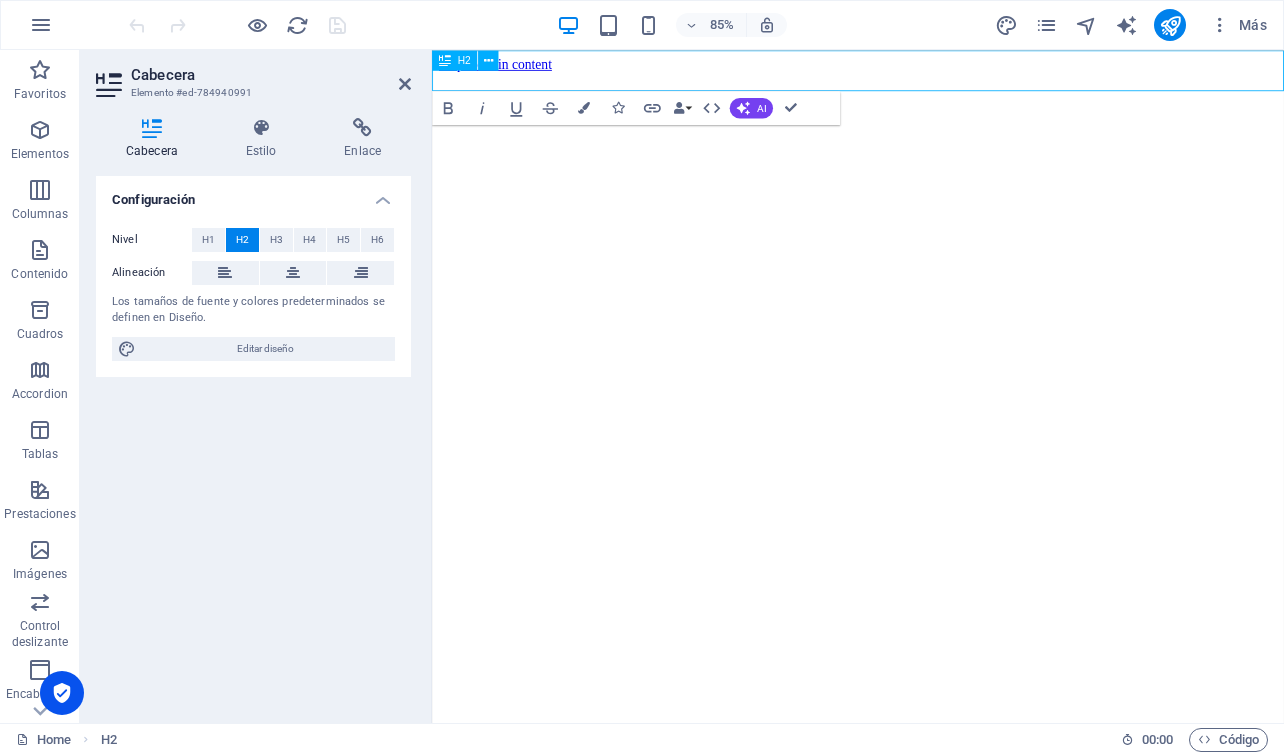 click on "Radio Funky Fresco - Live Stream" at bounding box center (933, 109) 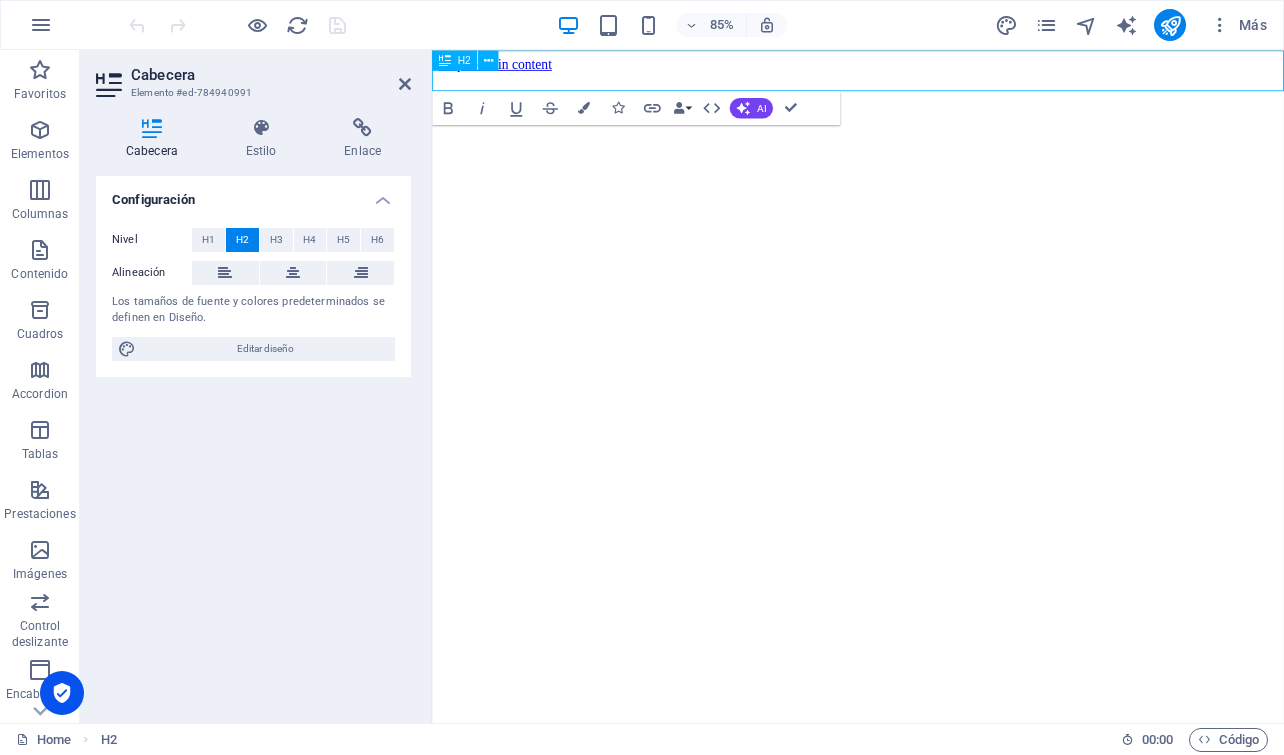 click on "Radio Funky Fresco - Live Stream" at bounding box center (933, 109) 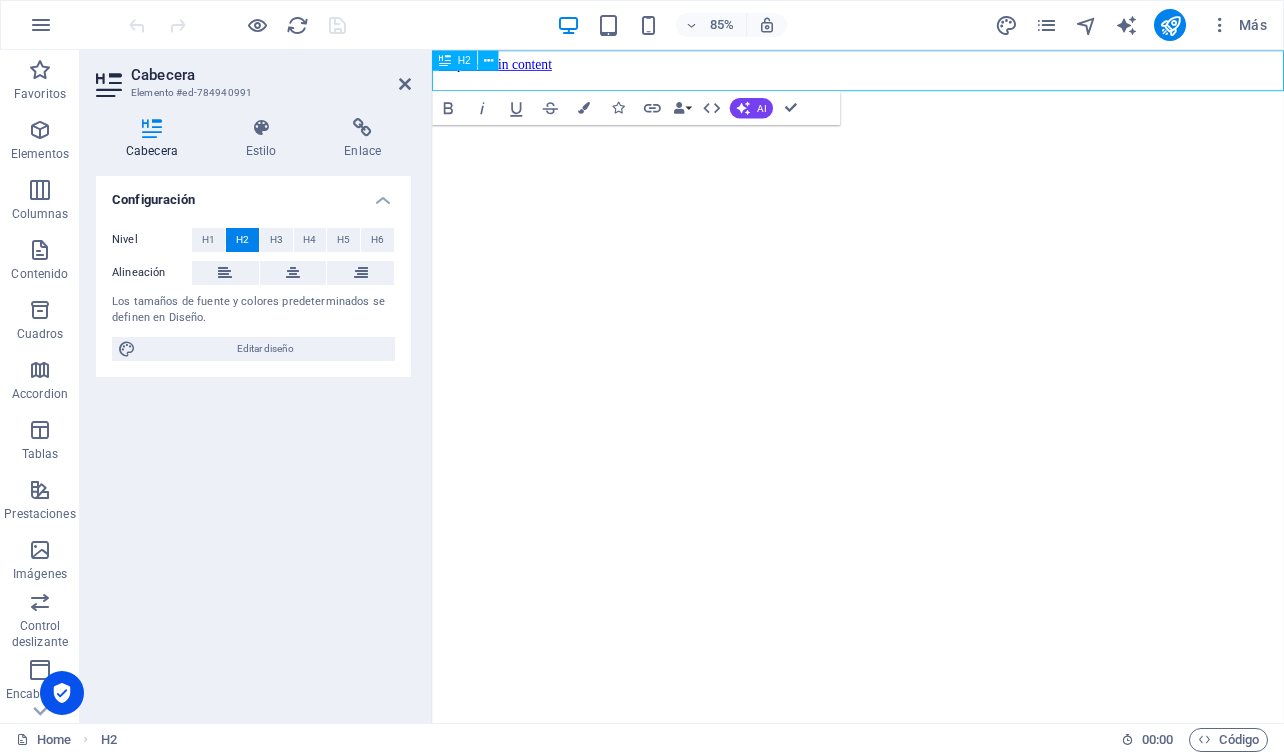 click on "Radio Funky Fresco - Live Stream" at bounding box center [933, 109] 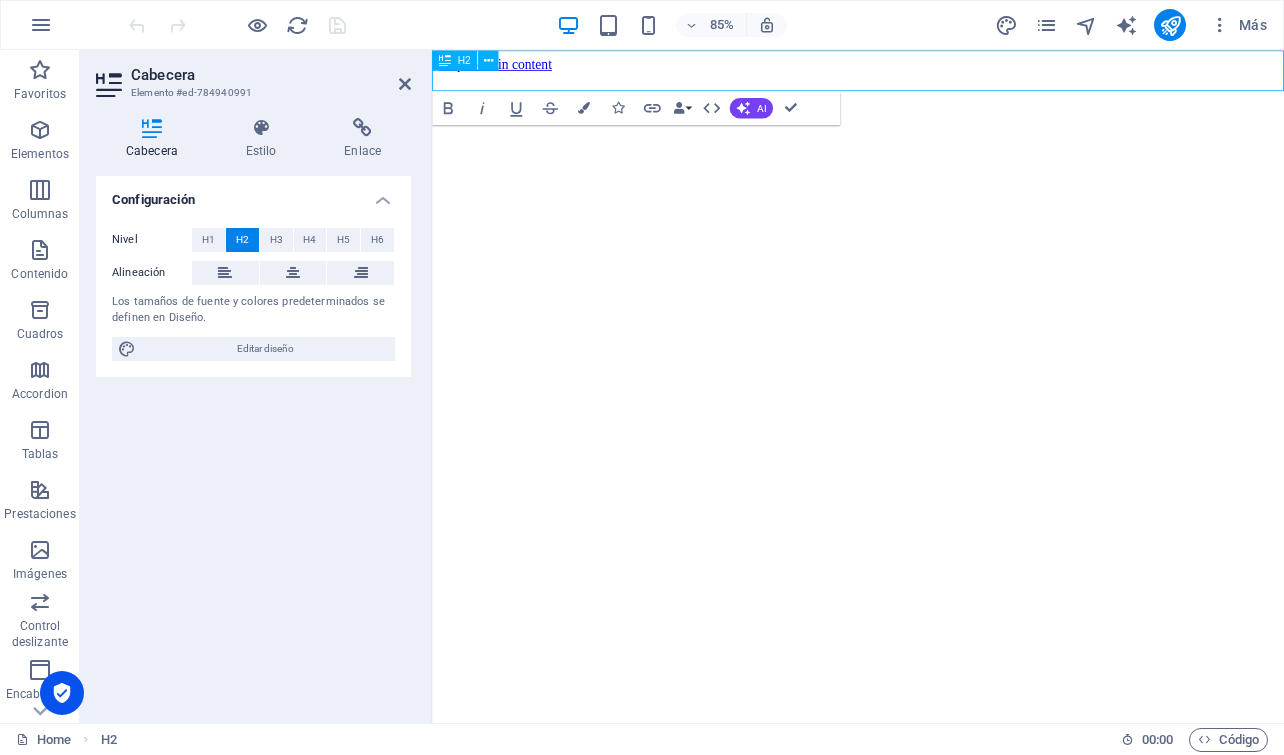 click on "Radio Funky Fresco - Live Stream" at bounding box center [933, 109] 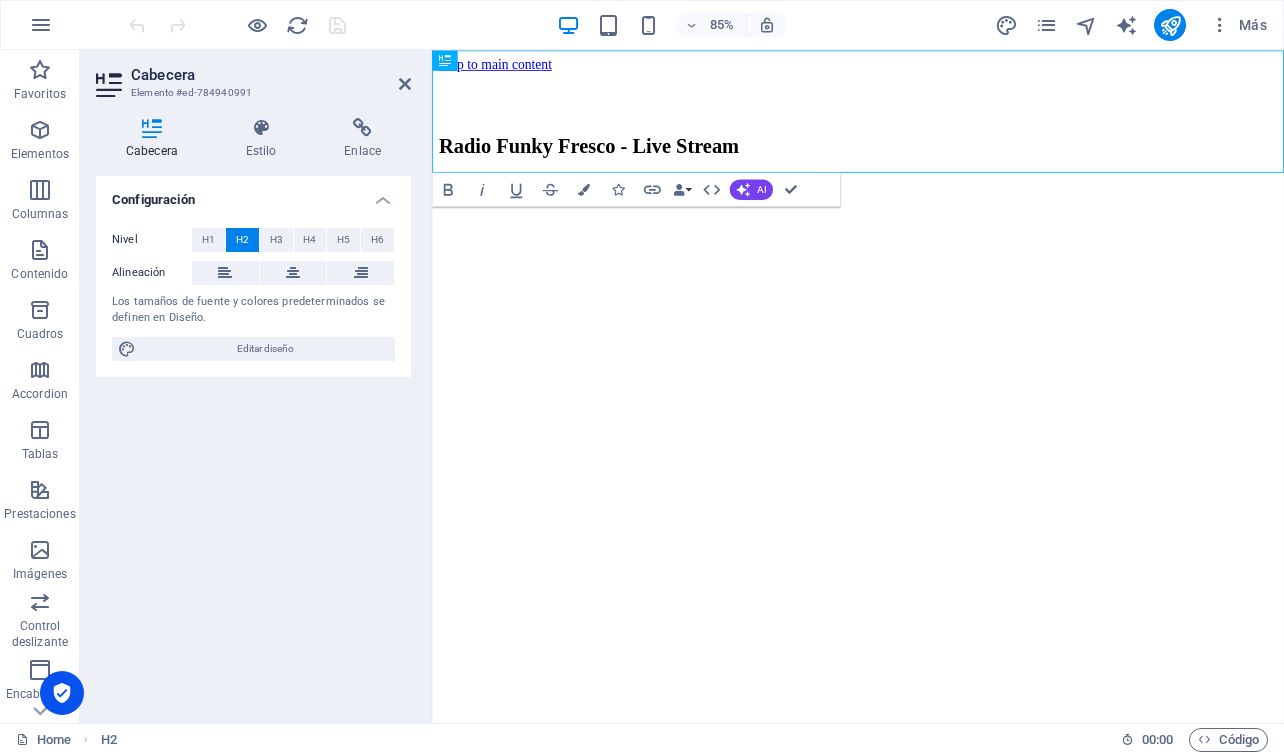 click on "Skip to main content
‌ ‌Radio Funky Fresco - Live Stream" at bounding box center (933, 204) 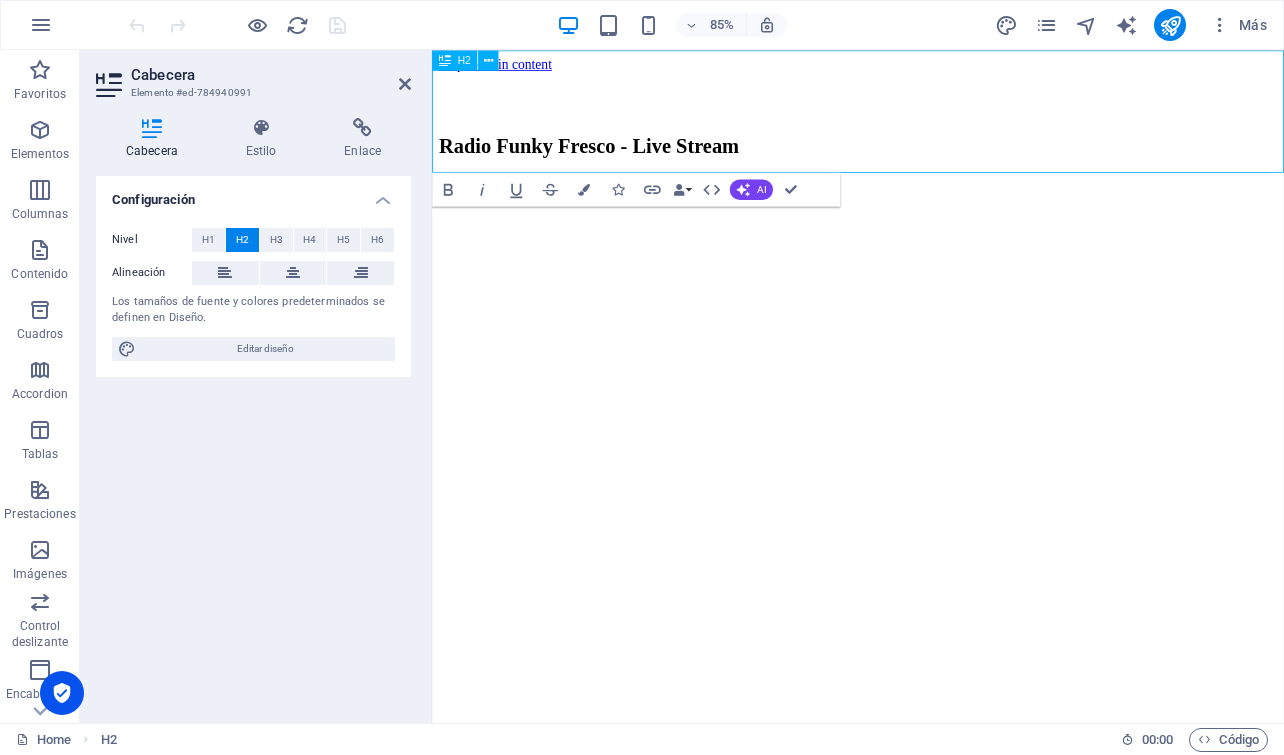 click on "‌ ‌Radio Funky Fresco - Live Stream" at bounding box center (933, 136) 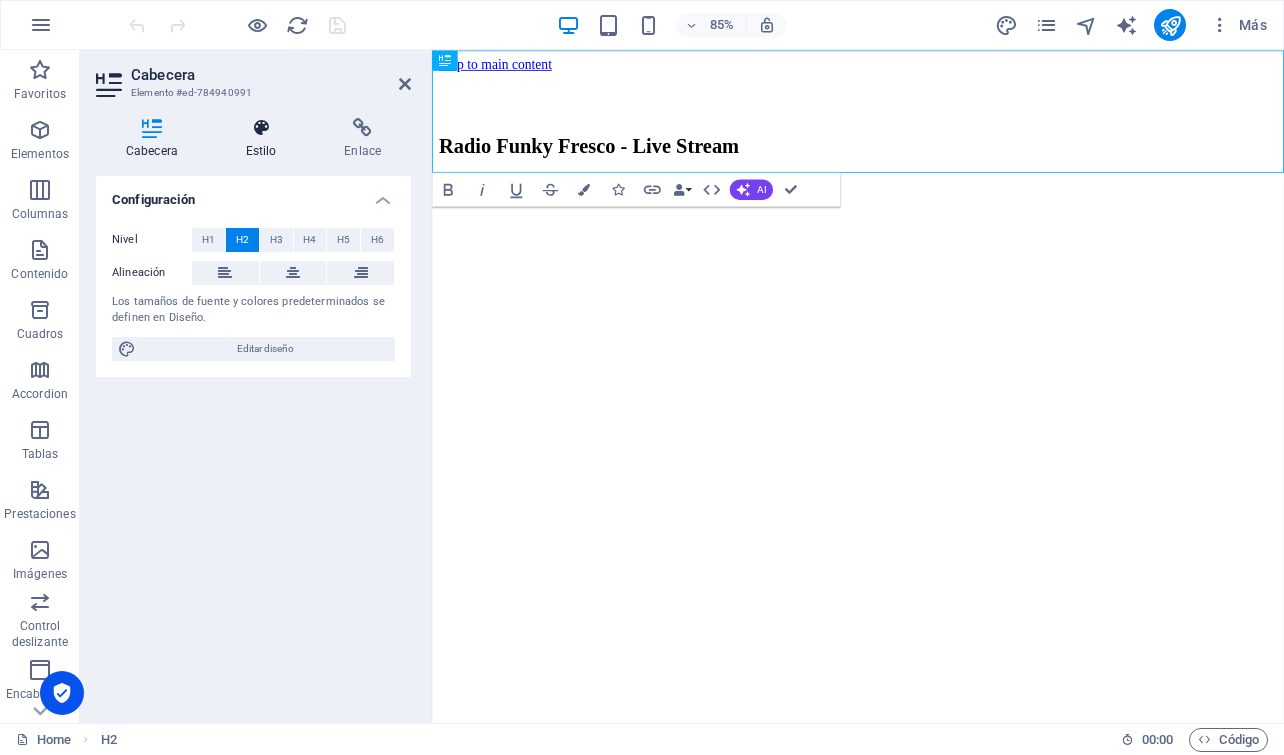 click at bounding box center [261, 128] 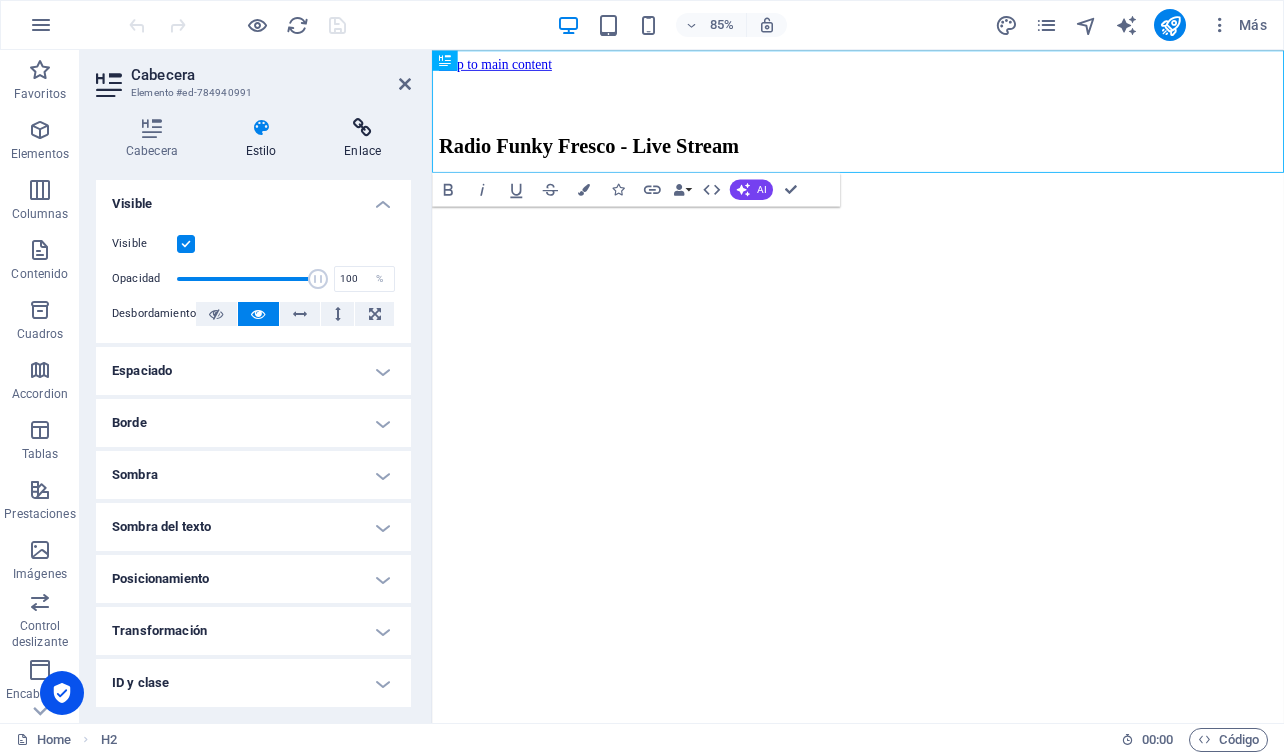 click at bounding box center [362, 128] 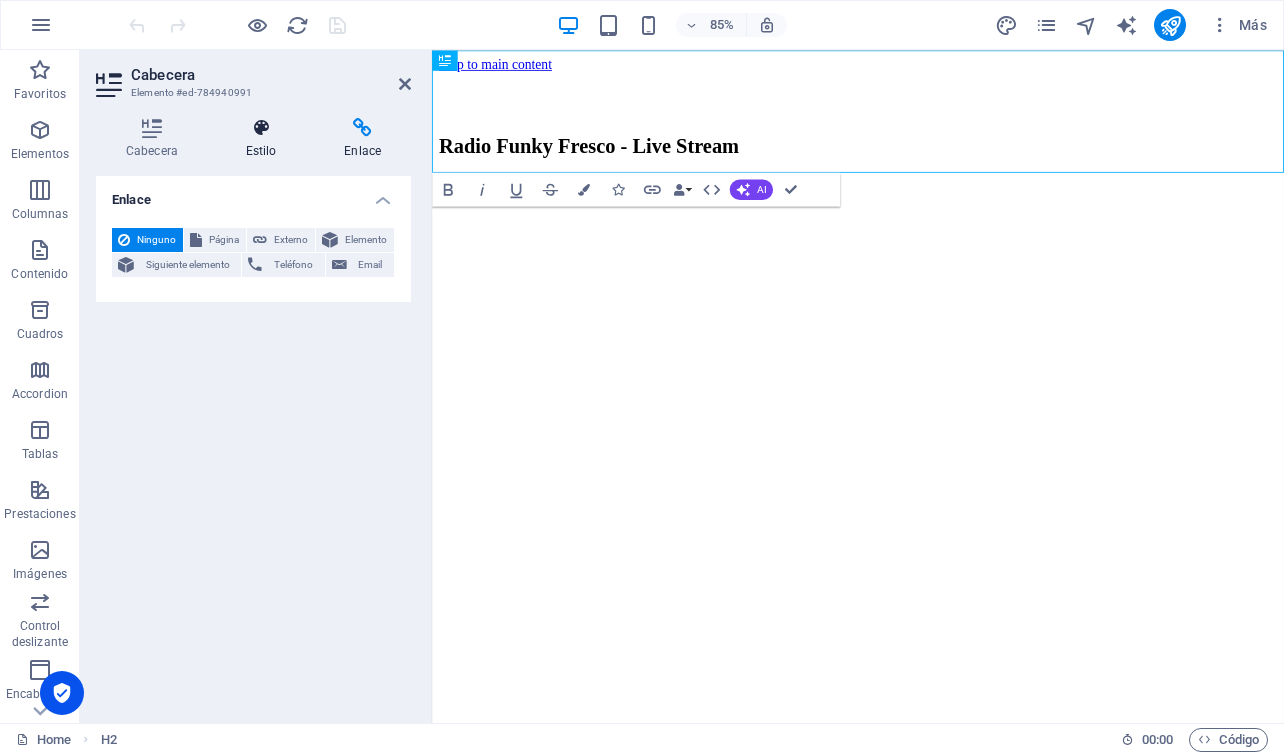 click at bounding box center [261, 128] 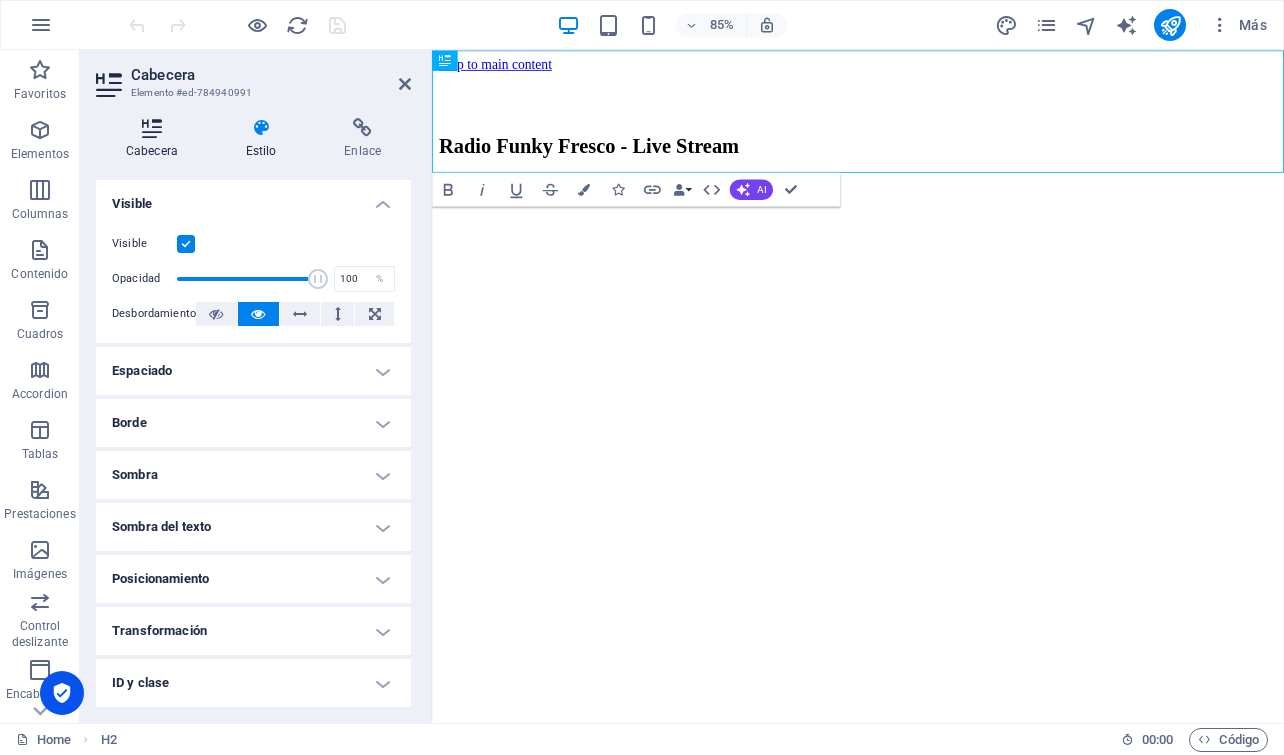 click at bounding box center [152, 128] 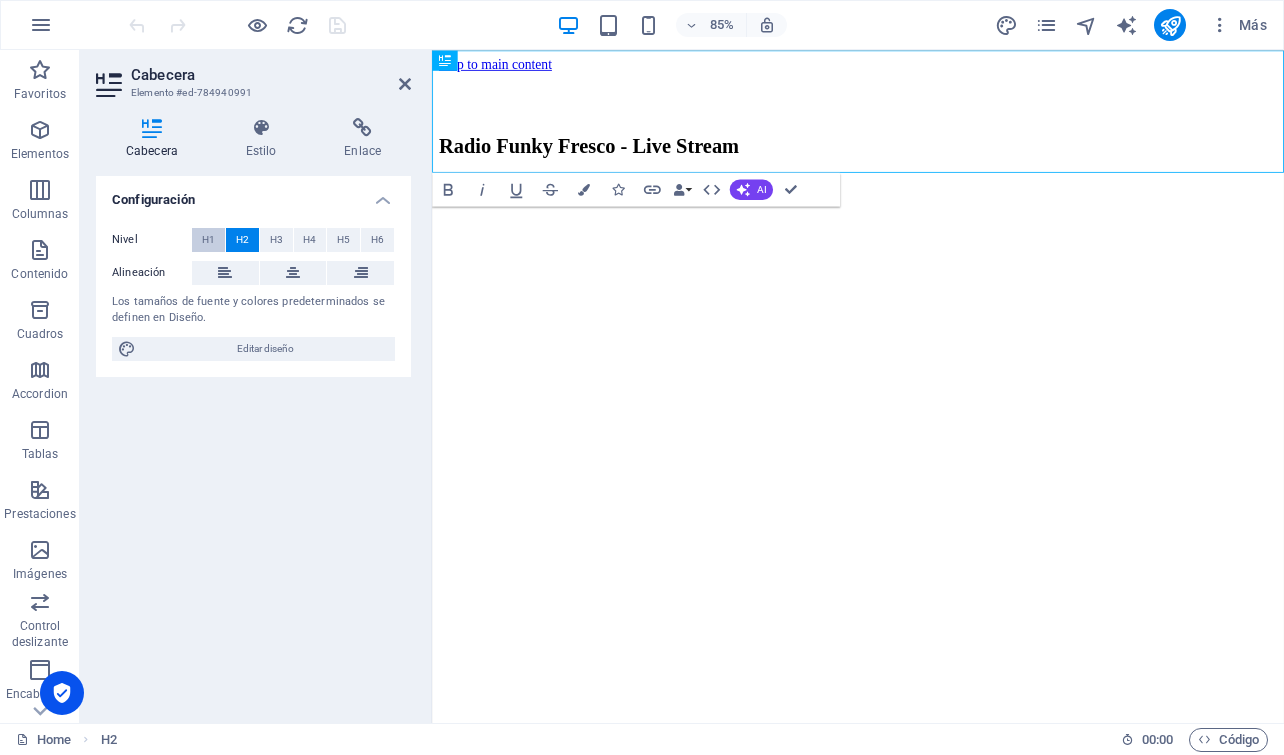 click on "H1" at bounding box center [208, 240] 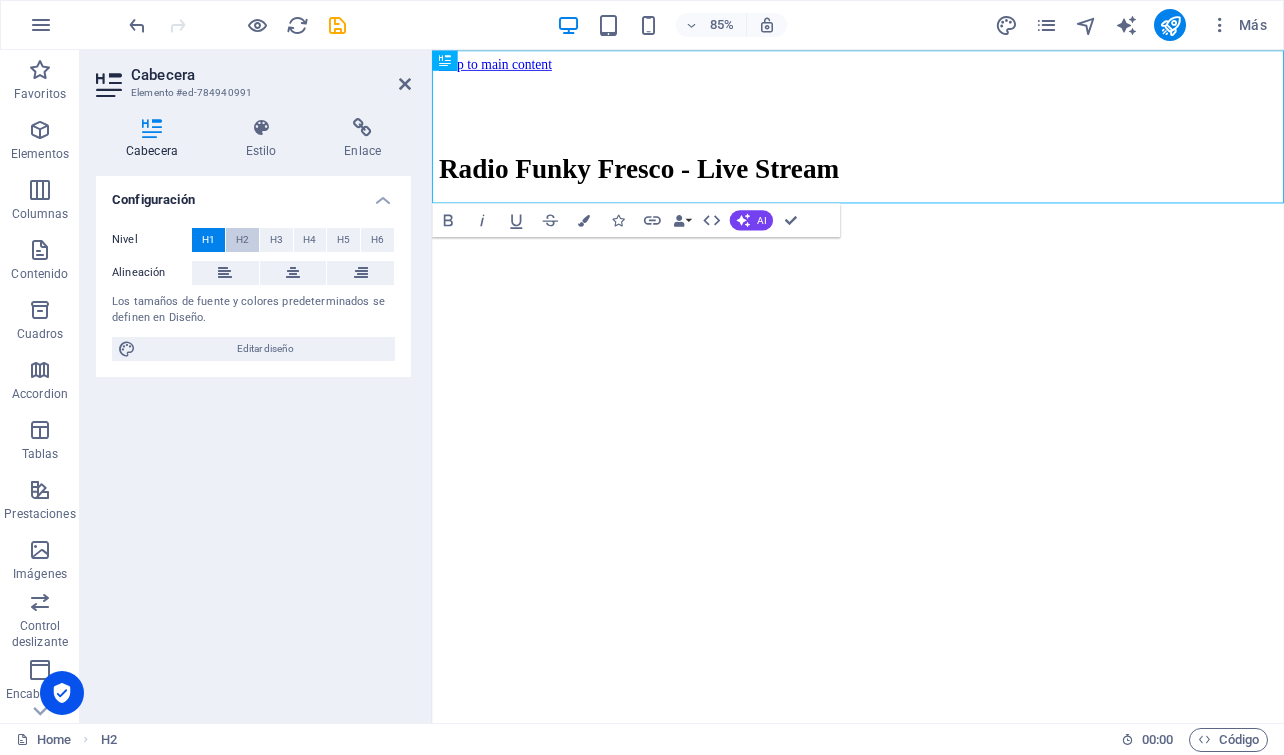 click on "H2" at bounding box center [242, 240] 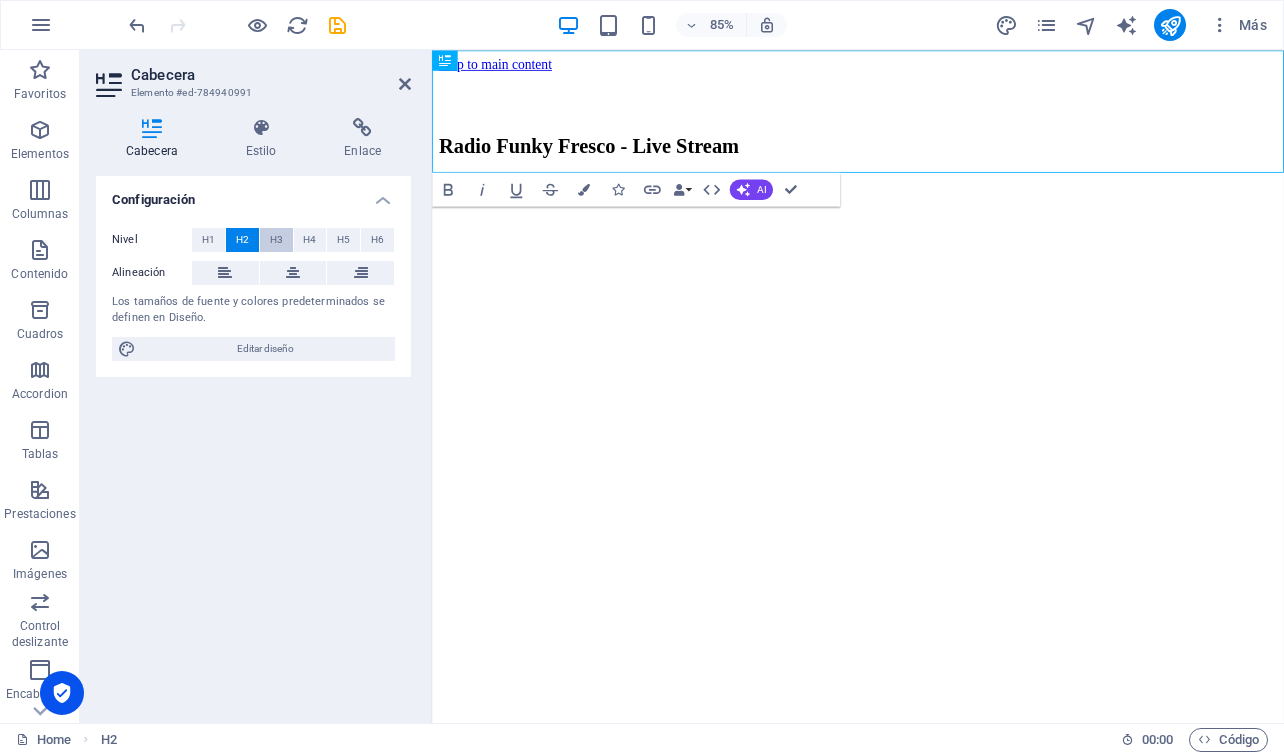 click on "H3" at bounding box center [276, 240] 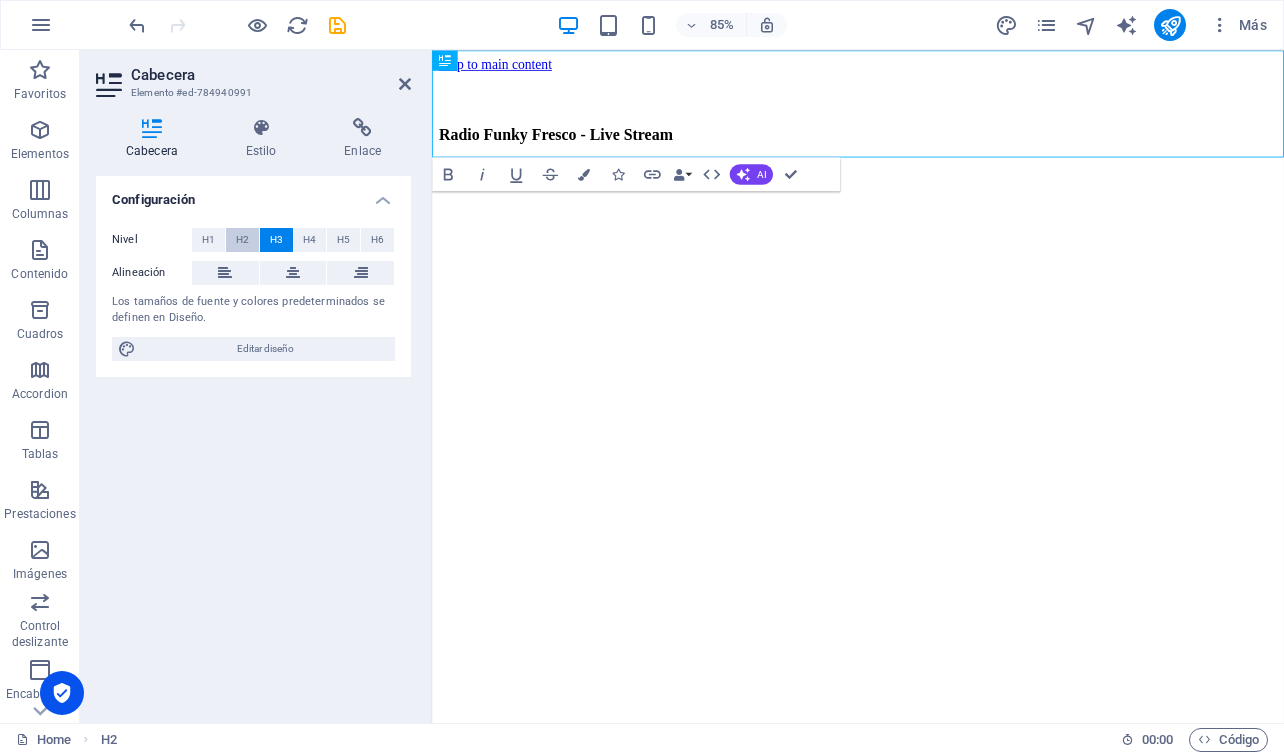 click on "H2" at bounding box center [242, 240] 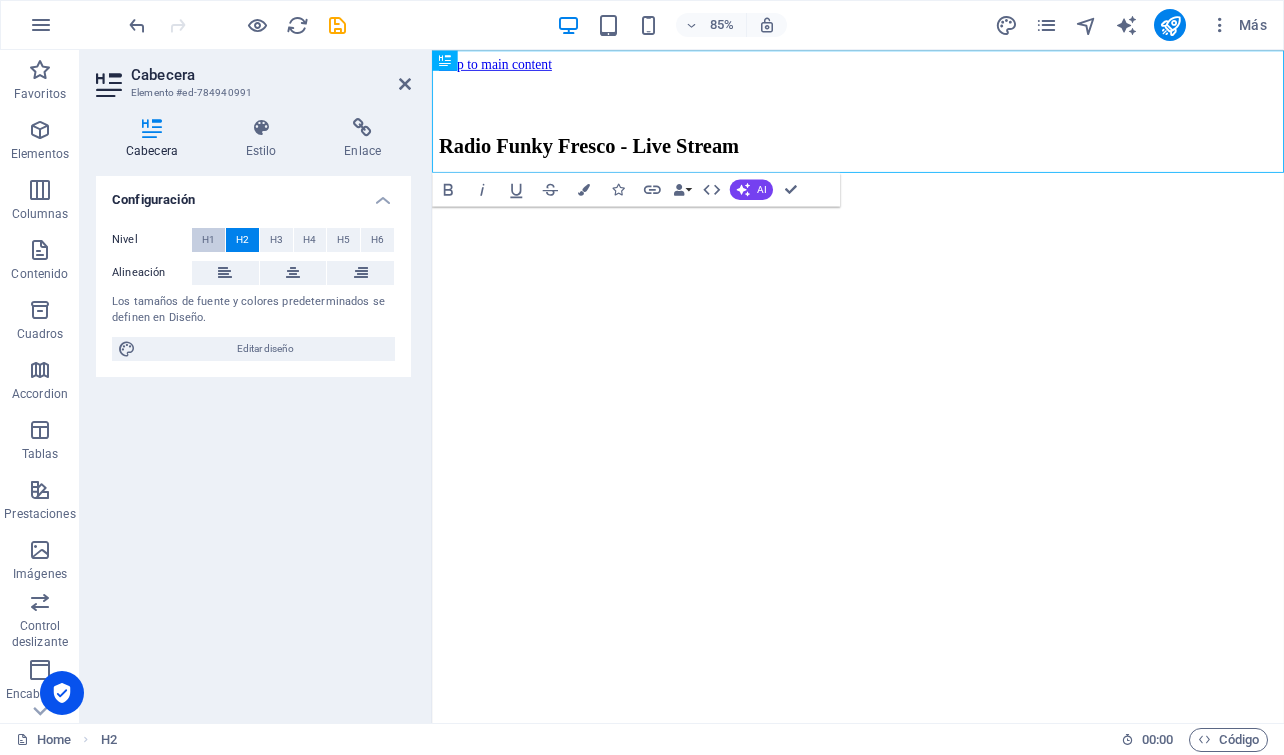 click on "H1" at bounding box center [208, 240] 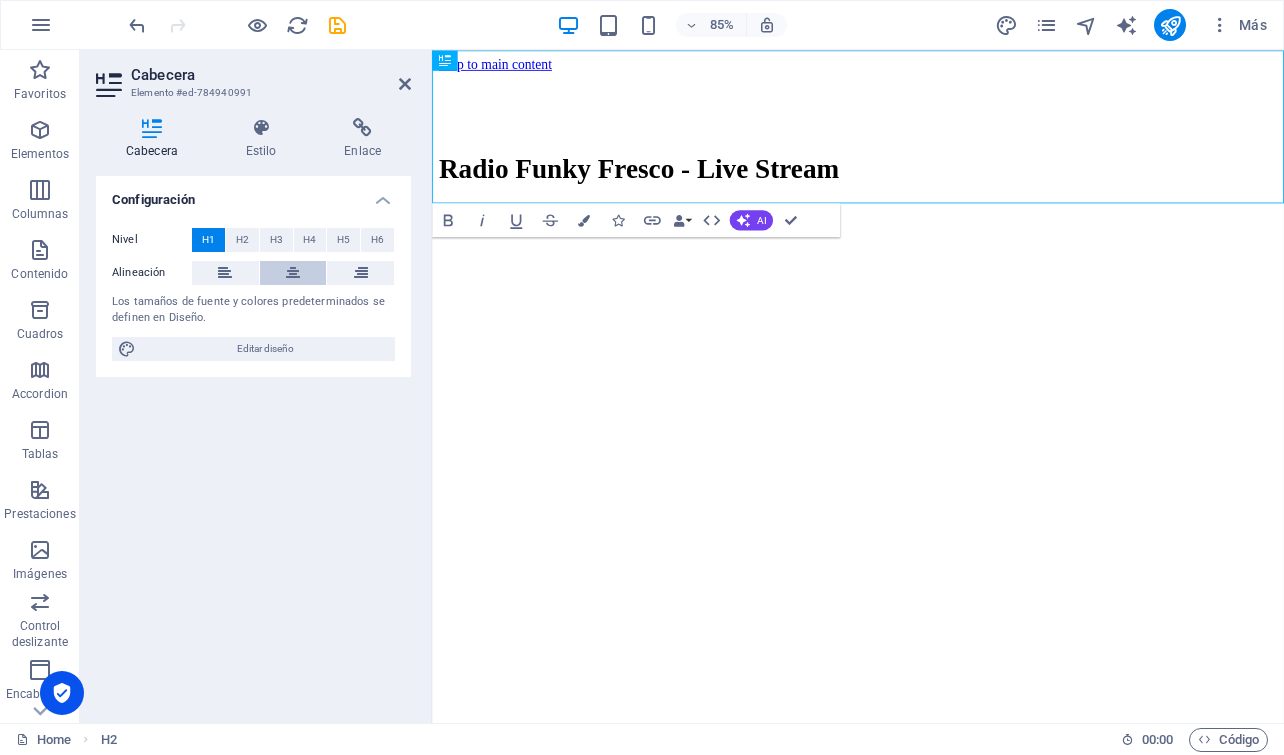 click at bounding box center (293, 273) 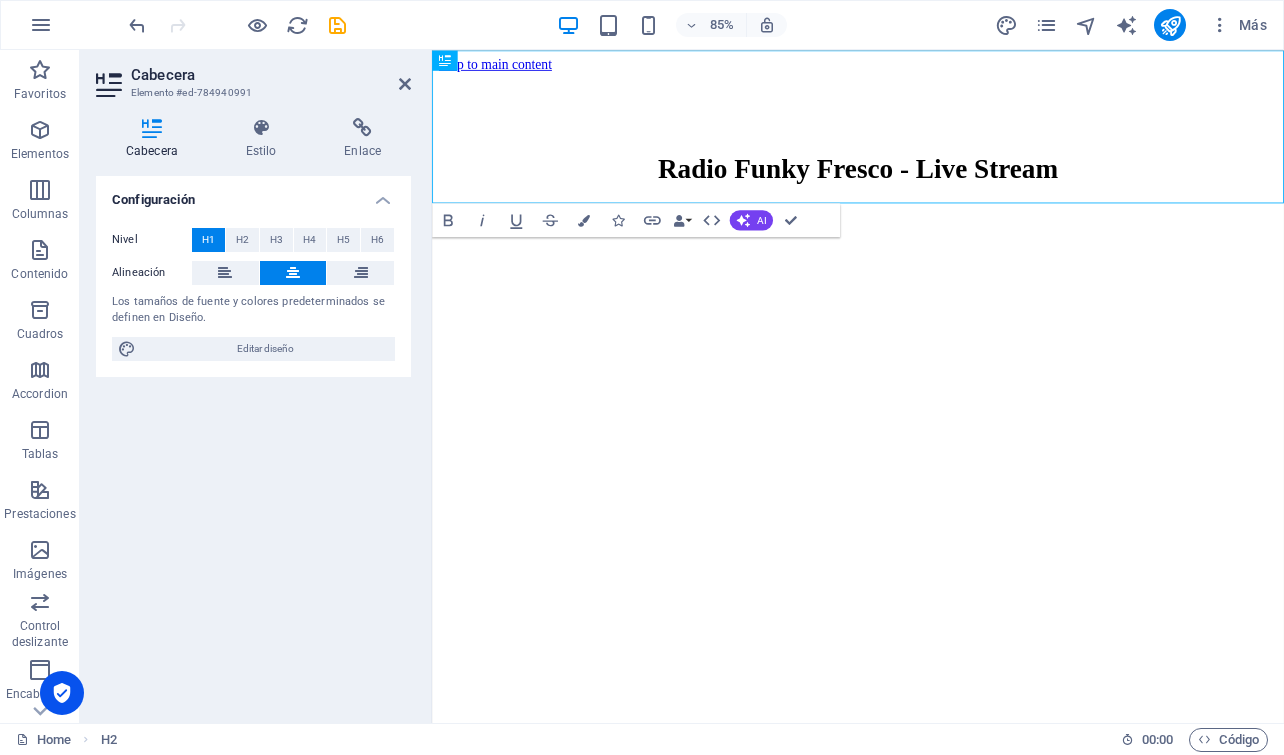 click on "Cabecera Estilo Enlace Configuración Nivel H1 H2 H3 H4 H5 H6 Alineación Los tamaños de fuente y colores predeterminados se definen en Diseño. Editar diseño Predeterminado Element Diseño La forma en la que este elemento se expande en la disposición (Flexbox). Tamaño Predeterminado automático px % 1/1 1/2 1/3 1/4 1/5 1/6 1/7 1/8 1/9 1/10 Crecer Reducir Comprar Disposición de contenedor Visible Visible Opacidad 100 % Desbordamiento Espaciado Margen Predeterminado automático px % rem vw vh Personalizado Personalizado automático px % rem vw vh automático px % rem vw vh automático px % rem vw vh automático px % rem vw vh Espaciado Predeterminado px rem % vh vw Personalizado Personalizado px rem % vh vw px rem % vh vw px rem % vh vw px rem % vh vw Borde Estilo              - Ancho 1 automático px rem % vh vw Personalizado Personalizado 1 automático px rem % vh vw 1 automático px rem % vh vw 1 automático px rem % vh vw 1 automático px rem % vh vw  - Color Esquinas redondeadas px rem % vh" at bounding box center (253, 412) 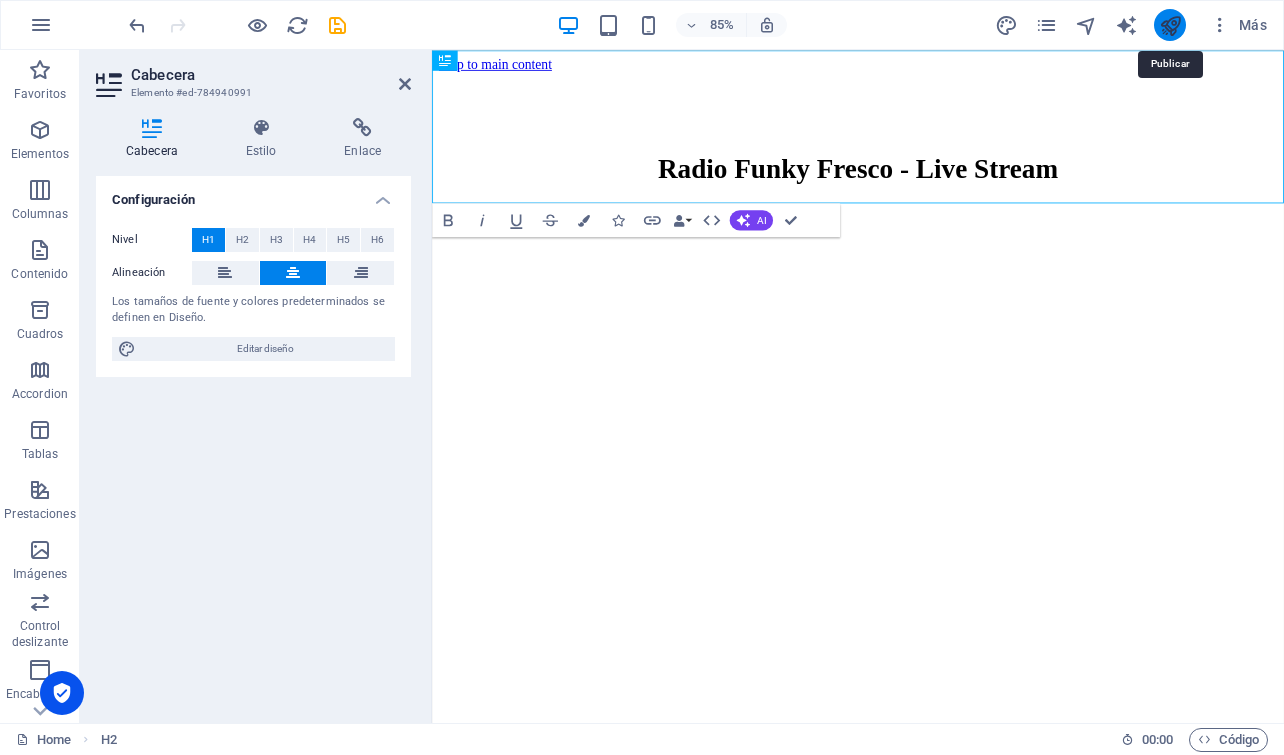 click at bounding box center [1170, 25] 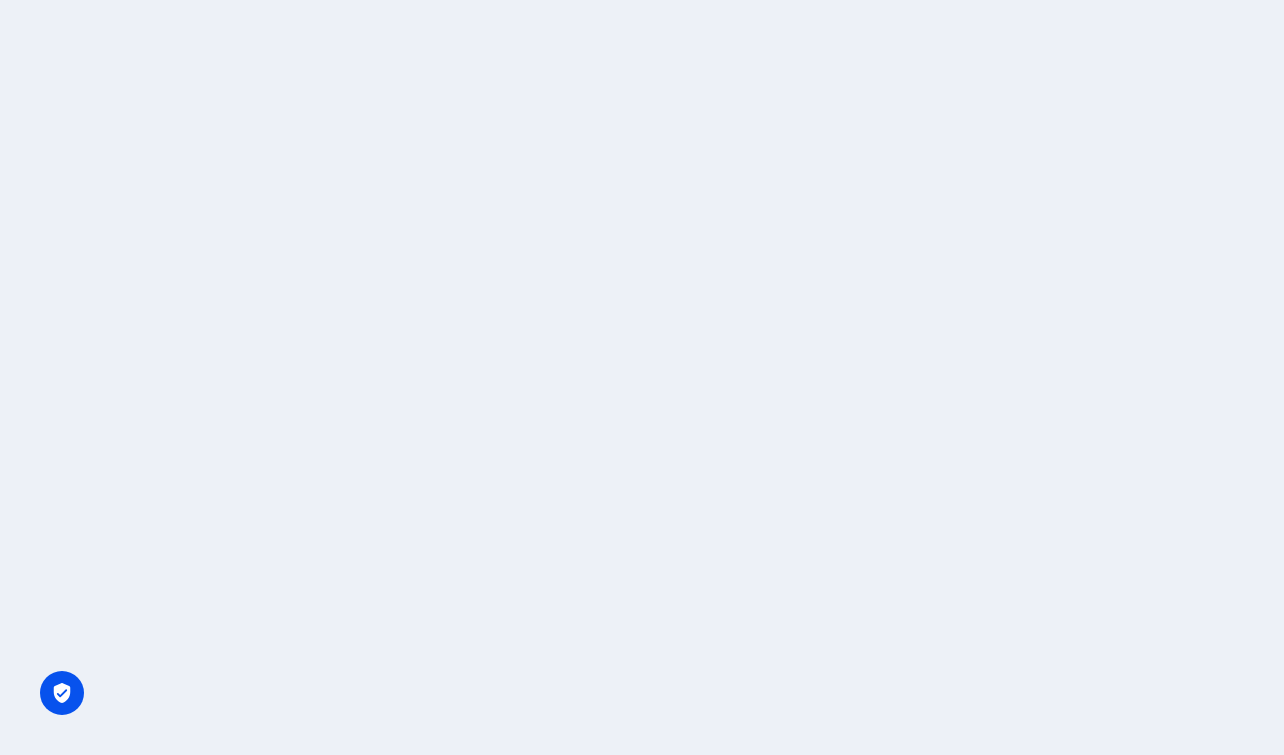 scroll, scrollTop: 0, scrollLeft: 0, axis: both 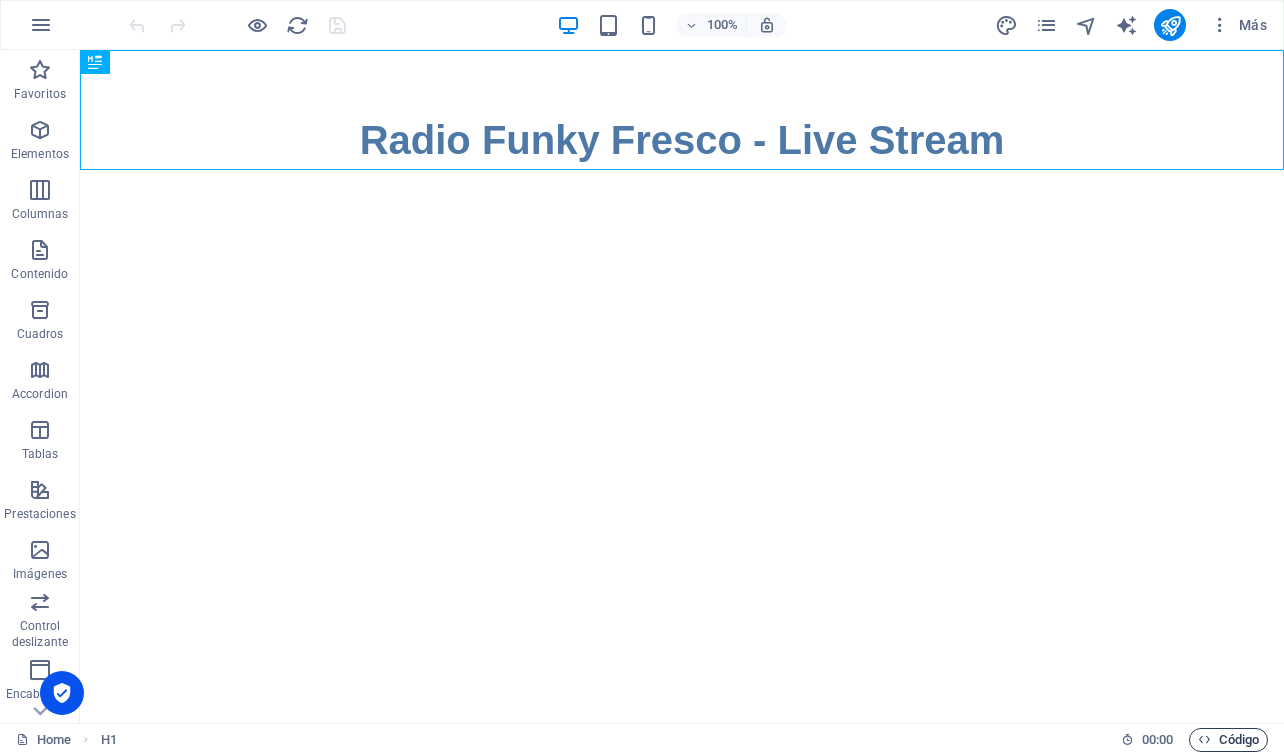 click on "Código" at bounding box center (1228, 740) 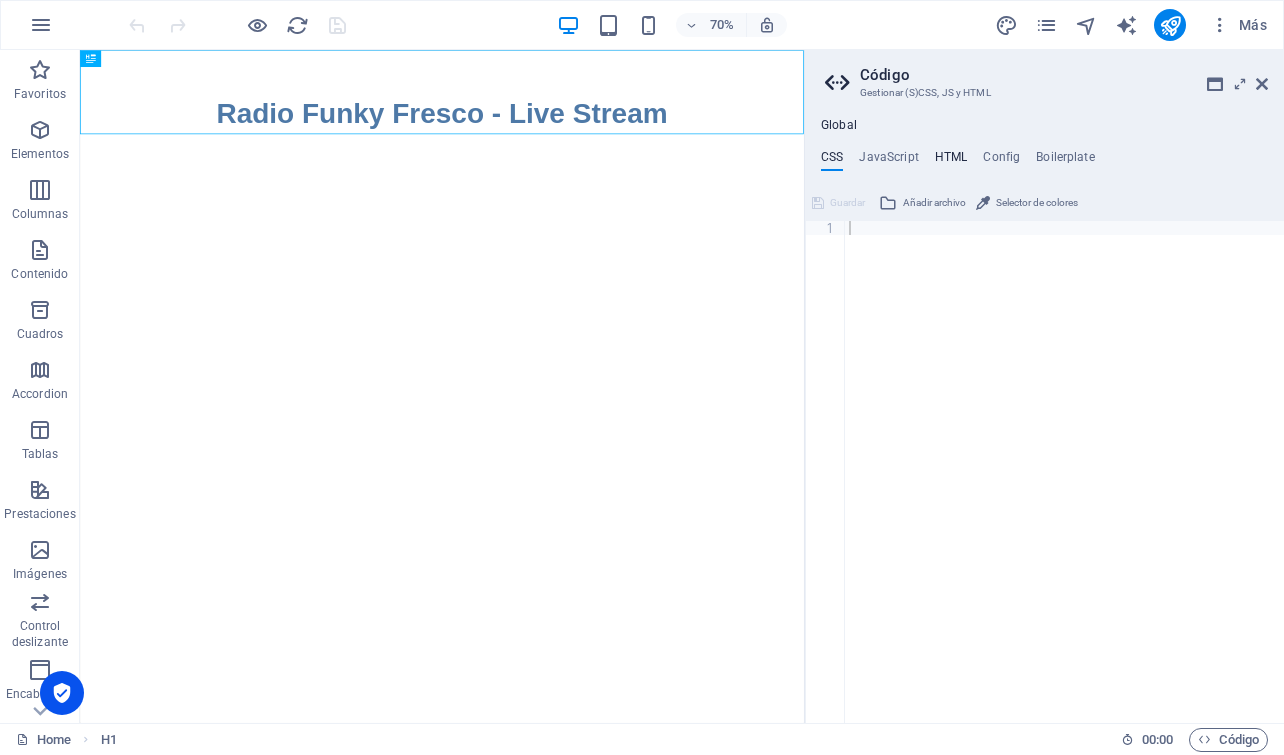 click on "HTML" at bounding box center (951, 161) 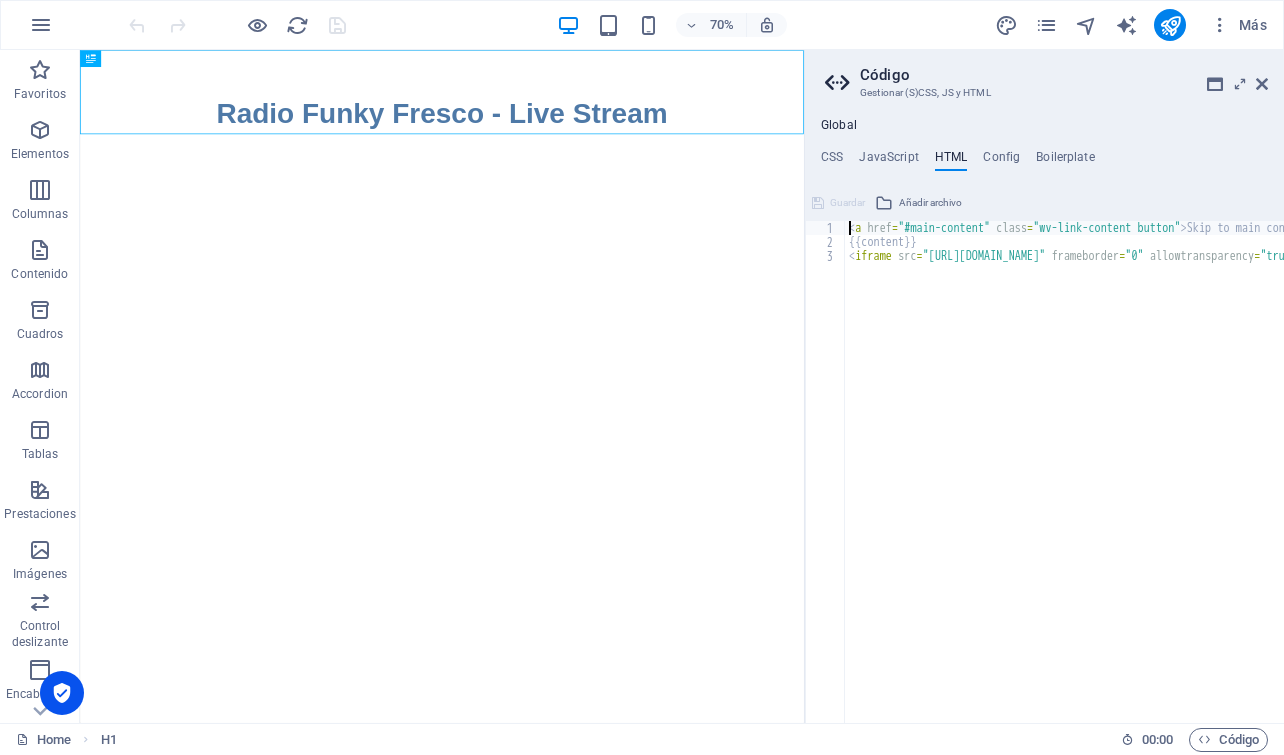 click on "< a   href = "#main-content"   class = "wv-link-content button" > Skip to main content </ a > {{content}} < iframe   src = "[URL][DOMAIN_NAME]"   frameborder = "0"   allowtransparency = "true"   style = "width: 100%; min-height: 150px; border: 0;" > </ iframe >" at bounding box center (1469, 478) 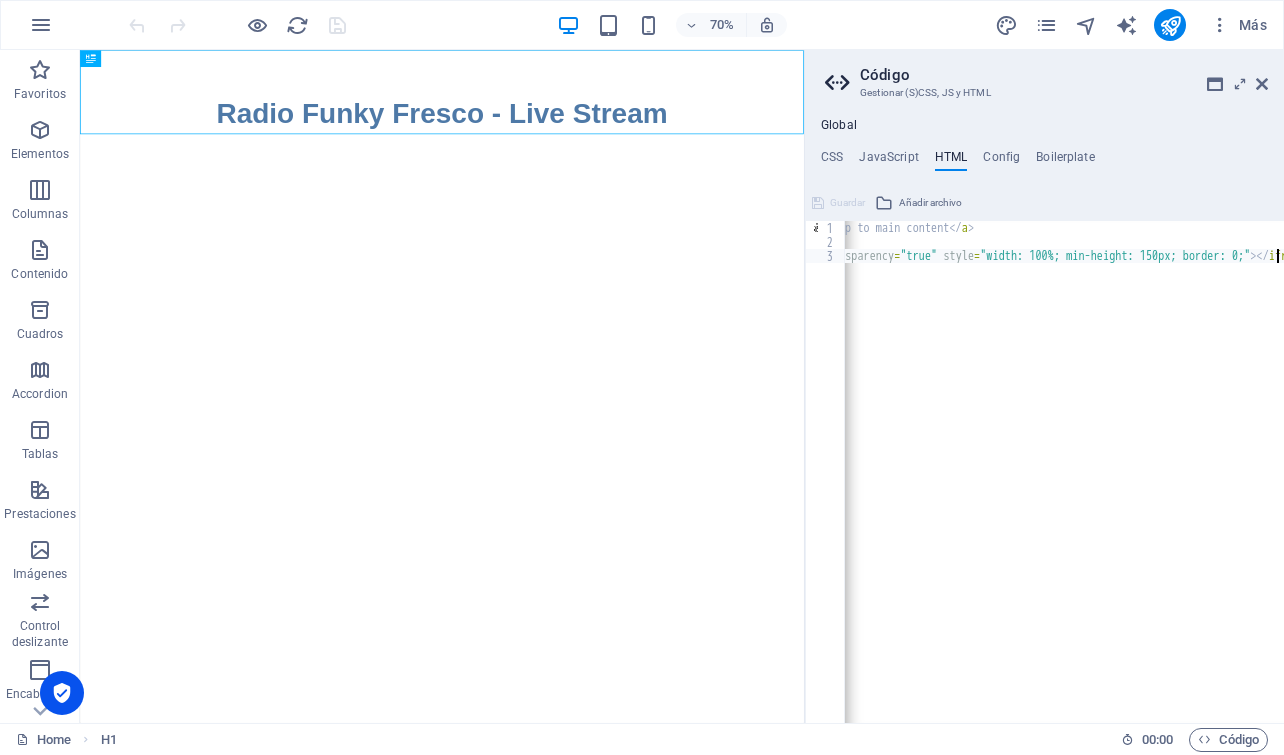 scroll, scrollTop: 0, scrollLeft: 373, axis: horizontal 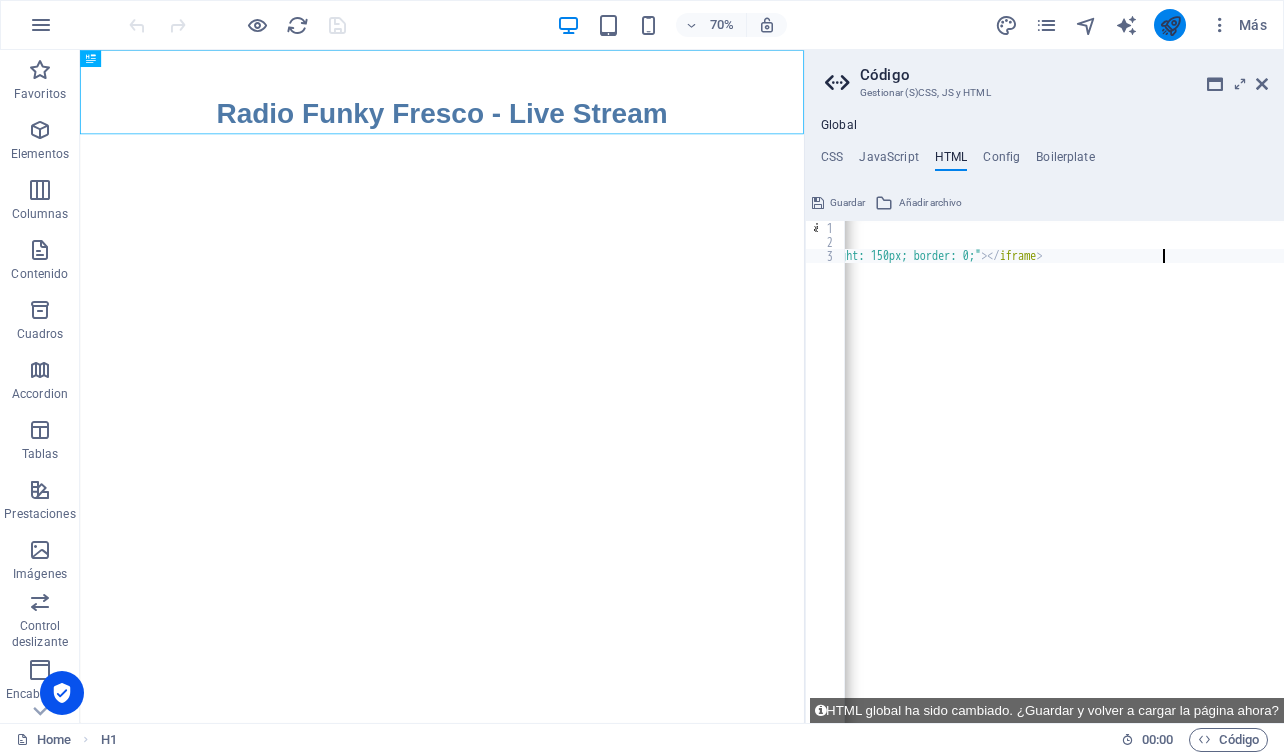 type on "<iframe src="[URL][DOMAIN_NAME]" frameborder="1" allowtransparency="true" style="width: 80%; min-height: 150px; border: 0;"></iframe>" 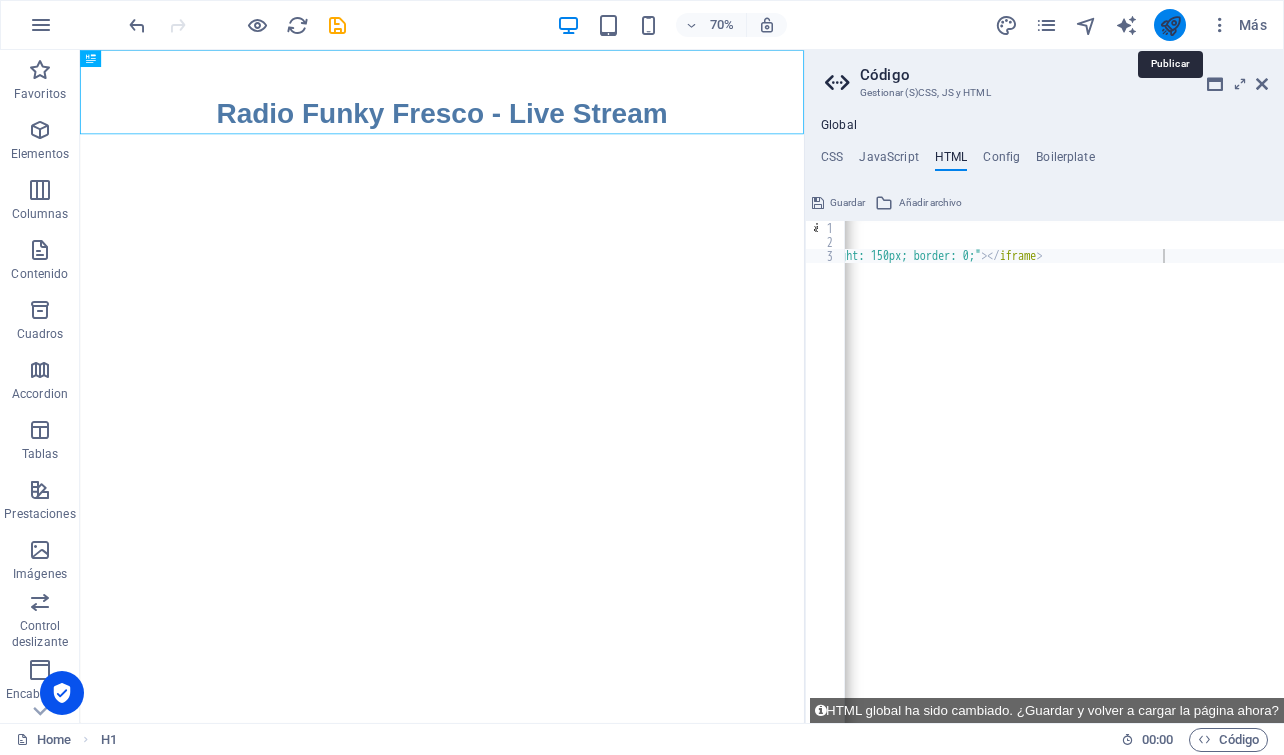 click at bounding box center [1170, 25] 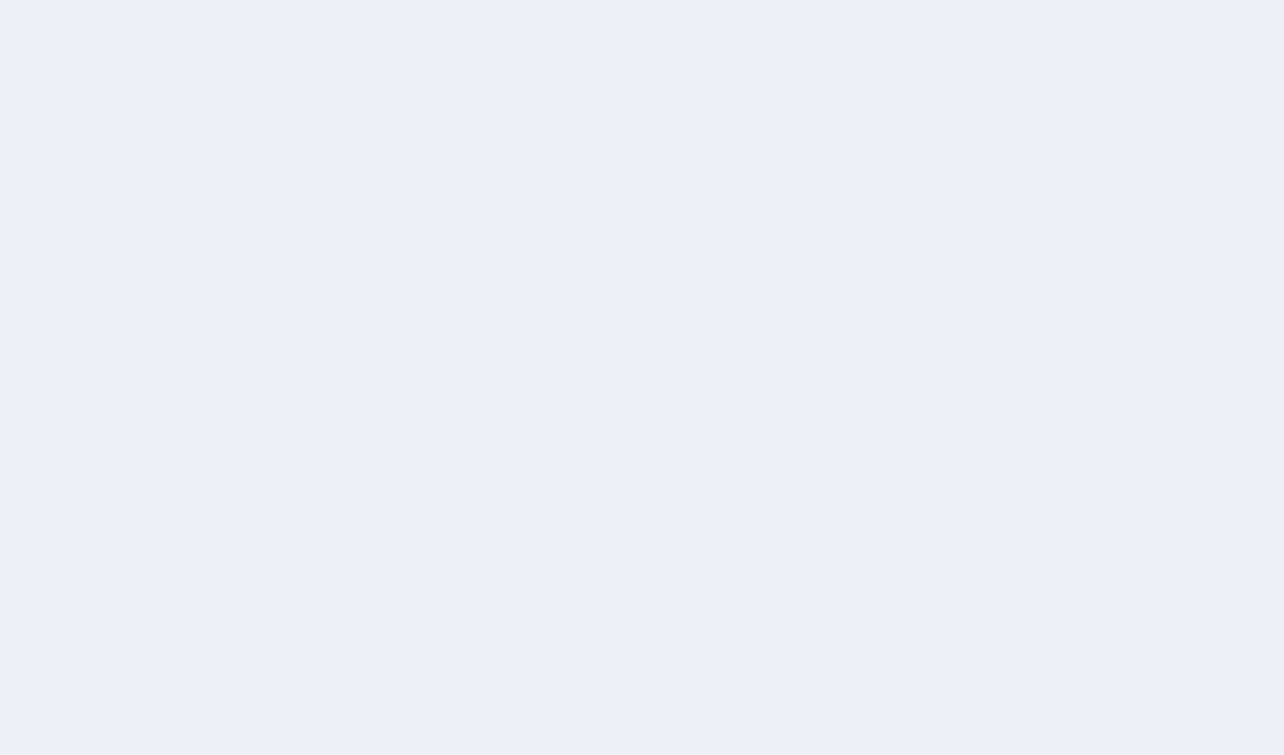 scroll, scrollTop: 0, scrollLeft: 0, axis: both 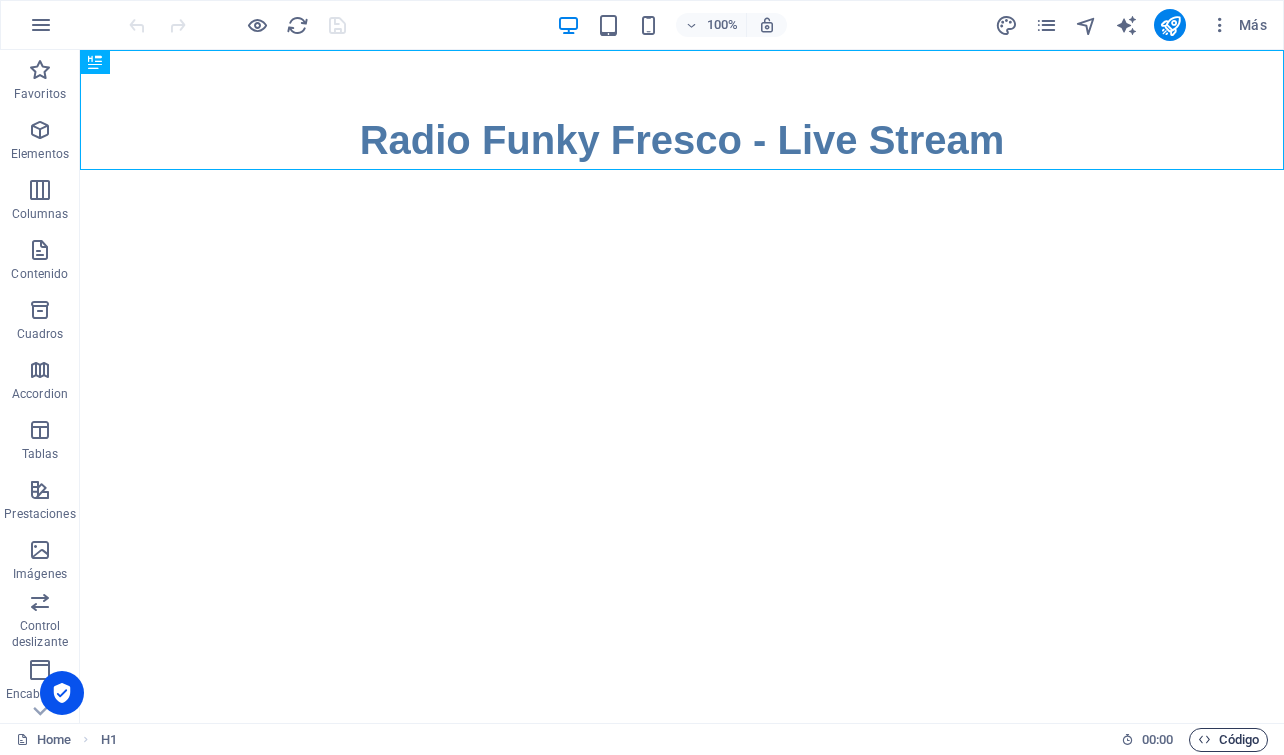 click at bounding box center [1204, 739] 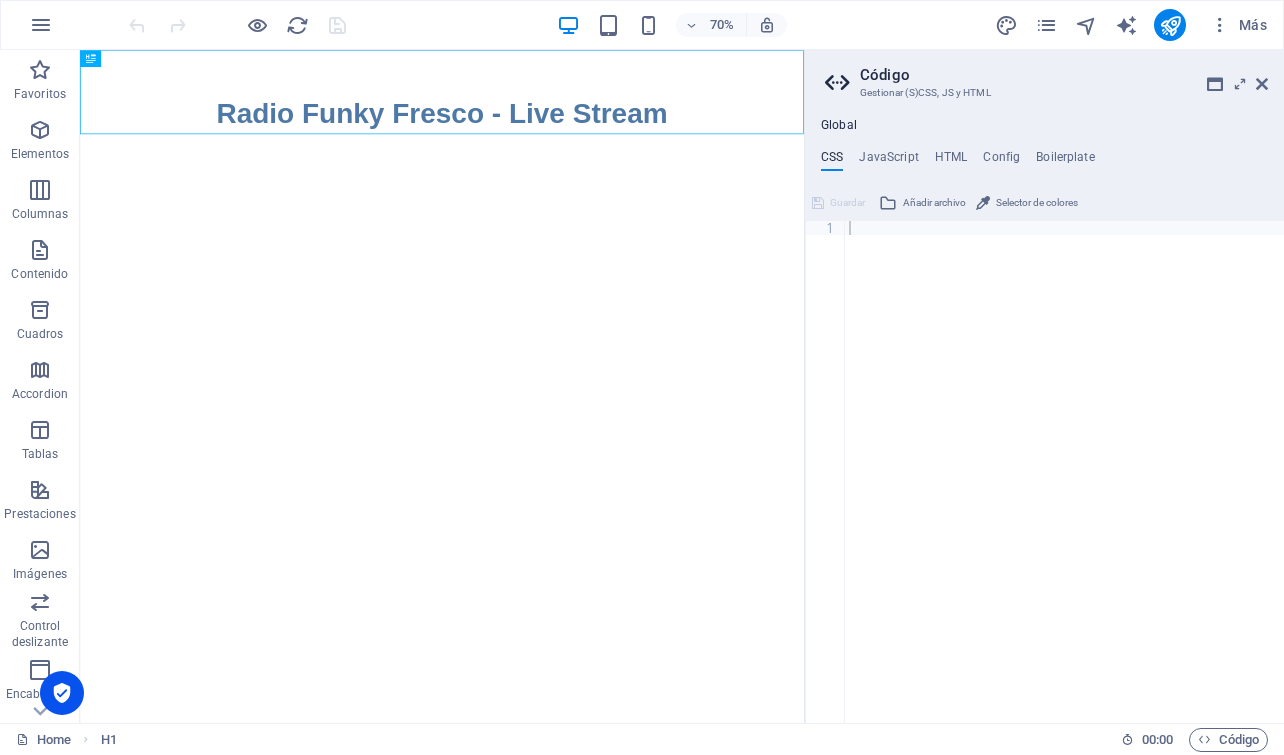click on "CSS JavaScript HTML Config Boilerplate" at bounding box center (1044, 161) 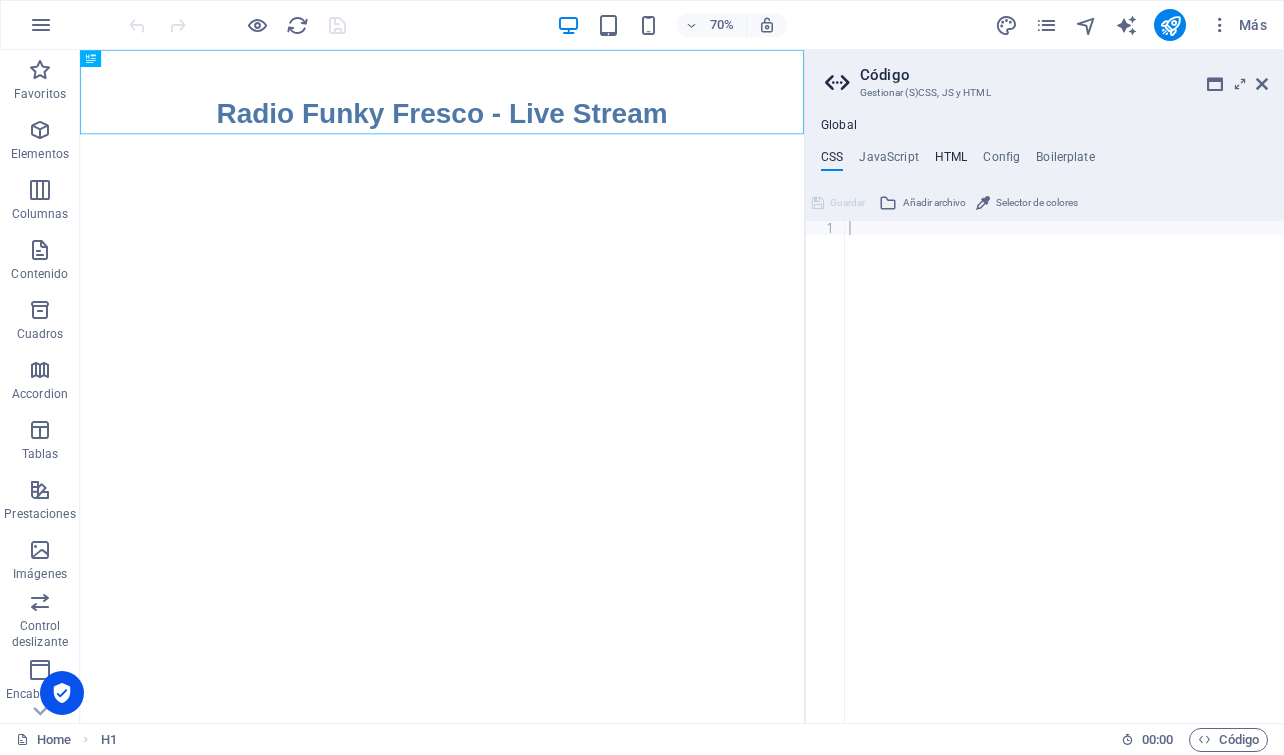 click on "HTML" at bounding box center [951, 161] 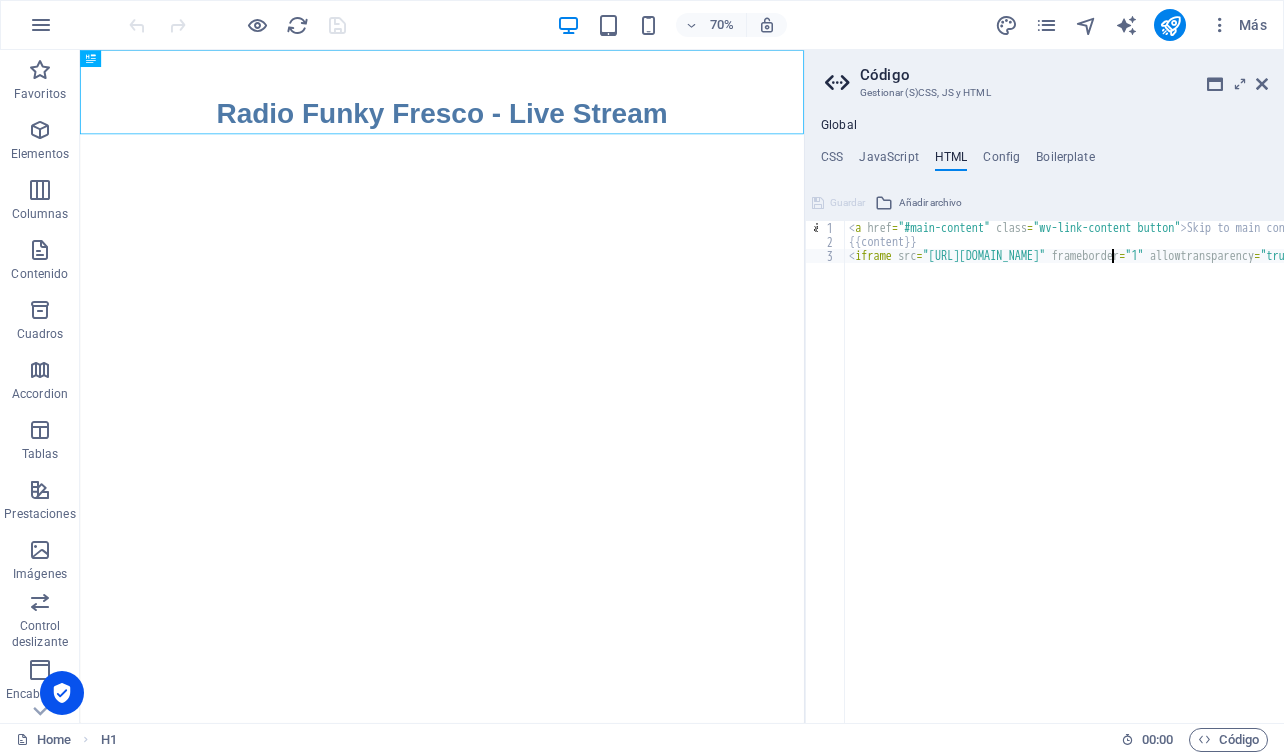 click on "< a   href = "#main-content"   class = "wv-link-content button" > Skip to main content </ a > {{content}} < iframe   src = "[URL][DOMAIN_NAME]"   frameborder = "1"   allowtransparency = "true"   style = "width: 80%; min-height: 150px; border: 0;" > </ iframe >" at bounding box center [1465, 478] 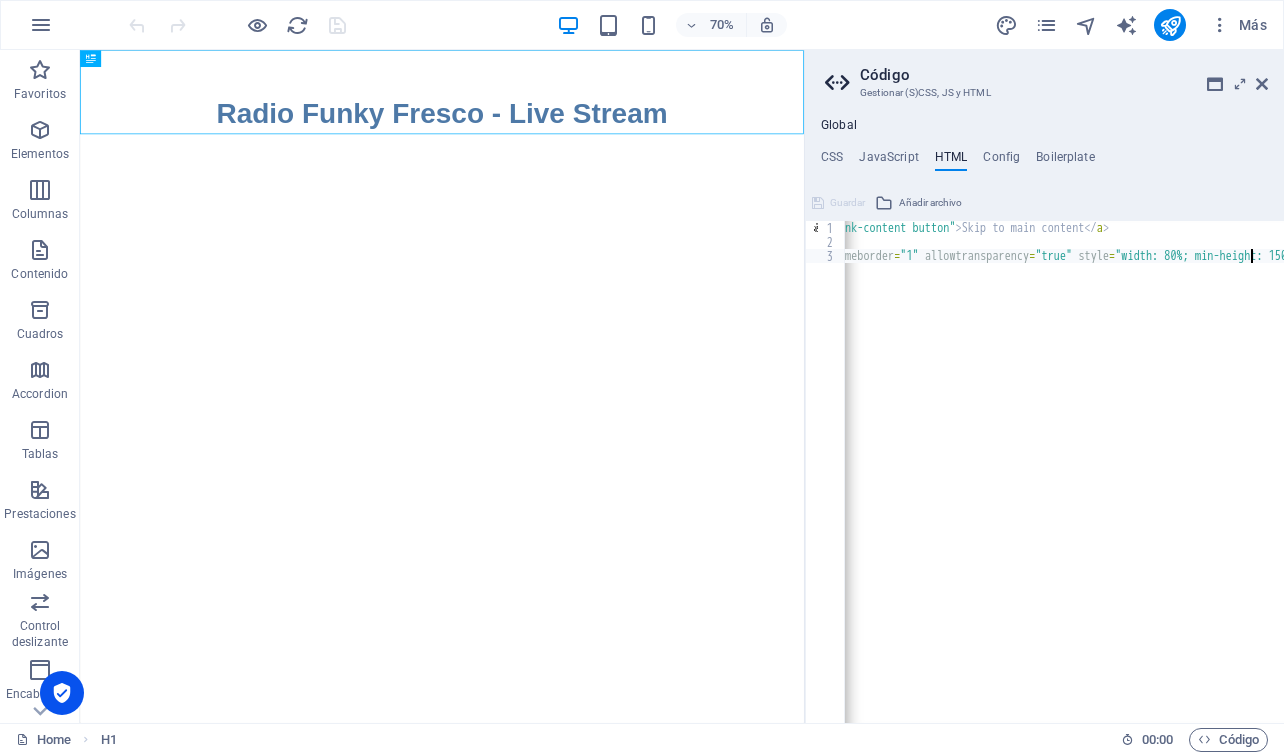 scroll, scrollTop: 0, scrollLeft: 252, axis: horizontal 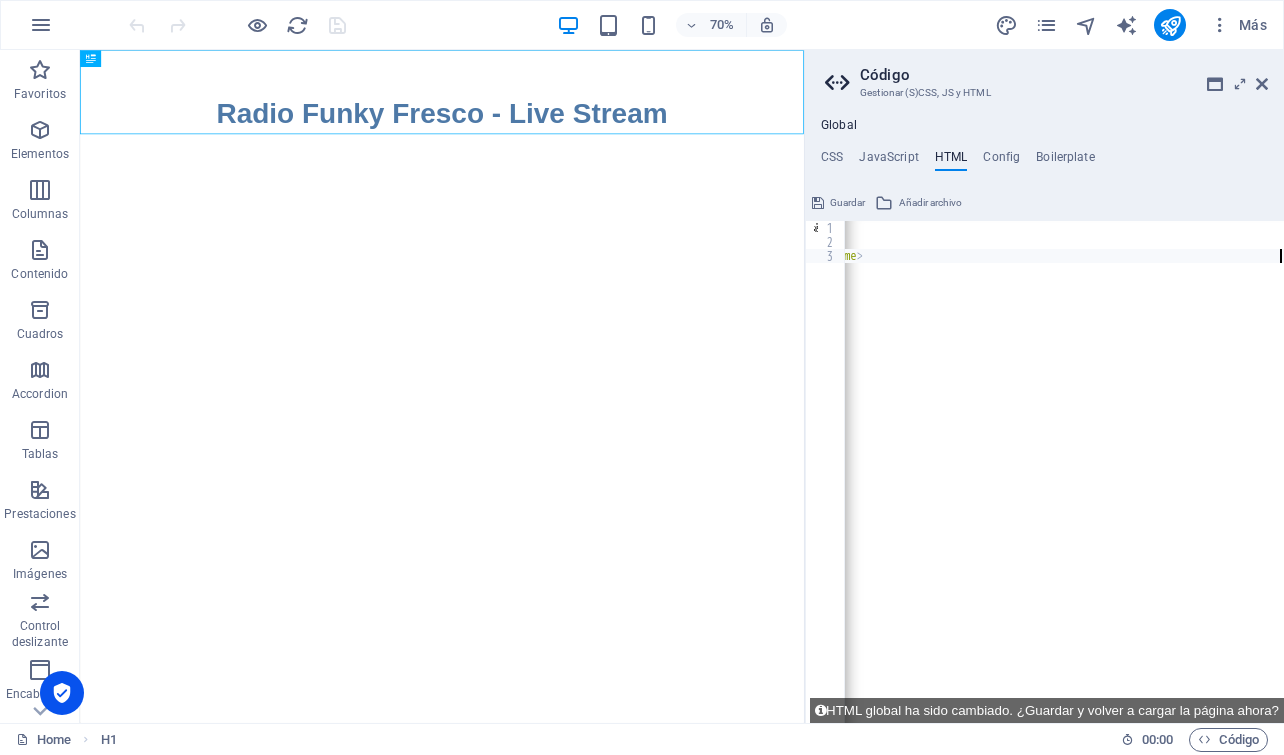 click on "< a   href = "#main-content"   class = "wv-link-content button" > Skip to main content </ a > {{content}} < iframe   src = "https://broadcast5.radio247.net/public/funky_fresco/embed?theme=dark"   frameborder = "0"   allowtransparency = "true"   style = "width: 100%; min-height: 150px; border: 0;" > </ iframe >" at bounding box center (660, 478) 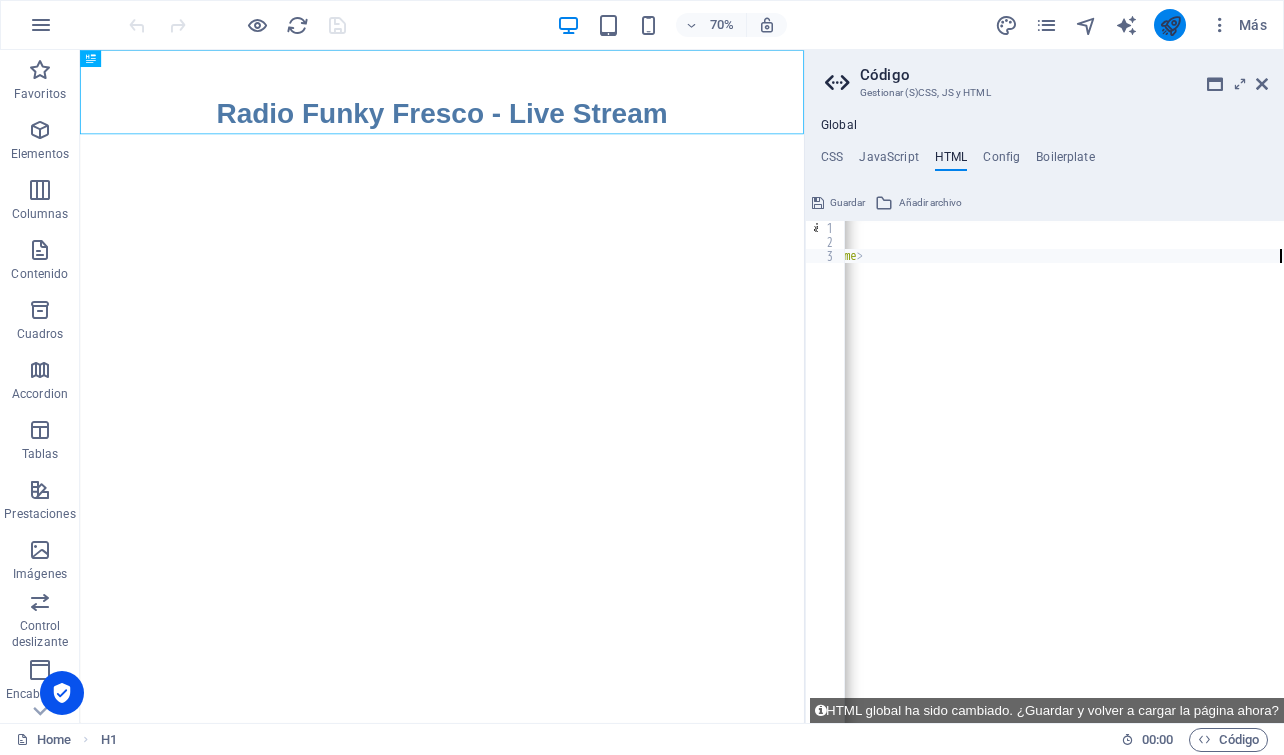type on "<iframe src="https://broadcast5.radio247.net/public/funky_fresco/embed?theme=dark" frameborder="0" allowtransparency="true" style="width: 100%; min-height: 150px; border: 0;"></iframe>" 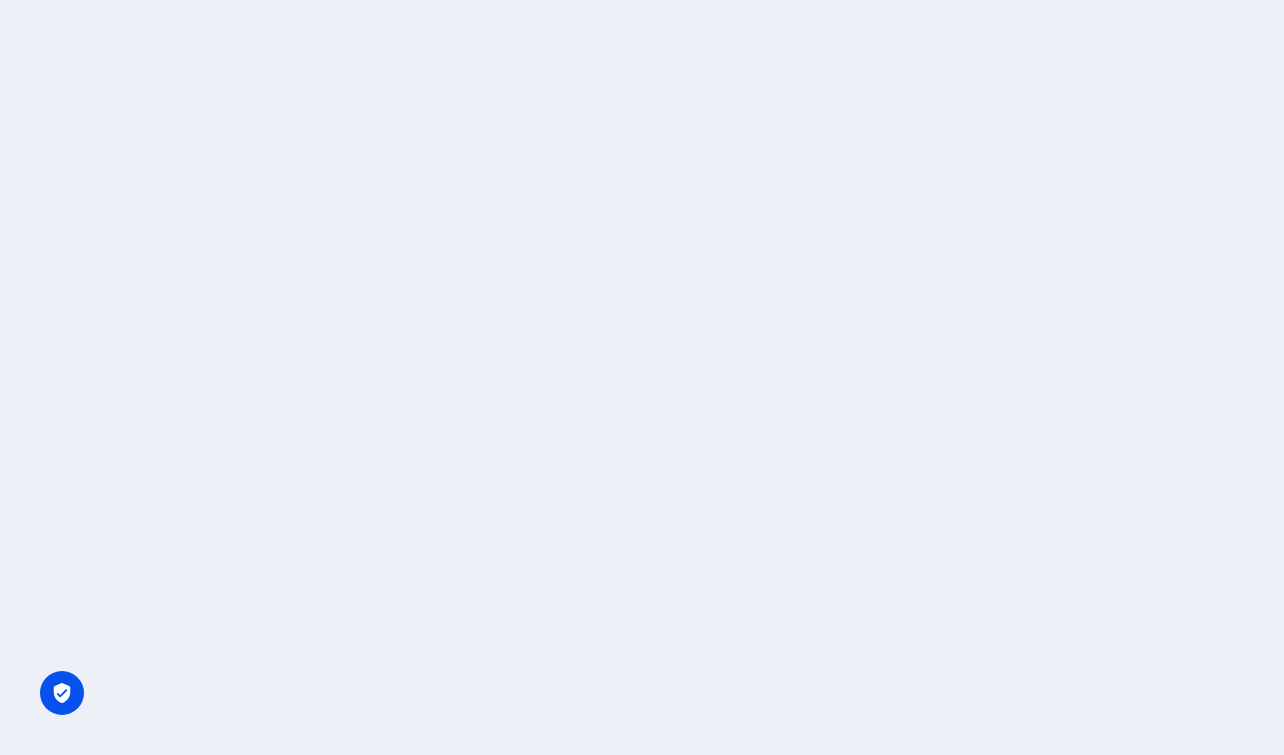 scroll, scrollTop: 0, scrollLeft: 0, axis: both 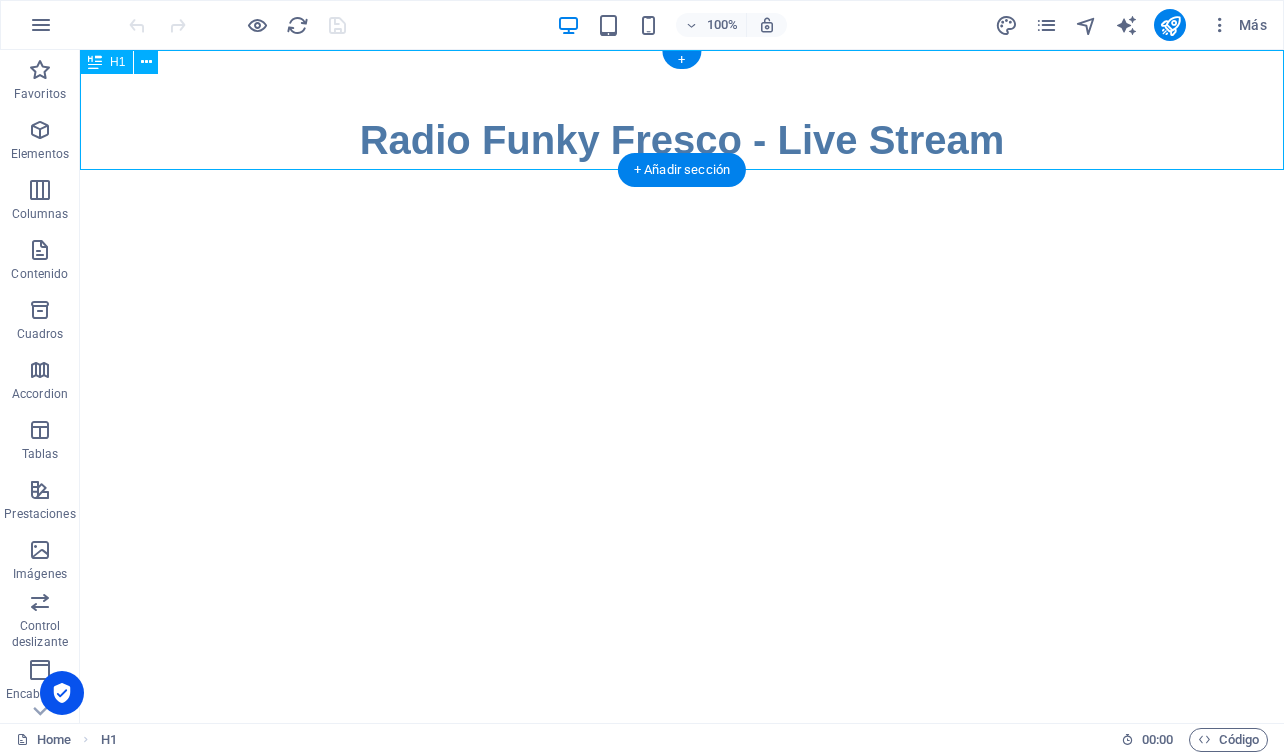 click on "Radio Funky Fresco - Live Stream" at bounding box center [682, 110] 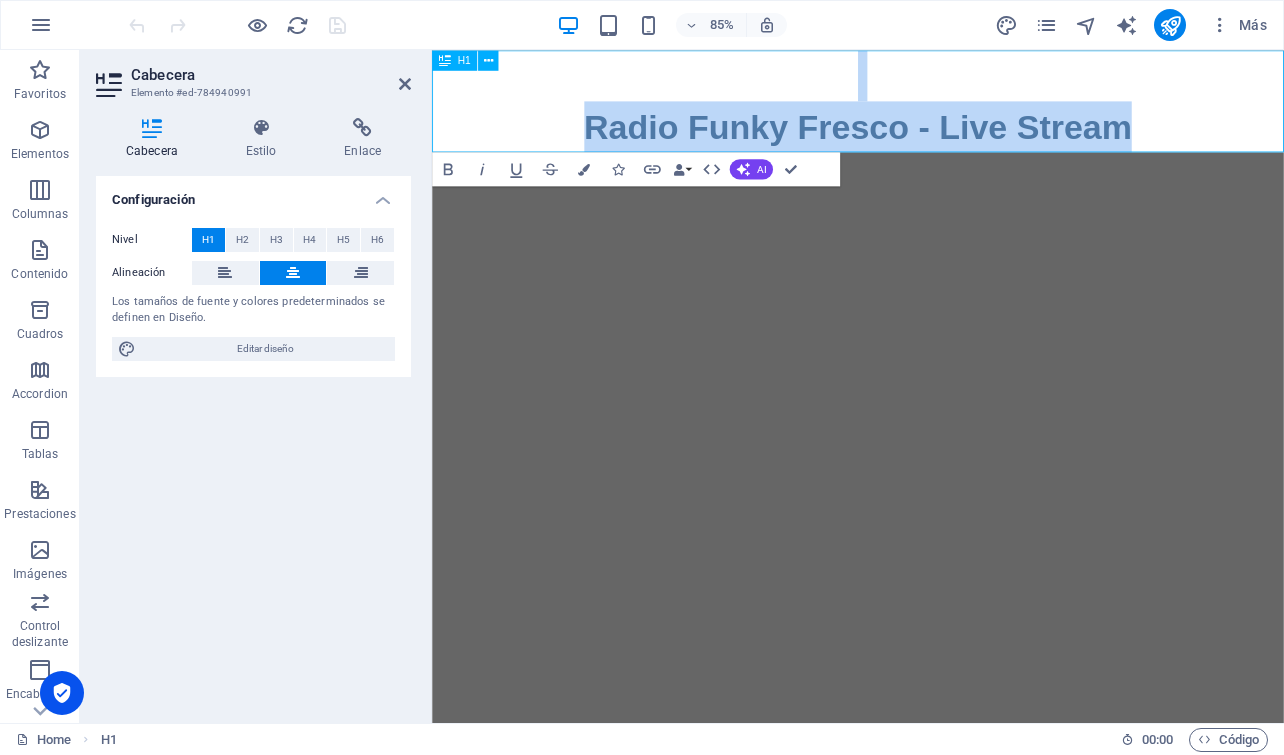 click on "Radio Funky Fresco - Live Stream" at bounding box center (933, 110) 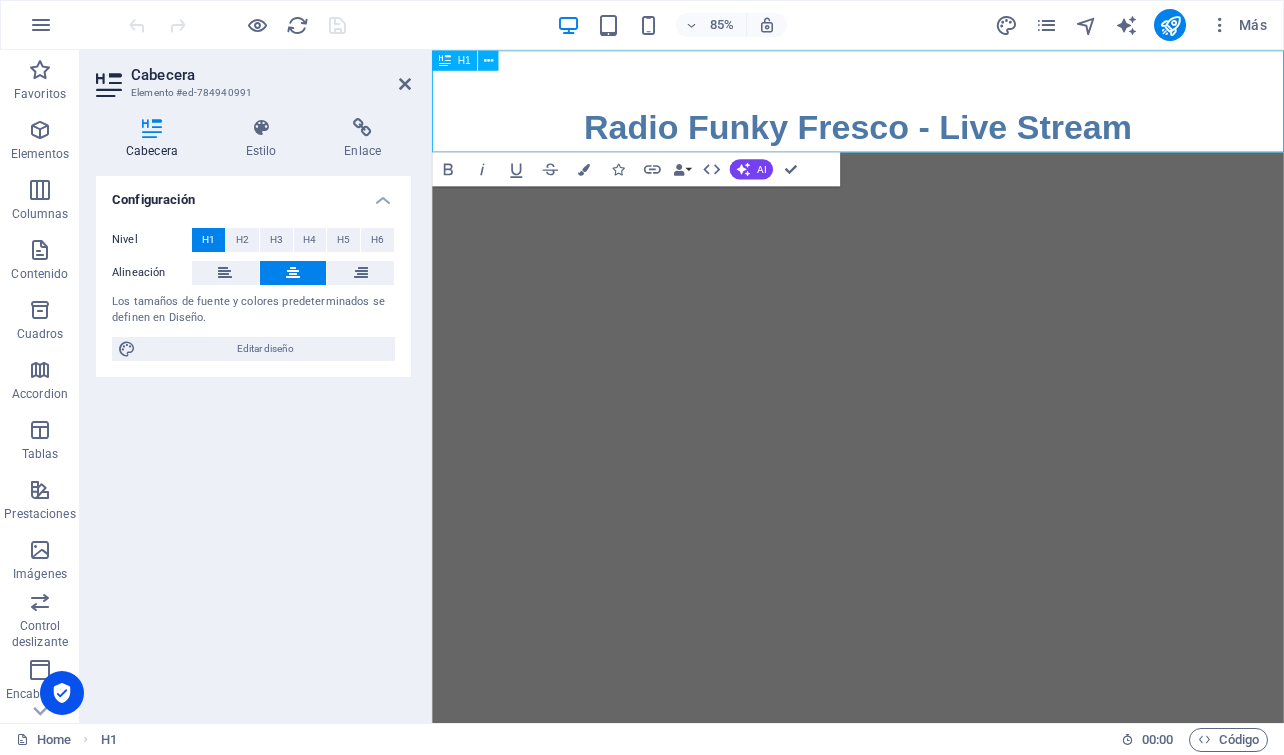 click on "Radio Funky Fresco - Live Stream" at bounding box center (933, 110) 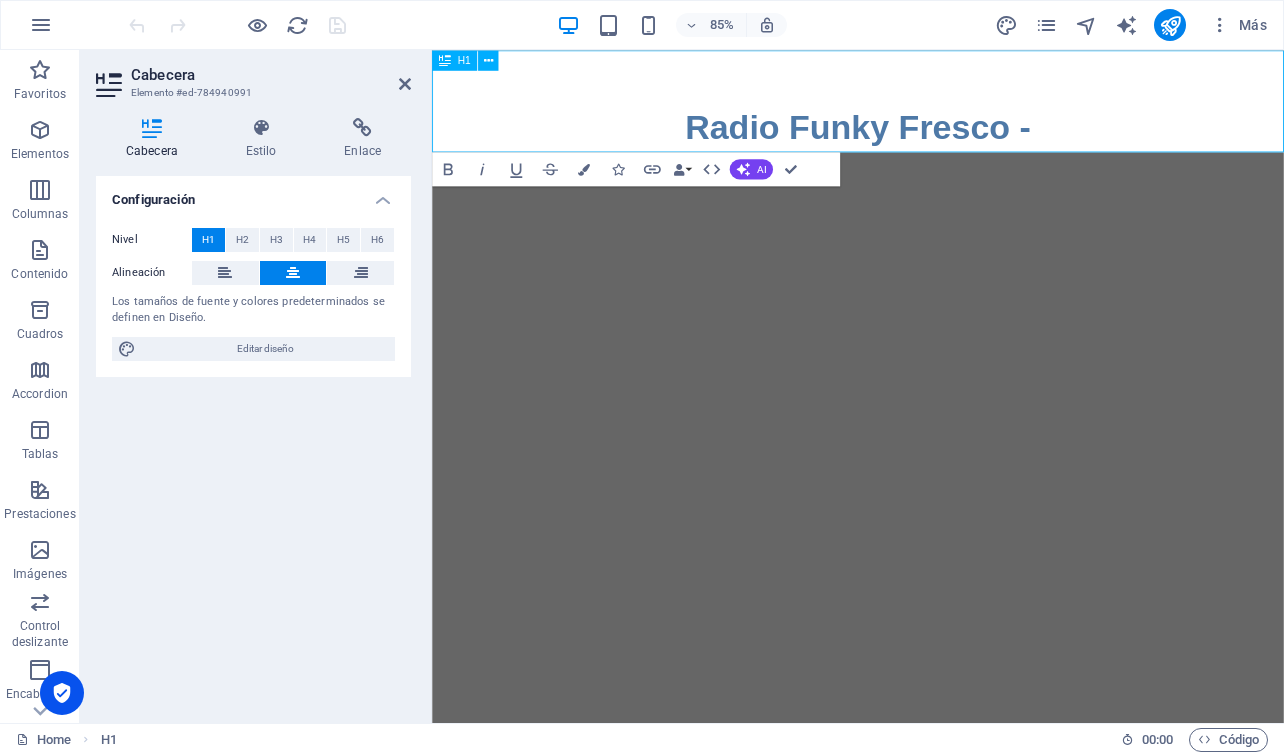 type 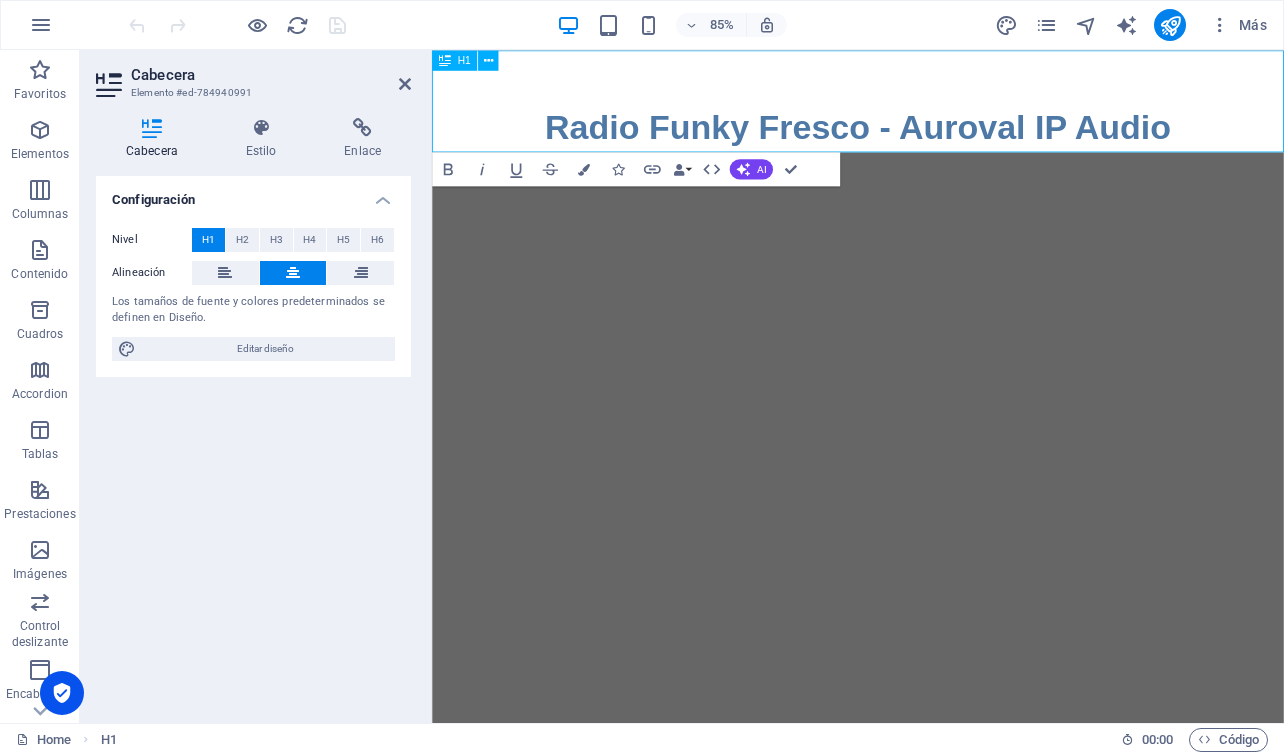 click on "Radio Funky Fresco - Auroval IP Audio" at bounding box center [933, 110] 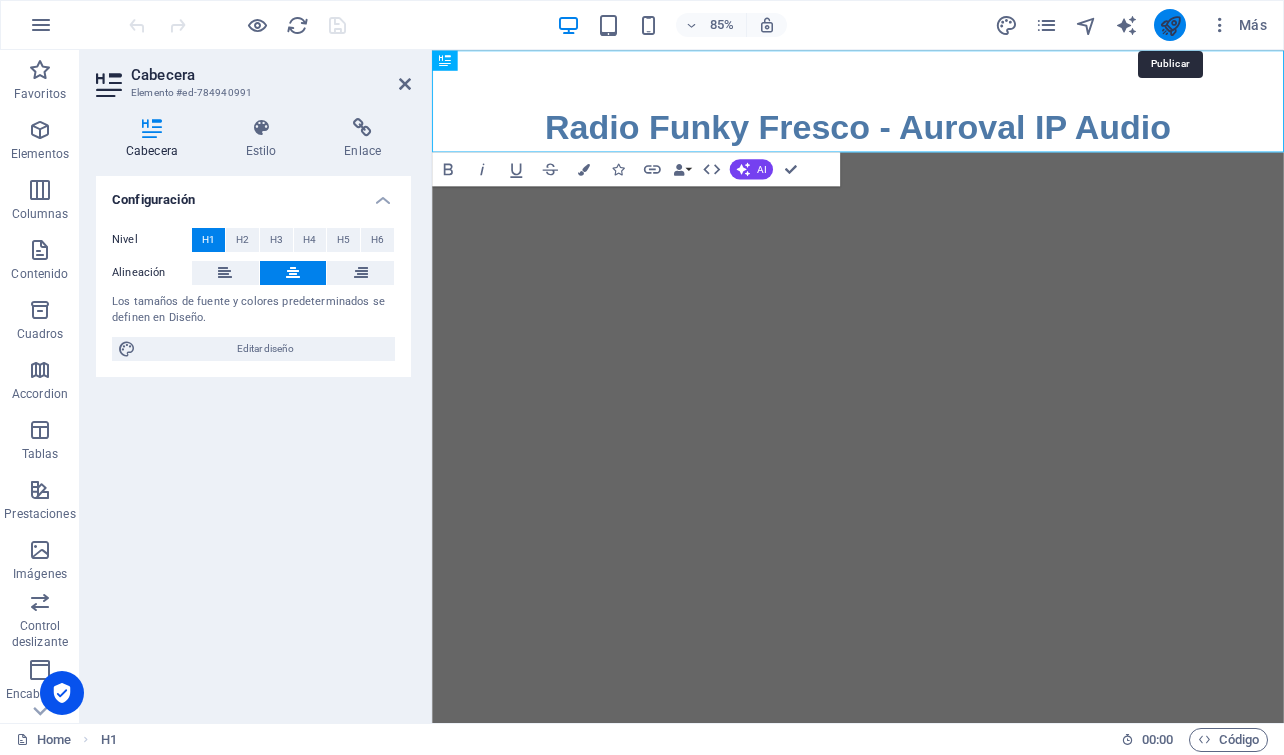 click at bounding box center [1170, 25] 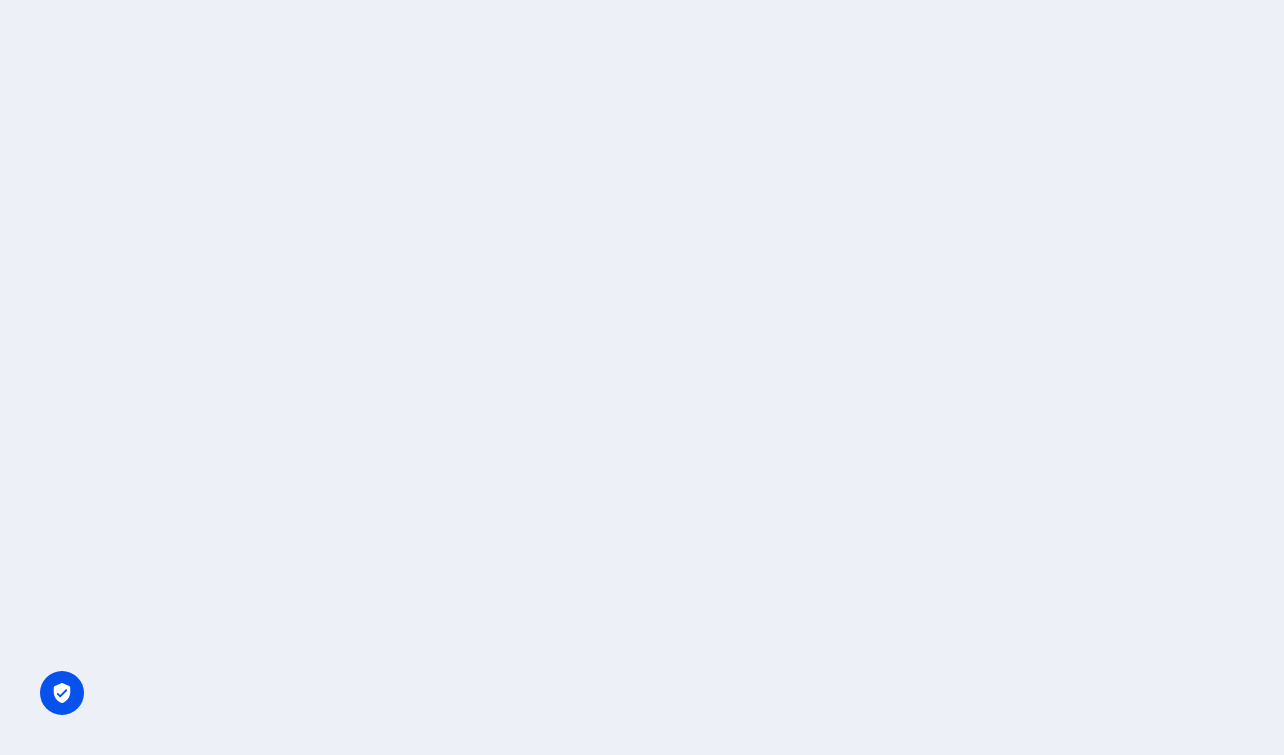 scroll, scrollTop: 0, scrollLeft: 0, axis: both 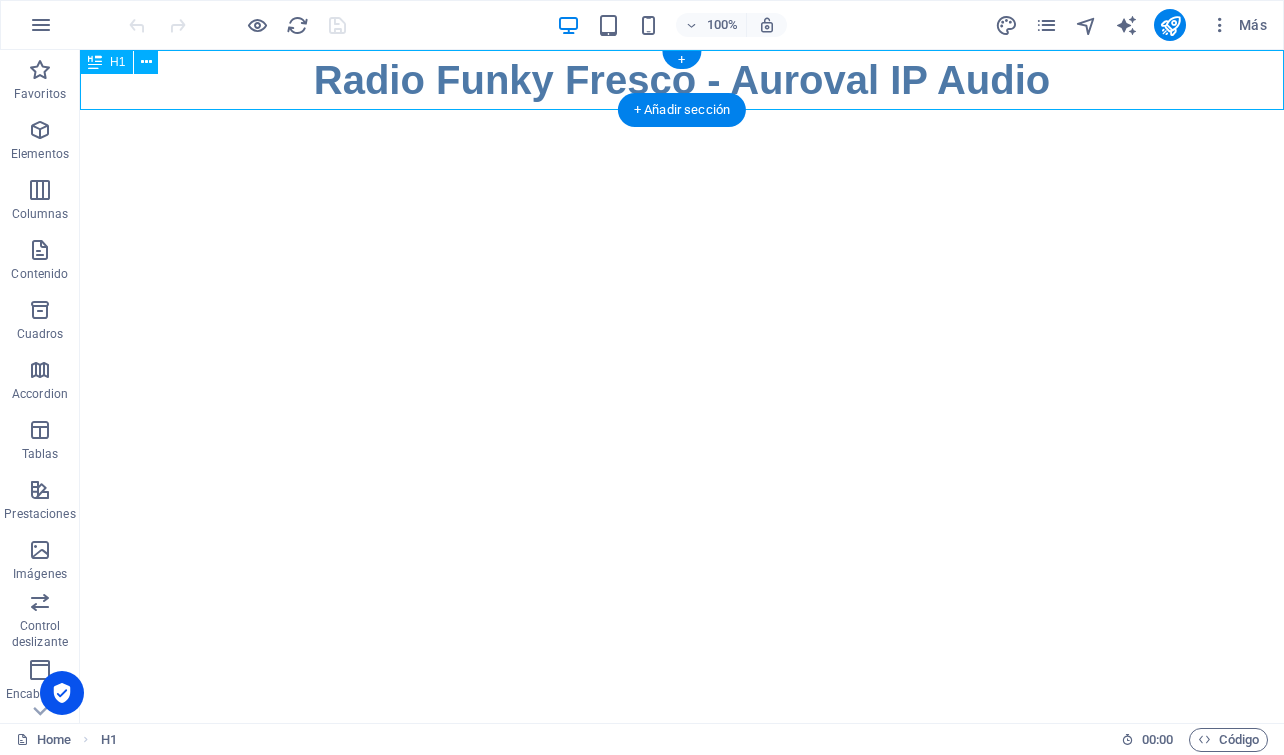 click on "Radio Funky Fresco - Auroval IP Audio" at bounding box center [682, 80] 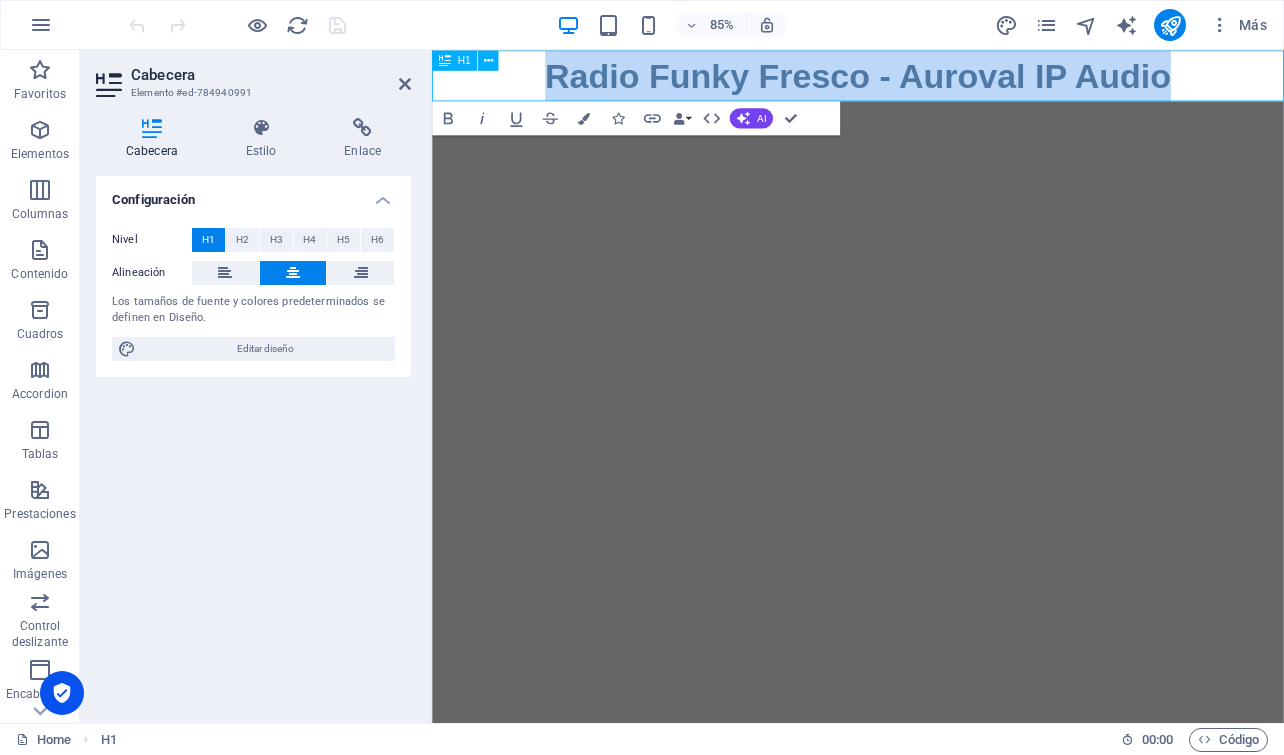 click on "Radio Funky Fresco - Auroval IP Audio" at bounding box center [933, 80] 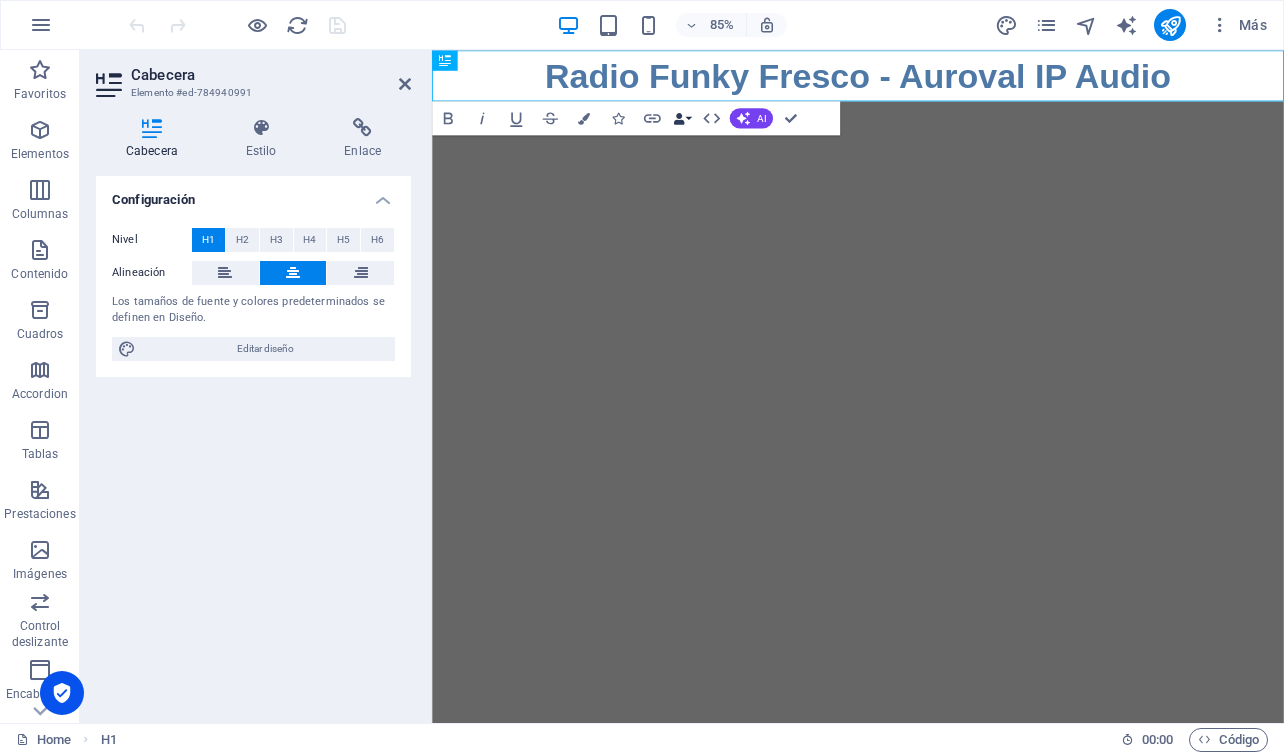click at bounding box center [679, 118] 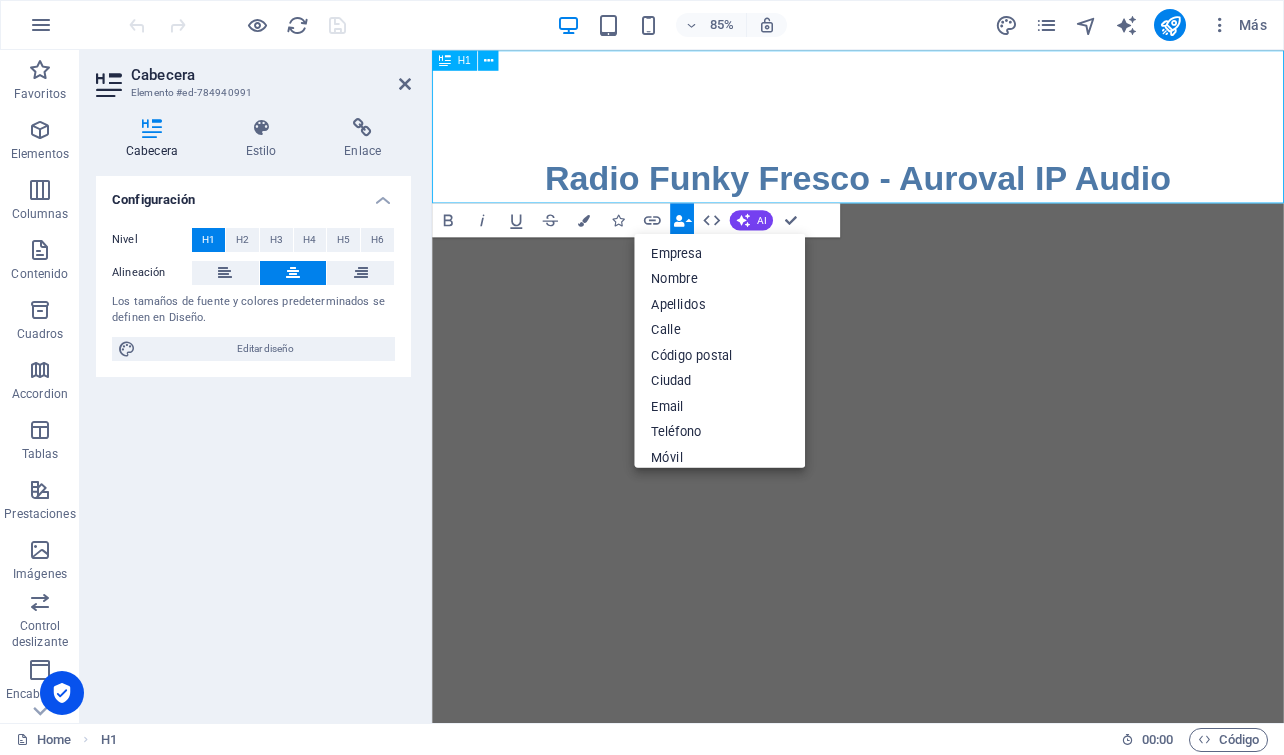 click on "‌ ‌Radio Funky Fresco - Auroval IP Audio" at bounding box center (933, 140) 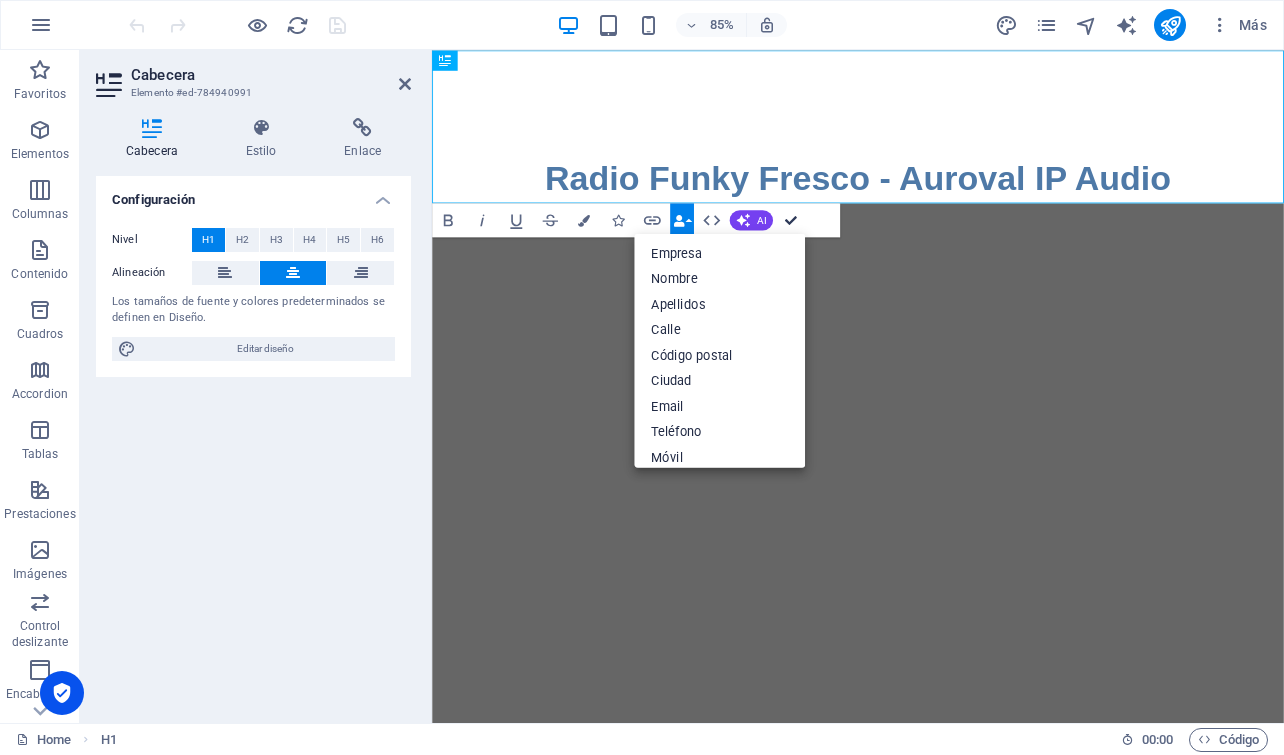 drag, startPoint x: 788, startPoint y: 221, endPoint x: 709, endPoint y: 172, distance: 92.96236 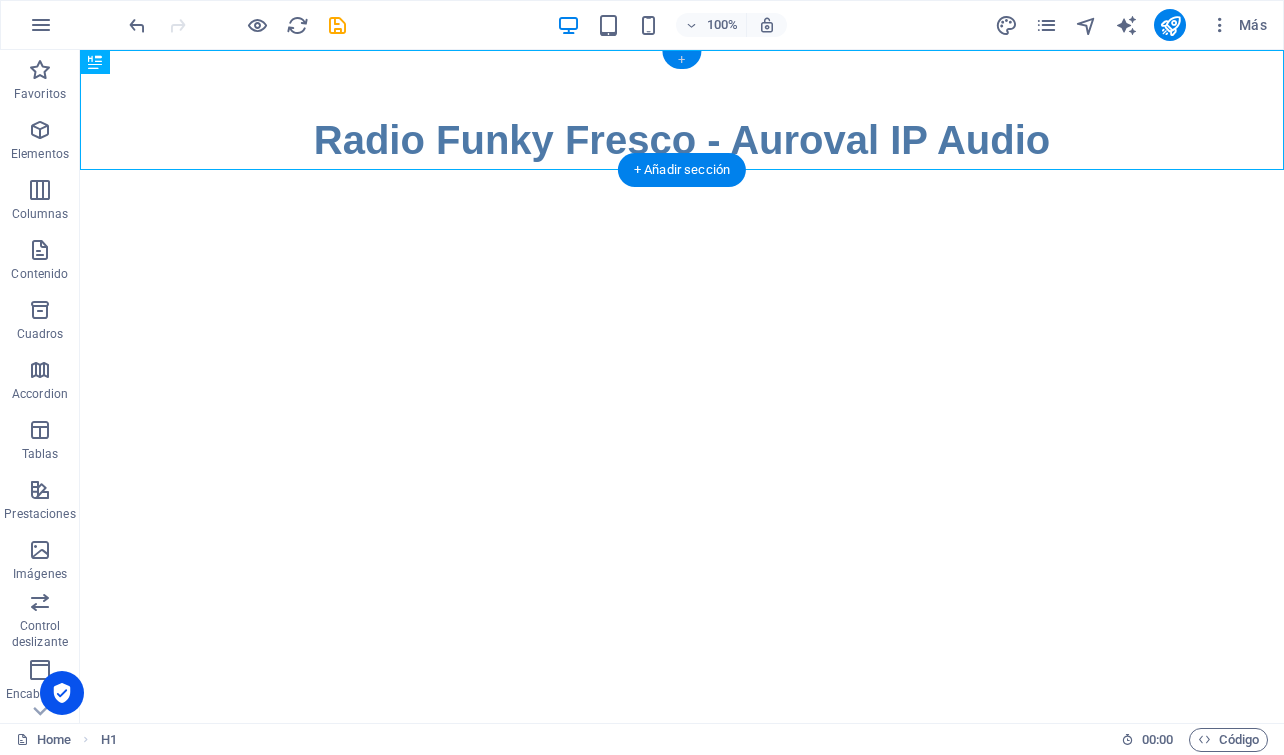 click on "+" at bounding box center [681, 60] 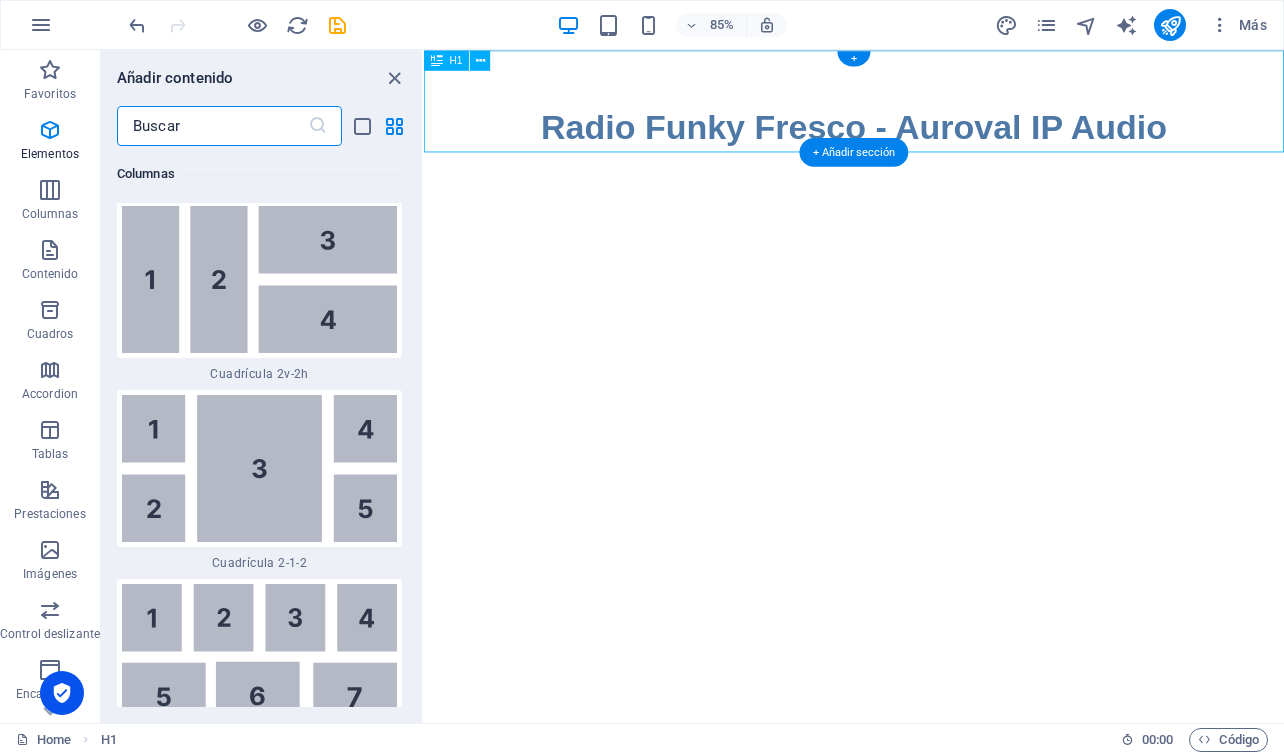 scroll, scrollTop: 6217, scrollLeft: 0, axis: vertical 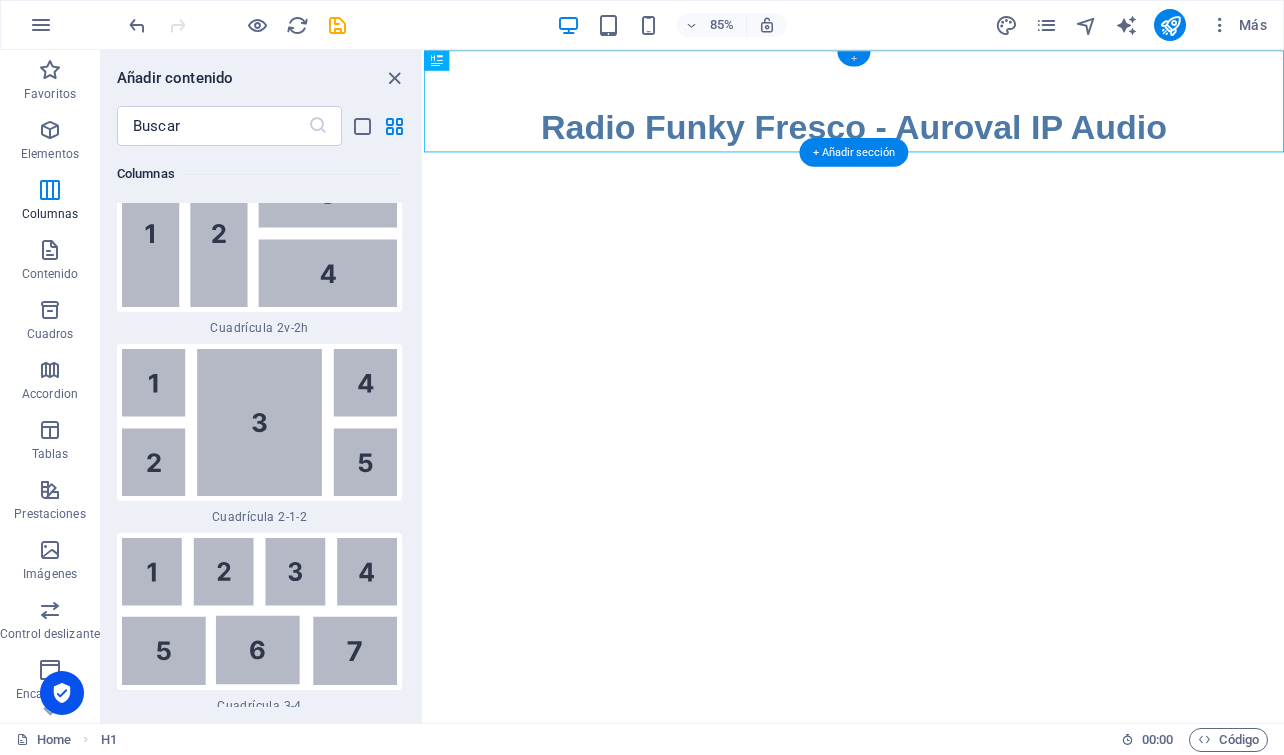 click on "+" at bounding box center (853, 58) 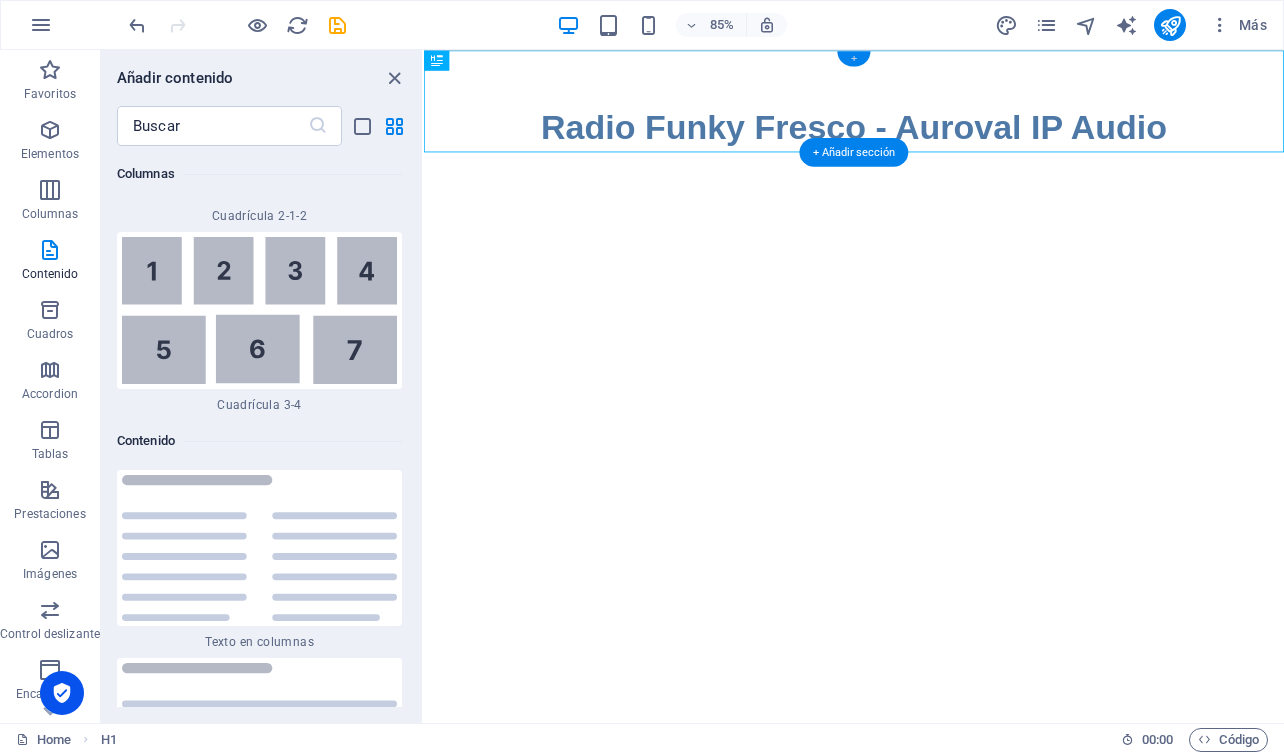 scroll, scrollTop: 6808, scrollLeft: 0, axis: vertical 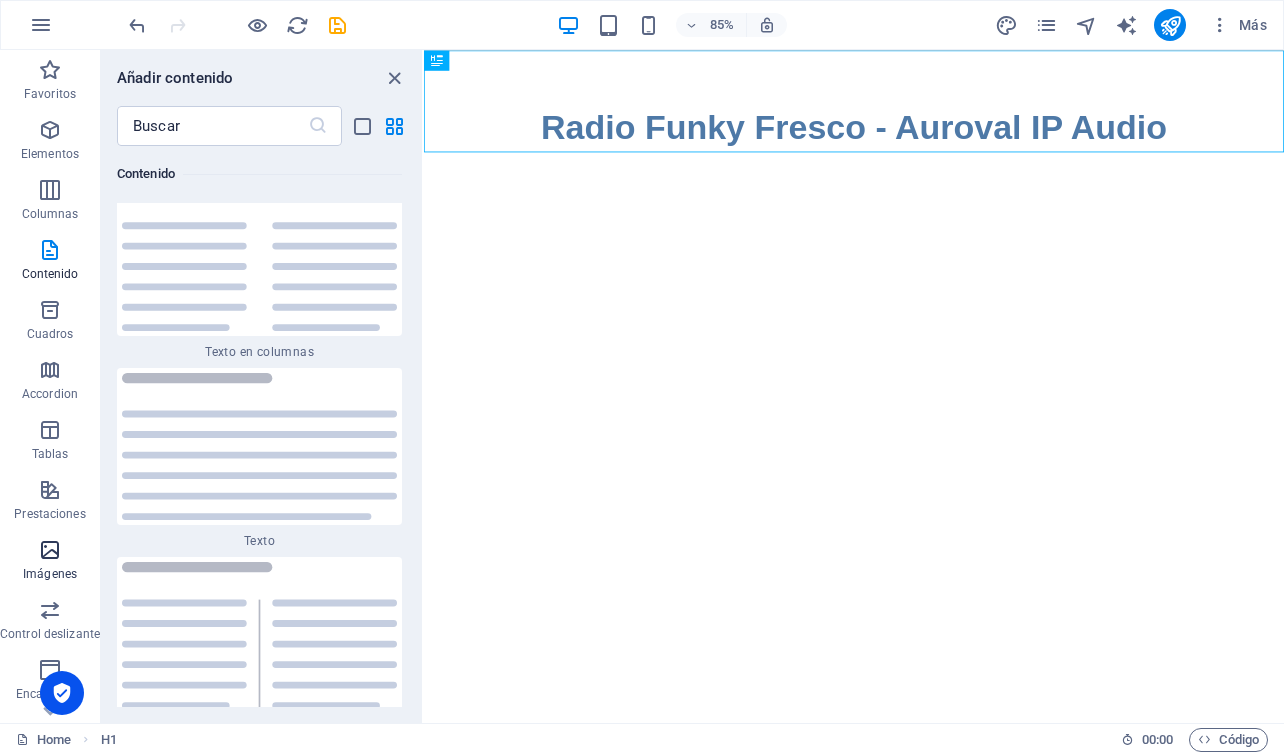 click at bounding box center [50, 550] 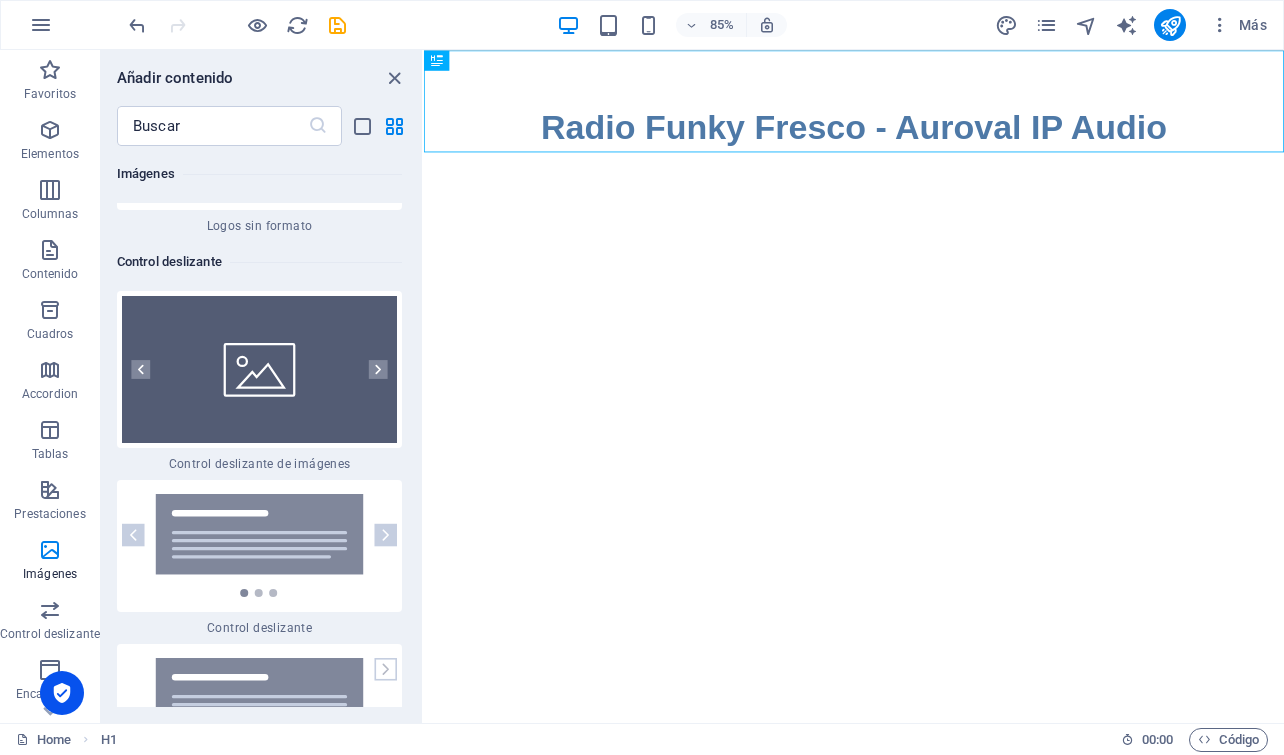 scroll, scrollTop: 22235, scrollLeft: 0, axis: vertical 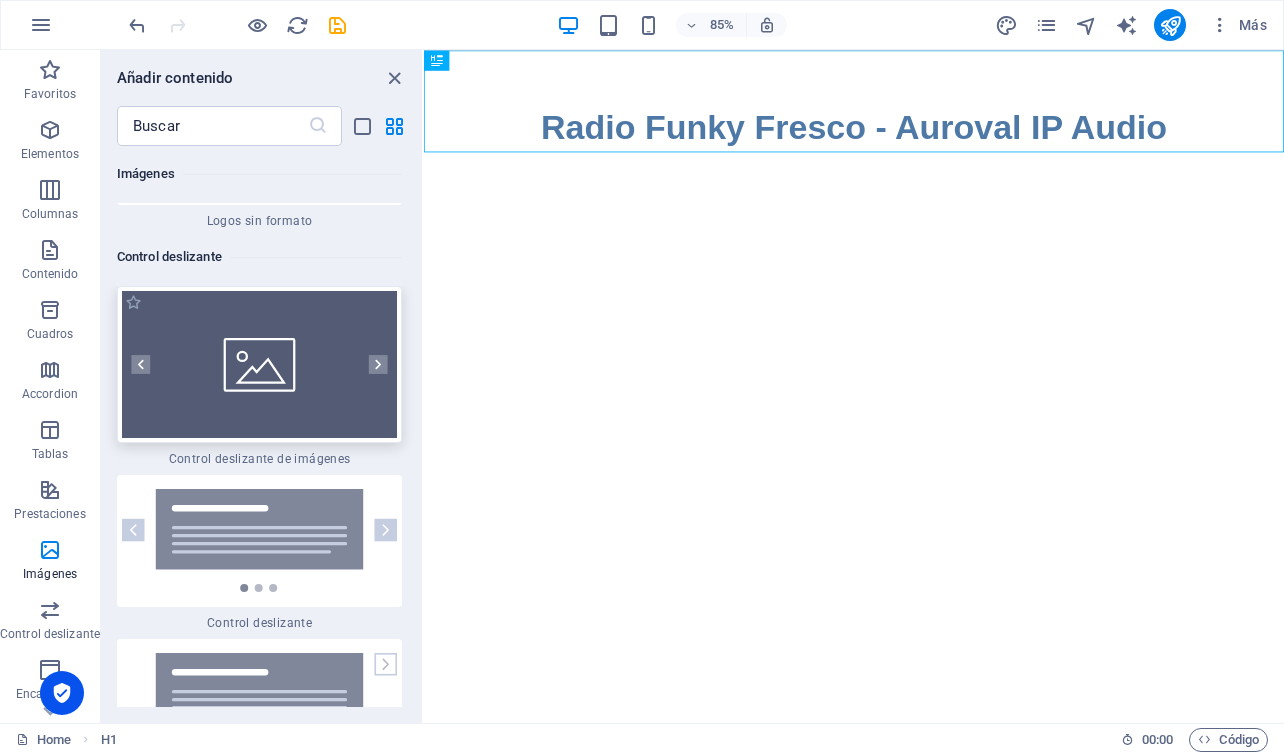 click at bounding box center (259, 364) 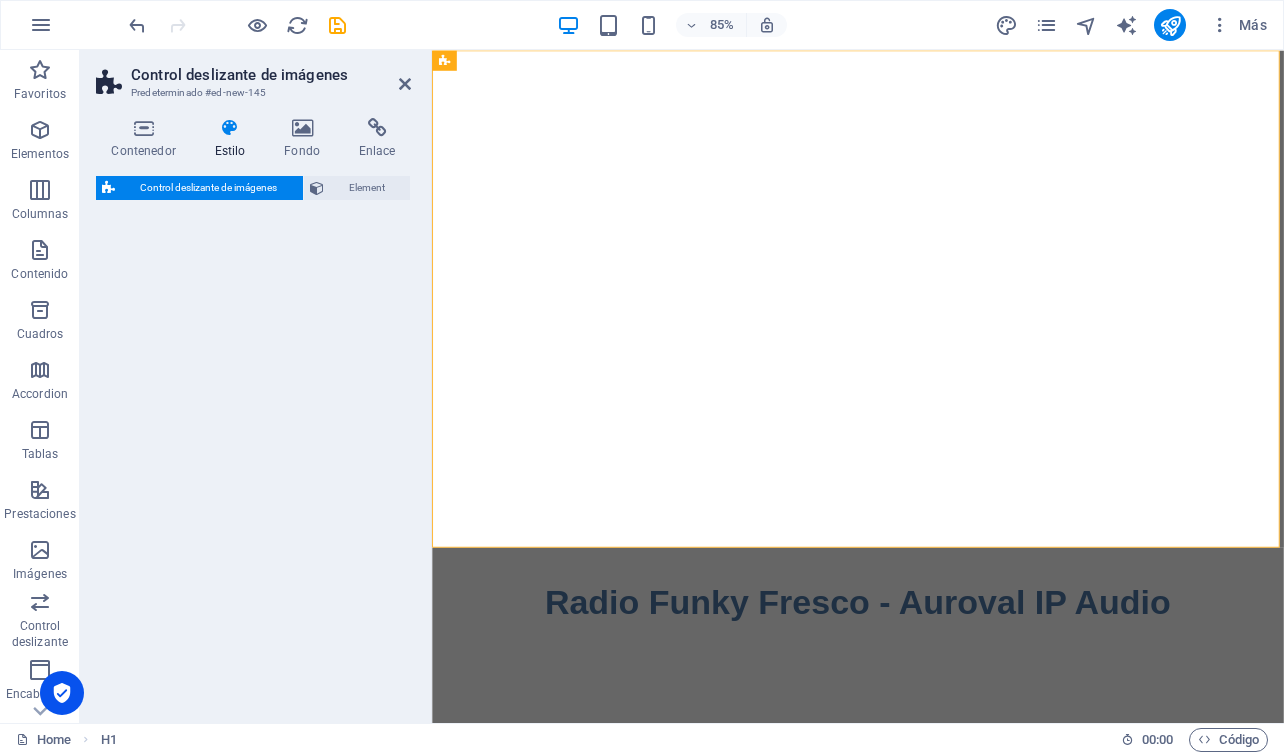 select on "rem" 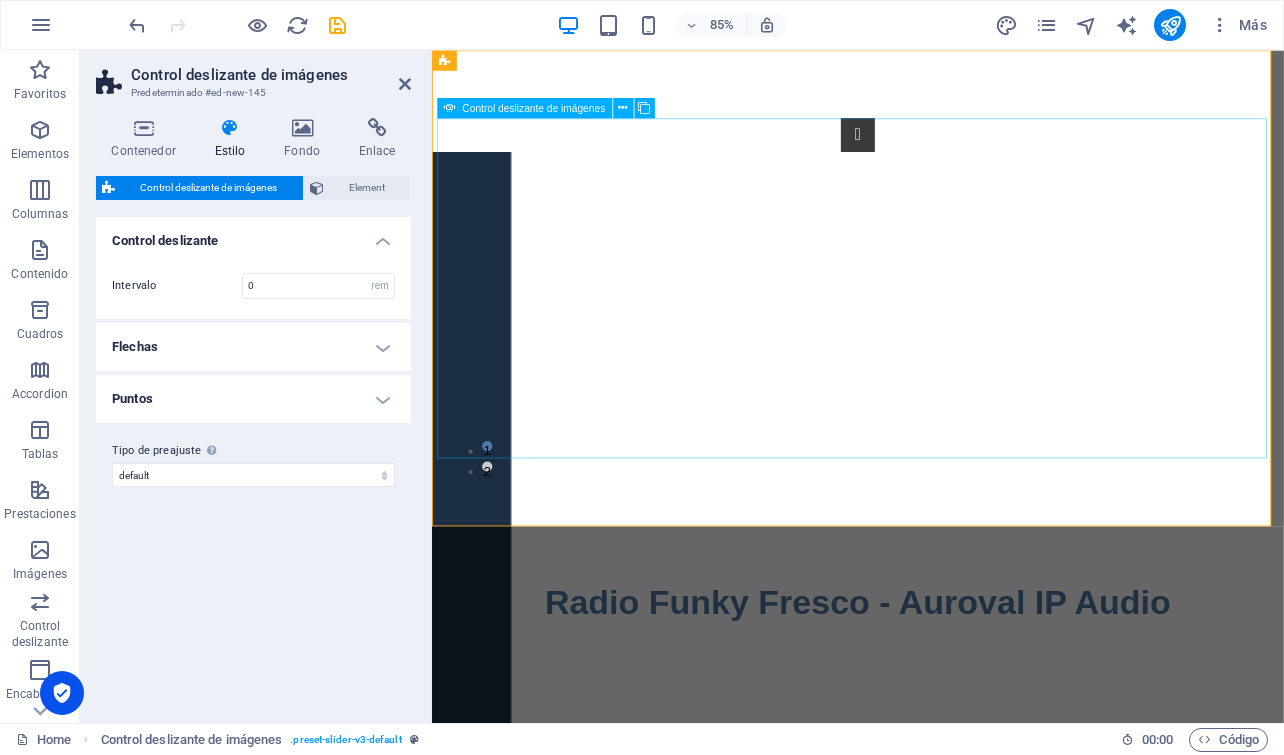 click at bounding box center [13, 819] 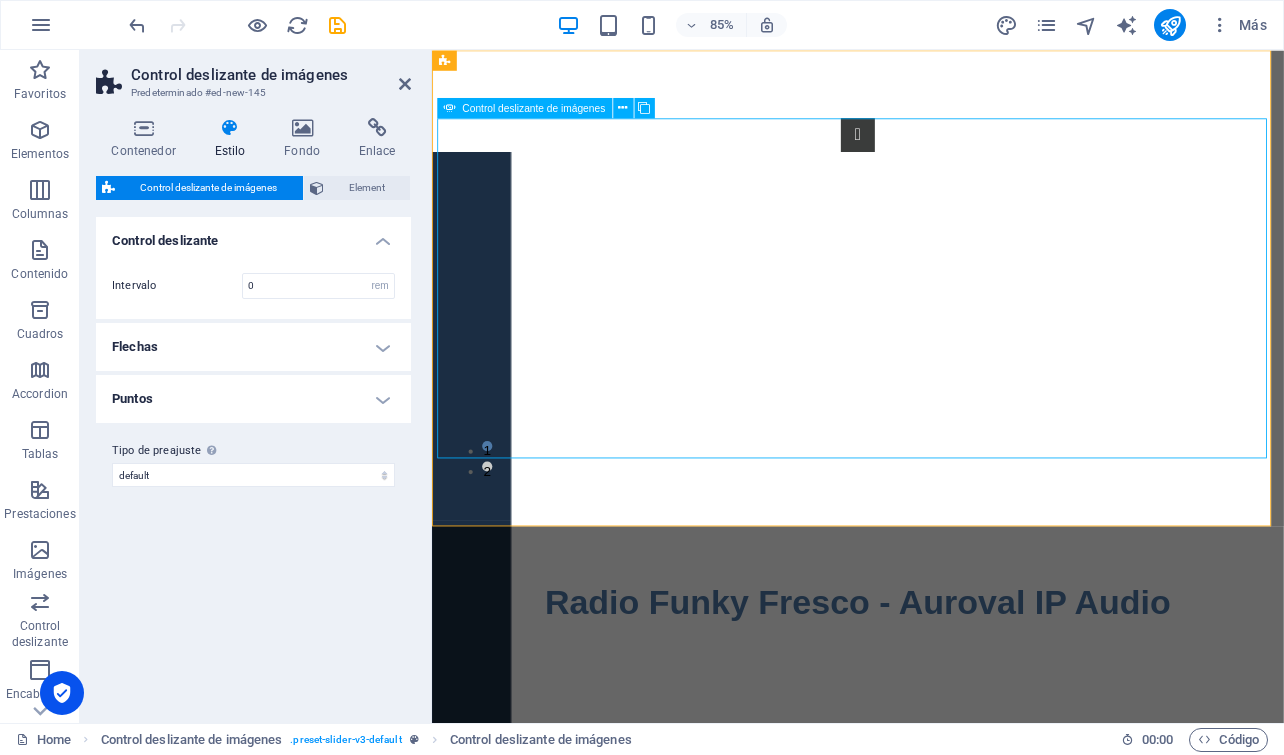click at bounding box center (13, 819) 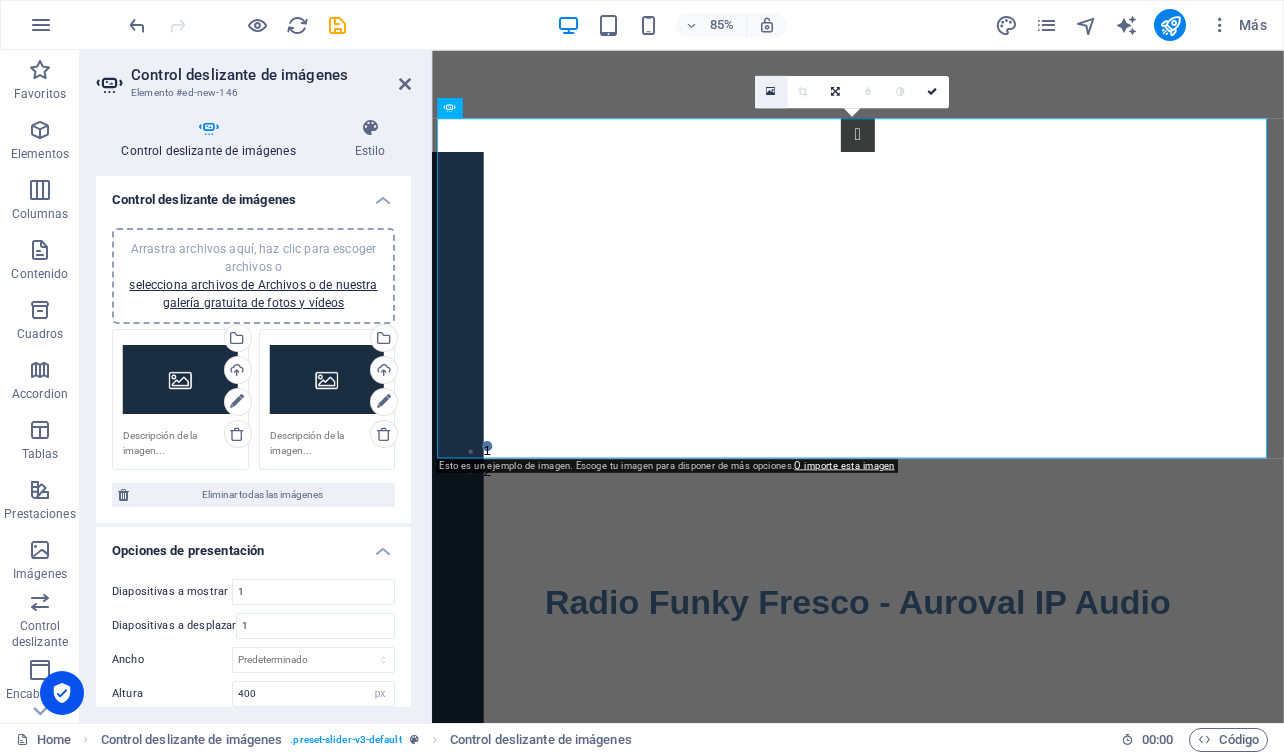 click at bounding box center (771, 92) 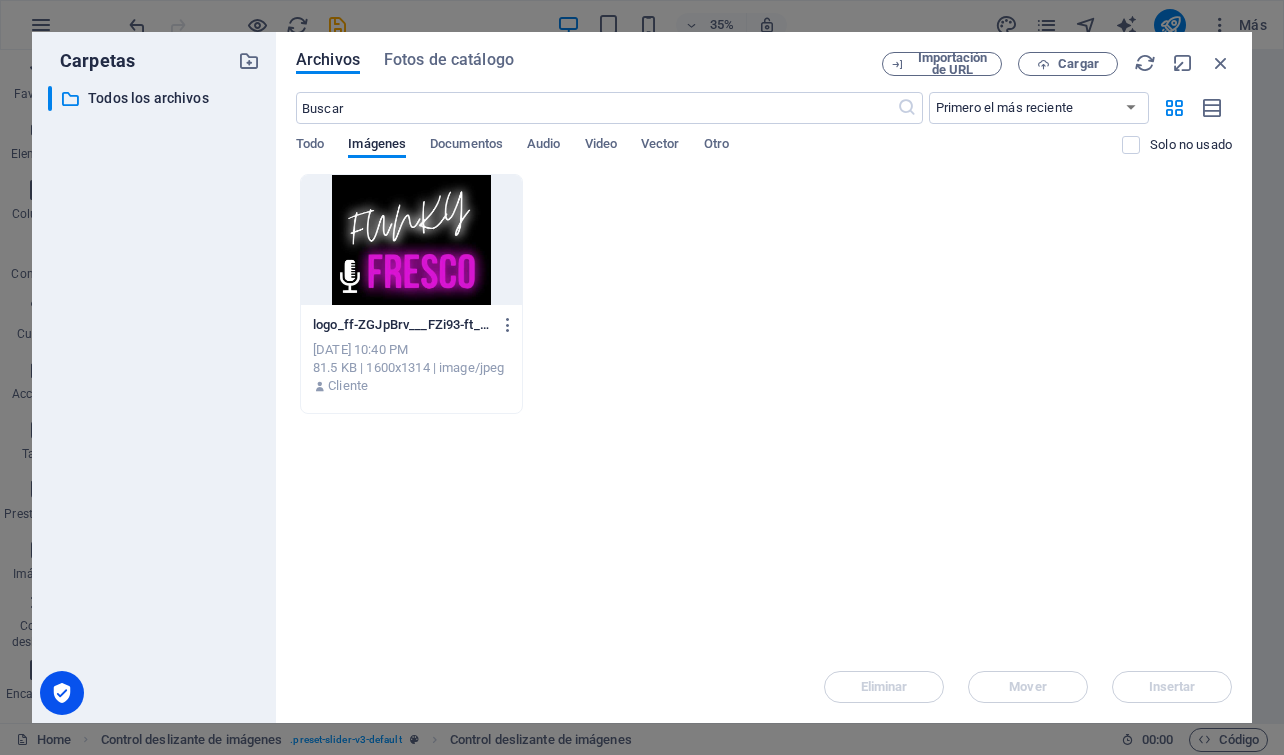 click at bounding box center [411, 240] 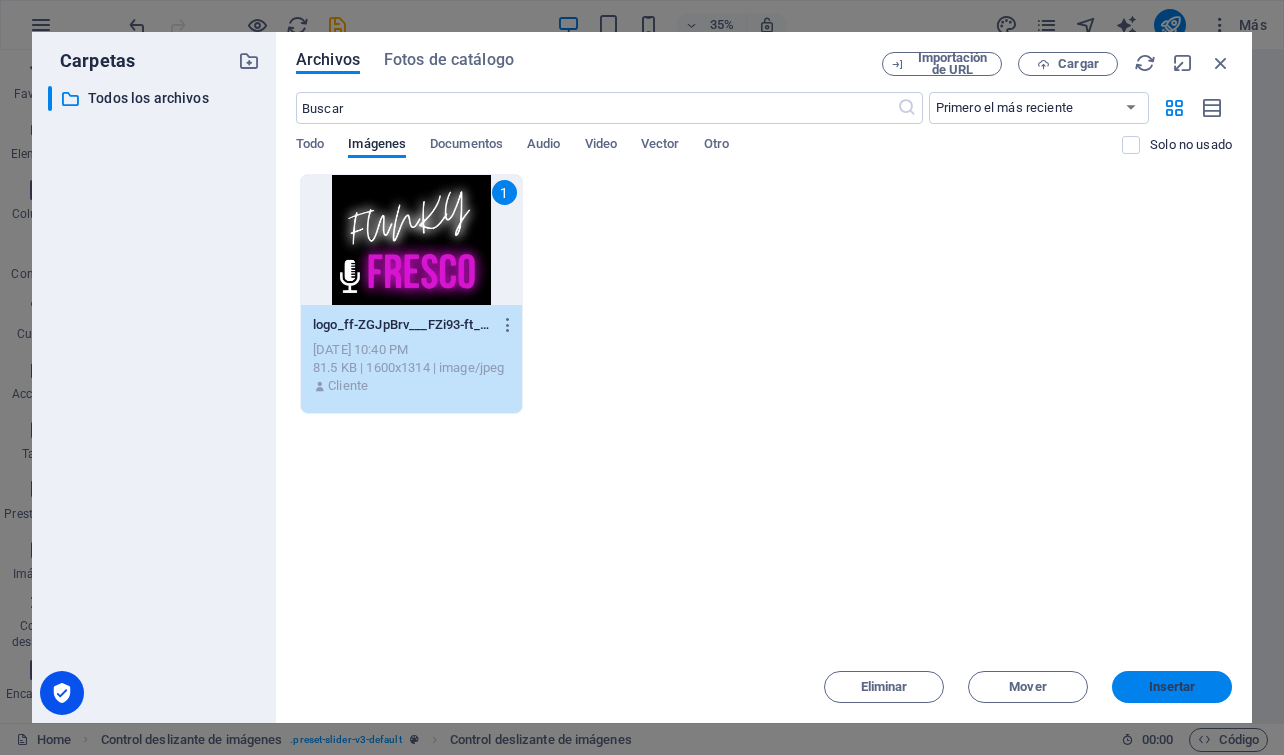 click on "Insertar" at bounding box center (1172, 687) 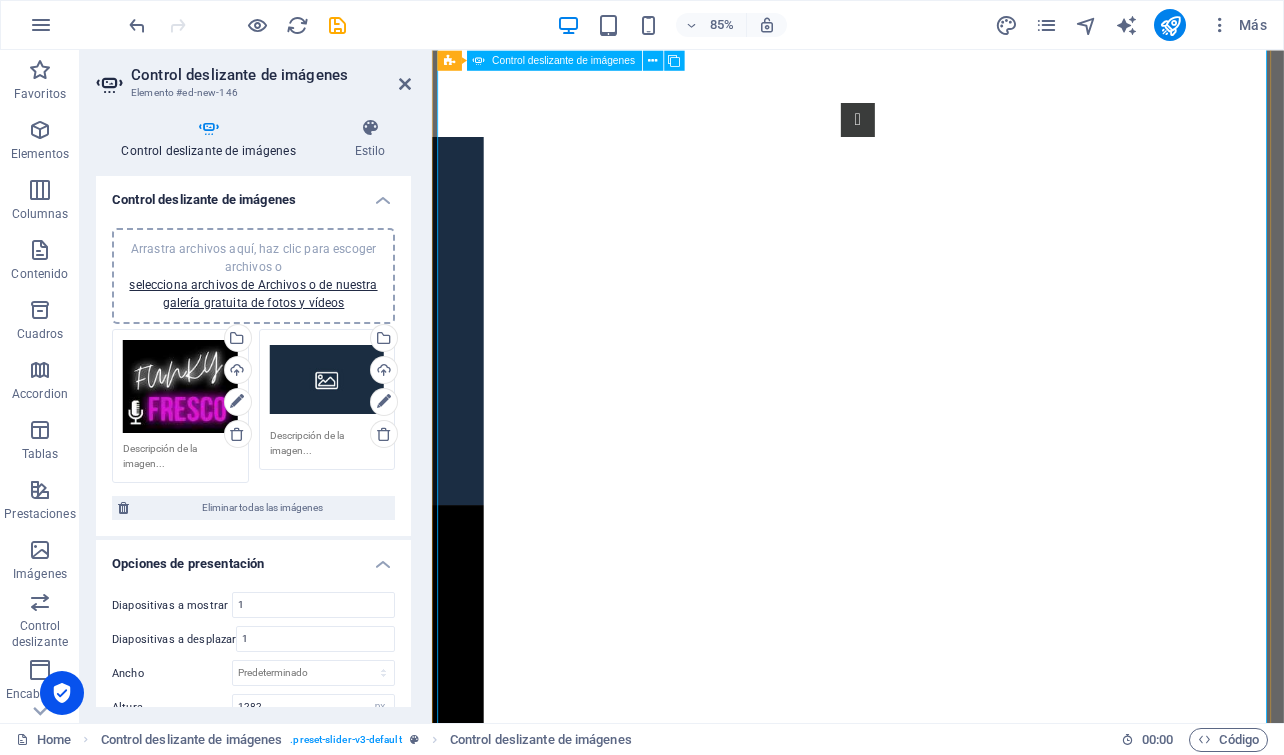 scroll, scrollTop: 0, scrollLeft: 0, axis: both 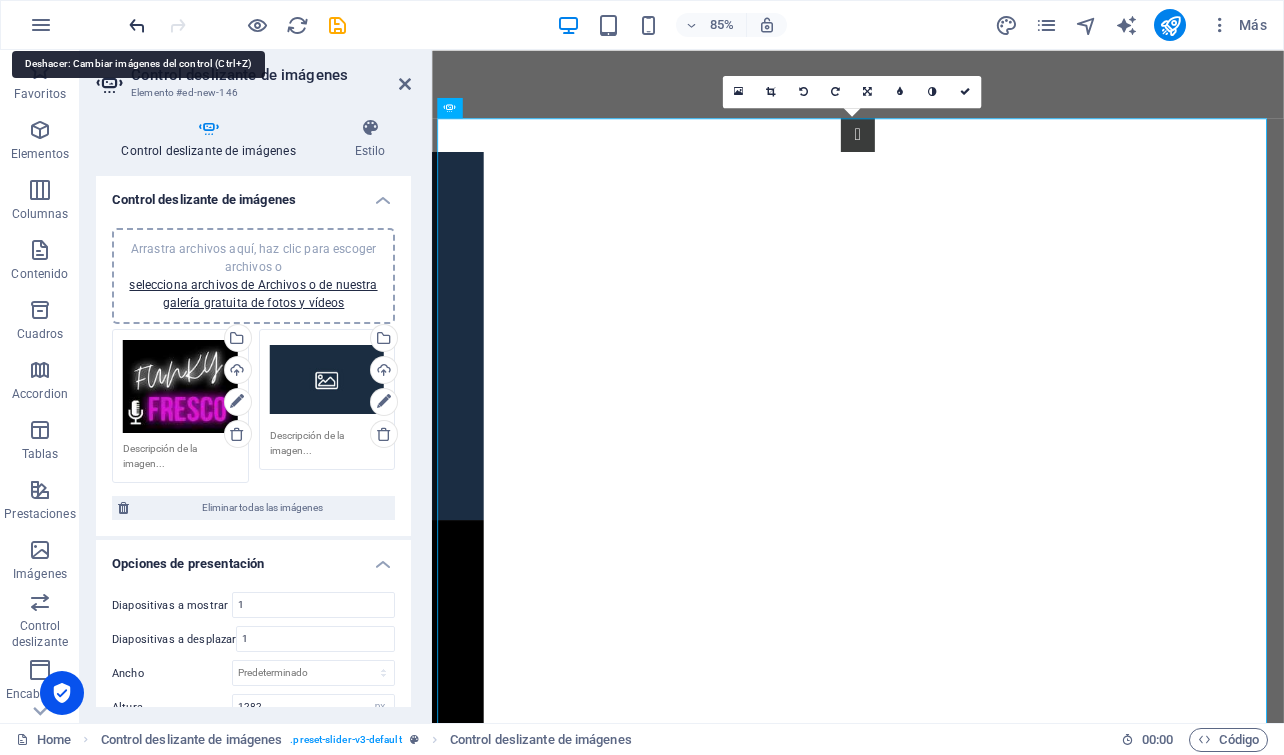 click at bounding box center [137, 25] 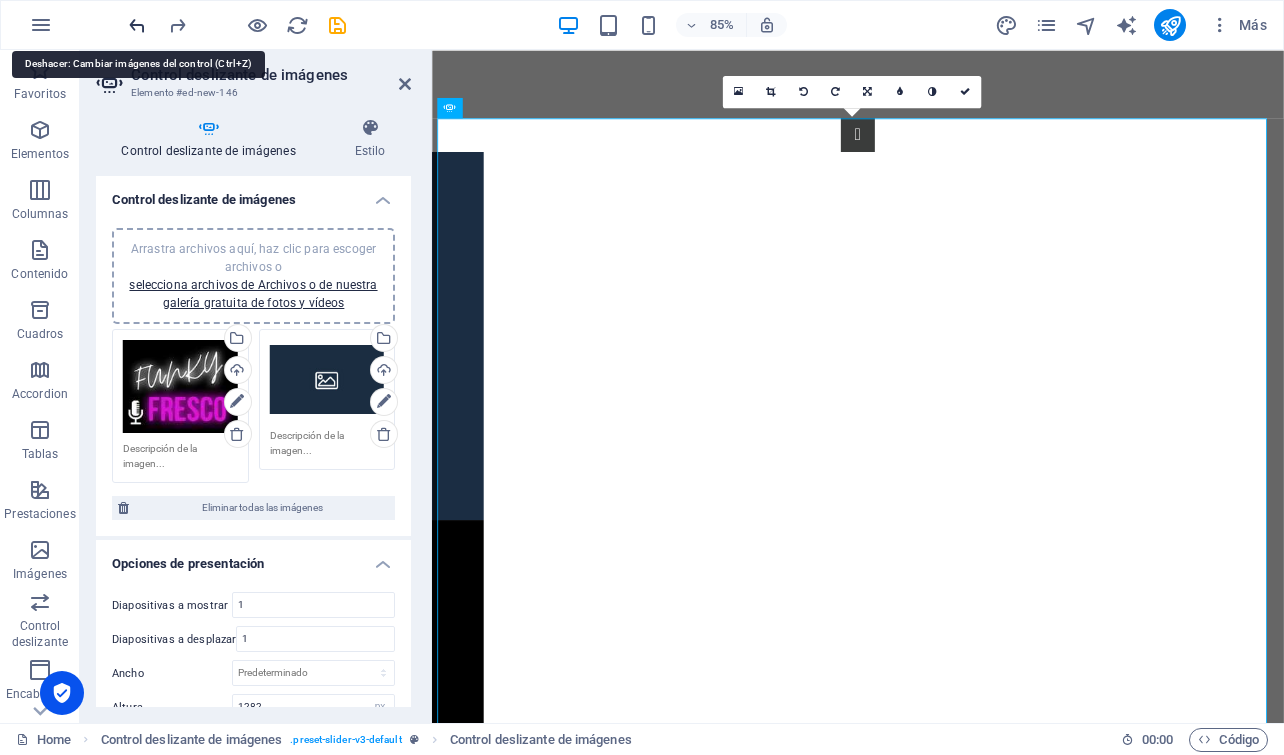 click at bounding box center [137, 25] 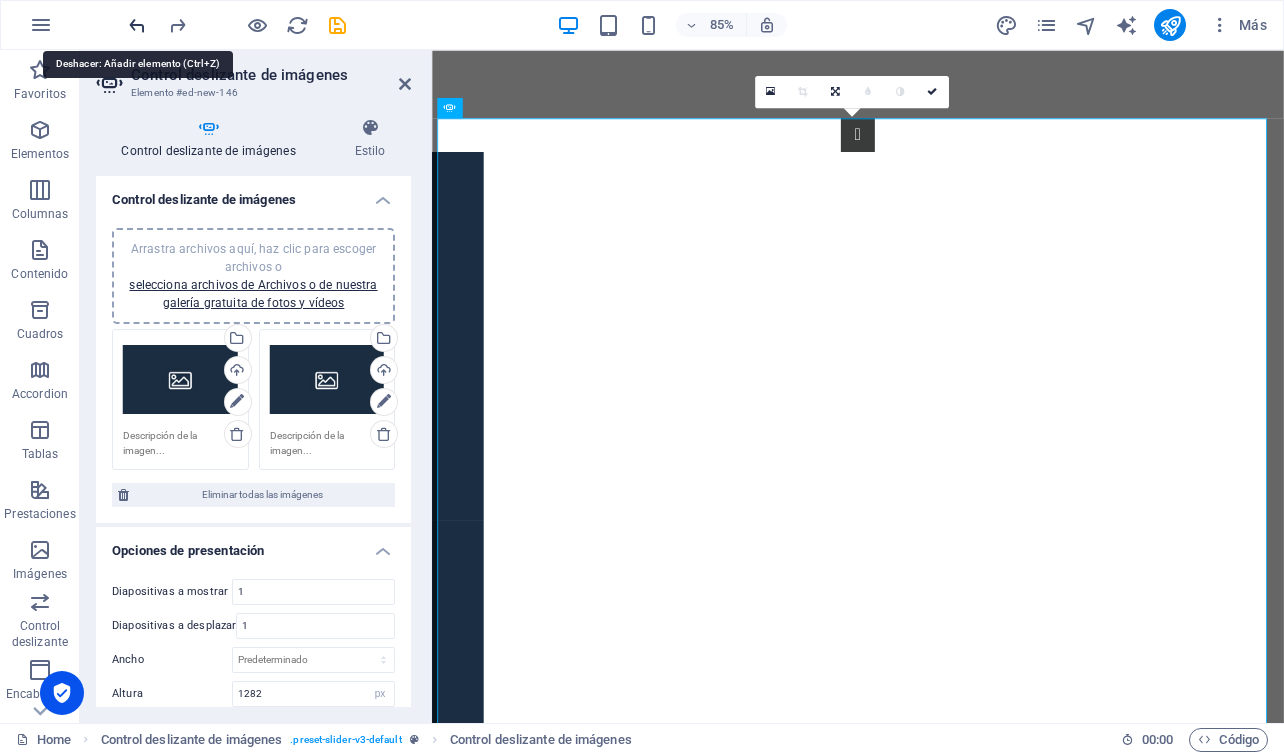 click at bounding box center (137, 25) 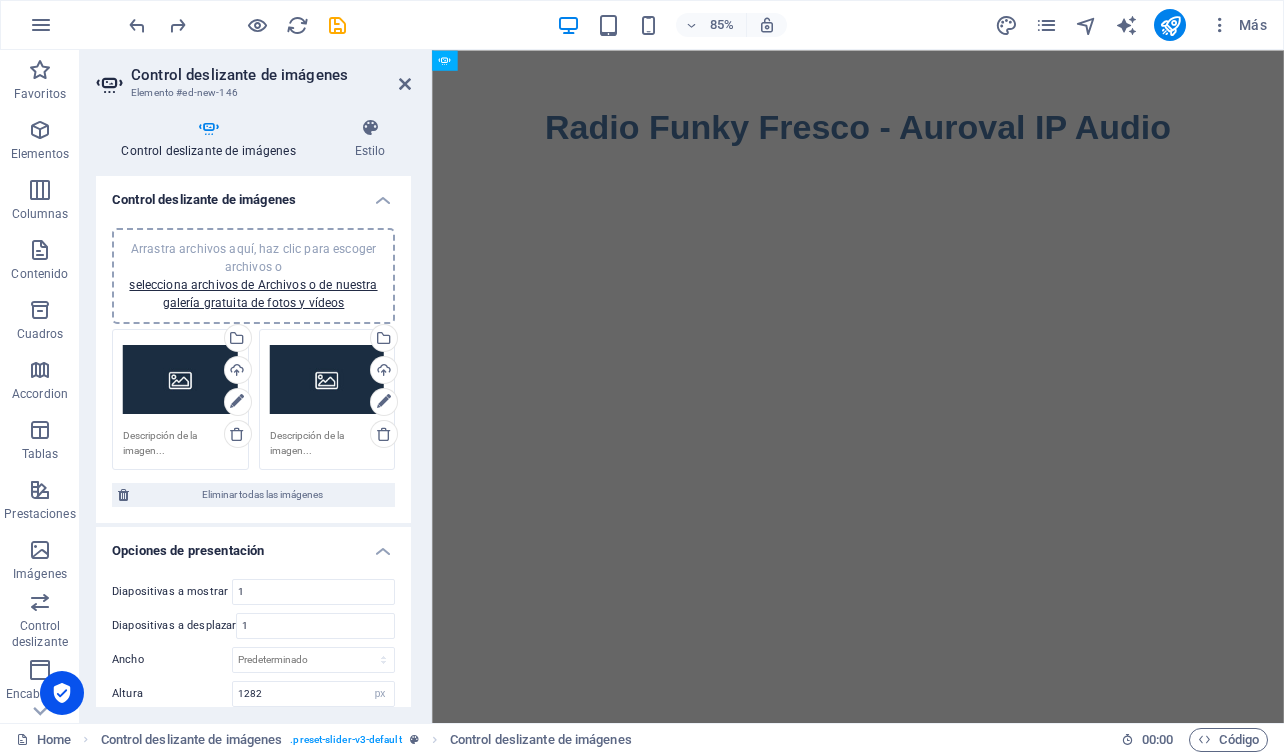 click on "Skip to main content
Radio Funky Fresco - Auroval IP Audio" at bounding box center [933, 188] 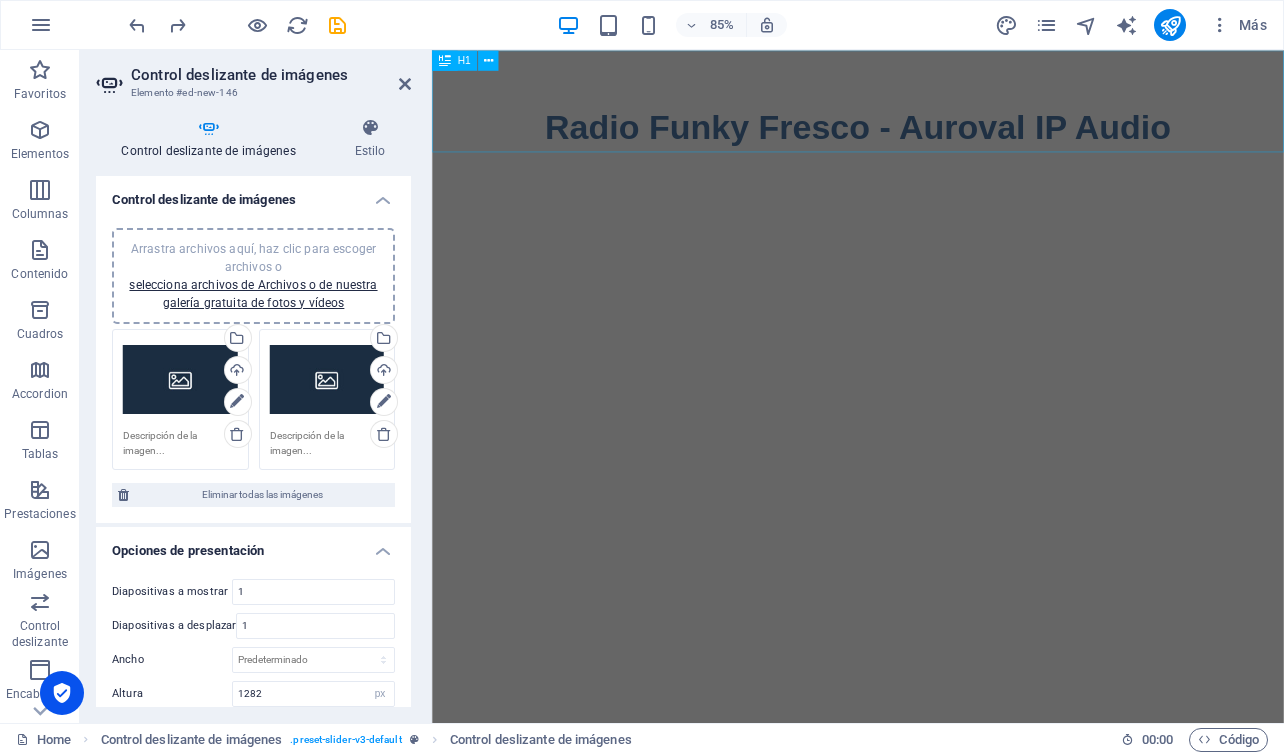 click on "Radio Funky Fresco - Auroval IP Audio" at bounding box center (933, 110) 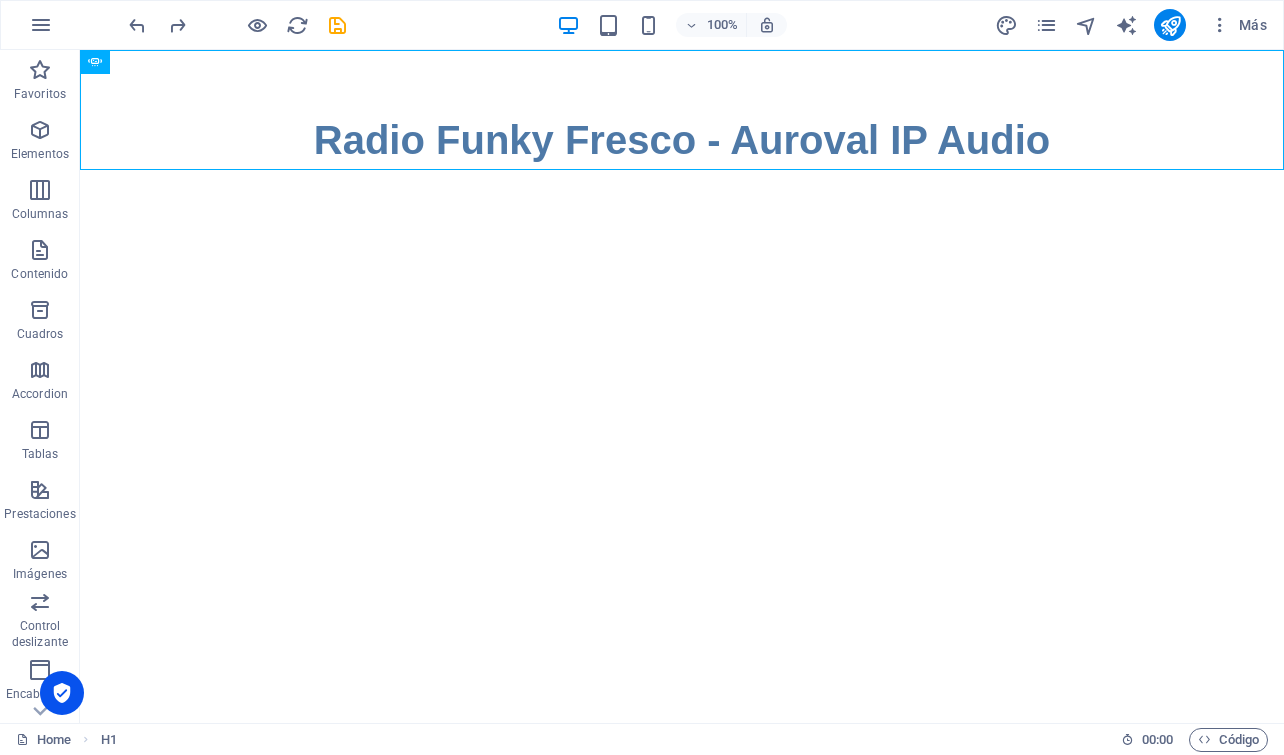 click on "Skip to main content
Radio Funky Fresco - Auroval IP Audio" at bounding box center [682, 188] 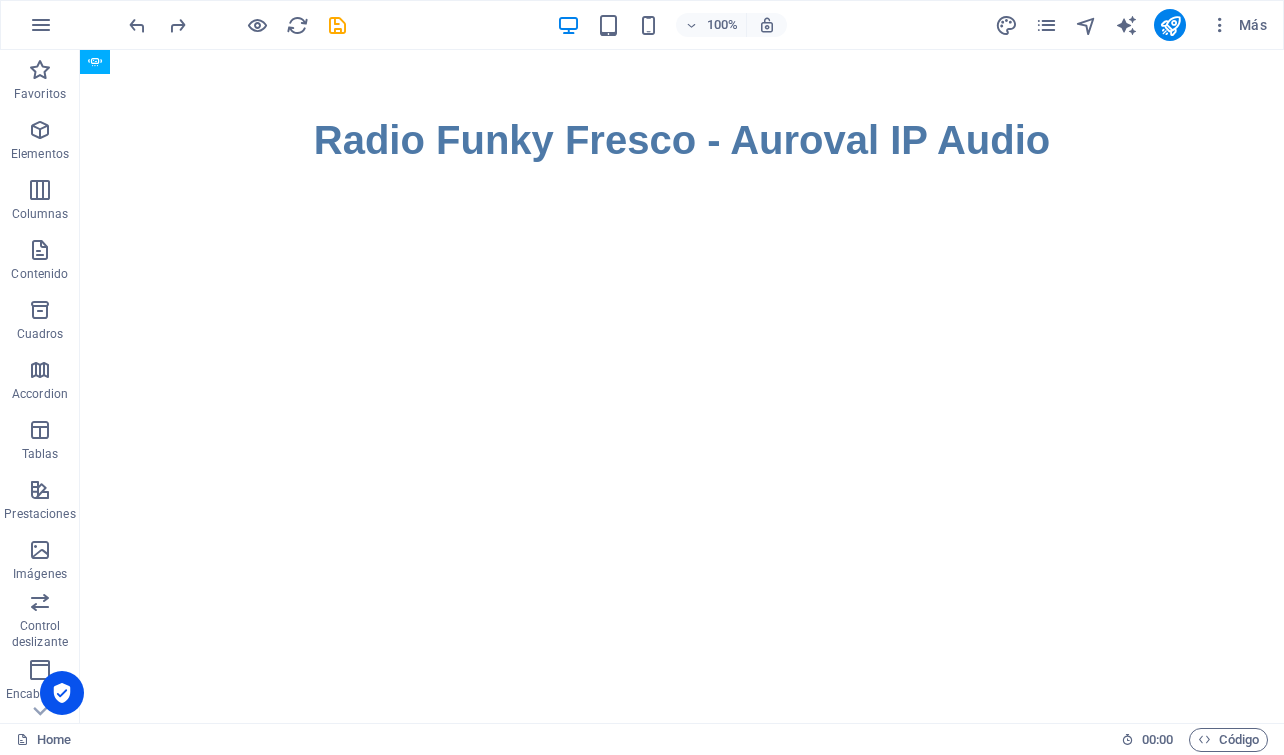 click on "Skip to main content
Radio Funky Fresco - Auroval IP Audio" at bounding box center (682, 188) 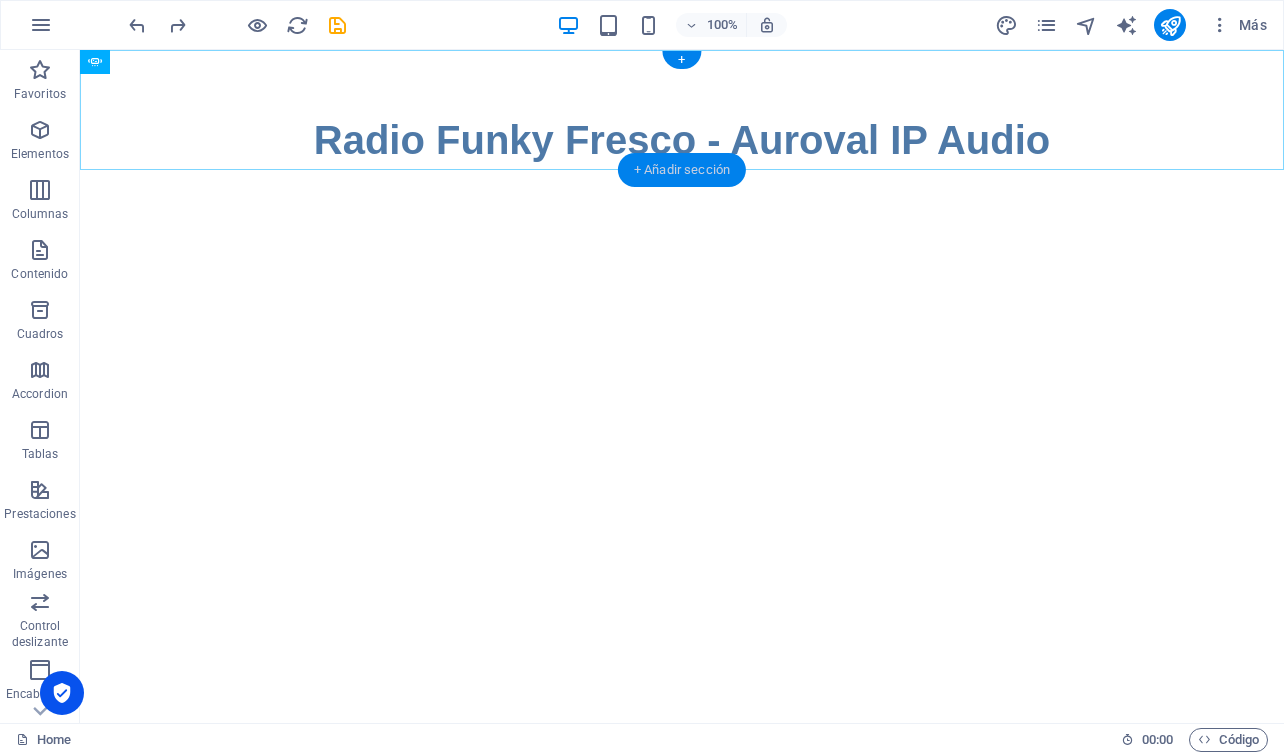 click on "+ Añadir sección" at bounding box center [682, 170] 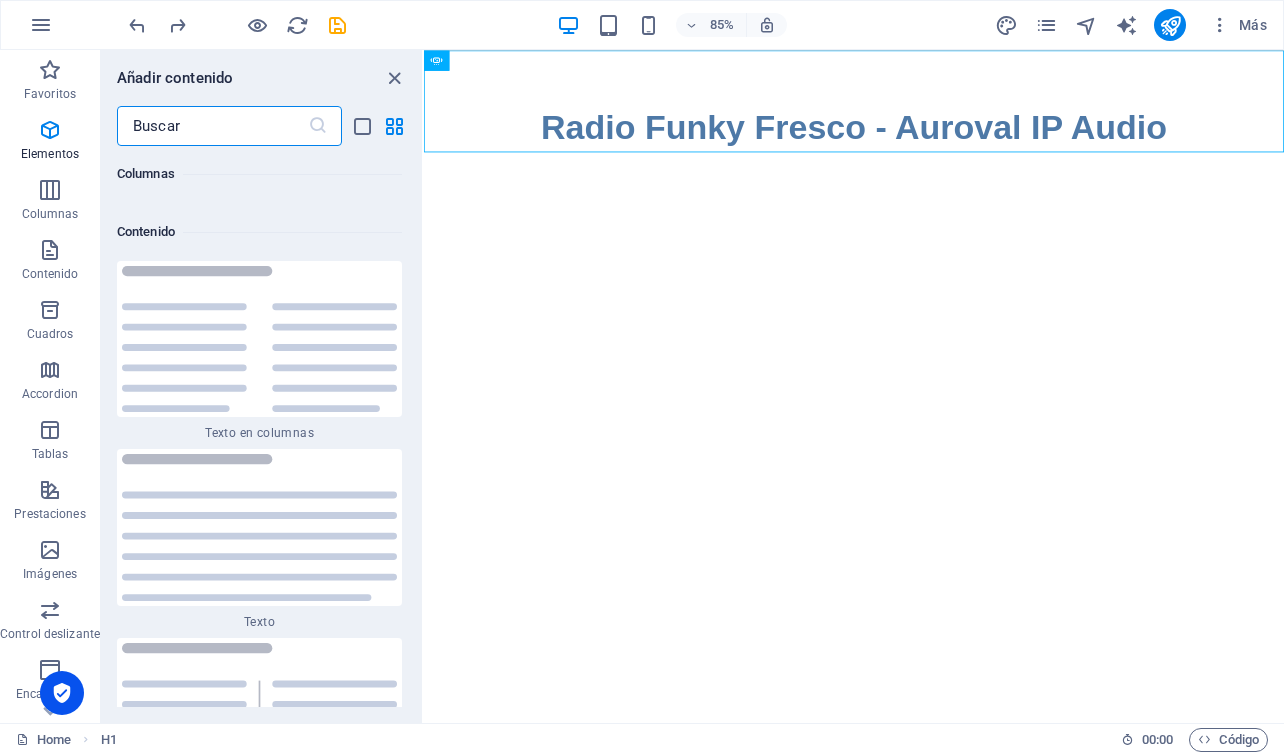 scroll, scrollTop: 6808, scrollLeft: 0, axis: vertical 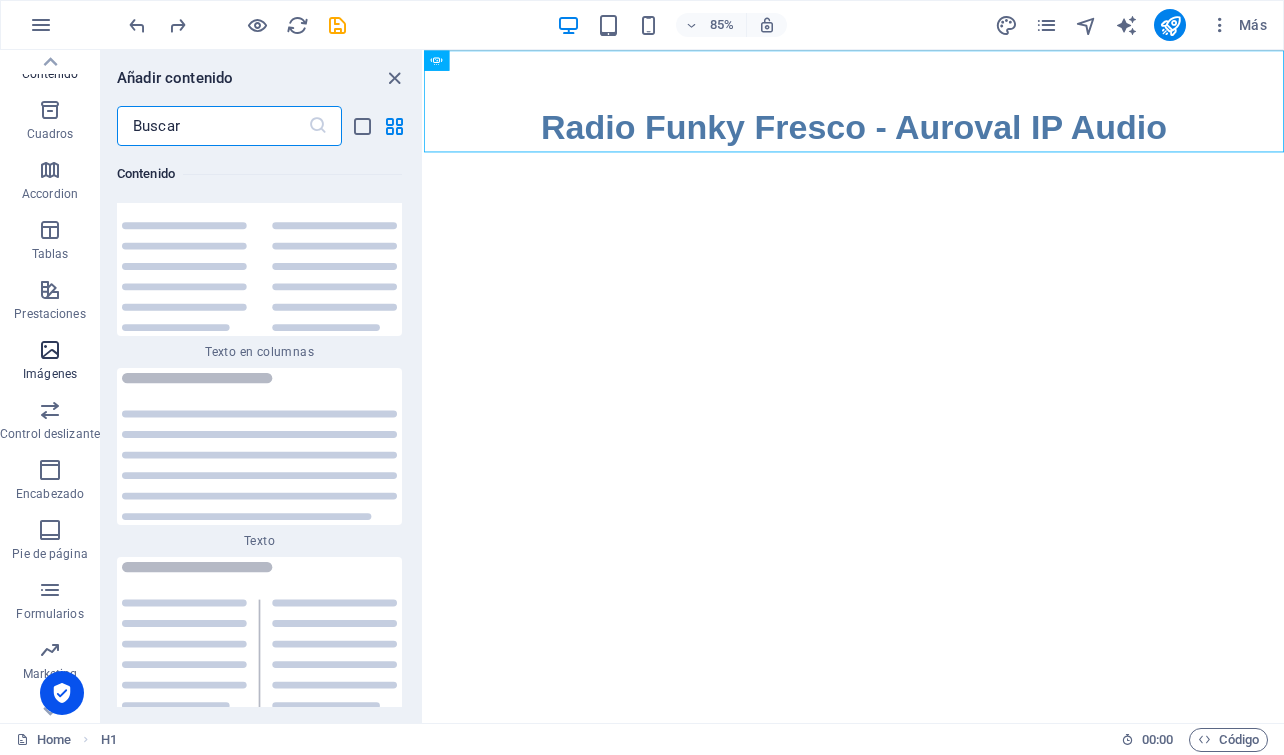 click at bounding box center [50, 350] 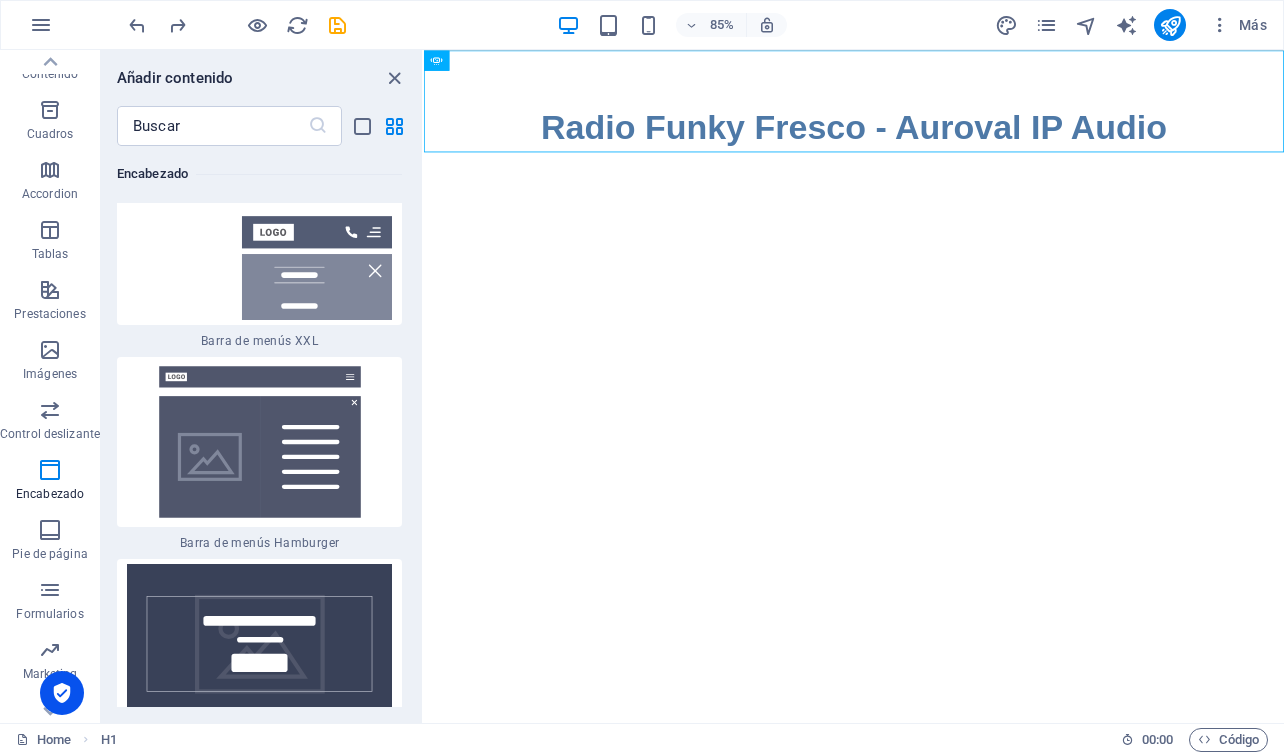 scroll, scrollTop: 25035, scrollLeft: 0, axis: vertical 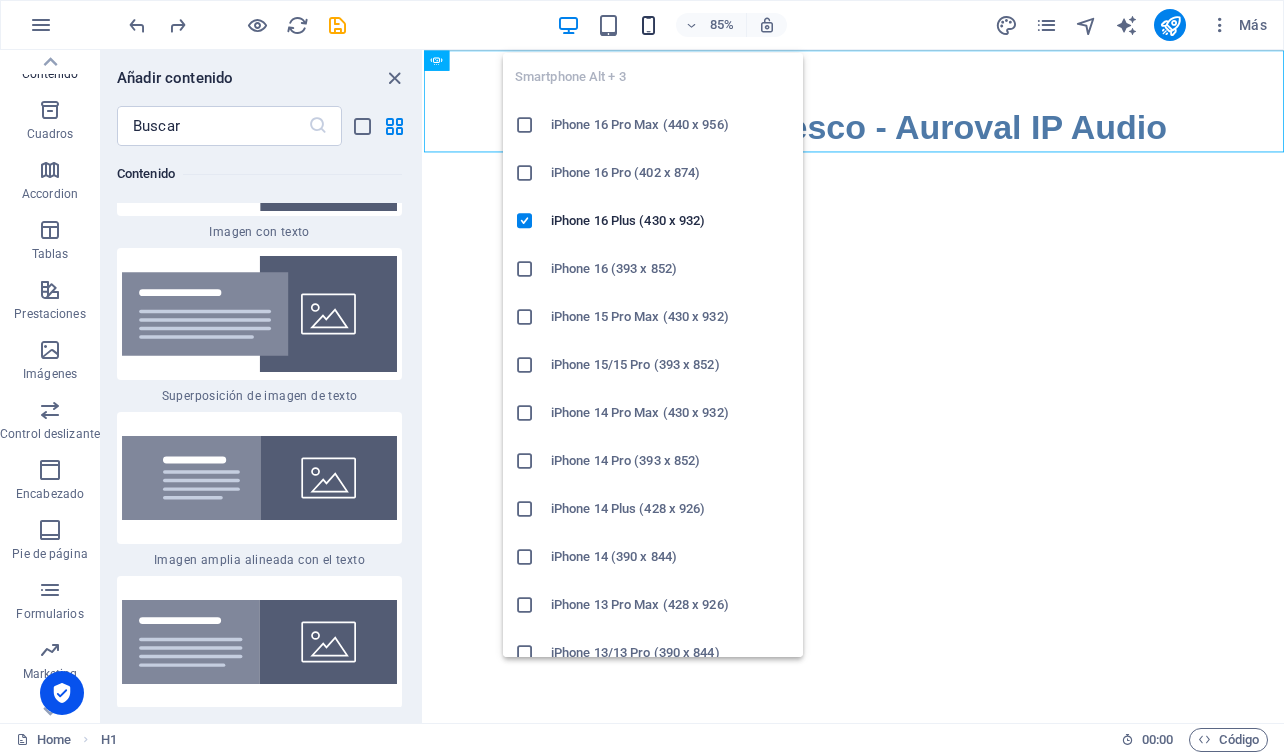 click at bounding box center [648, 25] 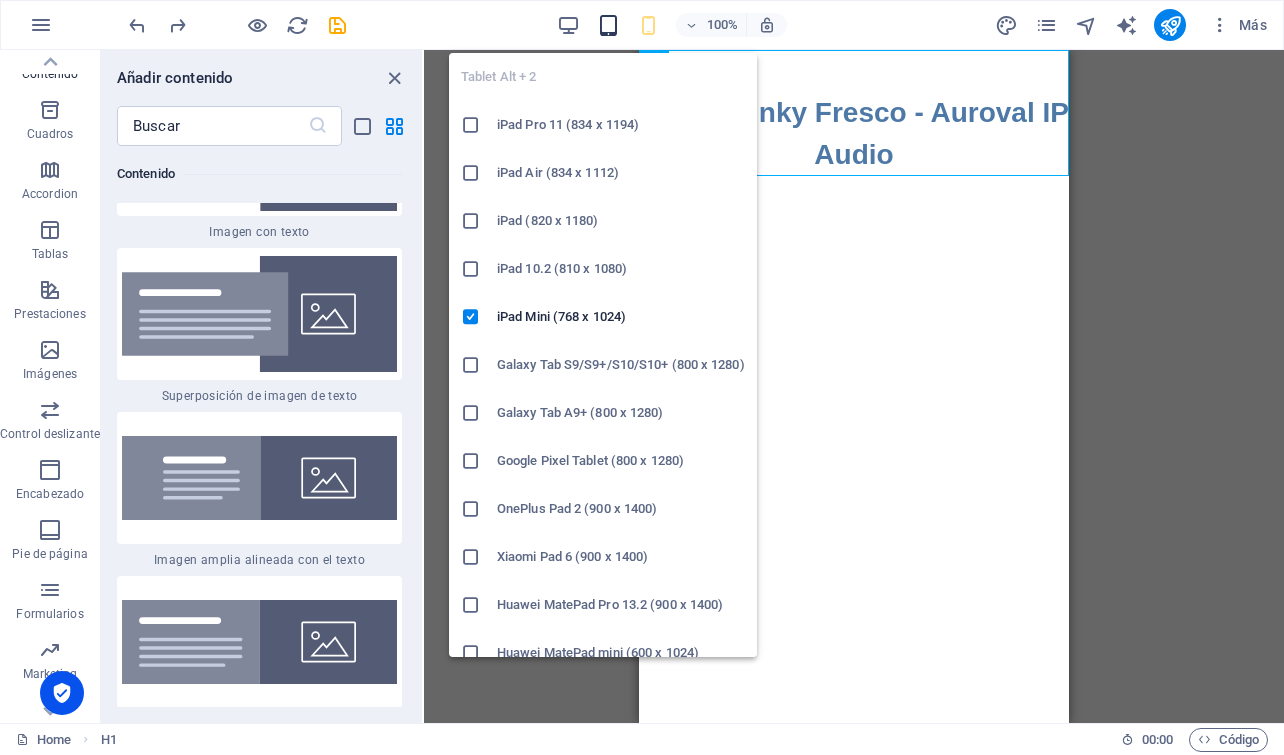 click at bounding box center (608, 25) 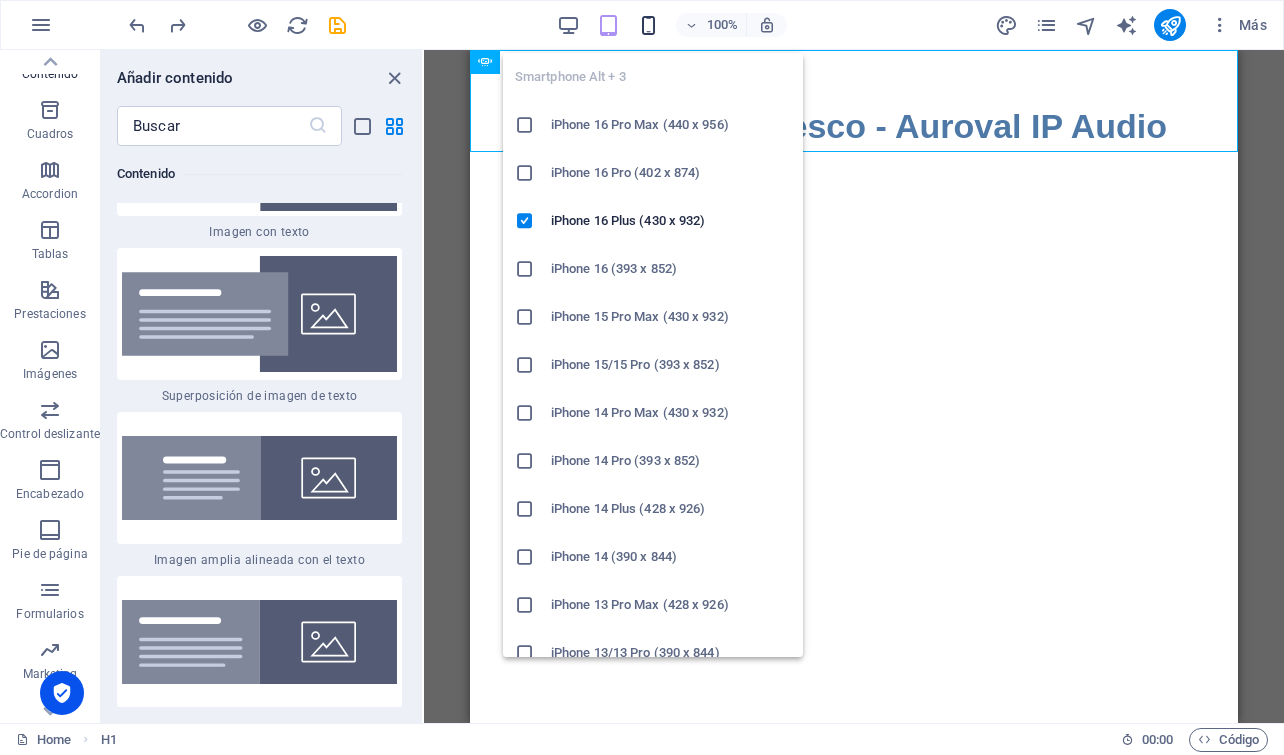 click at bounding box center (648, 25) 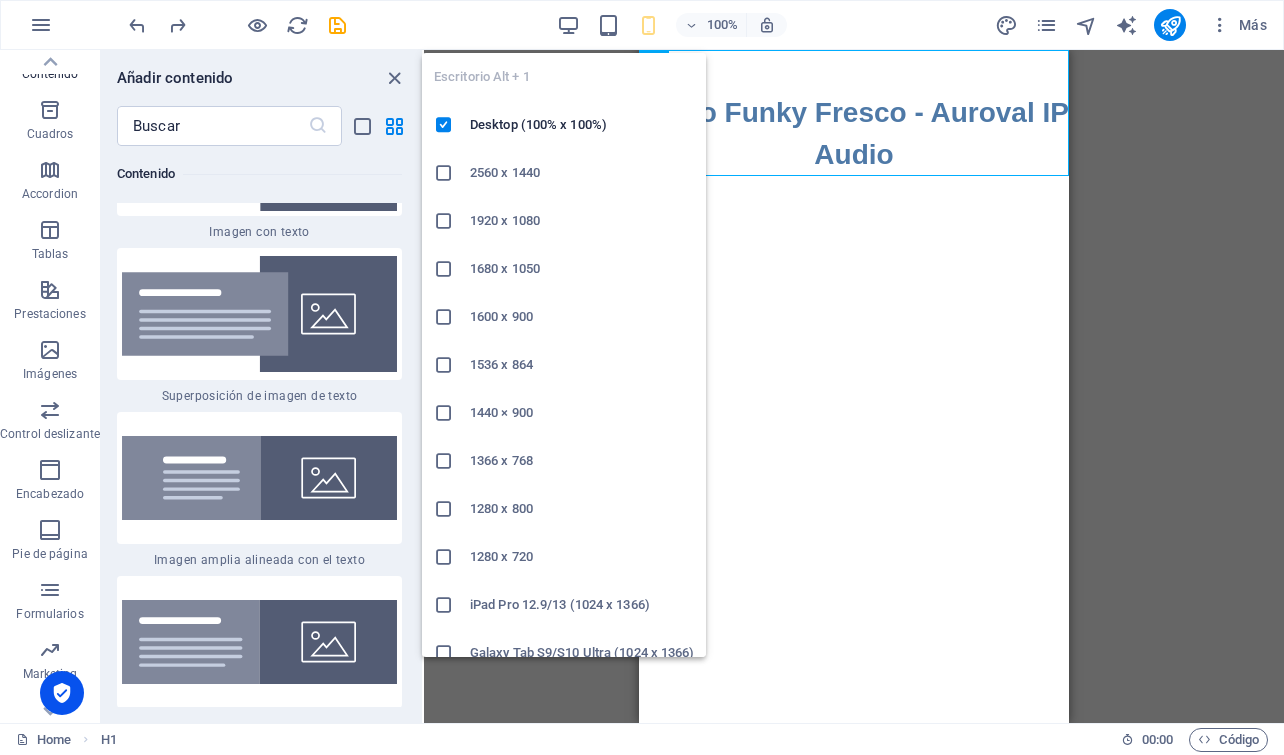 click on "100%" at bounding box center [671, 25] 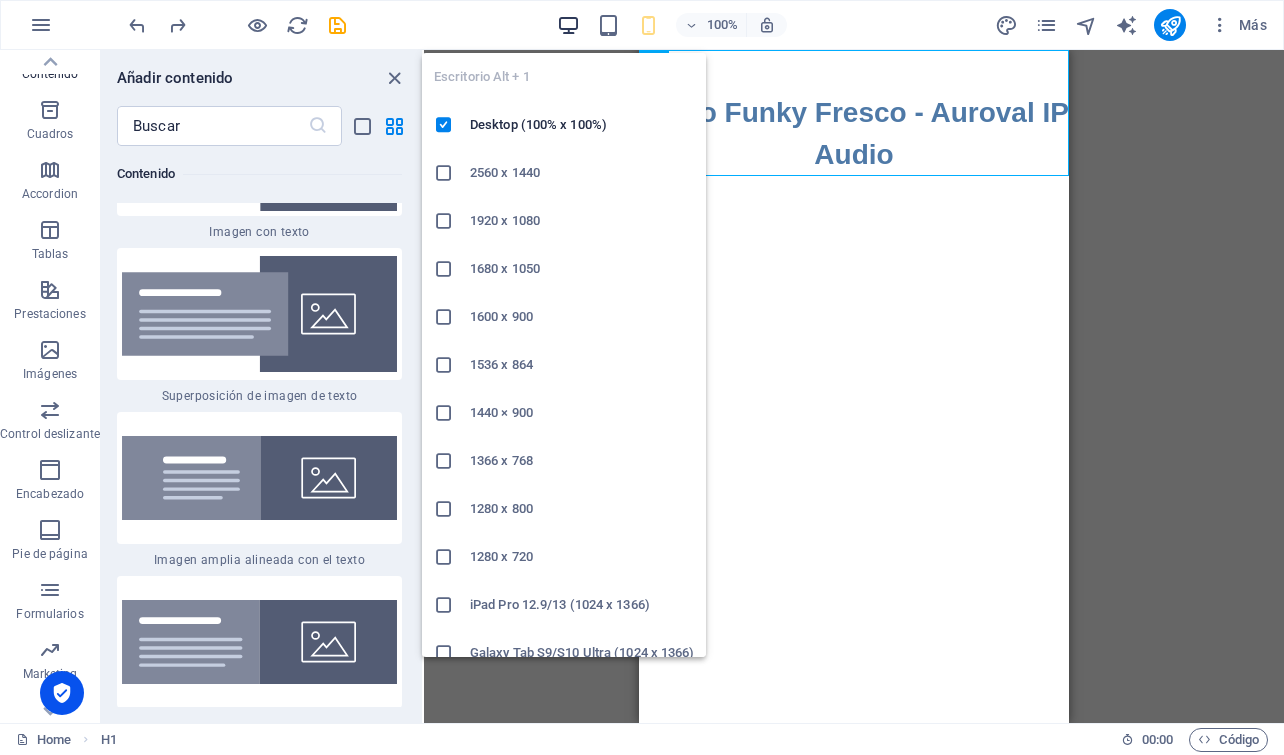 click at bounding box center (568, 25) 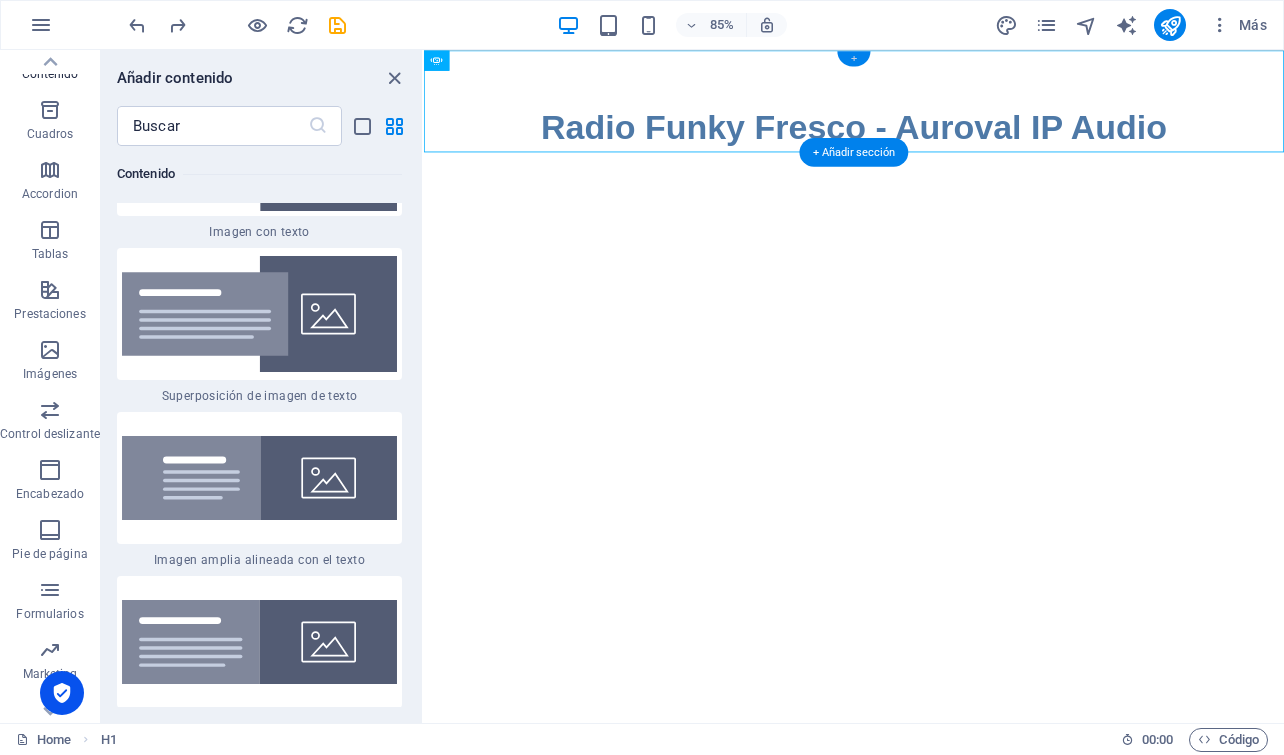 click on "+" at bounding box center (853, 58) 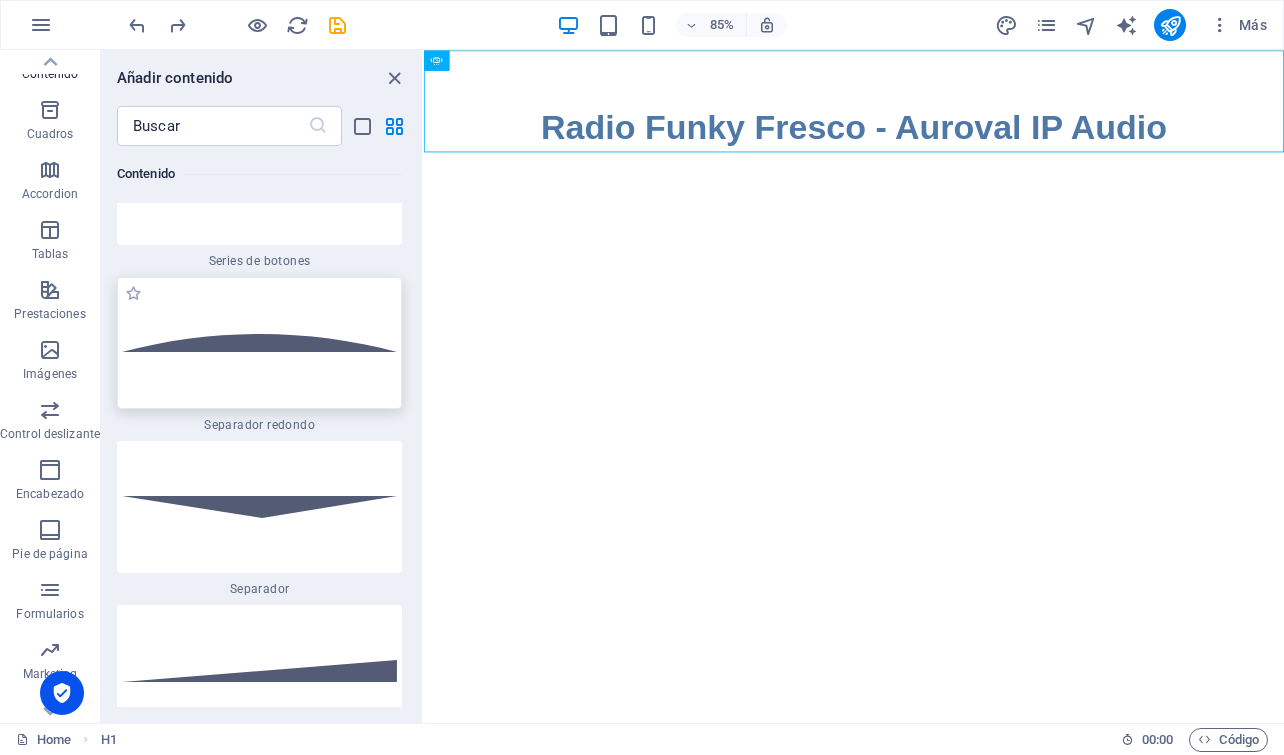 scroll, scrollTop: 9408, scrollLeft: 0, axis: vertical 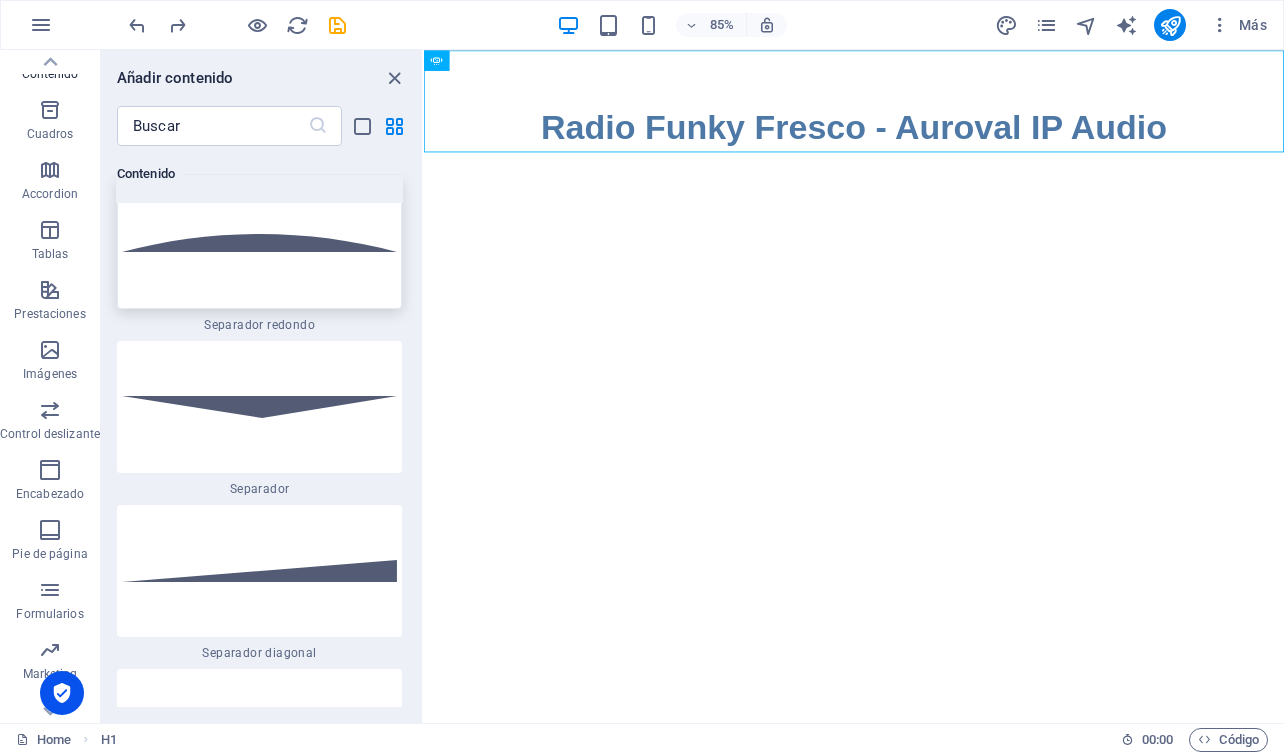 click at bounding box center [259, 243] 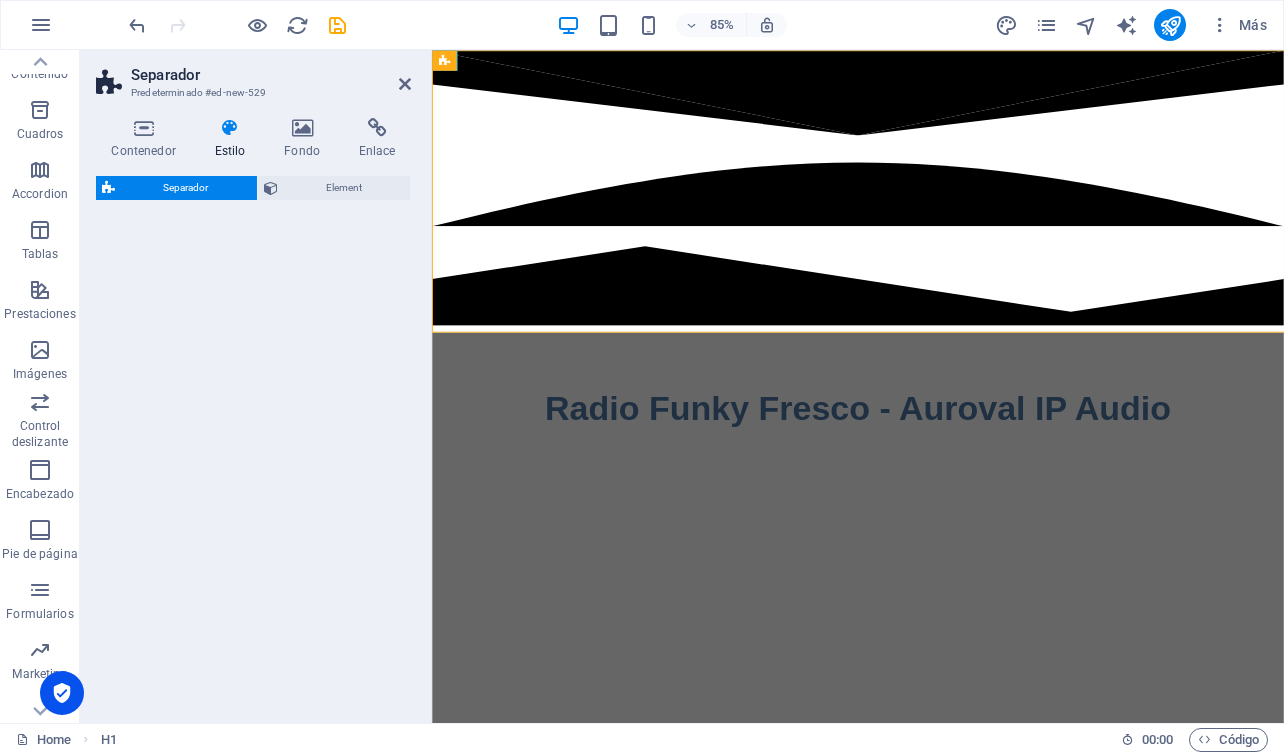 select on "circle" 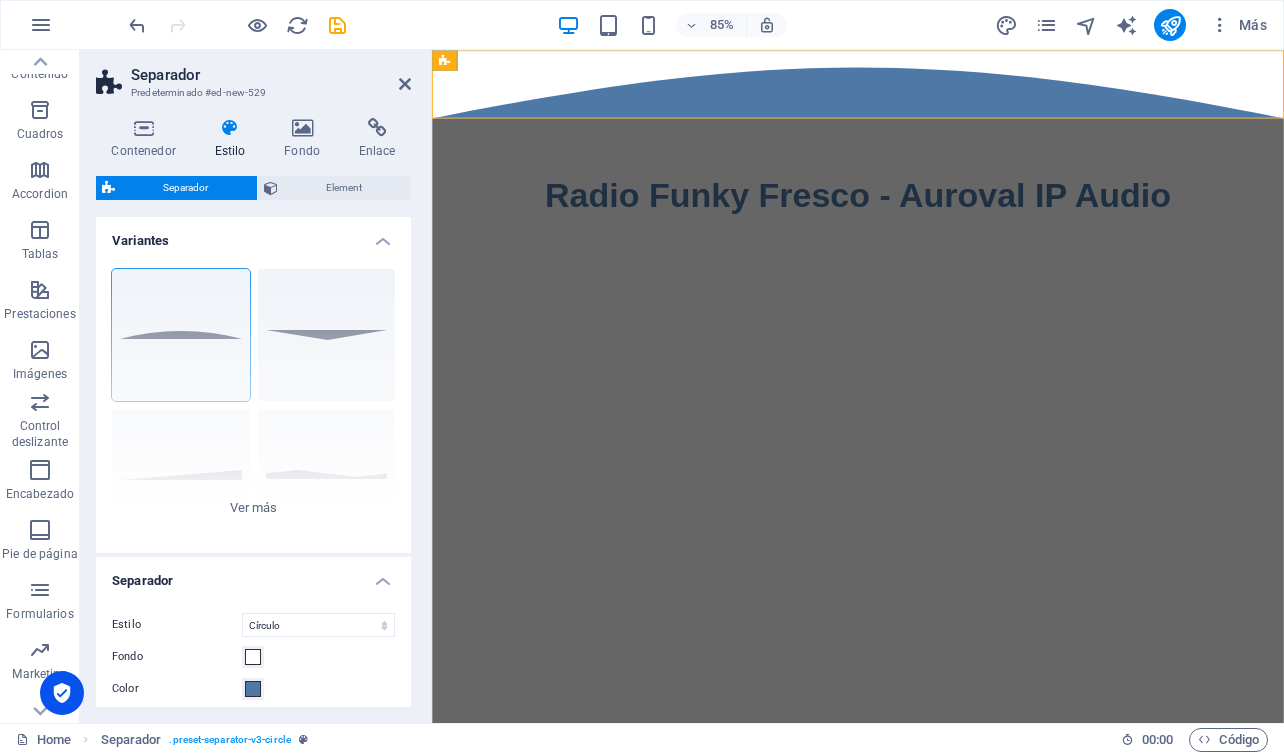 click on "Skip to main content
Radio Funky Fresco - Auroval IP Audio" at bounding box center (933, 228) 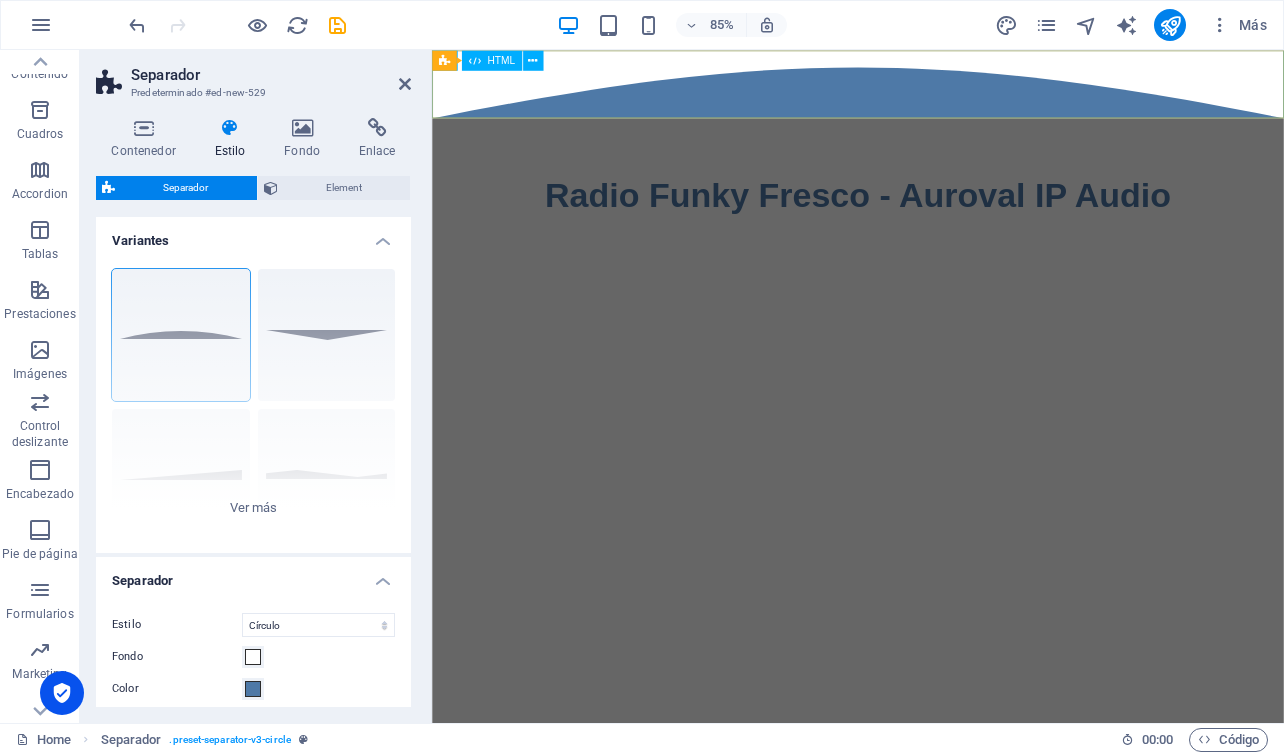 click at bounding box center [933, 90] 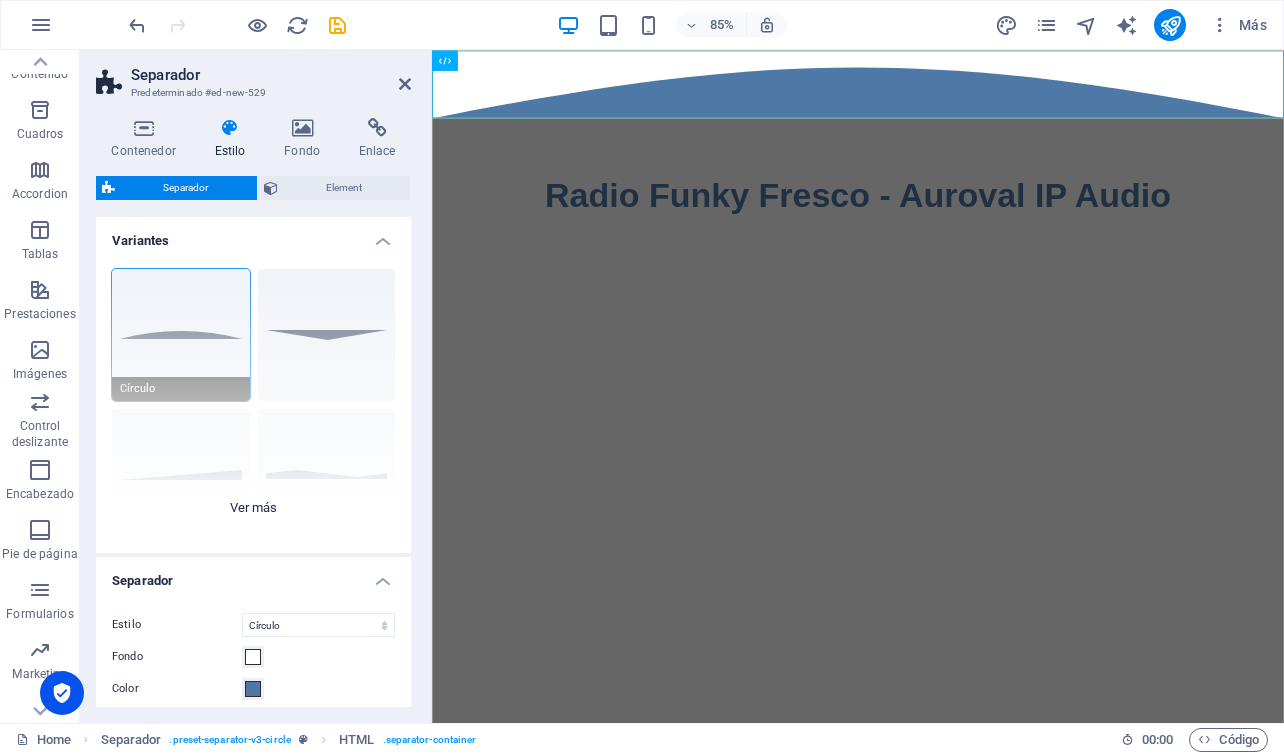 click on "Círculo Predeterminado Diagonal Polígono 1 Polígono 2 Cuadrado Zigzag" at bounding box center [253, 403] 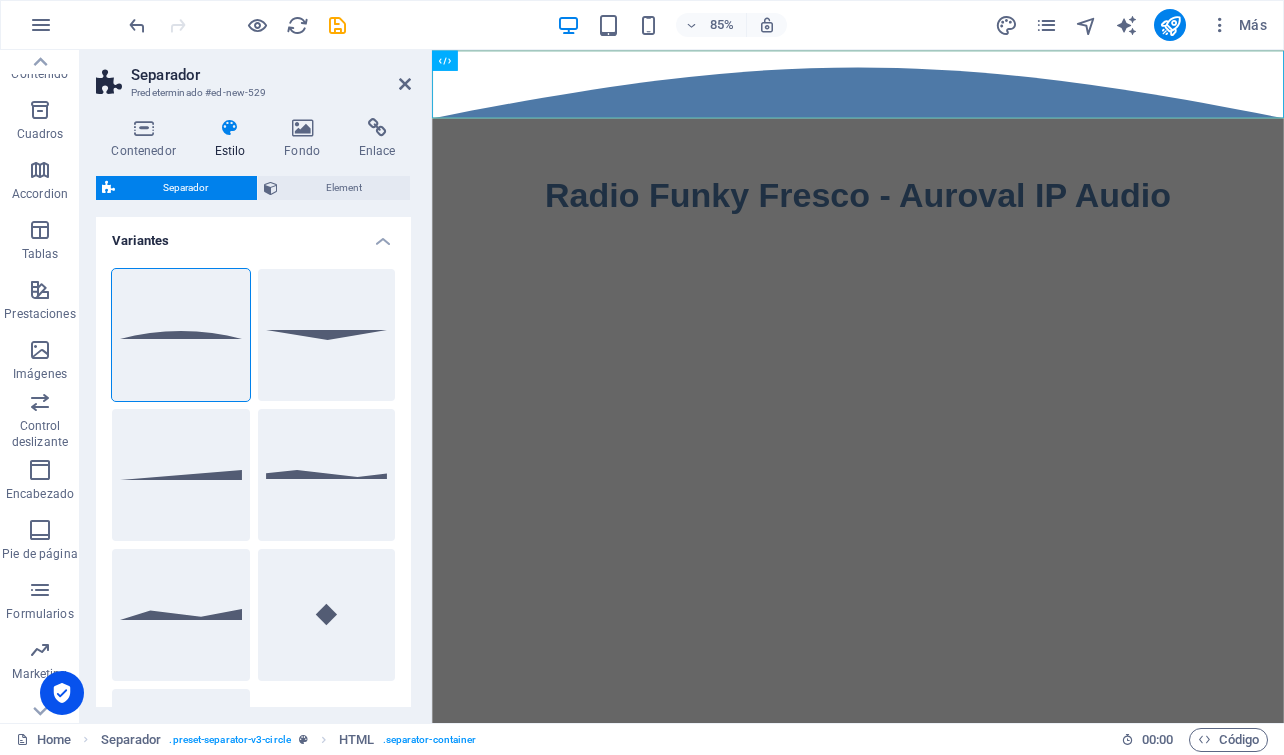 click on "Skip to main content
Radio Funky Fresco - Auroval IP Audio" at bounding box center (933, 228) 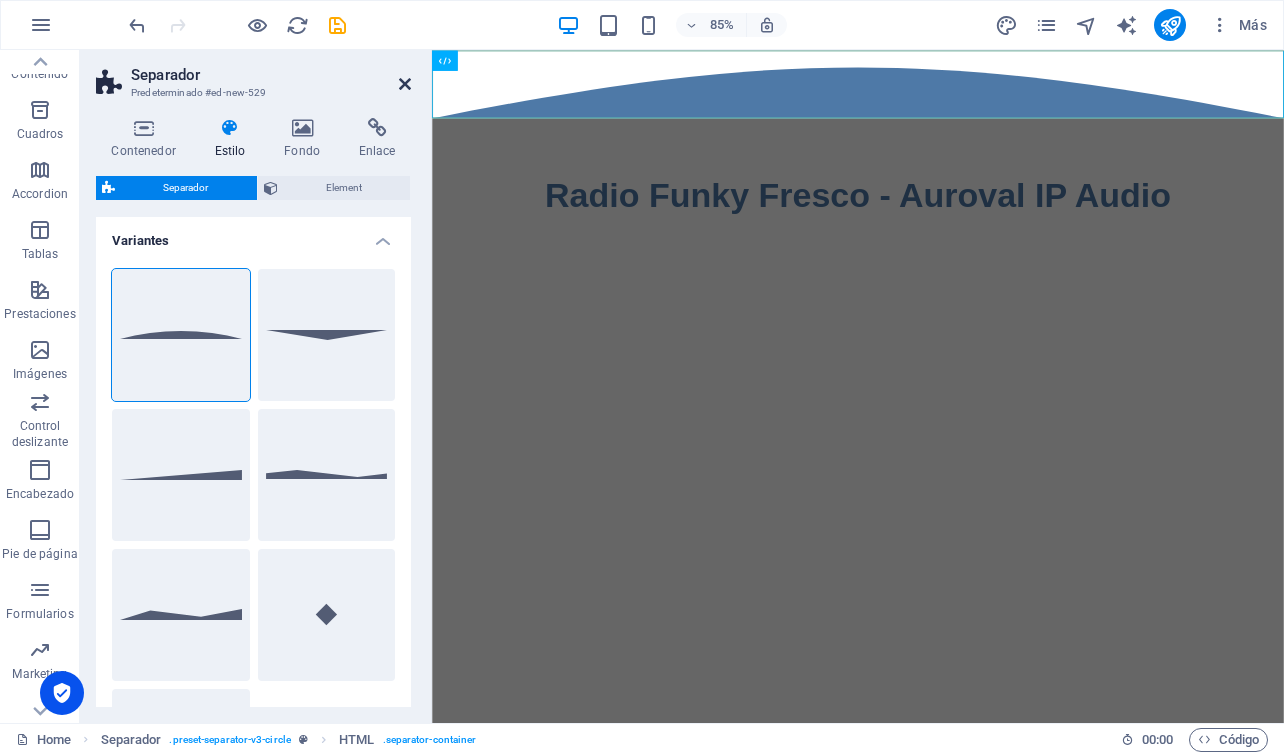 click at bounding box center [405, 84] 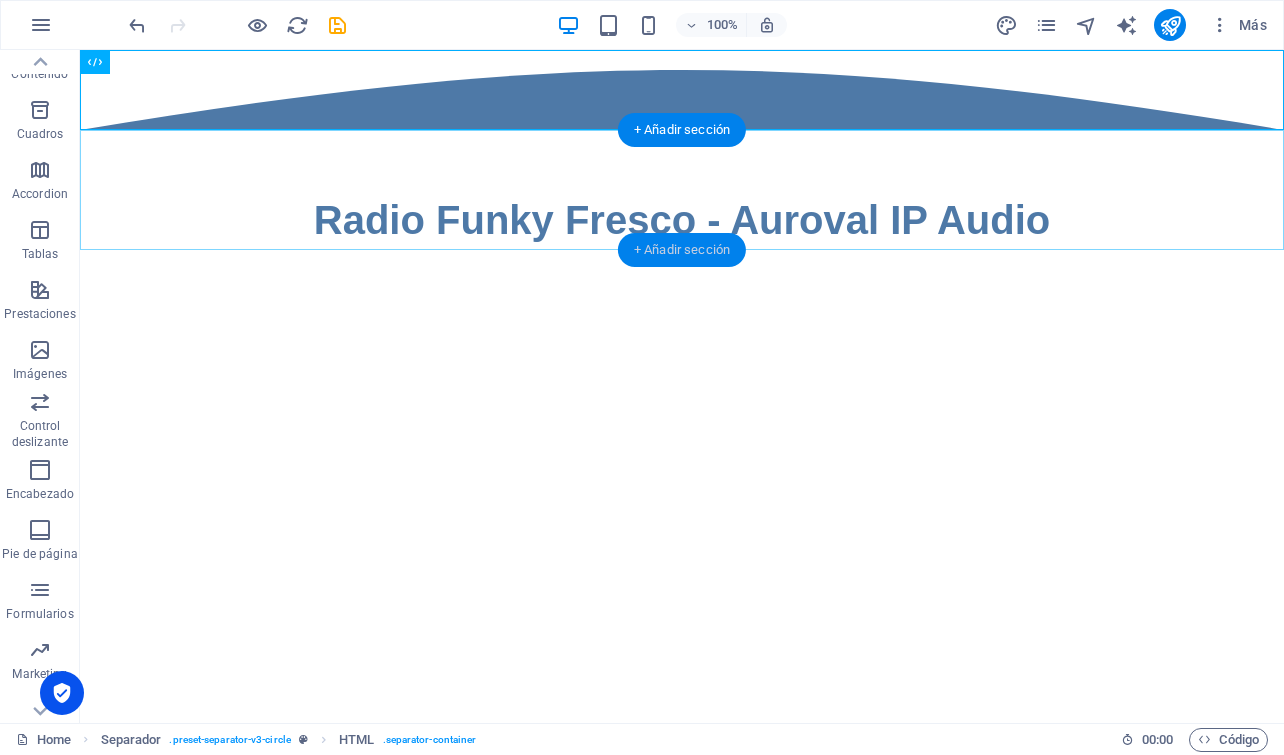 click on "+ Añadir sección" at bounding box center (682, 250) 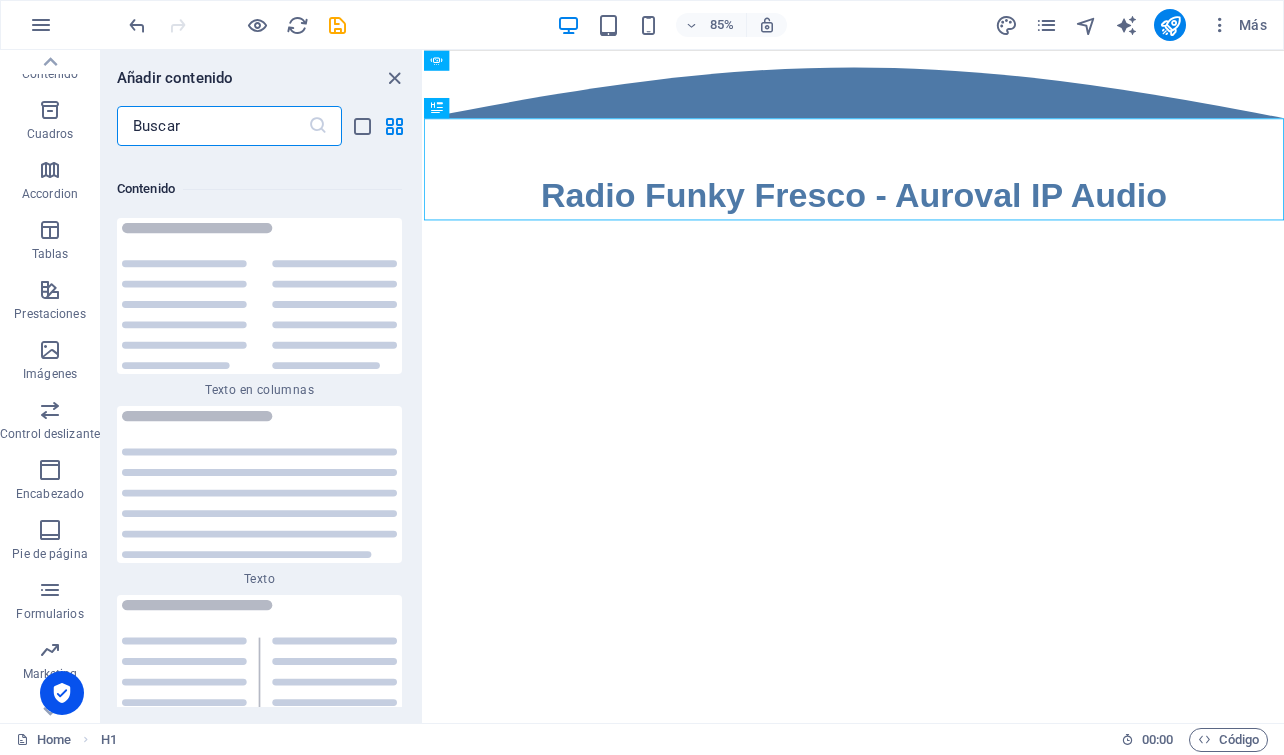 scroll, scrollTop: 6808, scrollLeft: 0, axis: vertical 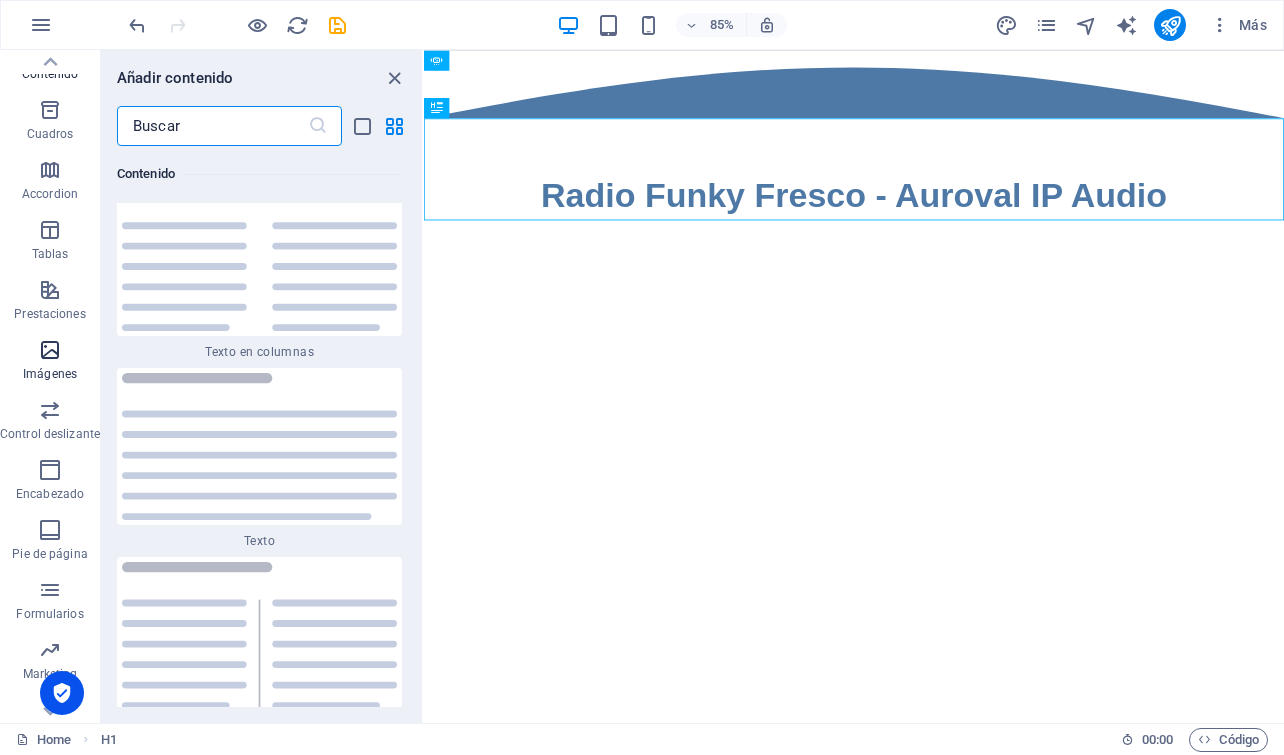 click at bounding box center [50, 350] 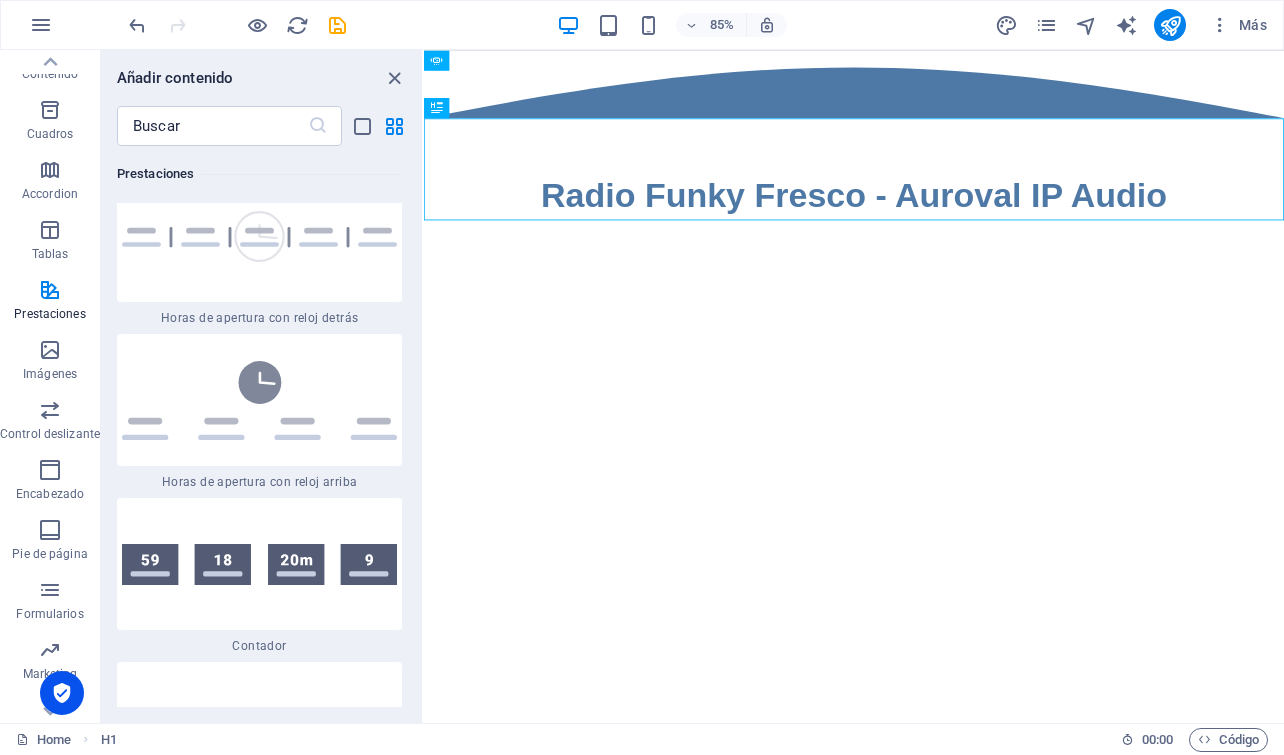 scroll, scrollTop: 17435, scrollLeft: 0, axis: vertical 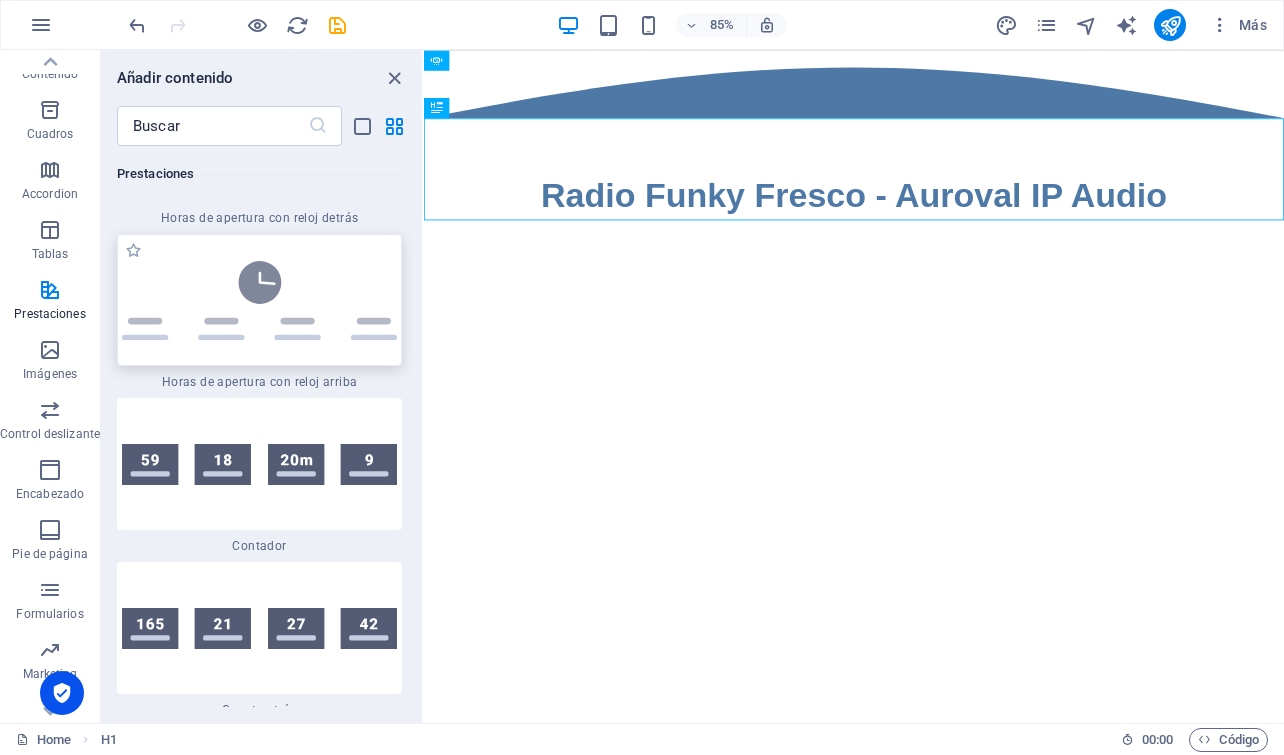 click at bounding box center [259, 300] 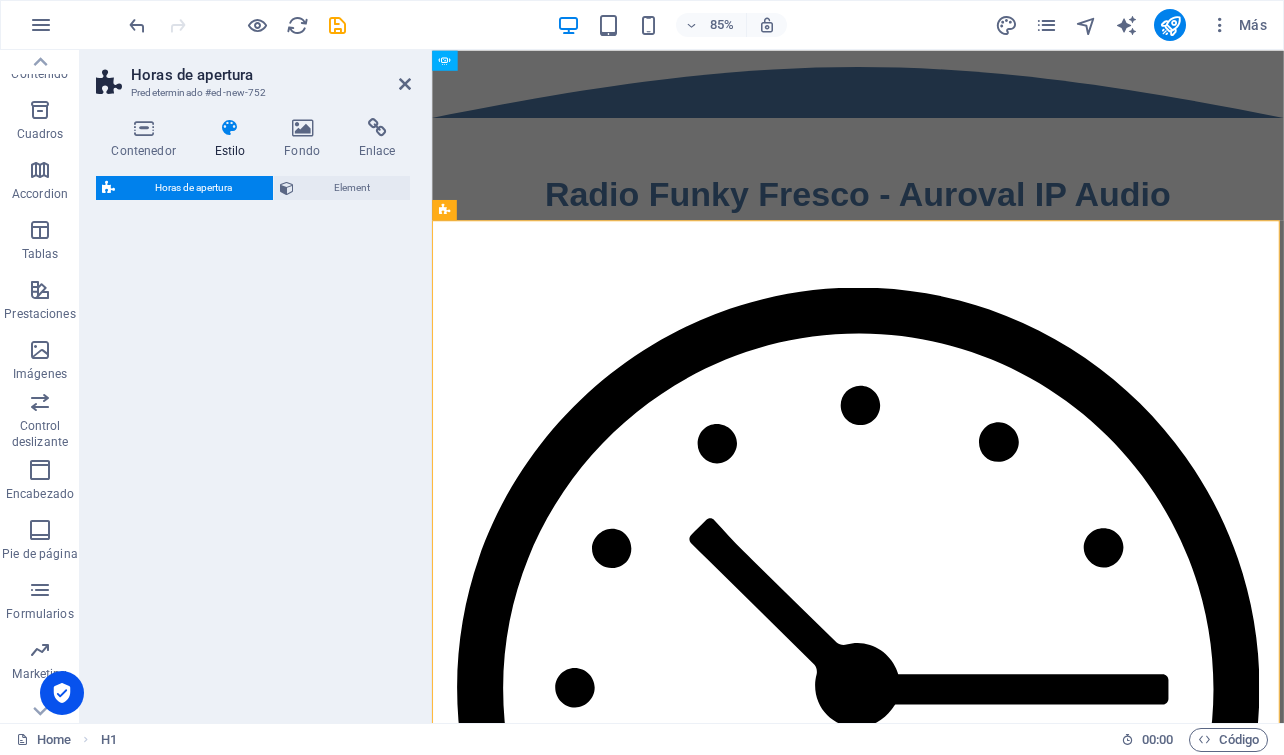 select on "rem" 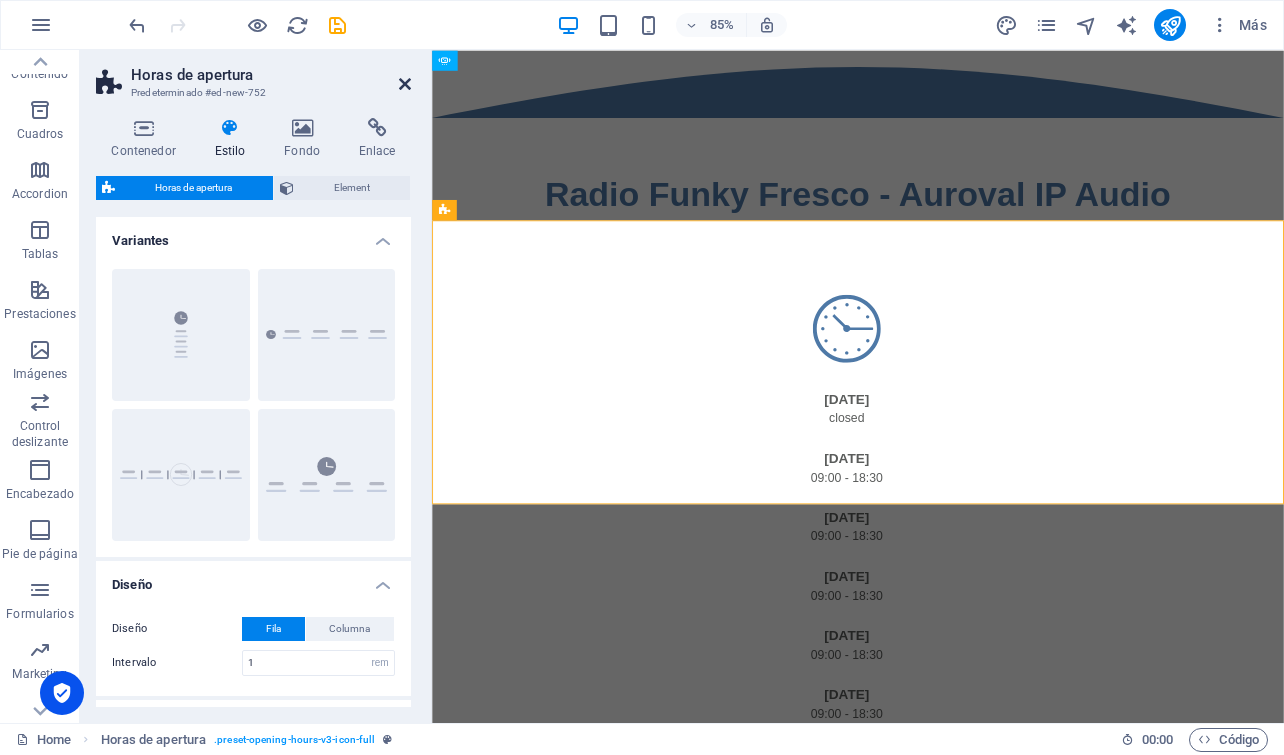 click at bounding box center (405, 84) 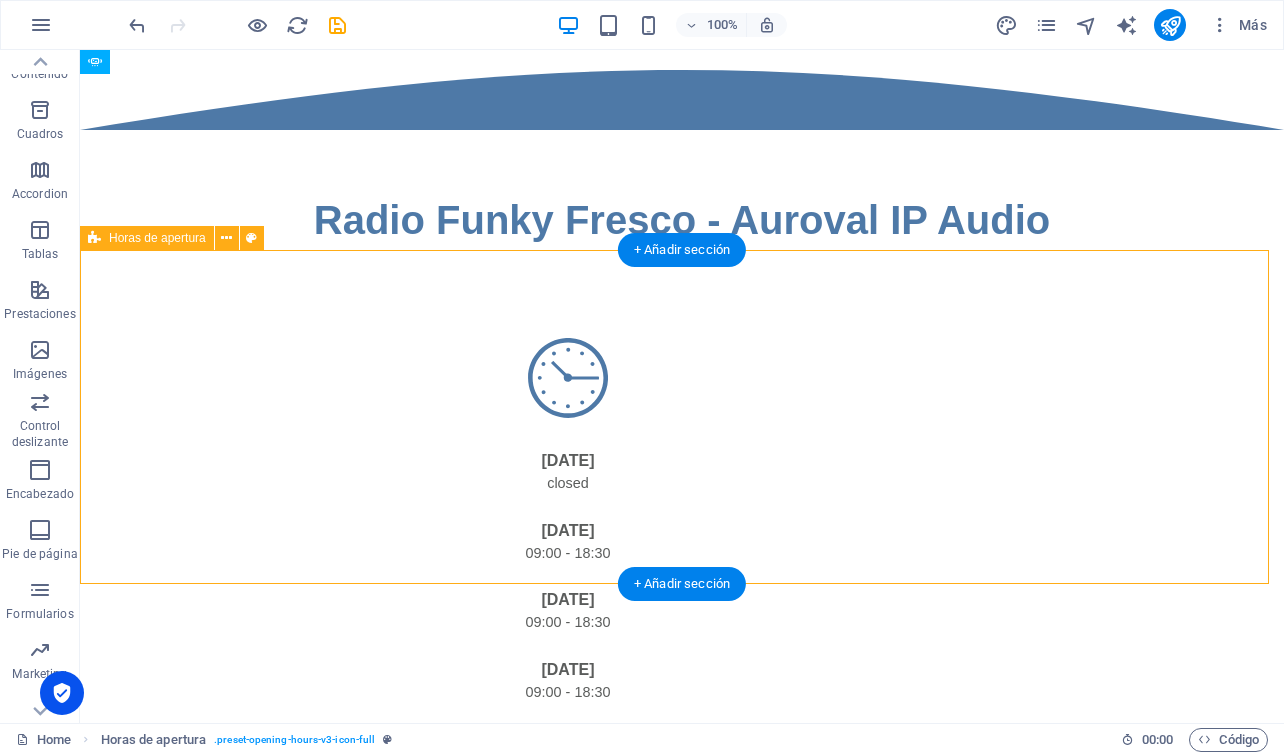 click on "Monday closed Tuesday 09:00 - 18:30 Wednesday 09:00 - 18:30 Thursday 09:00 - 18:30 Friday 09:00 - 18:30 Saturday 09:00 - 18:30 Sunday 09:00 - 18:30" at bounding box center (682, 625) 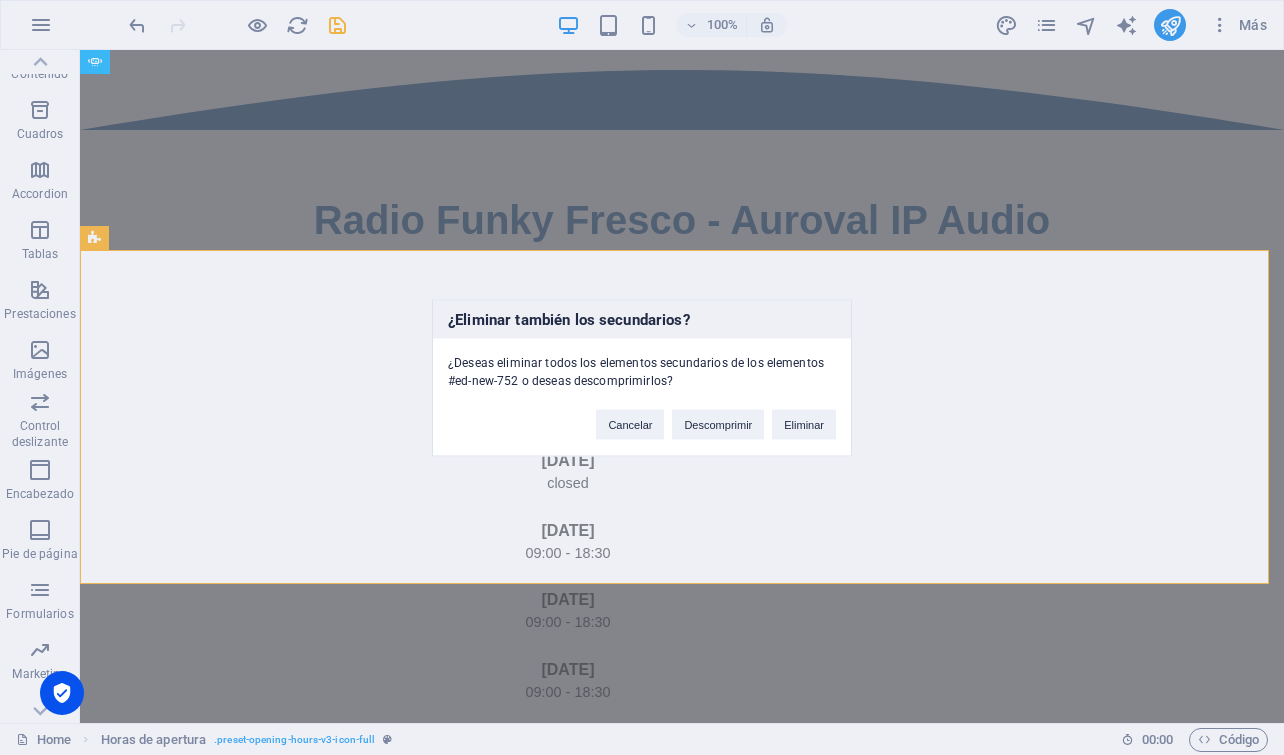 type 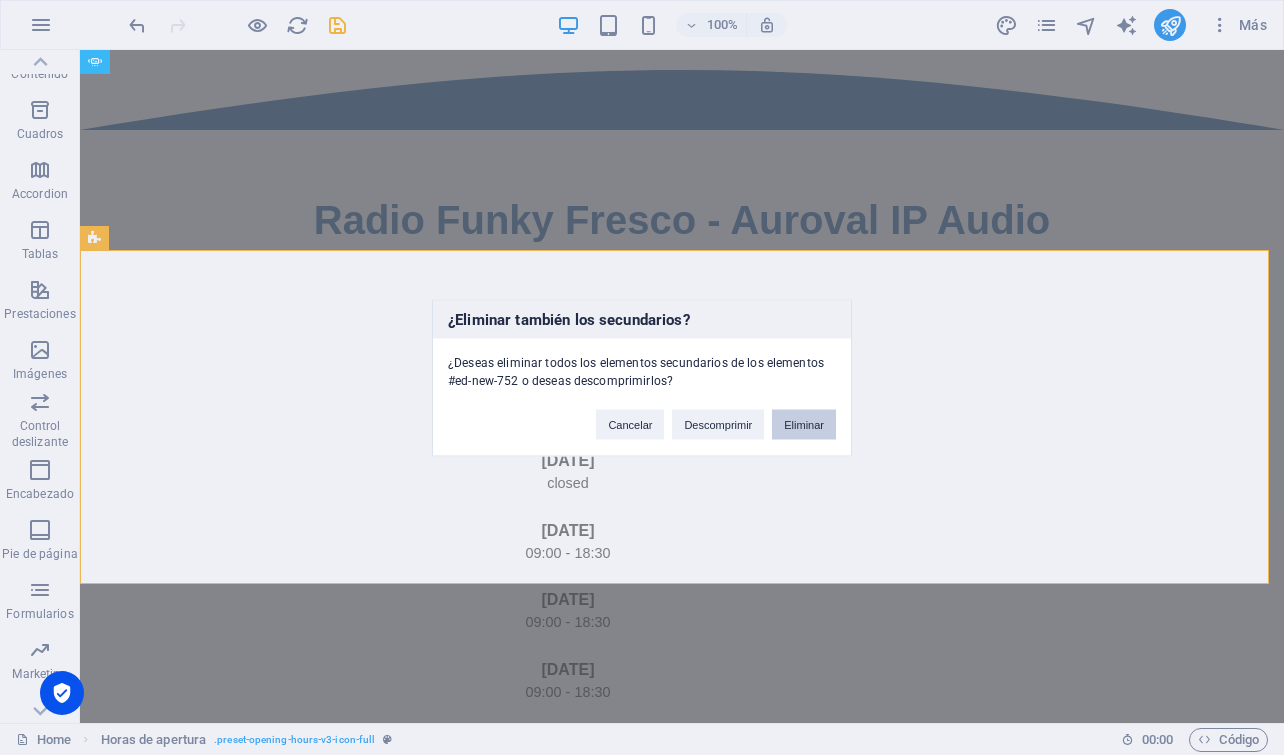 click on "Eliminar" at bounding box center (804, 424) 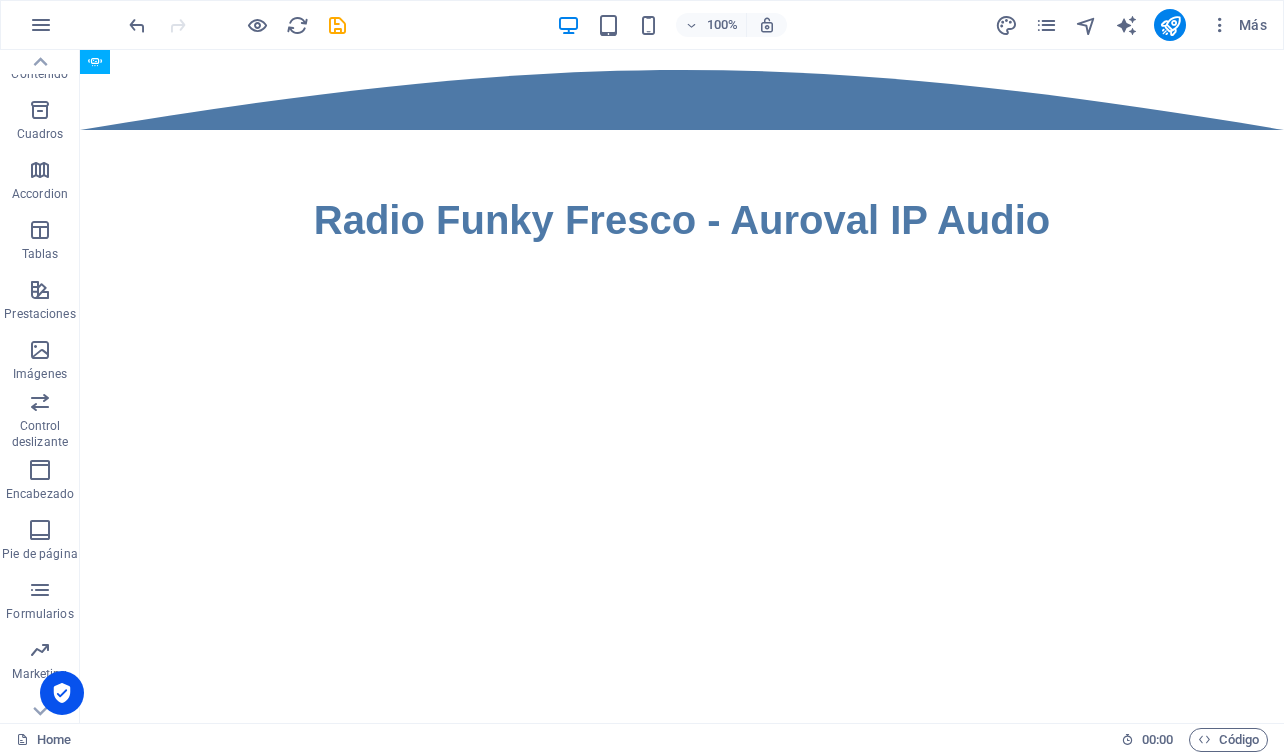 click on "Skip to main content
Radio Funky Fresco - Auroval IP Audio" at bounding box center [682, 228] 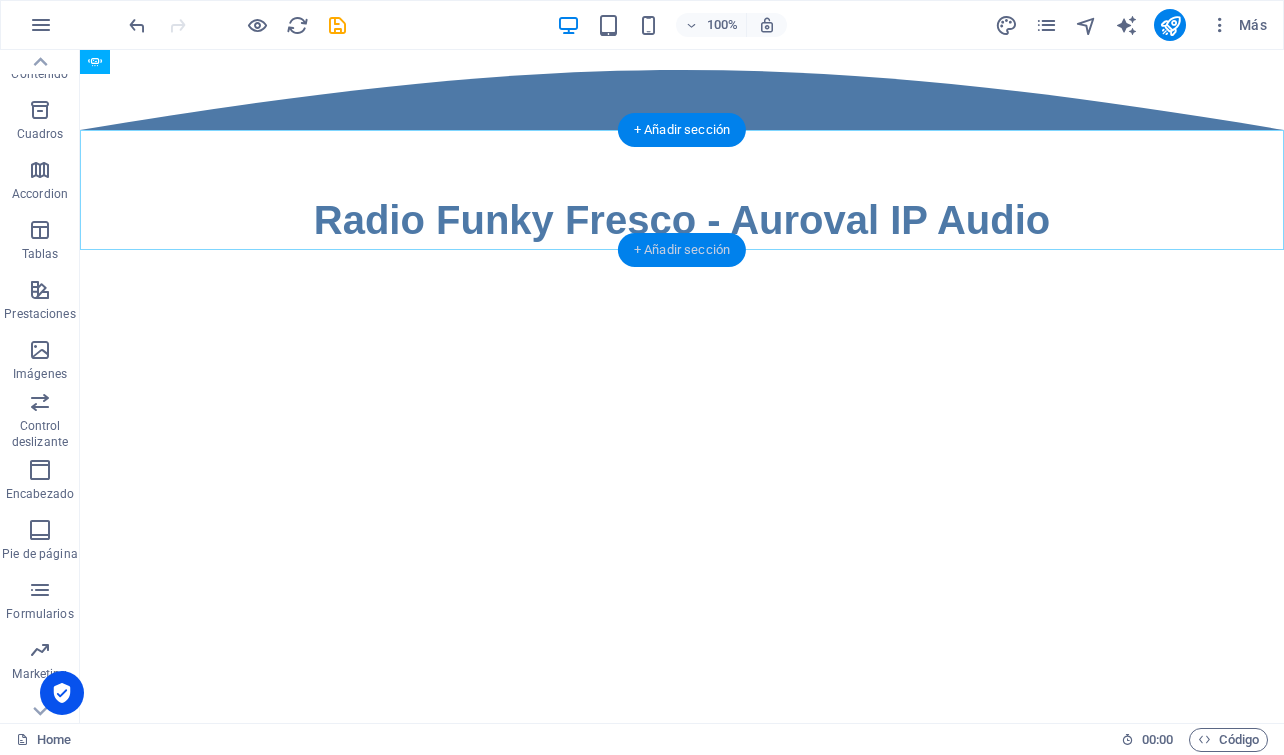 click on "+ Añadir sección" at bounding box center (682, 250) 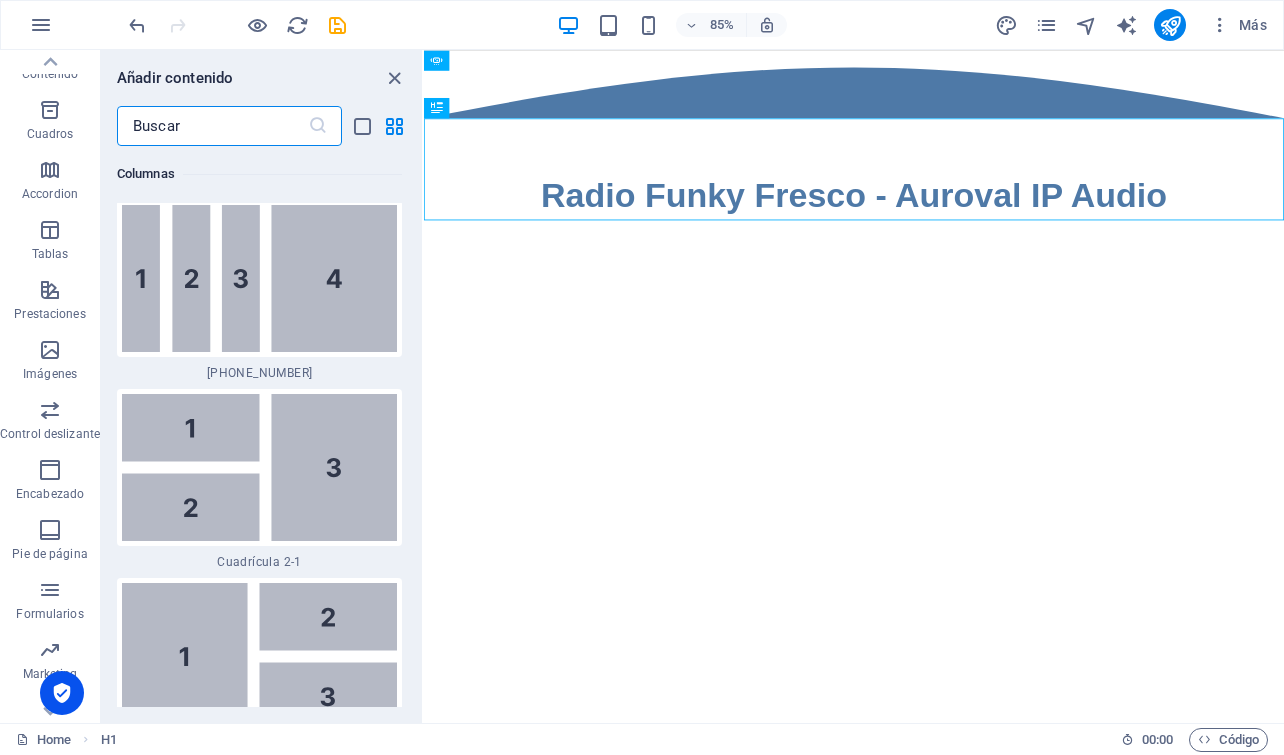 scroll, scrollTop: 6808, scrollLeft: 0, axis: vertical 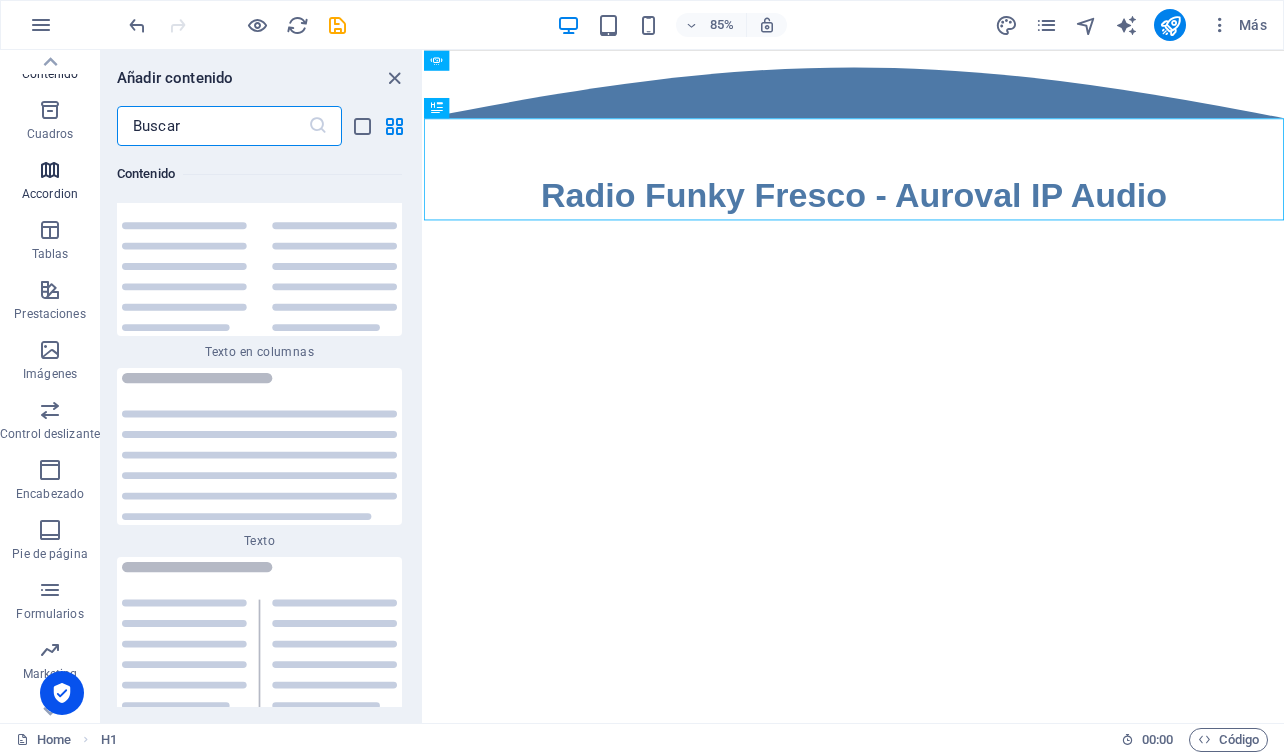 click at bounding box center [50, 170] 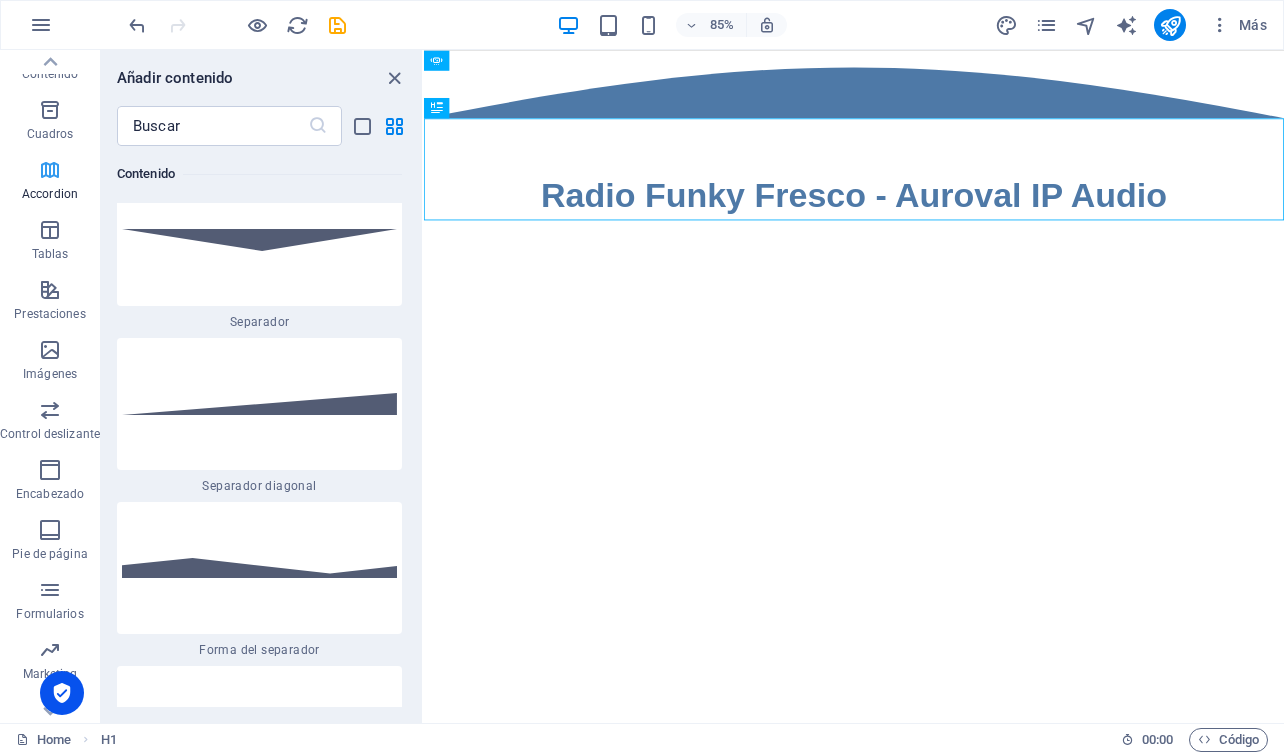 scroll, scrollTop: 12262, scrollLeft: 0, axis: vertical 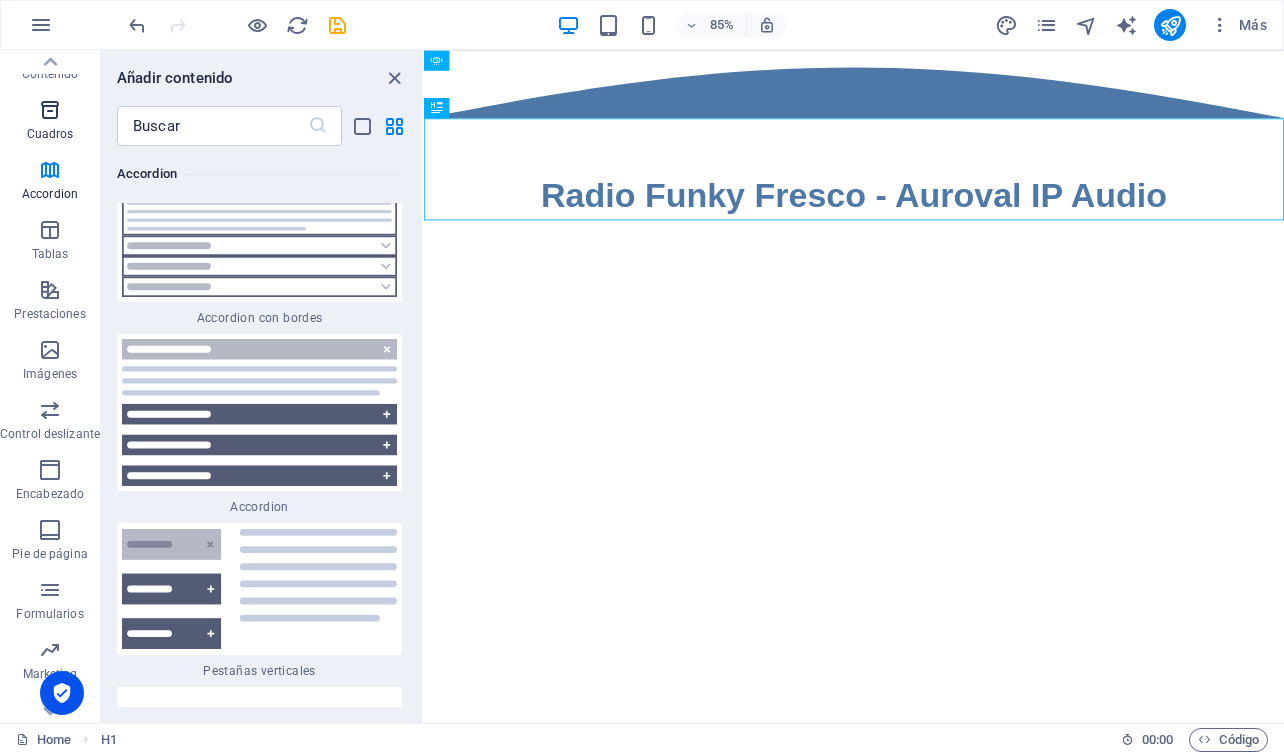 click at bounding box center [50, 110] 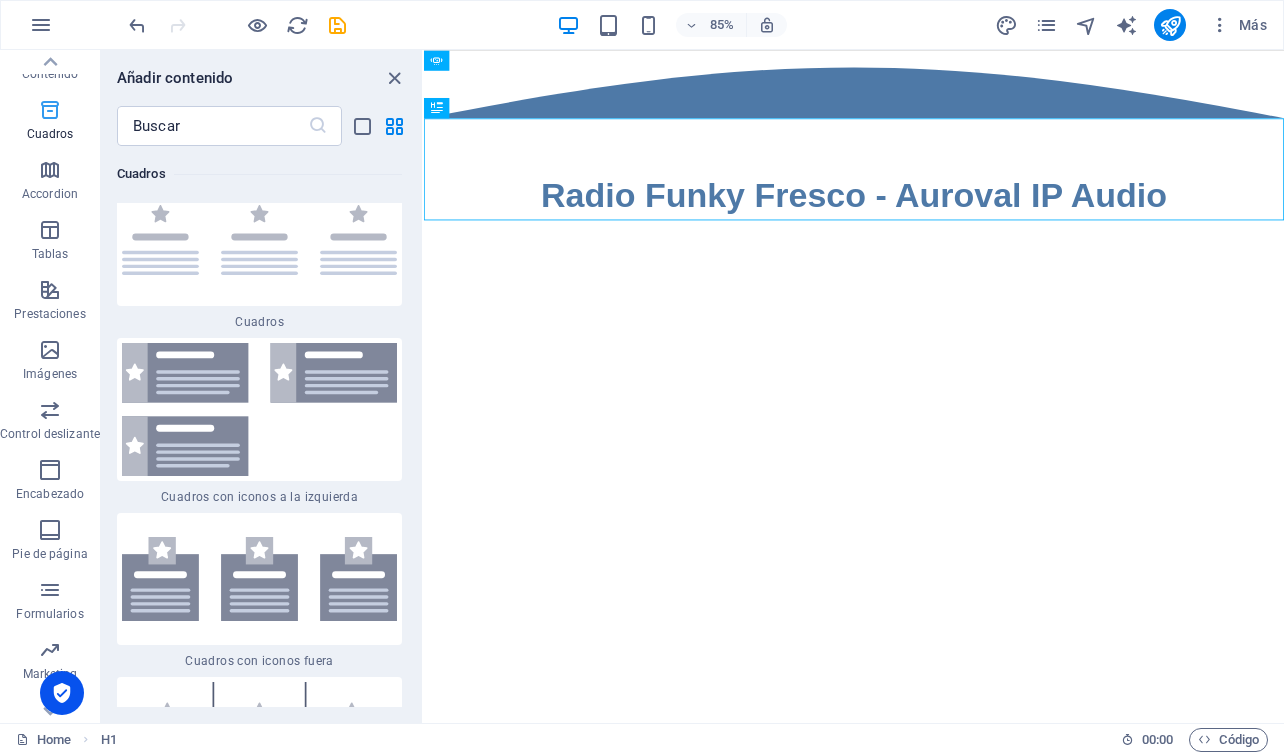 scroll, scrollTop: 10648, scrollLeft: 0, axis: vertical 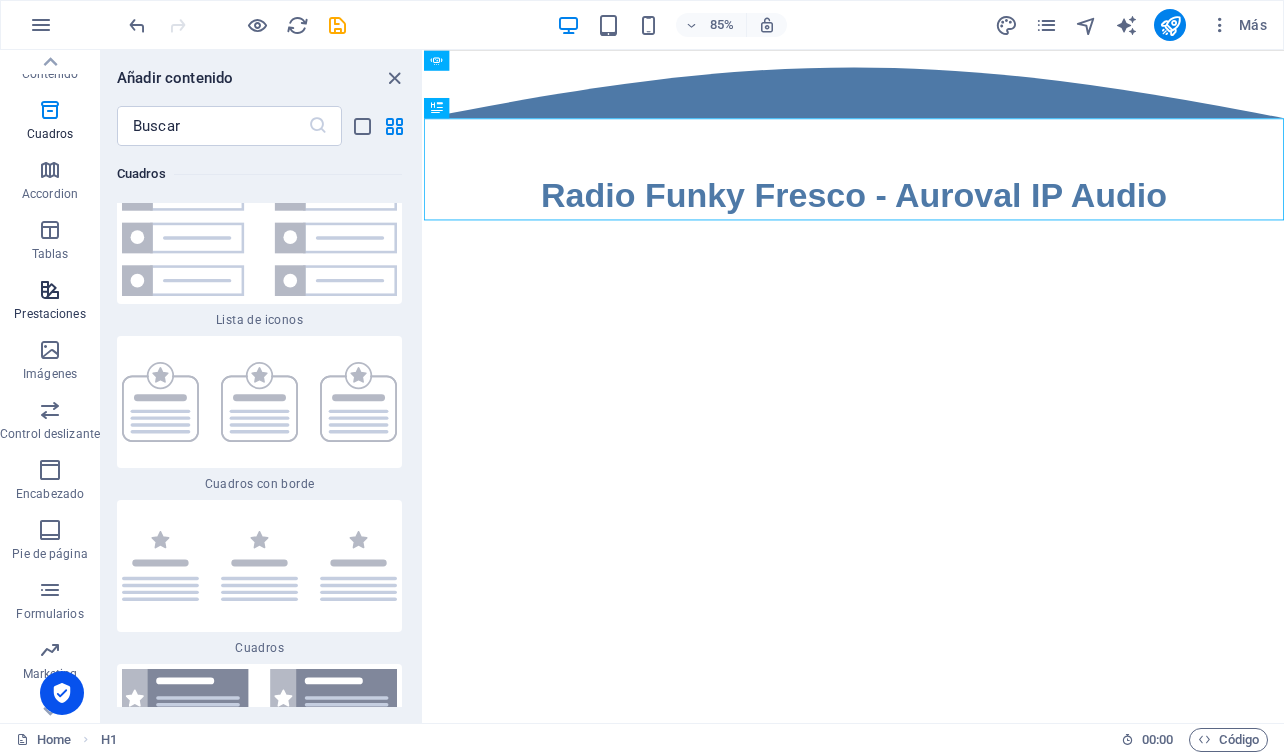 click at bounding box center (50, 290) 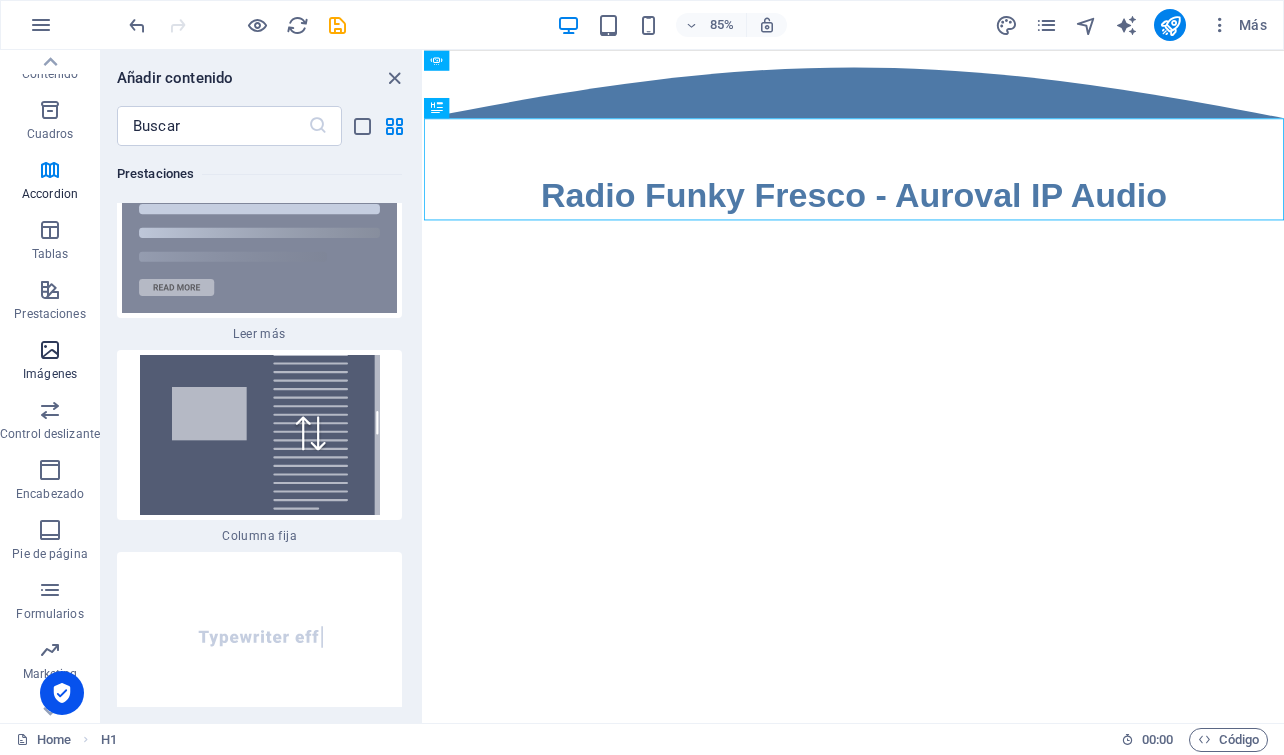 click at bounding box center [50, 350] 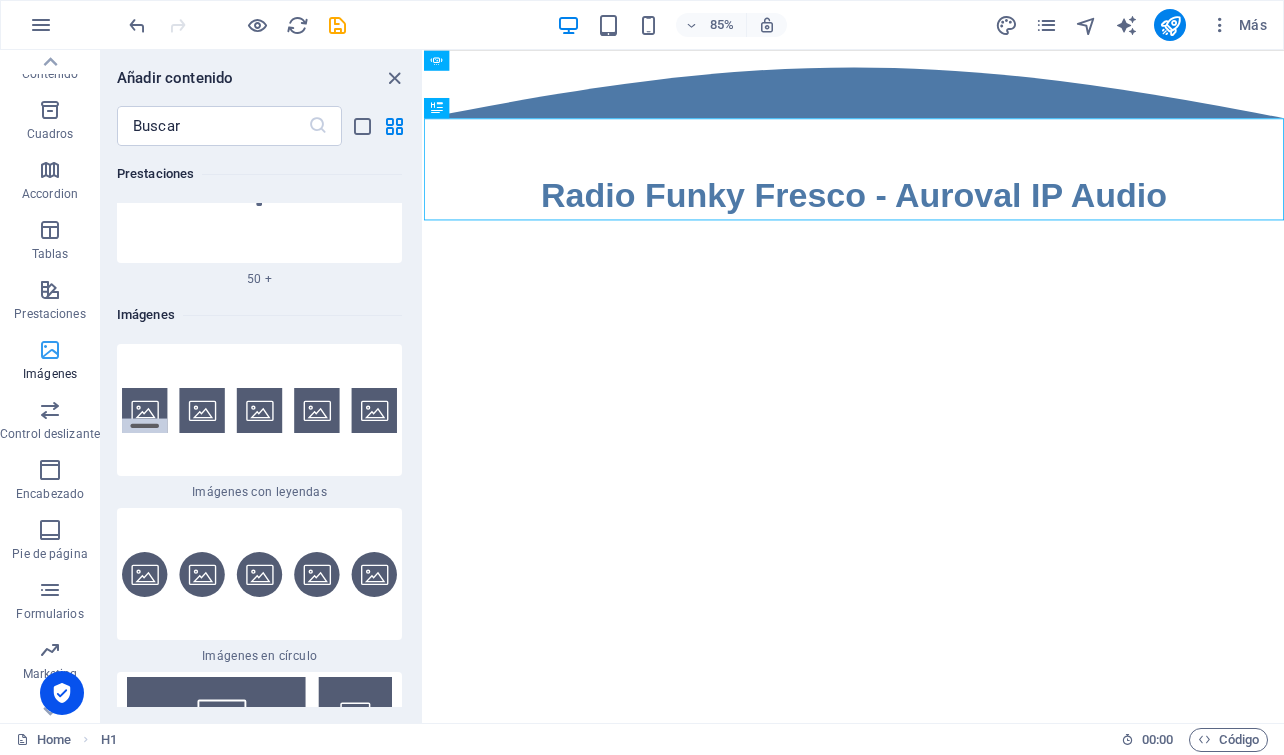 scroll, scrollTop: 19935, scrollLeft: 0, axis: vertical 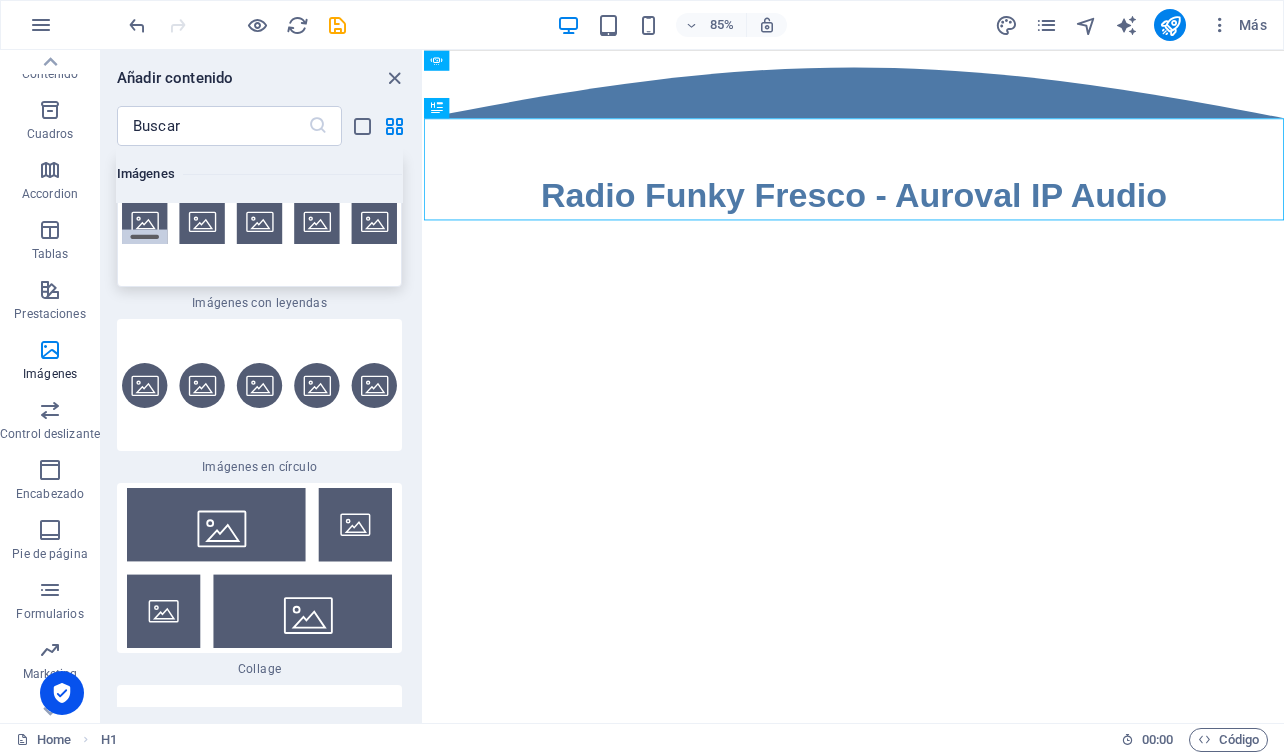 click at bounding box center [259, 221] 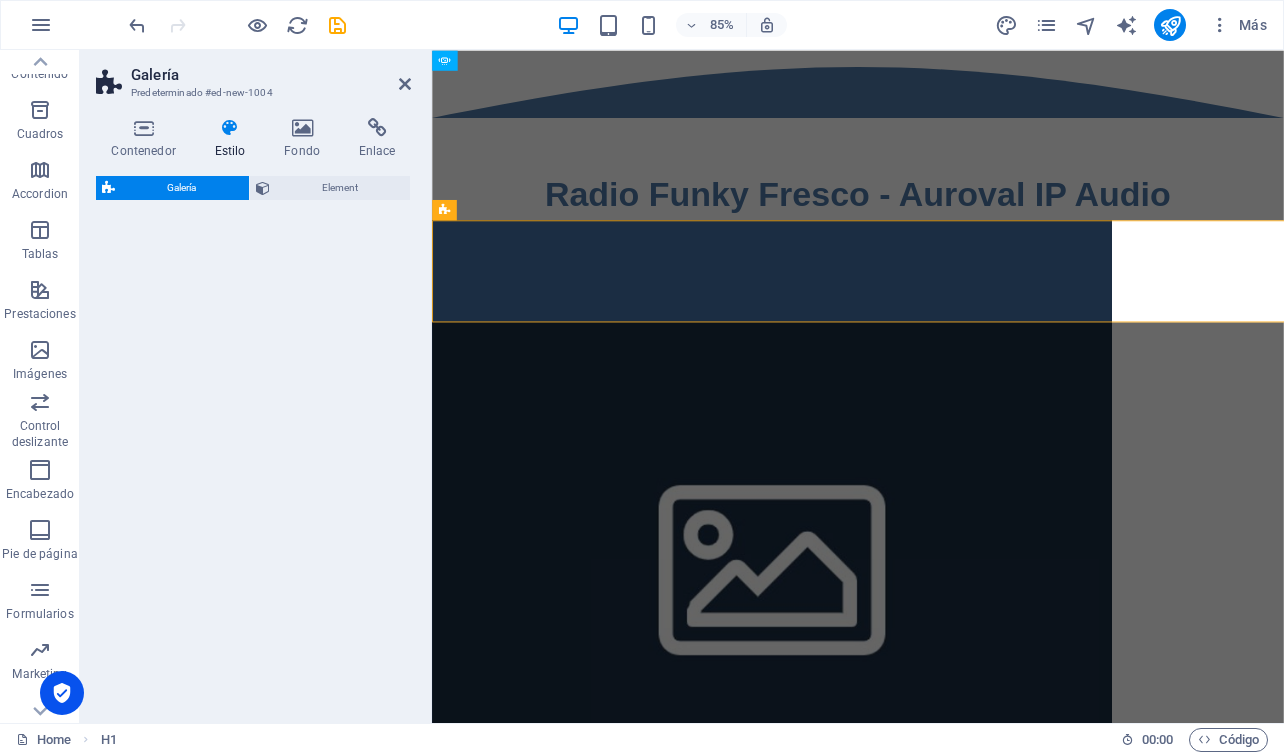 select on "rem" 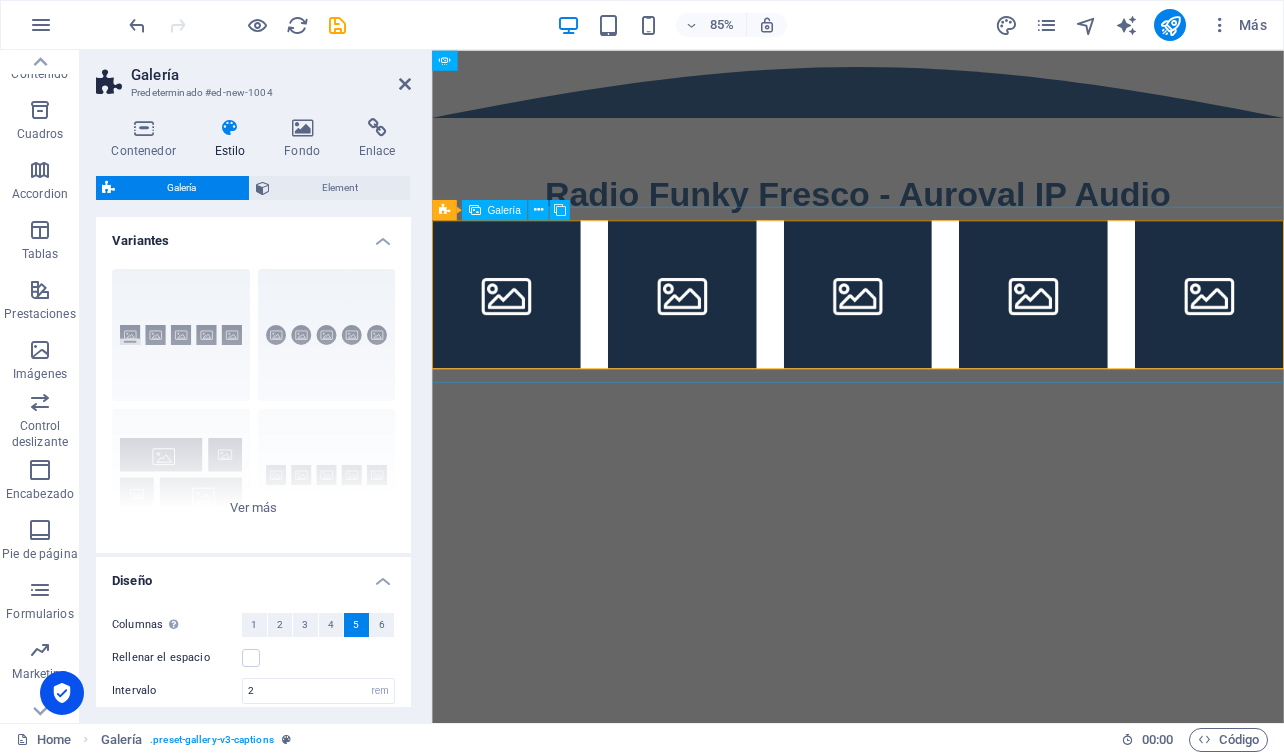 click on "Galería" at bounding box center (495, 210) 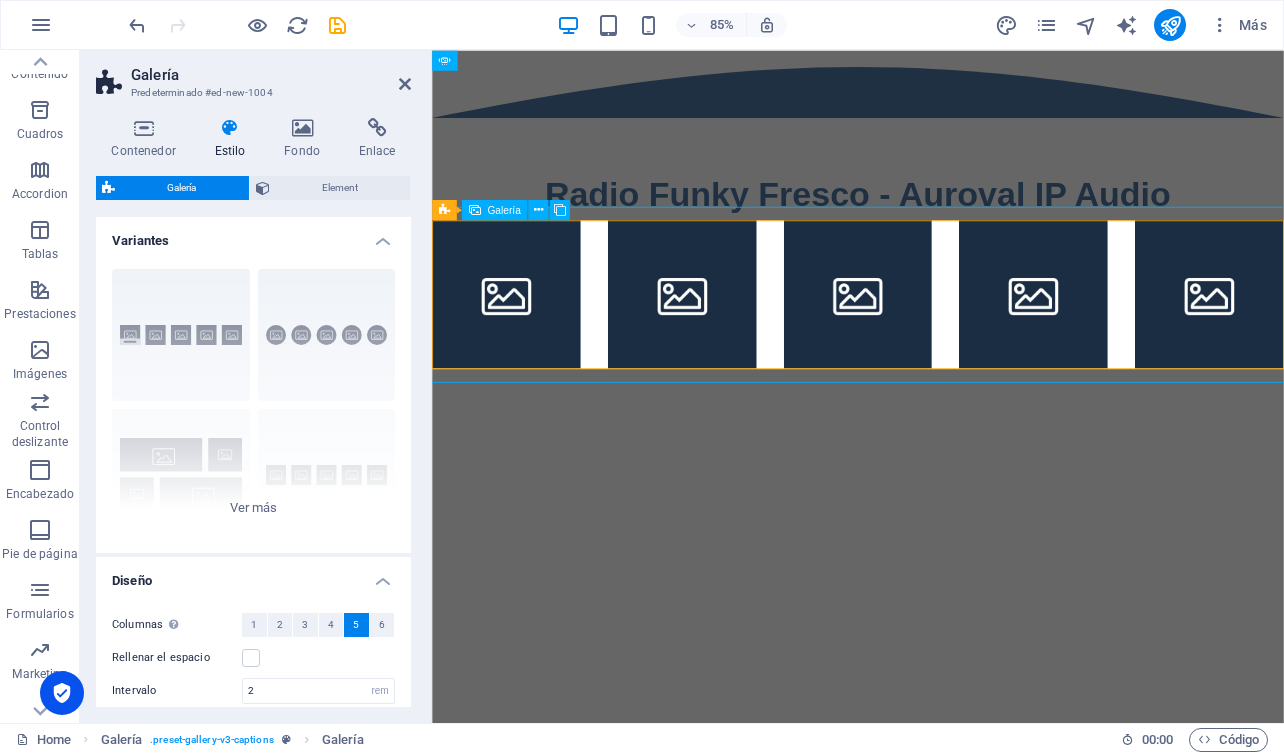 click on "Galería" at bounding box center [503, 210] 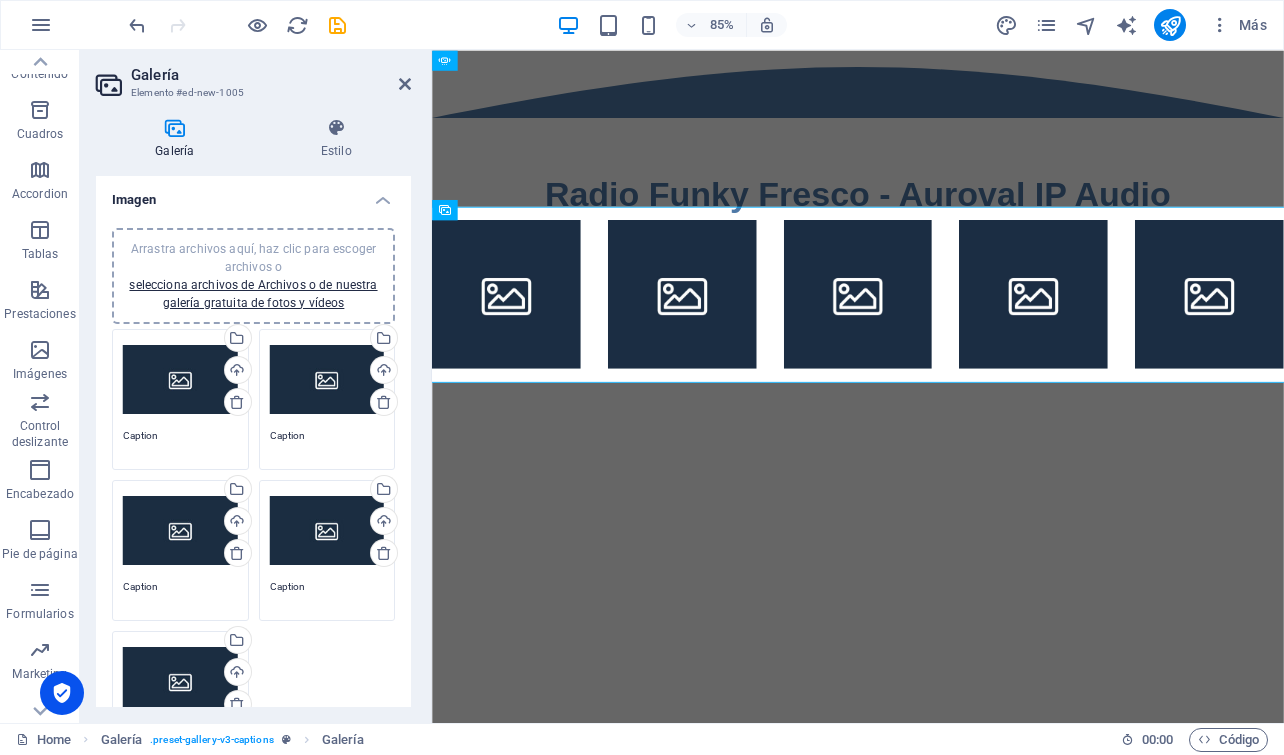 click on "Arrastra archivos aquí, haz clic para escoger archivos o  selecciona archivos de Archivos o de nuestra galería gratuita de fotos y vídeos" at bounding box center [180, 380] 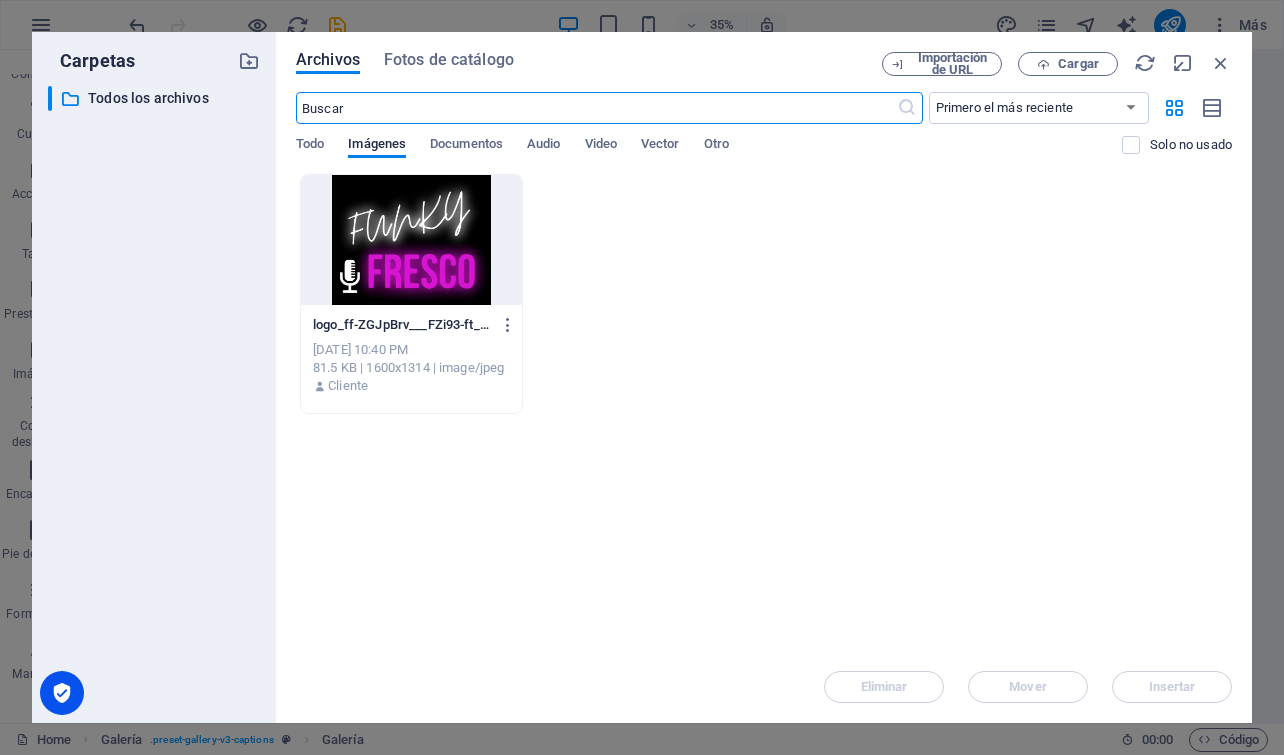 click at bounding box center (411, 240) 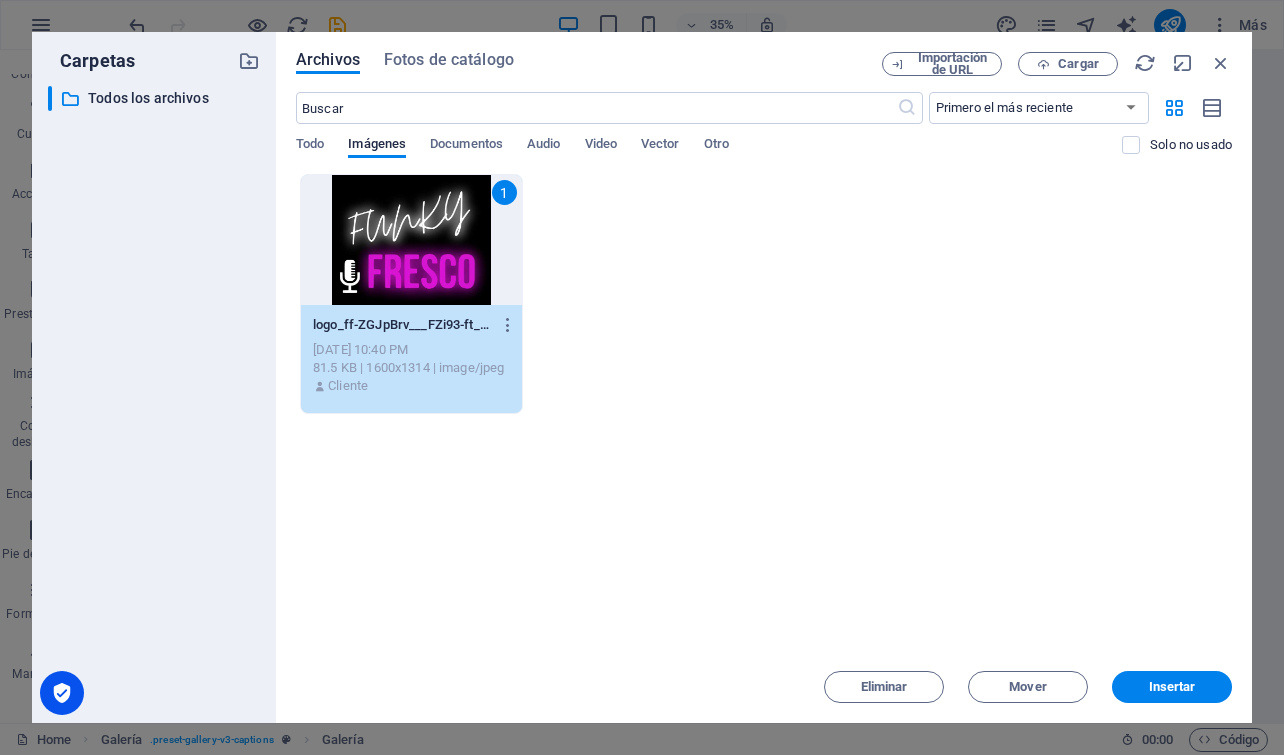 click on "1" at bounding box center (411, 240) 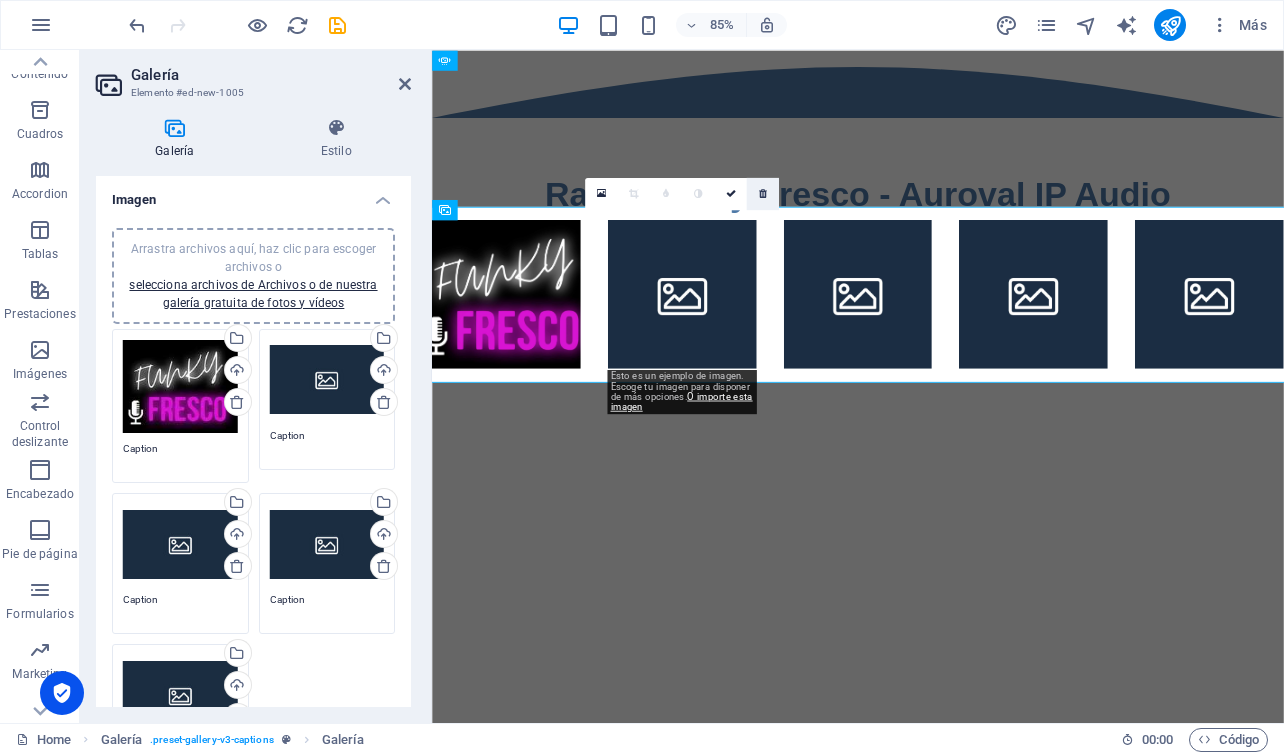 click at bounding box center (763, 194) 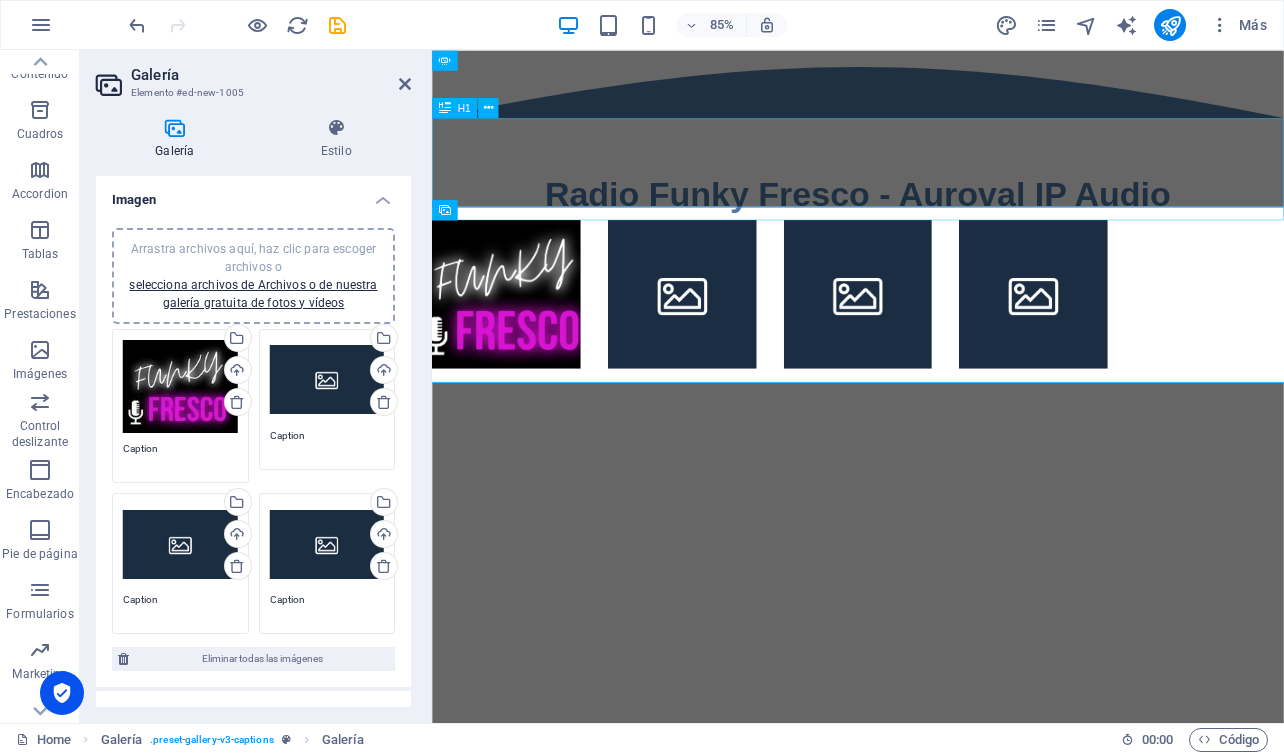 click on "Radio Funky Fresco - Auroval IP Audio" at bounding box center (933, 190) 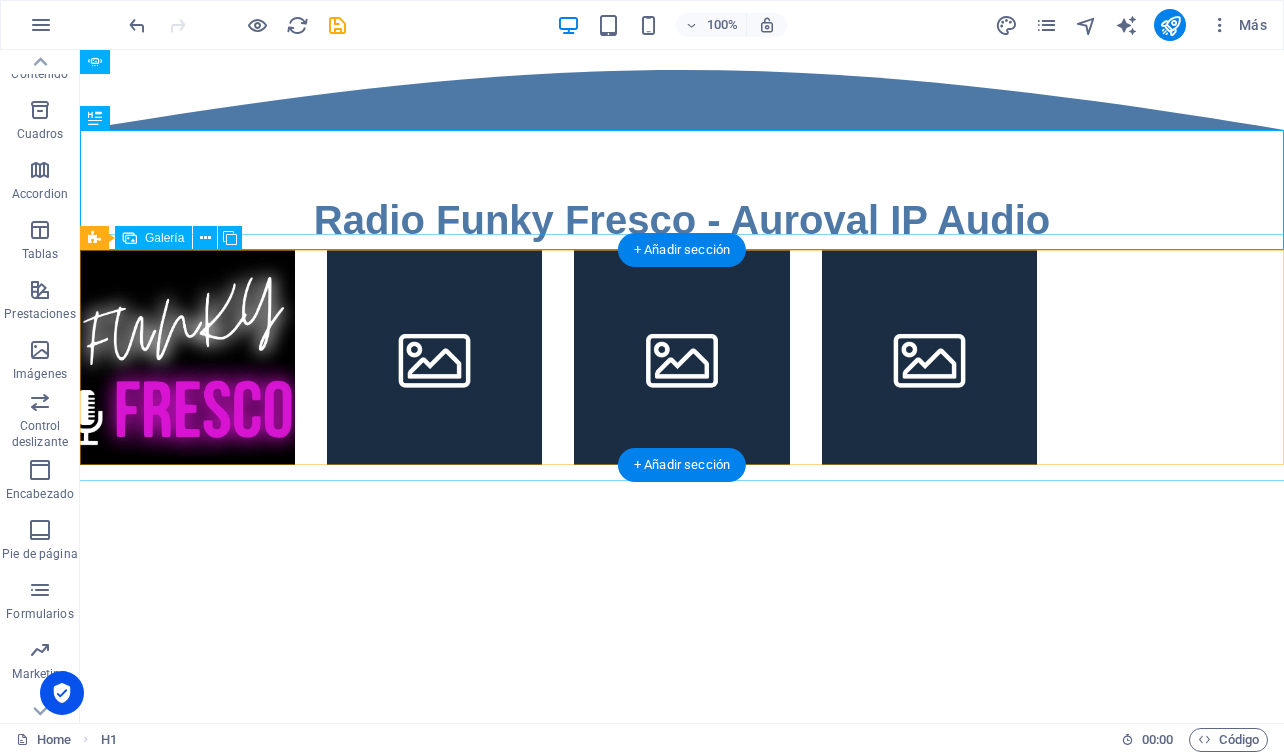 click at bounding box center [434, 357] 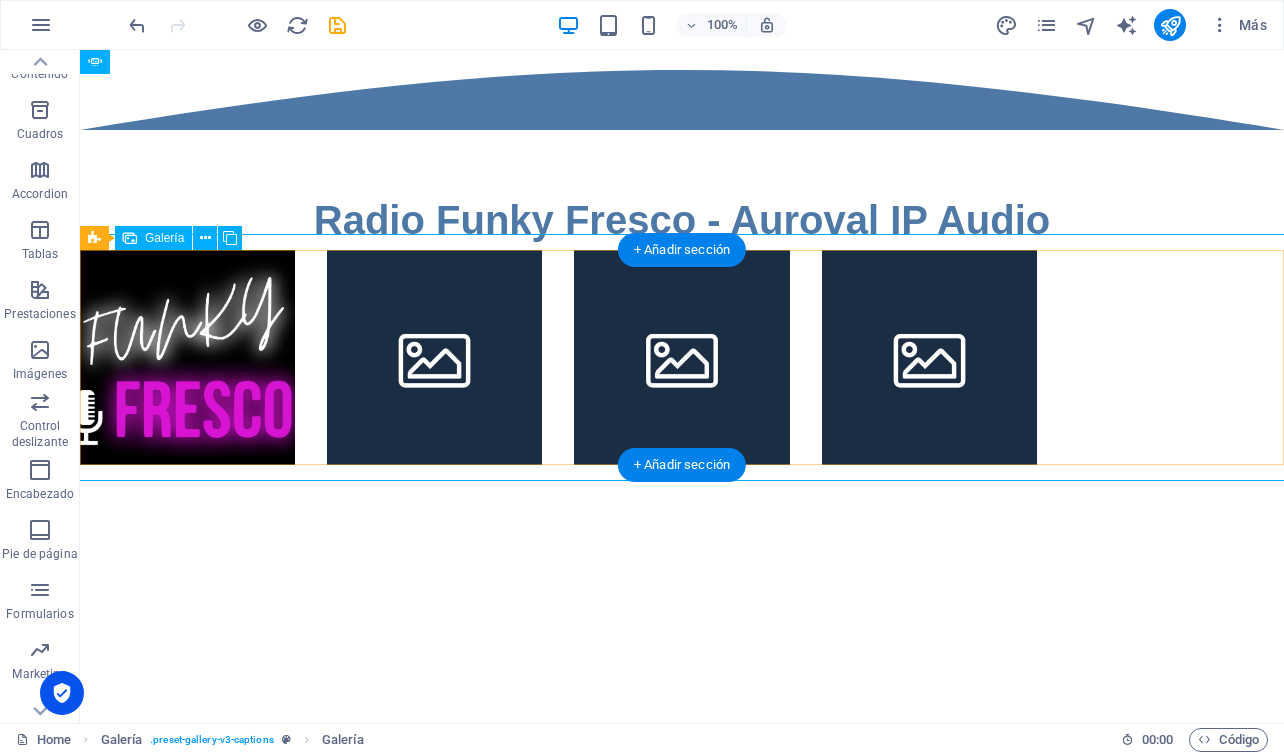 click at bounding box center [434, 357] 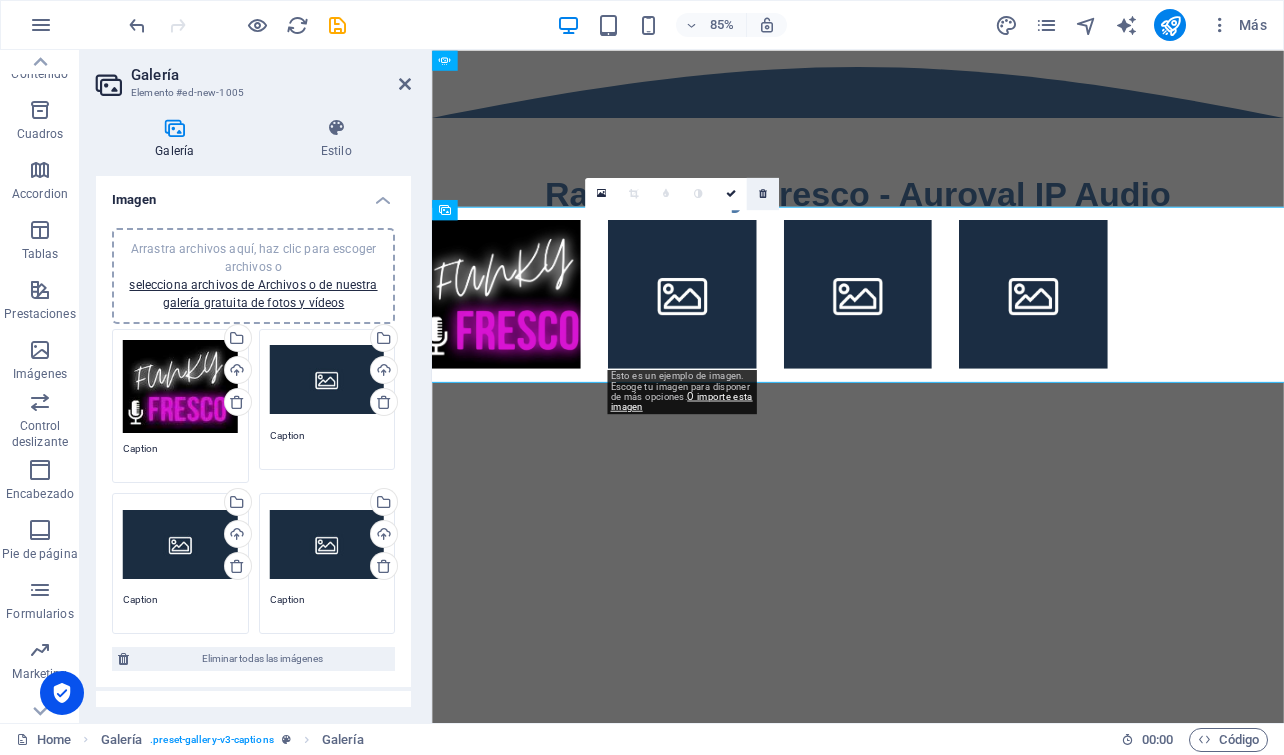 click at bounding box center [763, 194] 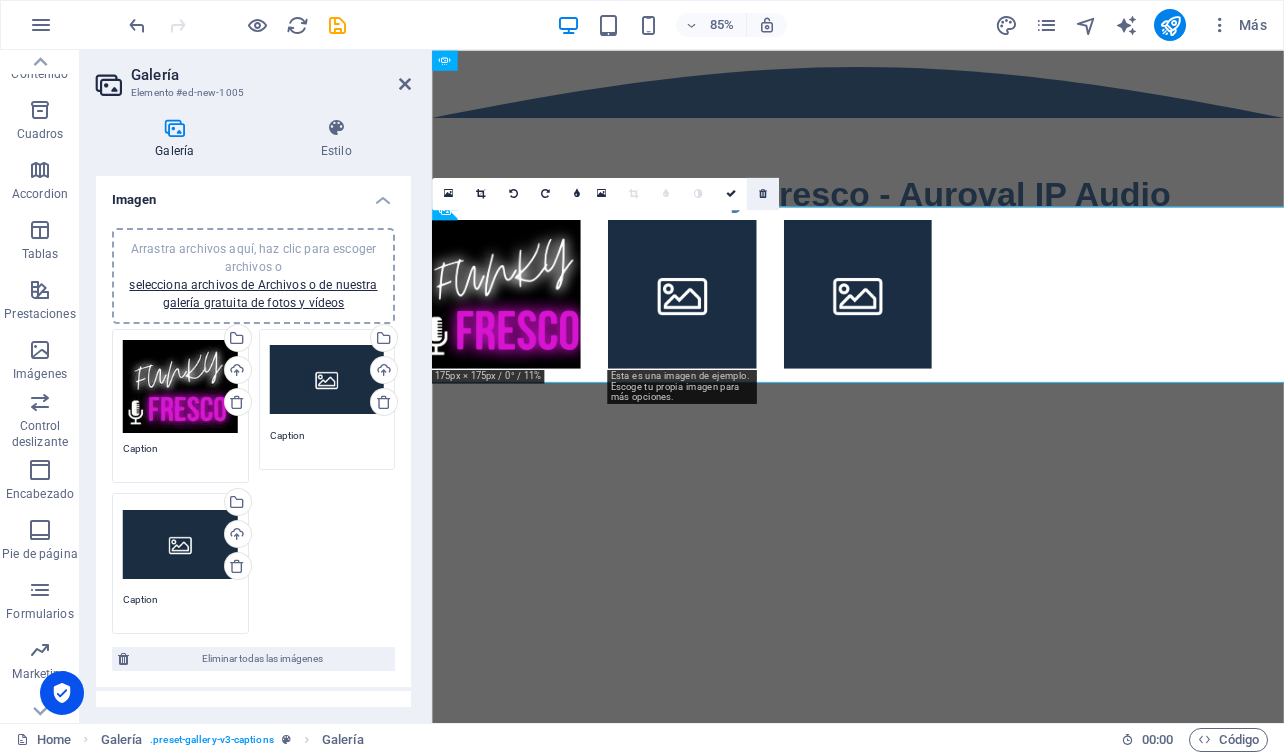 click at bounding box center [763, 194] 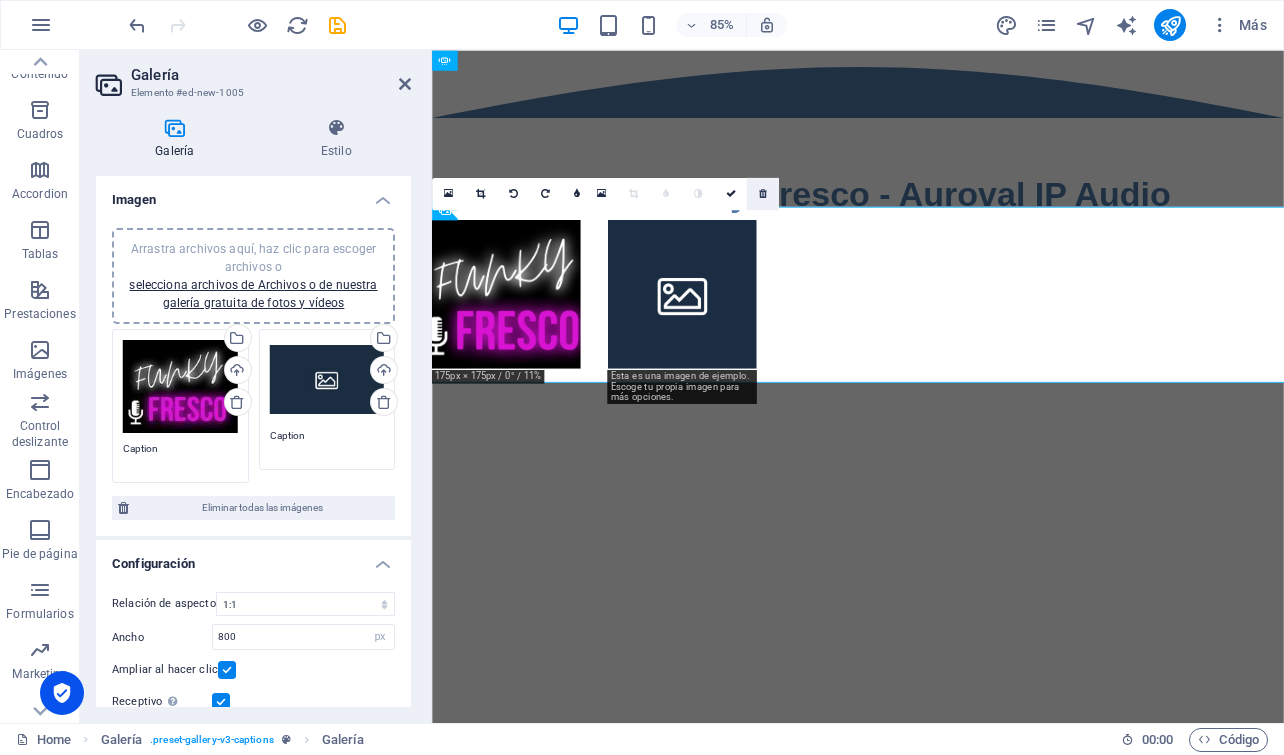 click at bounding box center [763, 194] 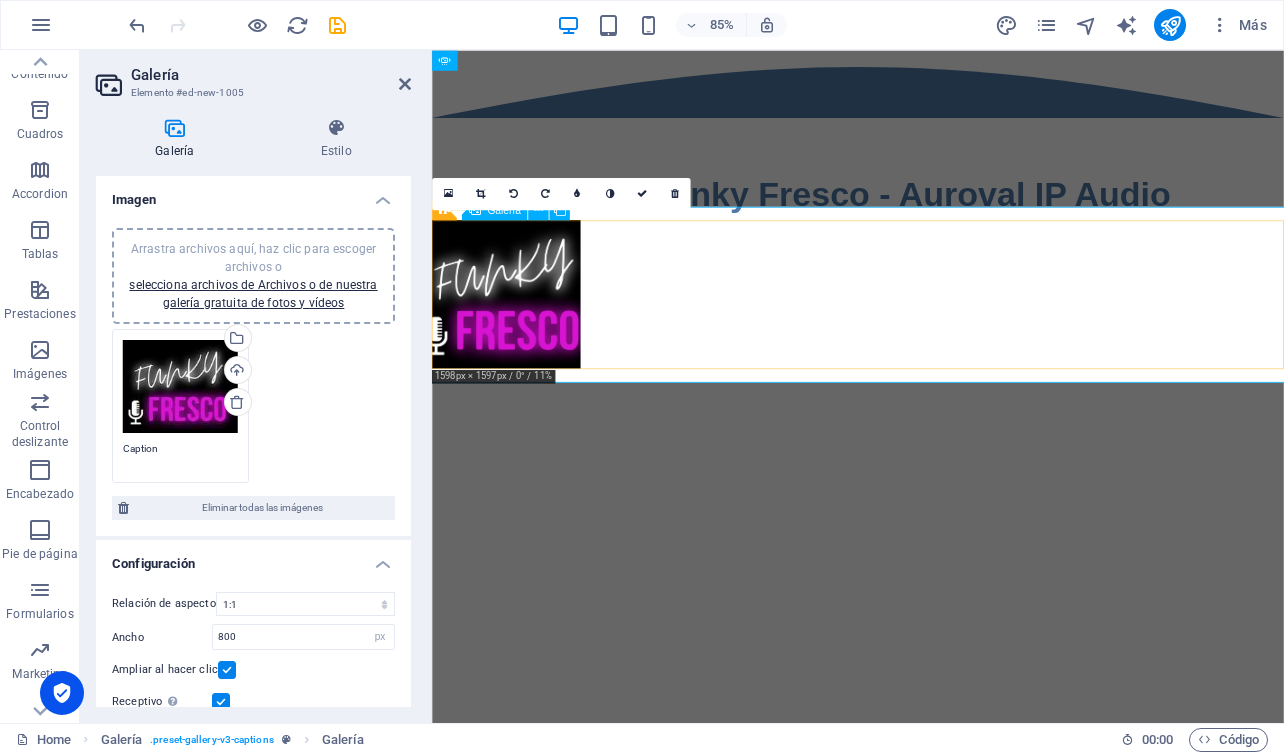 click at bounding box center (519, 337) 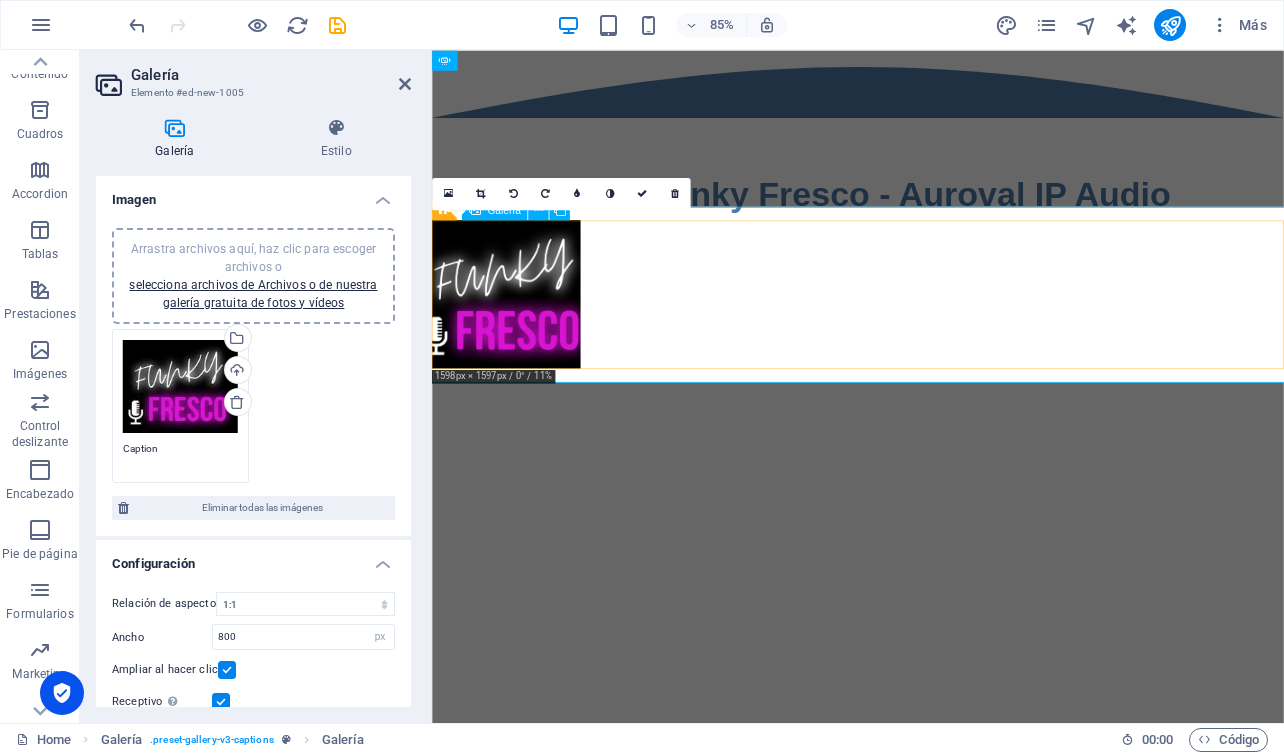 click at bounding box center (519, 337) 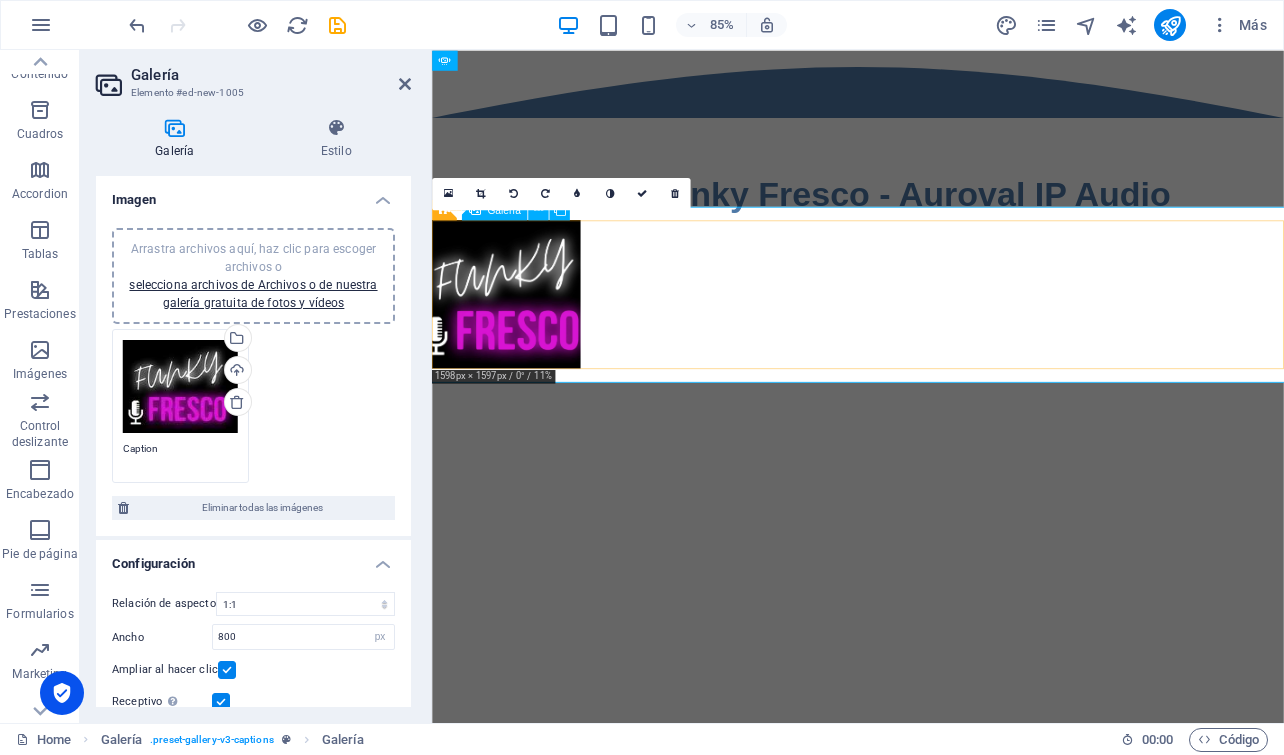 click at bounding box center [519, 337] 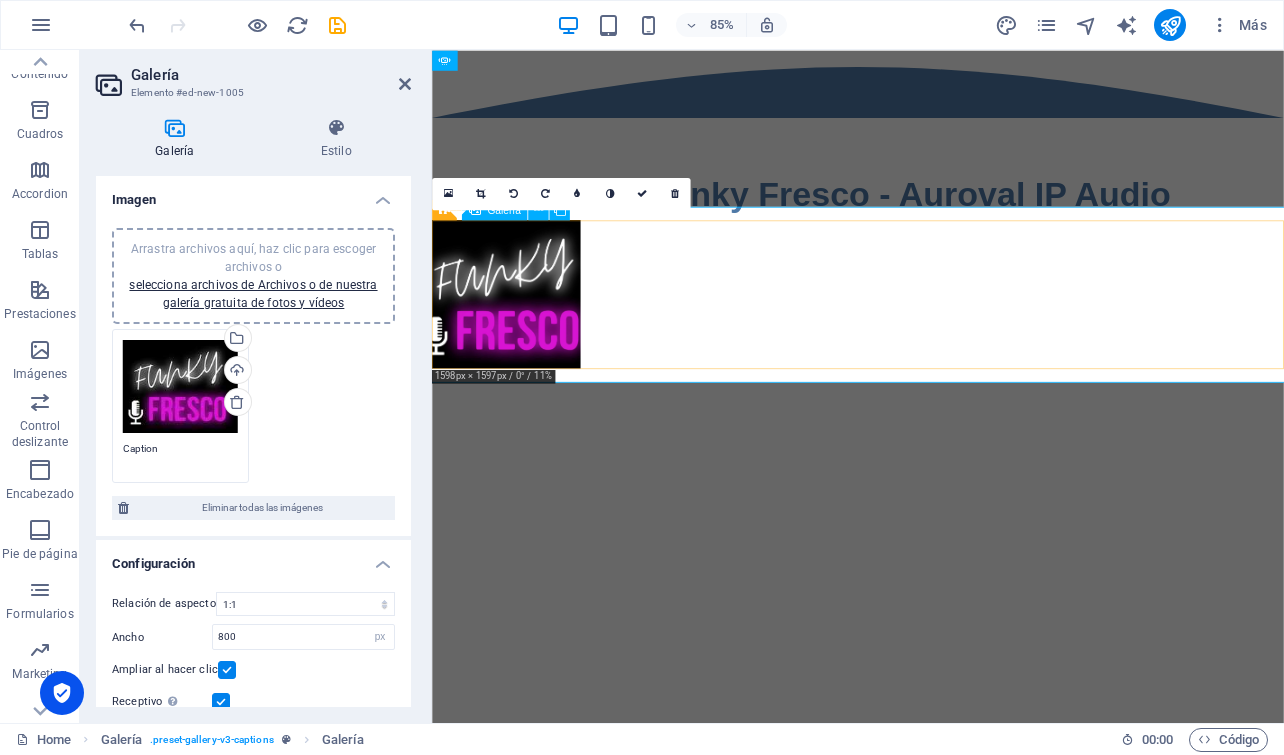 click at bounding box center (519, 337) 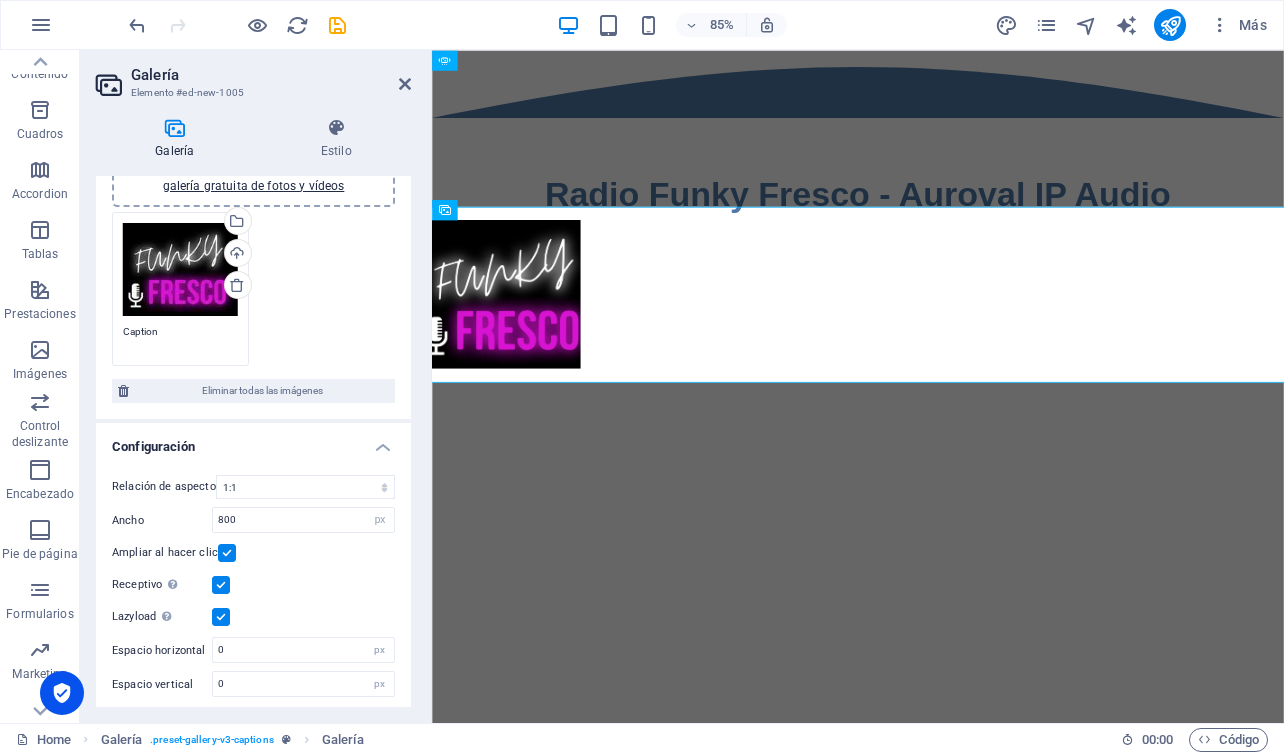 scroll, scrollTop: 122, scrollLeft: 0, axis: vertical 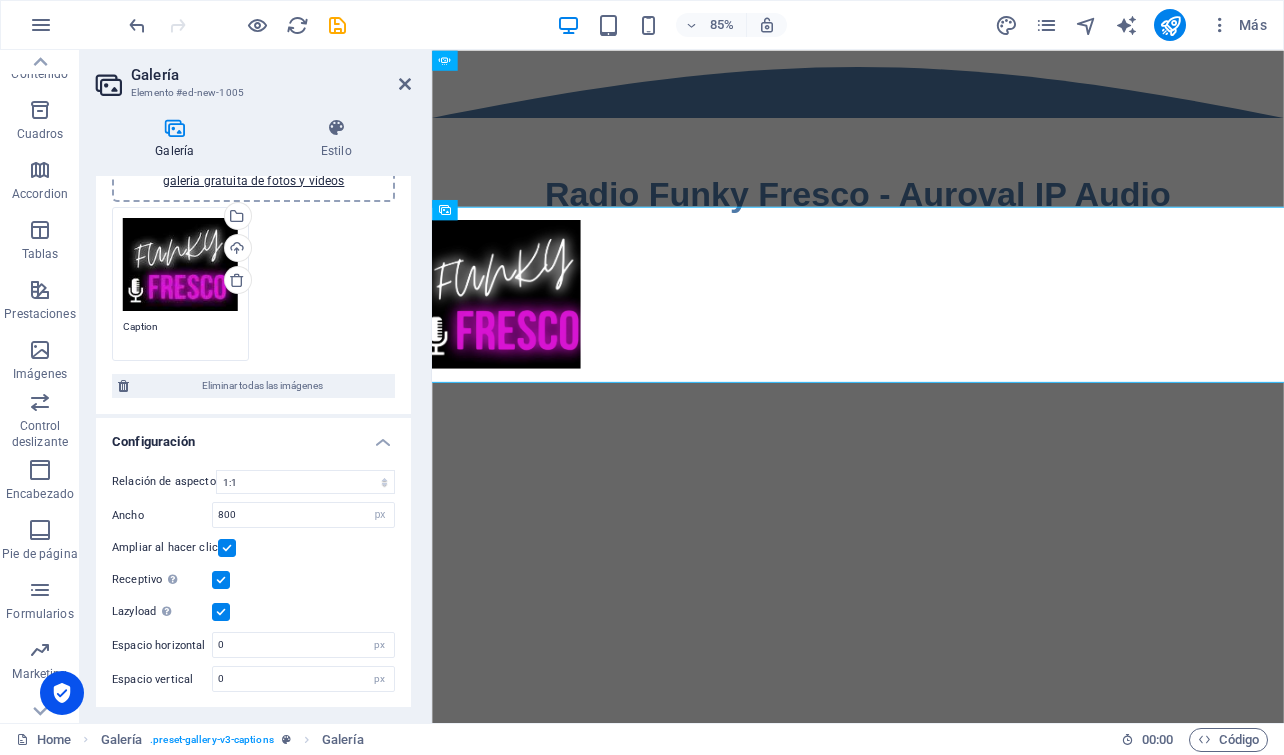 click on "Configuración" at bounding box center [253, 436] 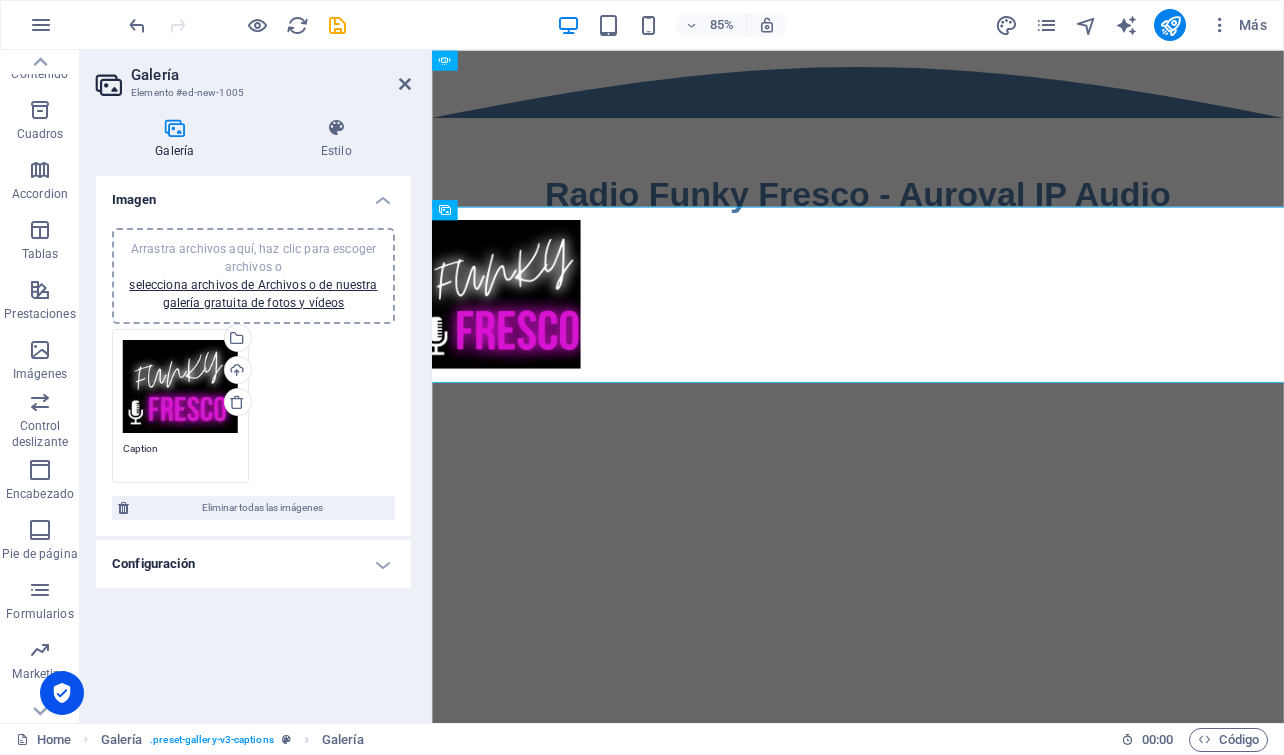 scroll, scrollTop: 0, scrollLeft: 0, axis: both 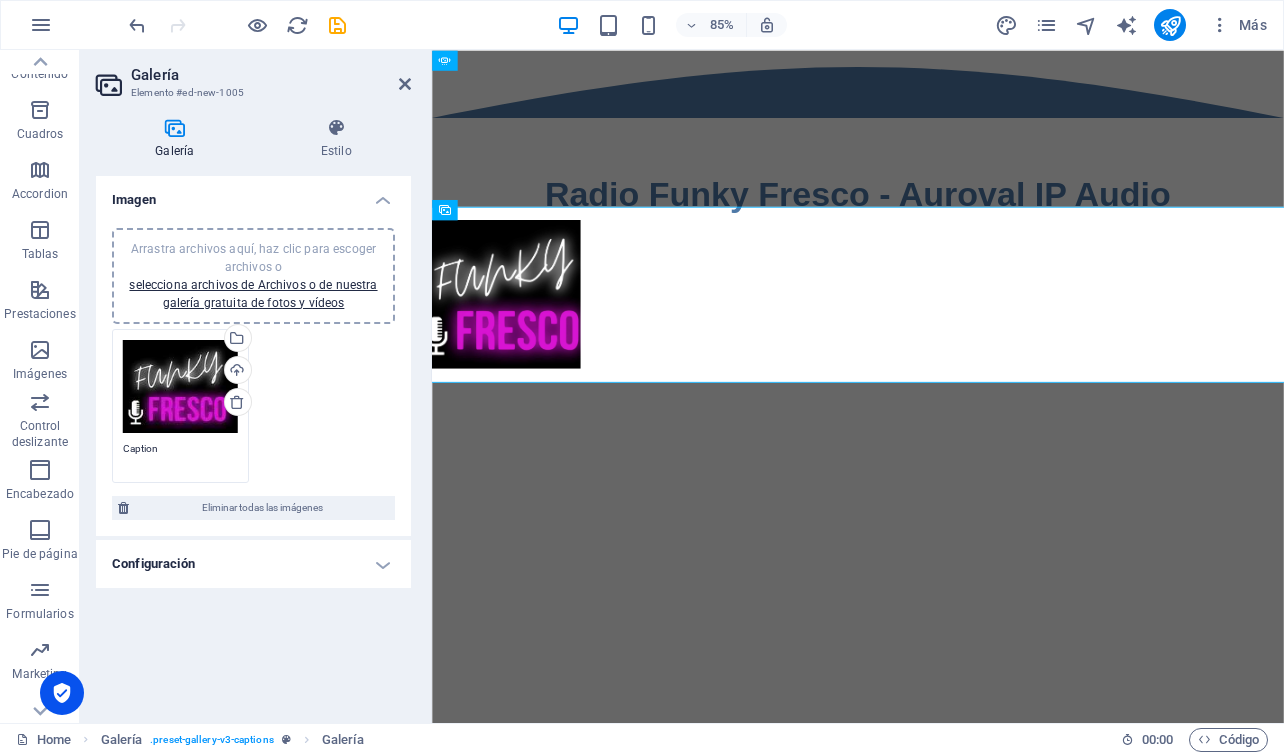 click on "Configuración" at bounding box center [253, 564] 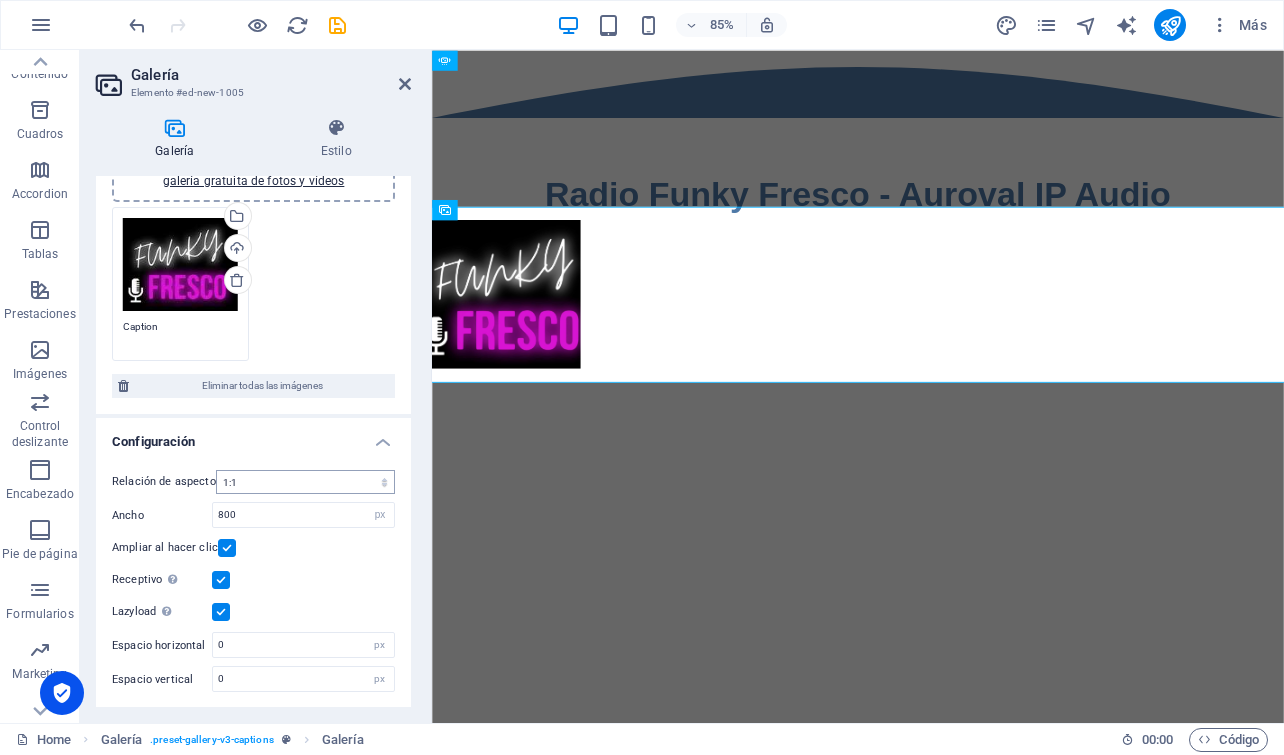 scroll, scrollTop: 0, scrollLeft: 0, axis: both 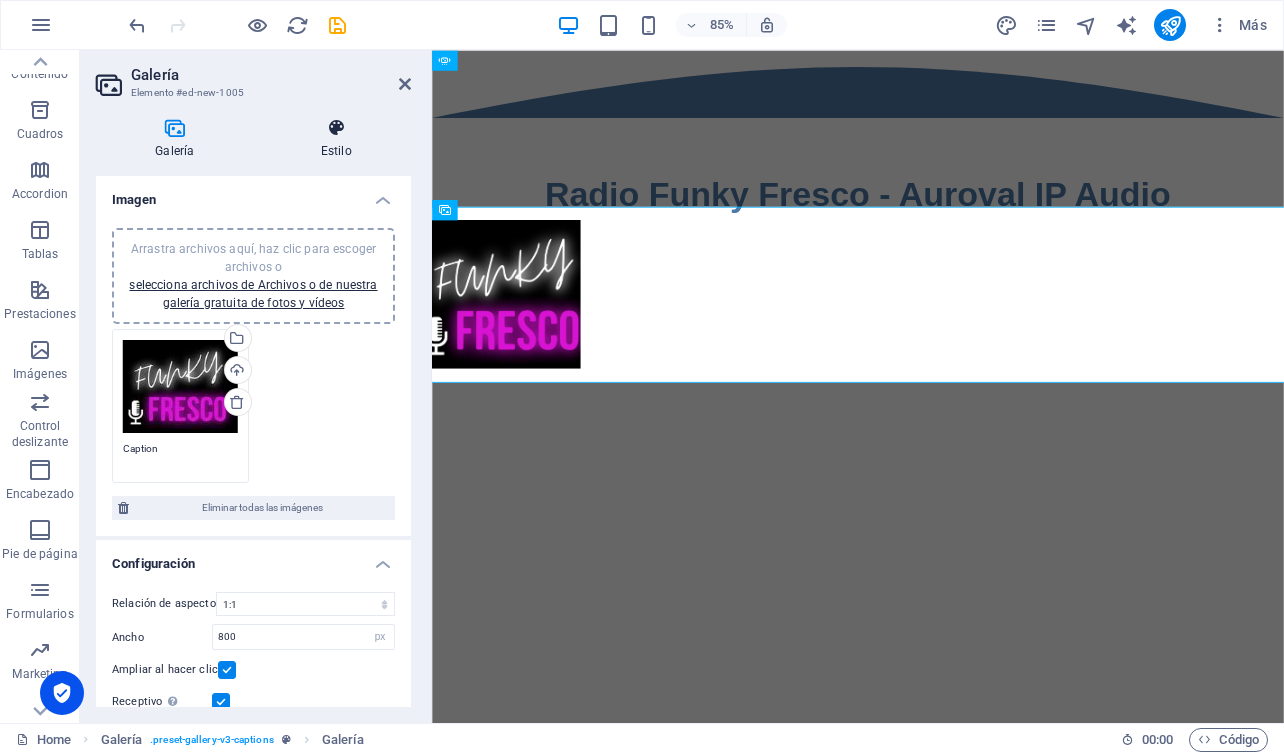 click at bounding box center [336, 128] 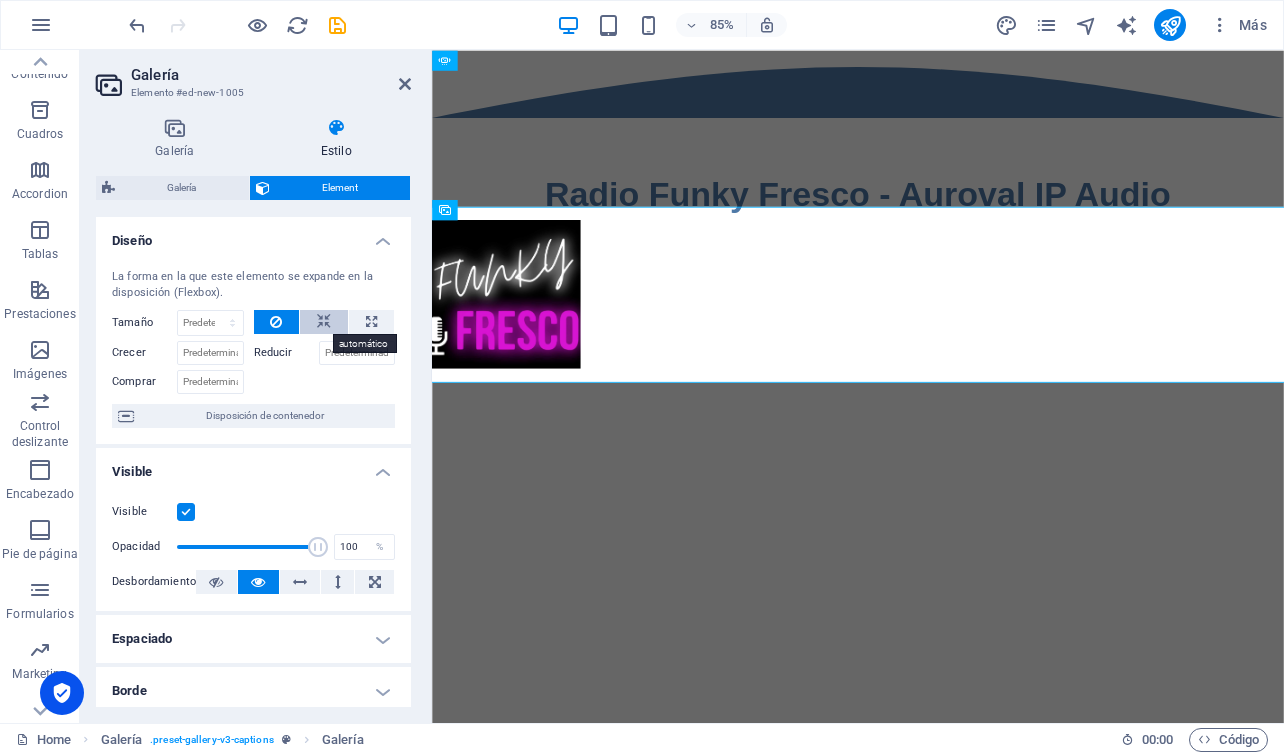 click at bounding box center (324, 322) 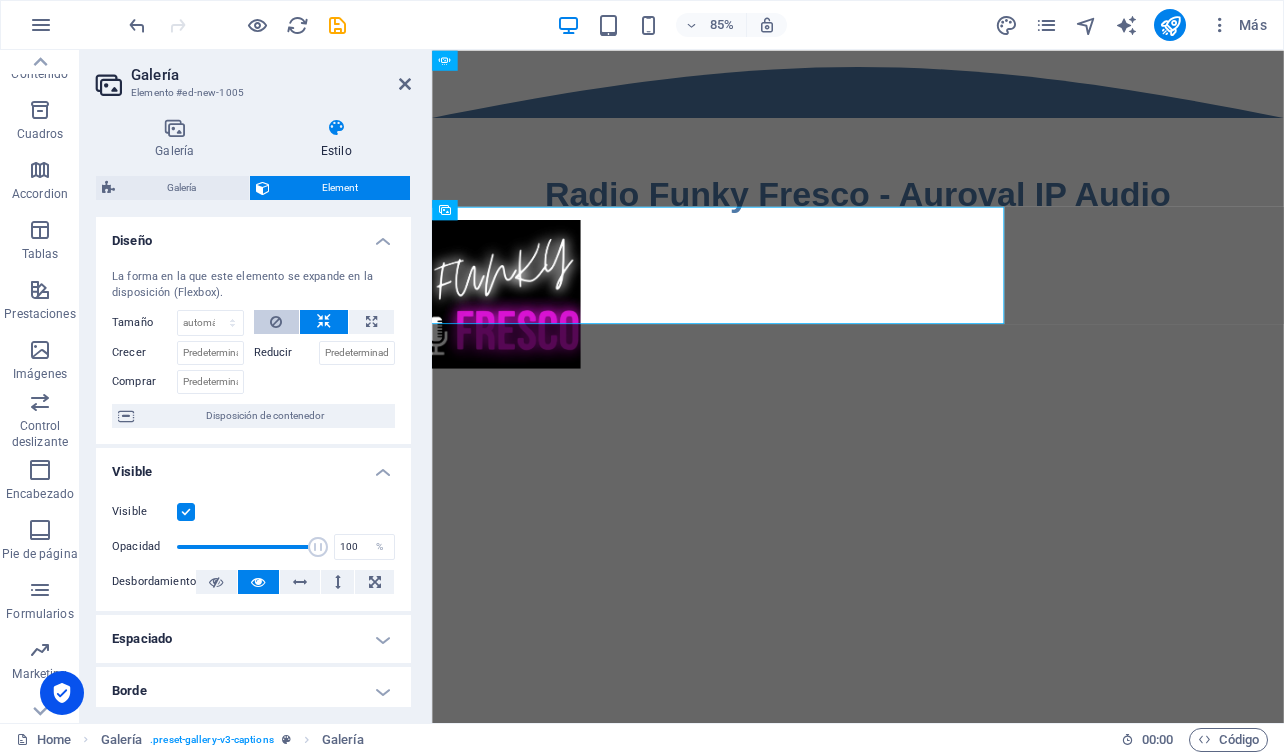 click at bounding box center [276, 322] 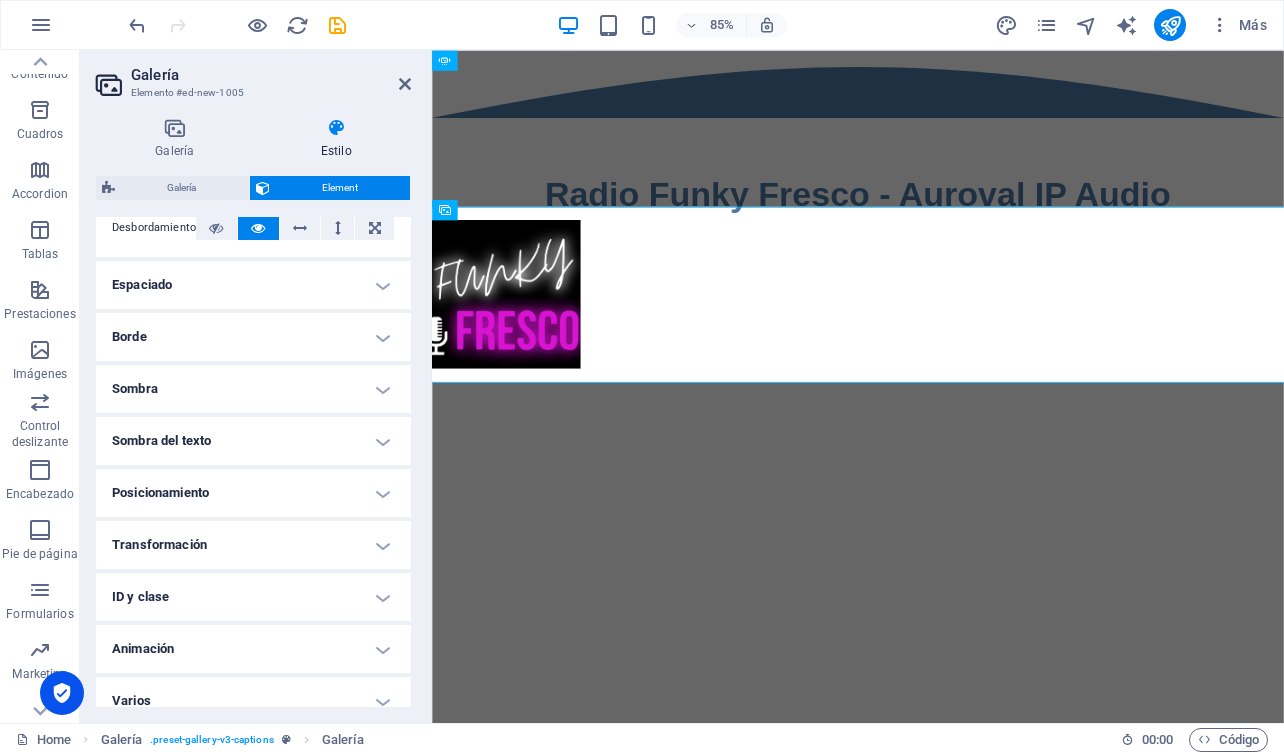 scroll, scrollTop: 372, scrollLeft: 0, axis: vertical 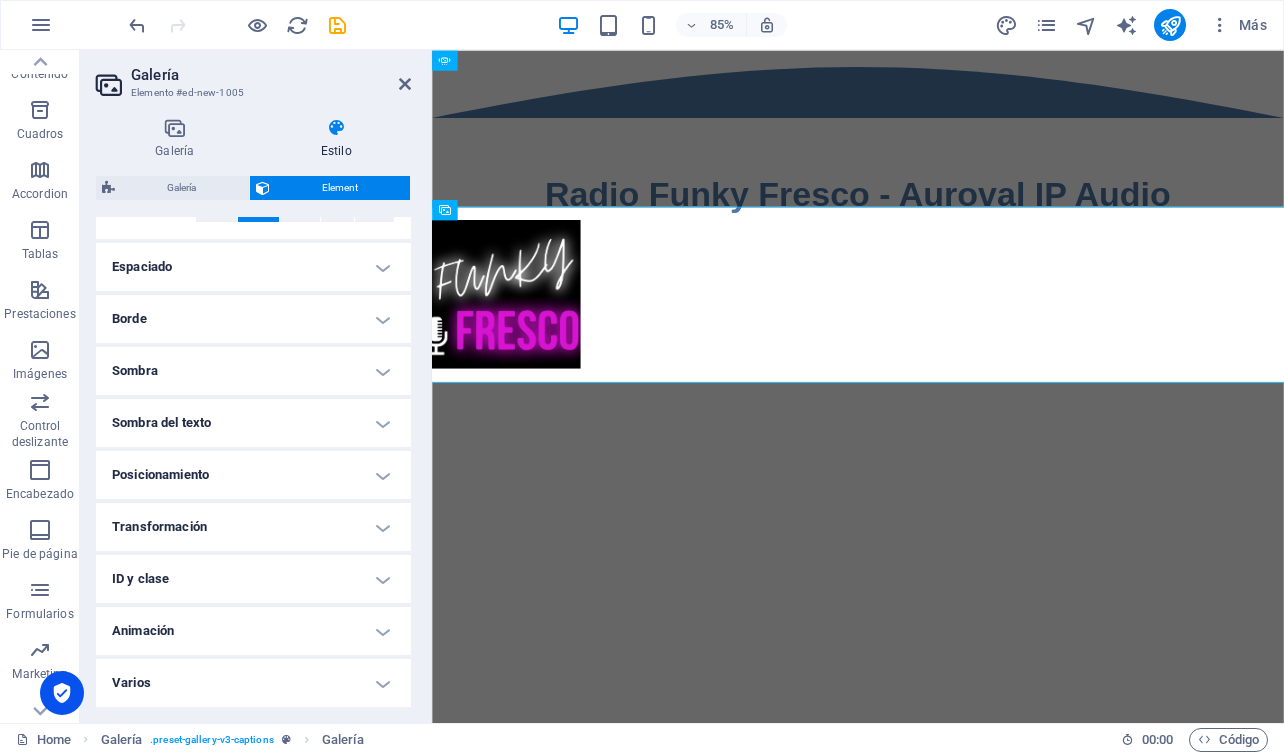 click on "Espaciado" at bounding box center [253, 267] 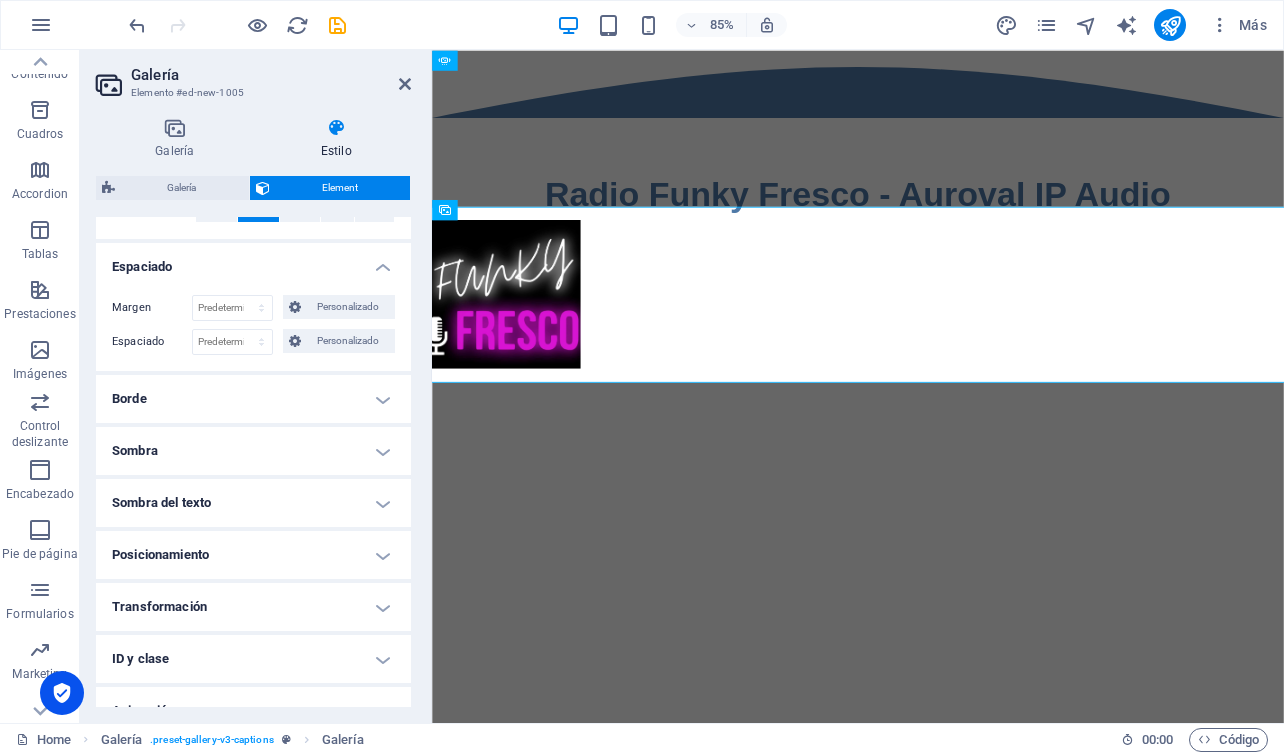 click on "Espaciado" at bounding box center [253, 261] 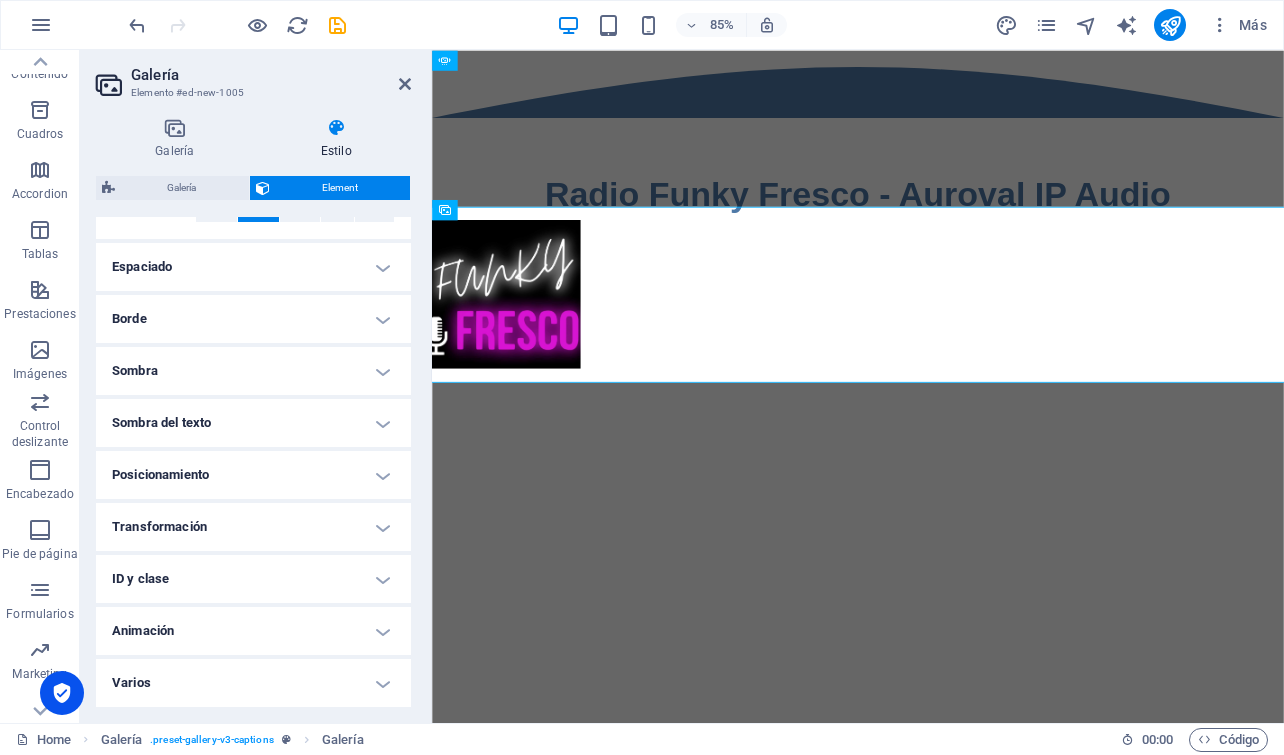 click on "Borde" at bounding box center [253, 319] 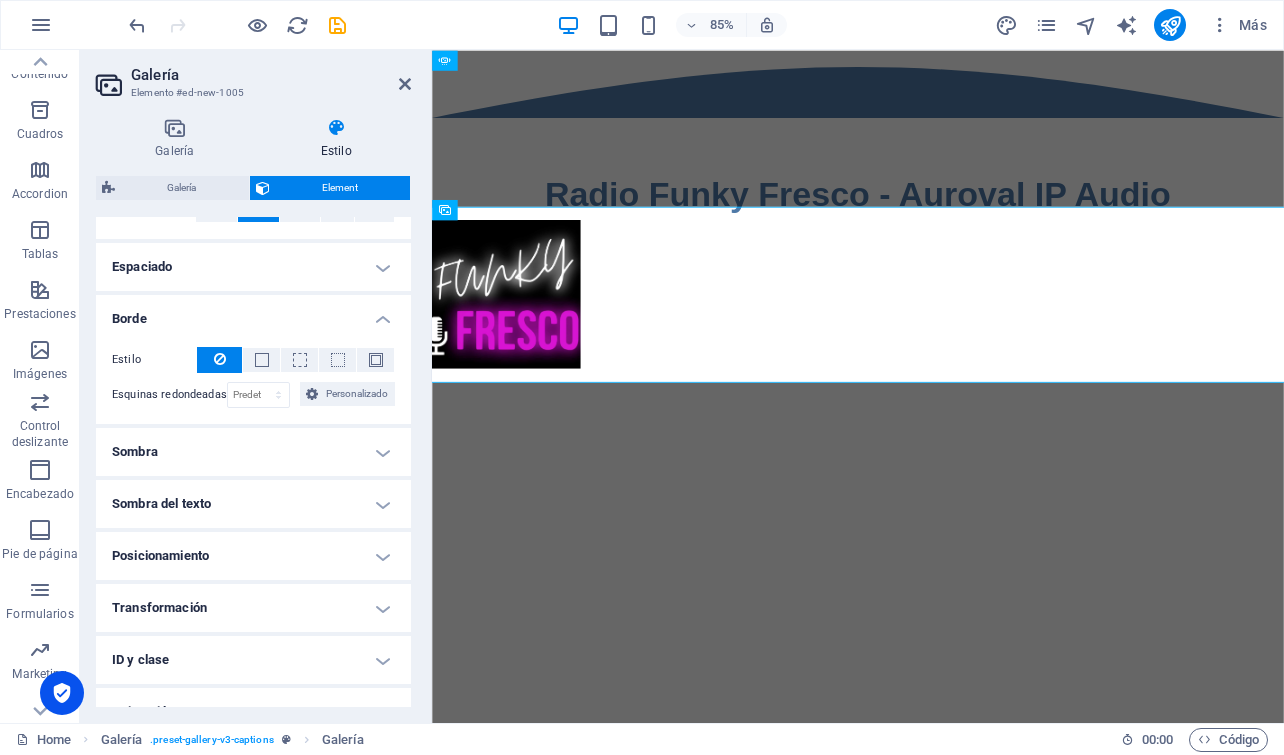 click on "Borde" at bounding box center [253, 313] 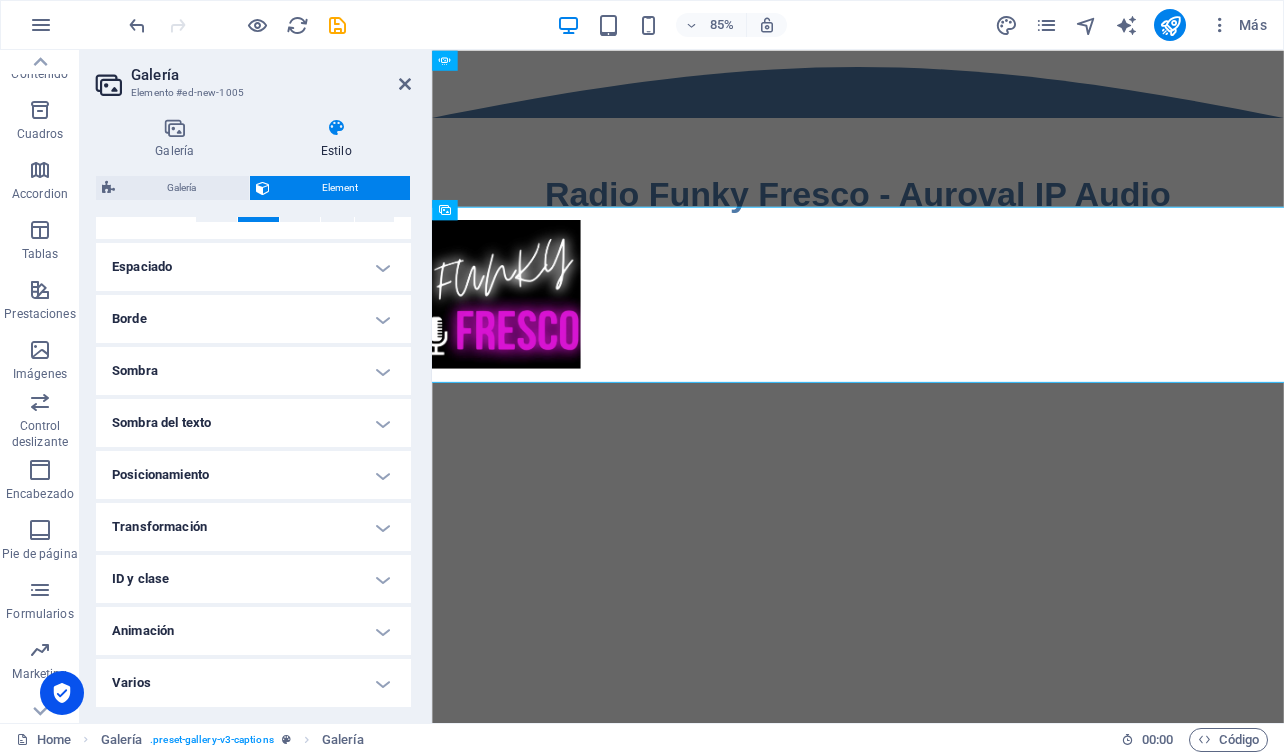 click on "Sombra" at bounding box center (253, 371) 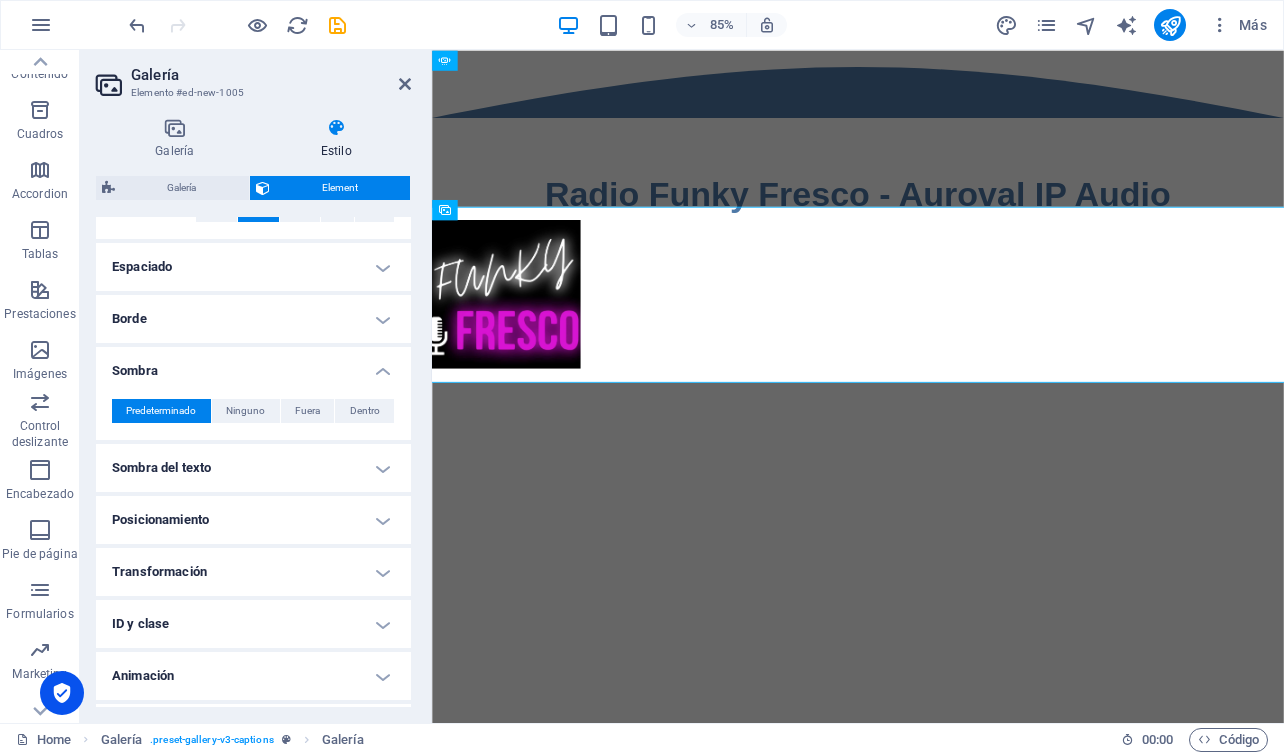 click on "Sombra" at bounding box center (253, 365) 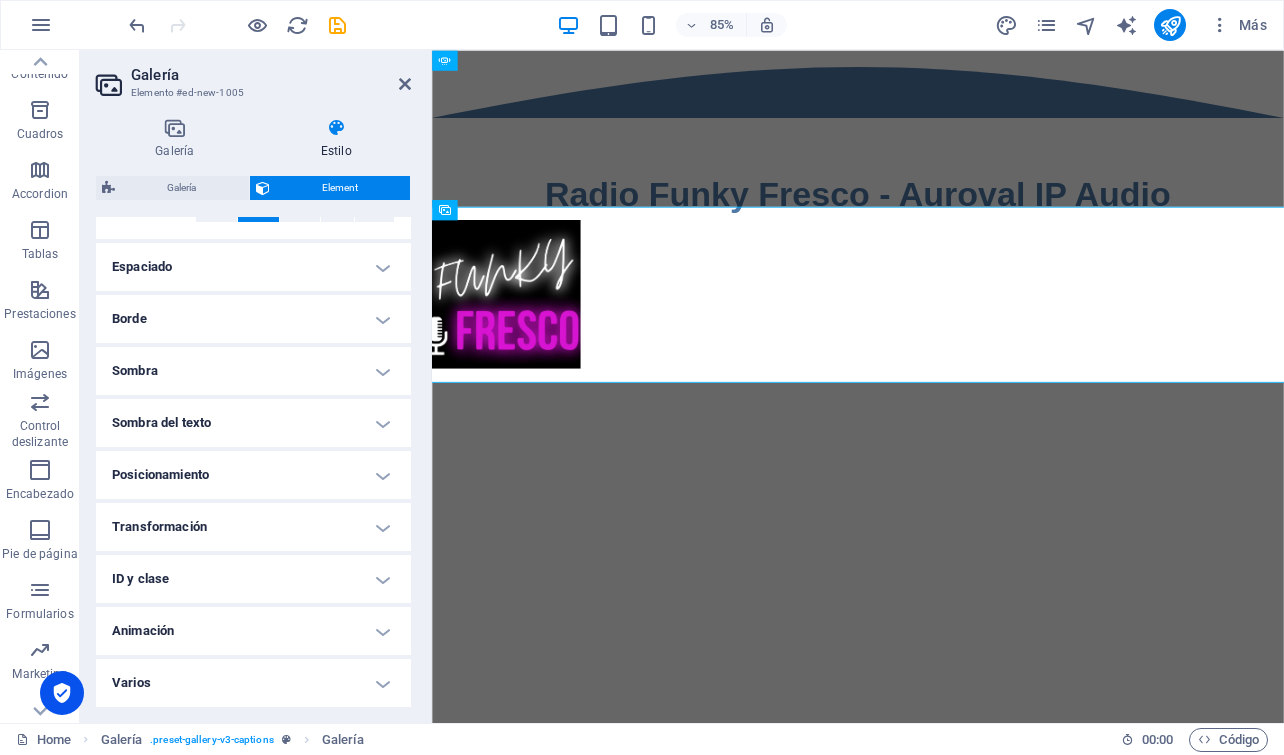 click on "Sombra del texto" at bounding box center [253, 423] 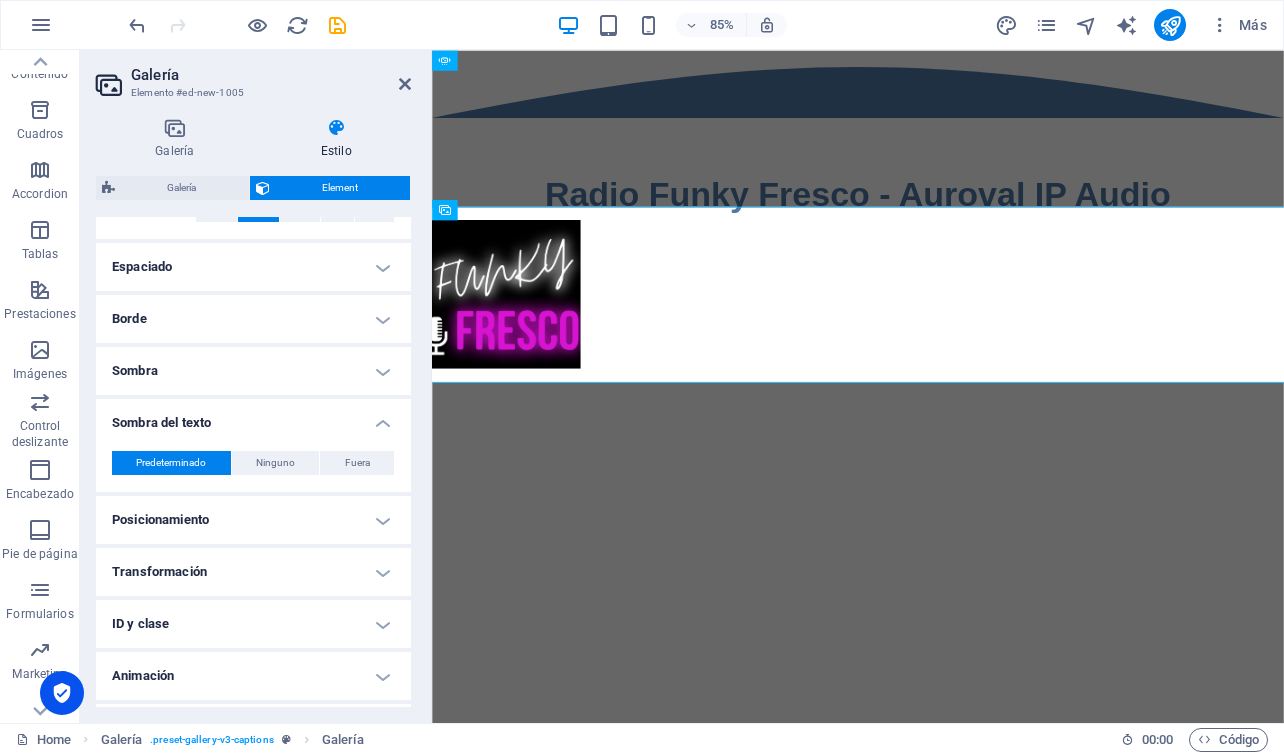 click on "Sombra del texto" at bounding box center [253, 417] 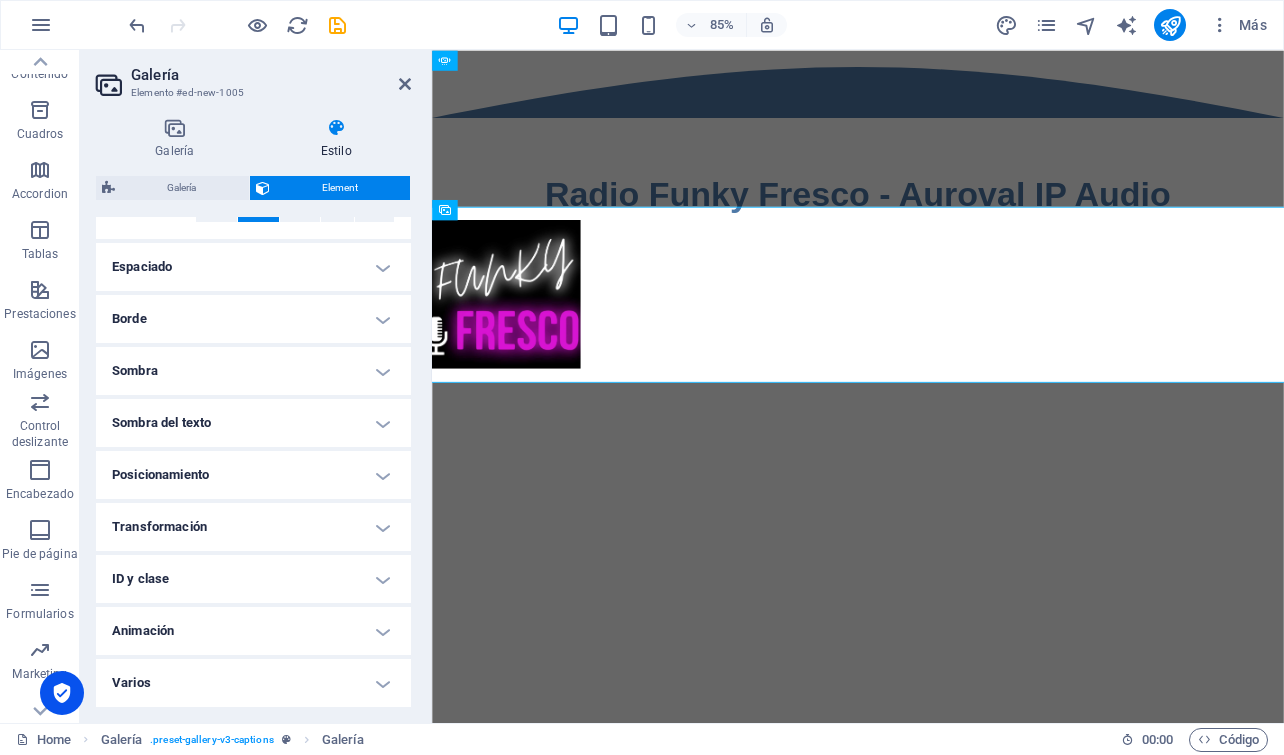 click on "Posicionamiento" at bounding box center [253, 475] 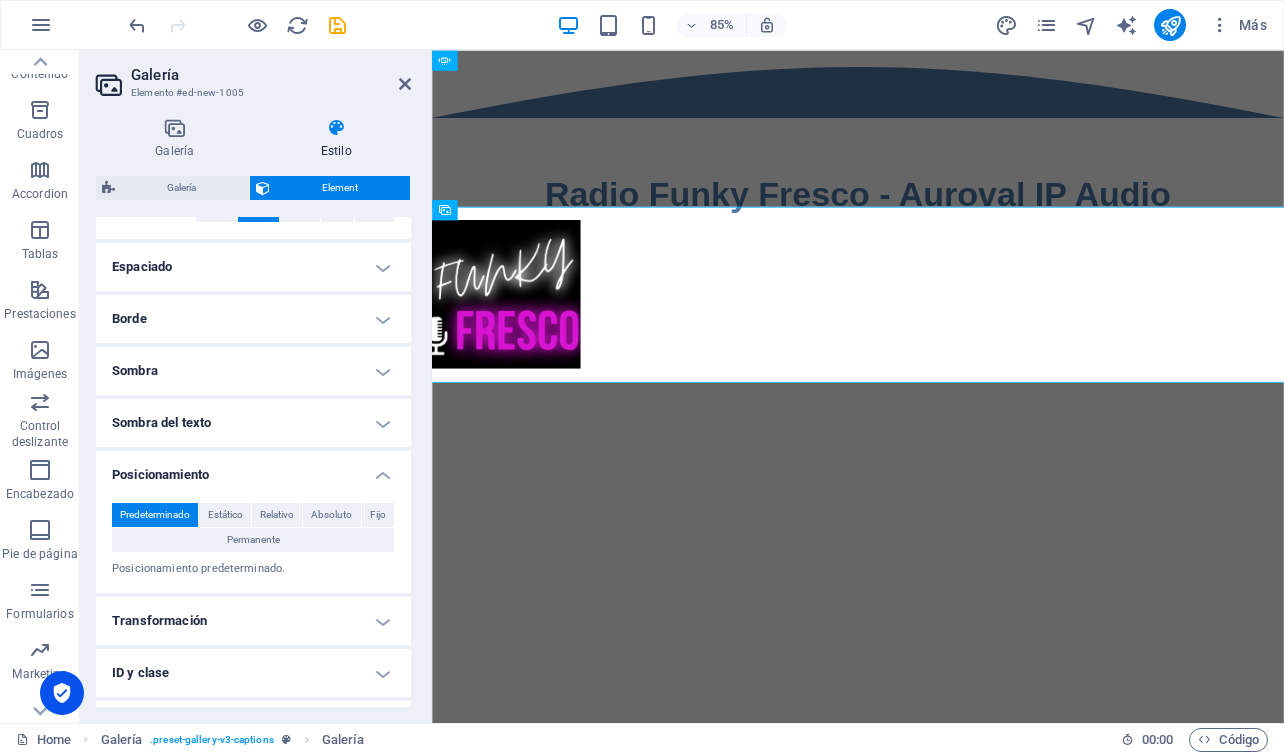 click on "Posicionamiento" at bounding box center (253, 469) 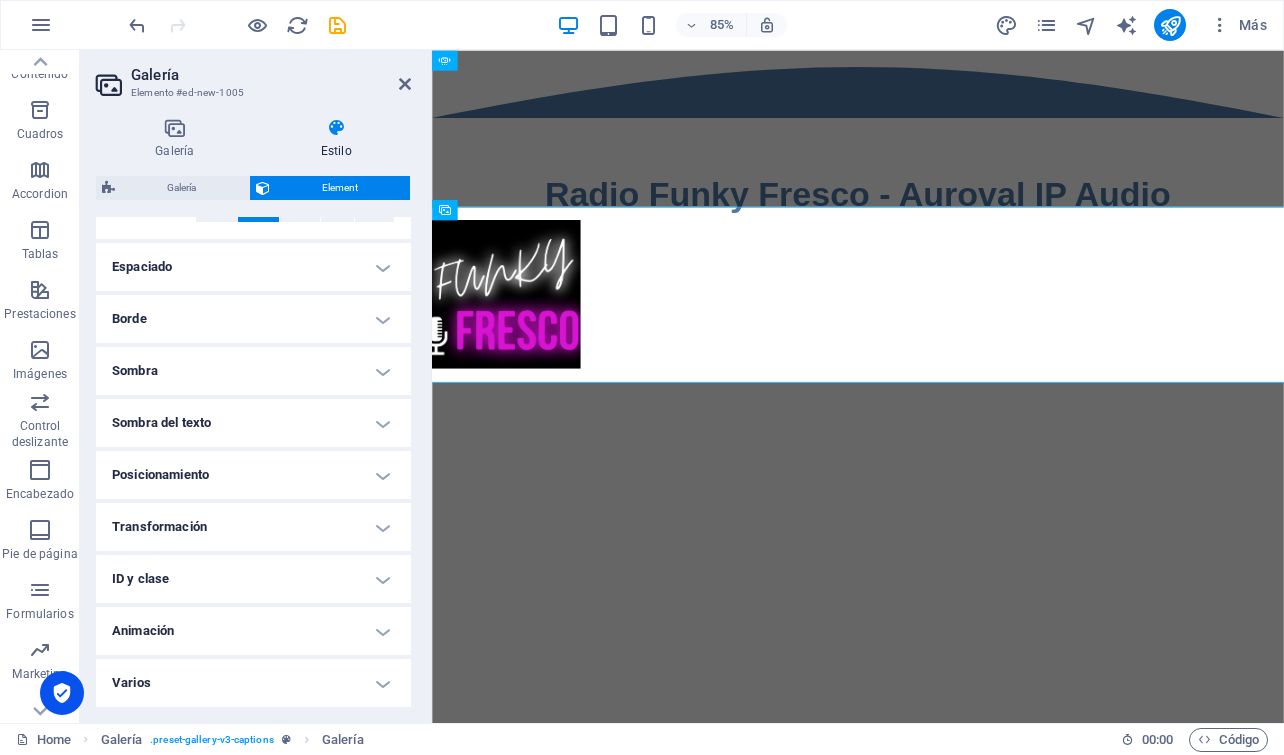 click on "Varios" at bounding box center [253, 683] 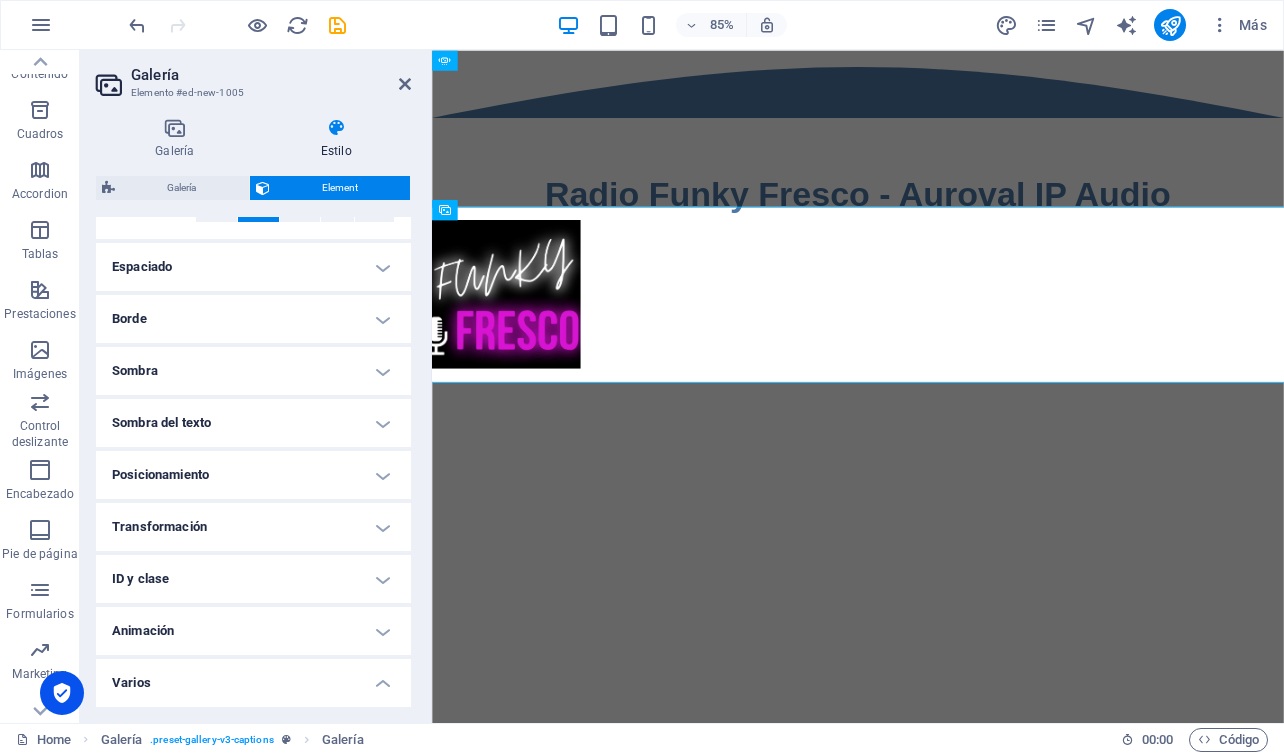 scroll, scrollTop: 496, scrollLeft: 0, axis: vertical 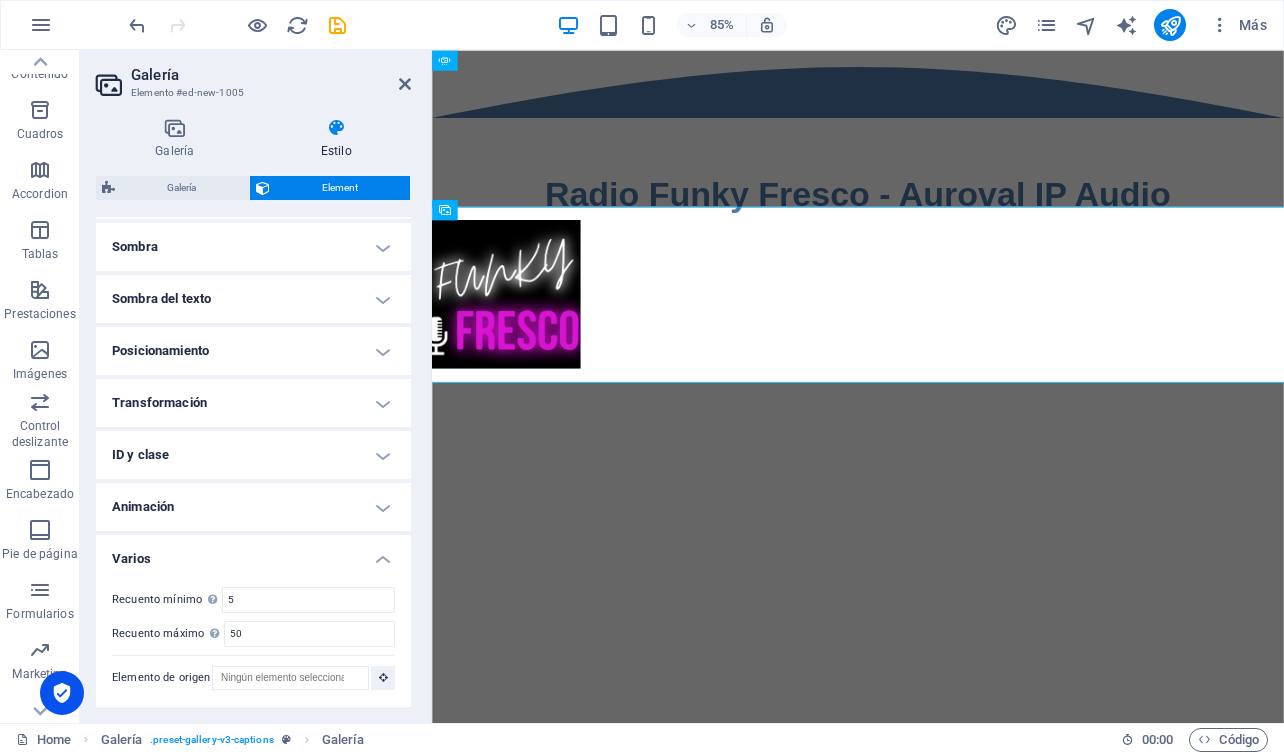 click on "Varios" at bounding box center (253, 553) 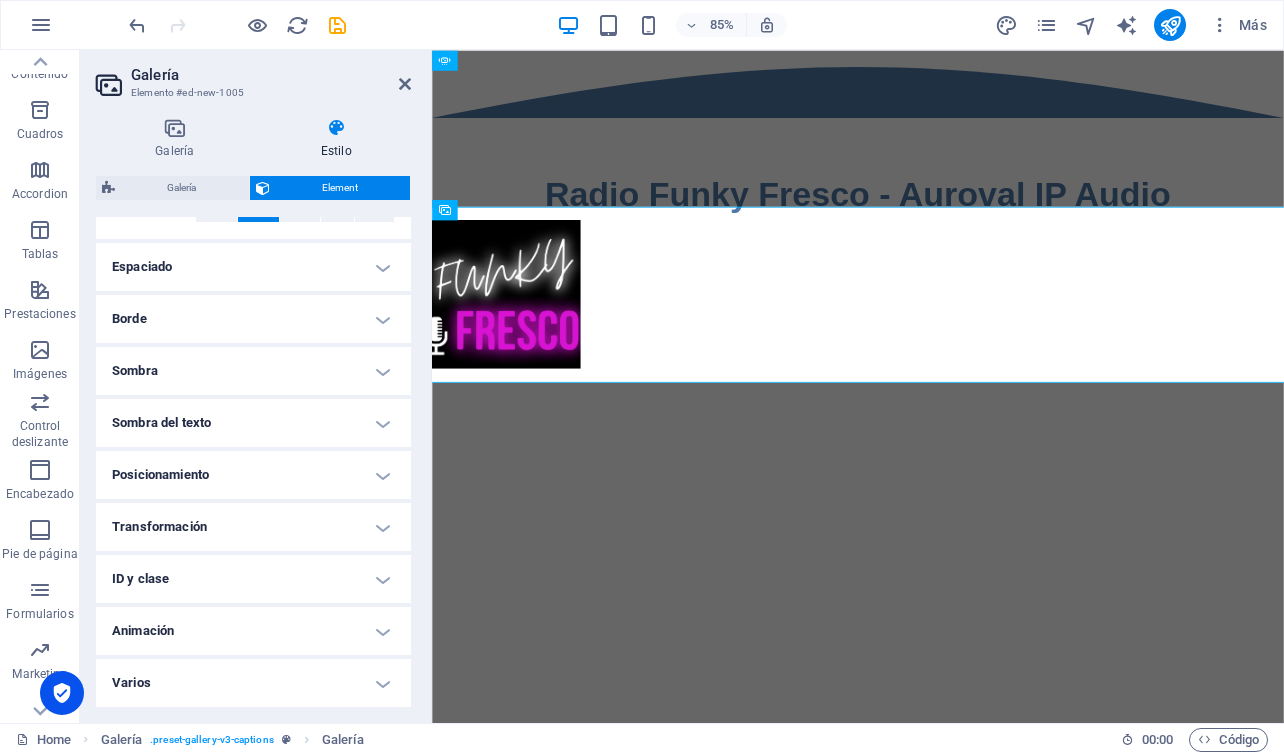 click on "Transformación" at bounding box center (253, 527) 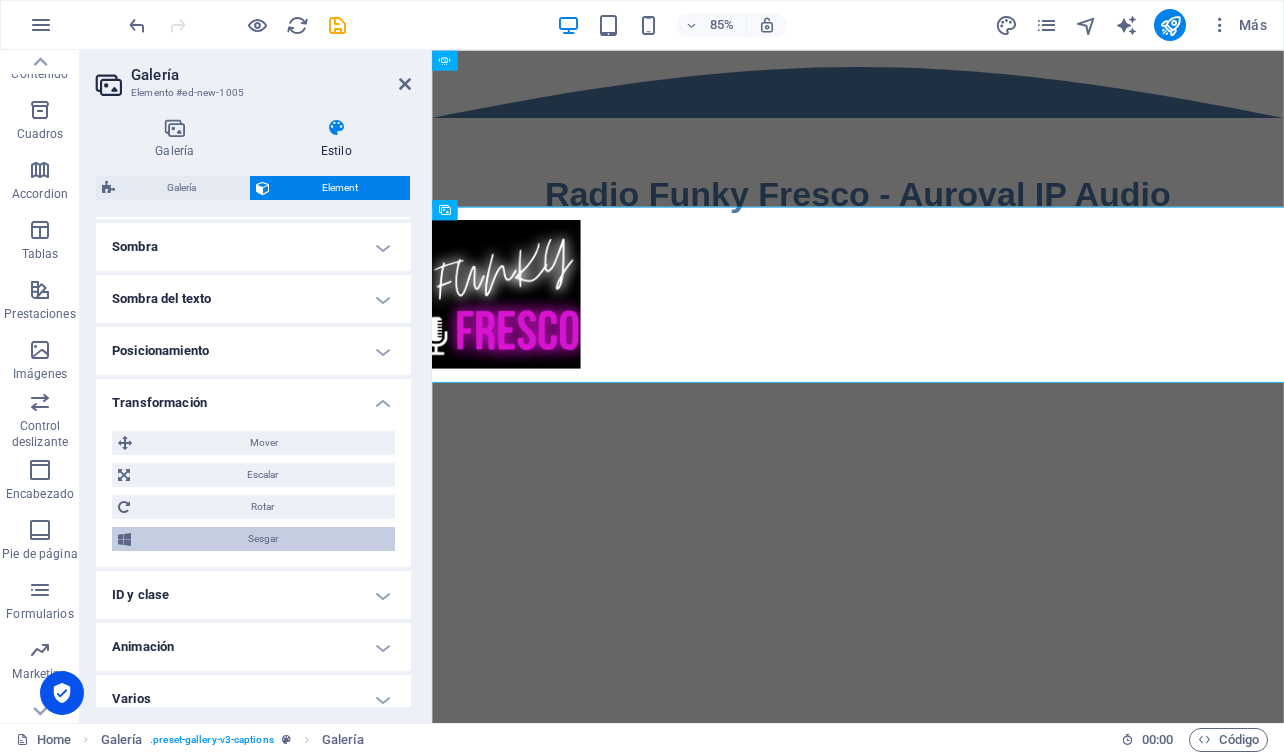 click on "Sesgar" at bounding box center [263, 539] 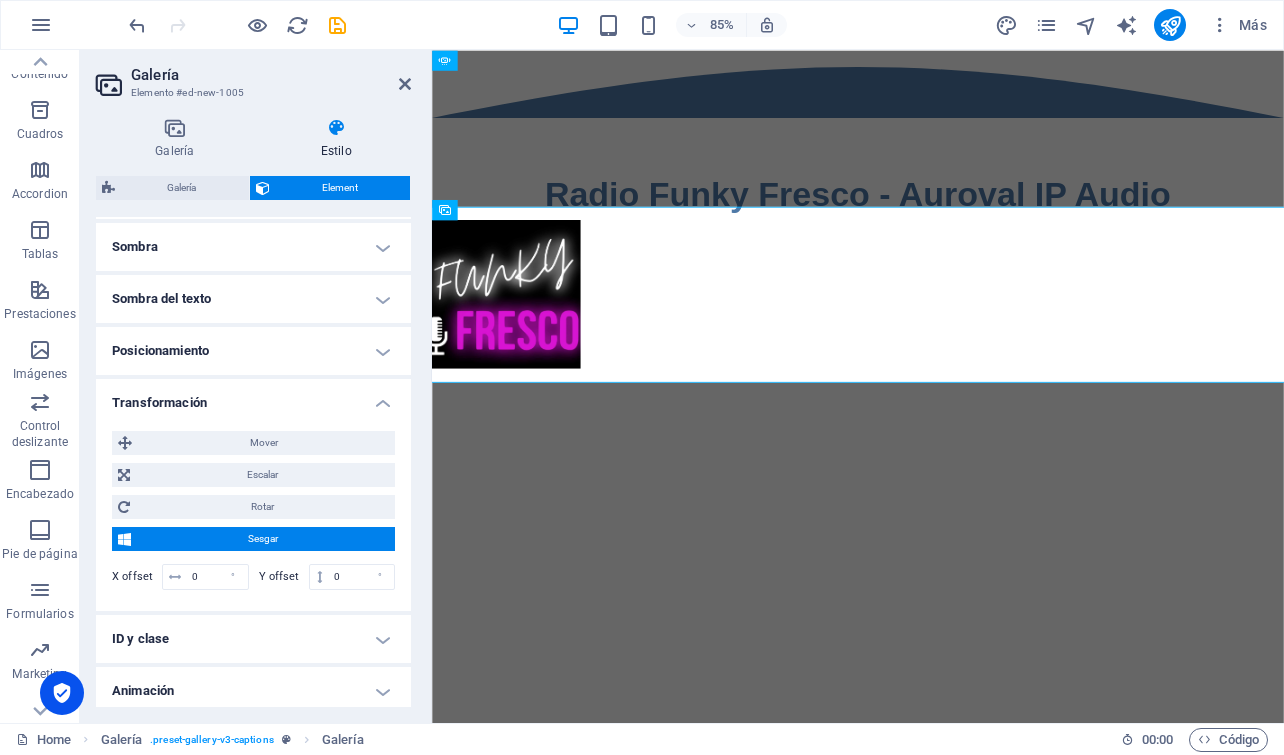 click on "Sesgar" at bounding box center (263, 539) 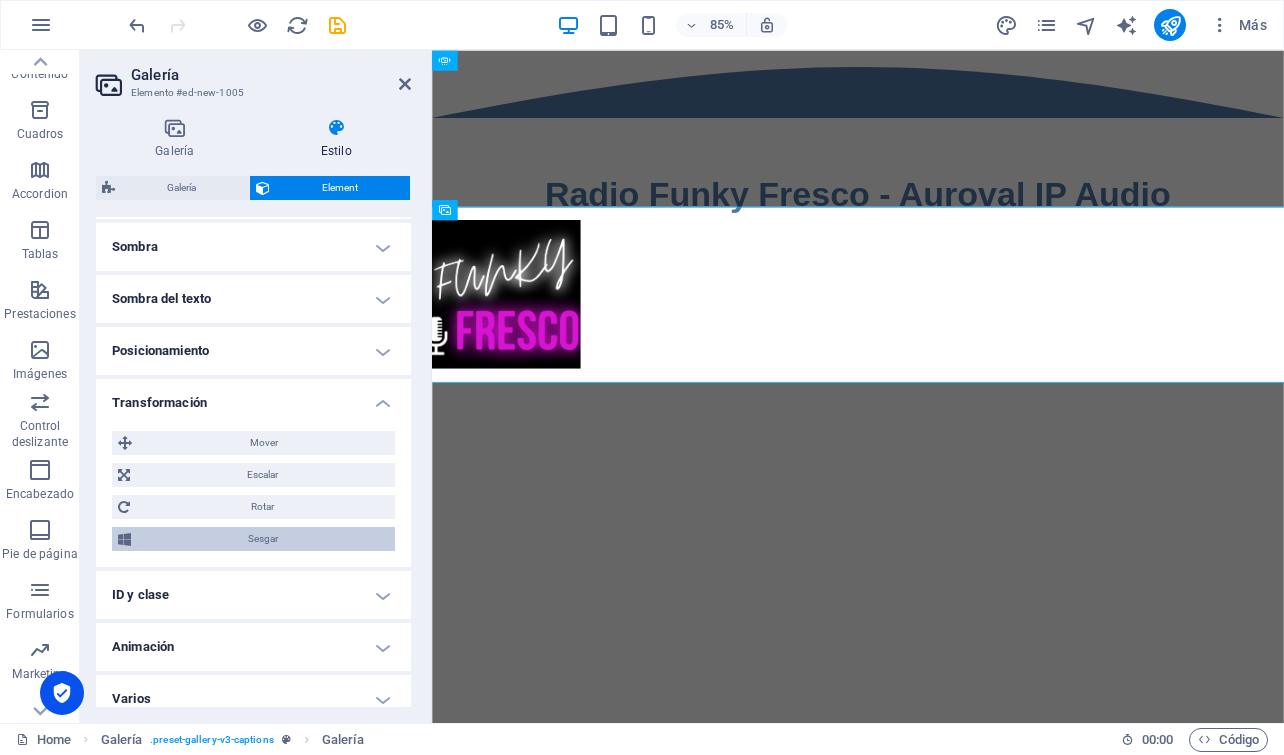 click on "Sesgar" at bounding box center (263, 539) 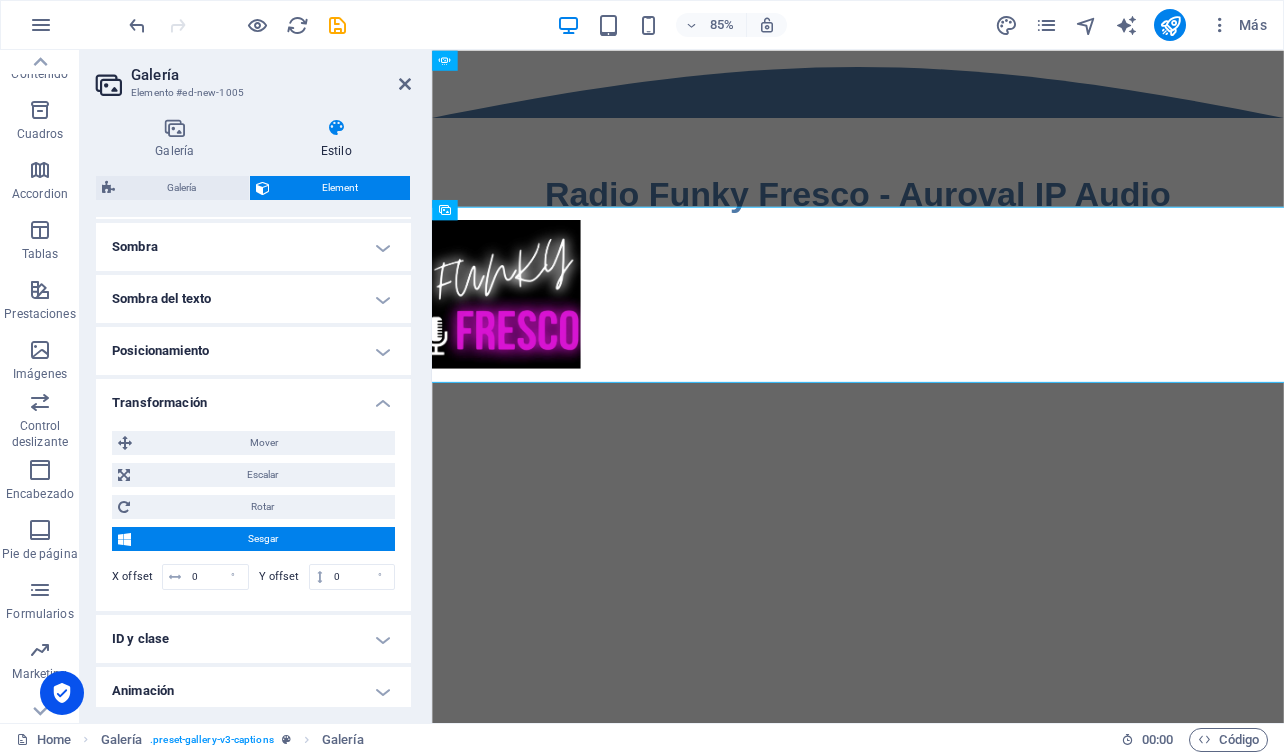 click on "Sesgar" at bounding box center [263, 539] 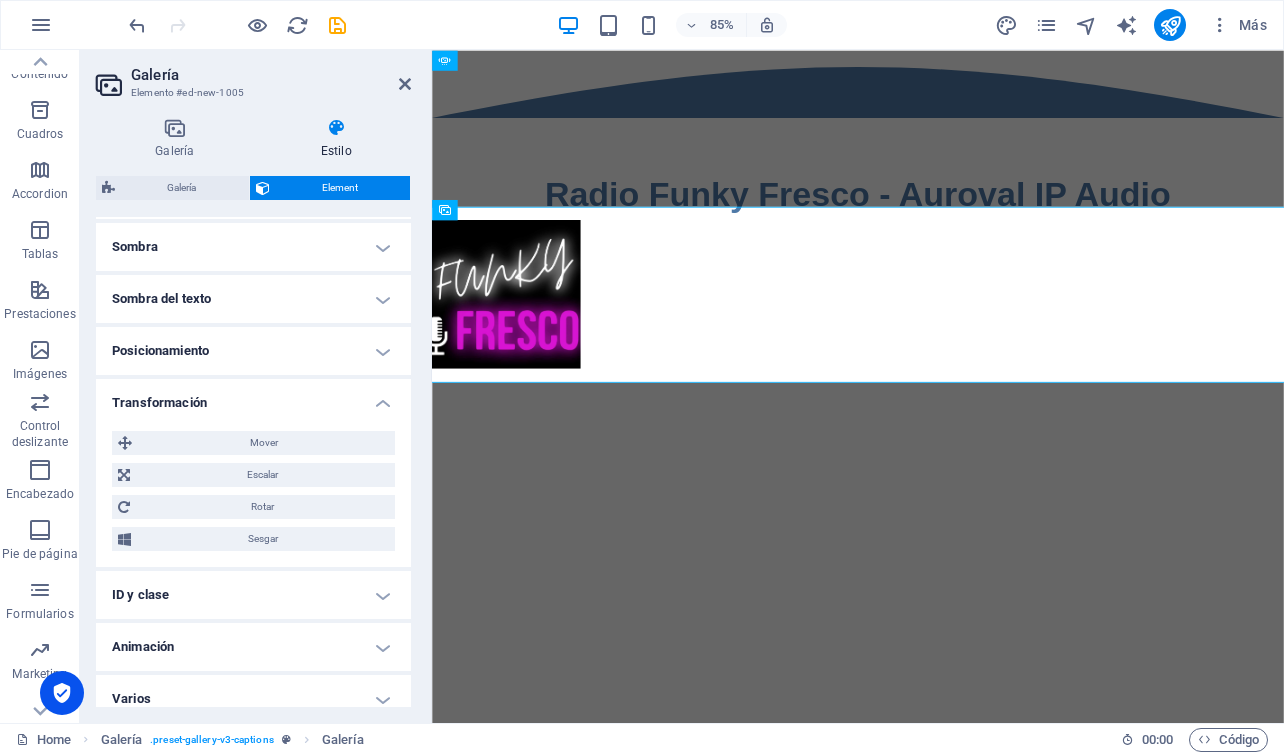 click on "Transformación" at bounding box center (253, 397) 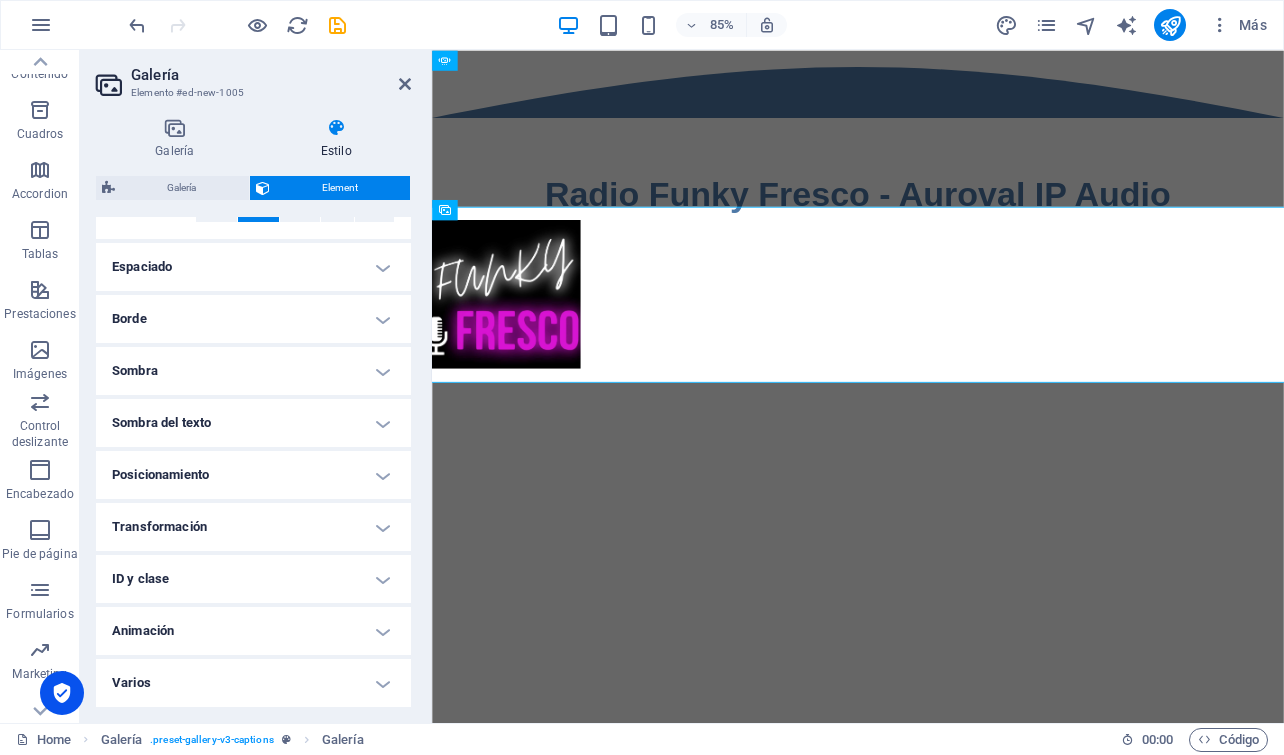 scroll, scrollTop: 372, scrollLeft: 0, axis: vertical 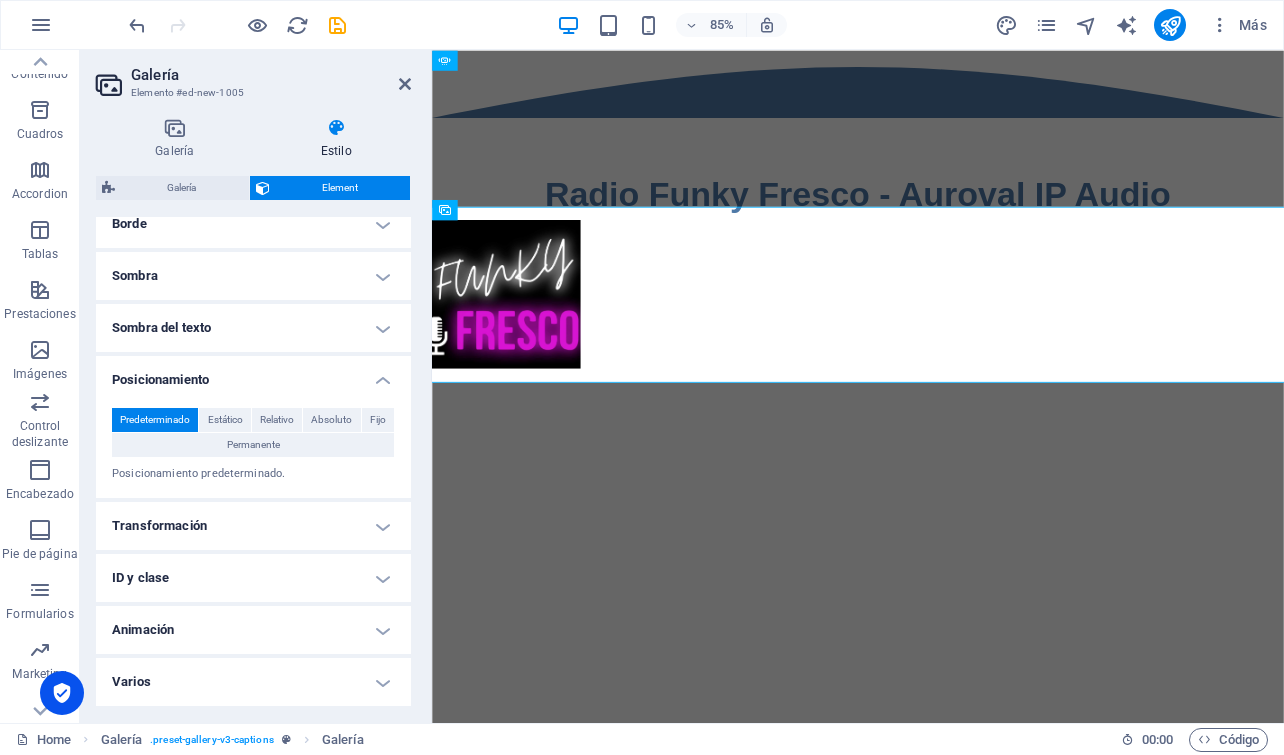 click on "Posicionamiento" at bounding box center [253, 374] 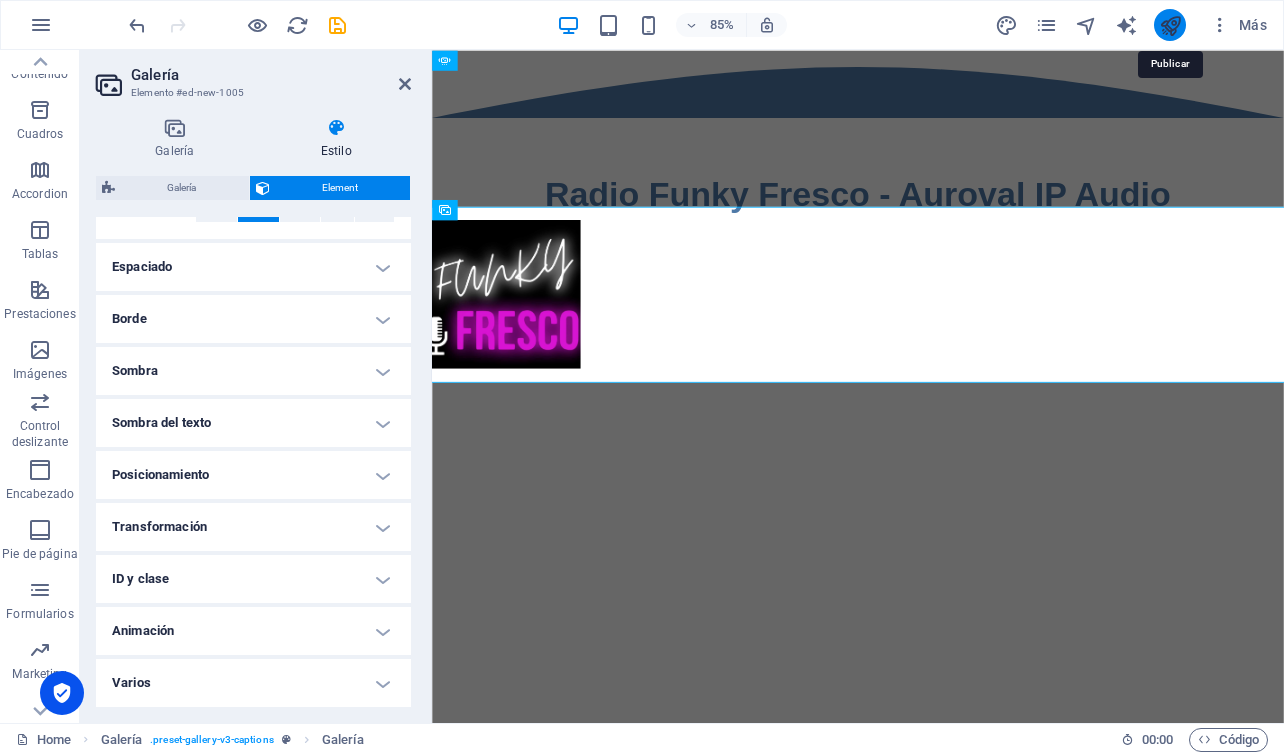 click at bounding box center (1170, 25) 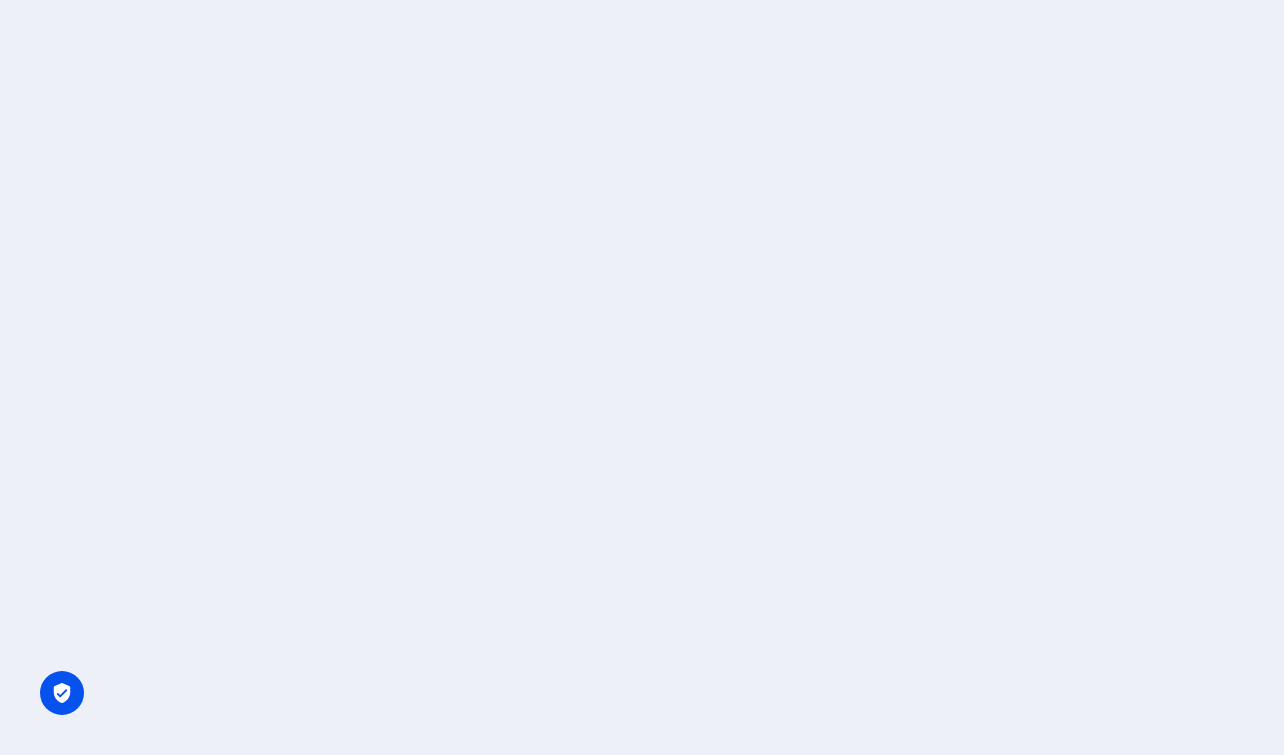 scroll, scrollTop: 0, scrollLeft: 0, axis: both 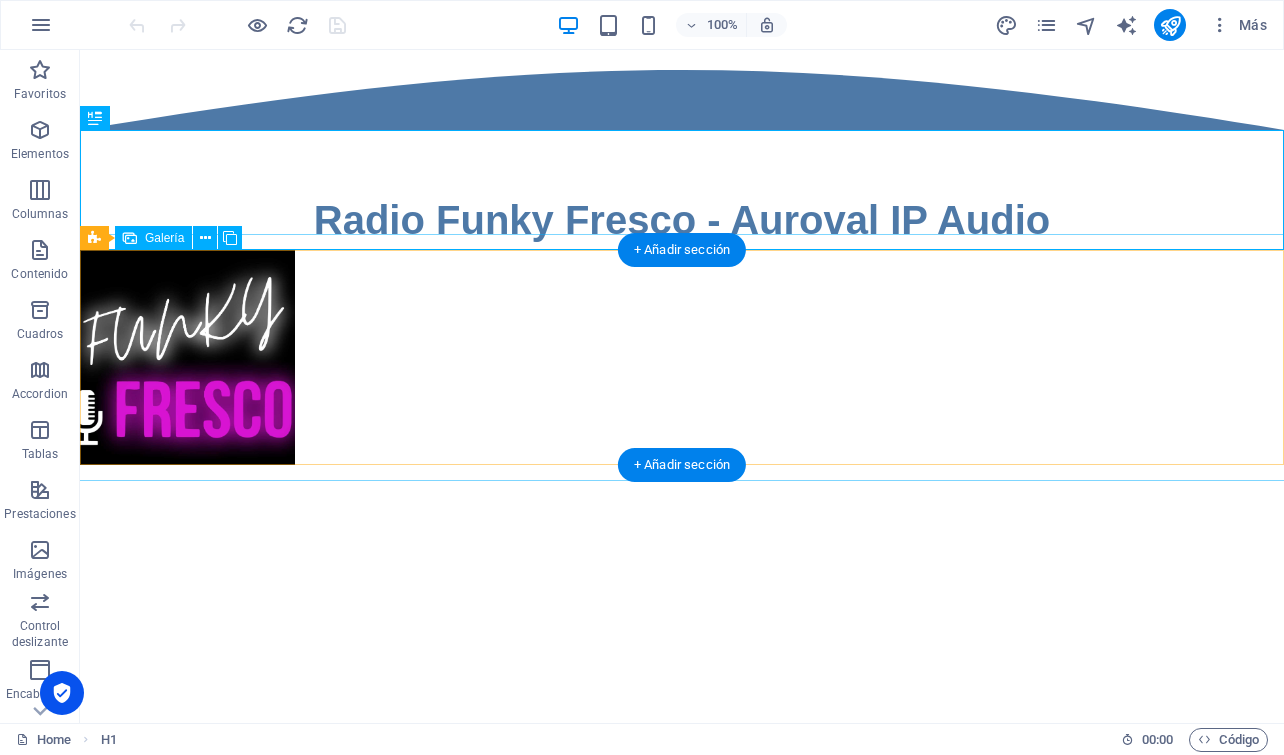 click at bounding box center [187, 357] 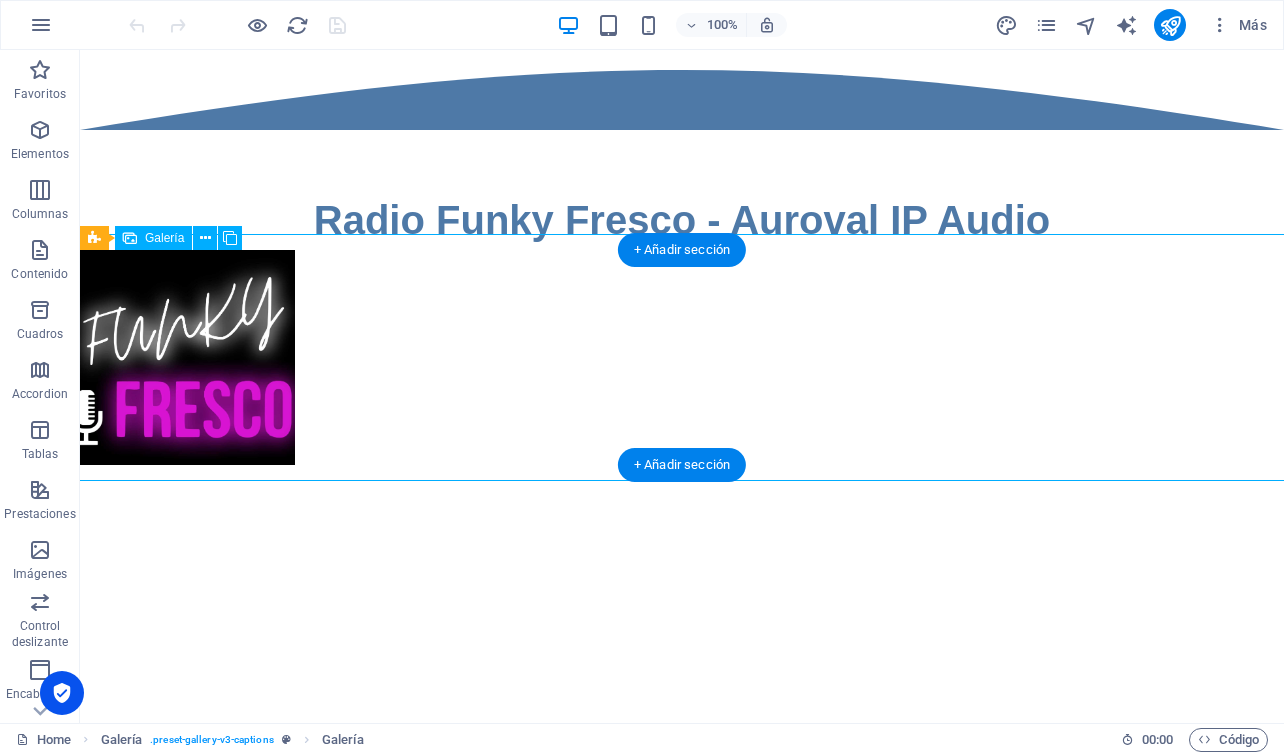 click at bounding box center (187, 357) 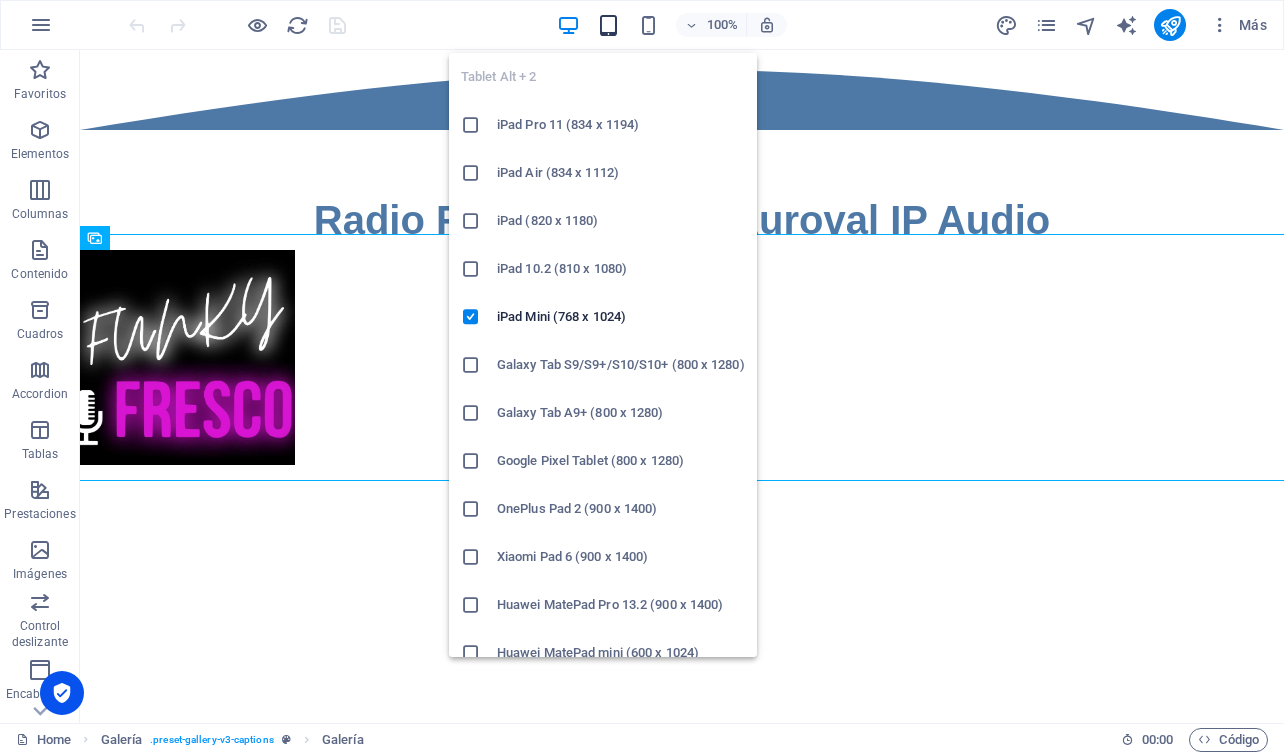click at bounding box center (608, 25) 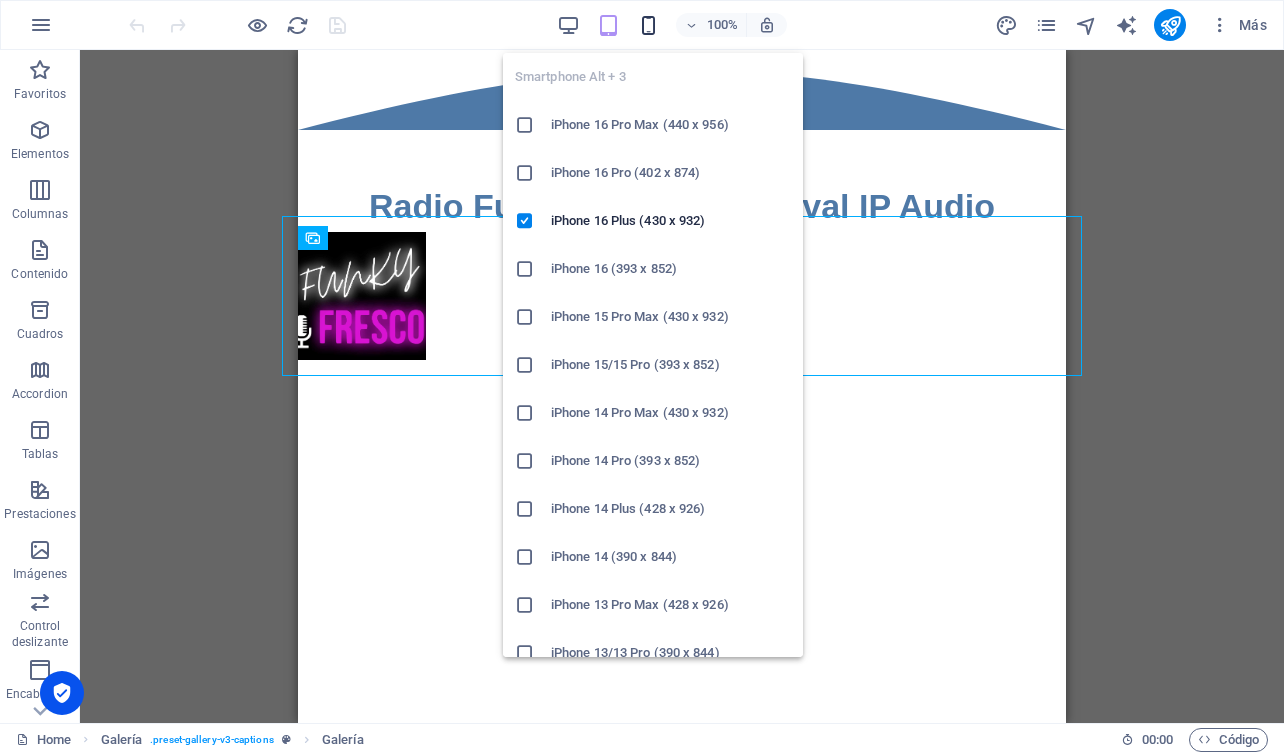 click at bounding box center [648, 25] 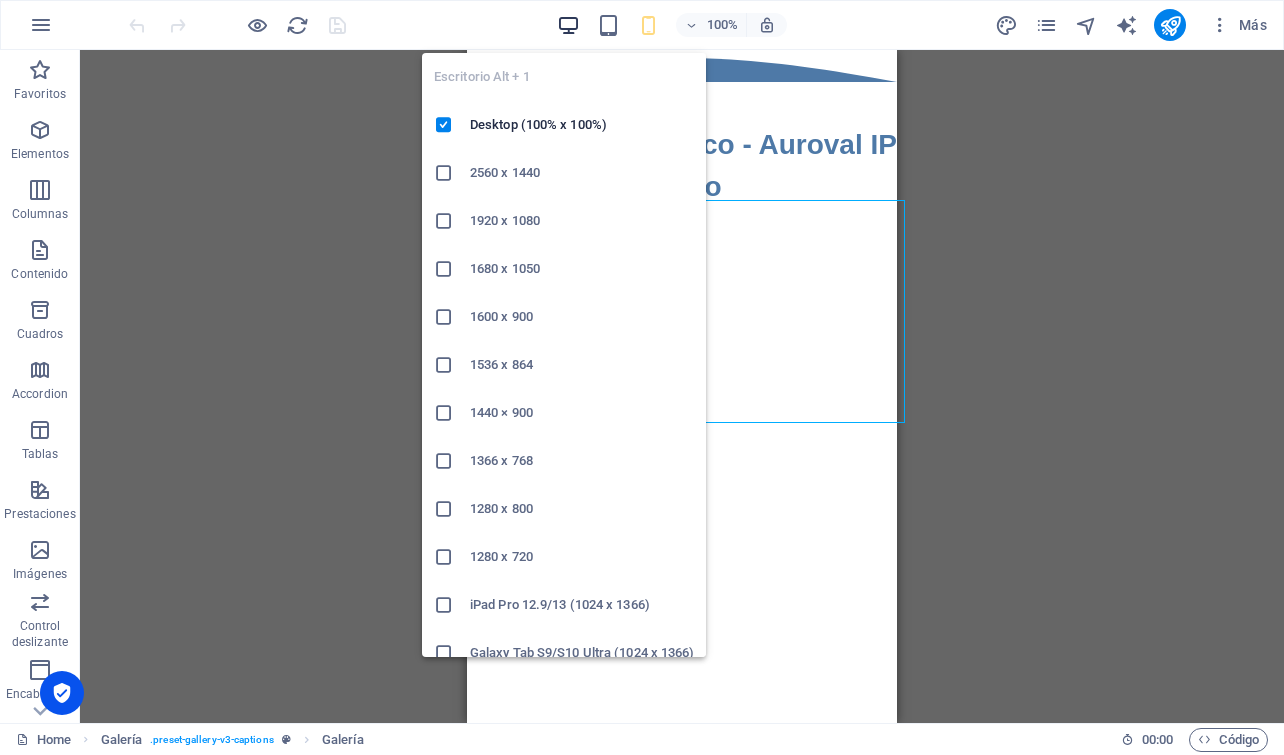 click at bounding box center [568, 25] 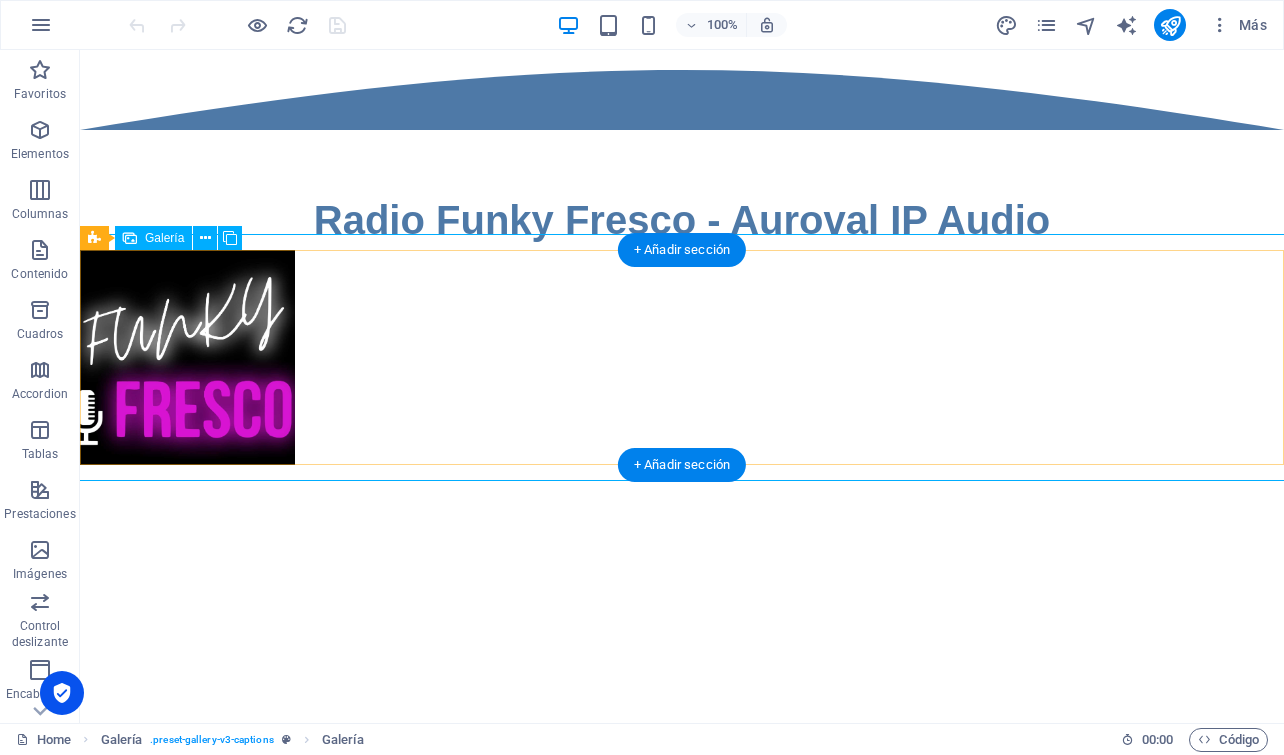 click at bounding box center (187, 357) 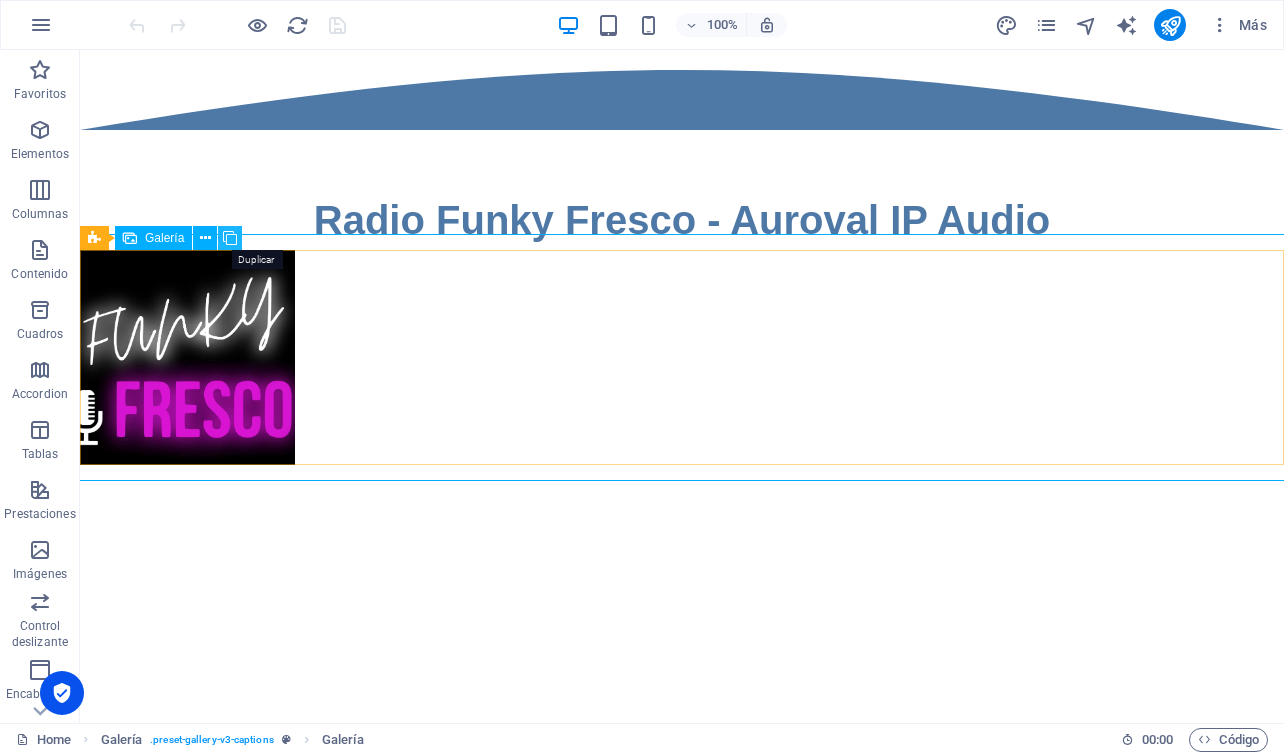 click at bounding box center [230, 238] 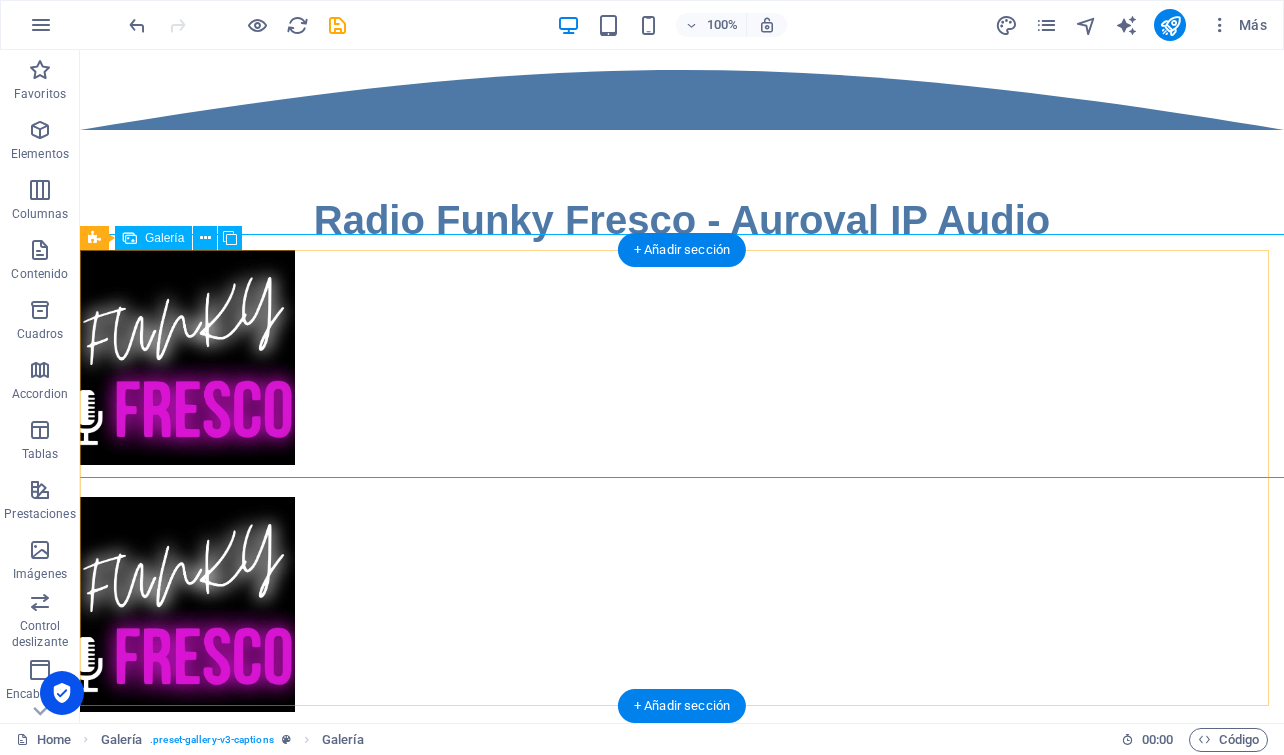 click at bounding box center (187, 357) 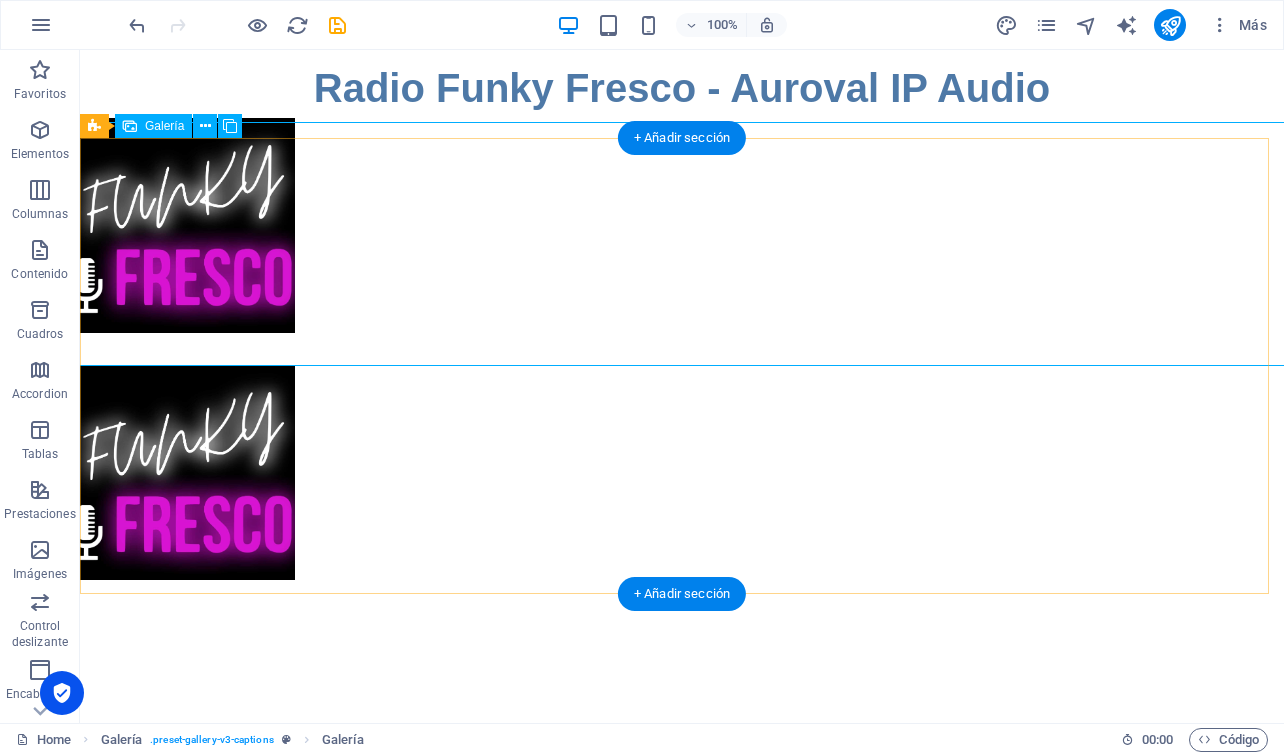 scroll, scrollTop: 140, scrollLeft: 0, axis: vertical 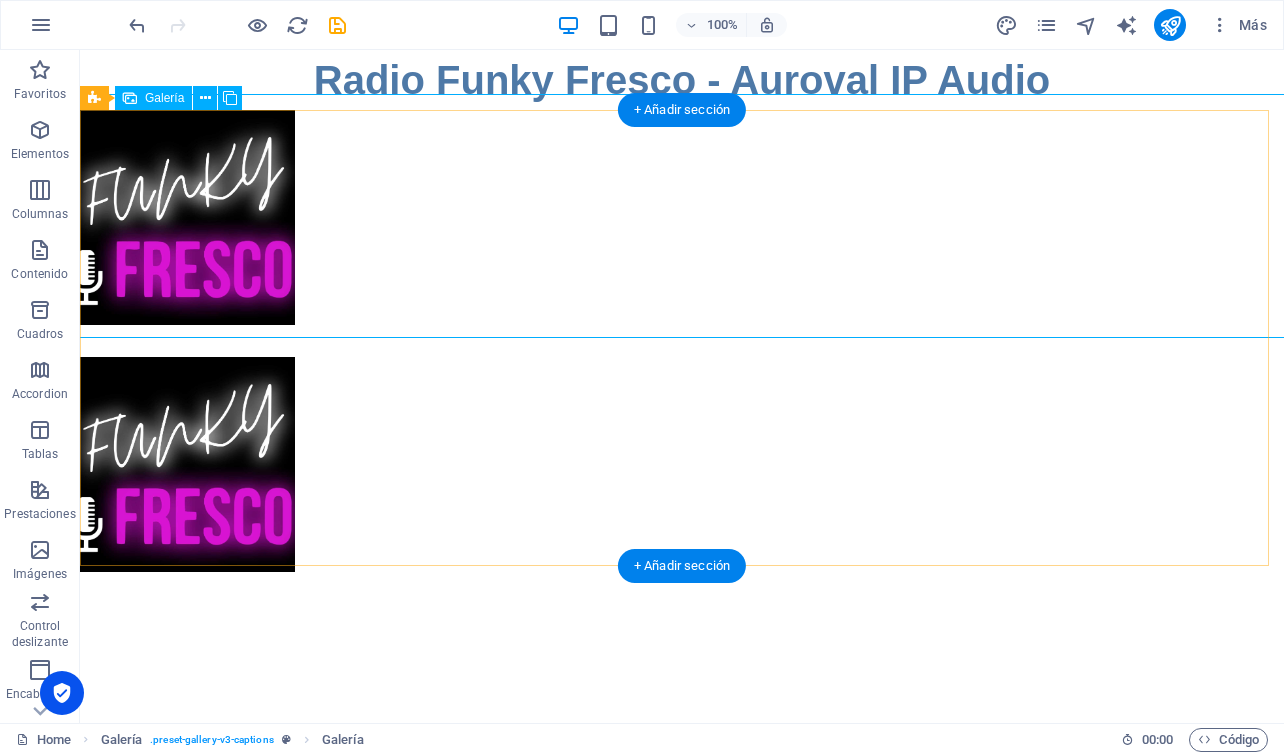 click at bounding box center [682, 217] 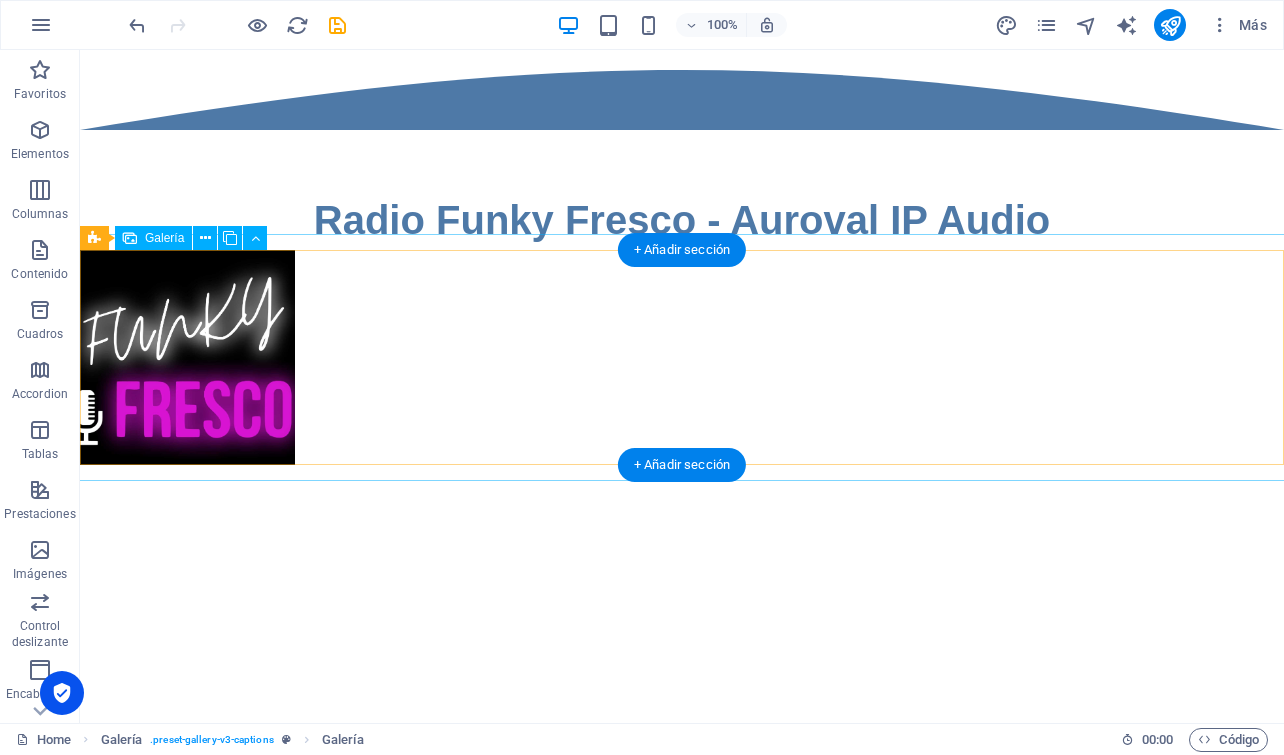 scroll, scrollTop: 0, scrollLeft: 0, axis: both 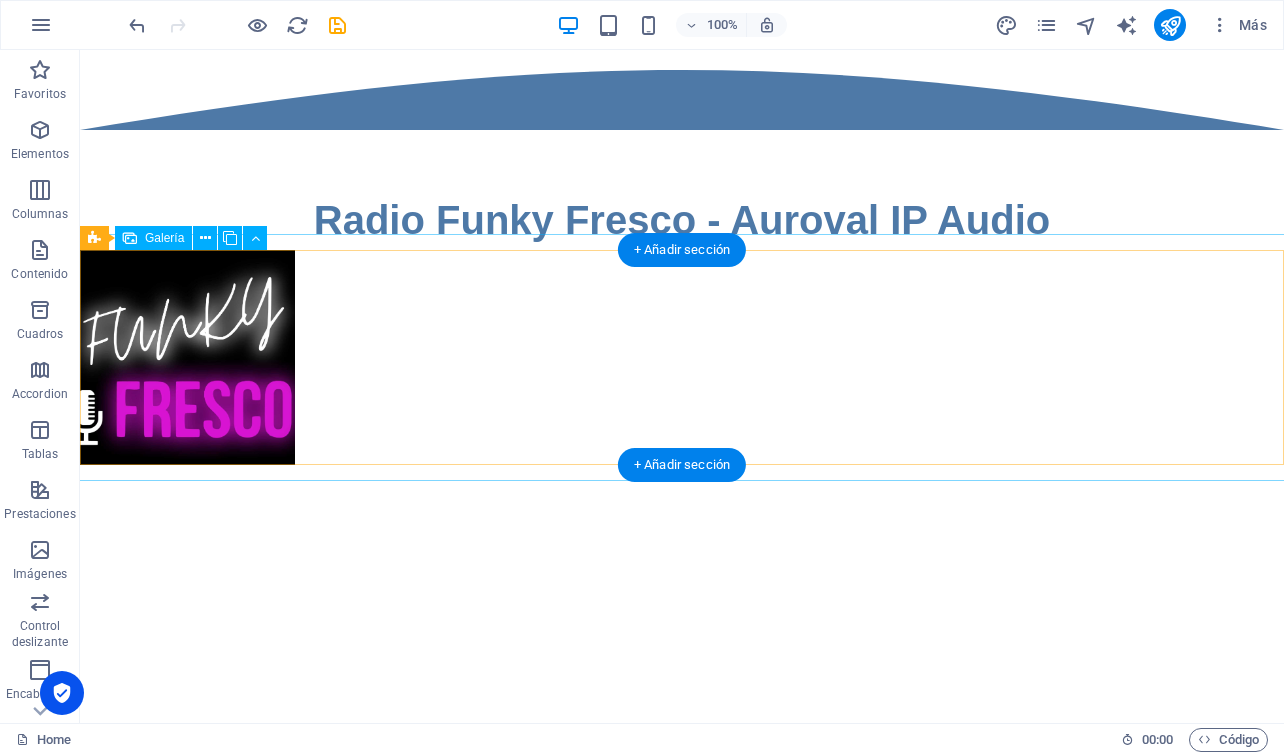 click at bounding box center (187, 357) 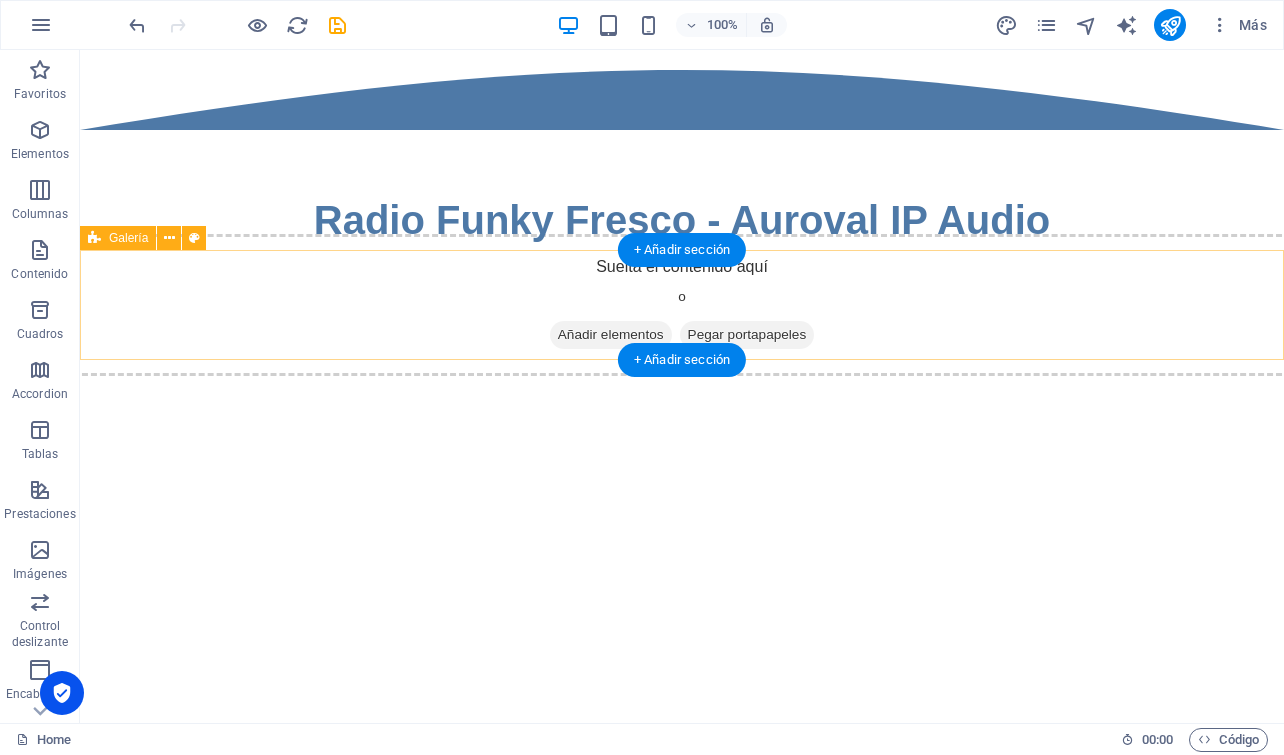 click on "Suelta el contenido aquí o  Añadir elementos  Pegar portapapeles" at bounding box center (682, 305) 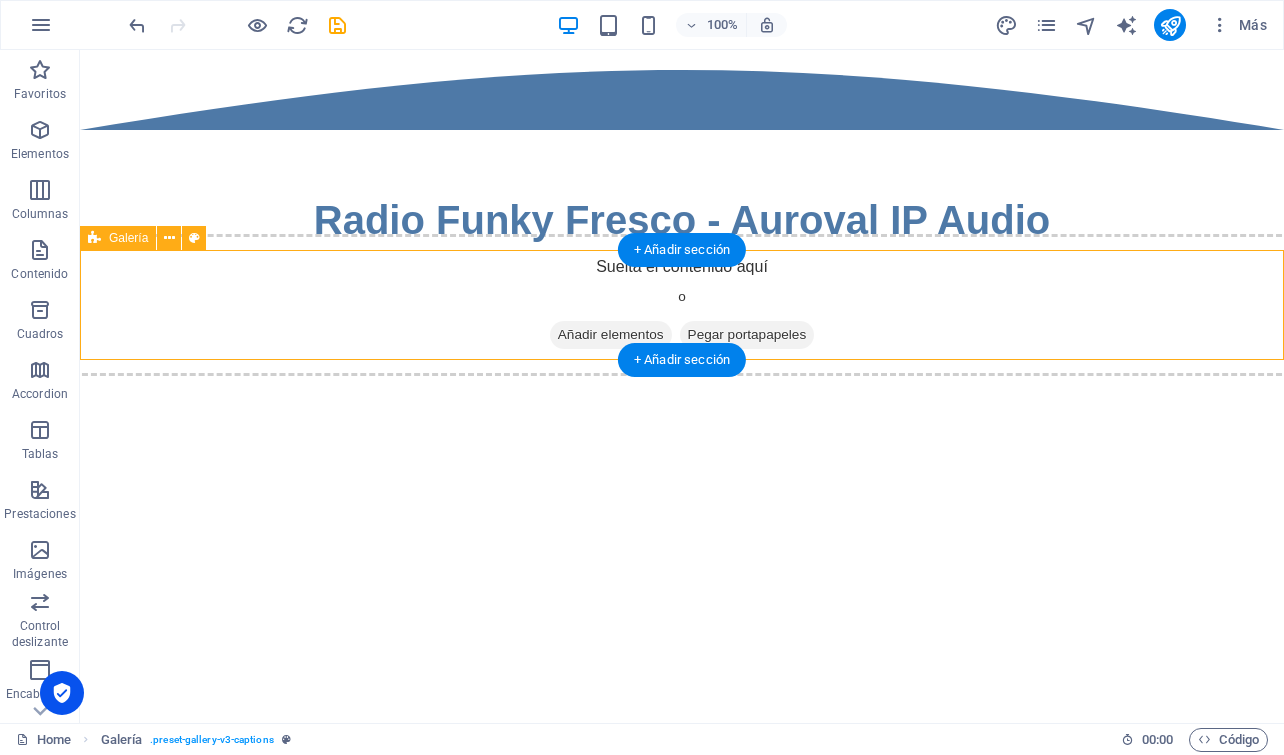 click on "Suelta el contenido aquí o  Añadir elementos  Pegar portapapeles" at bounding box center (682, 305) 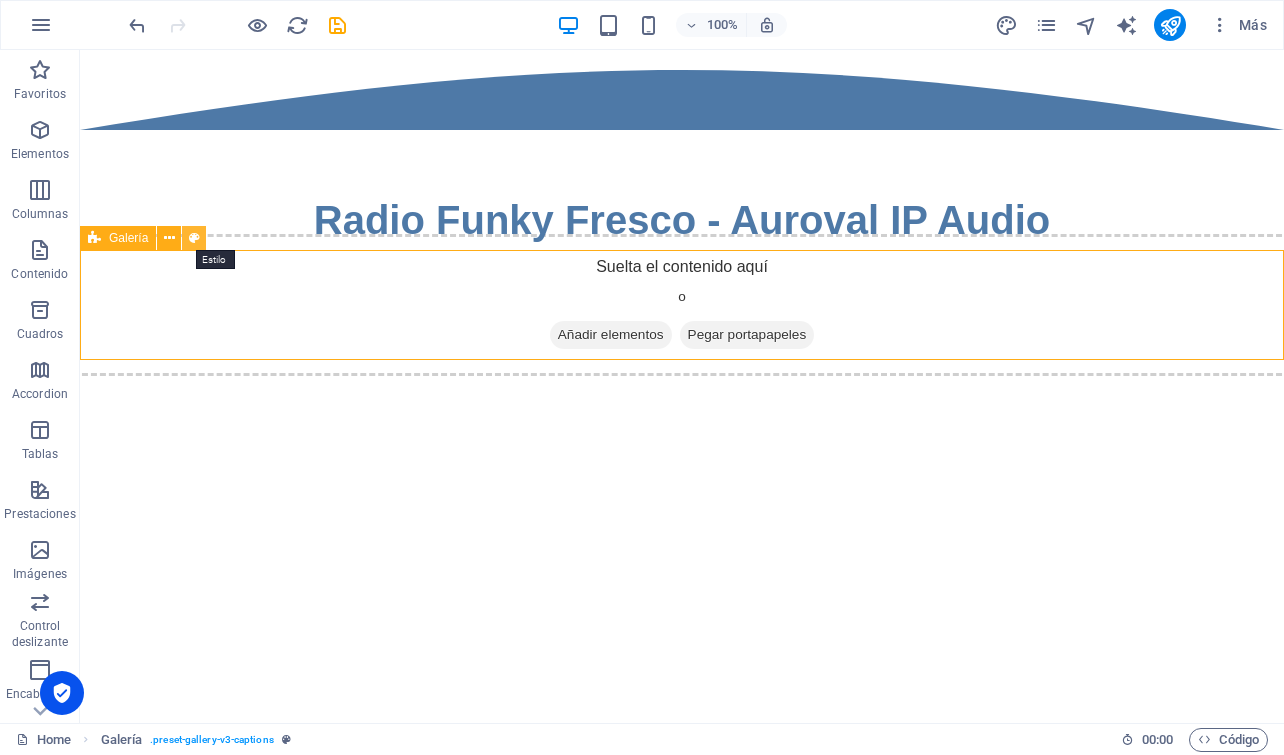 click at bounding box center (194, 238) 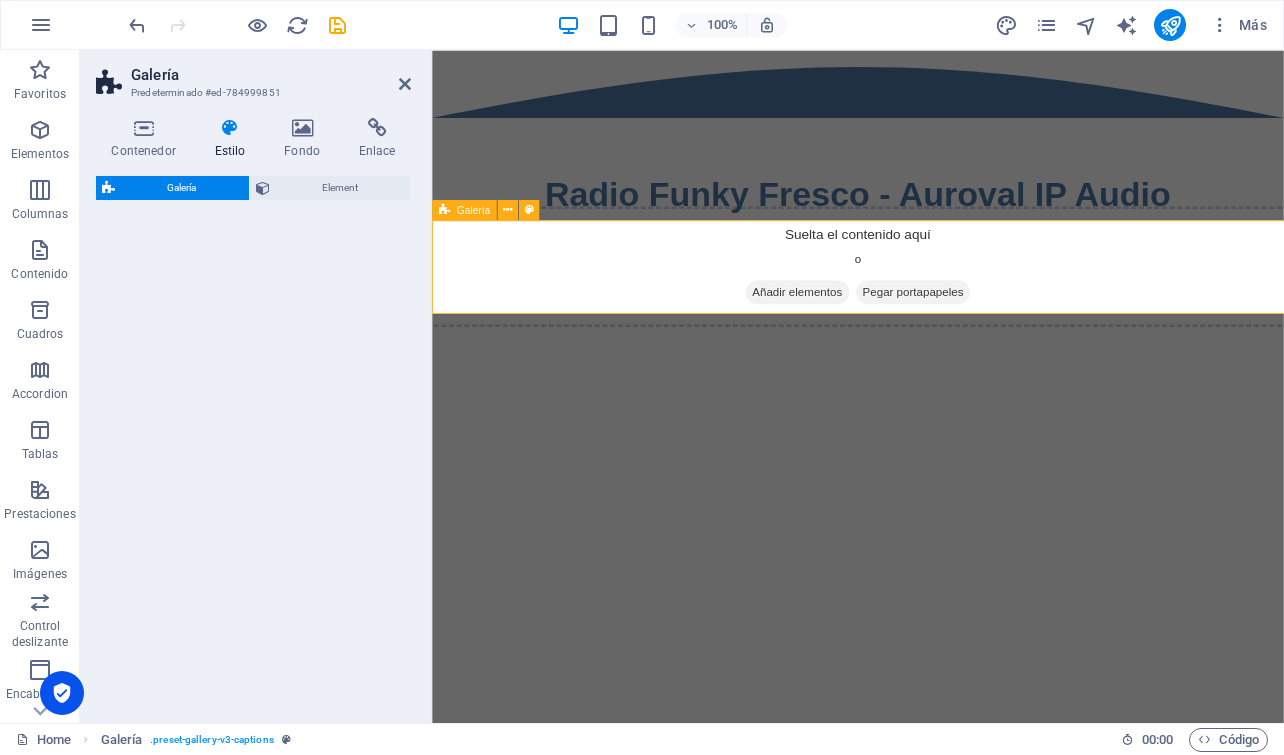 select on "rem" 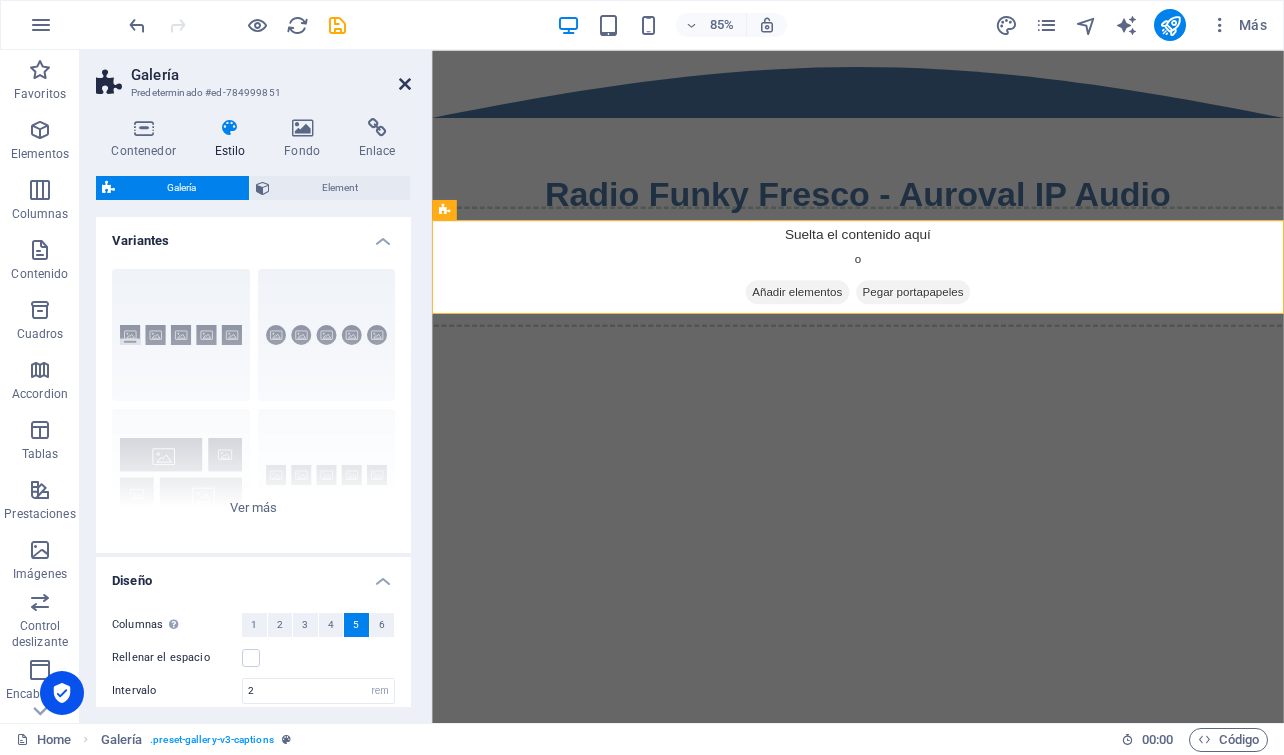 click at bounding box center (405, 84) 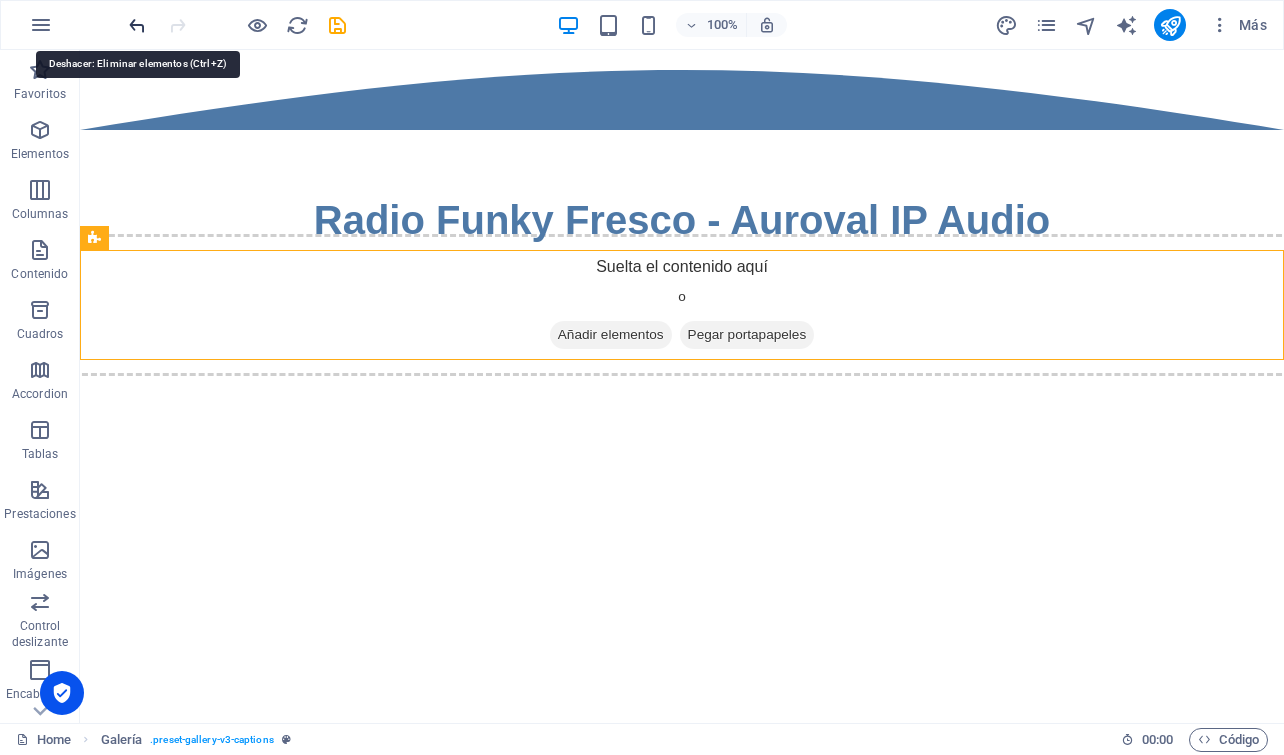 click at bounding box center (137, 25) 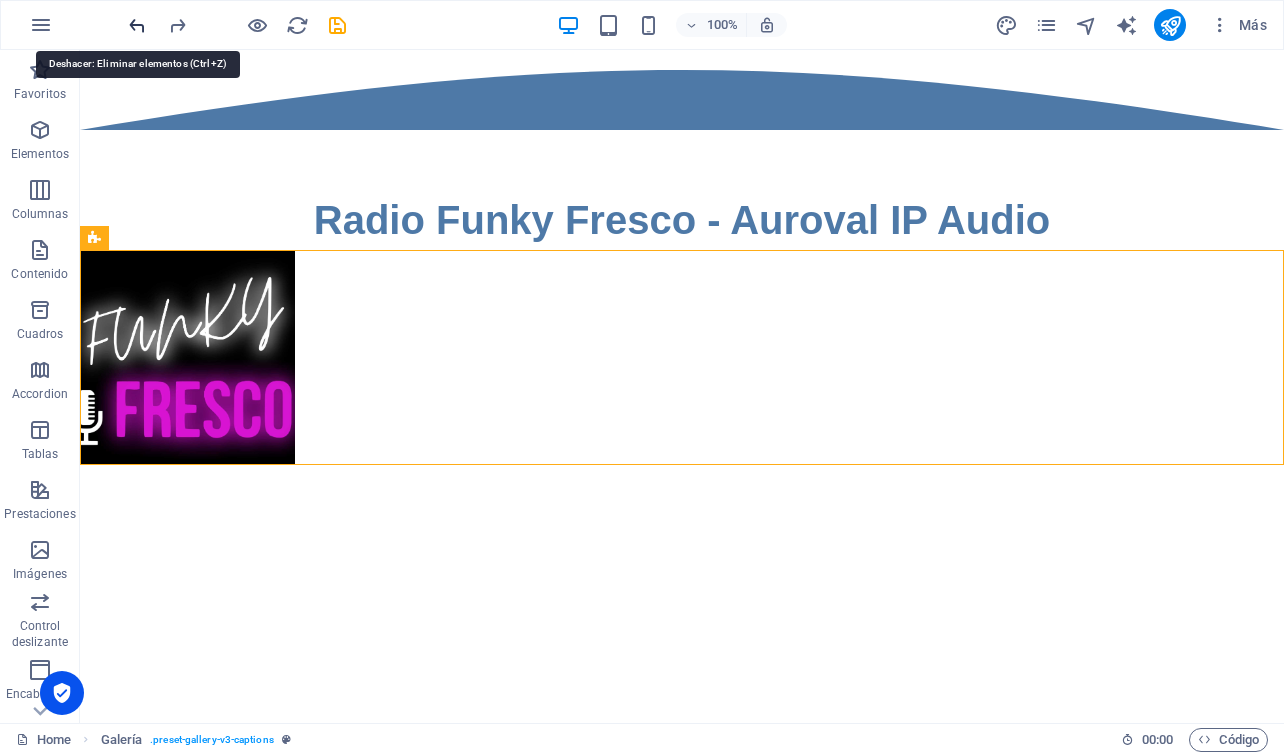 click at bounding box center [137, 25] 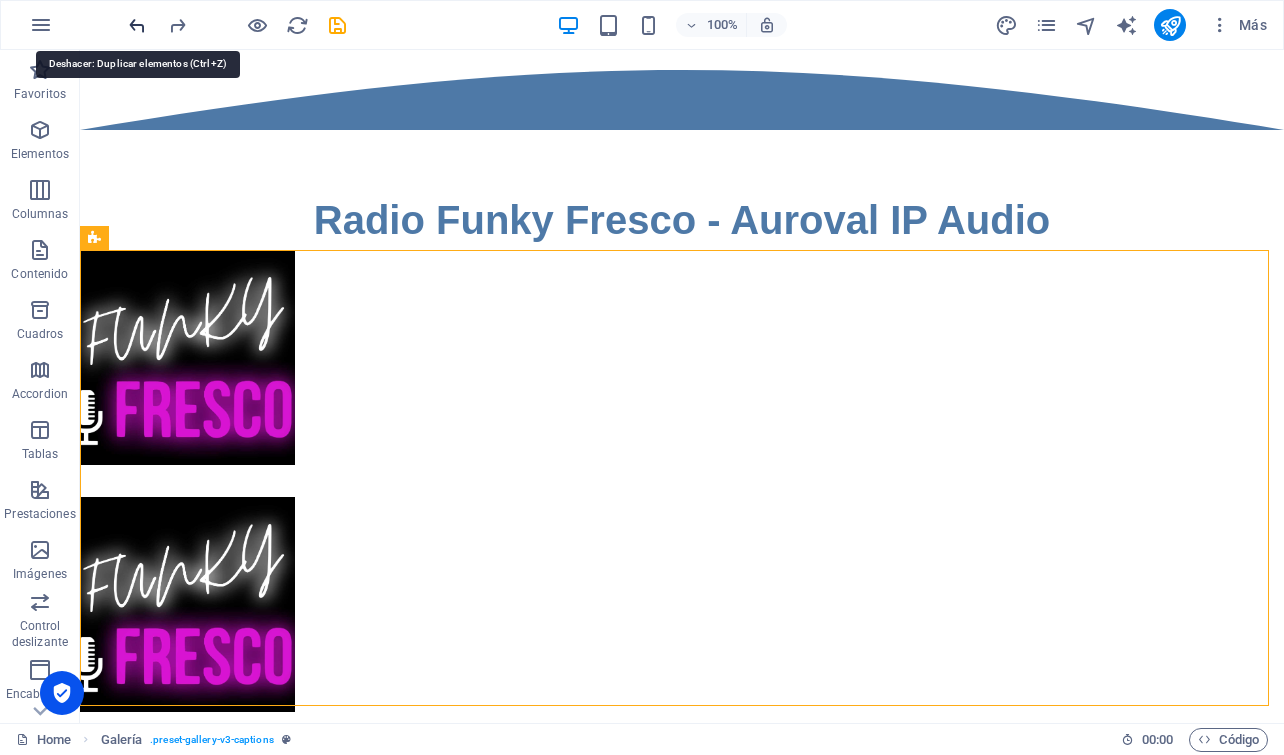 click at bounding box center (137, 25) 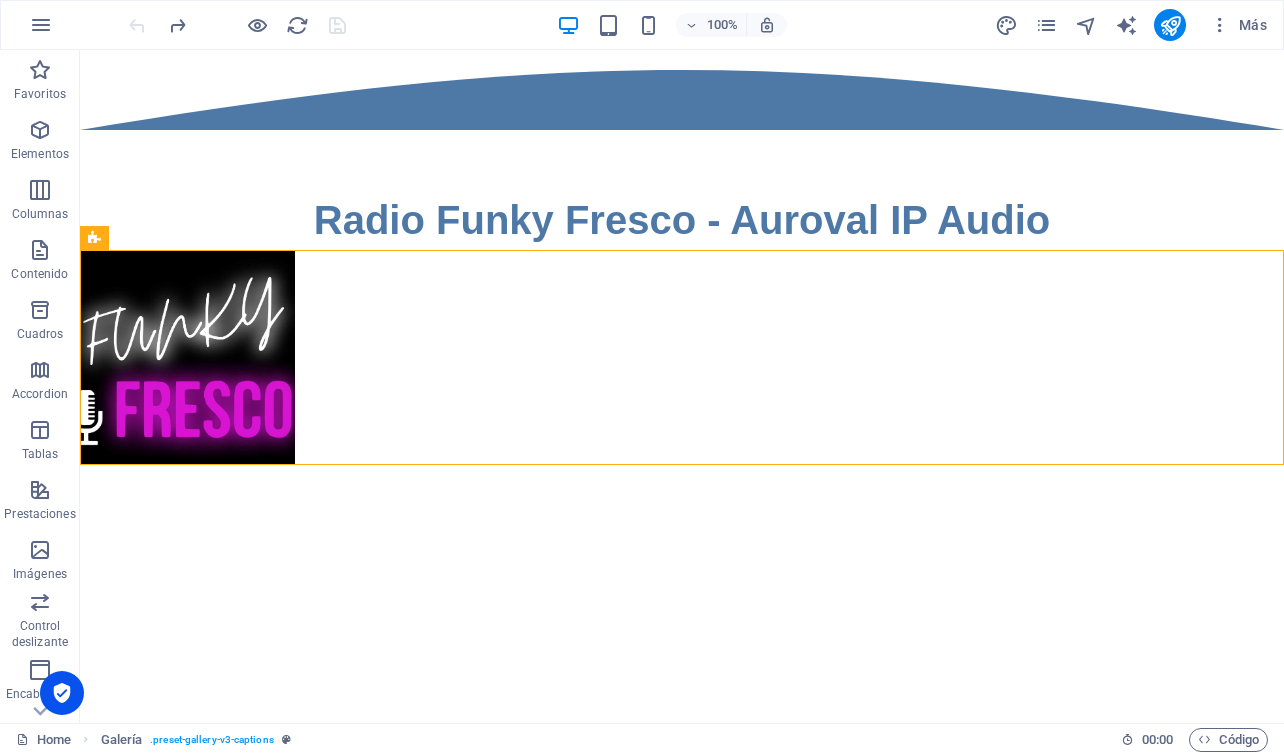 click at bounding box center [237, 25] 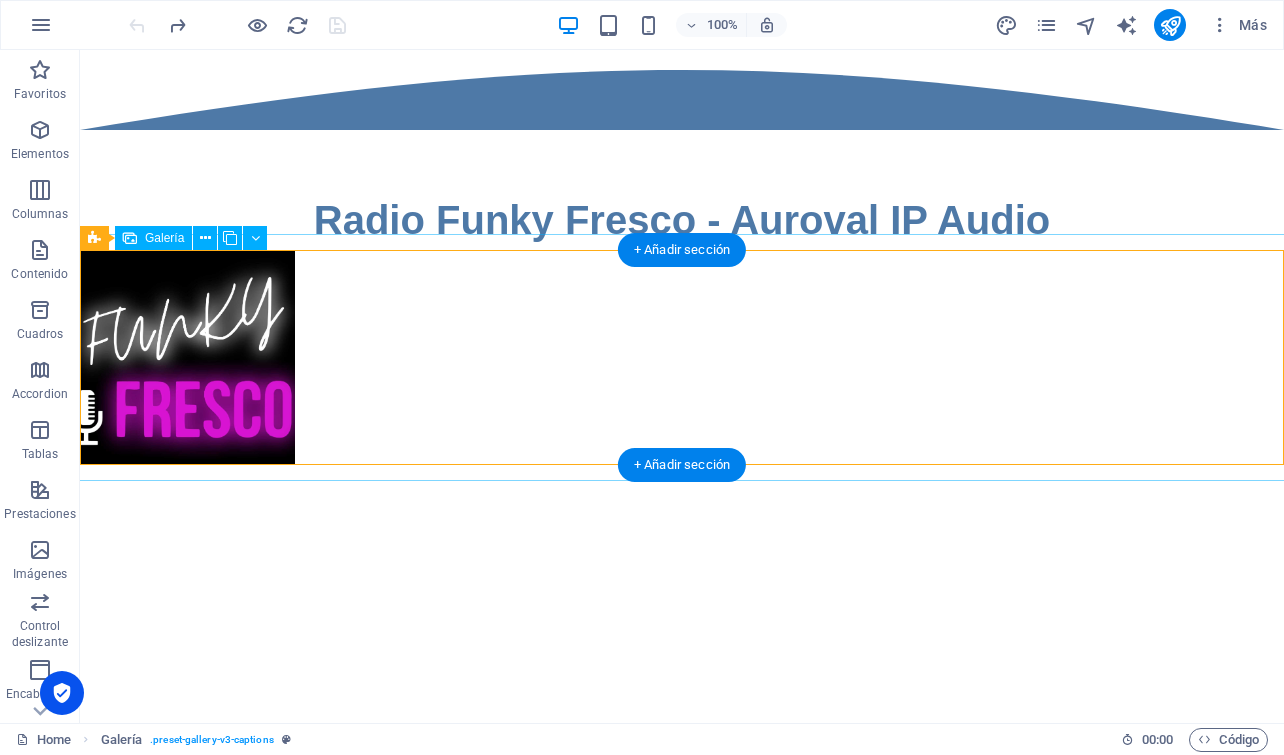 click at bounding box center (187, 357) 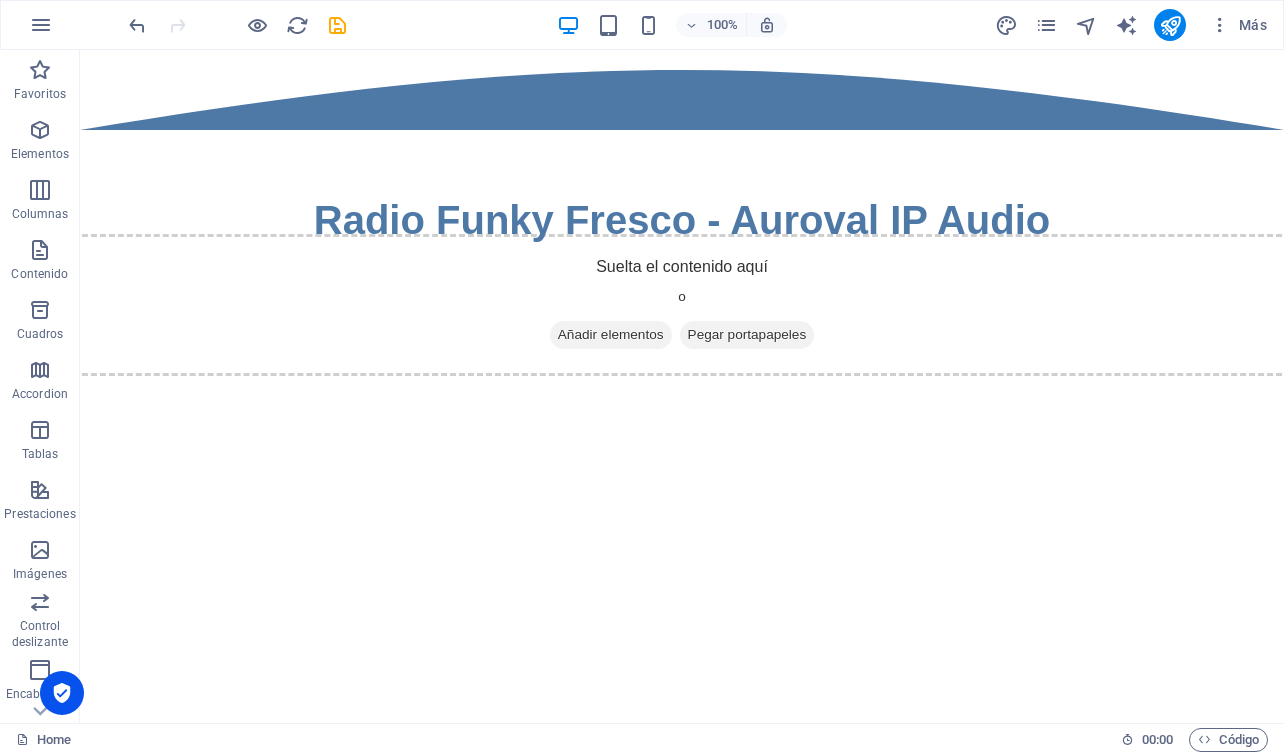 click on "Skip to main content
Radio Funky Fresco - Auroval IP Audio Suelta el contenido aquí o  Añadir elementos  Pegar portapapeles" at bounding box center [682, 283] 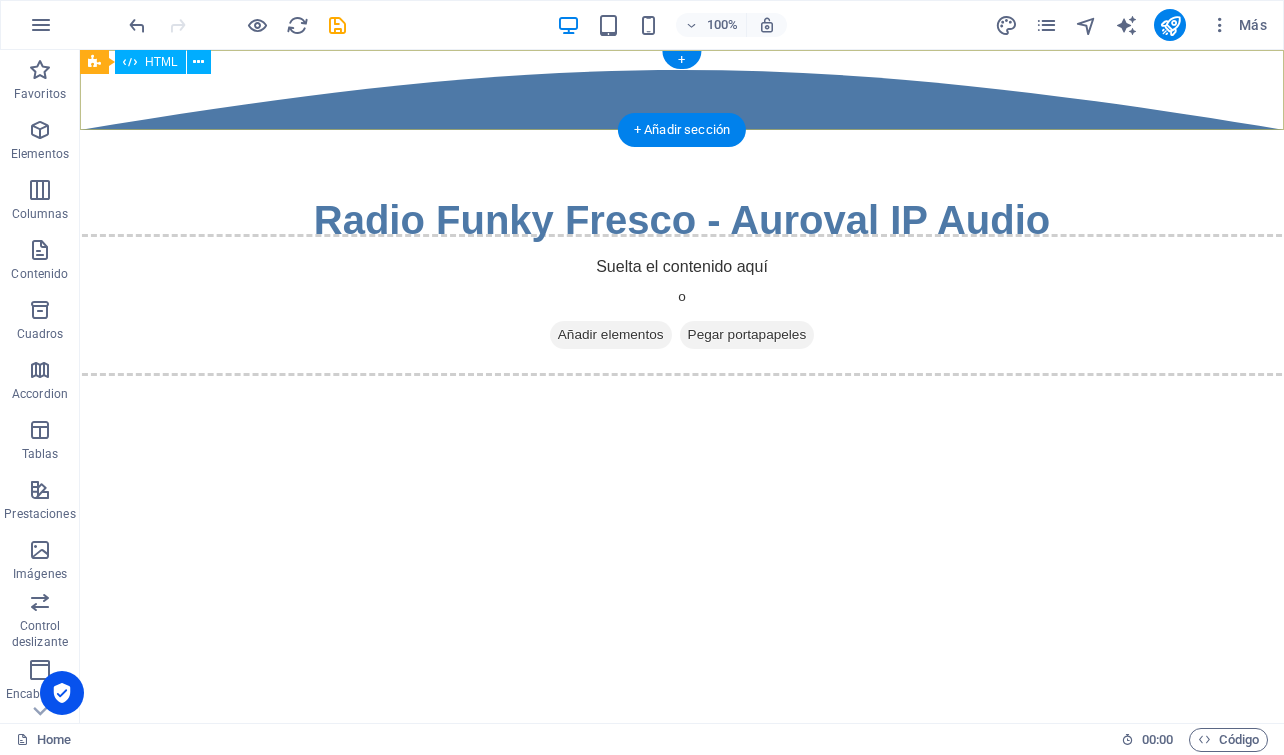 click at bounding box center (682, 90) 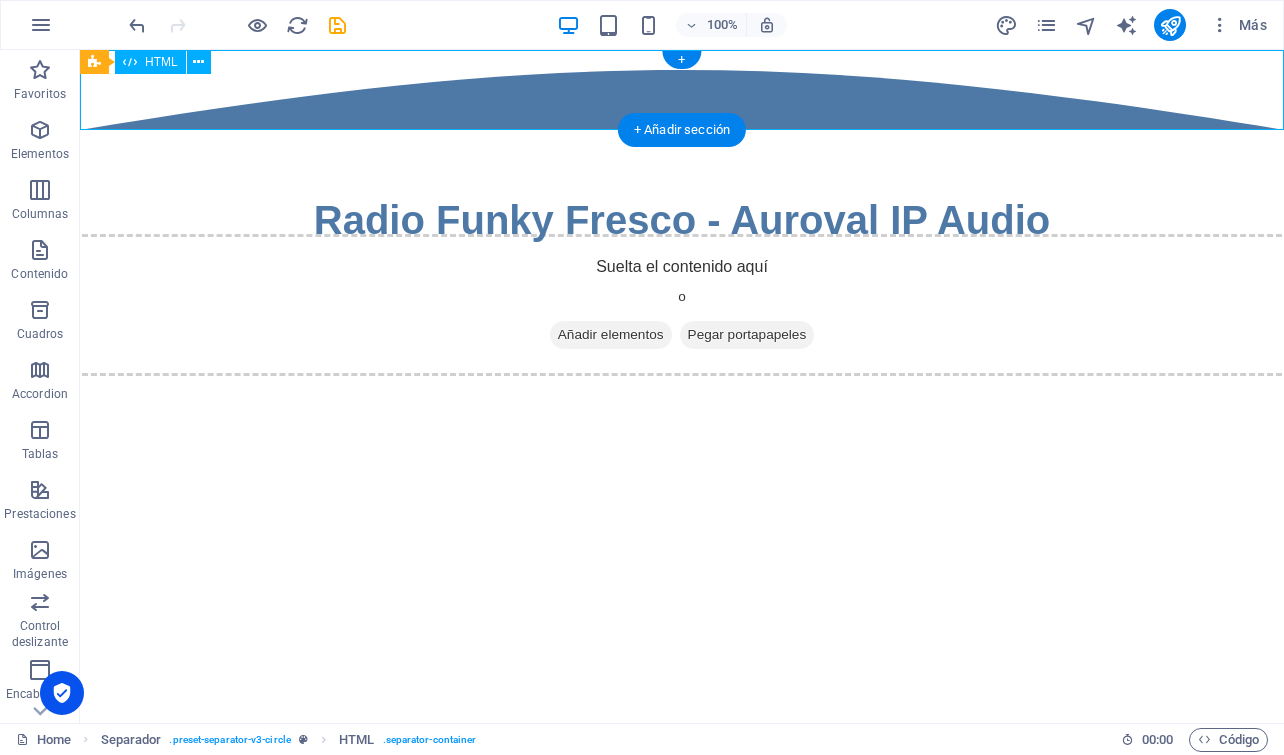 click at bounding box center (682, 90) 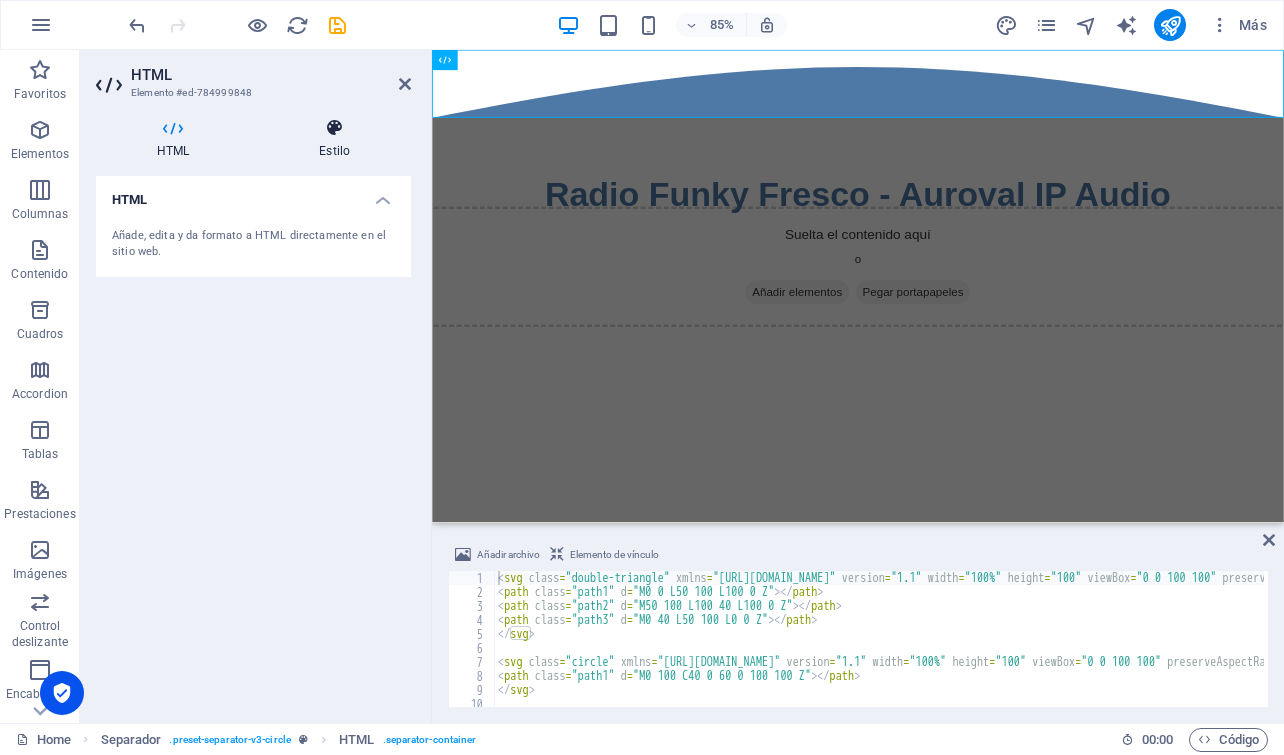 click at bounding box center (334, 128) 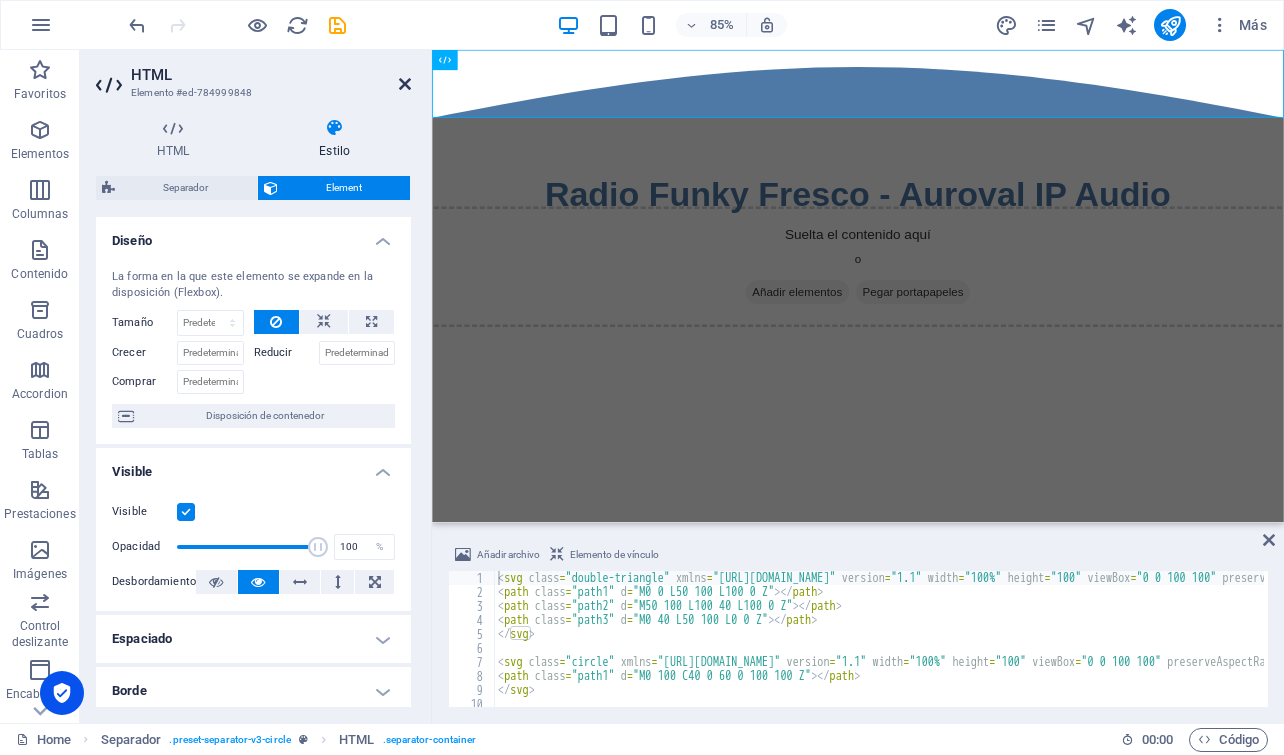 drag, startPoint x: 404, startPoint y: 85, endPoint x: 320, endPoint y: 38, distance: 96.25487 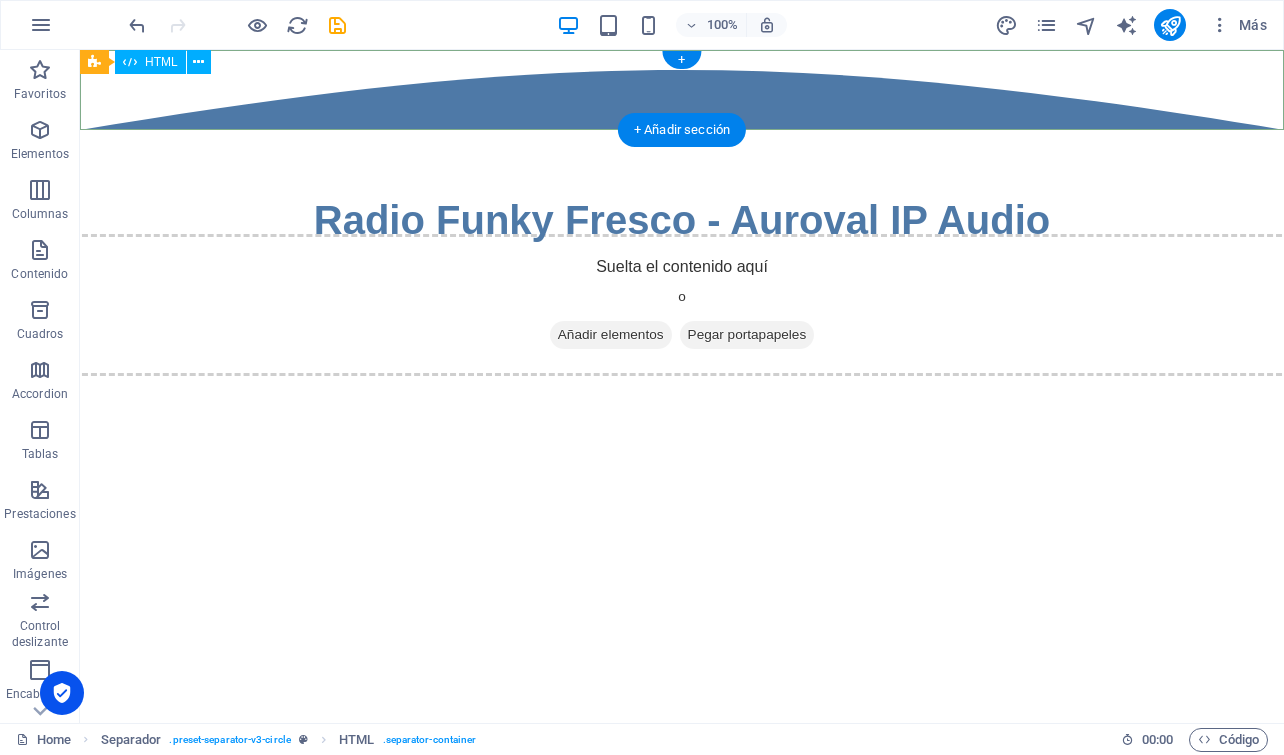 click at bounding box center [682, 90] 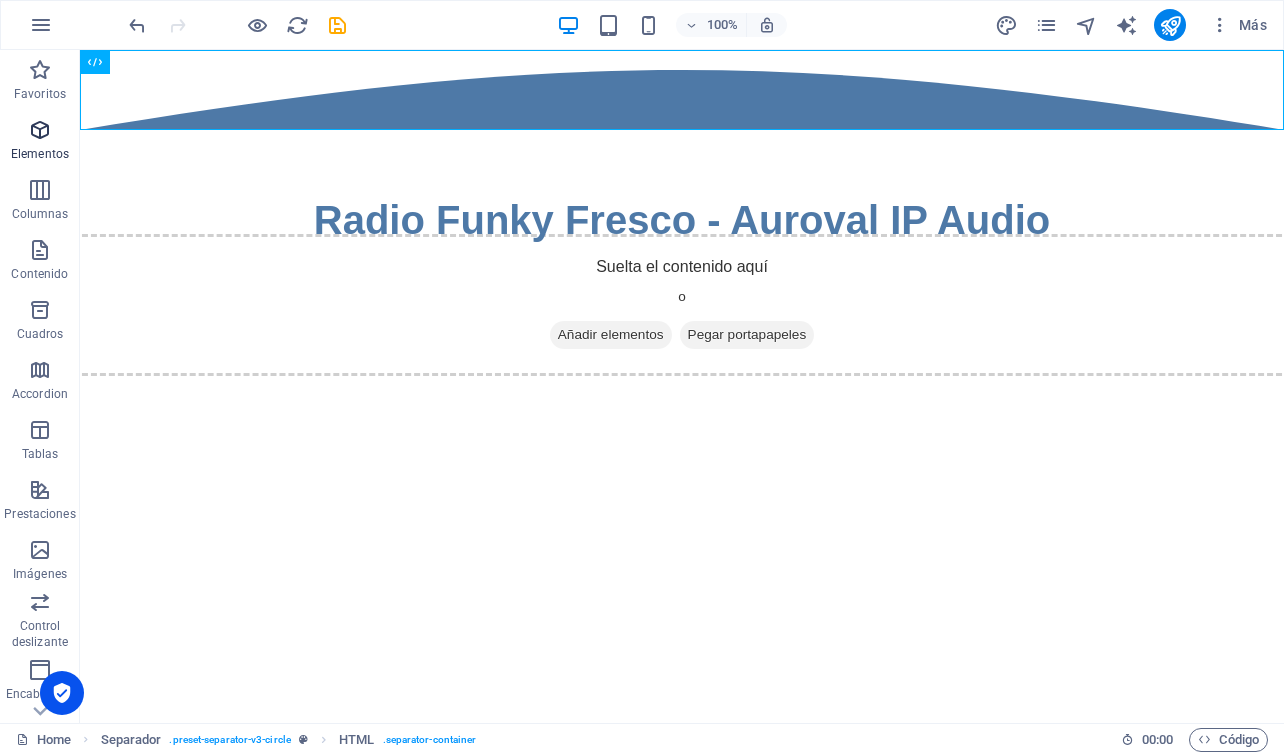 click on "Elementos" at bounding box center [40, 140] 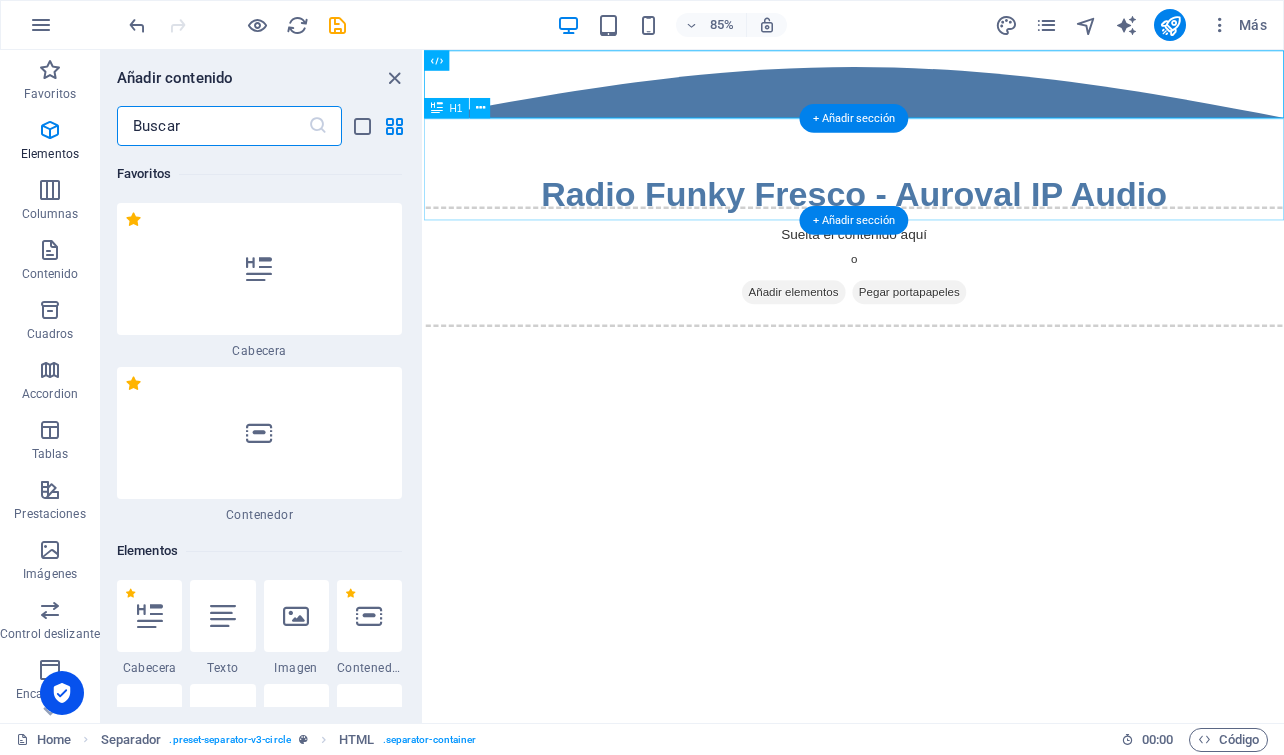 scroll, scrollTop: 377, scrollLeft: 0, axis: vertical 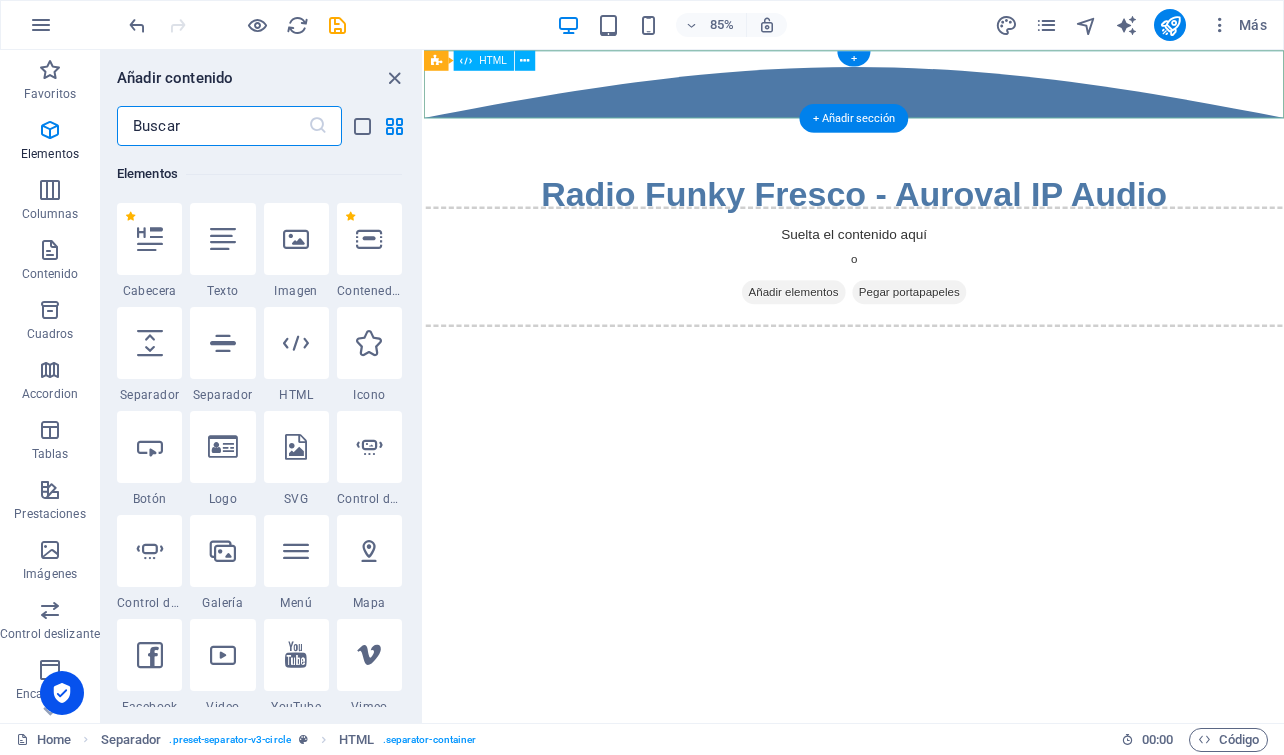 click at bounding box center (930, 90) 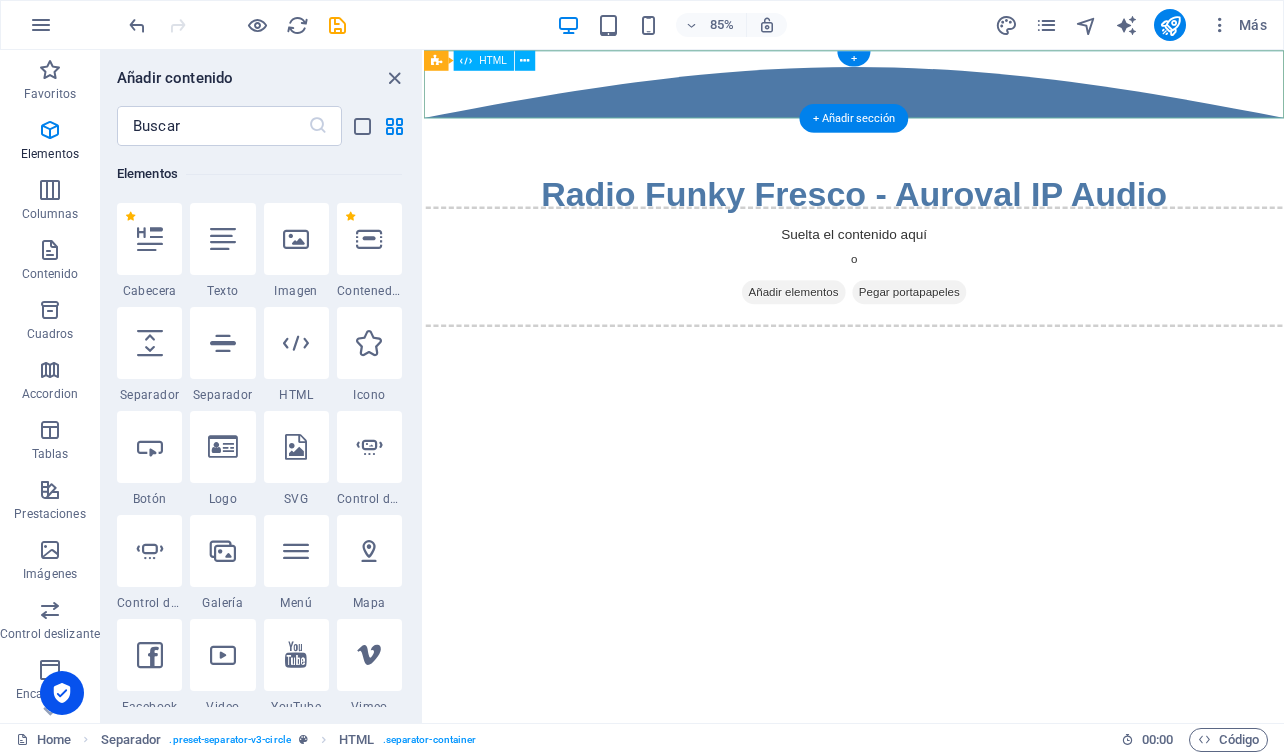 click at bounding box center [930, 90] 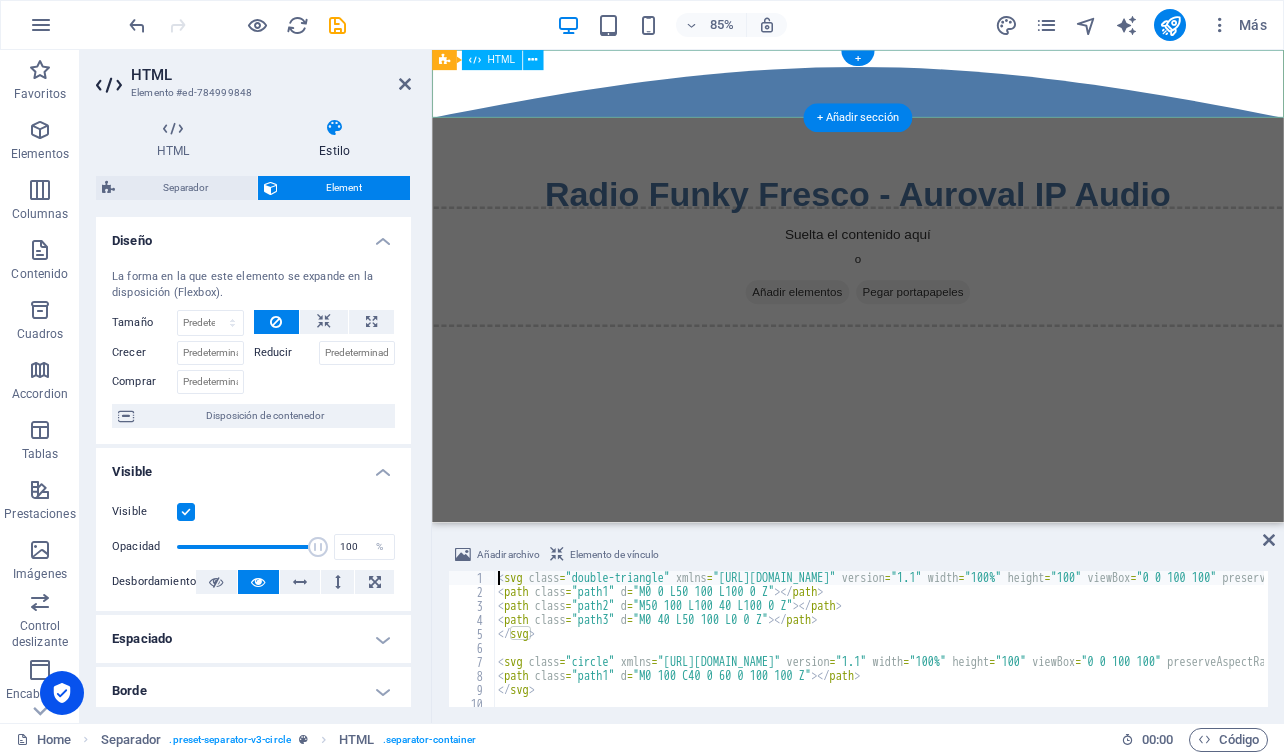 click at bounding box center (933, 90) 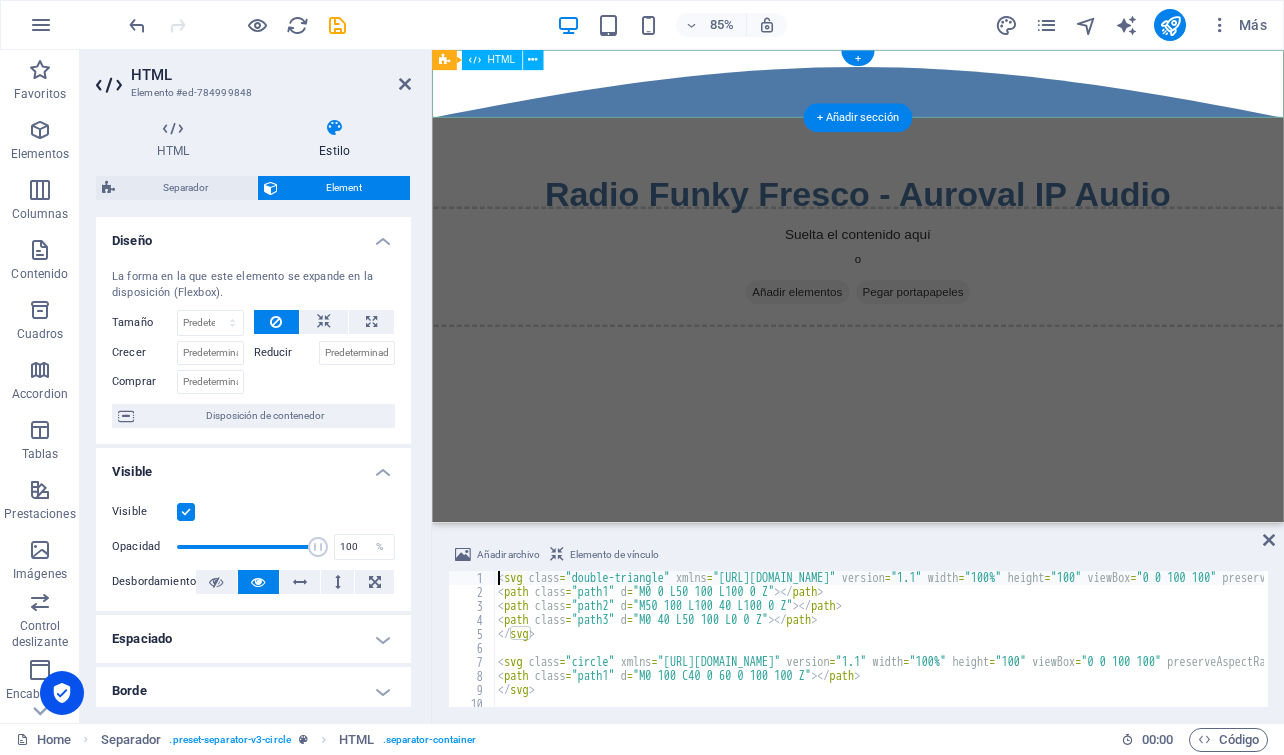 click at bounding box center (933, 90) 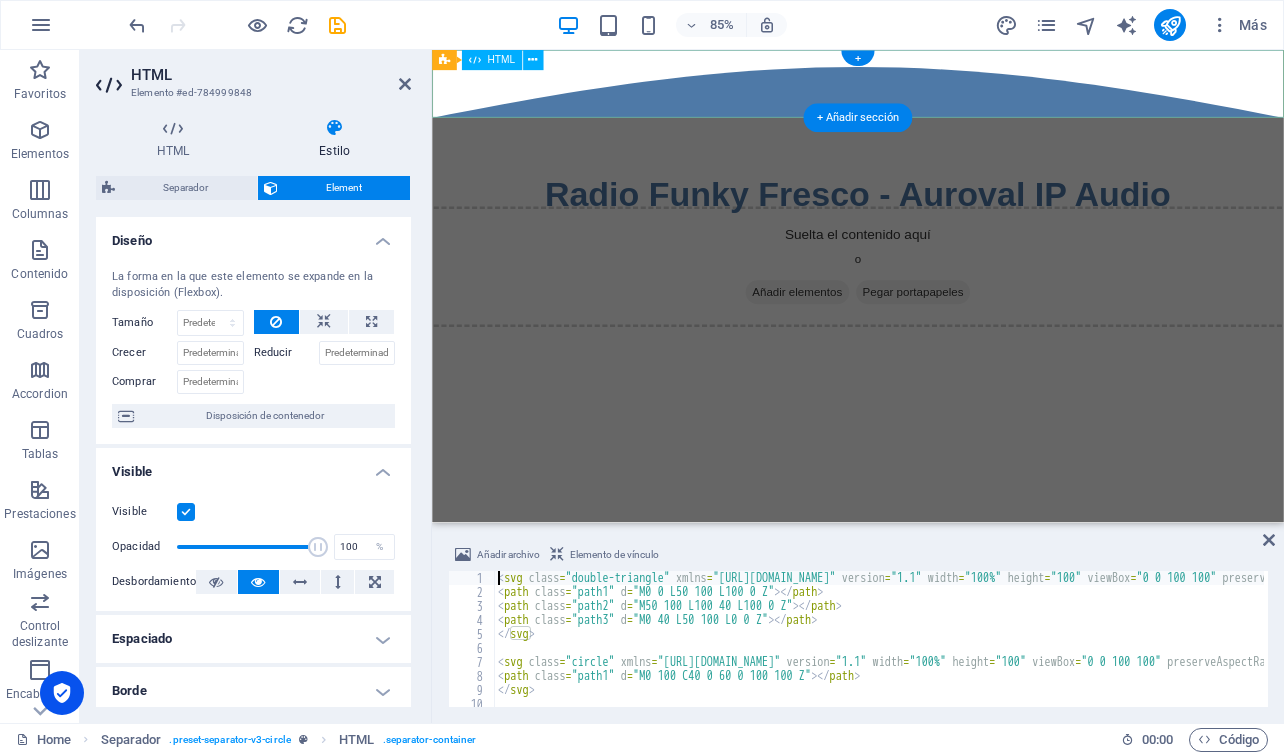 click at bounding box center [933, 90] 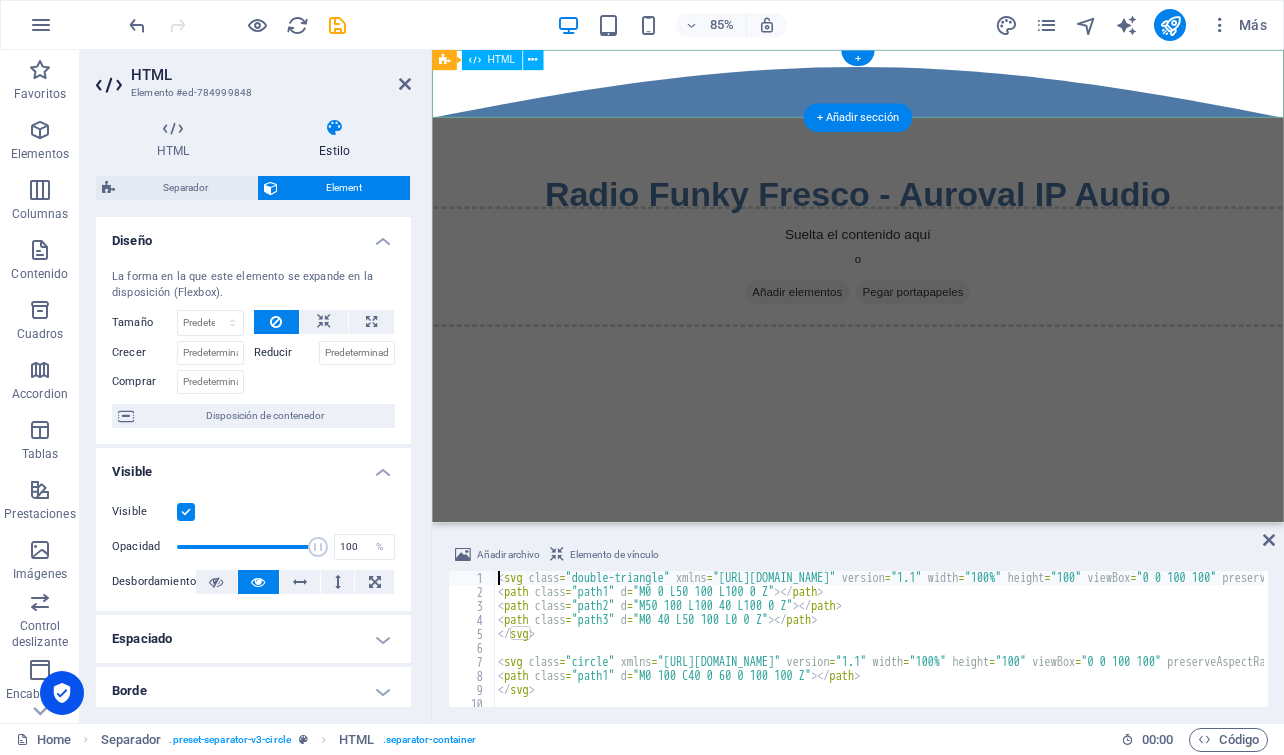 click at bounding box center [933, 90] 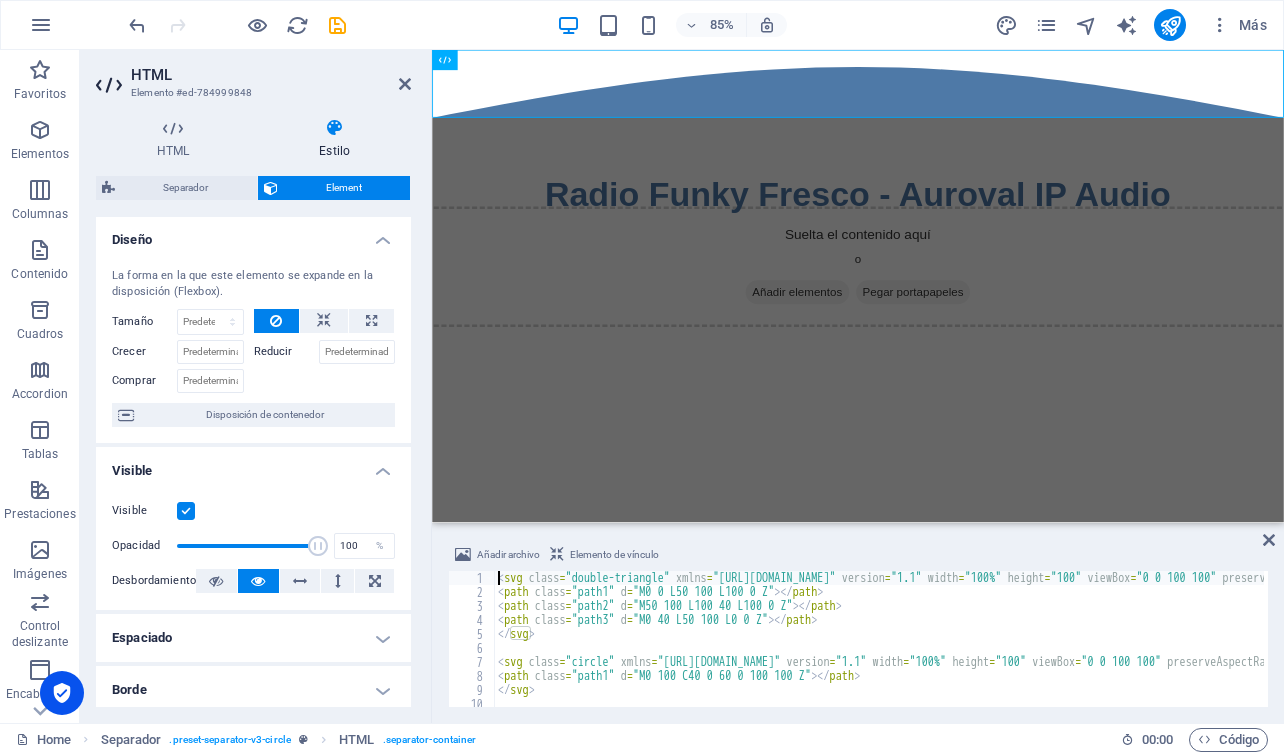 scroll, scrollTop: 0, scrollLeft: 0, axis: both 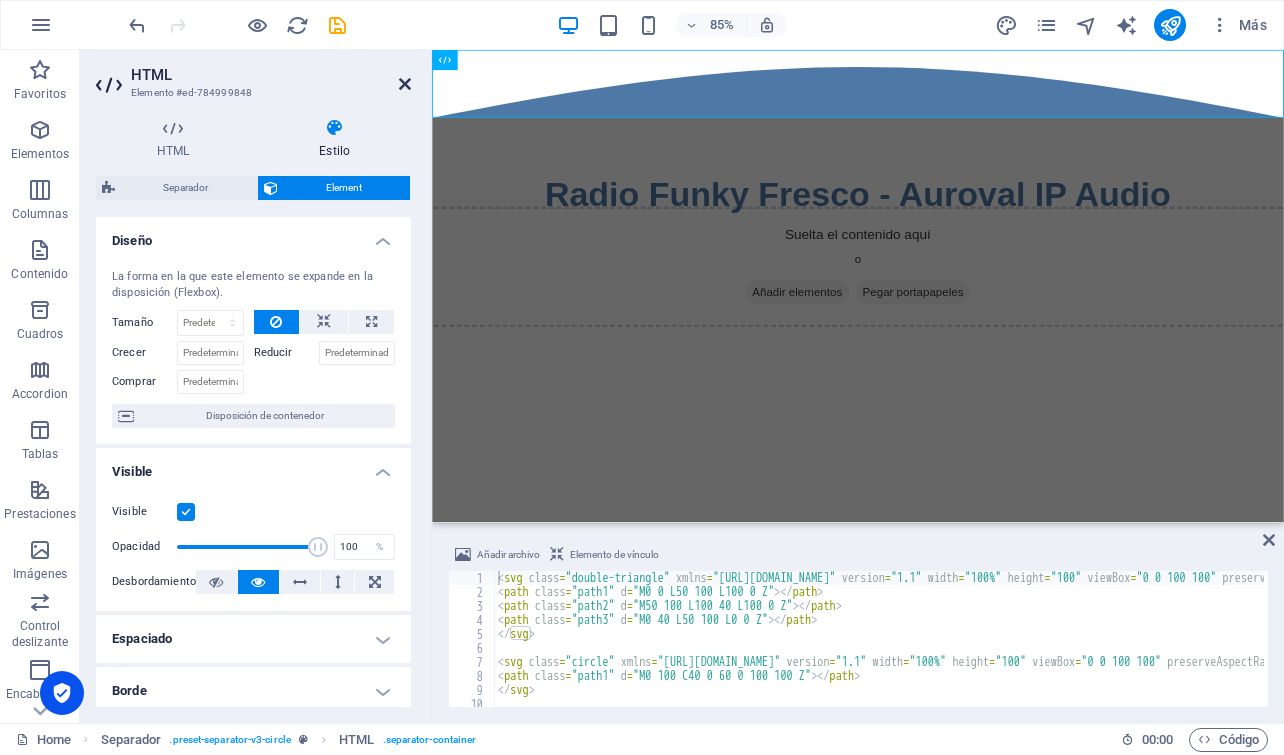 click at bounding box center [405, 84] 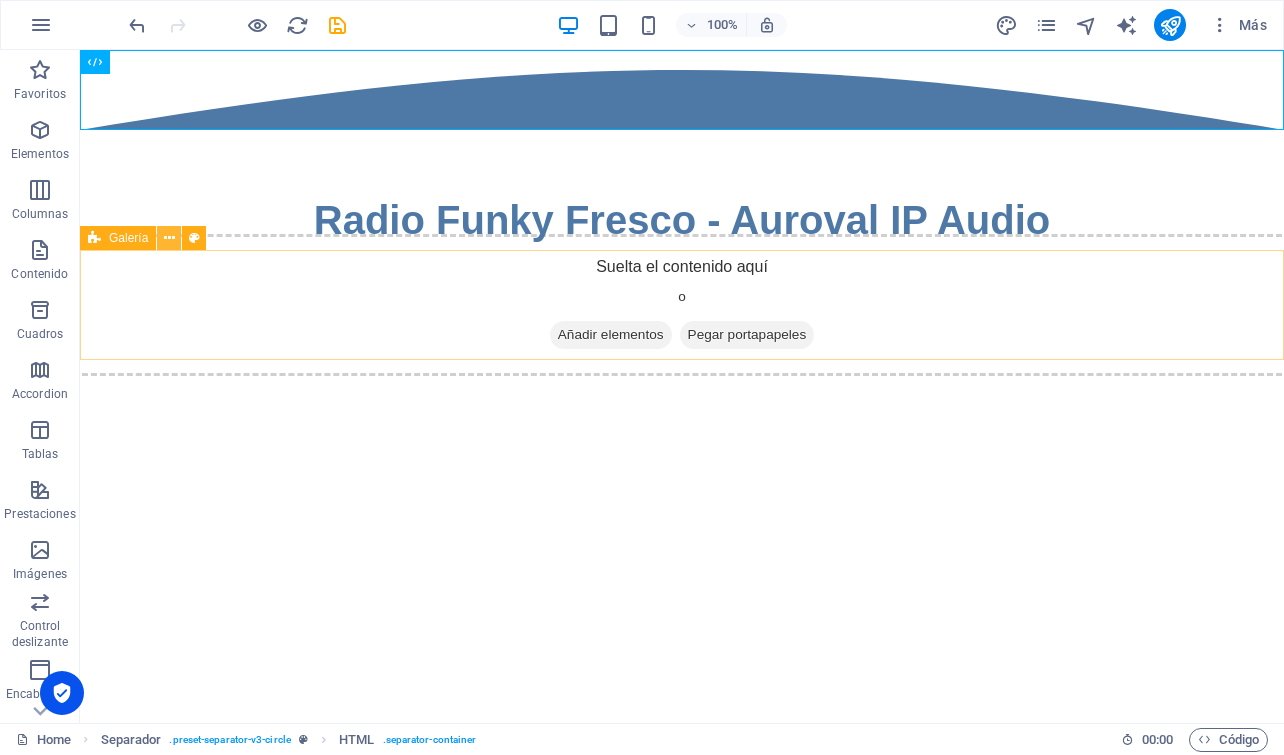click at bounding box center (169, 238) 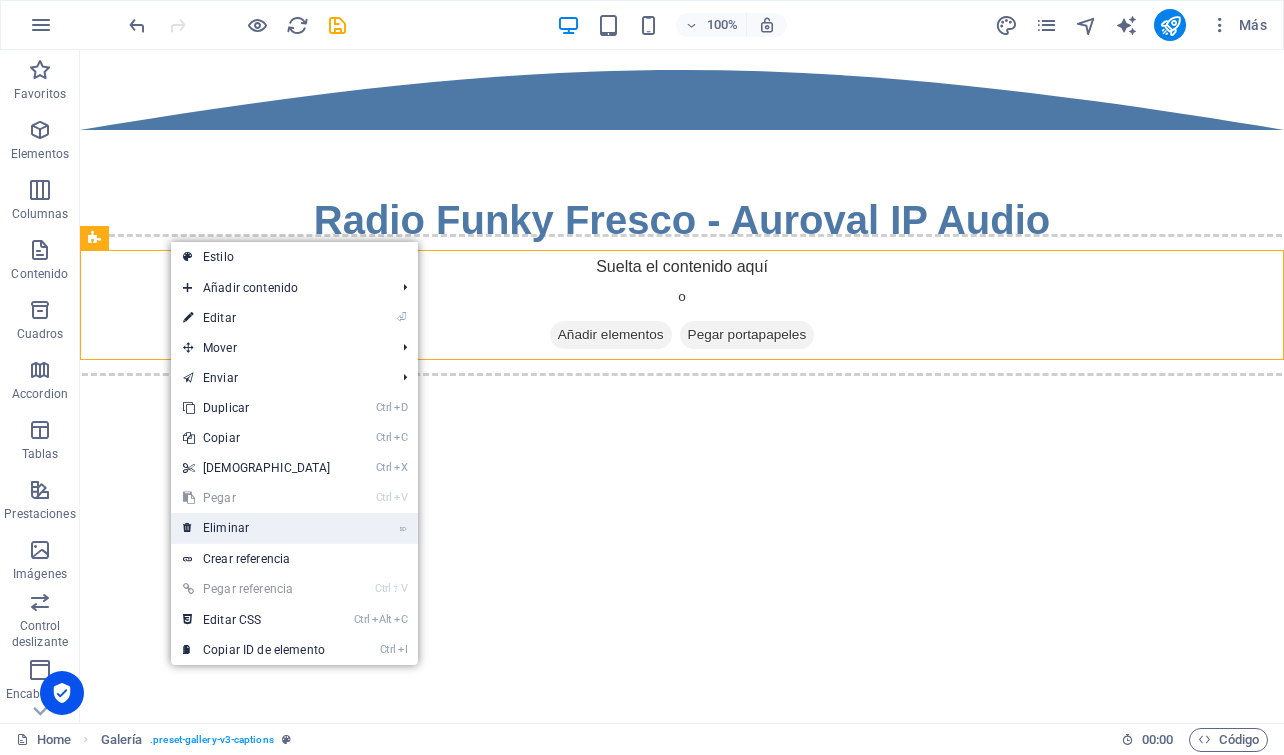 click on "⌦  Eliminar" at bounding box center [257, 528] 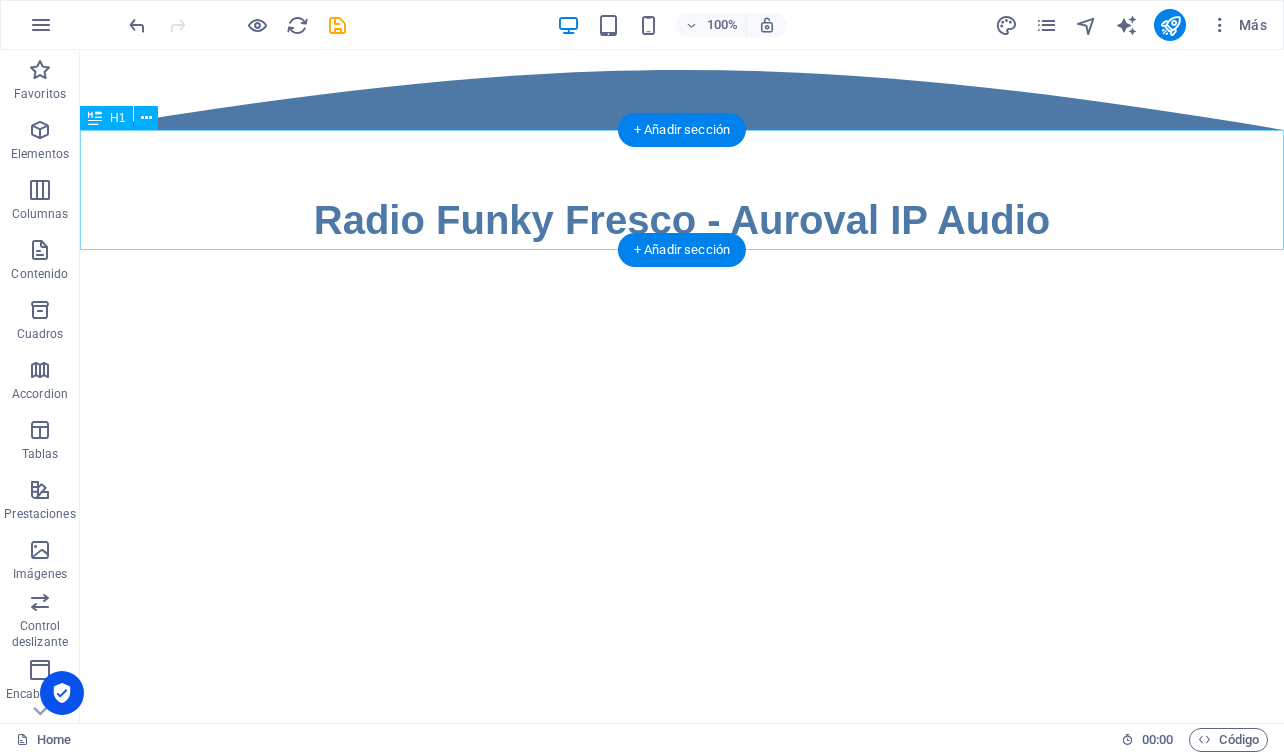 click on "Radio Funky Fresco - Auroval IP Audio" at bounding box center (682, 190) 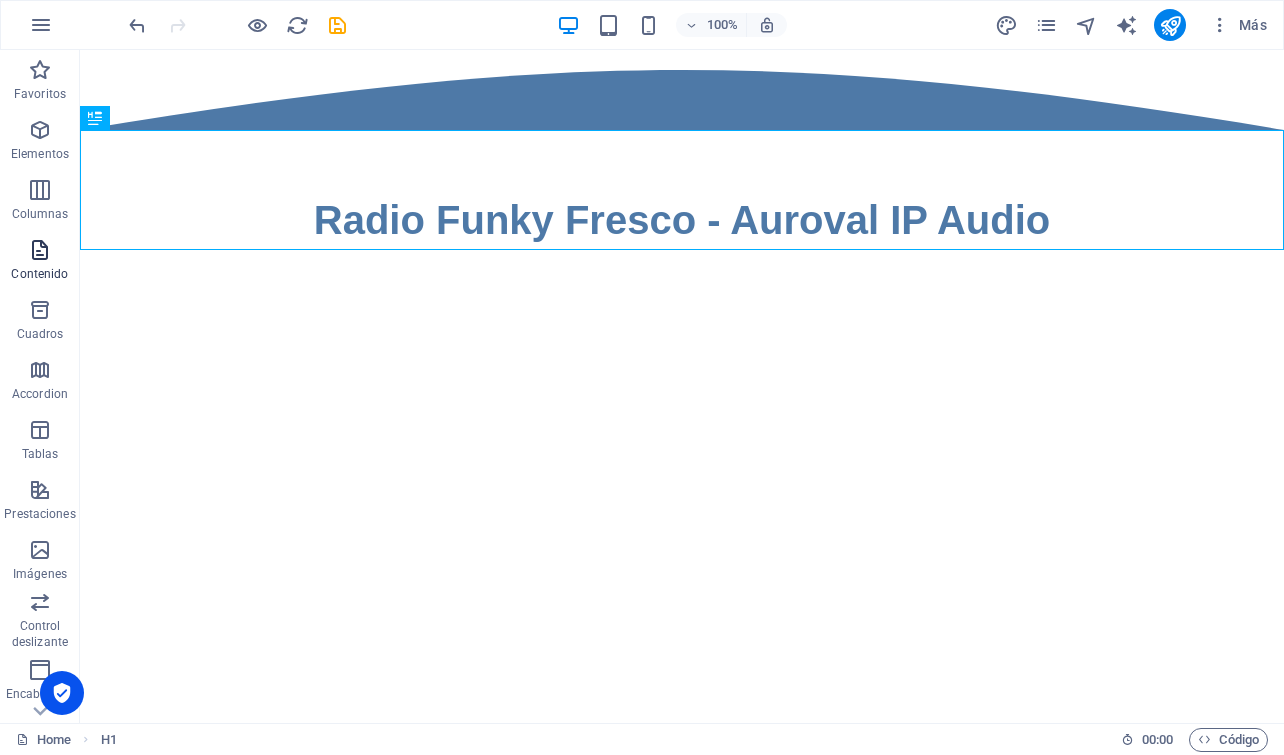 click on "Contenido" at bounding box center [39, 274] 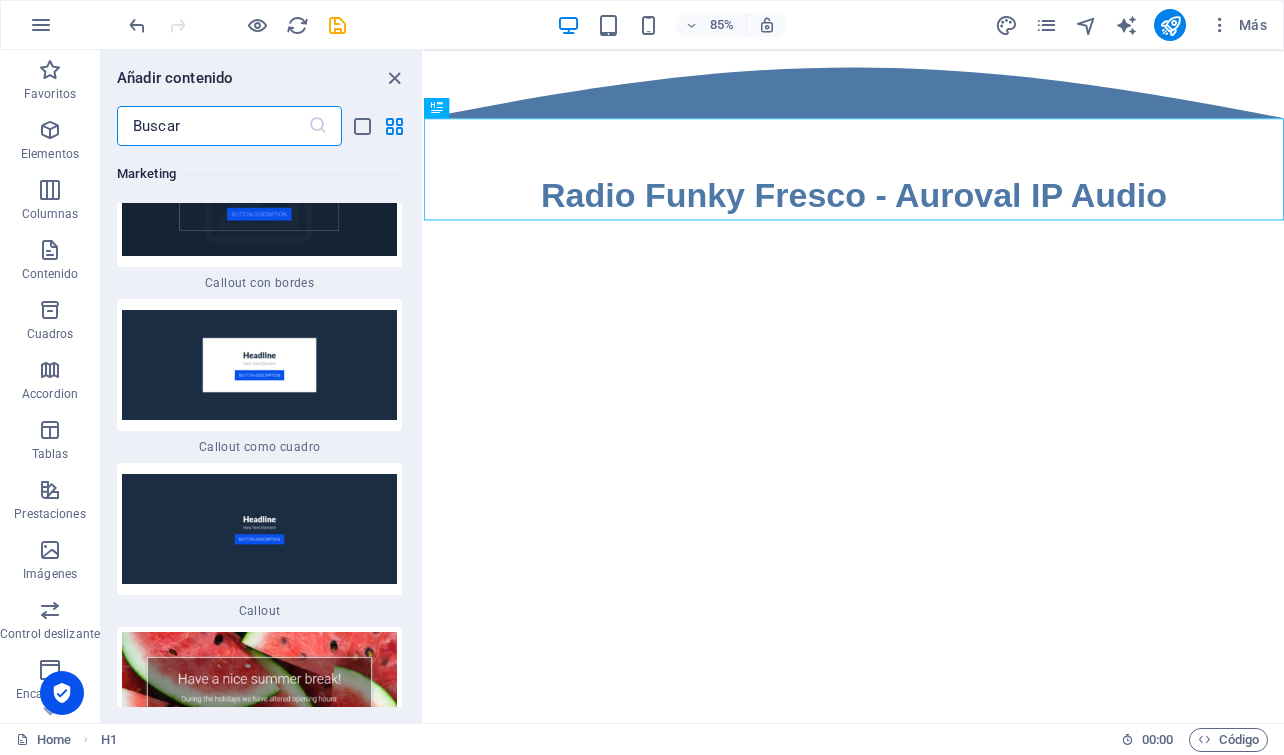 scroll, scrollTop: 32708, scrollLeft: 0, axis: vertical 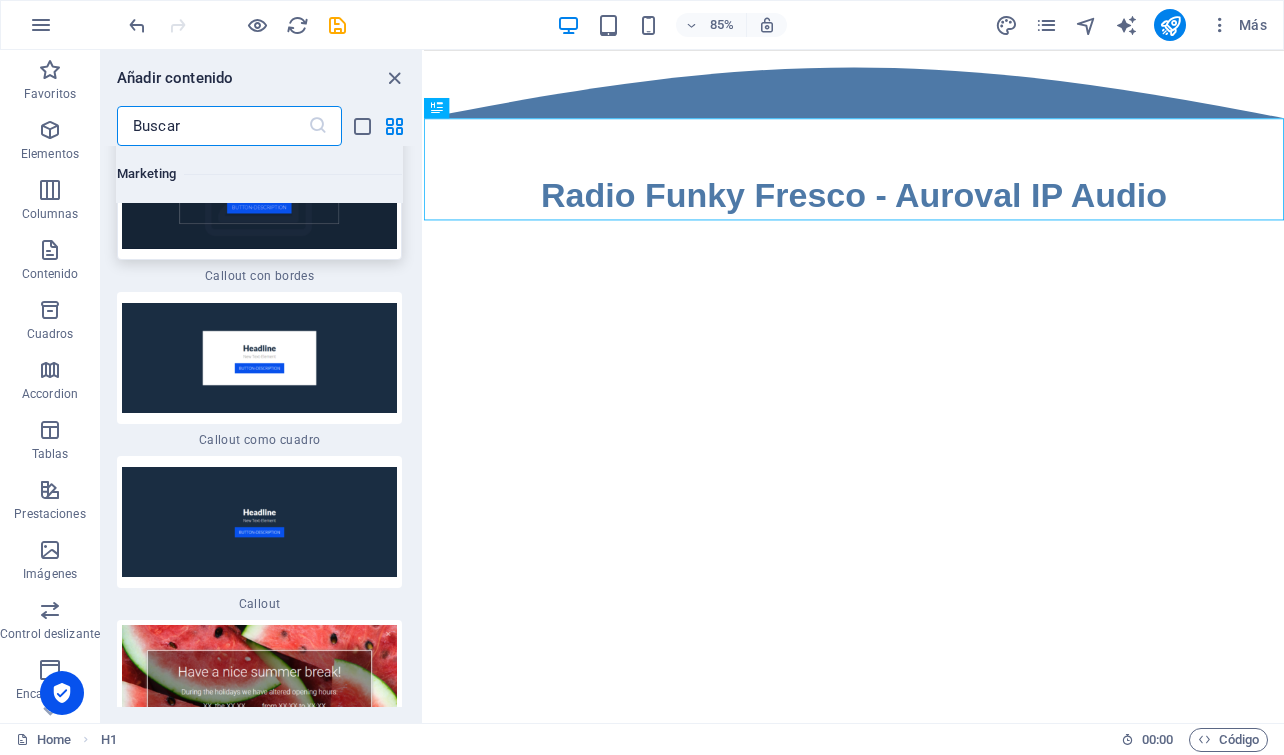 click at bounding box center (259, 194) 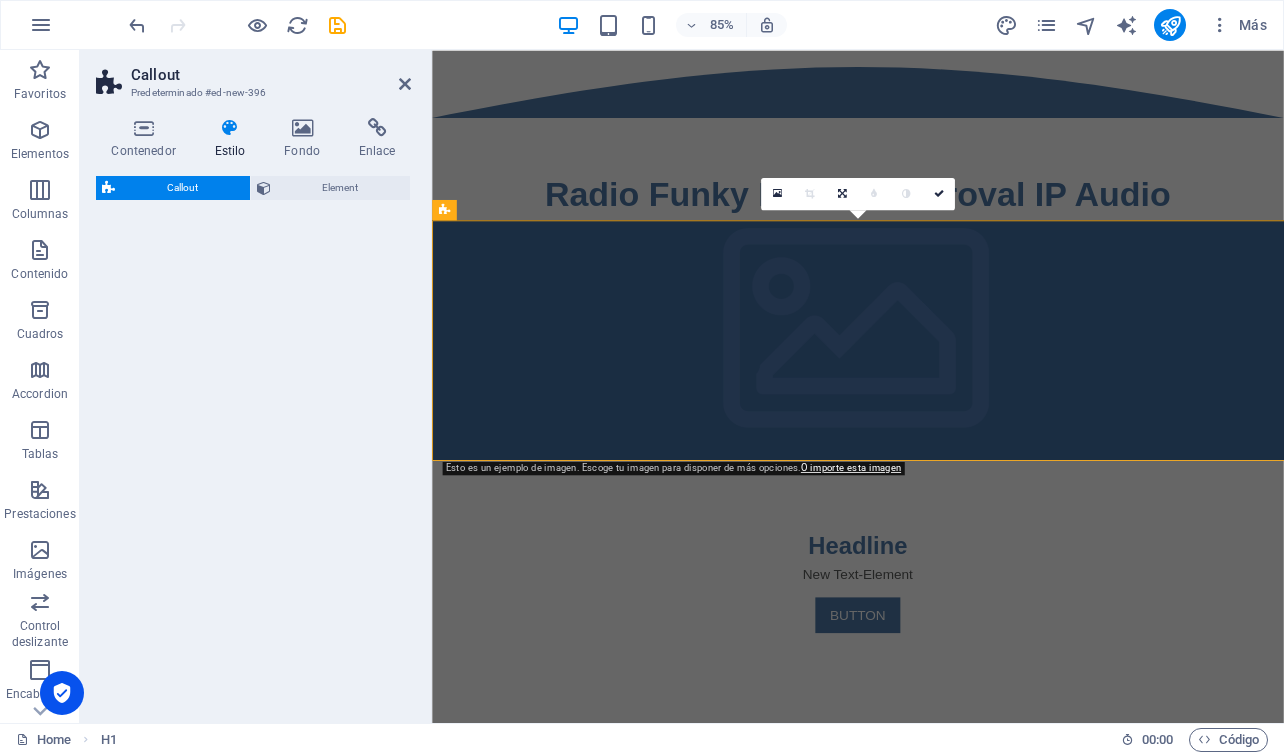 select on "rem" 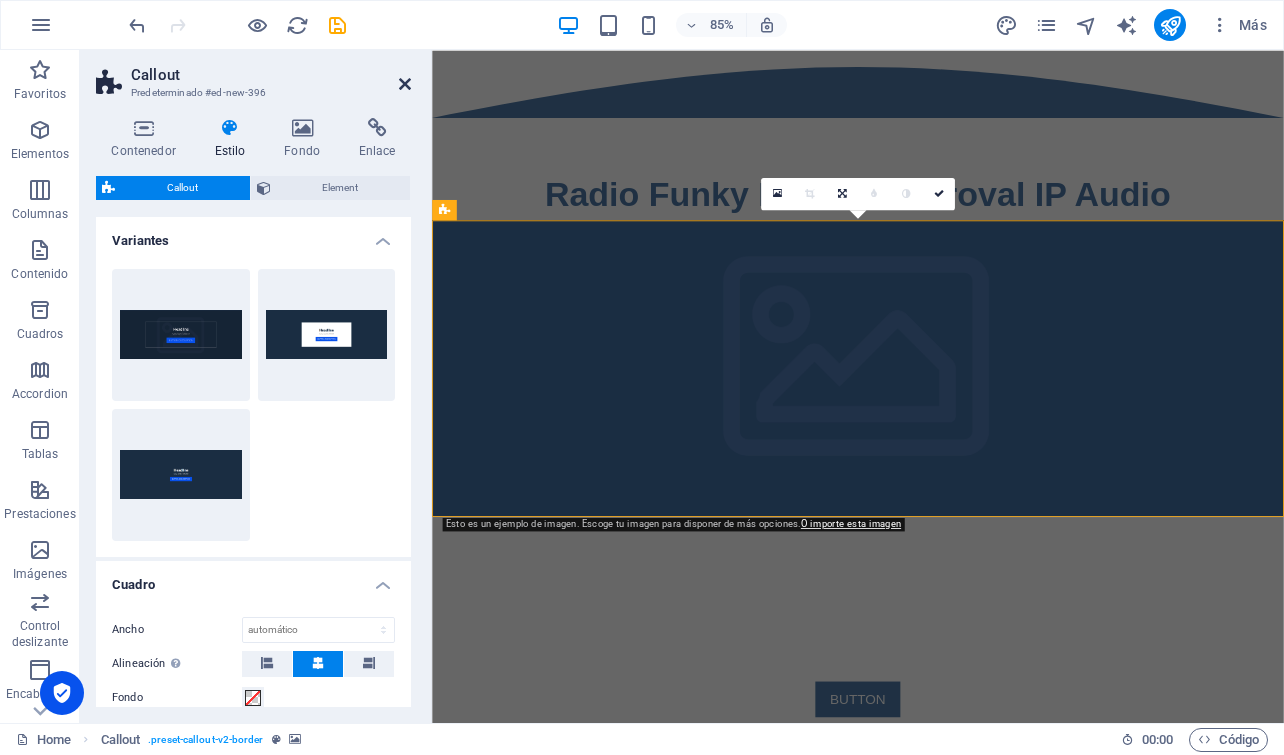 click at bounding box center [405, 84] 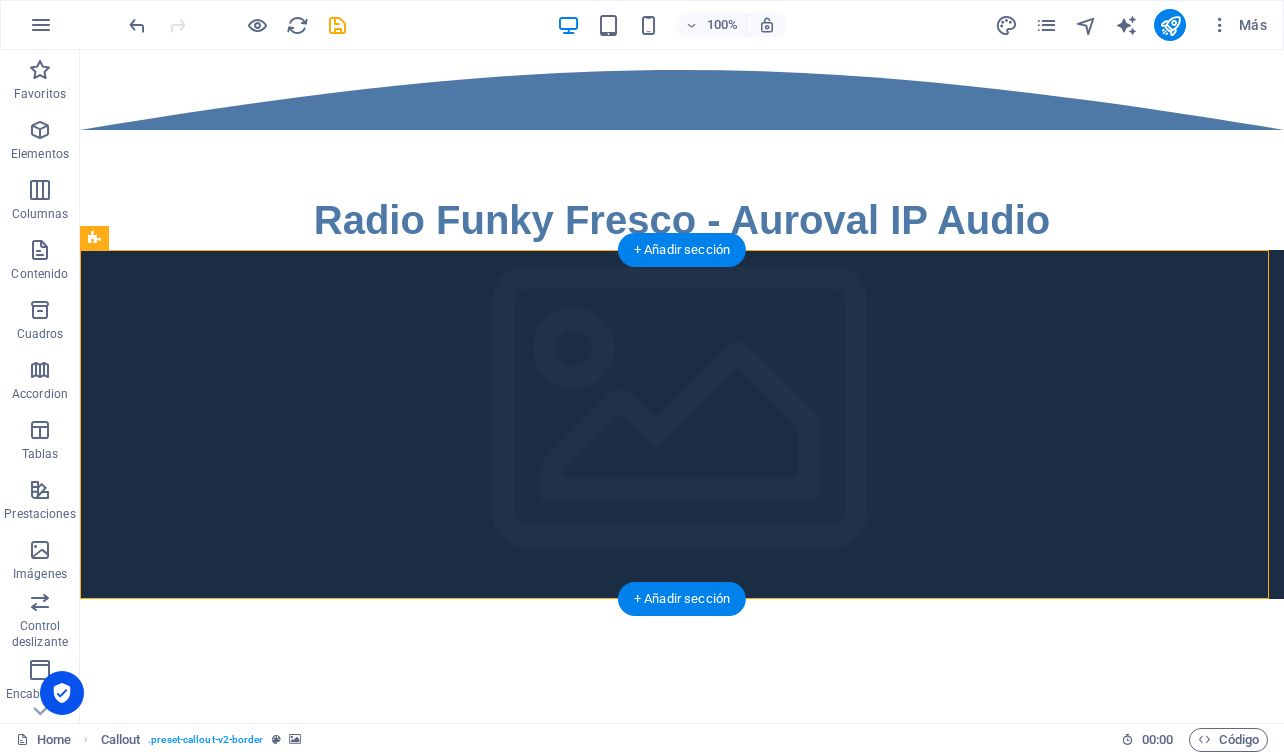 click at bounding box center [682, 424] 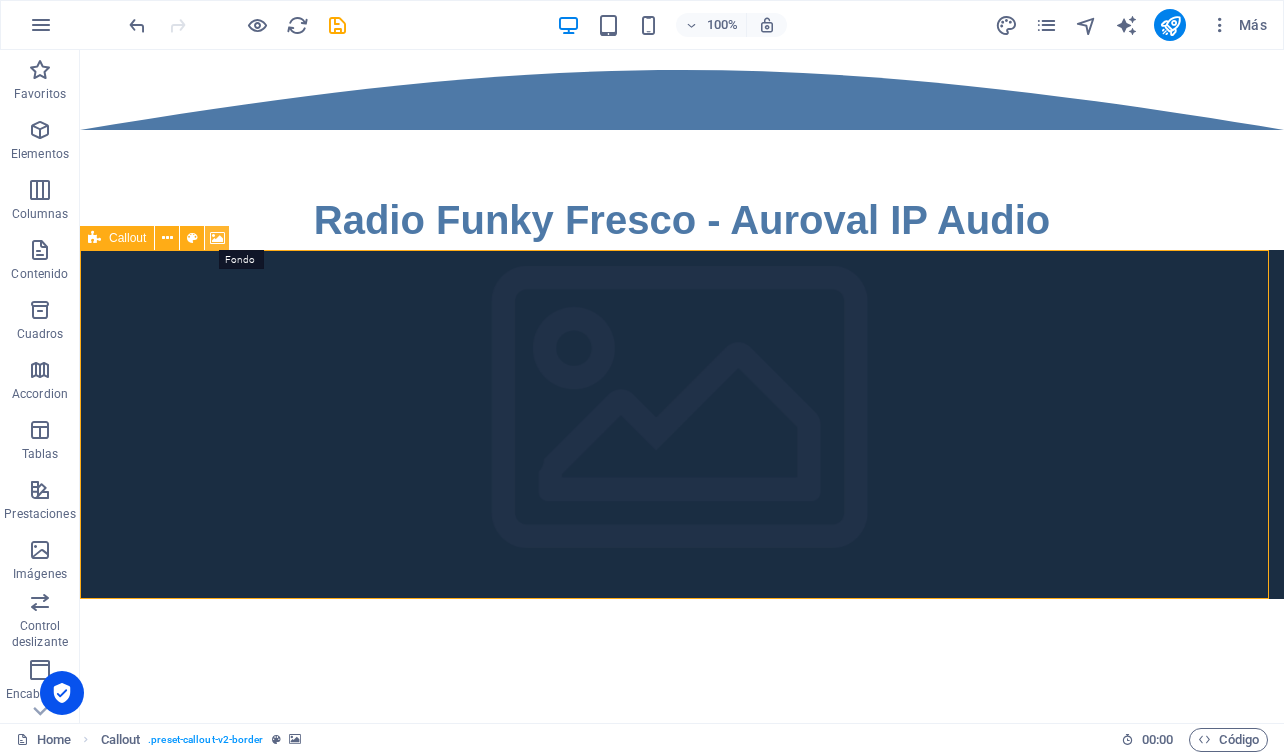 click at bounding box center (217, 238) 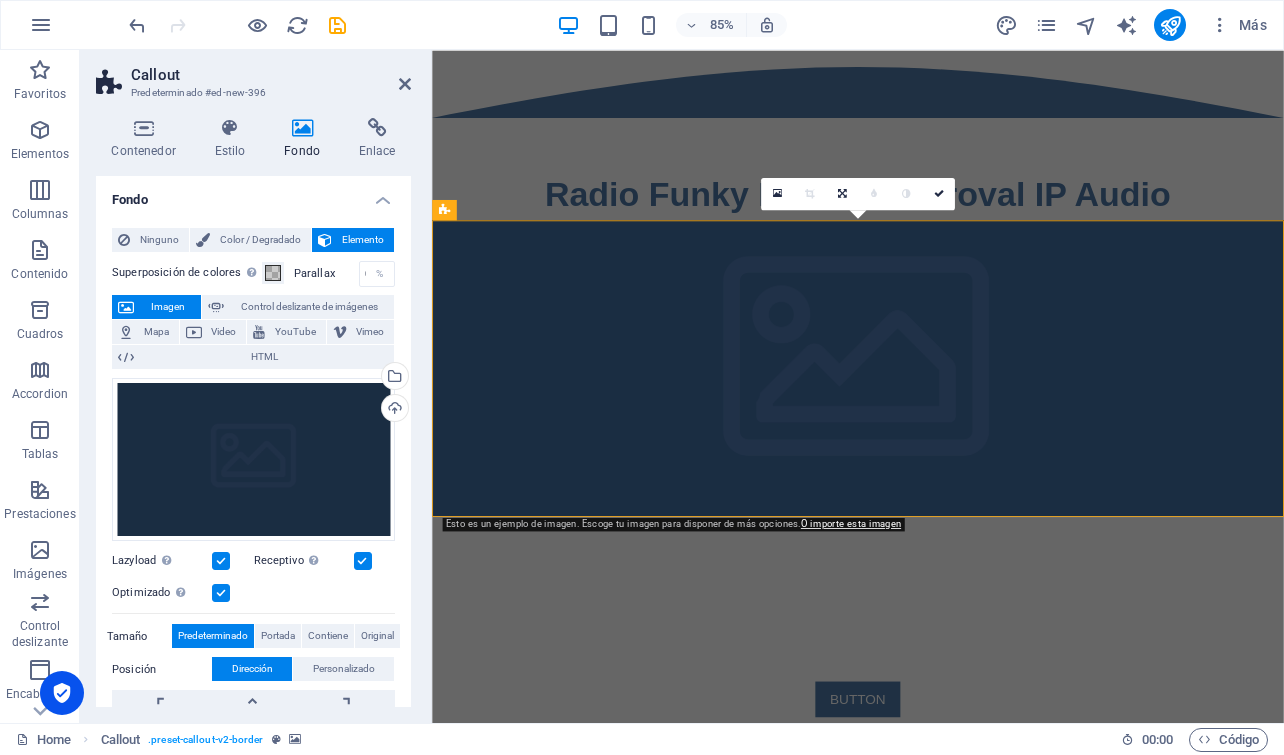click at bounding box center (933, 424) 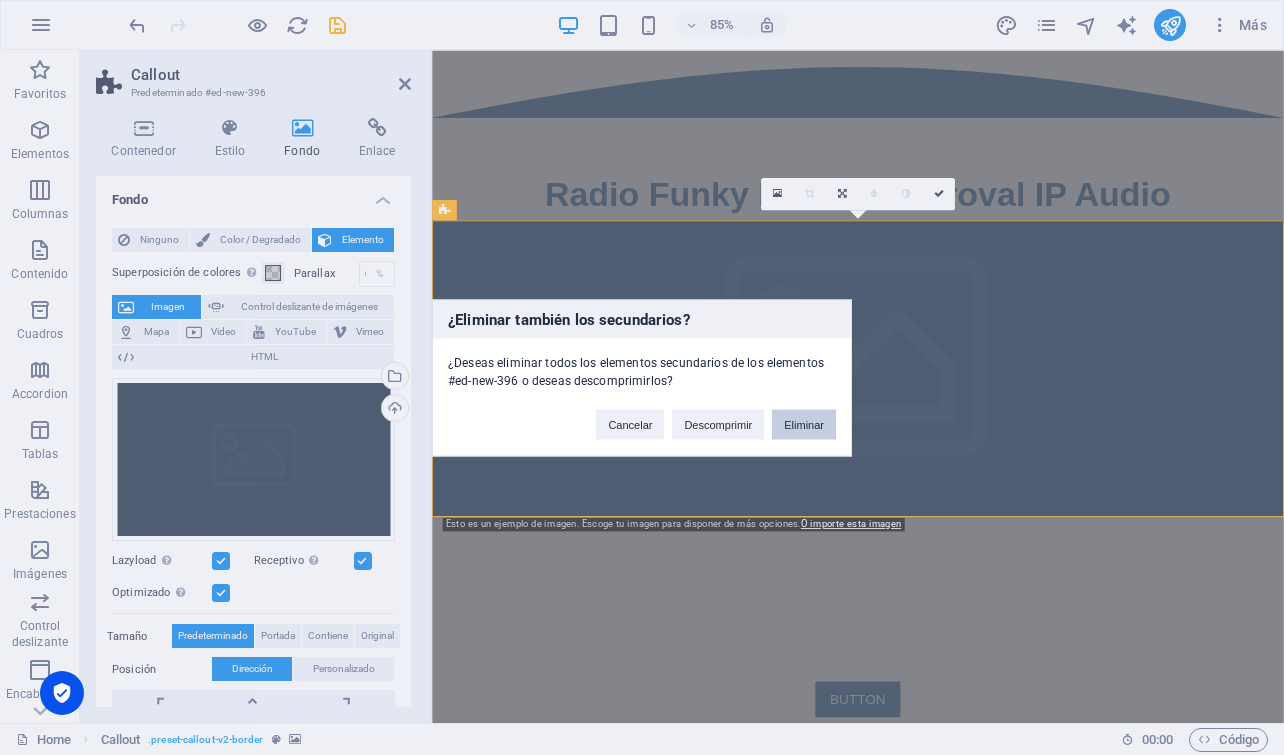 click on "Eliminar" at bounding box center [804, 424] 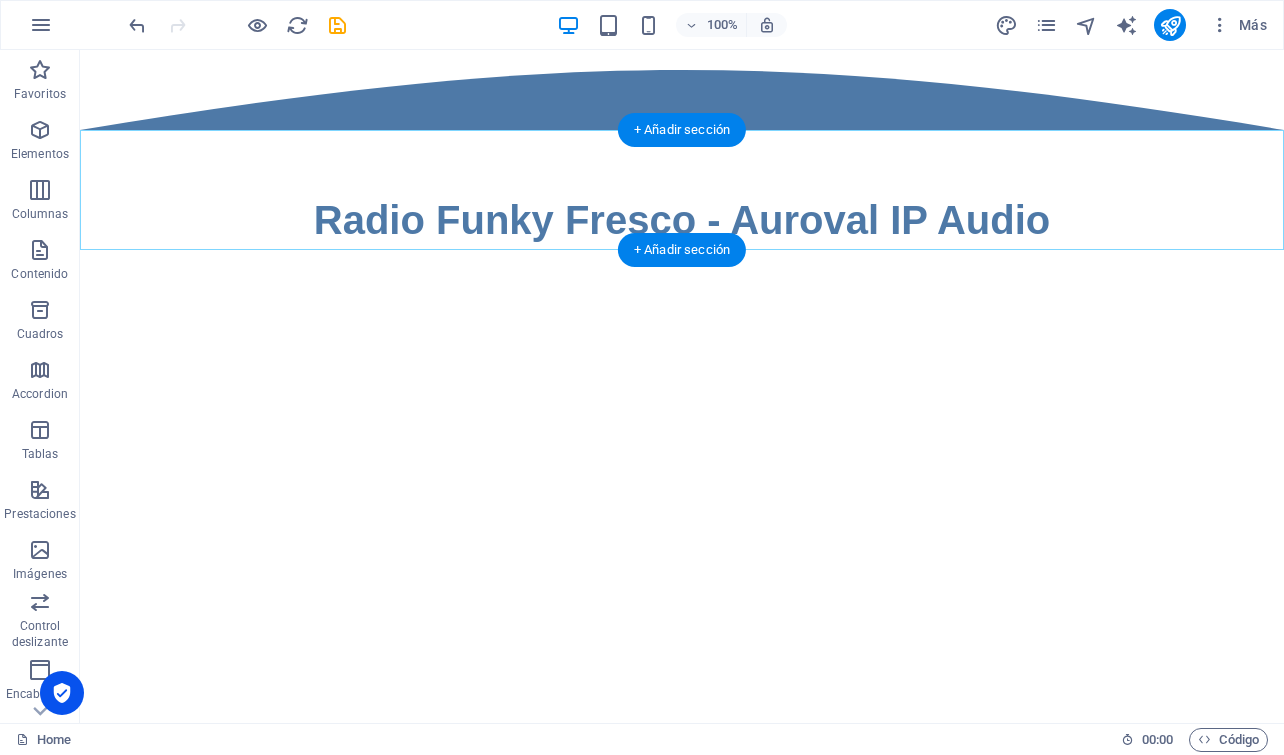 click on "+ Añadir sección" at bounding box center (682, 250) 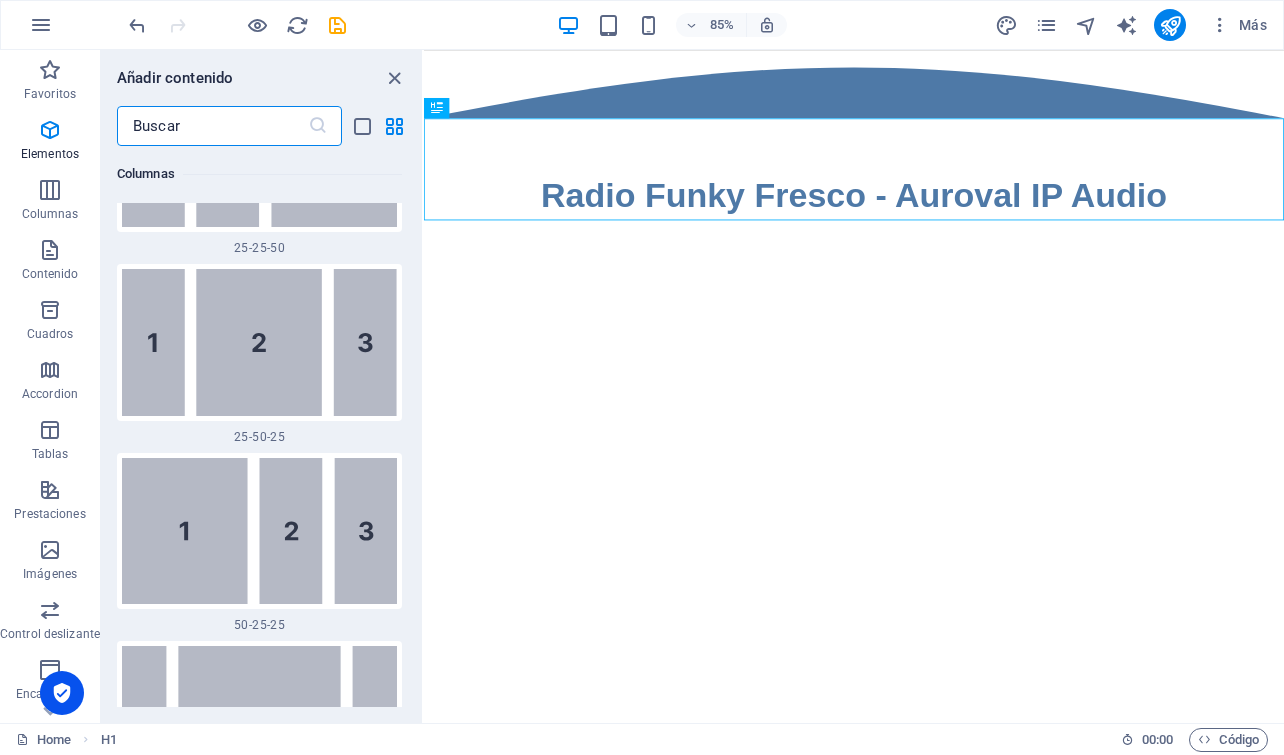 scroll, scrollTop: 6808, scrollLeft: 0, axis: vertical 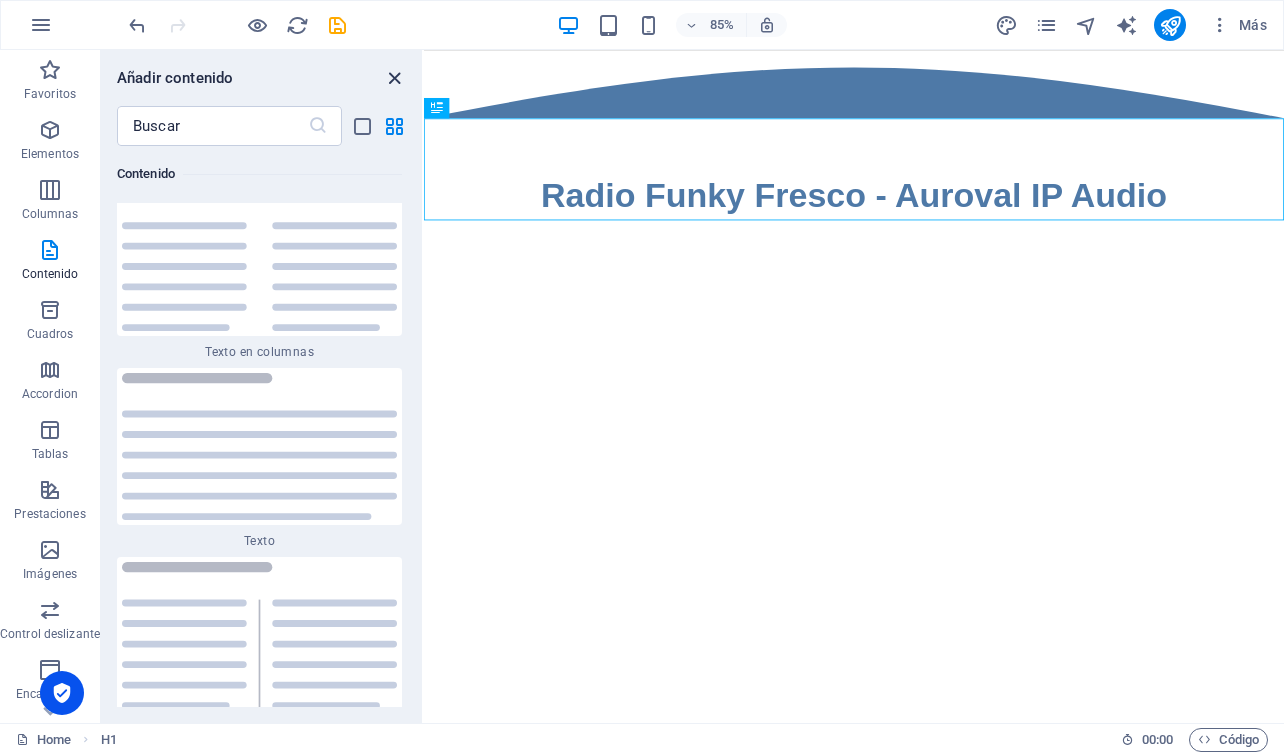 drag, startPoint x: 396, startPoint y: 81, endPoint x: 316, endPoint y: 30, distance: 94.873604 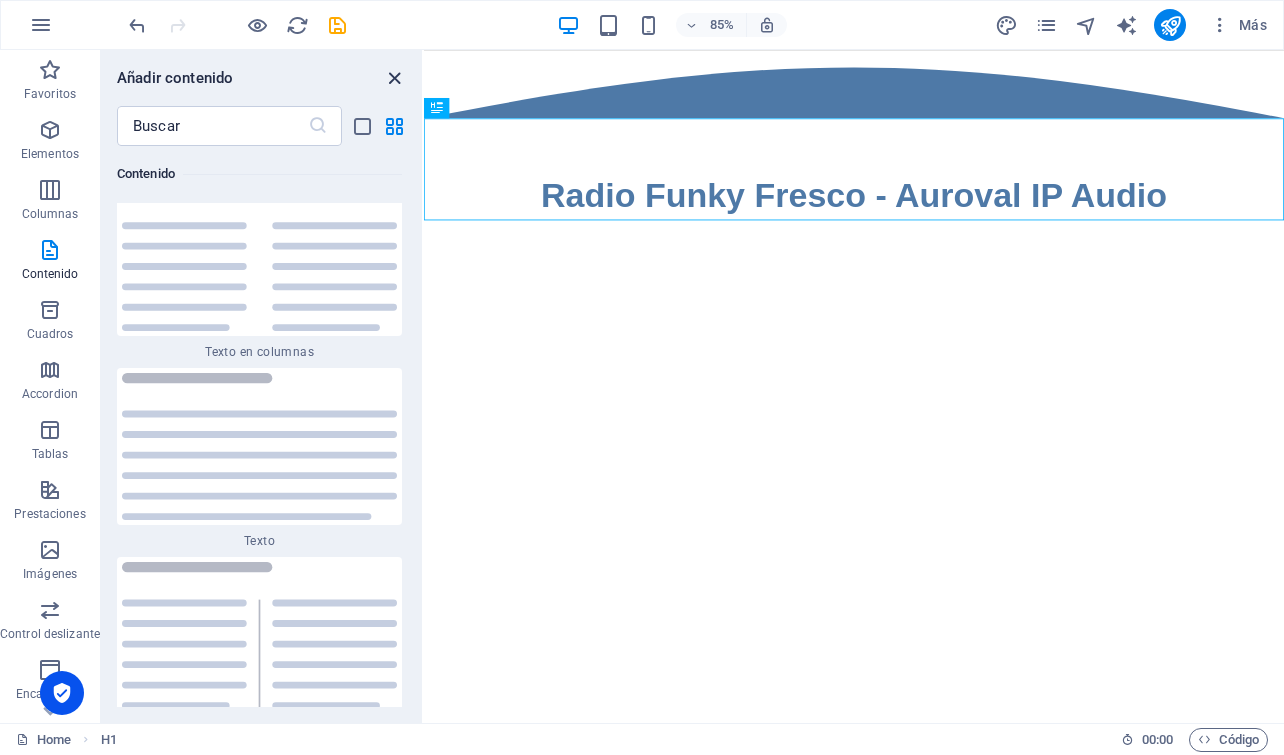 click at bounding box center [394, 78] 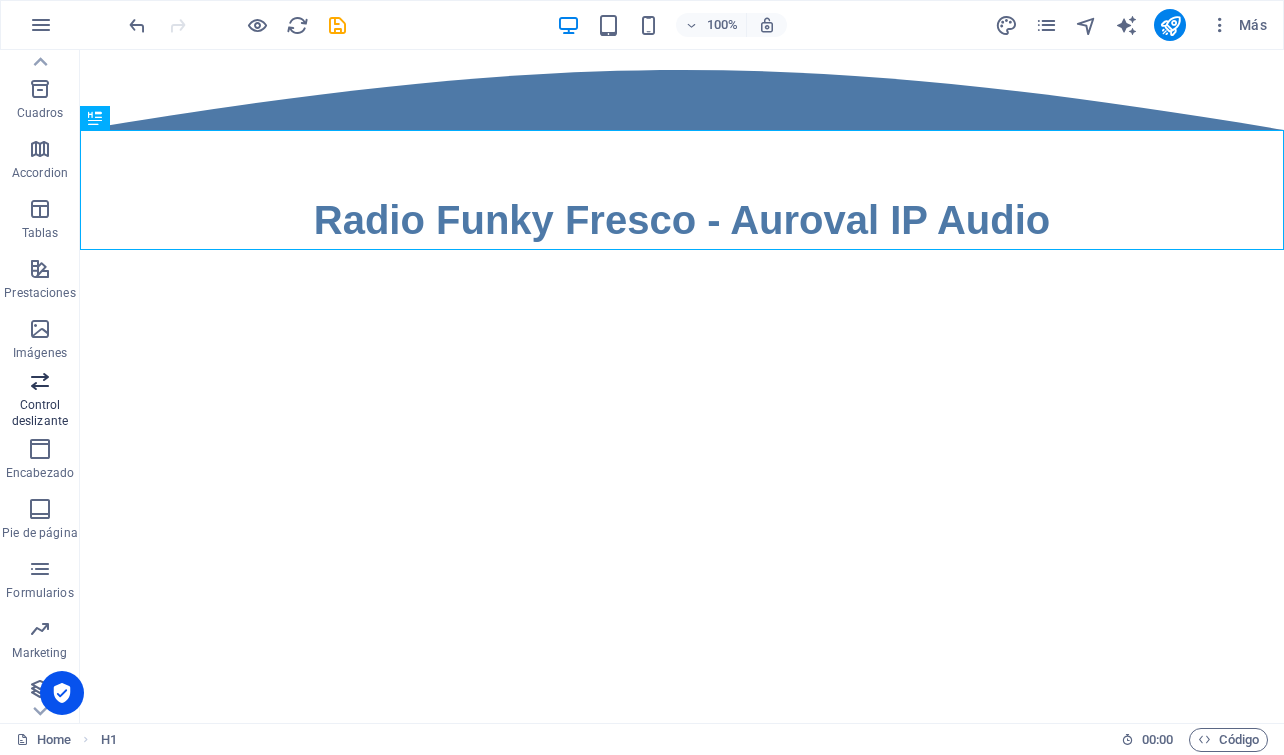 scroll, scrollTop: 227, scrollLeft: 0, axis: vertical 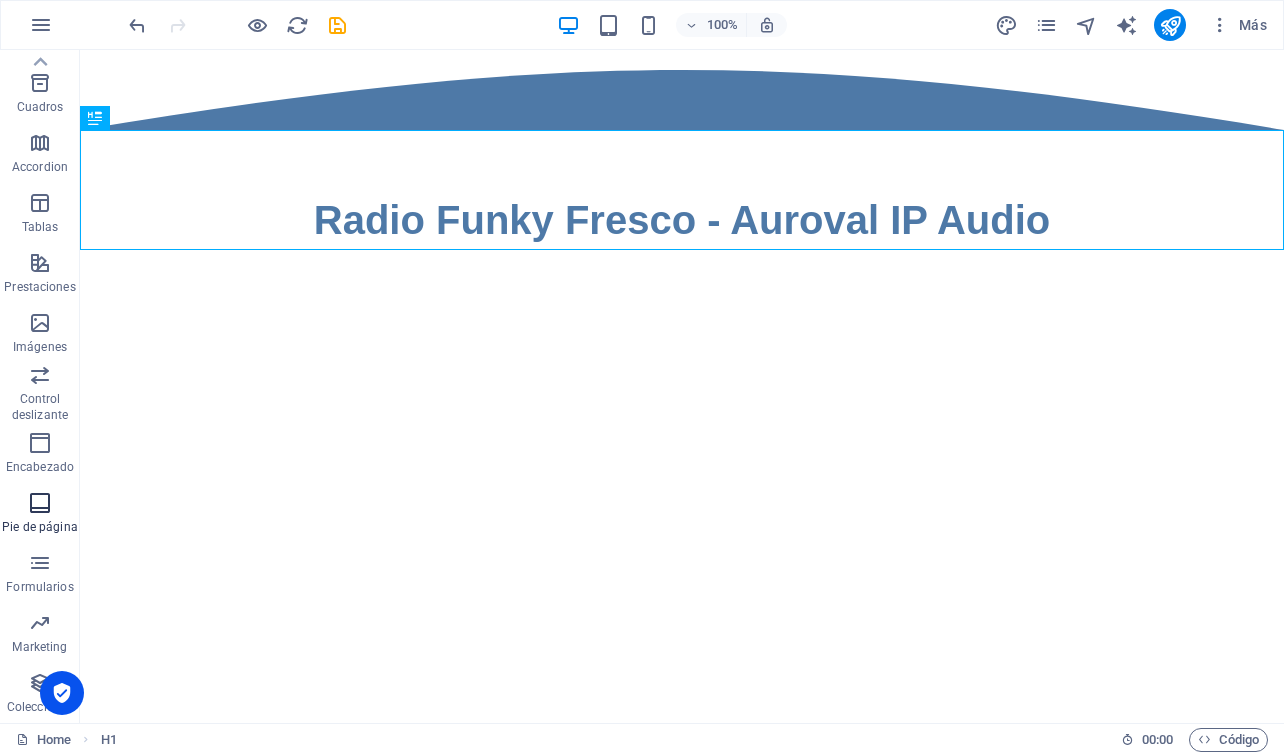 click at bounding box center (40, 503) 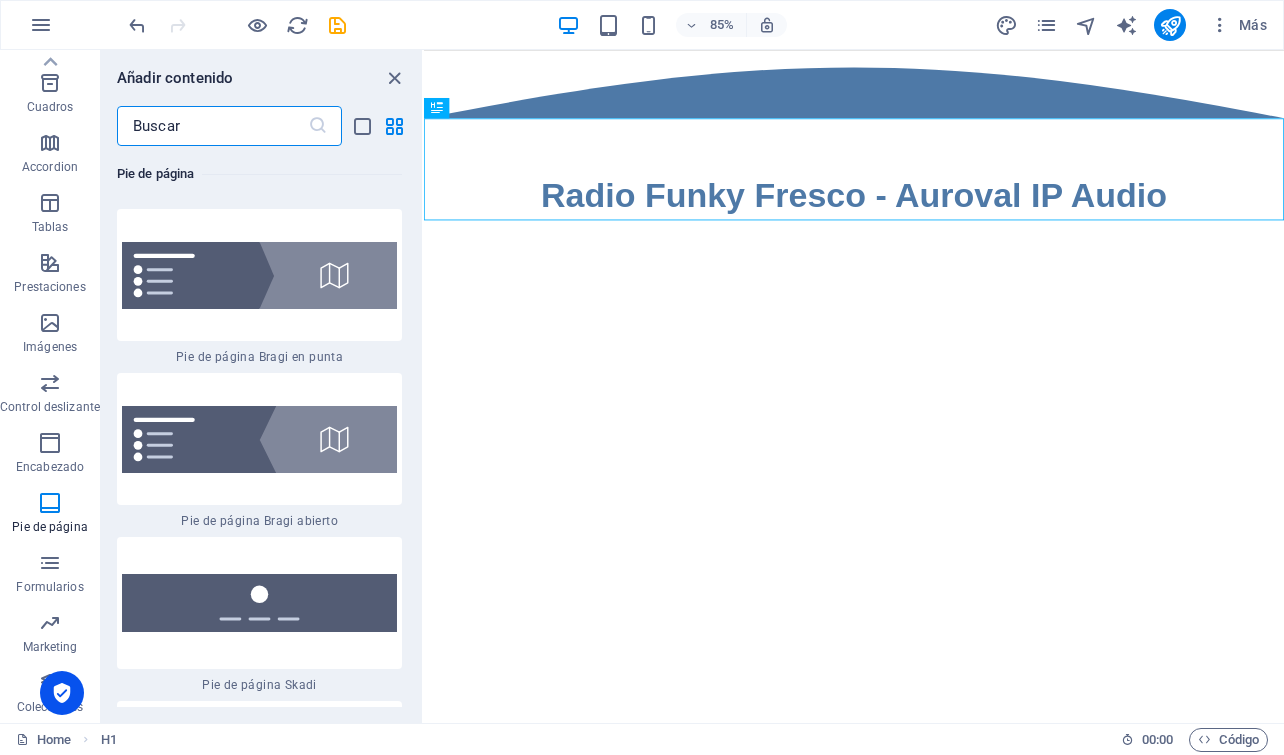 scroll, scrollTop: 27792, scrollLeft: 0, axis: vertical 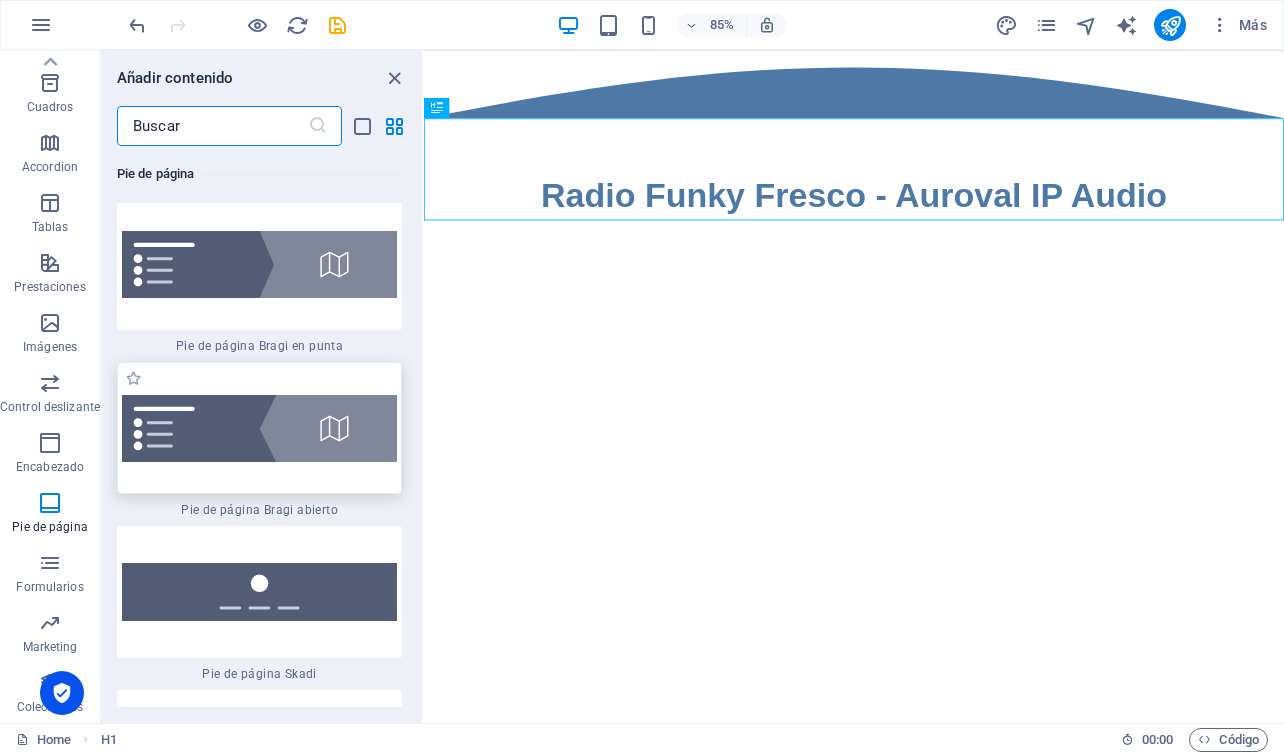 click at bounding box center [259, 428] 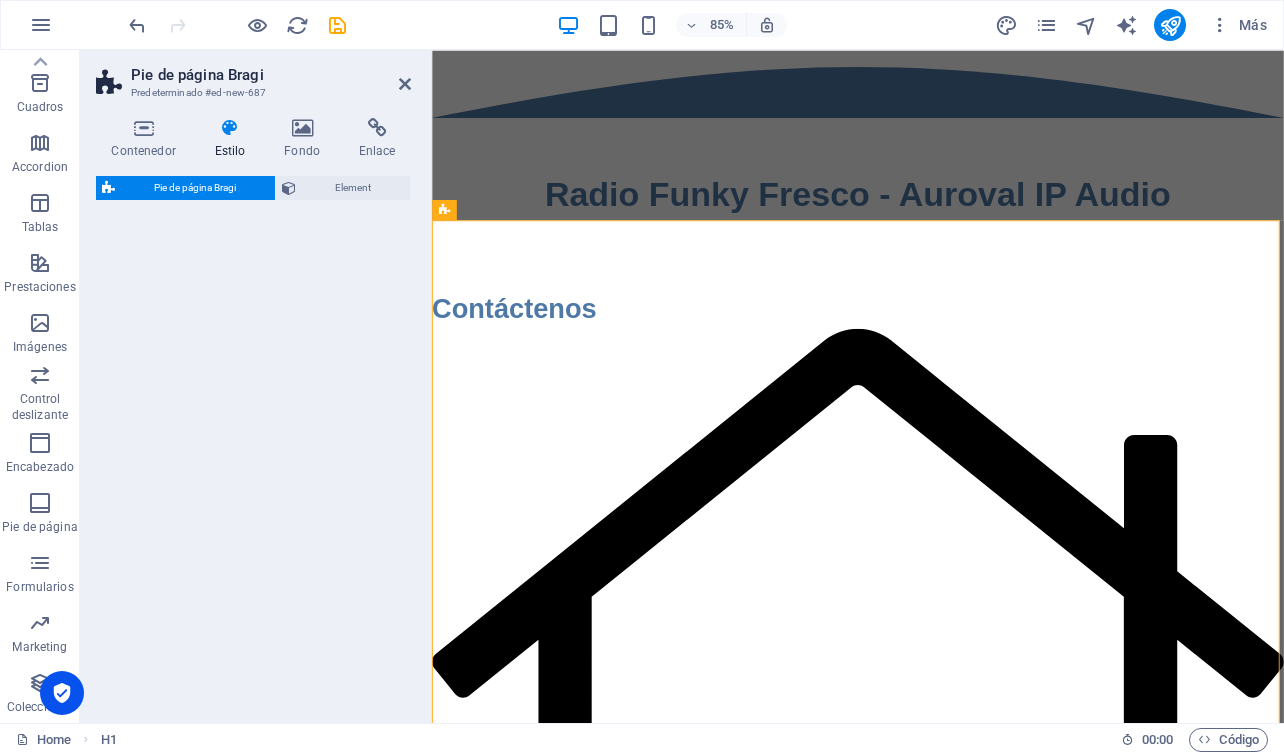 select on "%" 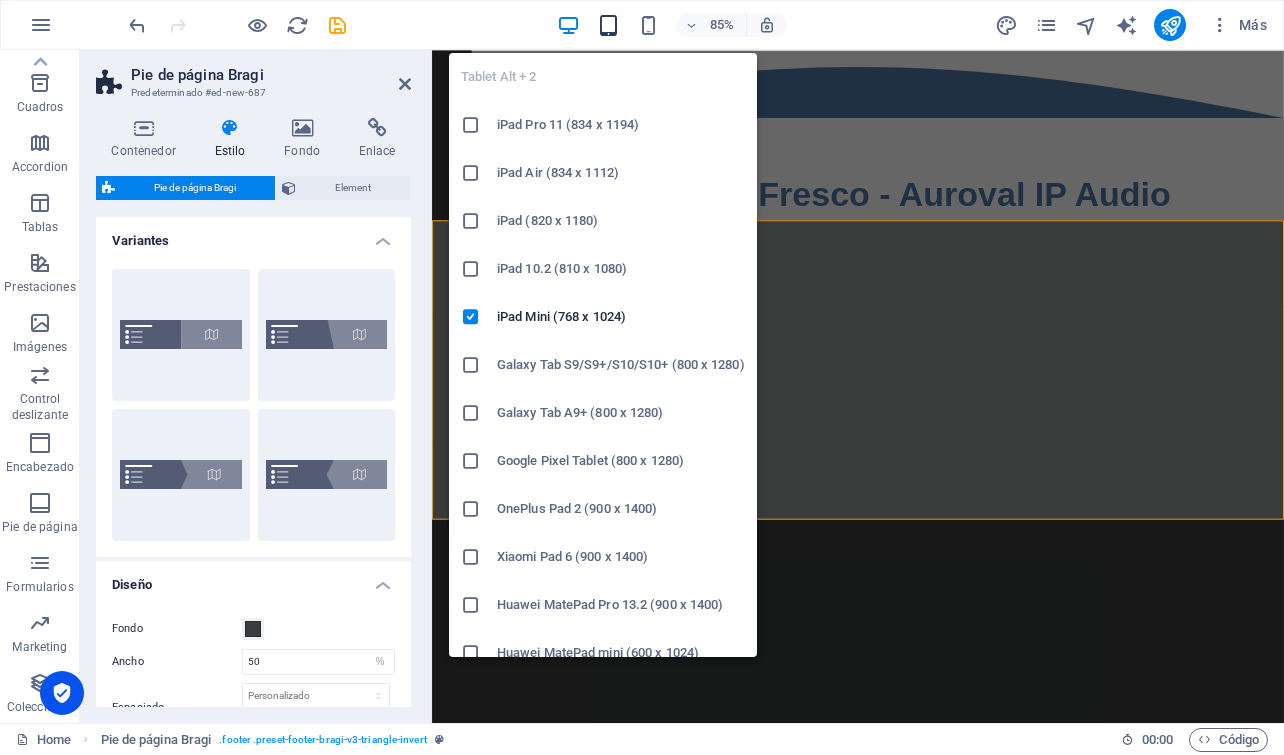 click at bounding box center (608, 25) 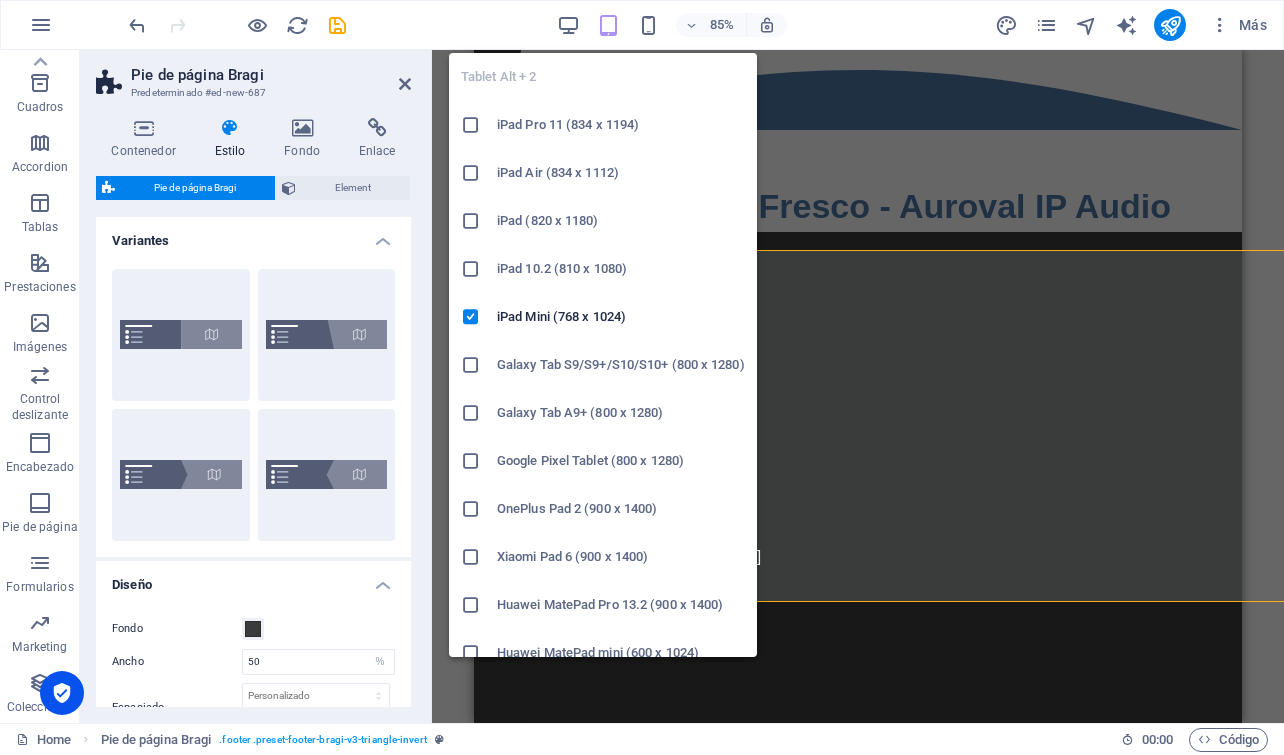 type on "1" 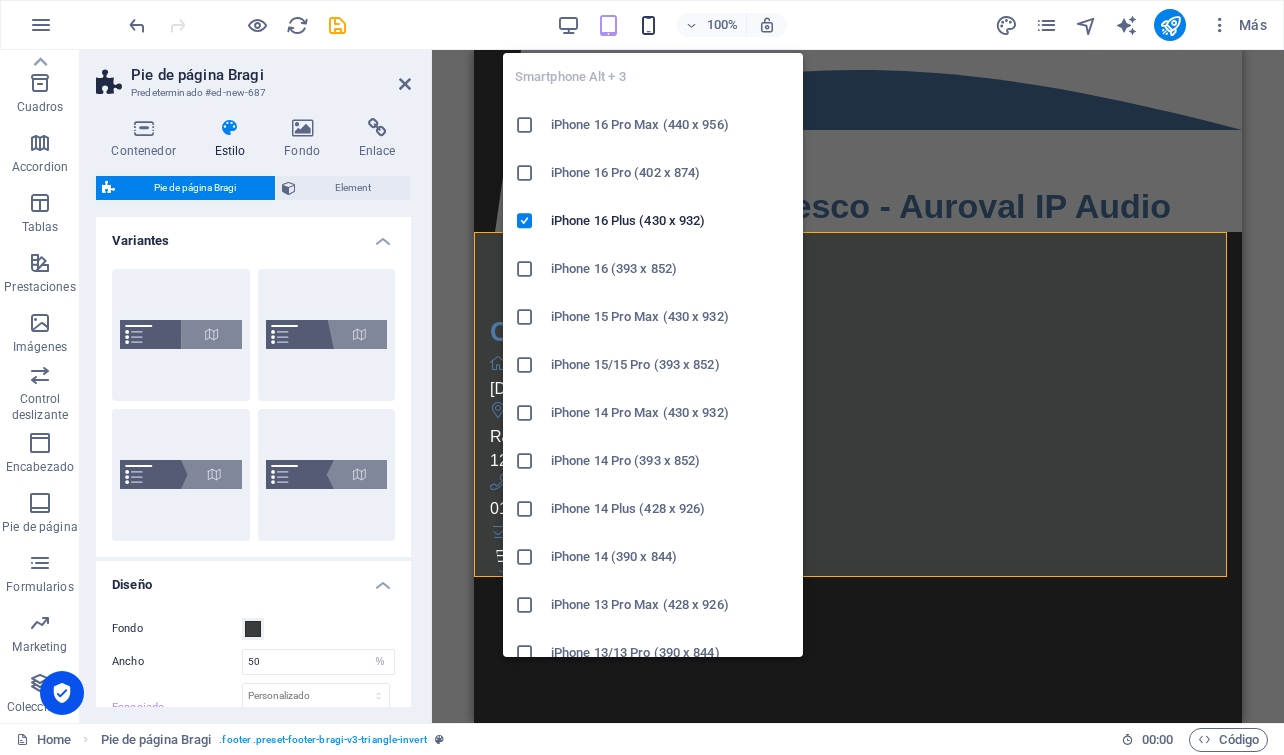 click at bounding box center [648, 25] 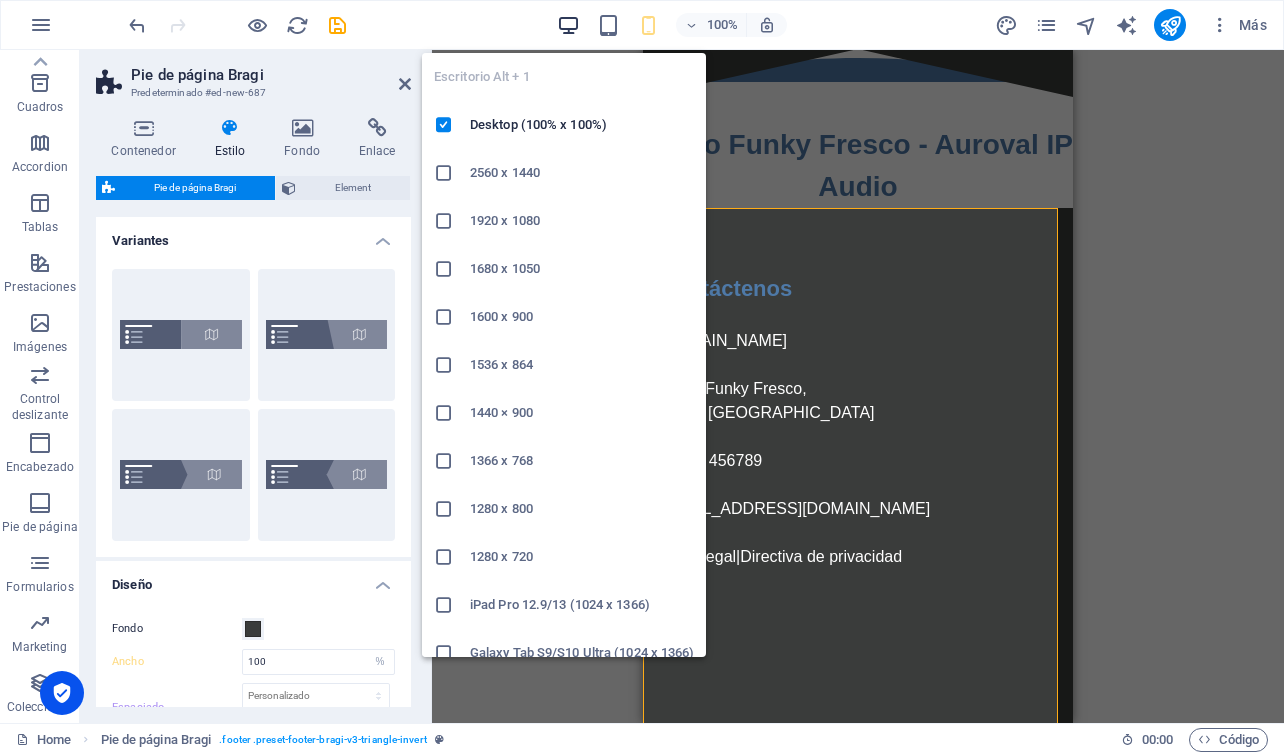 click at bounding box center (568, 25) 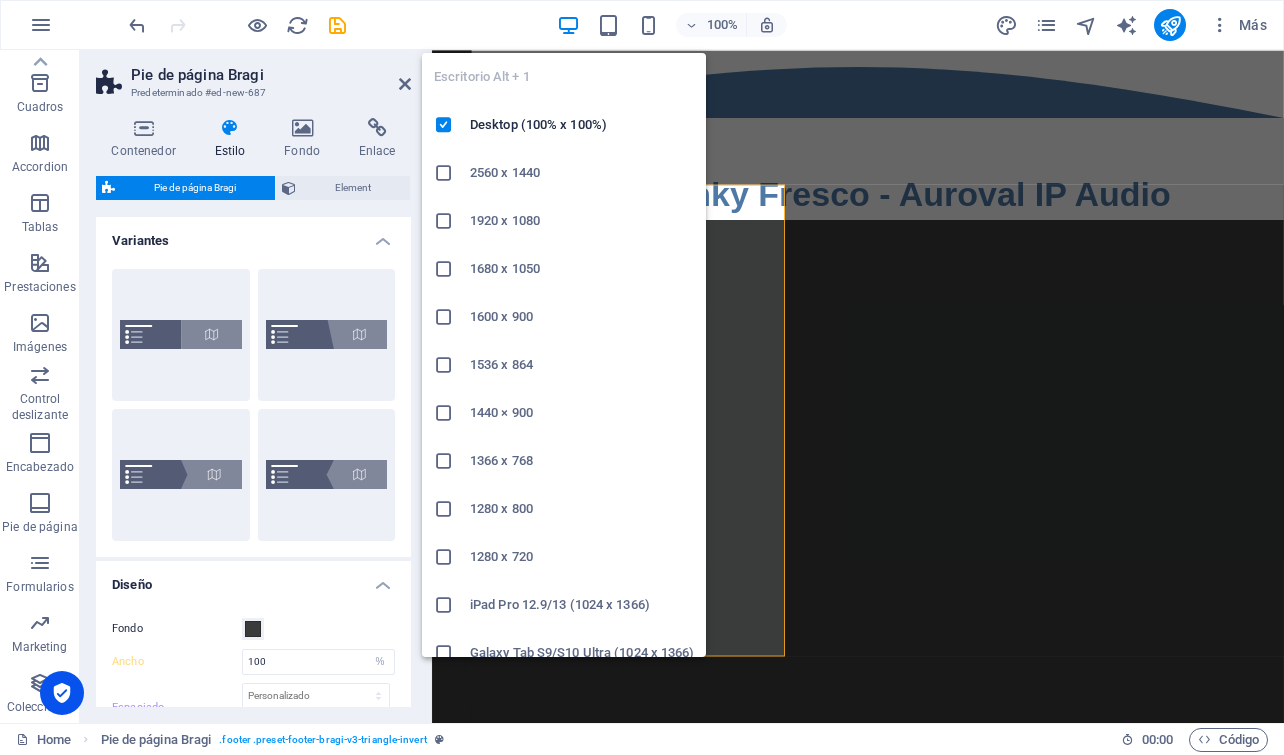 type on "50" 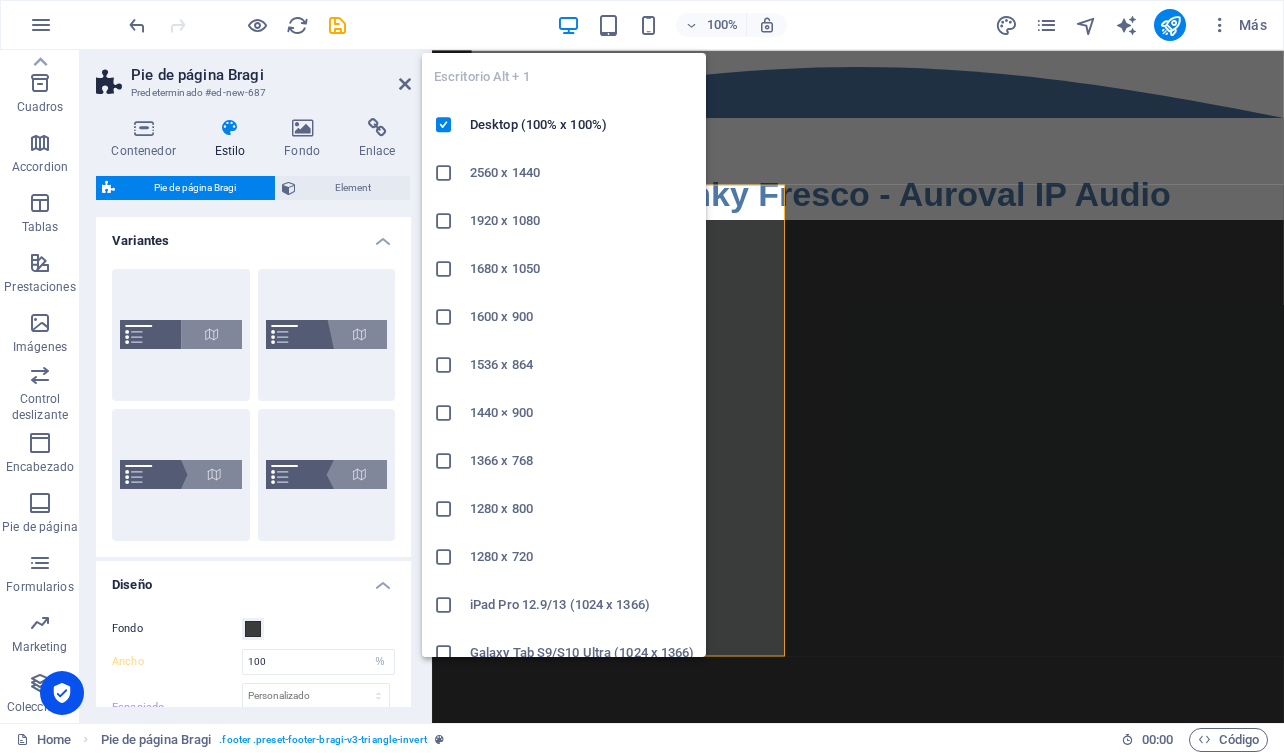 type on "0" 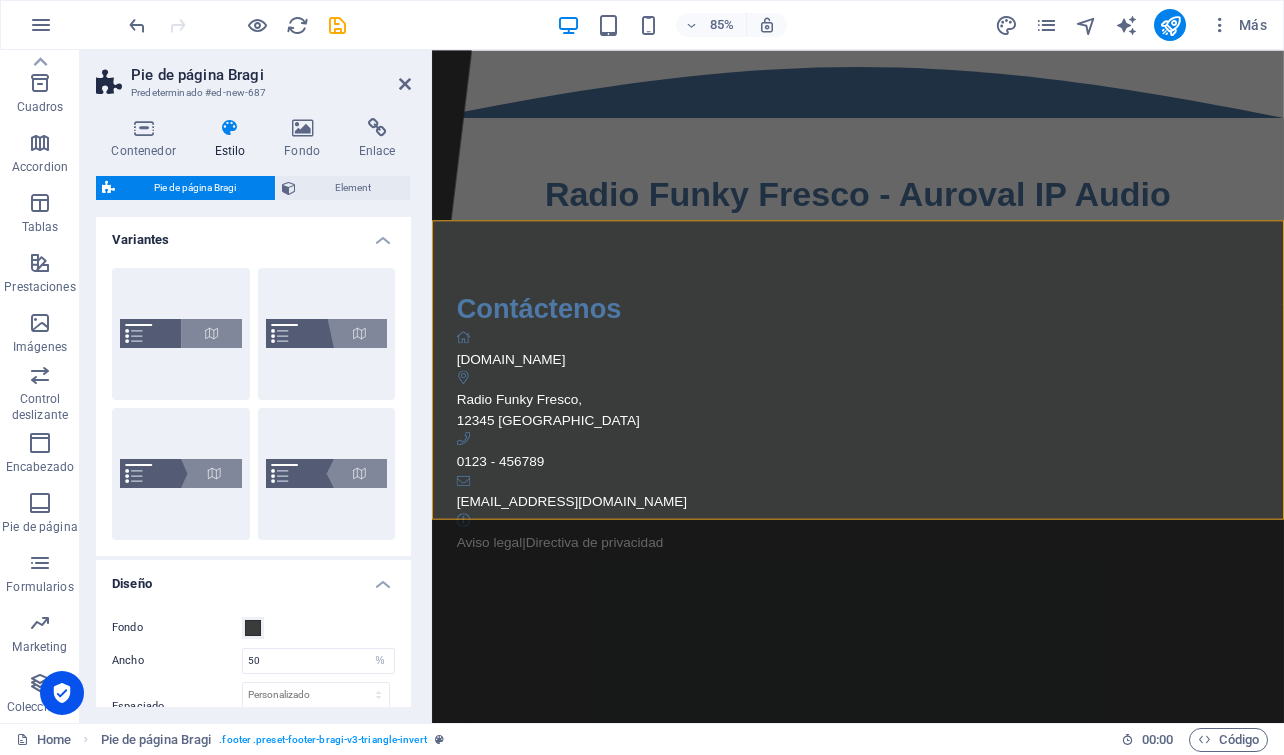 scroll, scrollTop: 0, scrollLeft: 0, axis: both 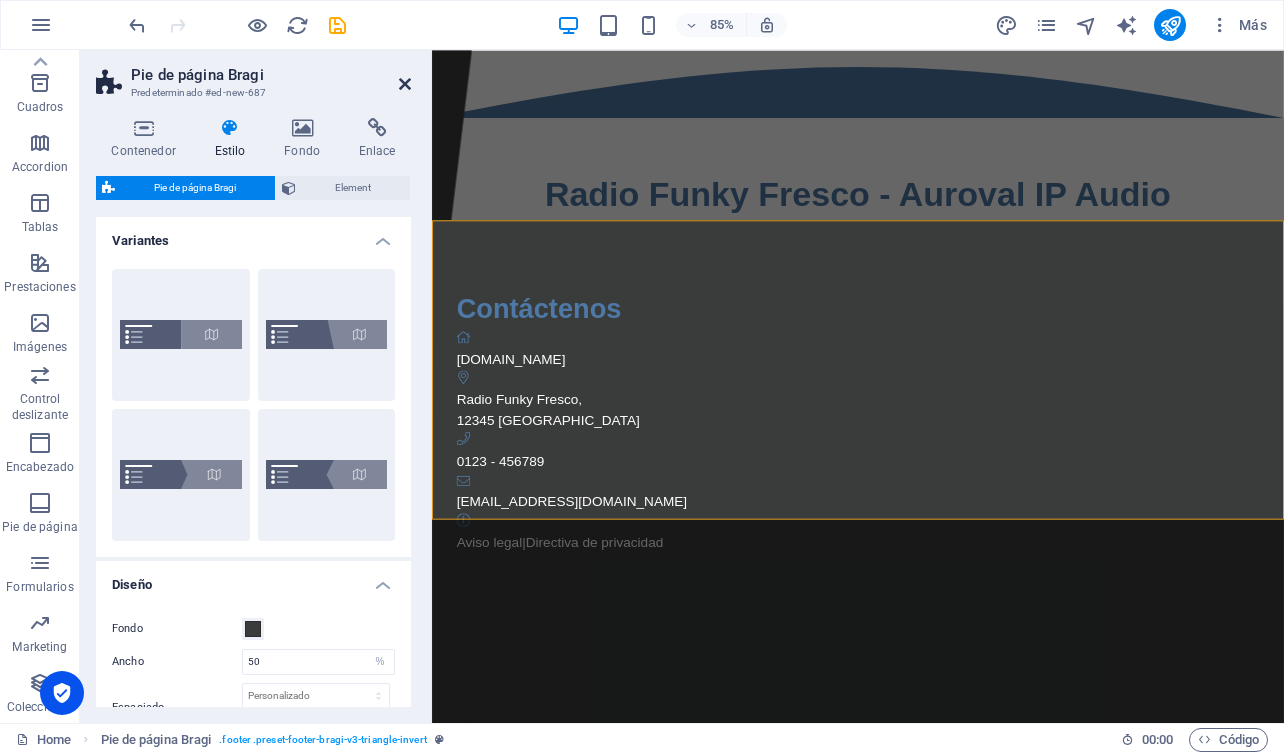 click at bounding box center [405, 84] 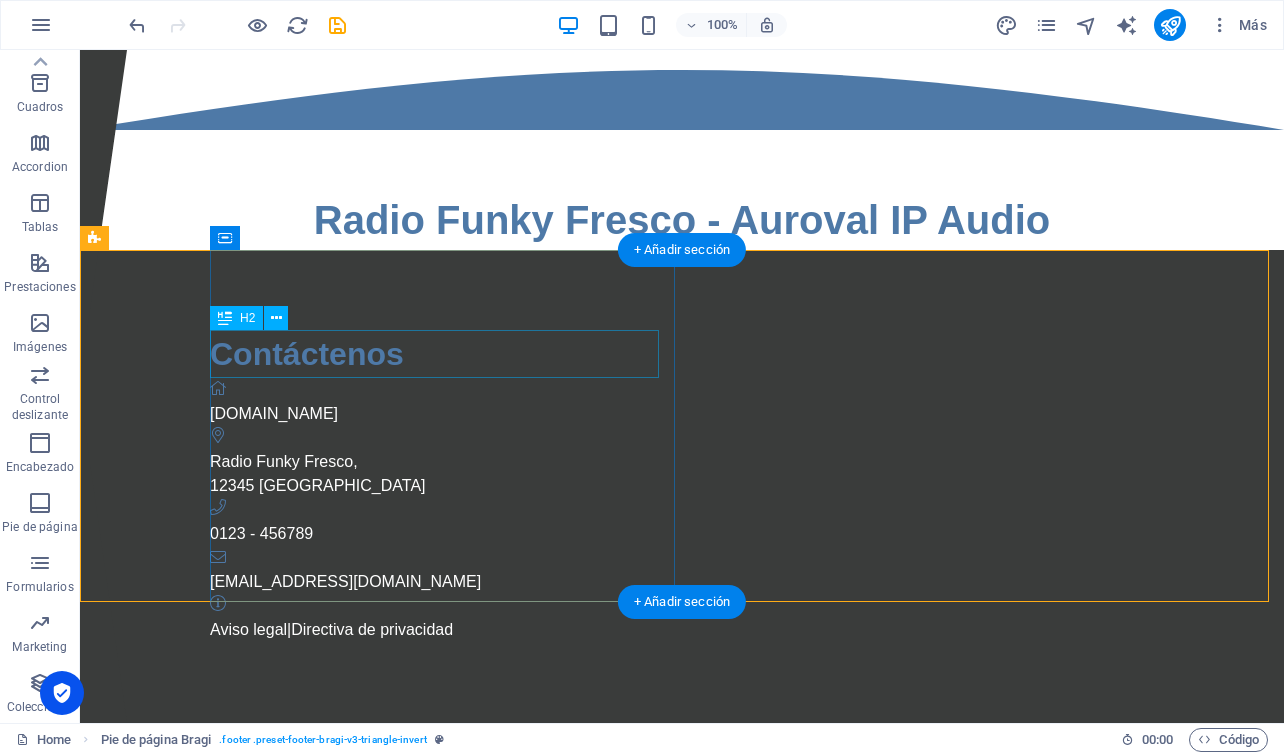 click on "Contáctenos" at bounding box center (739, 354) 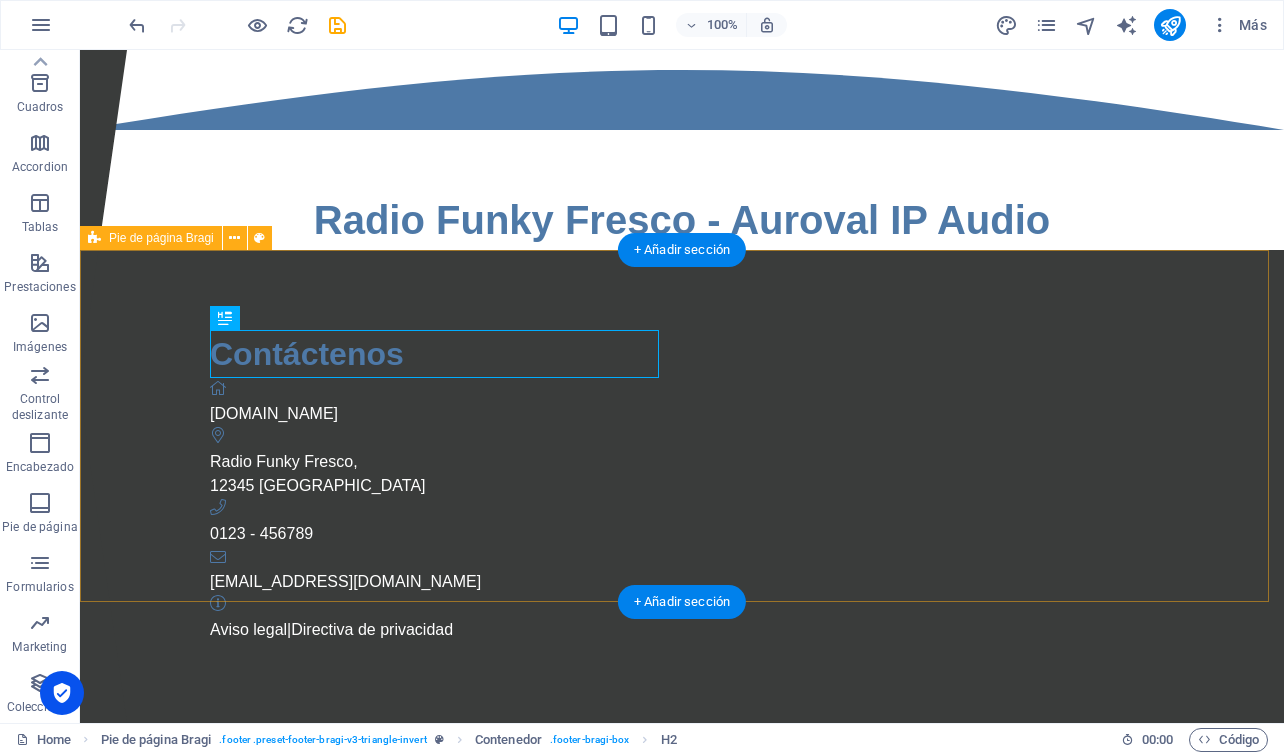 click on "Contáctenos radiofunkyfresco.cl Radio Funky Fresco , 12345   Antofagasta 0123 - 456789 contacto@radiofunkyfresco.cl Aviso legal  |  Directiva de privacidad Suelta el contenido aquí o  Añadir elementos  Pegar portapapeles" at bounding box center [682, 733] 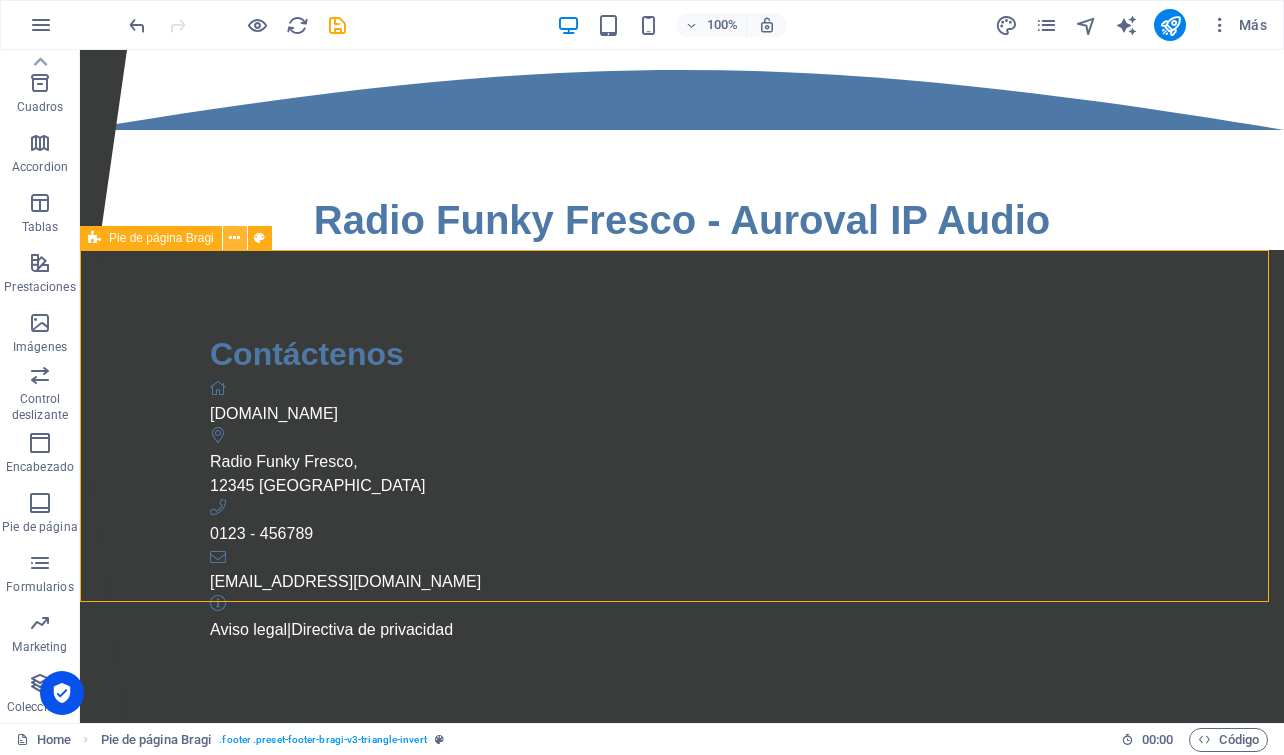 click at bounding box center (234, 238) 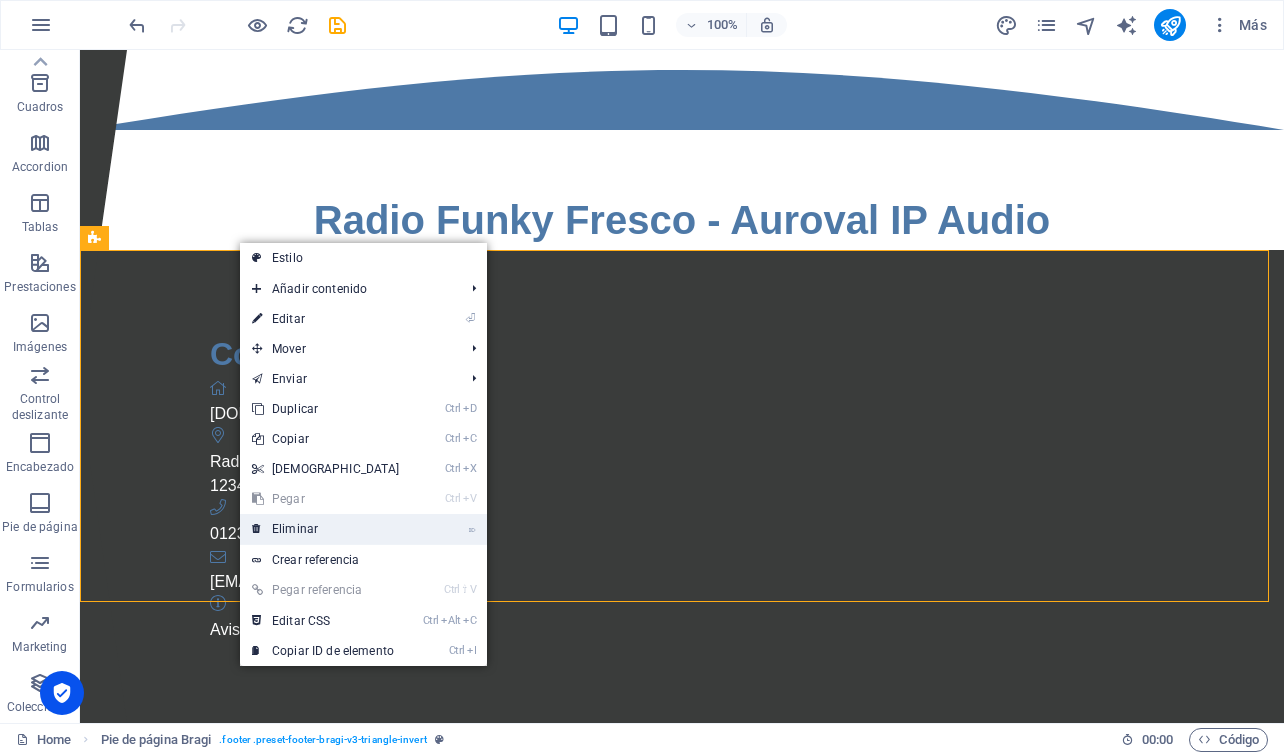 click on "⌦  Eliminar" at bounding box center (326, 529) 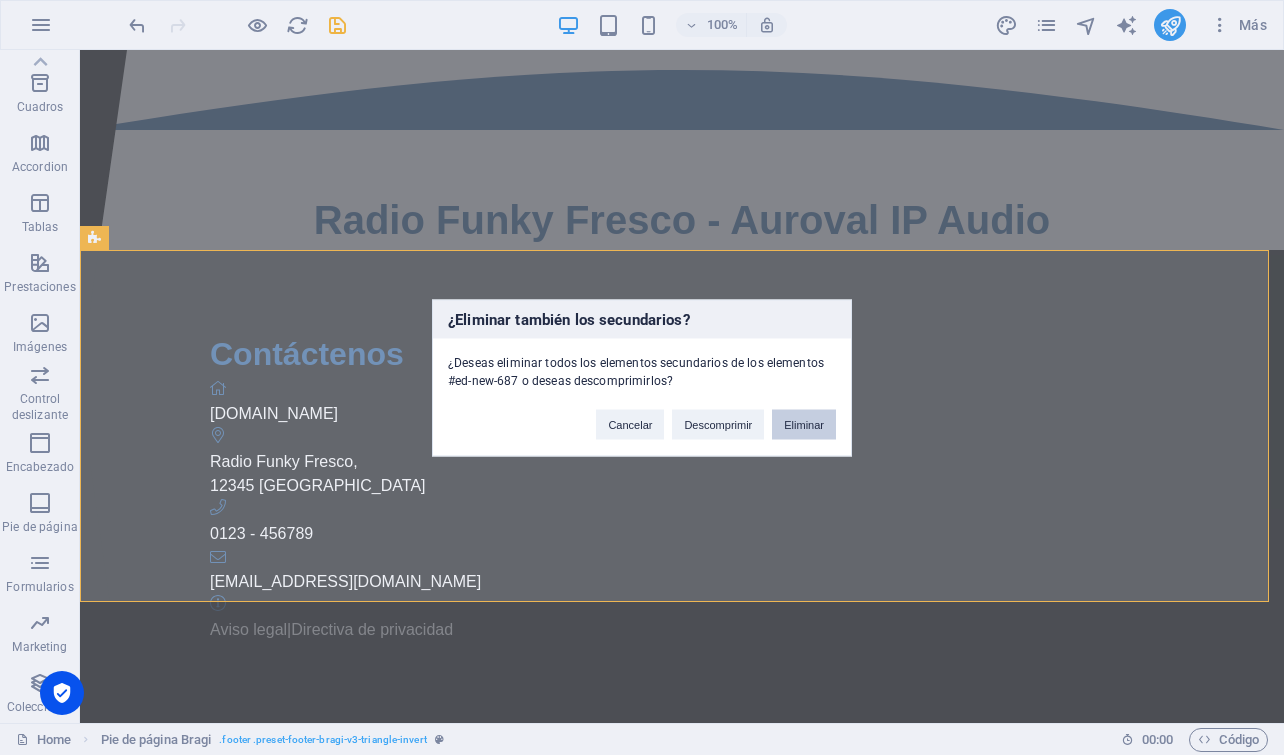 click on "Eliminar" at bounding box center (804, 424) 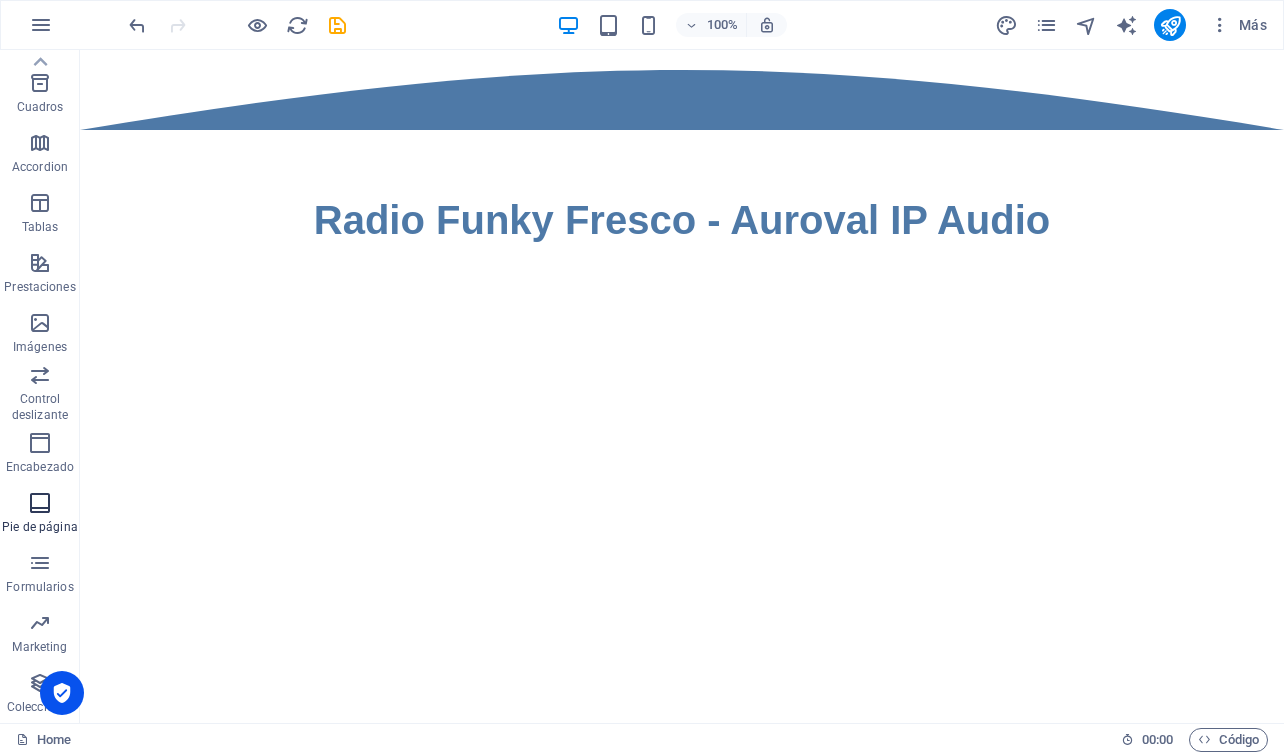 click at bounding box center (40, 503) 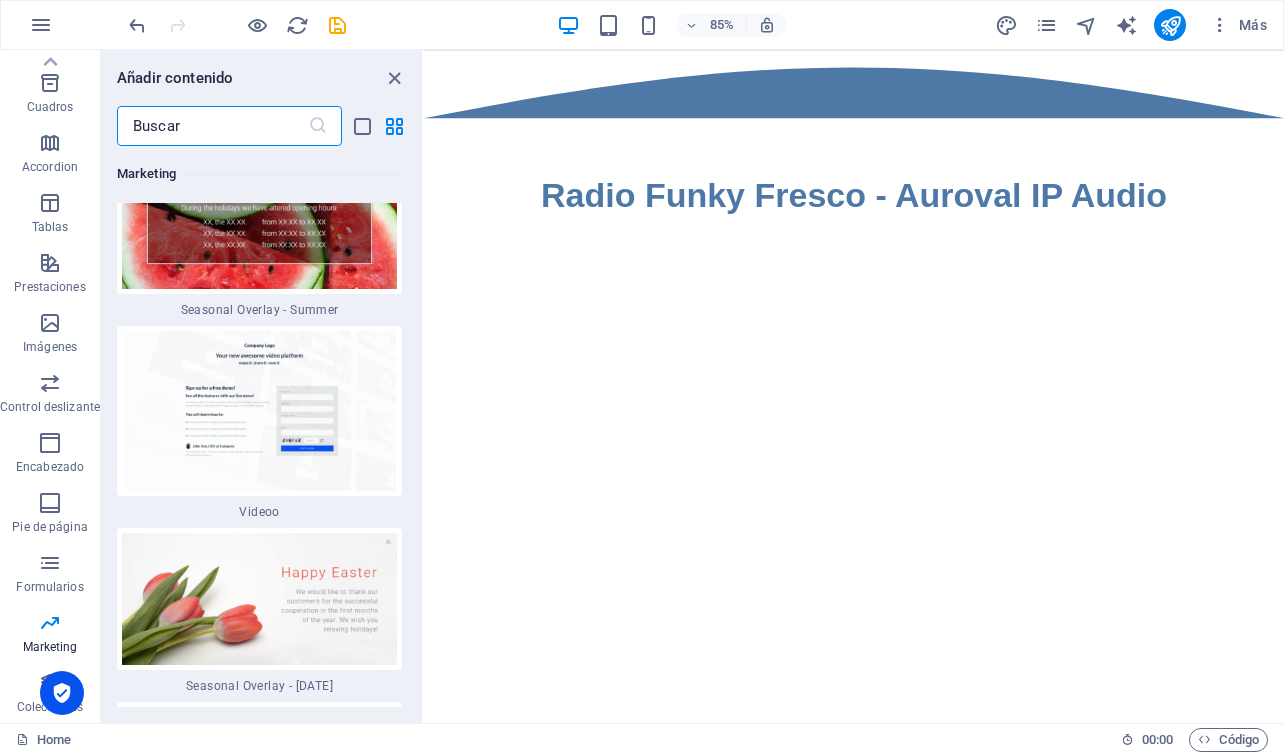 scroll, scrollTop: 33092, scrollLeft: 0, axis: vertical 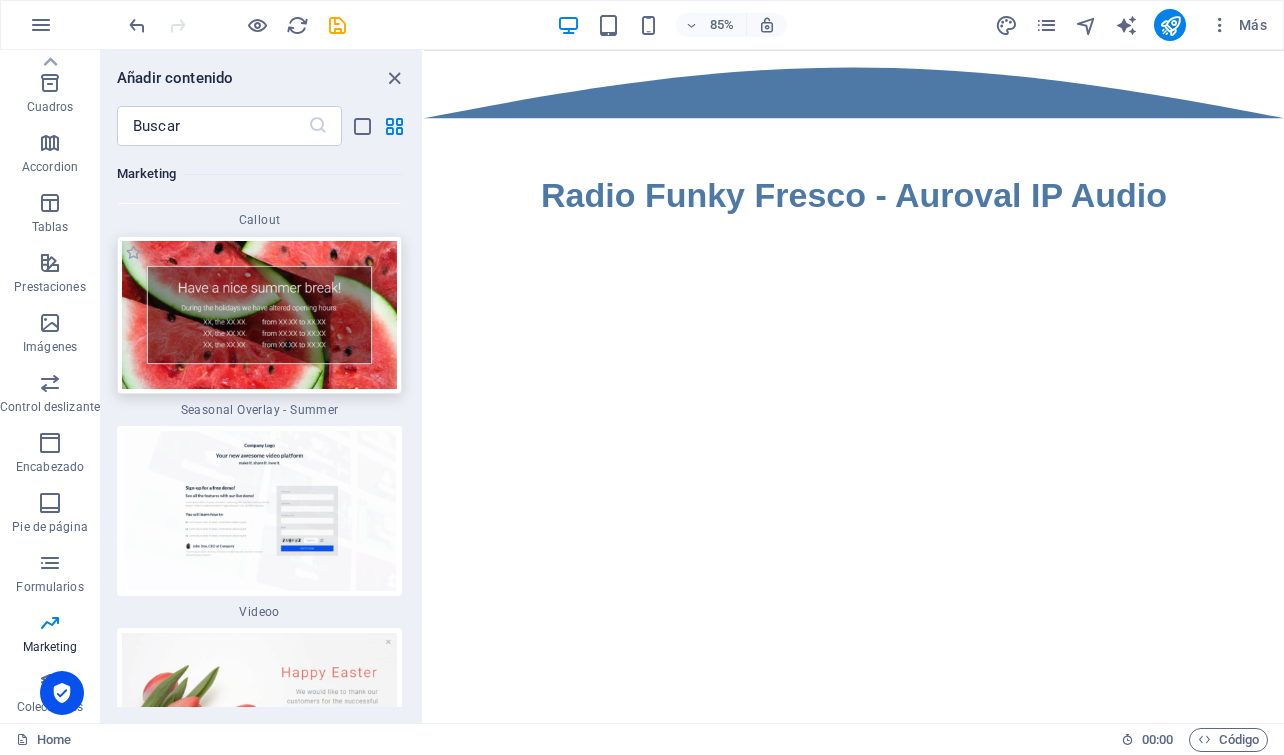 click at bounding box center (259, 315) 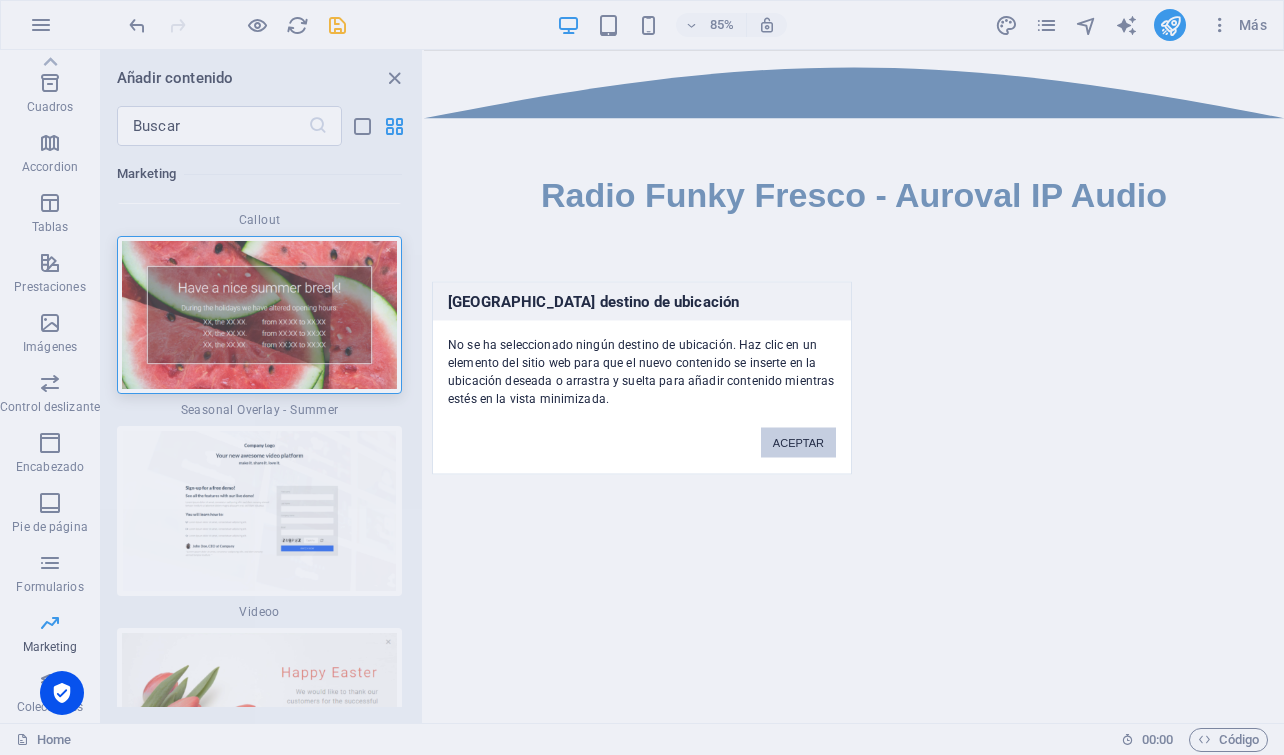 click on "ACEPTAR" at bounding box center [798, 442] 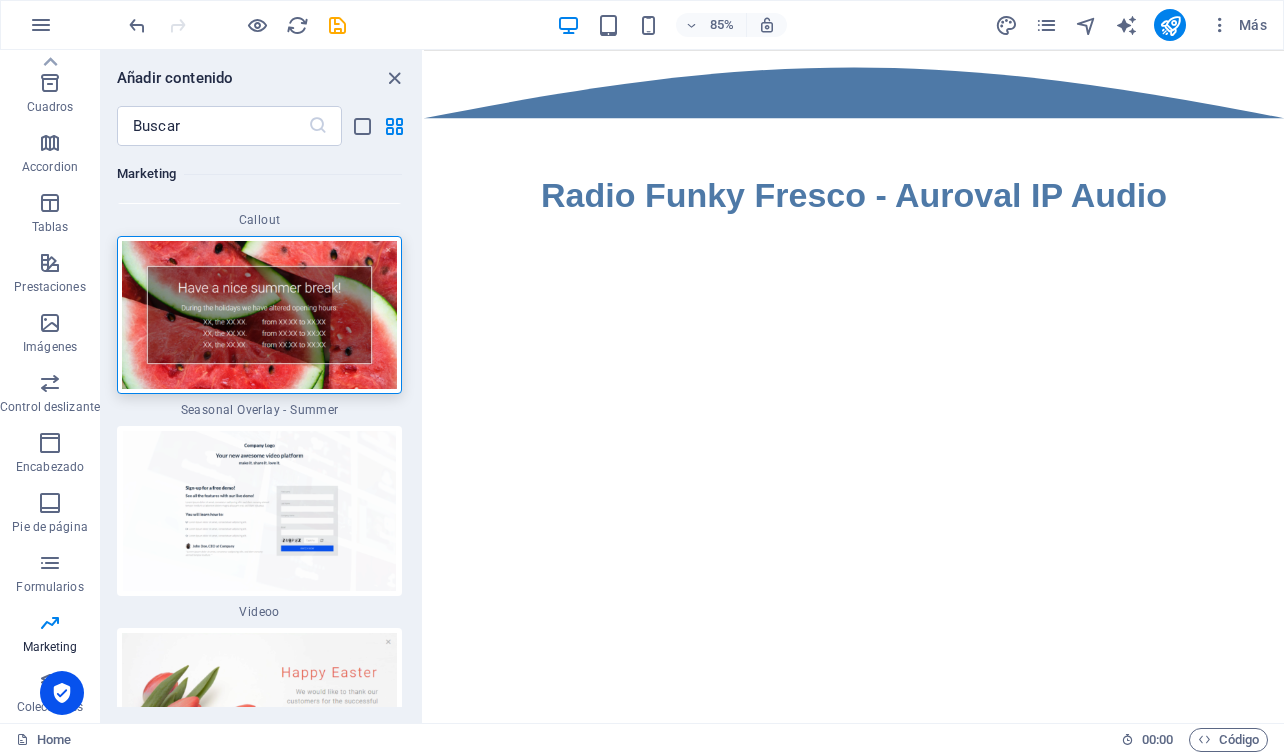 click on "Skip to main content
Radio Funky Fresco - Auroval IP Audio" at bounding box center [930, 228] 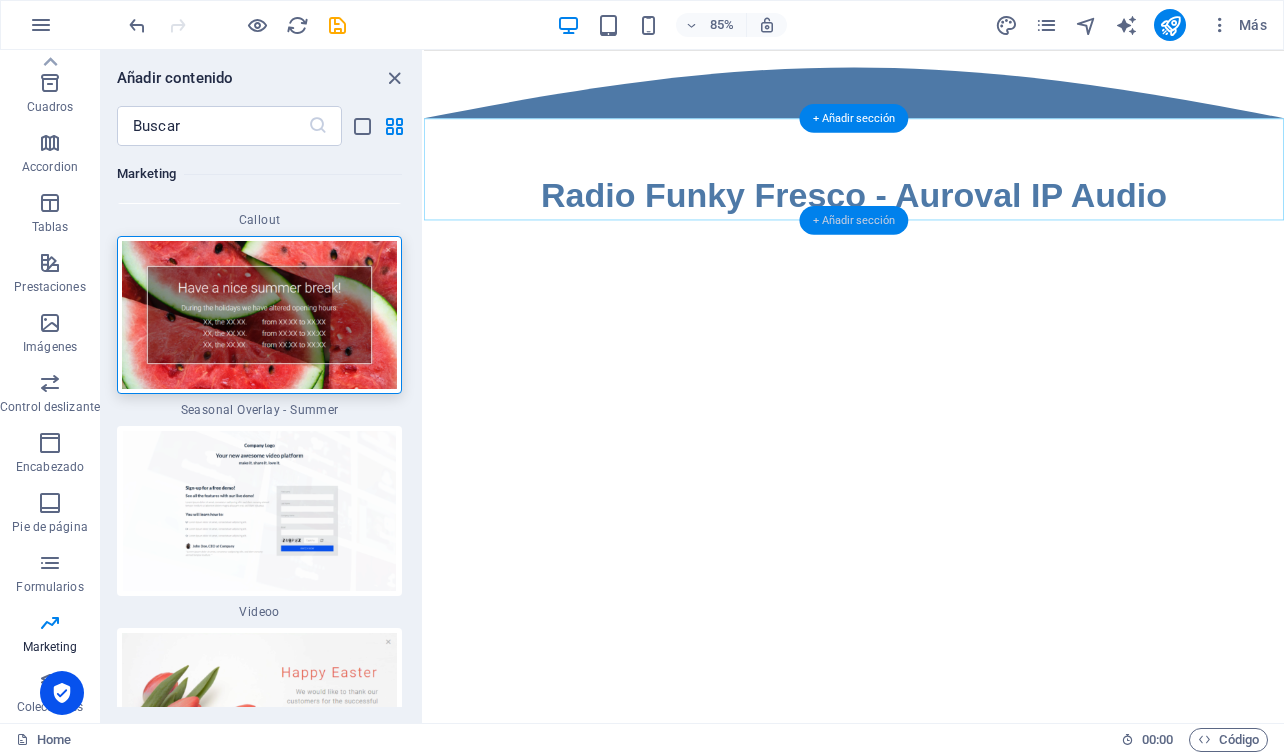 click on "+ Añadir sección" at bounding box center (854, 220) 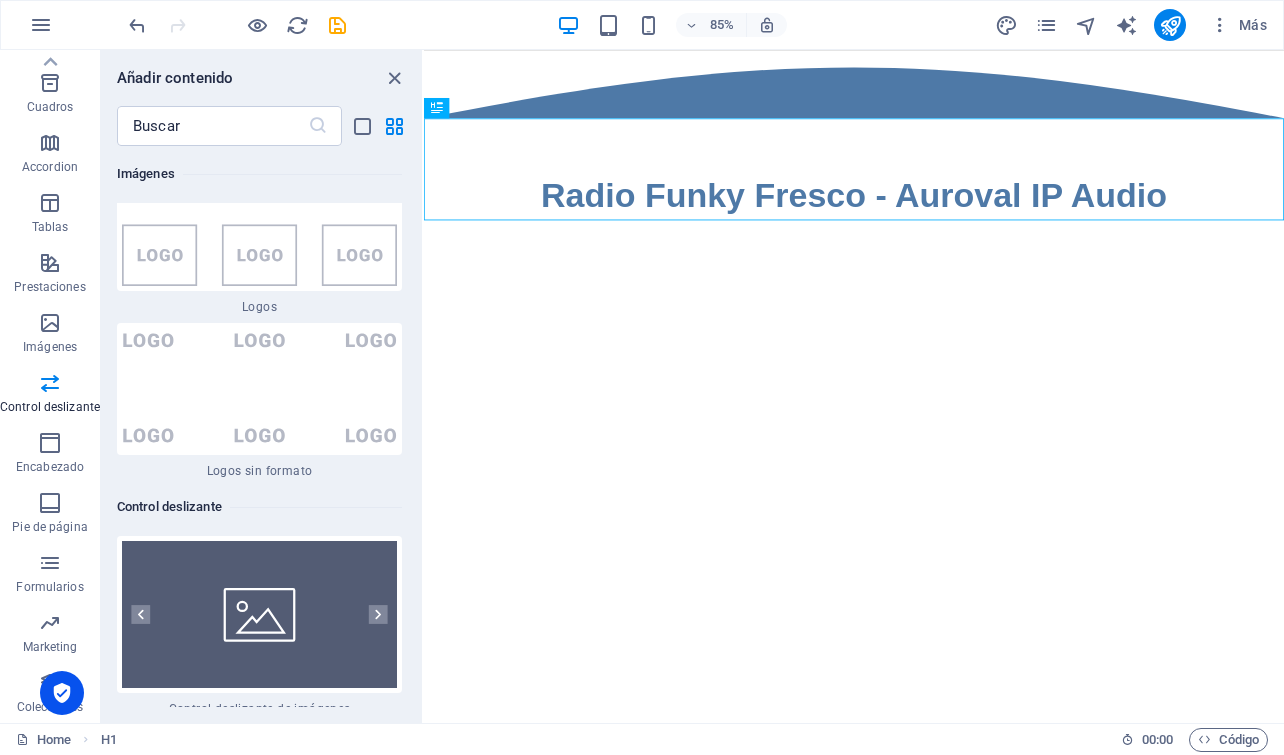 scroll, scrollTop: 22408, scrollLeft: 0, axis: vertical 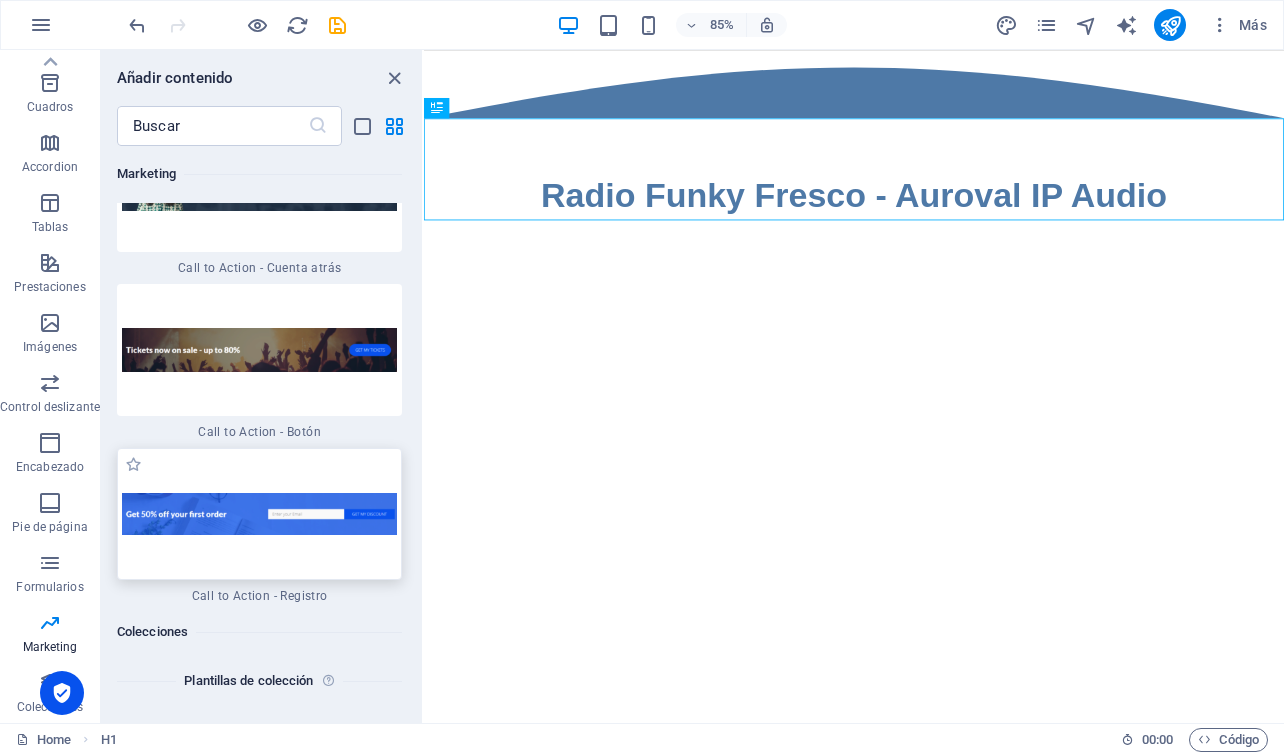 click at bounding box center [259, 514] 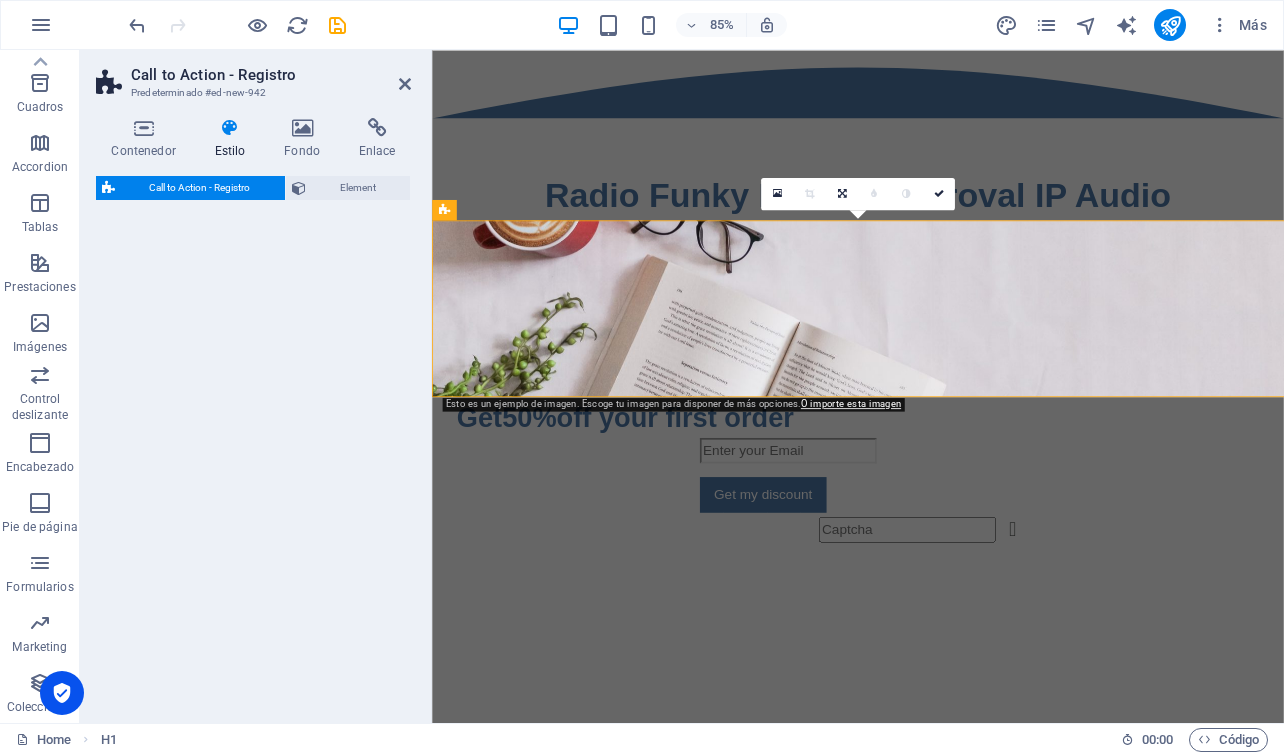 select on "rem" 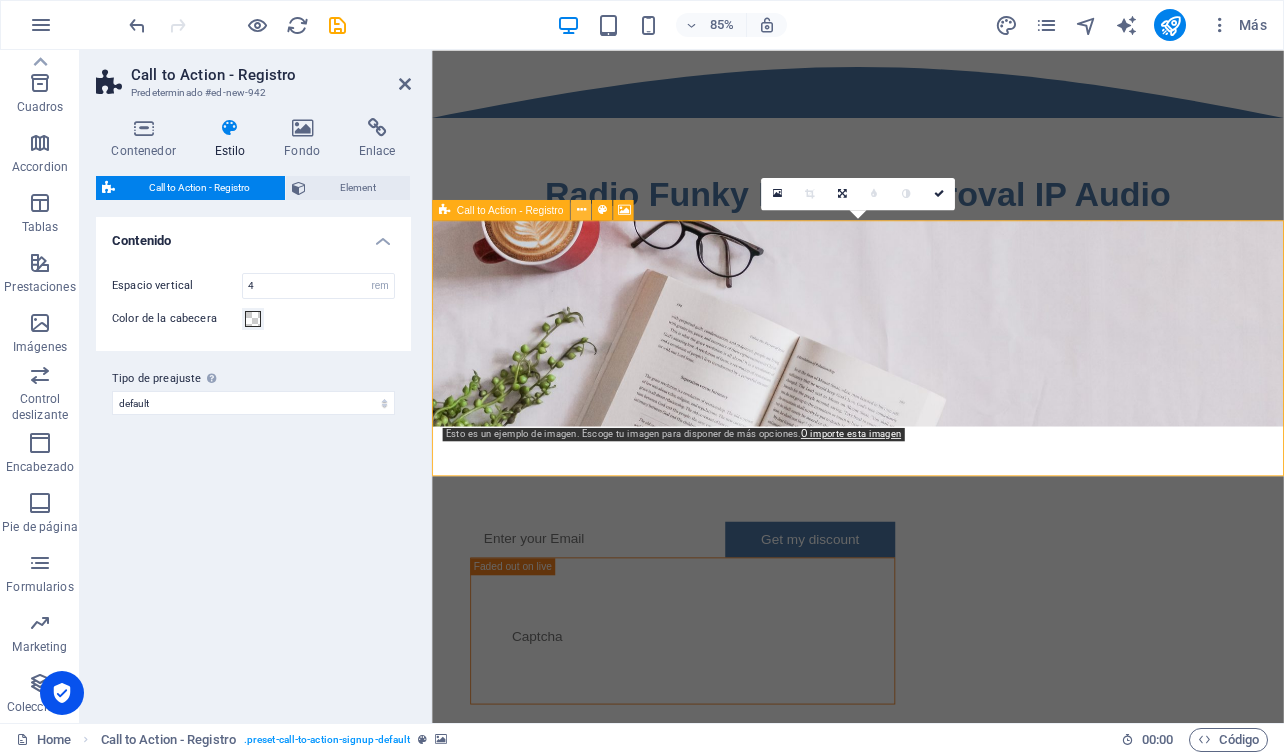 click at bounding box center [580, 210] 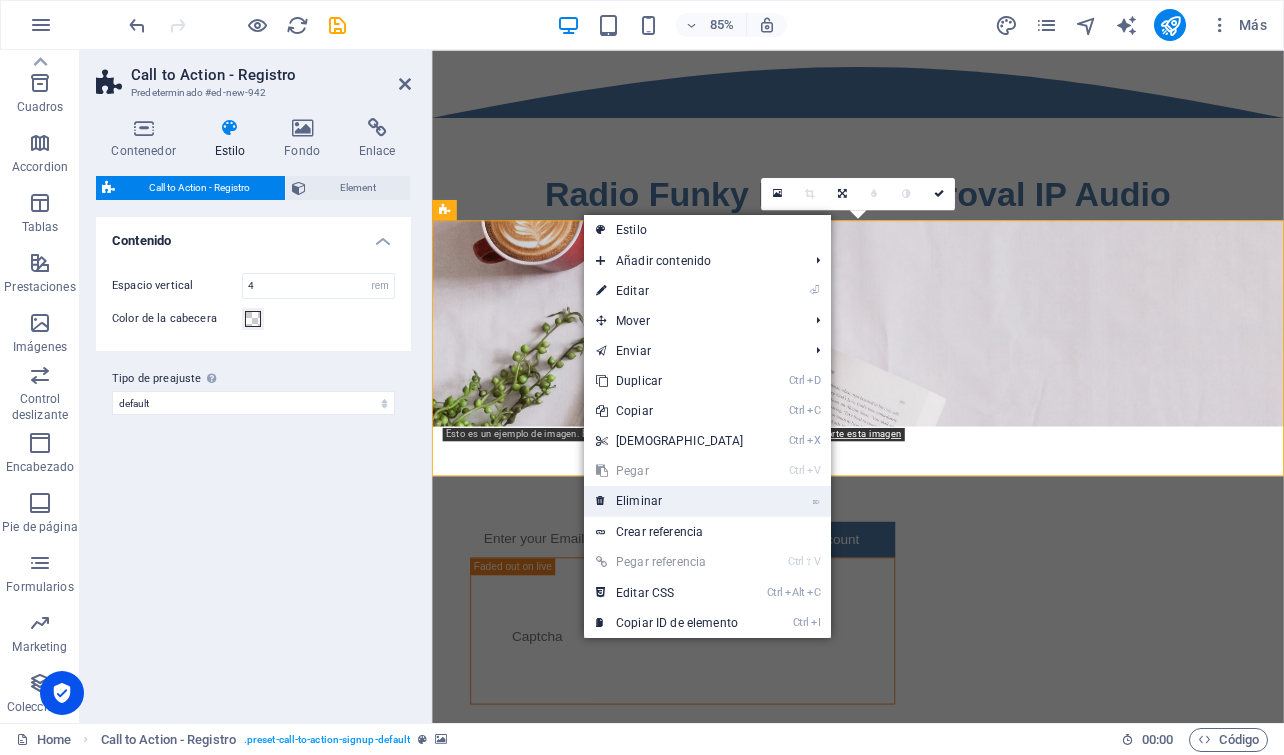 click on "⌦  Eliminar" at bounding box center (670, 501) 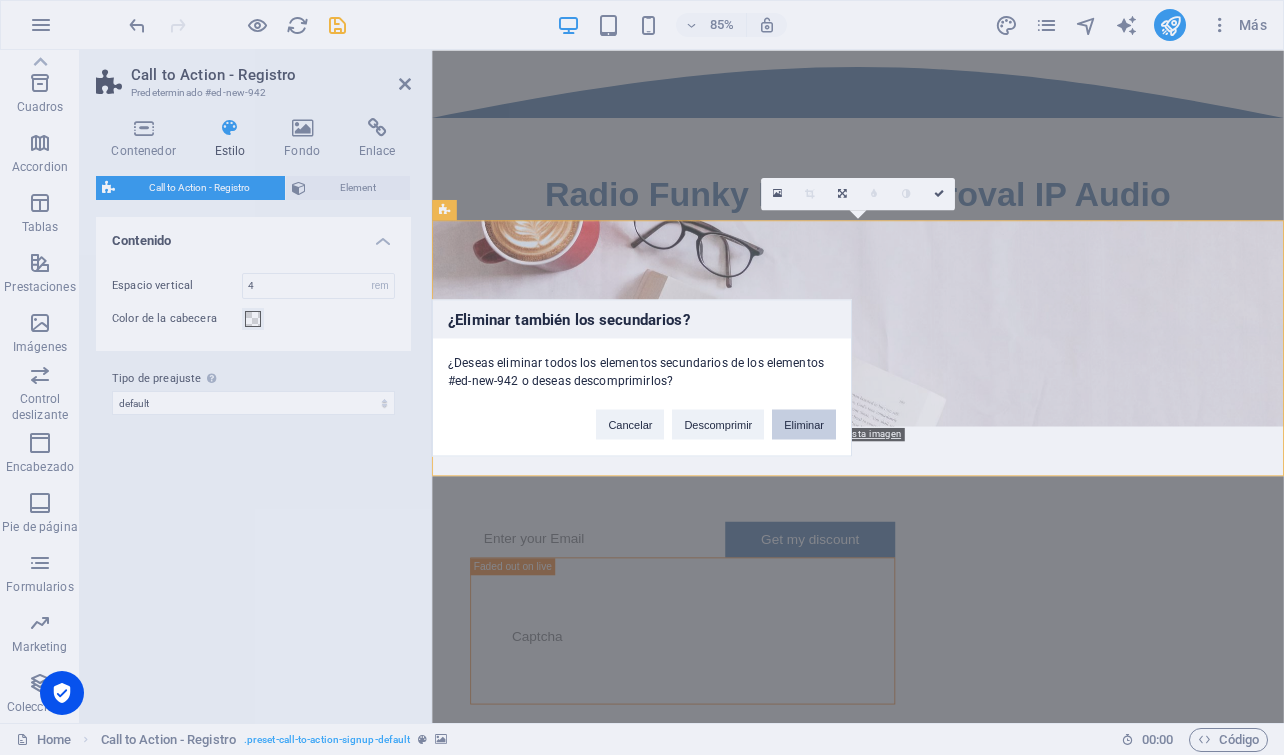 drag, startPoint x: 781, startPoint y: 427, endPoint x: 692, endPoint y: 386, distance: 97.98979 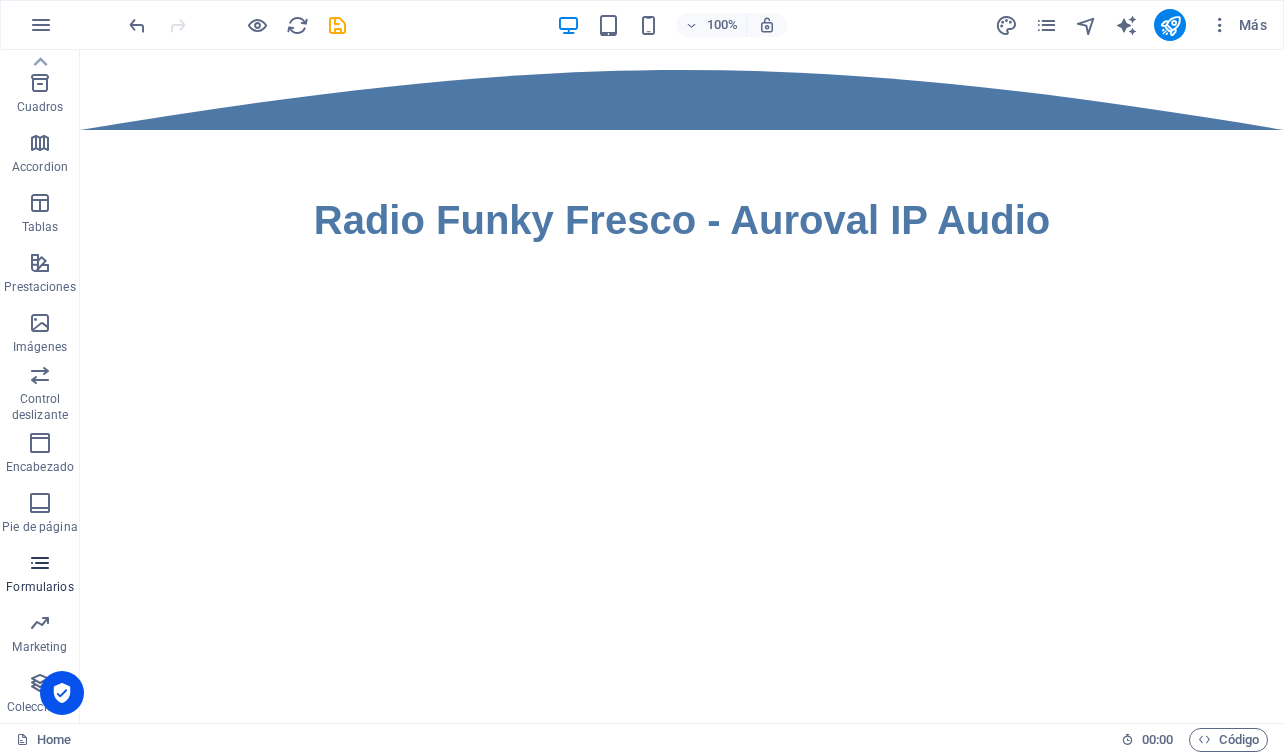 click at bounding box center (40, 563) 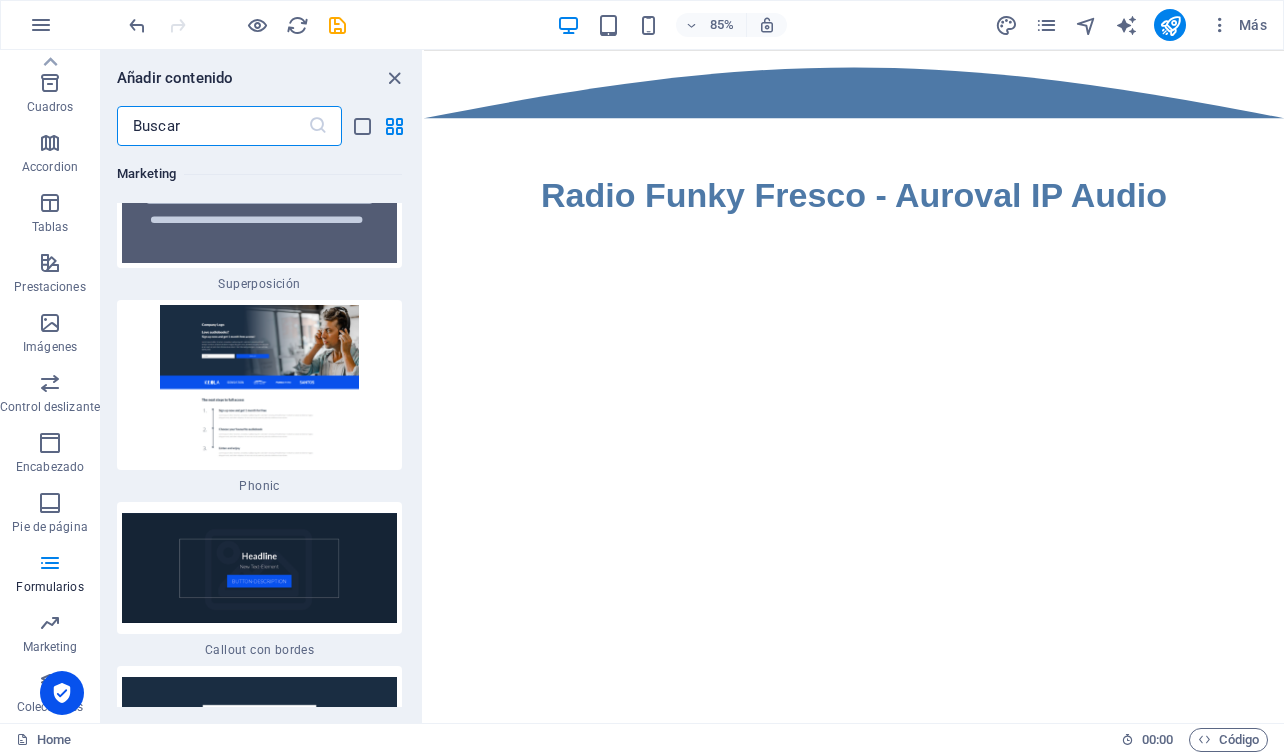 scroll, scrollTop: 32338, scrollLeft: 0, axis: vertical 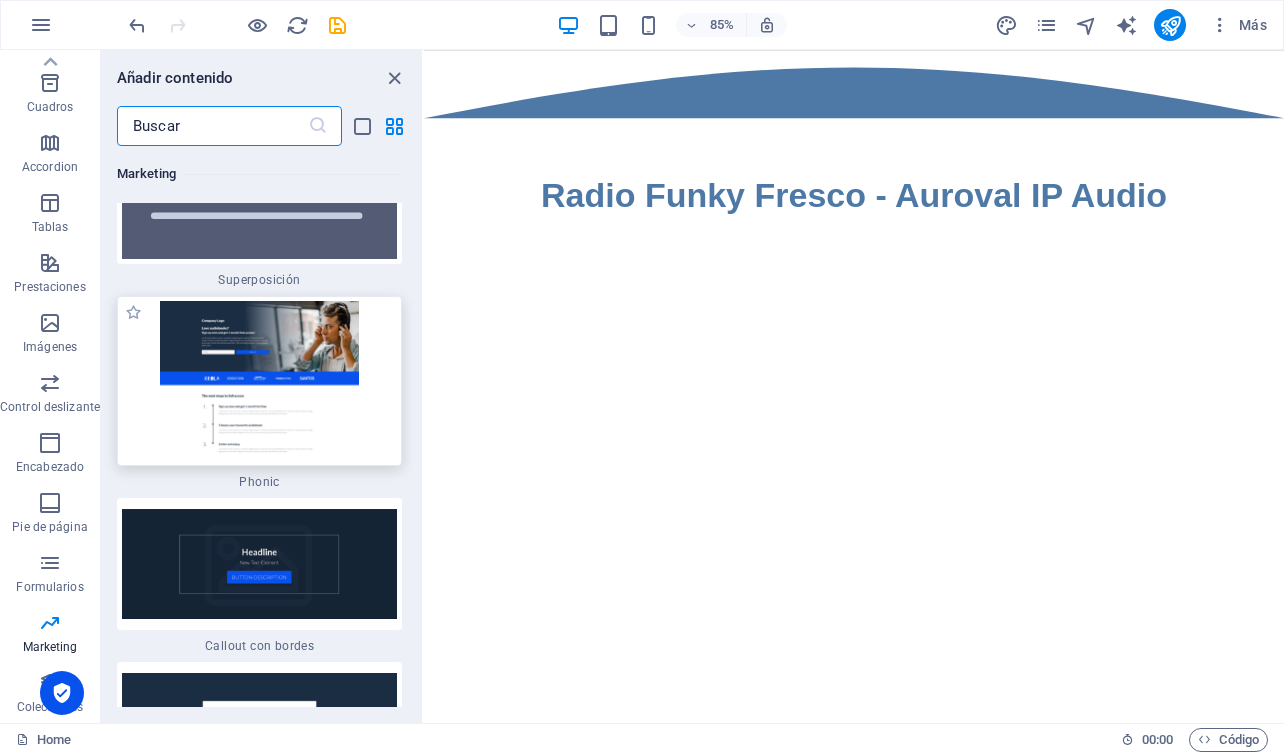 click at bounding box center (259, 381) 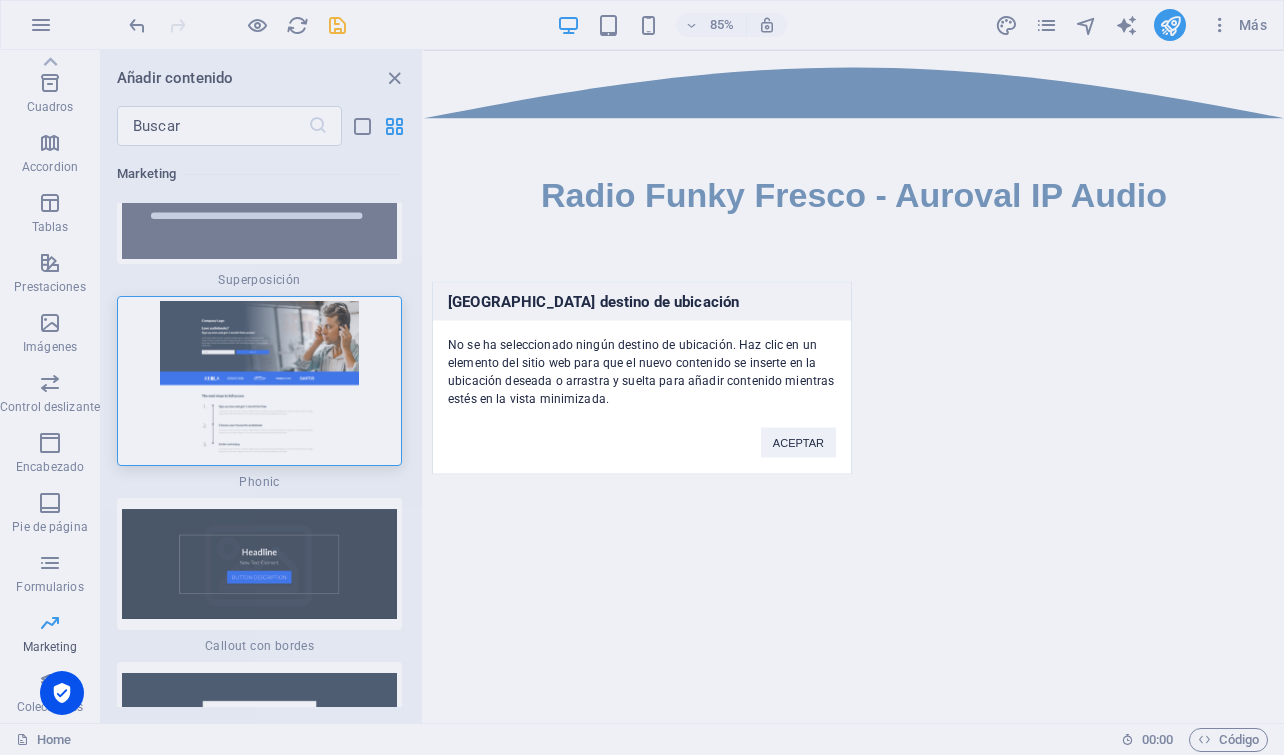 click on "ACEPTAR" at bounding box center [798, 432] 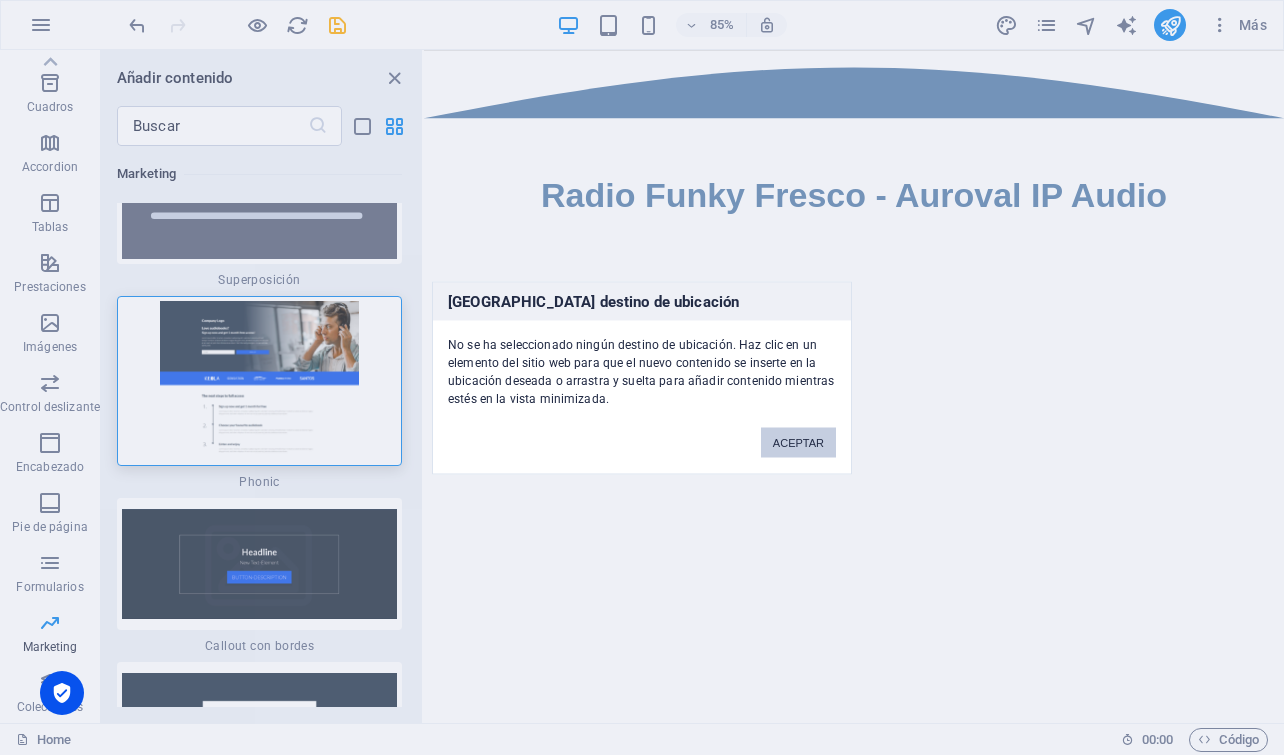 click on "ACEPTAR" at bounding box center (798, 442) 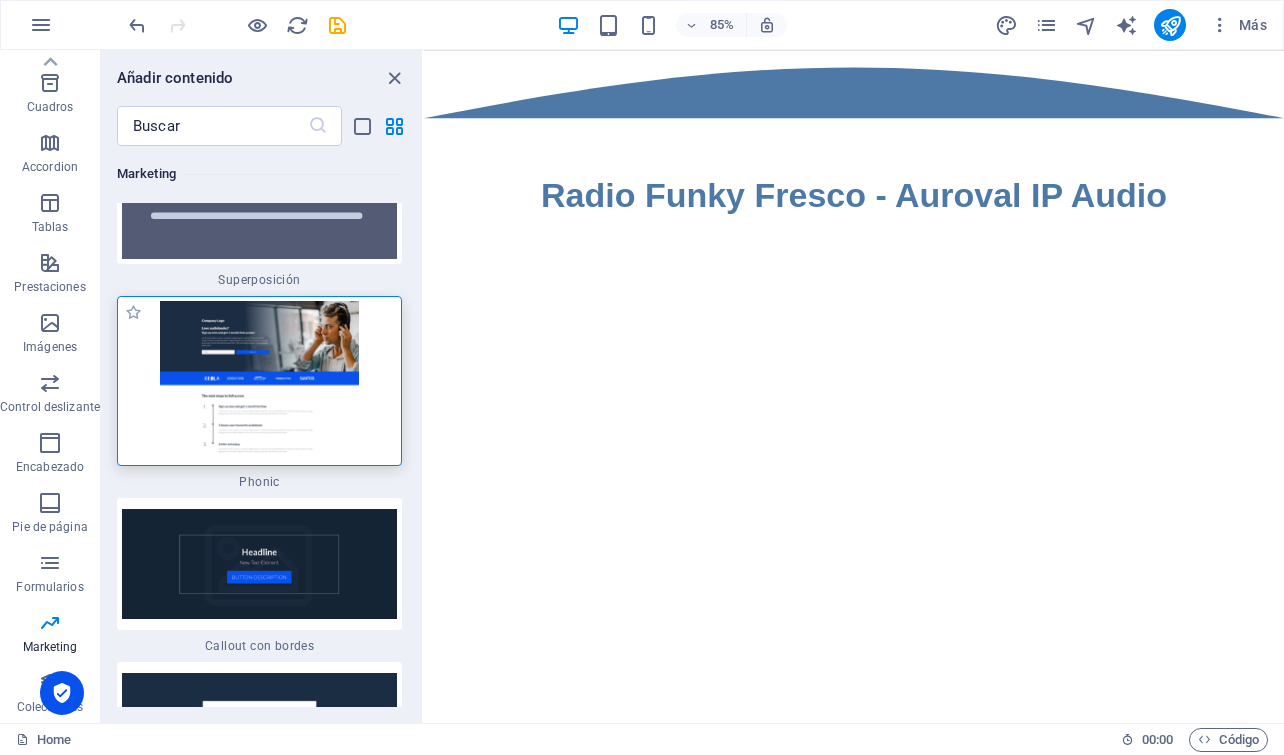 click at bounding box center [259, 381] 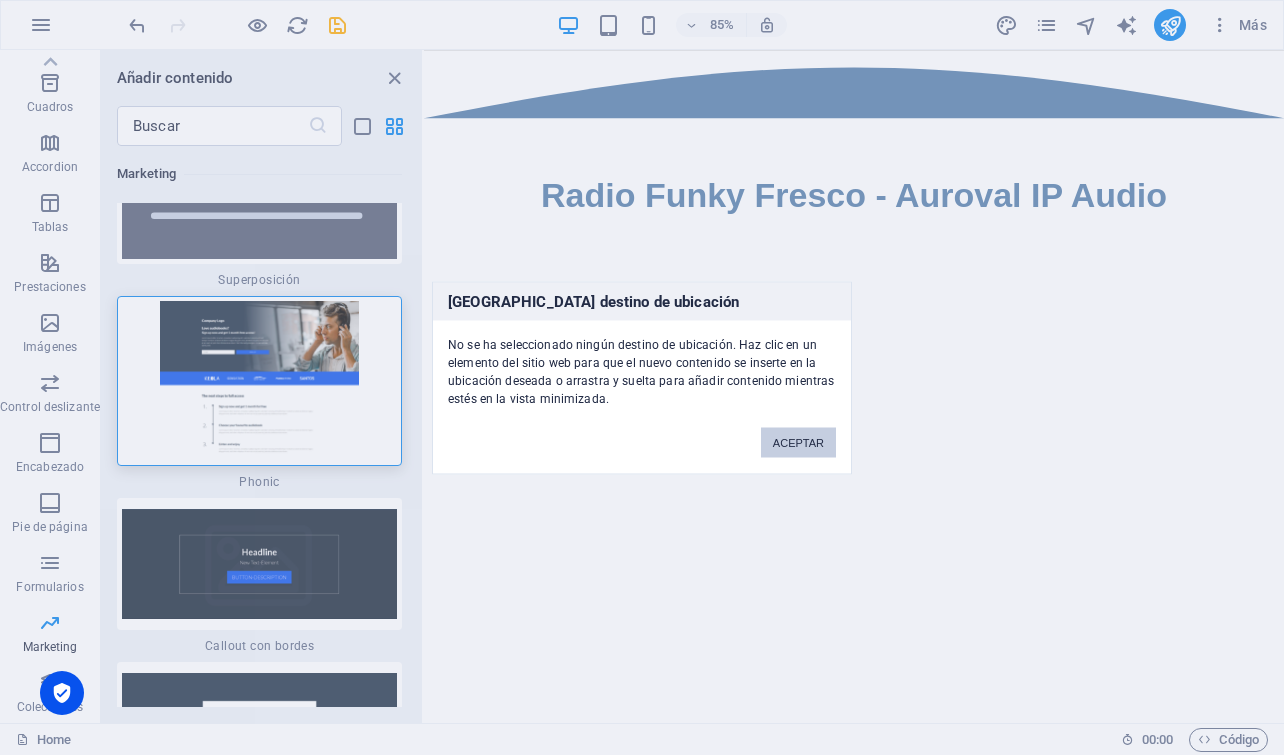 drag, startPoint x: 793, startPoint y: 435, endPoint x: 336, endPoint y: 458, distance: 457.5784 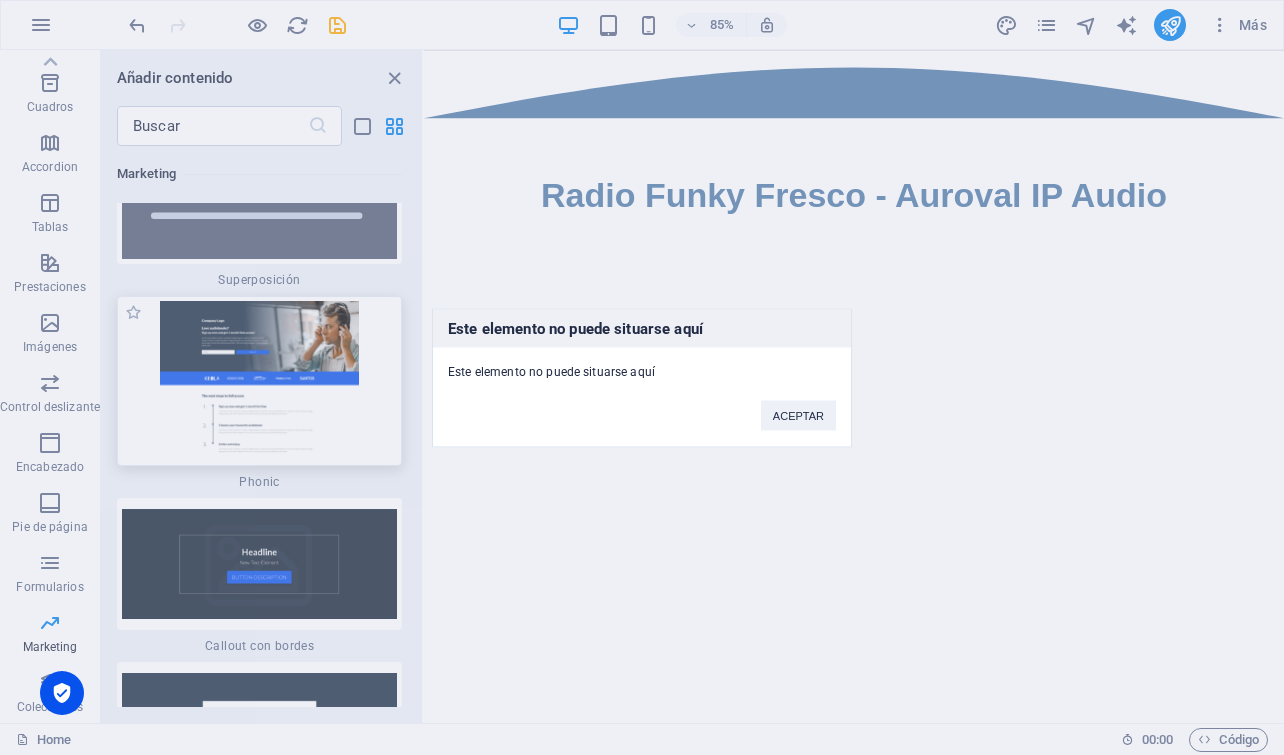 type 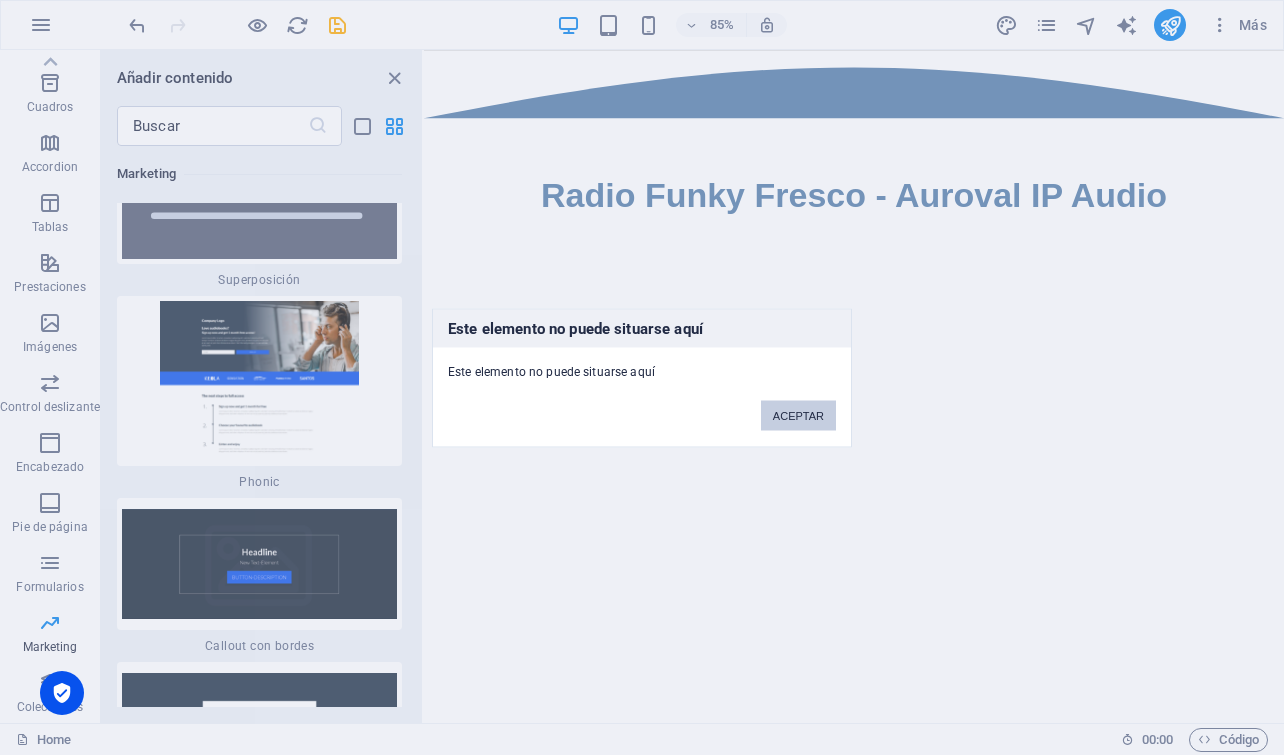 drag, startPoint x: 808, startPoint y: 419, endPoint x: 481, endPoint y: 450, distance: 328.46613 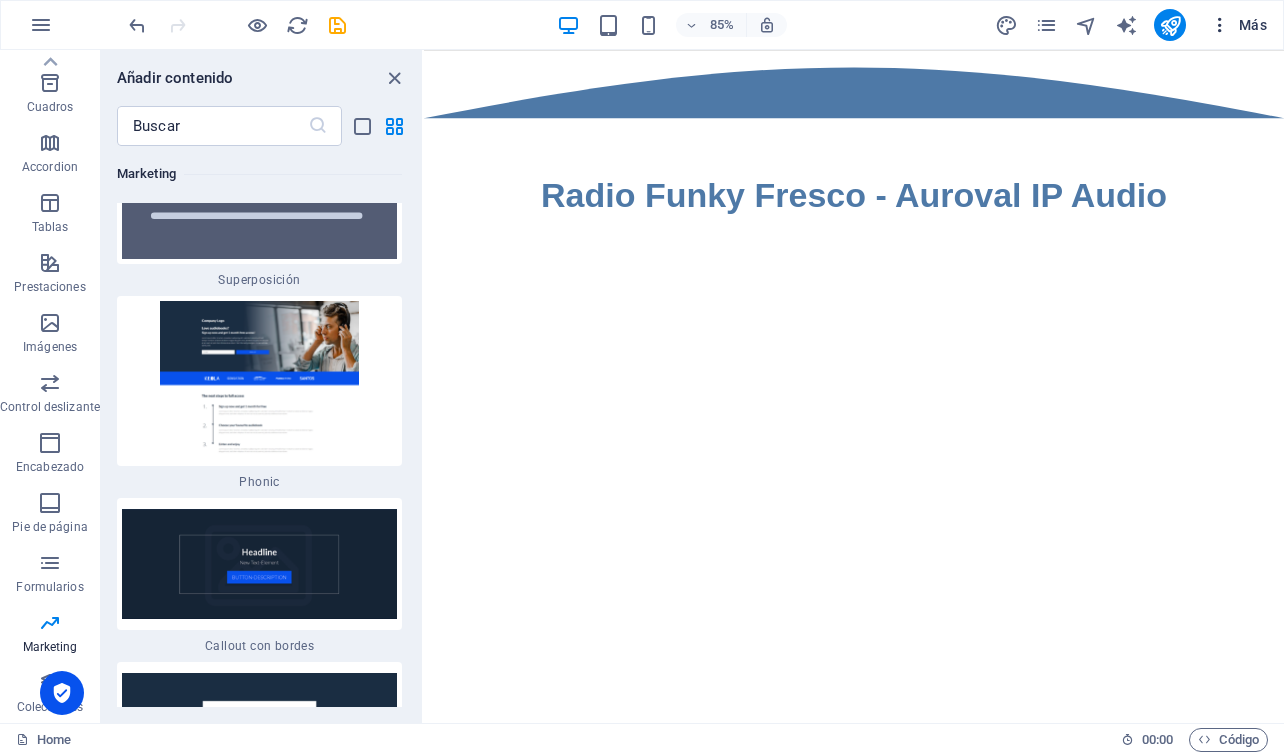 click on "Más" at bounding box center (1238, 25) 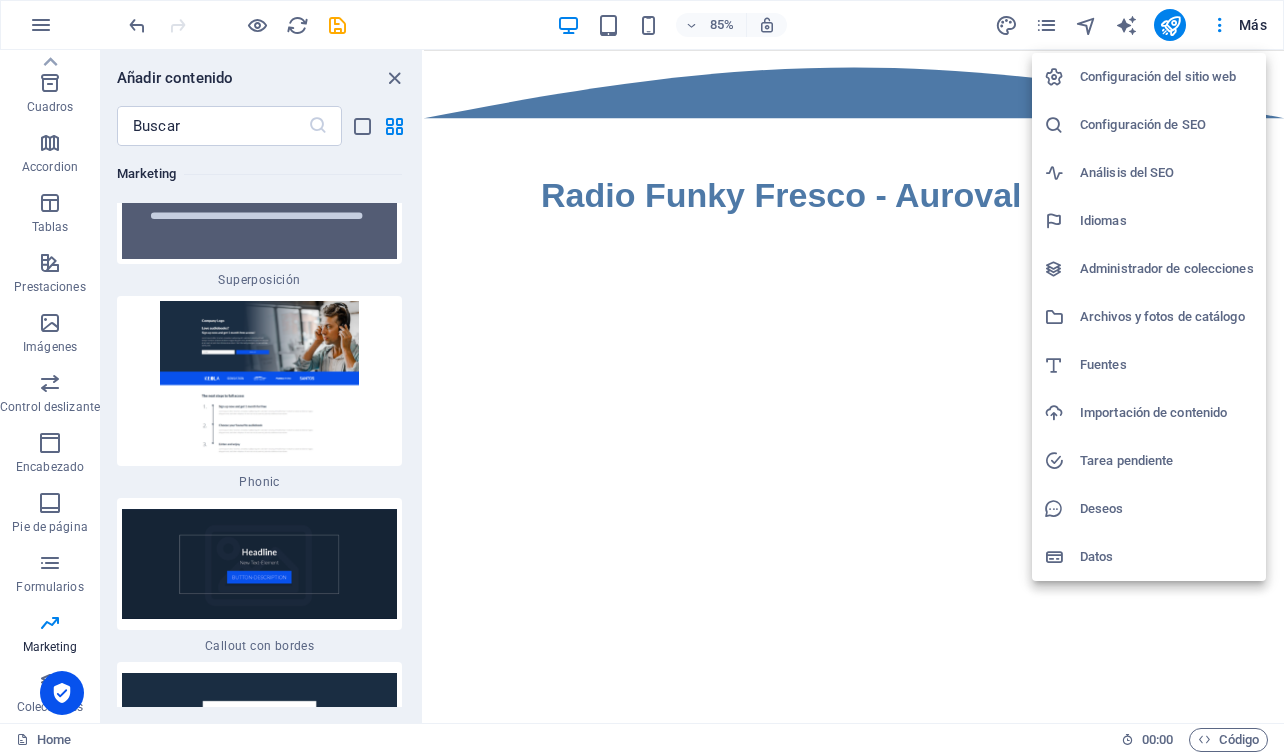 click at bounding box center (642, 377) 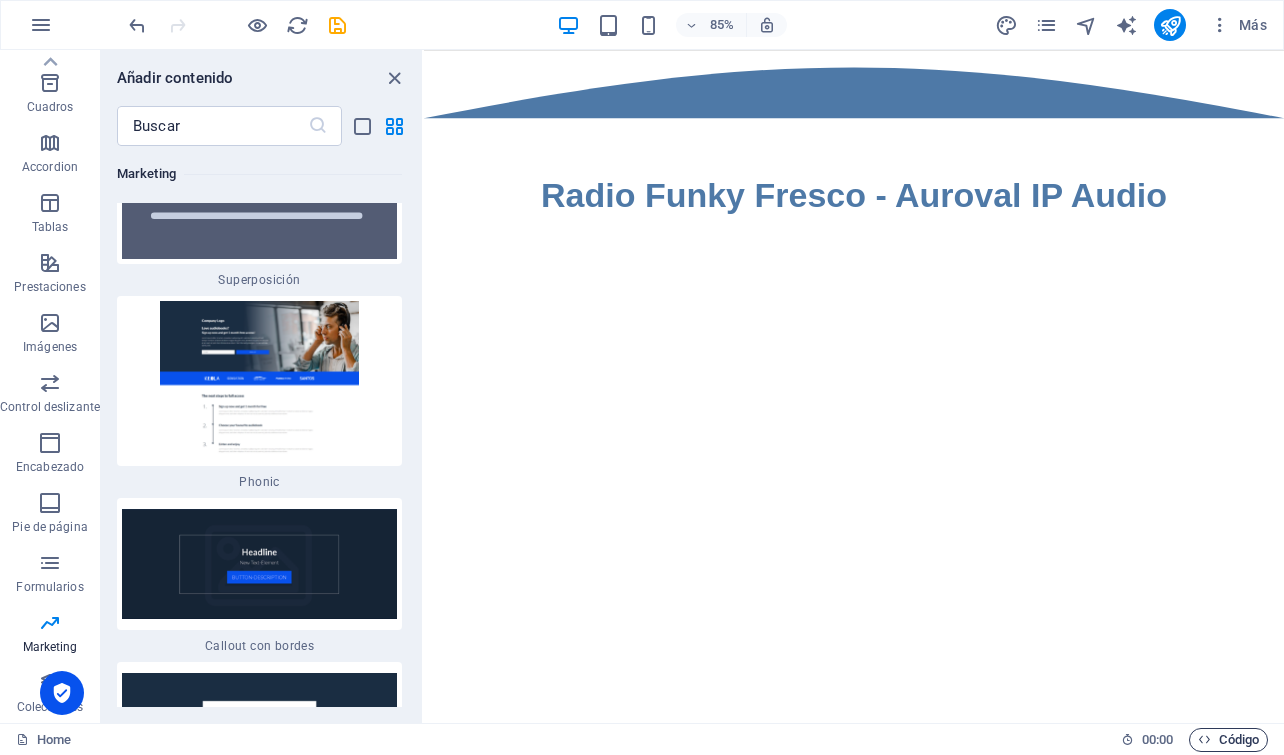 click on "Código" at bounding box center (1228, 740) 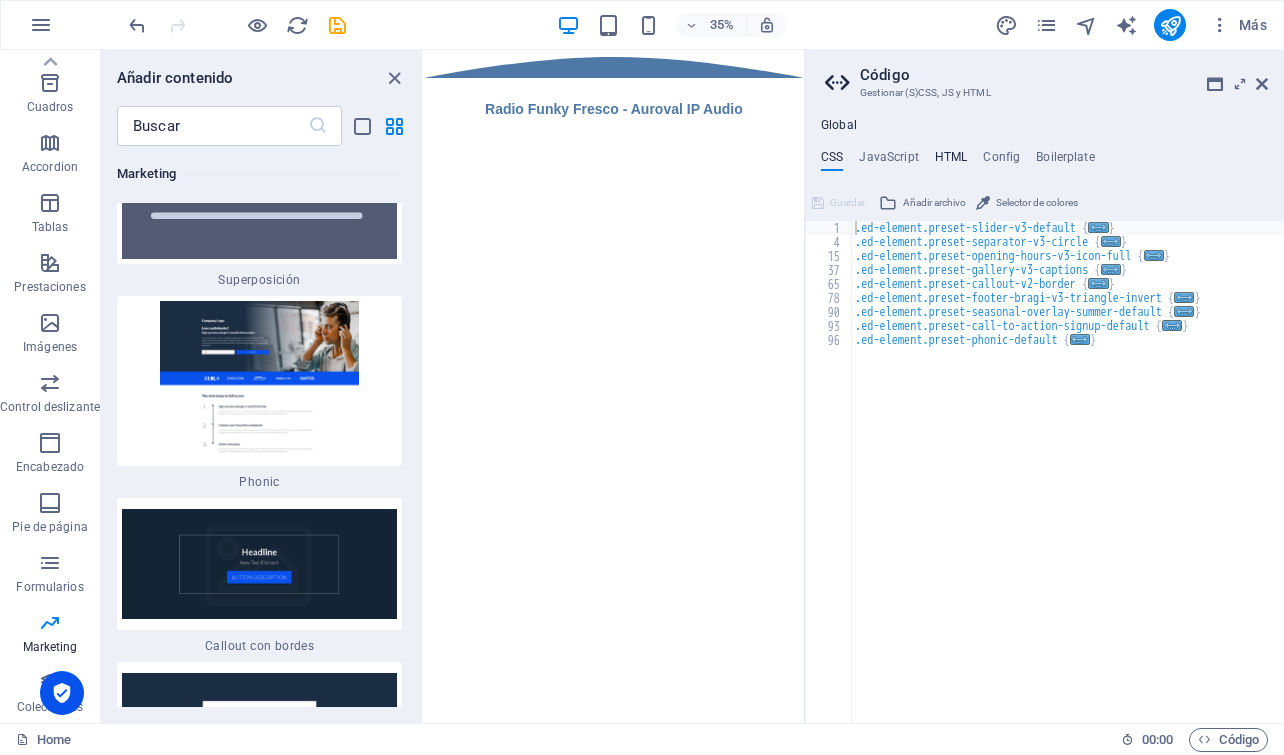 click on "HTML" at bounding box center (951, 161) 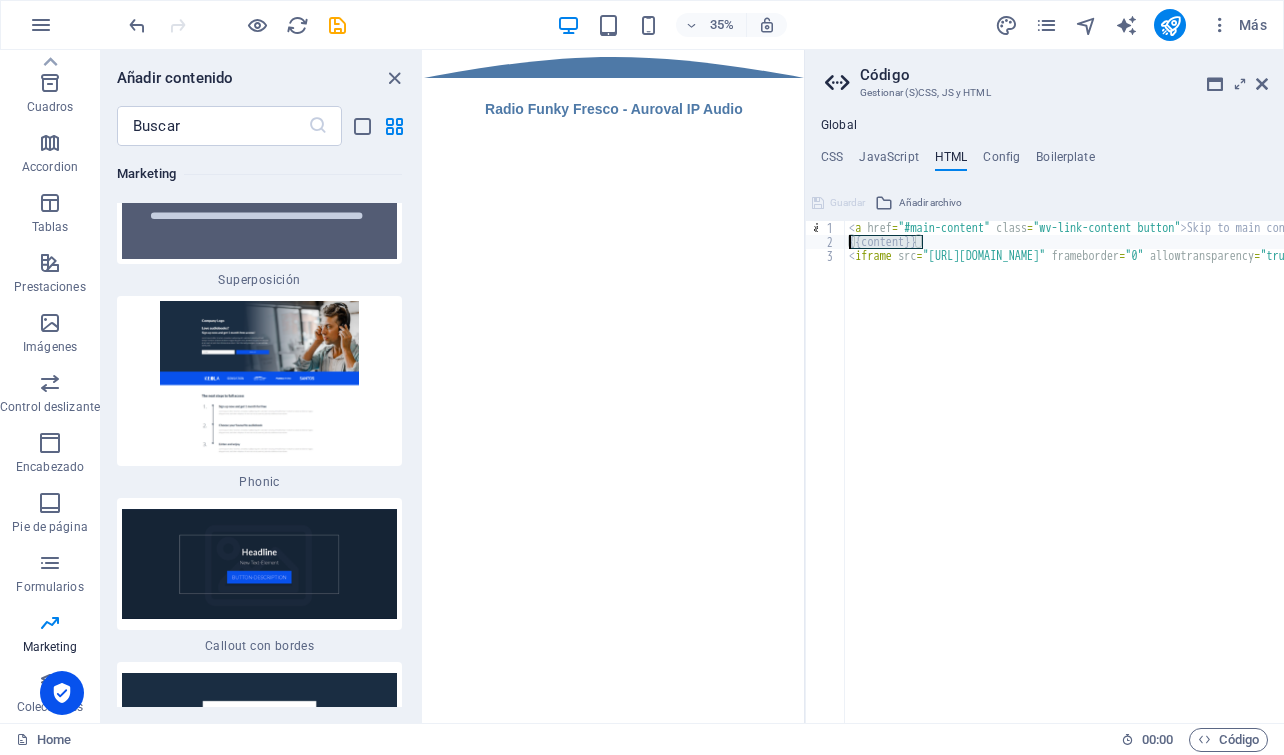 drag, startPoint x: 940, startPoint y: 245, endPoint x: 841, endPoint y: 245, distance: 99 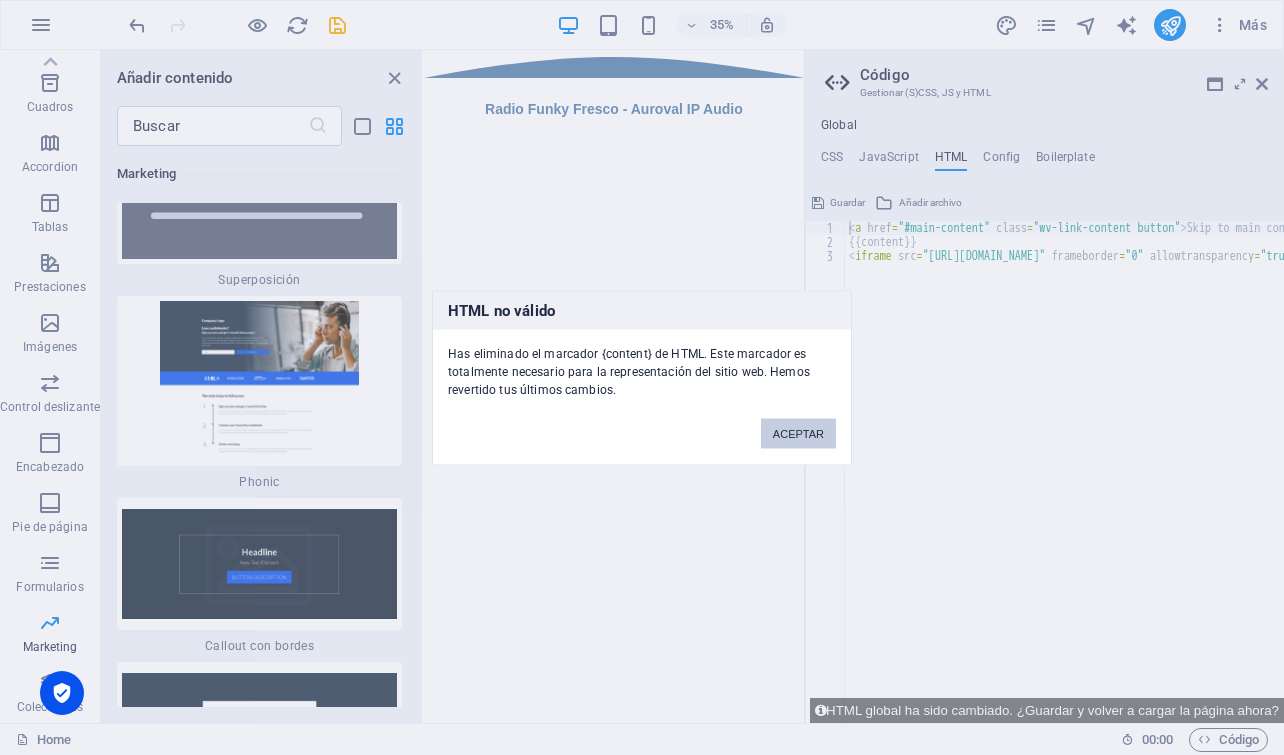 click on "ACEPTAR" at bounding box center [798, 433] 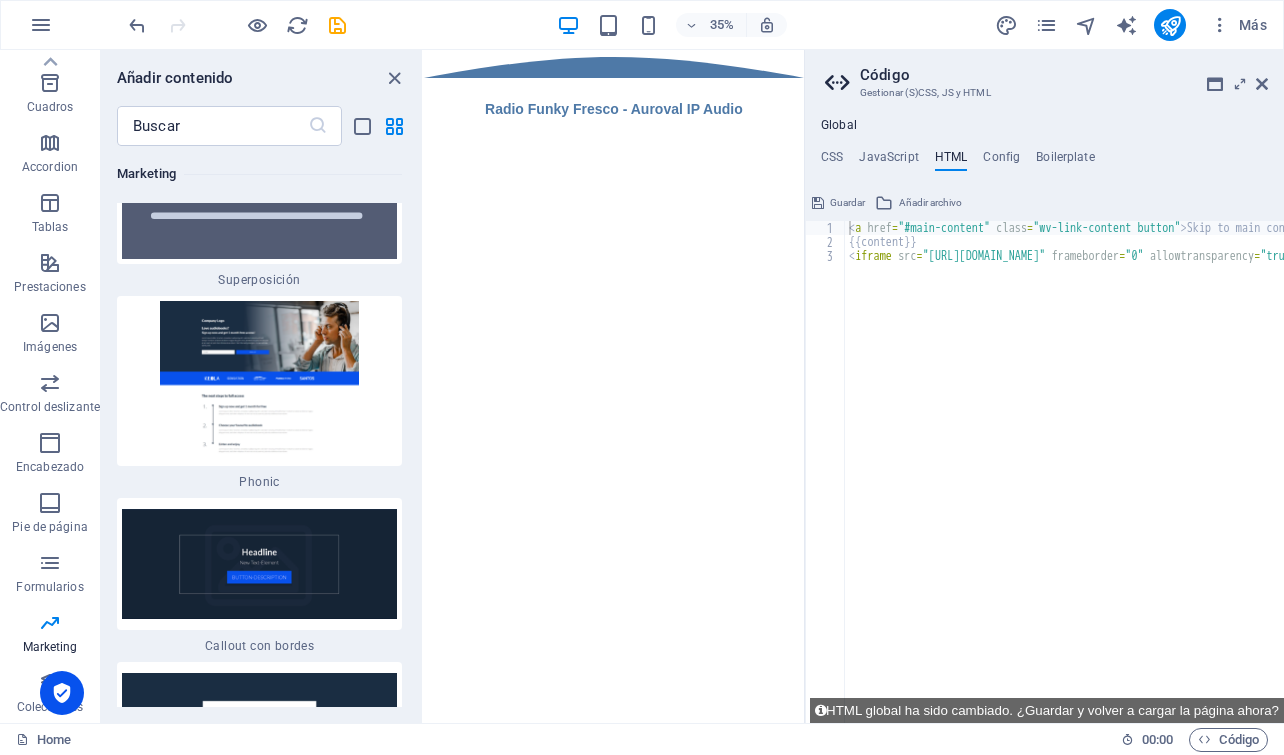 click on "< a   href = "#main-content"   class = "wv-link-content button" > Skip to main content </ a > {{content}} < iframe   src = "https://broadcast5.radio247.net/public/funky_fresco/embed?theme=dark"   frameborder = "0"   allowtransparency = "true"   style = "width: 100%; min-height: 150px; border: 0;" > </ iframe >" at bounding box center (1469, 478) 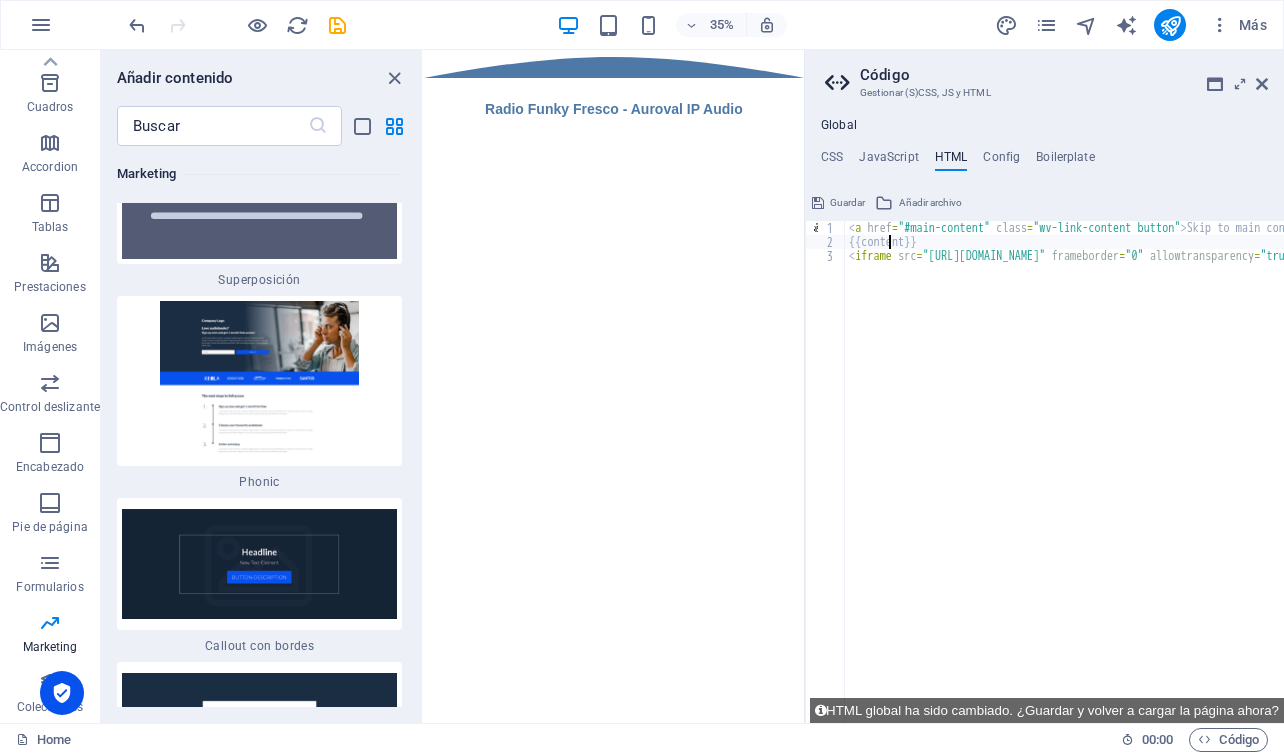 click on "< a   href = "#main-content"   class = "wv-link-content button" > Skip to main content </ a > {{content}} < iframe   src = "https://broadcast5.radio247.net/public/funky_fresco/embed?theme=dark"   frameborder = "0"   allowtransparency = "true"   style = "width: 100%; min-height: 150px; border: 0;" > </ iframe >" at bounding box center [1469, 478] 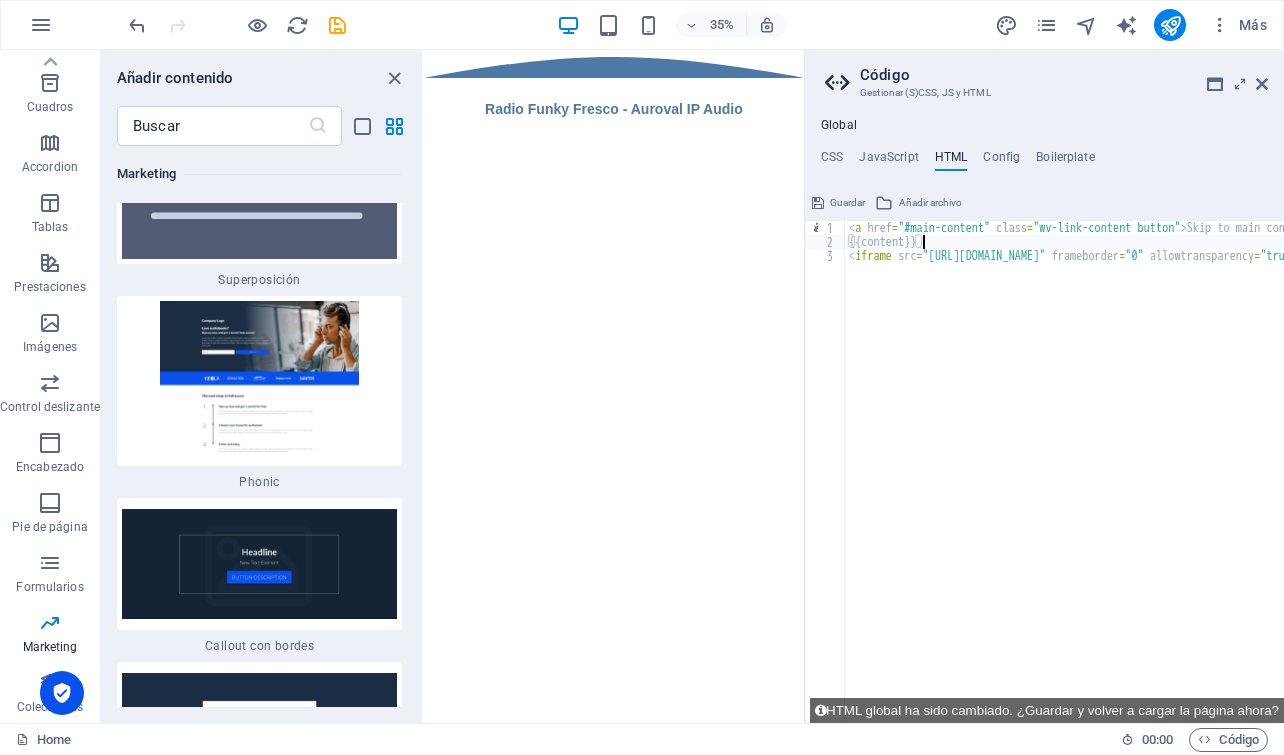 type on "<a href="#main-content" class="wv-link-content button">Skip to main content</a>" 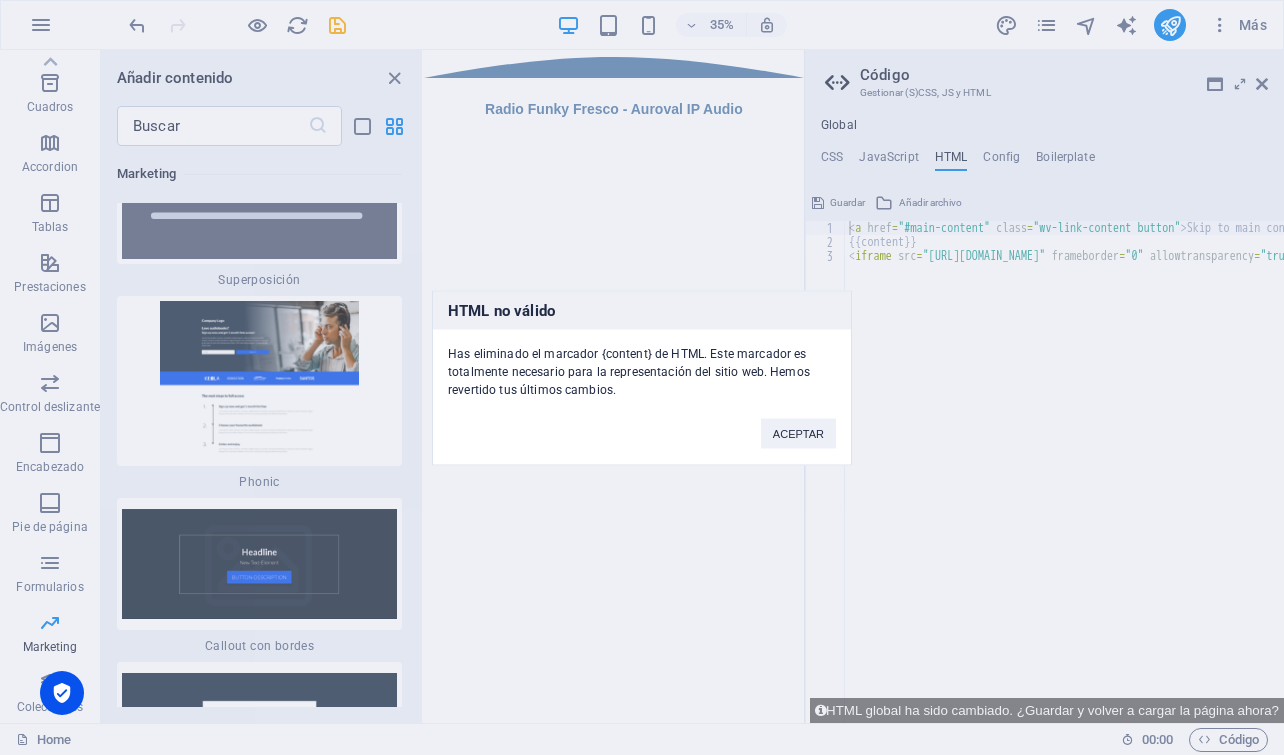 type 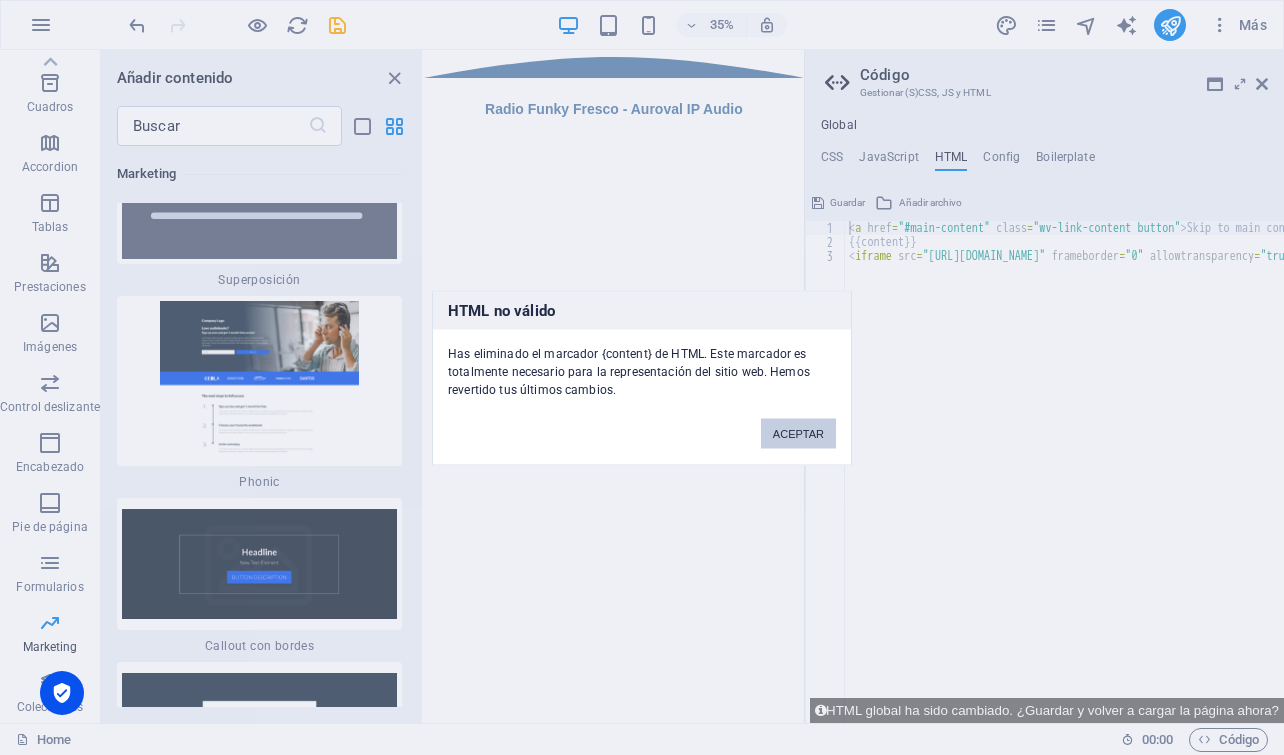 click on "ACEPTAR" at bounding box center [798, 433] 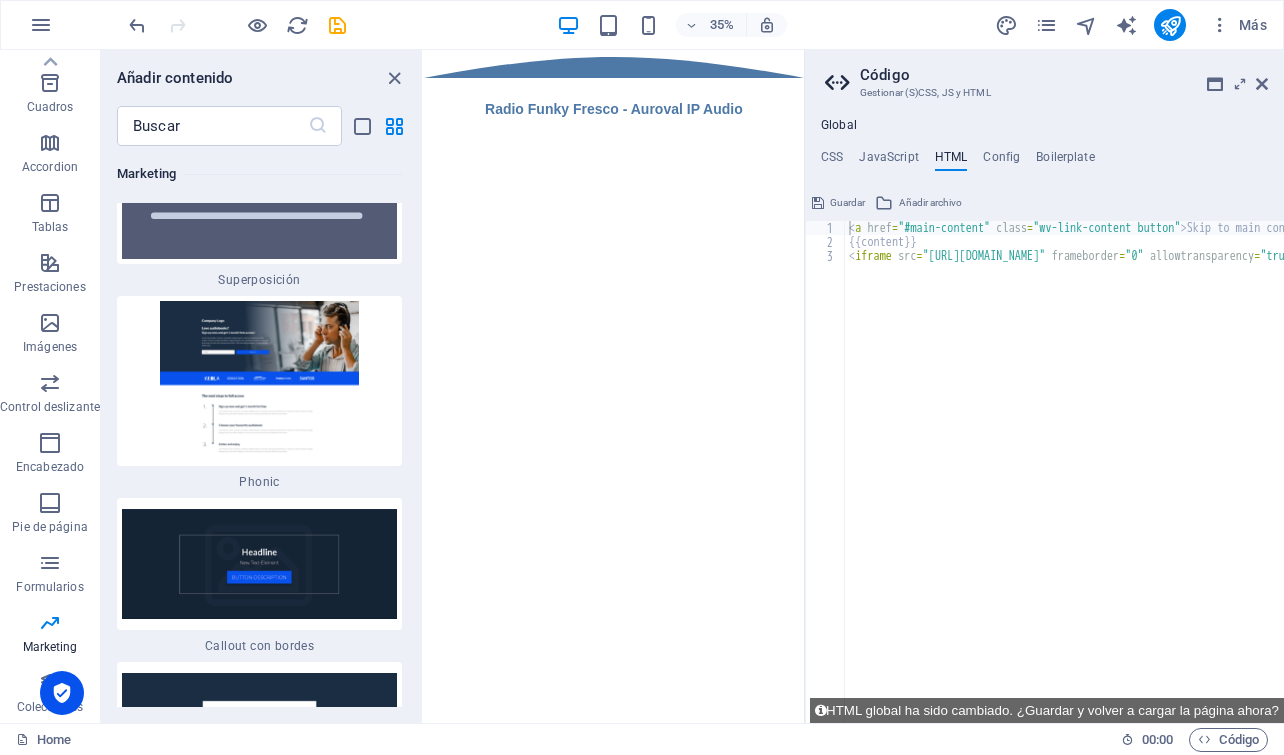 type on "<iframe src="https://broadcast5.radio247.net/public/funky_fresco/embed?theme=dark" frameborder="0" allowtransparency="true" style="width: 100%; min-height: 150px; border: 0;"></iframe>" 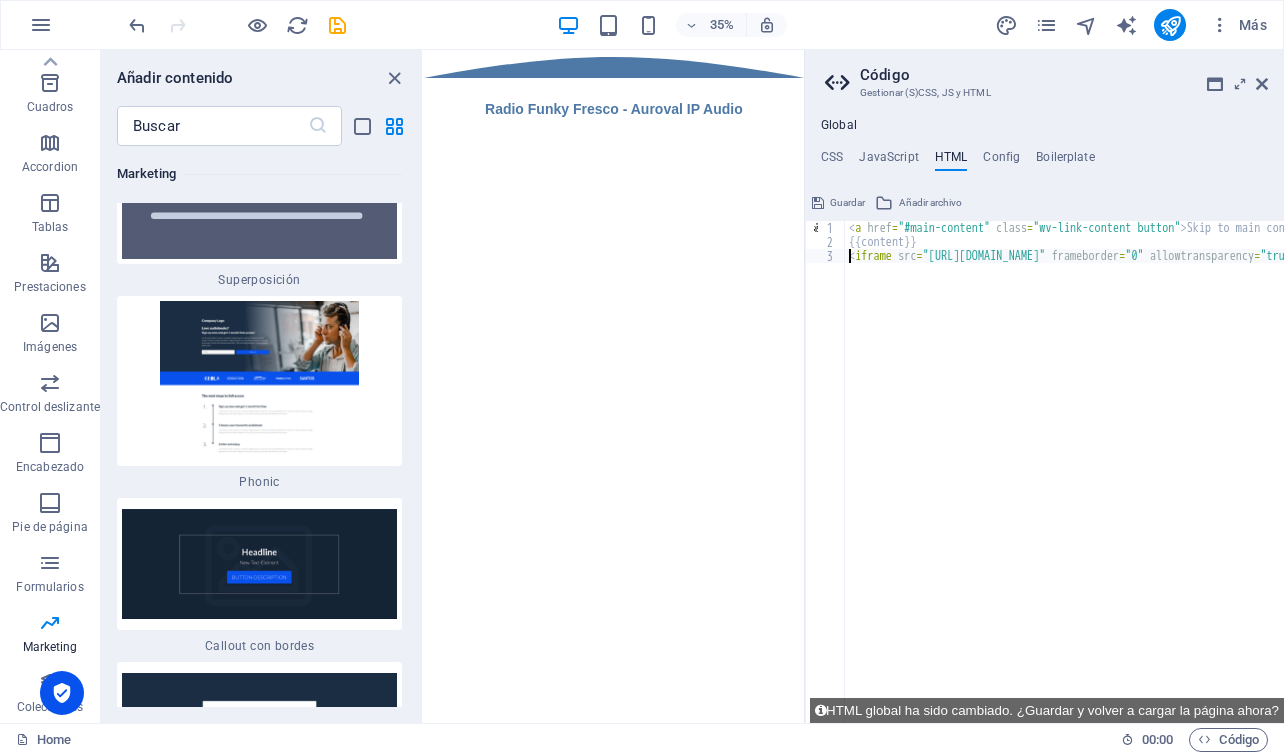 click on "< a   href = "#main-content"   class = "wv-link-content button" > Skip to main content </ a > {{content}} < iframe   src = "https://broadcast5.radio247.net/public/funky_fresco/embed?theme=dark"   frameborder = "0"   allowtransparency = "true"   style = "width: 100%; min-height: 150px; border: 0;" > </ iframe >" at bounding box center [1469, 478] 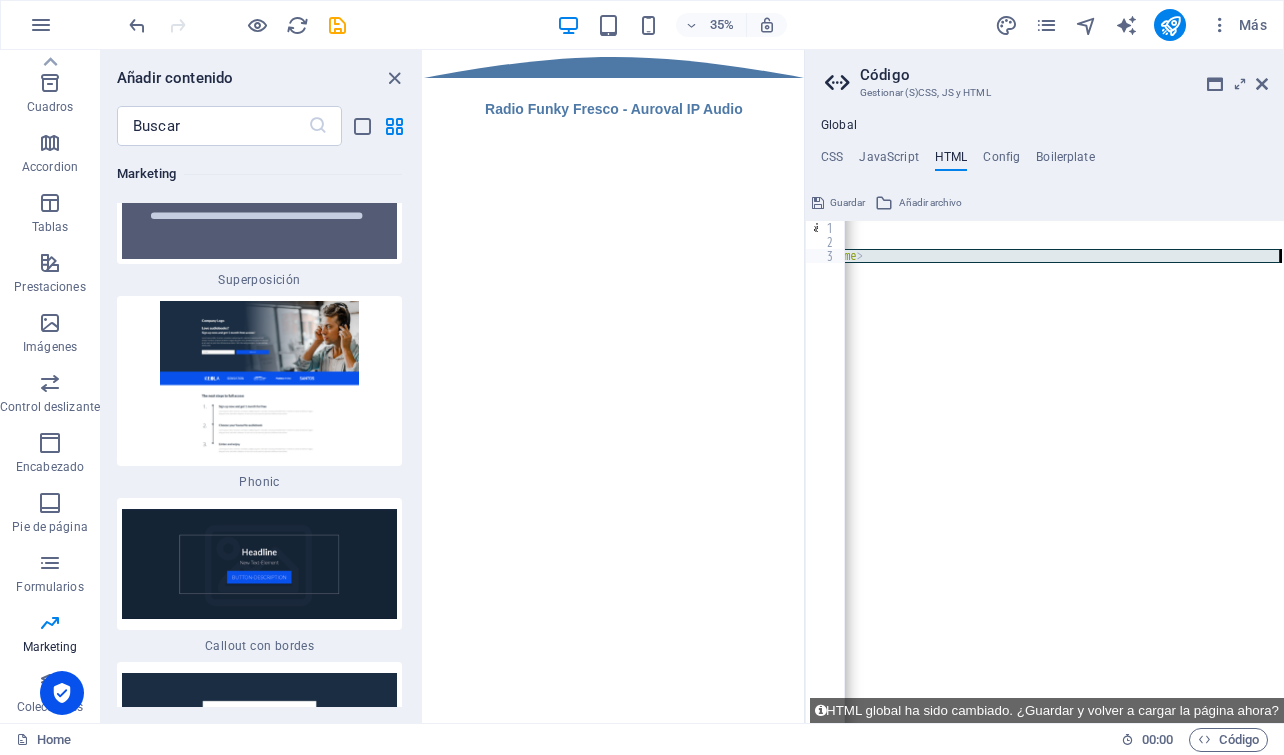 scroll, scrollTop: 0, scrollLeft: 809, axis: horizontal 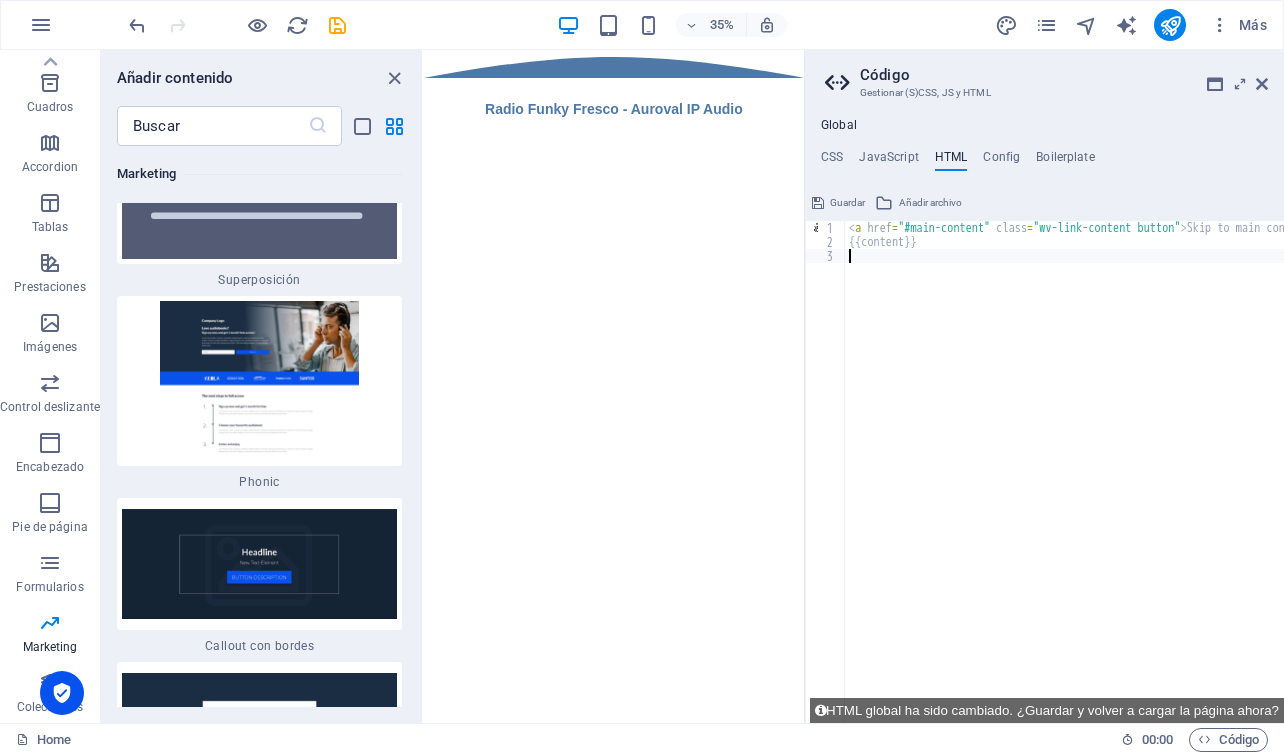 click on "< a   href = "#main-content"   class = "wv-link-content button" > Skip to main content </ a > {{content}}" at bounding box center (1115, 478) 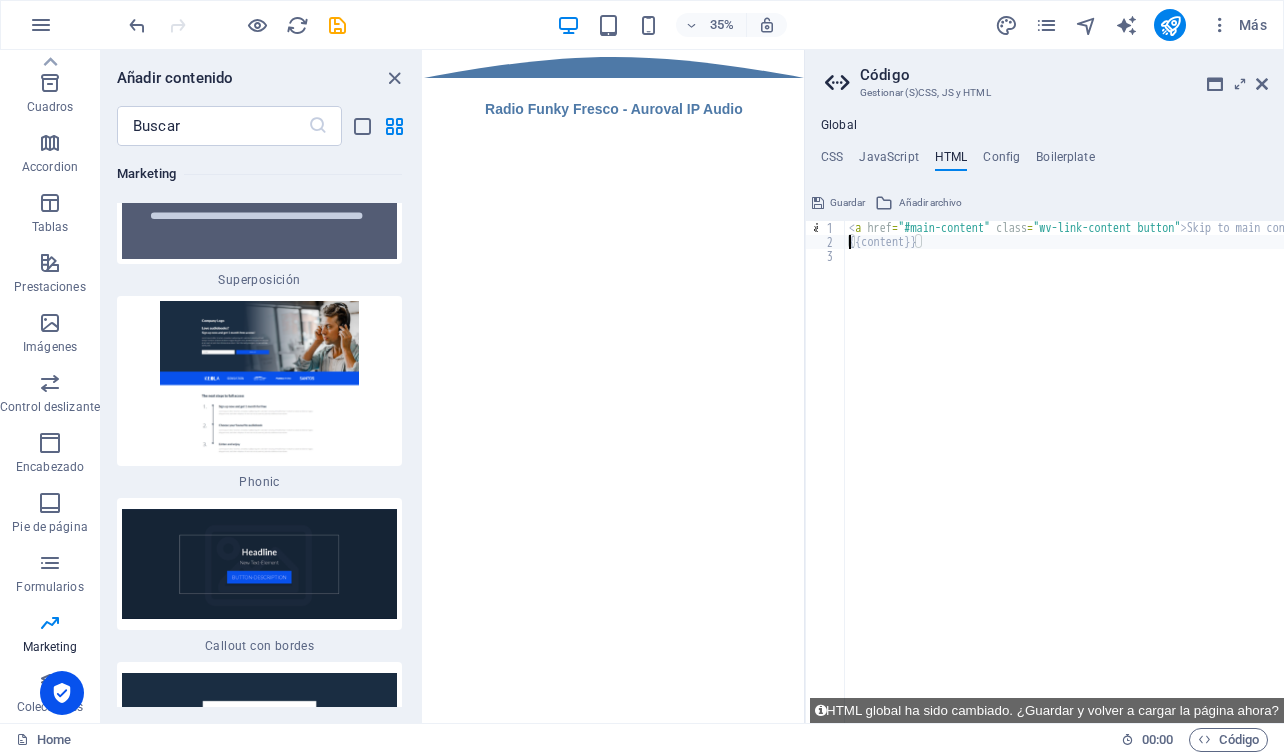 type on "{{content}}" 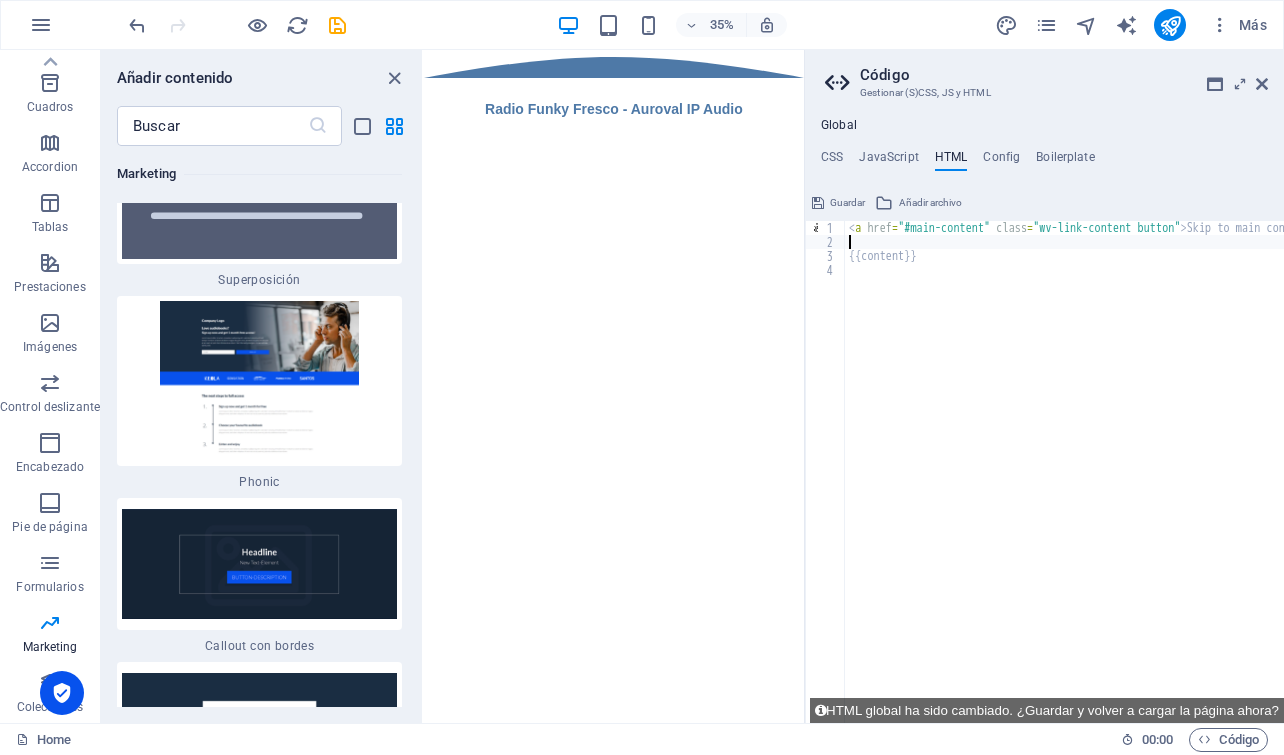paste on "<iframe src="https://broadcast5.radio247.net/public/funky_fresco/embed?theme=dark" frameborder="0" allowtransparency="true" style="width: 100%; min-height: 150px; border: 0;"></iframe>" 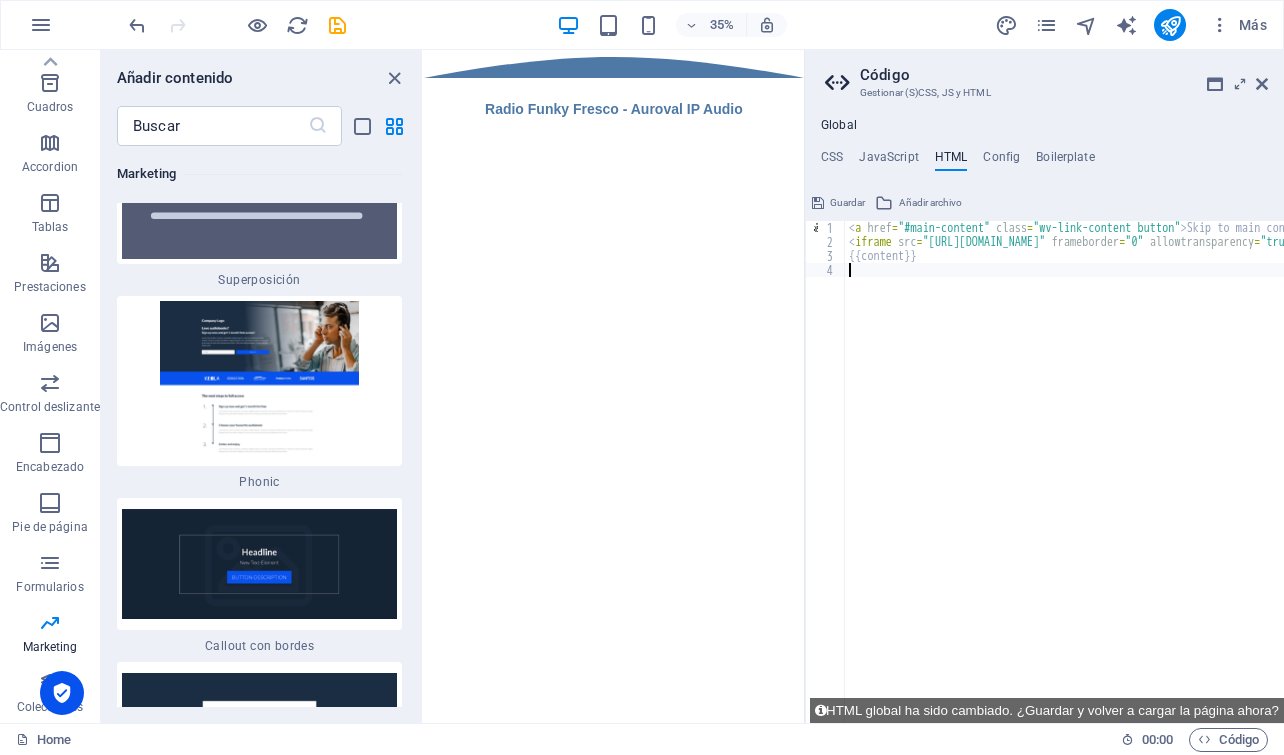 click on "< a   href = "#main-content"   class = "wv-link-content button" > Skip to main content </ a > < iframe   src = "https://broadcast5.radio247.net/public/funky_fresco/embed?theme=dark"   frameborder = "0"   allowtransparency = "true"   style = "width: 100%; min-height: 150px; border: 0;" > </ iframe > {{content}}" at bounding box center [1469, 478] 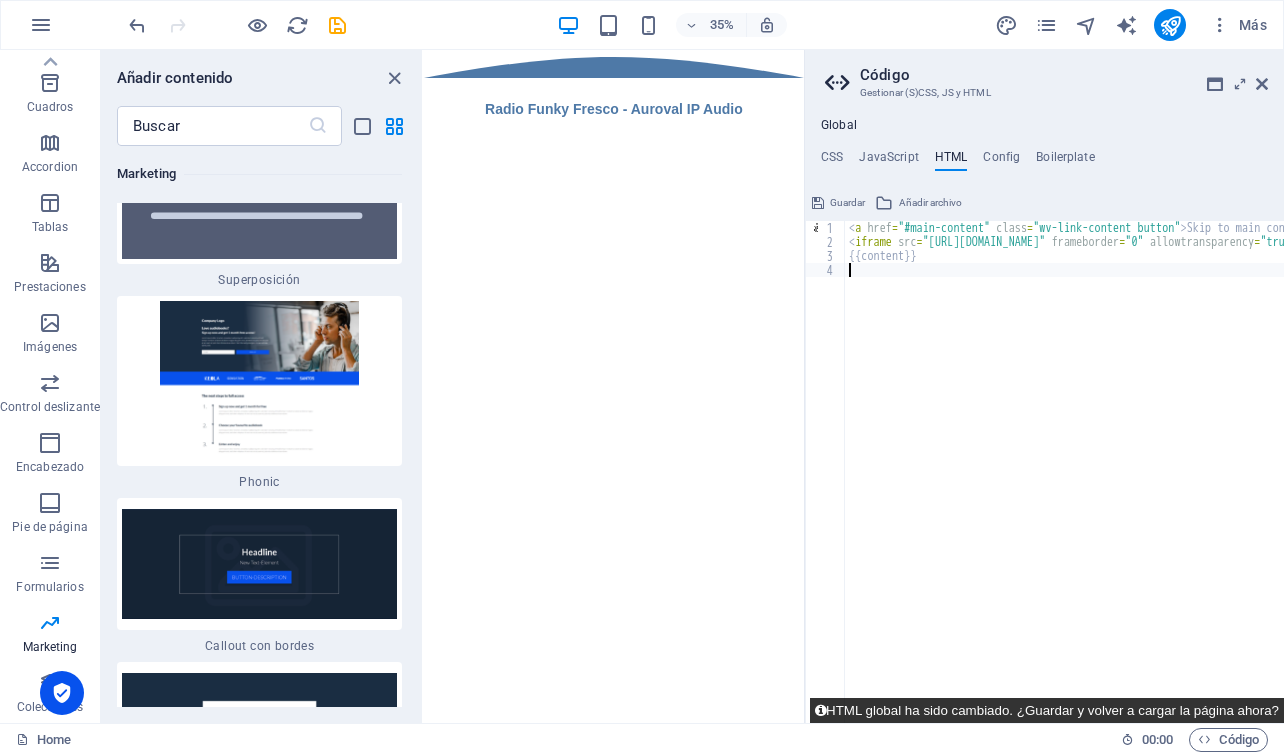 type 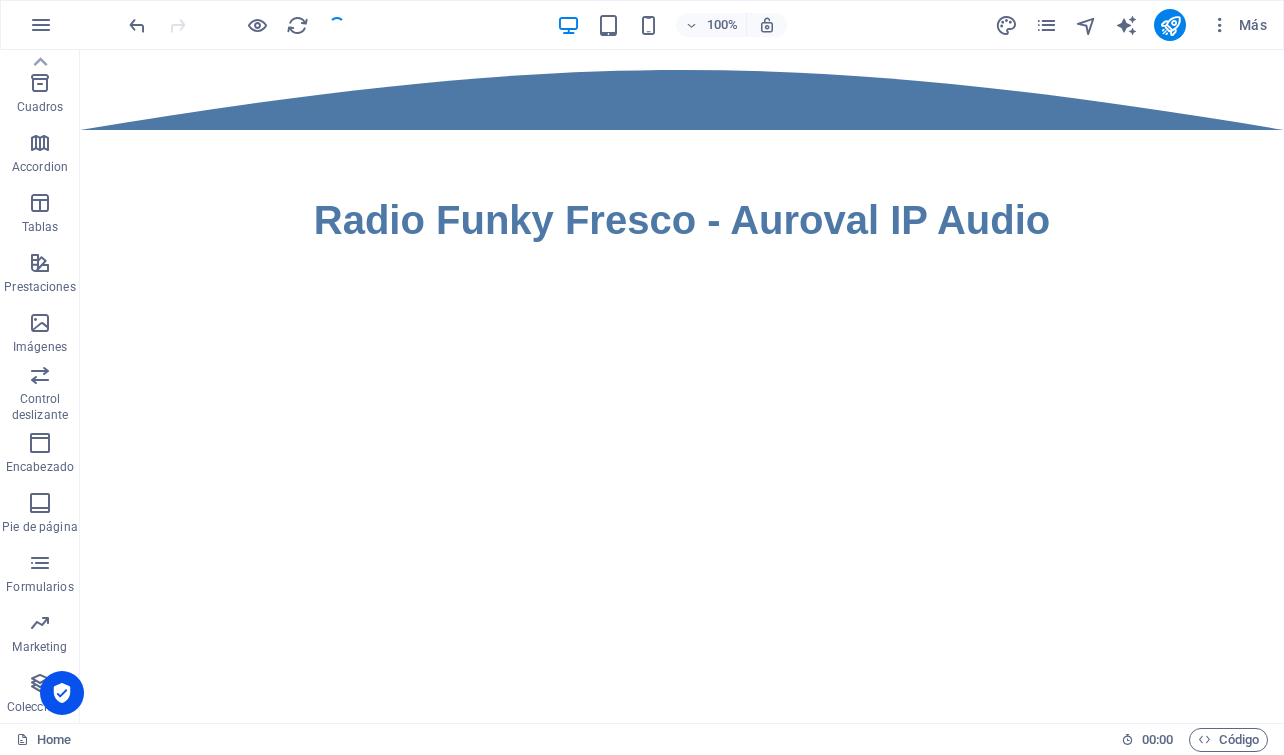click on "Skip to main content
Radio Funky Fresco - Auroval IP Audio" at bounding box center (682, 228) 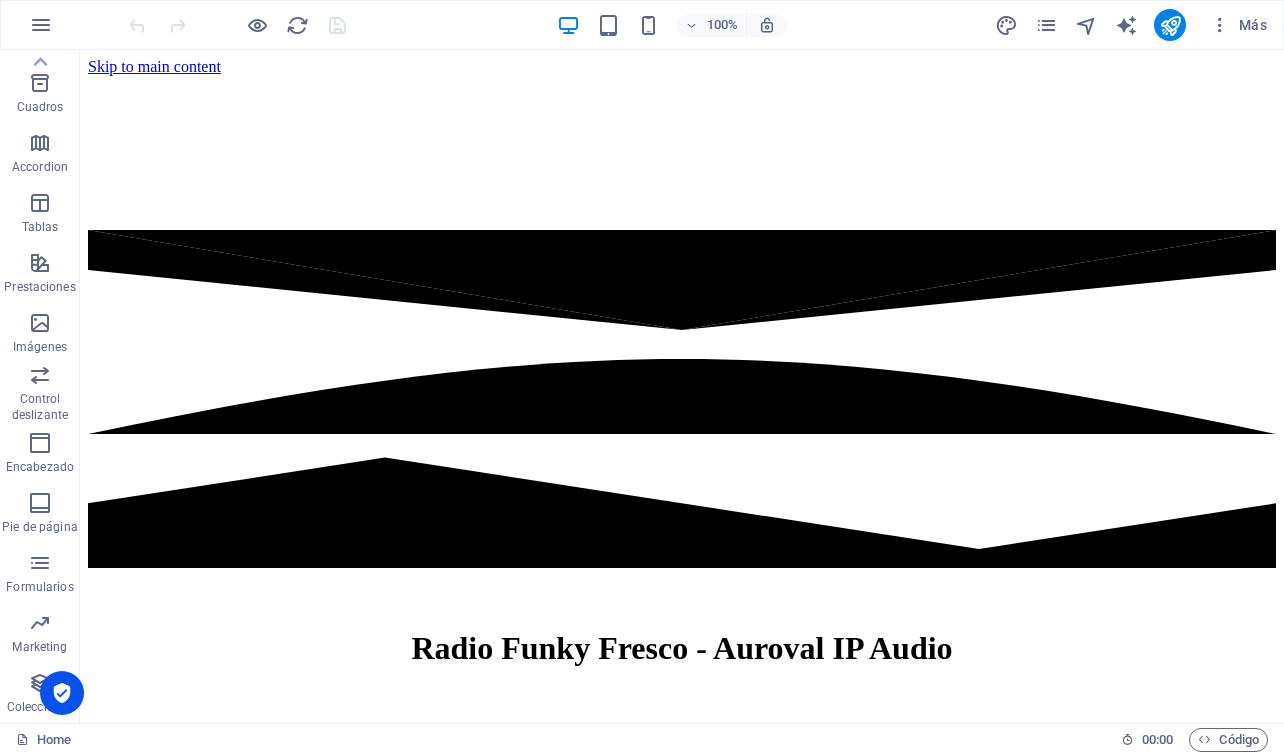 scroll, scrollTop: 0, scrollLeft: 0, axis: both 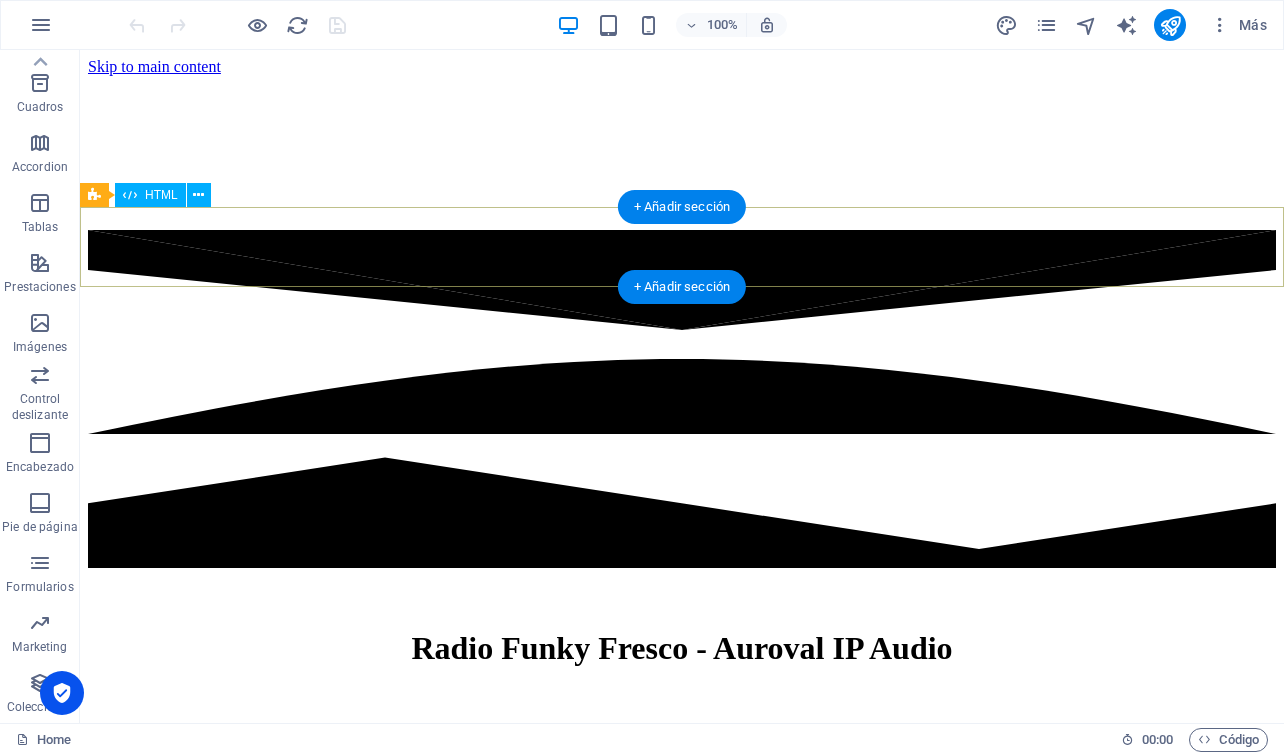 click at bounding box center (682, 401) 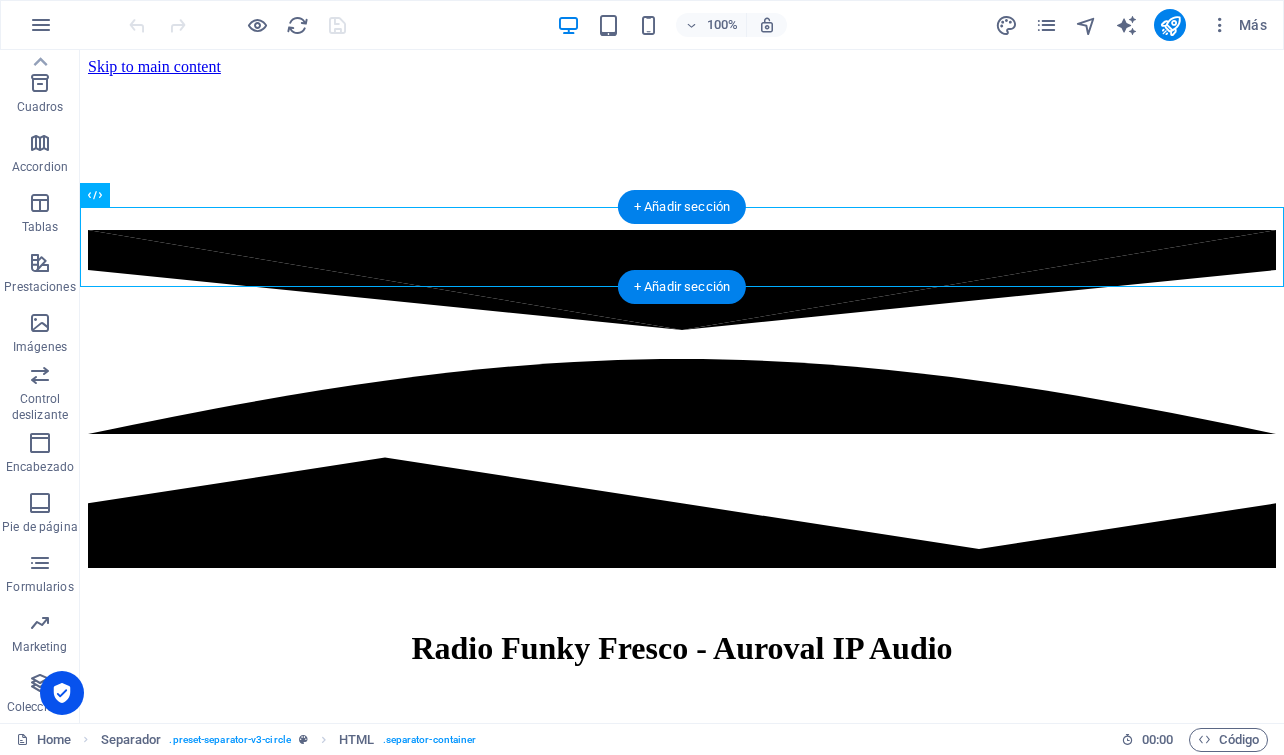 click at bounding box center (682, 401) 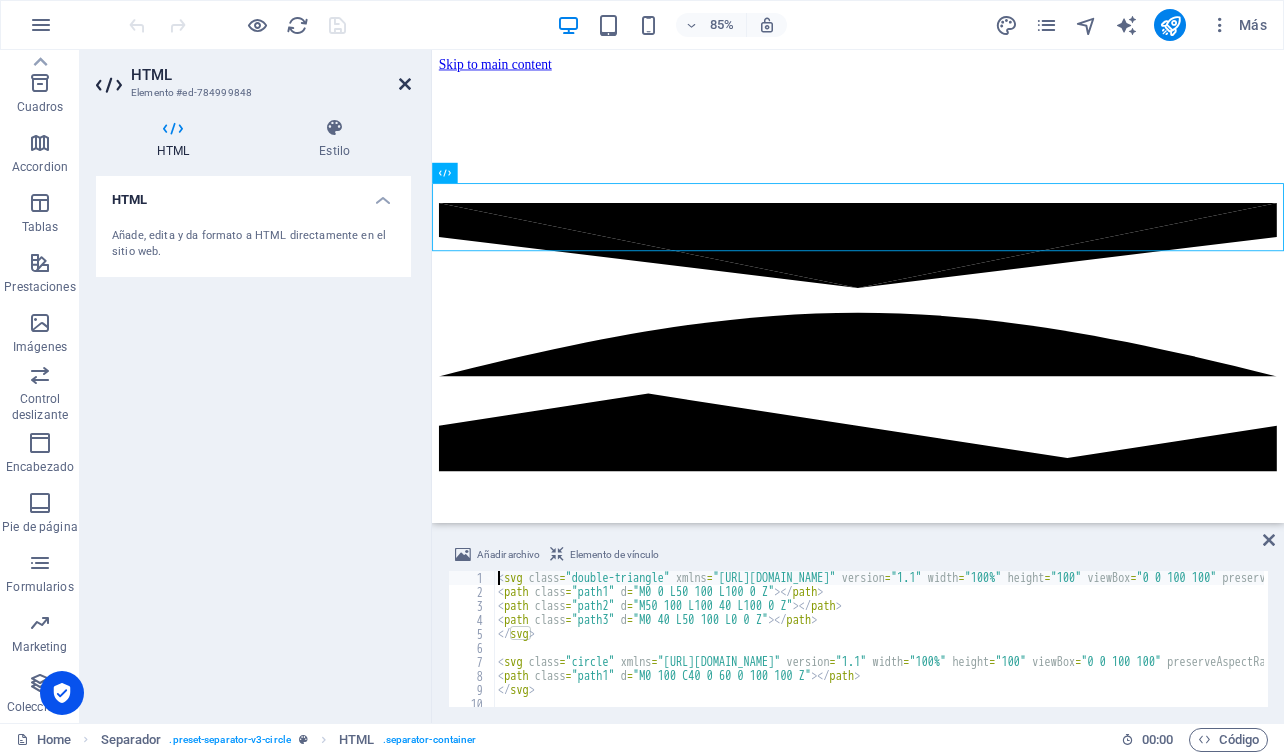 click at bounding box center (405, 84) 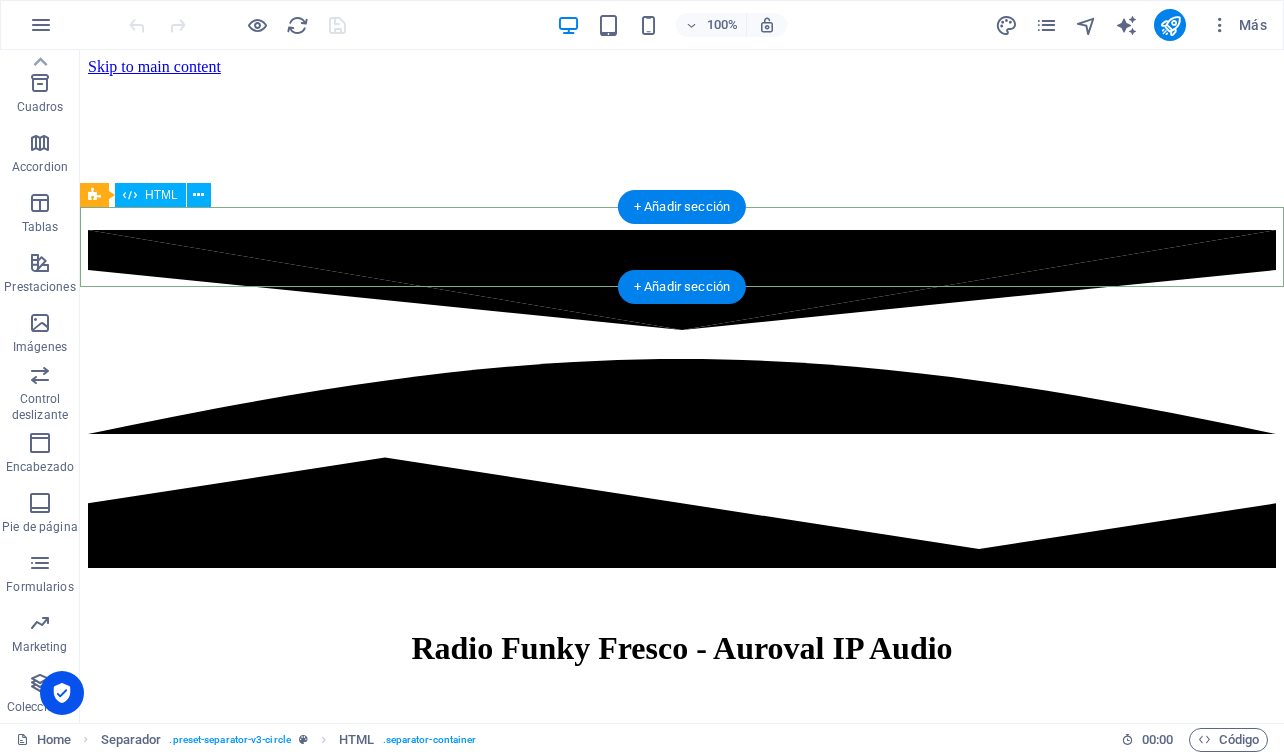 click at bounding box center (682, 401) 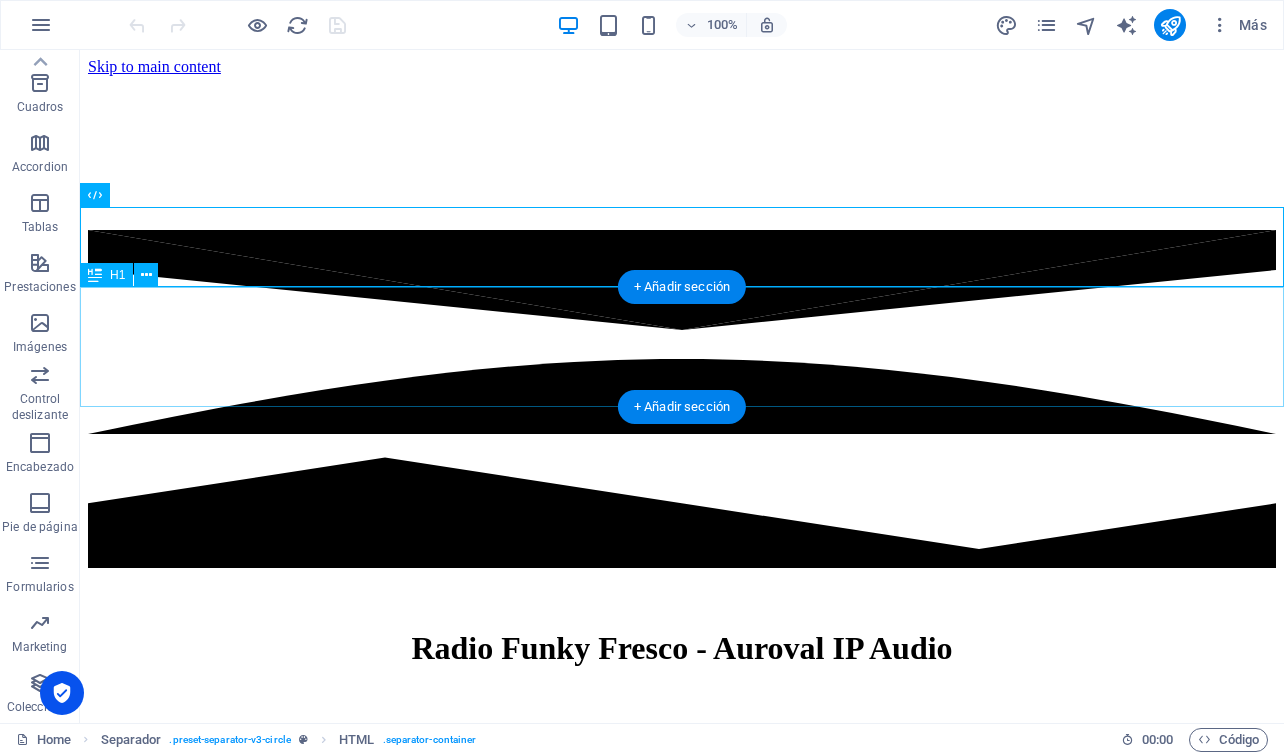 click on "Radio Funky Fresco - Auroval IP Audio" at bounding box center [682, 630] 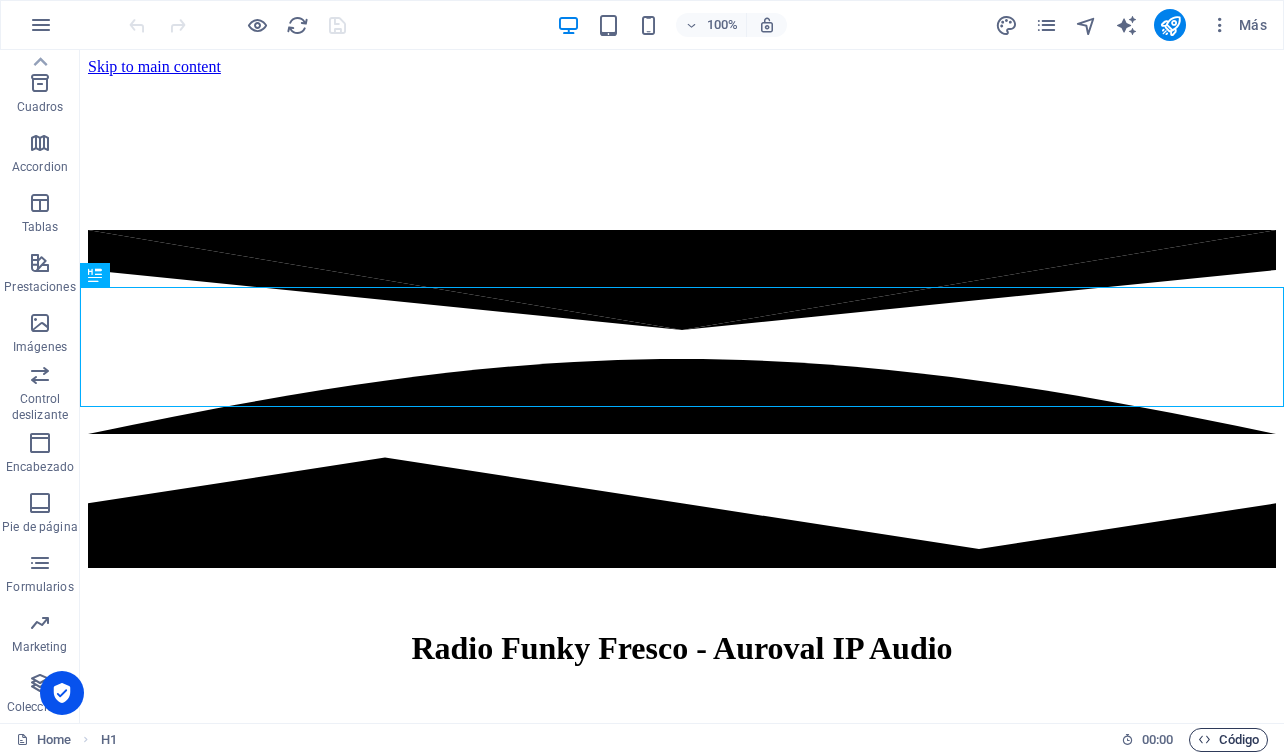 click on "Código" at bounding box center [1228, 740] 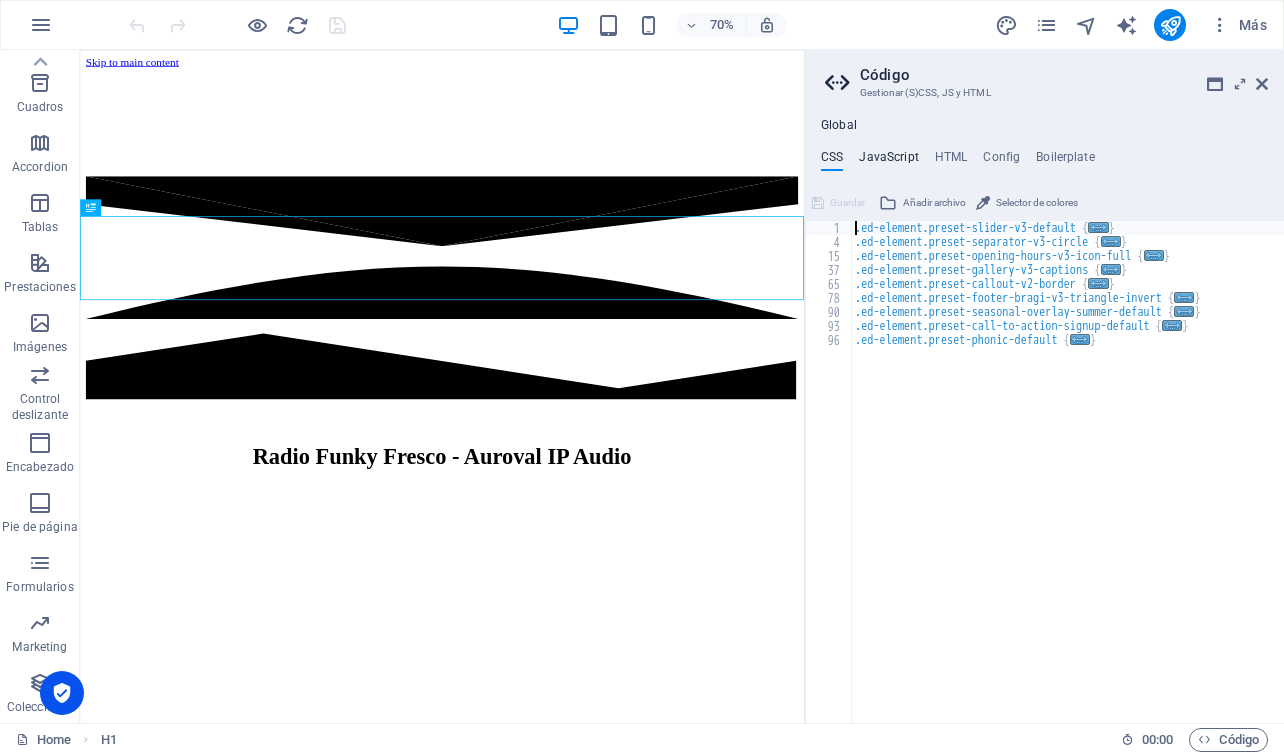 click on "JavaScript" at bounding box center [888, 161] 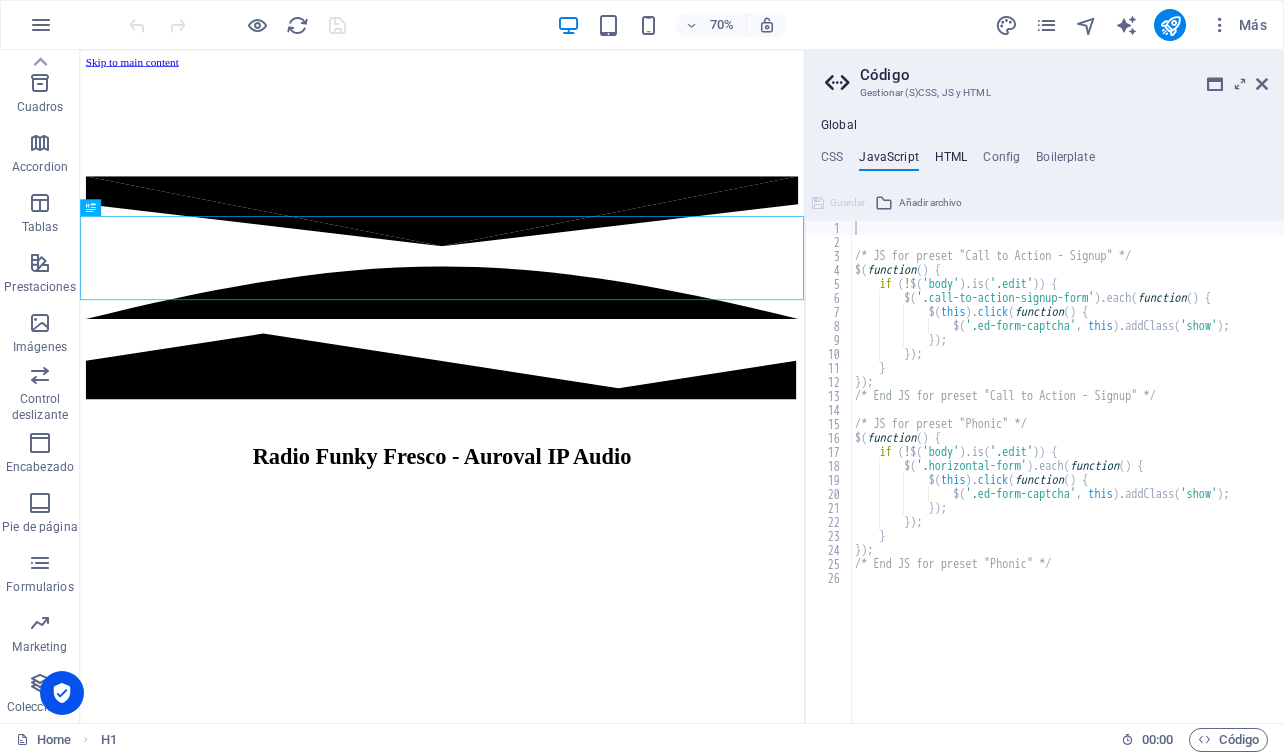 click on "HTML" at bounding box center (951, 161) 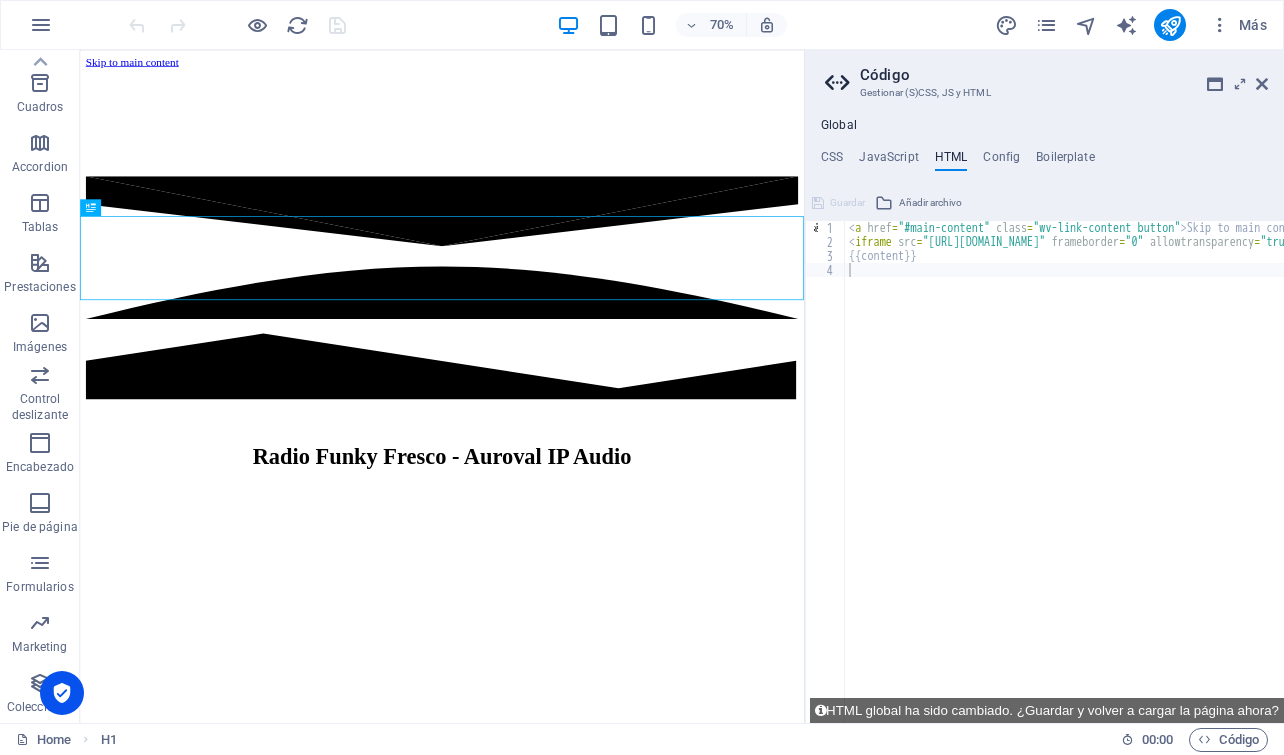 click on "Global CSS JavaScript HTML Config Boilerplate .ed-element.preset-slider-v3-default { 1 4 15 37 65 78 90 93 96 .ed-element.preset-slider-v3-default   { ... } .ed-element.preset-separator-v3-circle   { ... } .ed-element.preset-opening-hours-v3-icon-full   { ... } .ed-element.preset-gallery-v3-captions   { ... } .ed-element.preset-callout-v2-border   { ... } .ed-element.preset-footer-bragi-v3-triangle-invert   { ... } .ed-element.preset-seasonal-overlay-summer-default   { ... } .ed-element.preset-call-to-action-signup-default   { ... } .ed-element.preset-phonic-default   { ... }     XXXXXXXXXXXXXXXXXXXXXXXXXXXXXXXXXXXXXXXXXXXXXXXXXXXXXXXXXXXXXXXXXXXXXXXXXXXXXXXXXXXXXXXXXXXXXXXXXXXXXXXXXXXXXXXXXXXXXXXXXXXXXXXXXXXXXXXXXXXXXXXXXXXXXXXXXXXXXXXXXXXXXXXXXXXXXXXXXXXXXXXXXXXXXXXXXXXXXXXXXXXXXXXXXXXXXXXXXXXXXXXXXXXXXXXXXXXXXXXXXXXXXXXXXXXXXXXX Guardar Añadir archivo Selector de colores 1 2 3 4 5 6 7 8 9 10 11 12 13 14 15 16 17 18 19 20 21 22 23 24 25 26 /* JS for preset "Call to Action - Signup" */ $ ( function ( )" at bounding box center (1044, 420) 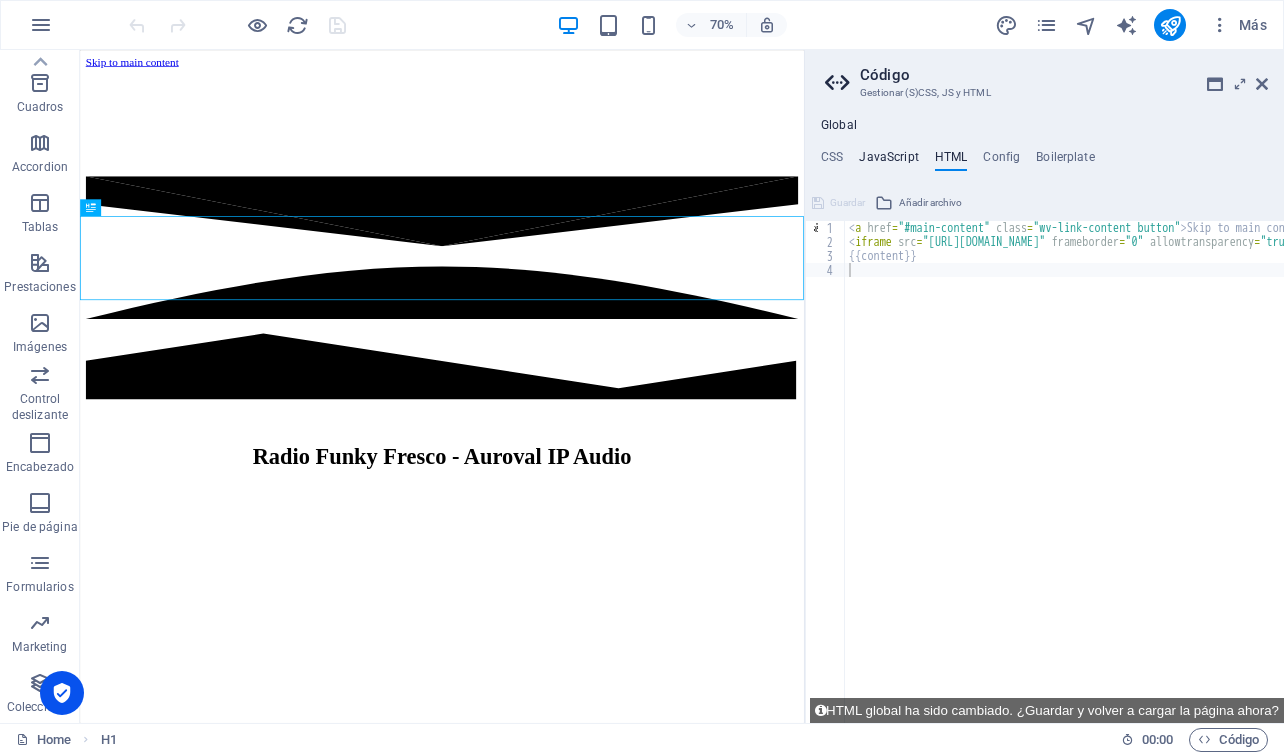 click on "JavaScript" at bounding box center [888, 161] 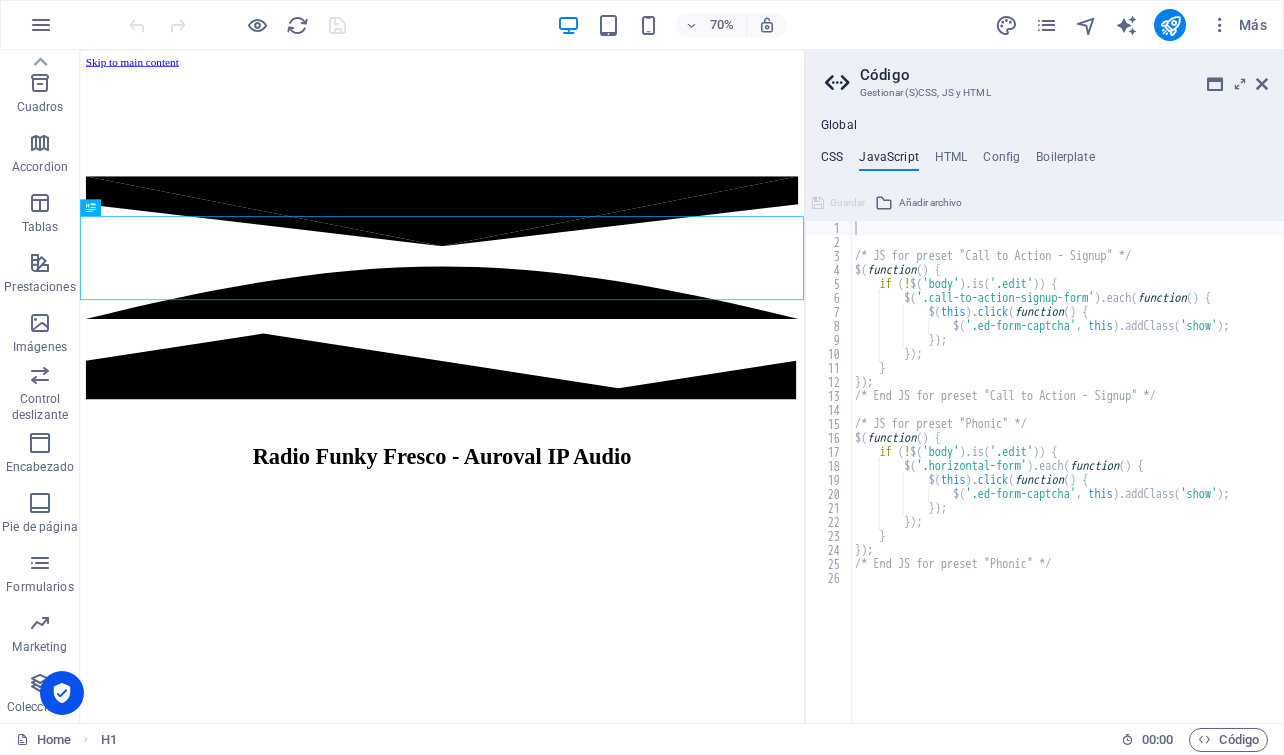 click on "CSS" at bounding box center [832, 161] 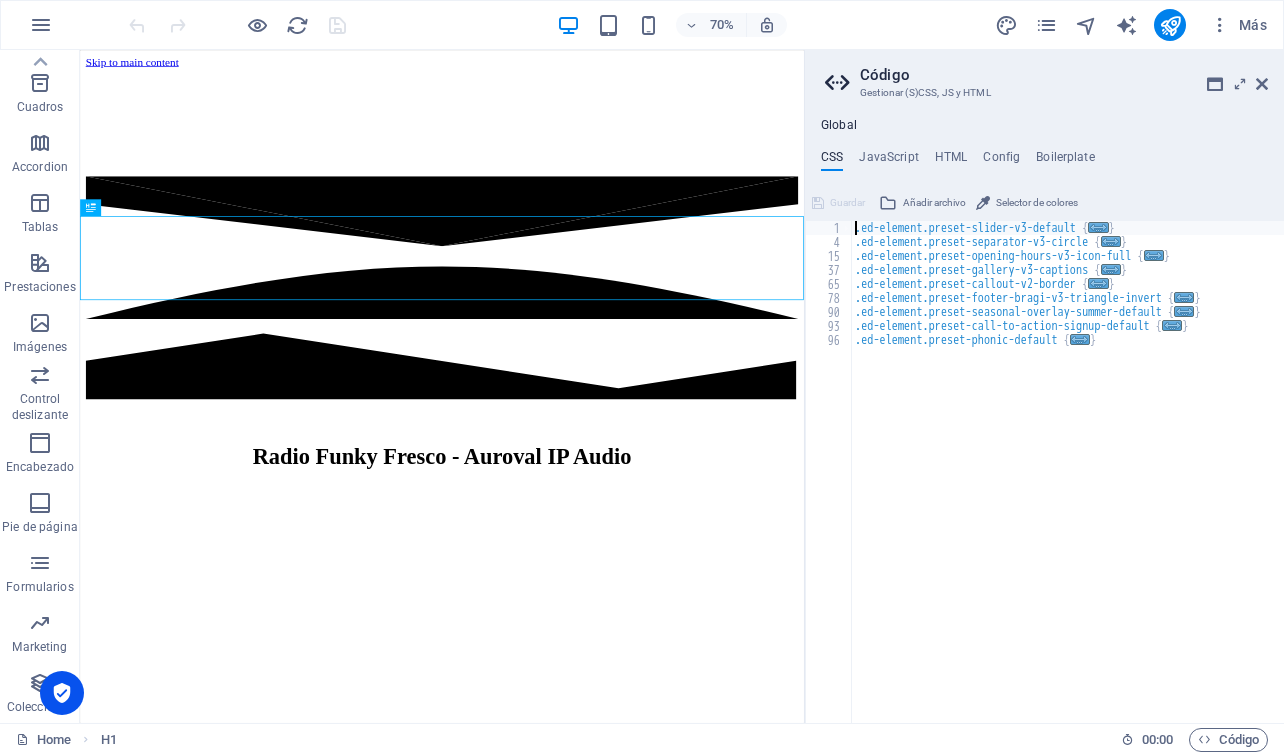 click on "Skip to main content
Radio Funky Fresco - Auroval IP Audio" at bounding box center (597, 360) 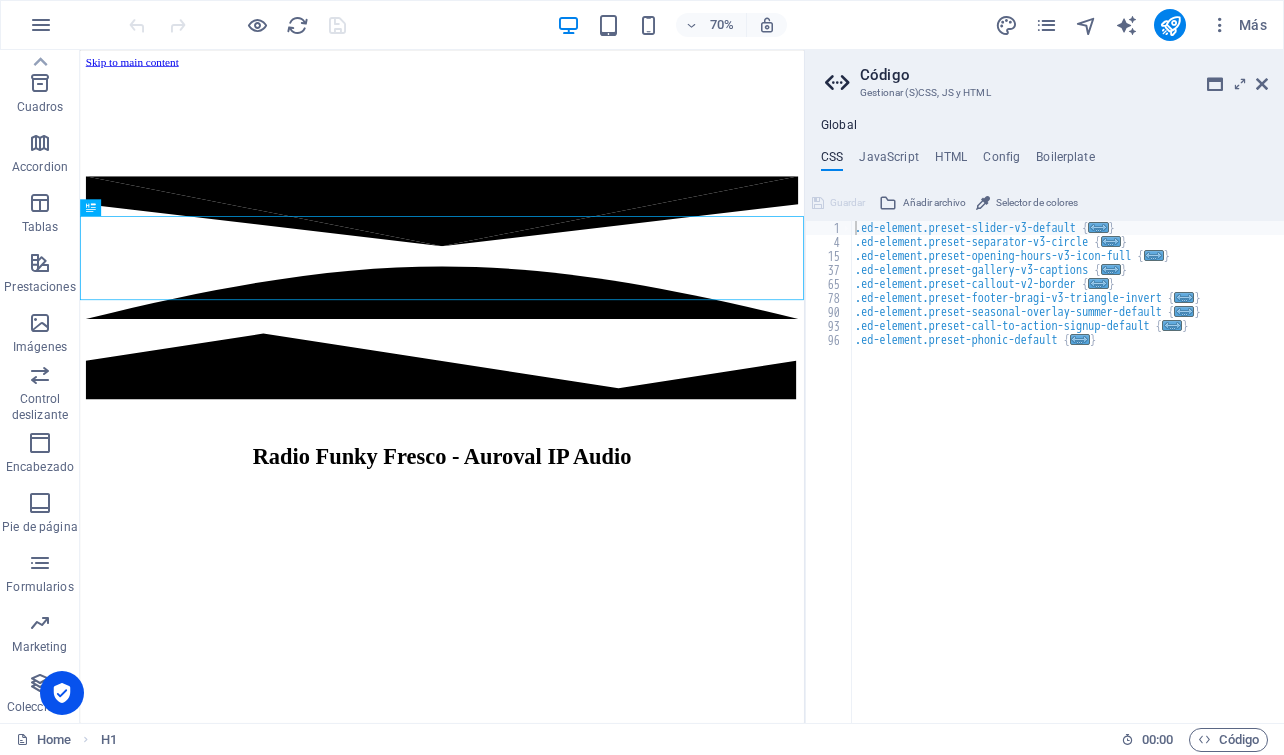 click on "Skip to main content
Radio Funky Fresco - Auroval IP Audio" at bounding box center [597, 360] 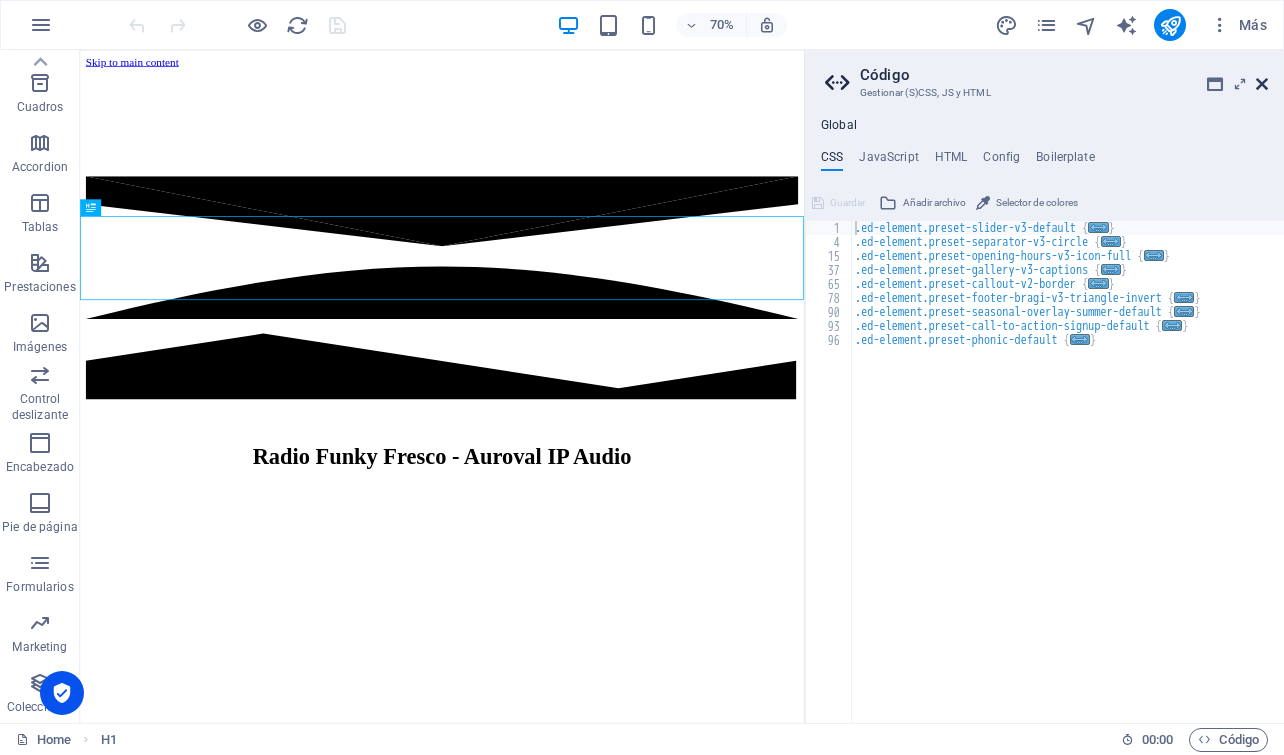 drag, startPoint x: 1264, startPoint y: 85, endPoint x: 1172, endPoint y: 42, distance: 101.55294 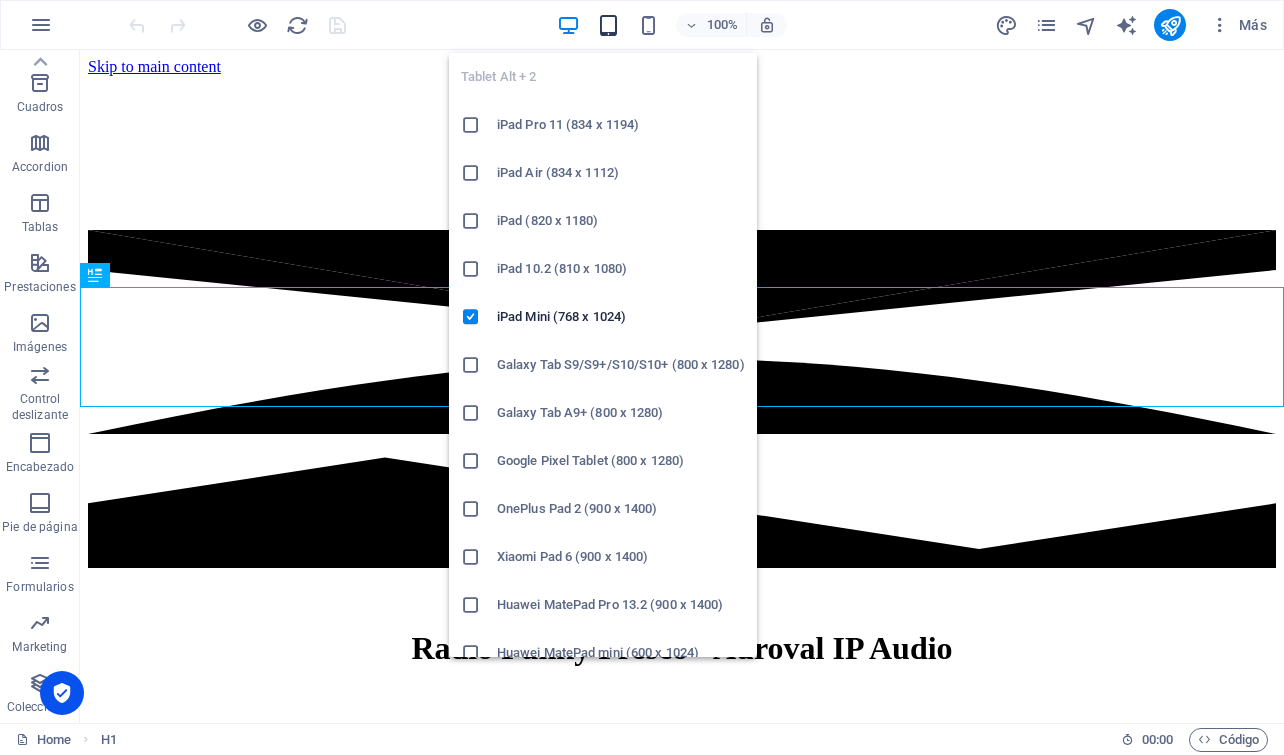 click at bounding box center [608, 25] 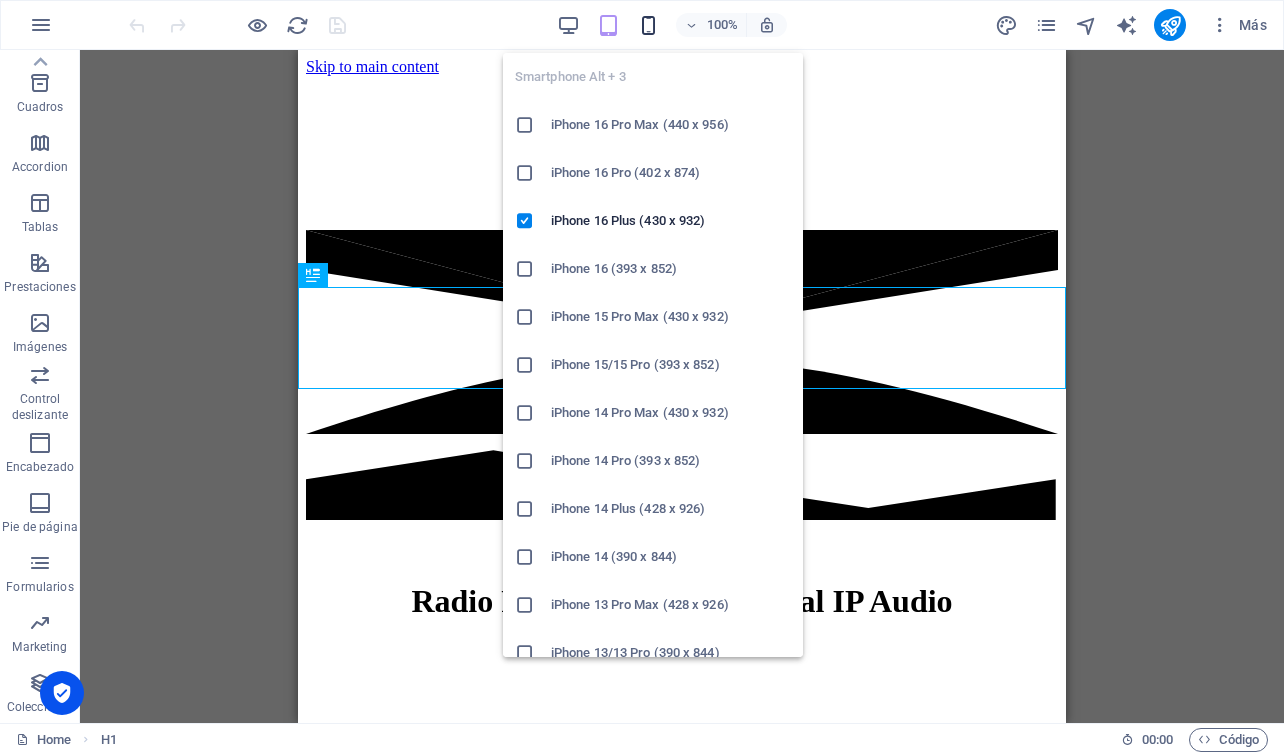 click at bounding box center (648, 25) 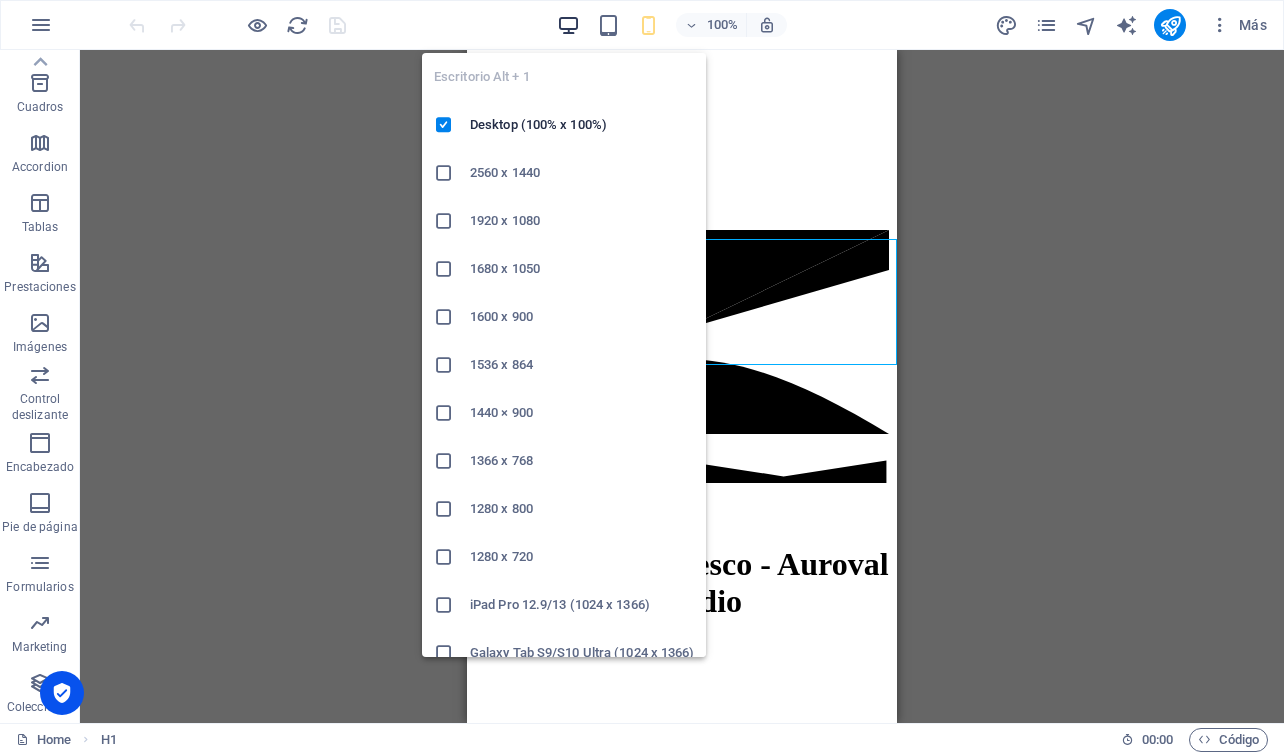 click at bounding box center [568, 25] 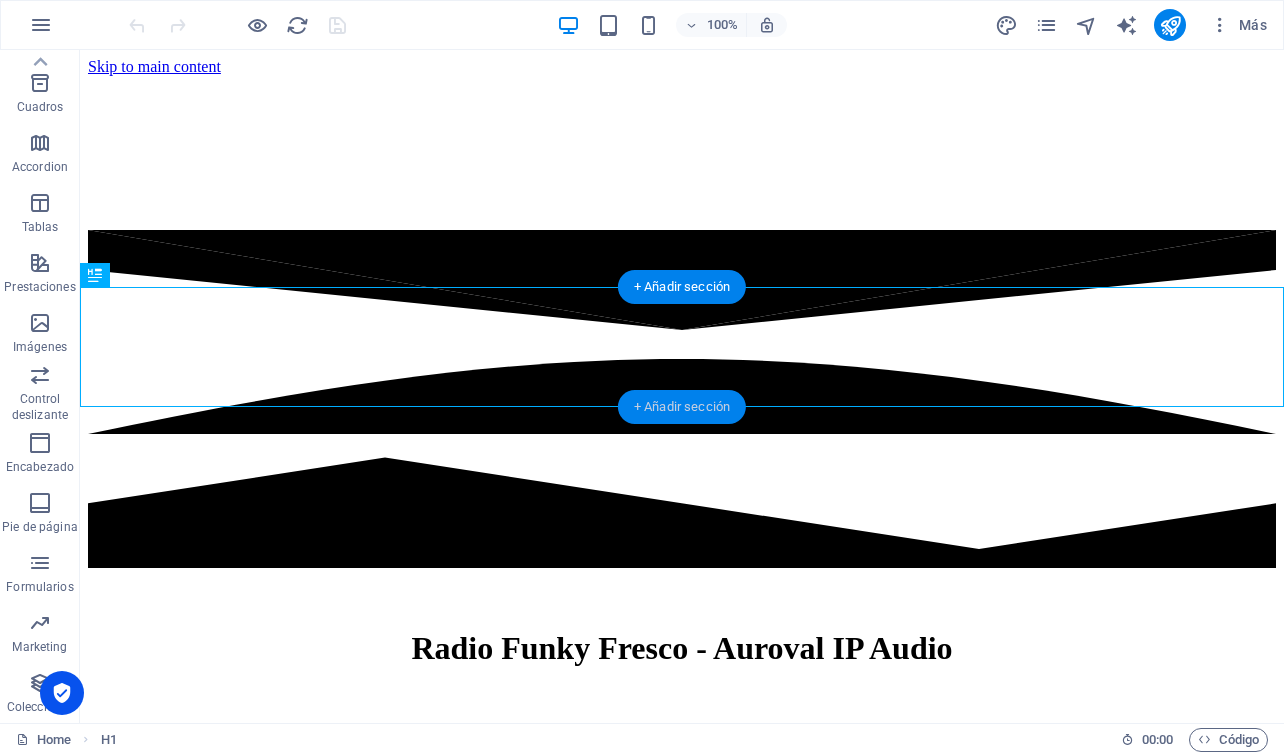 click on "+ Añadir sección" at bounding box center [682, 407] 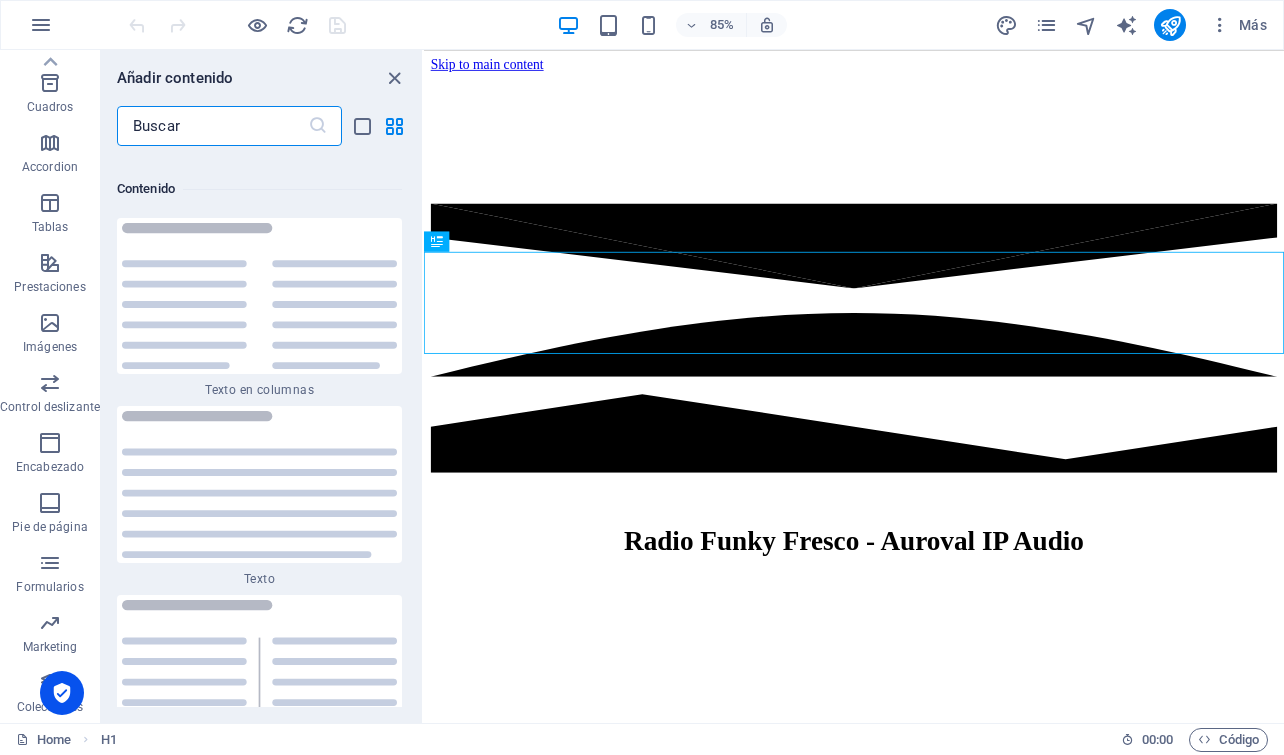 scroll, scrollTop: 6808, scrollLeft: 0, axis: vertical 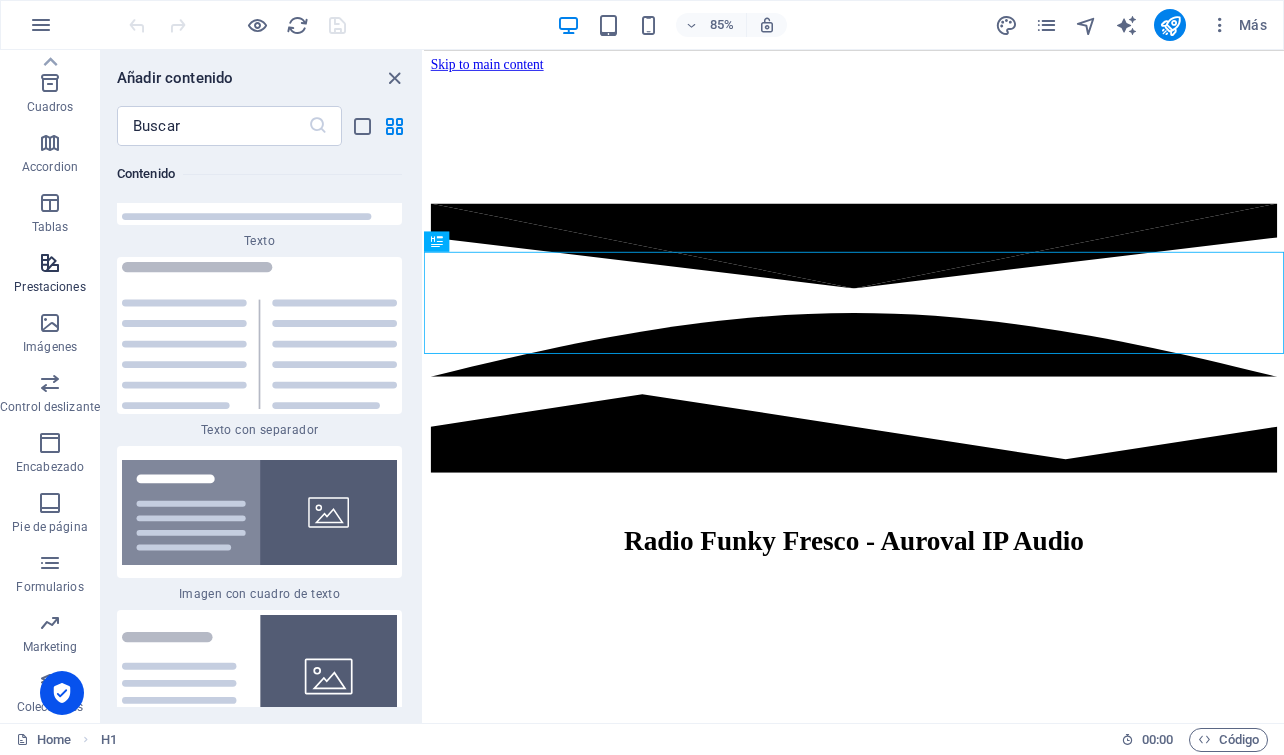 click at bounding box center (50, 263) 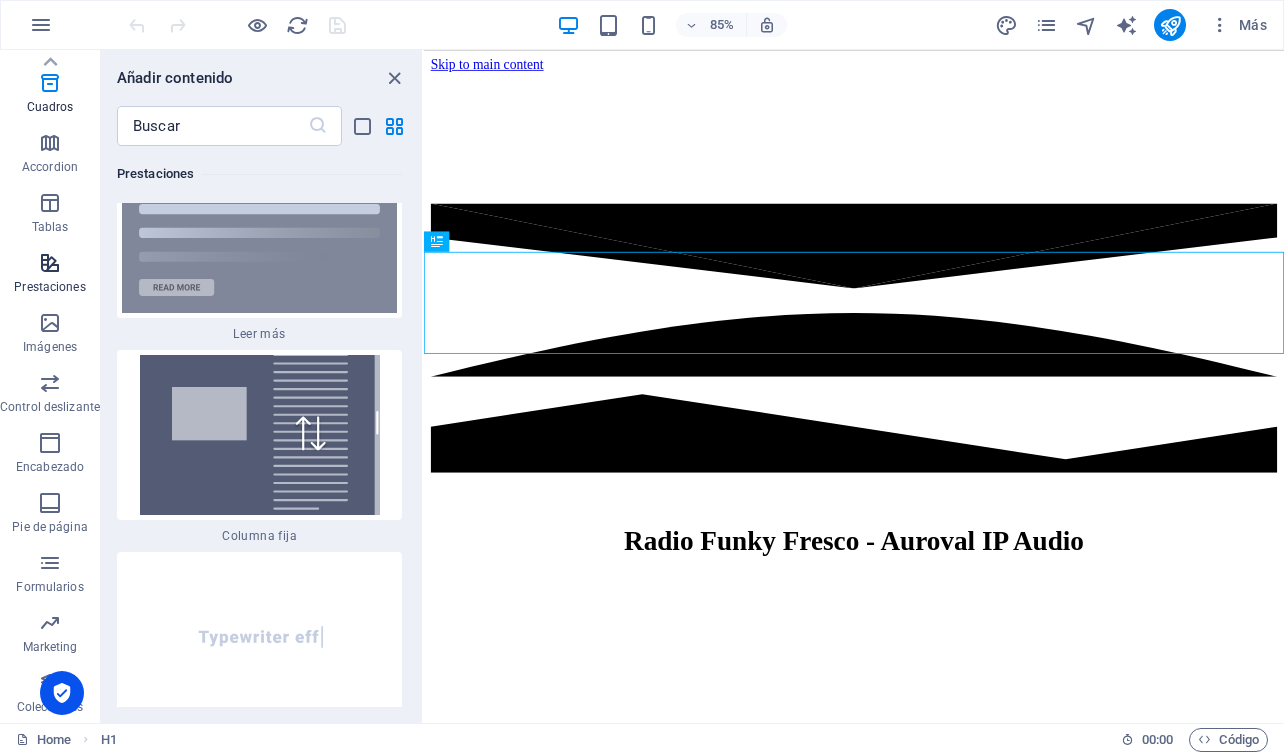 scroll, scrollTop: 15083, scrollLeft: 0, axis: vertical 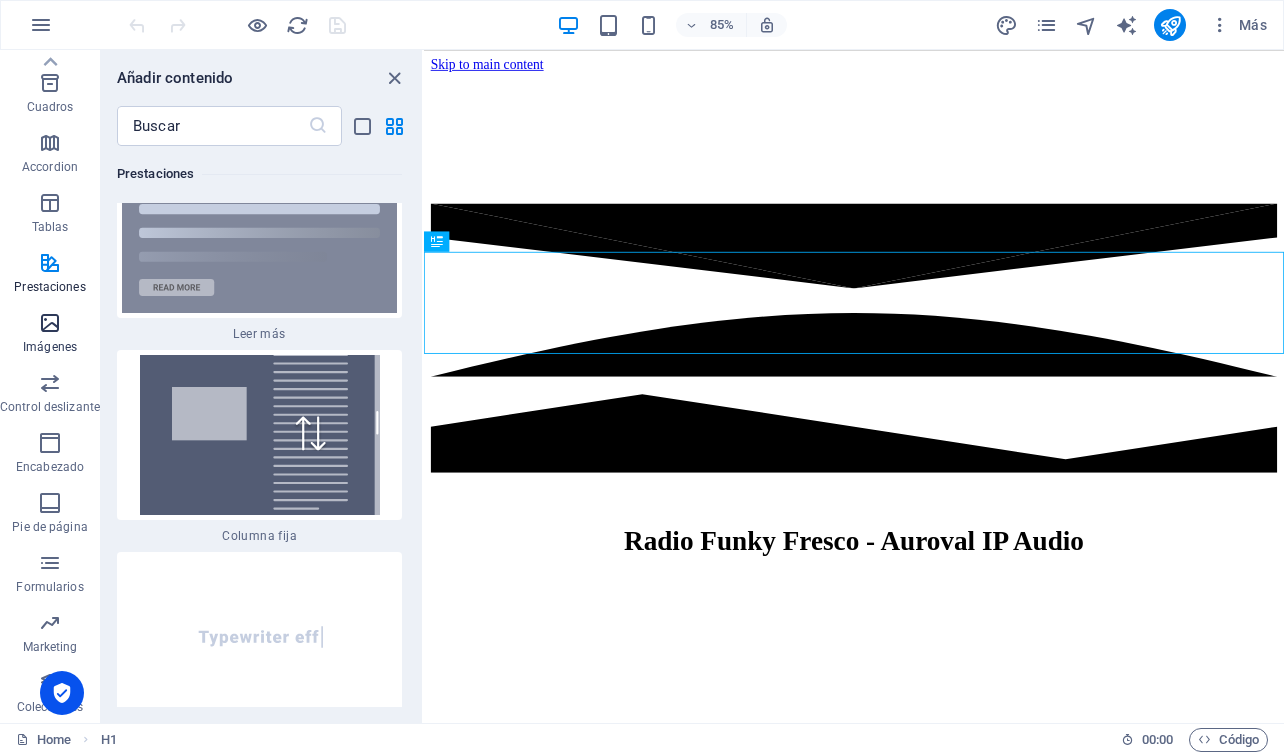 click on "Imágenes" at bounding box center (50, 335) 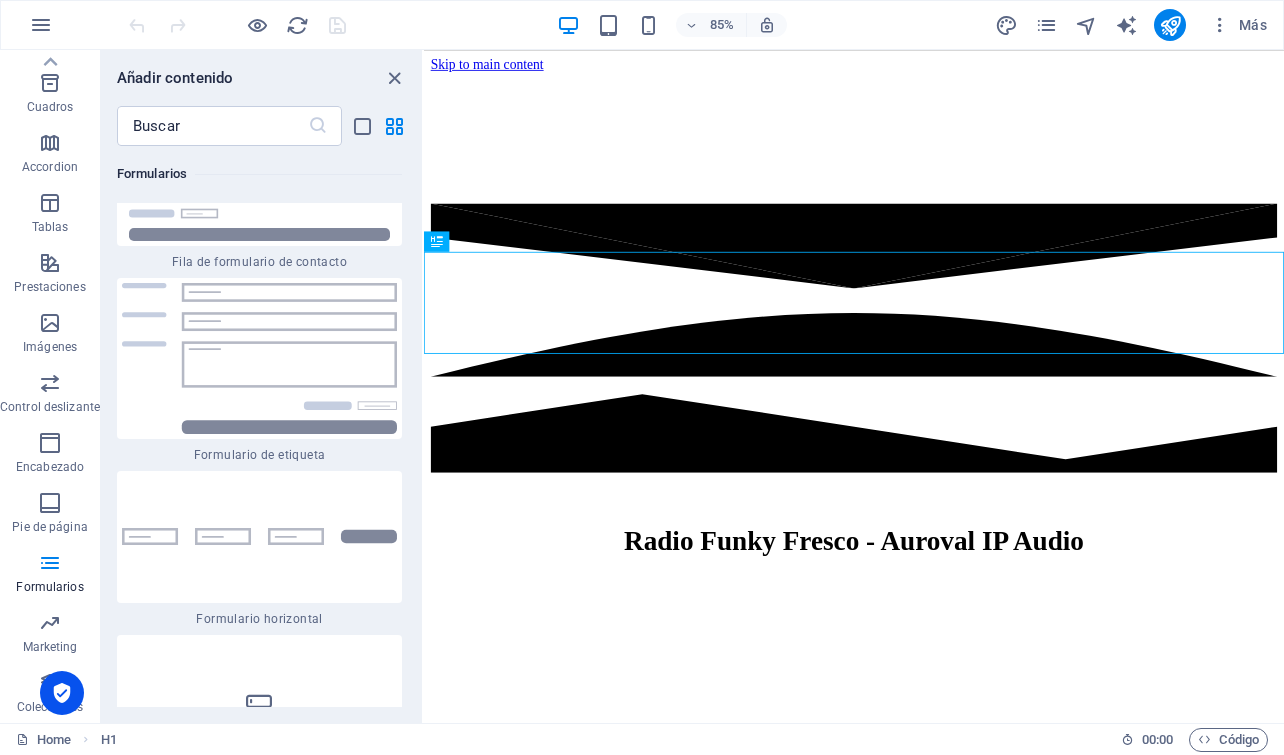 scroll, scrollTop: 29735, scrollLeft: 0, axis: vertical 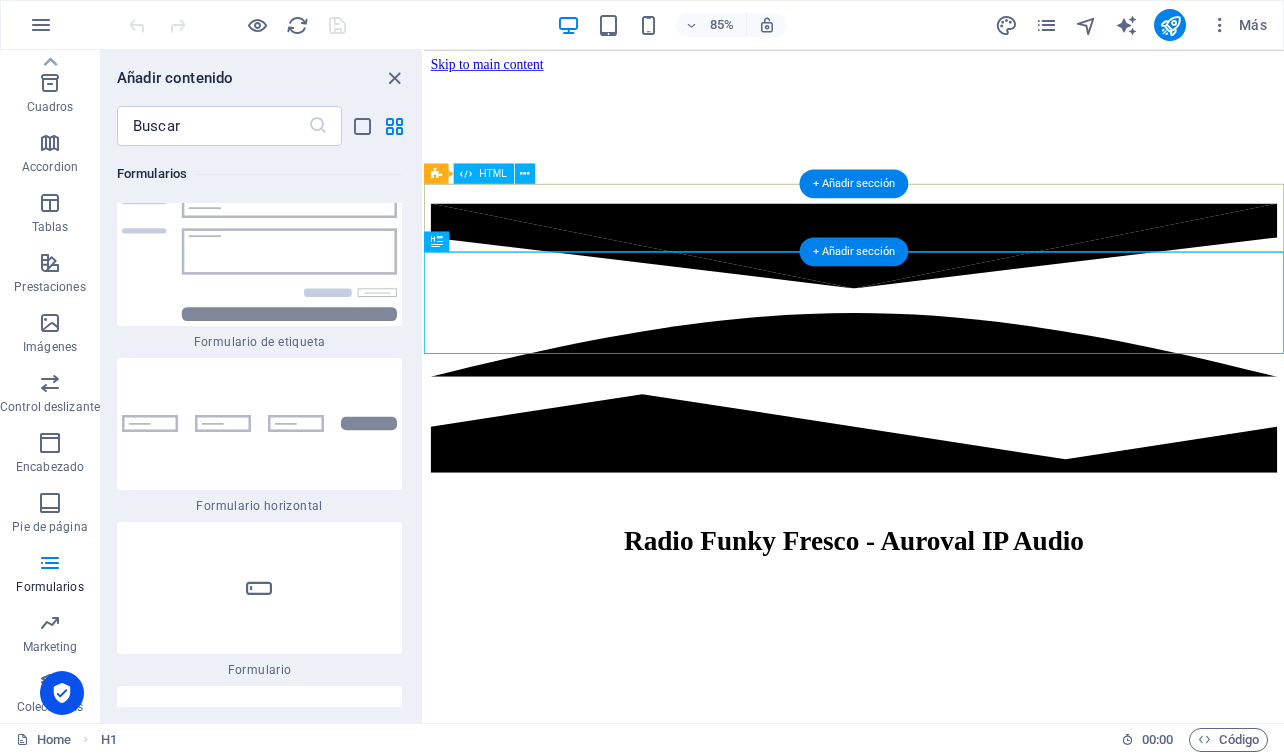 click at bounding box center (930, 390) 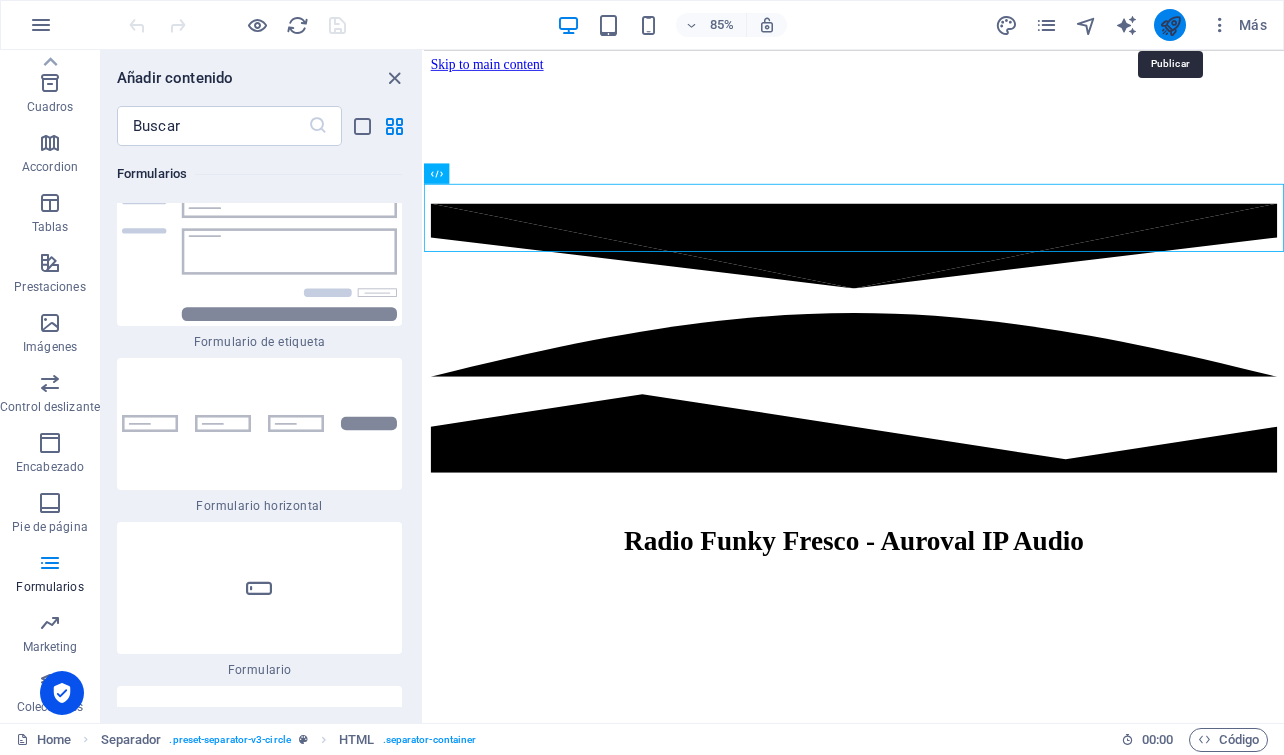 click at bounding box center (1170, 25) 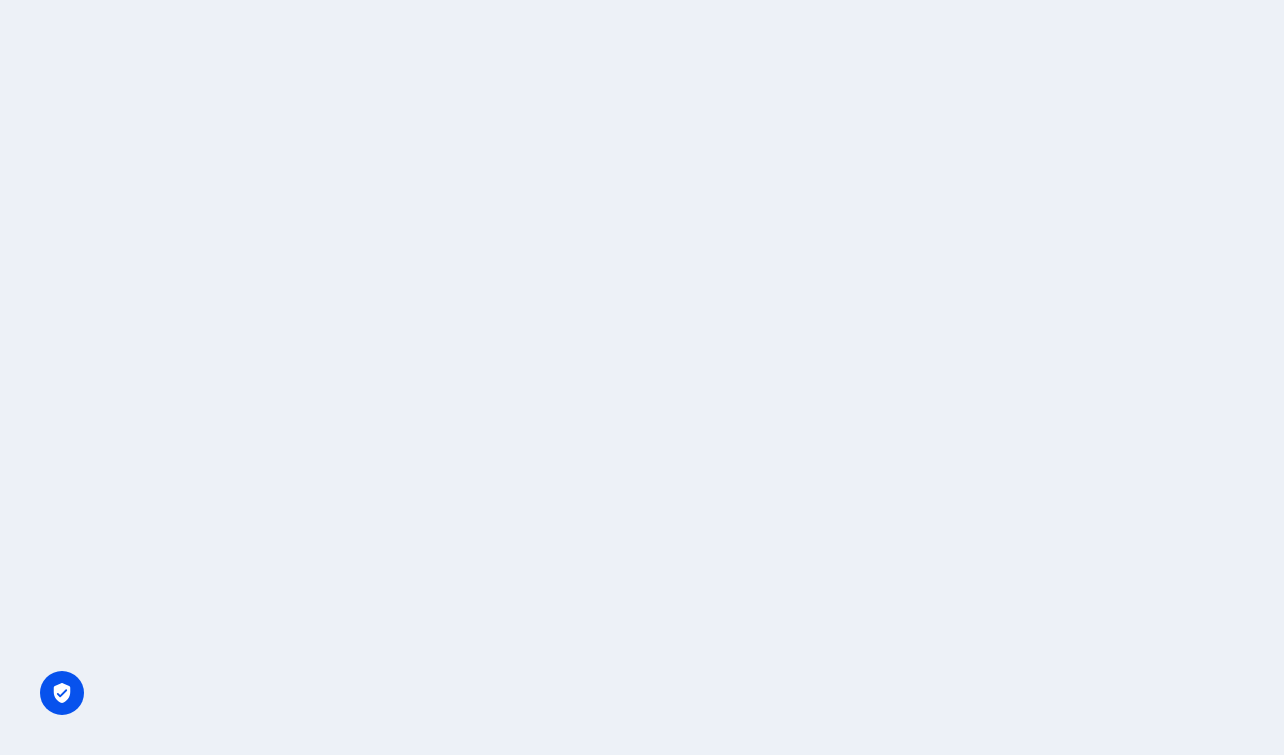 scroll, scrollTop: 0, scrollLeft: 0, axis: both 